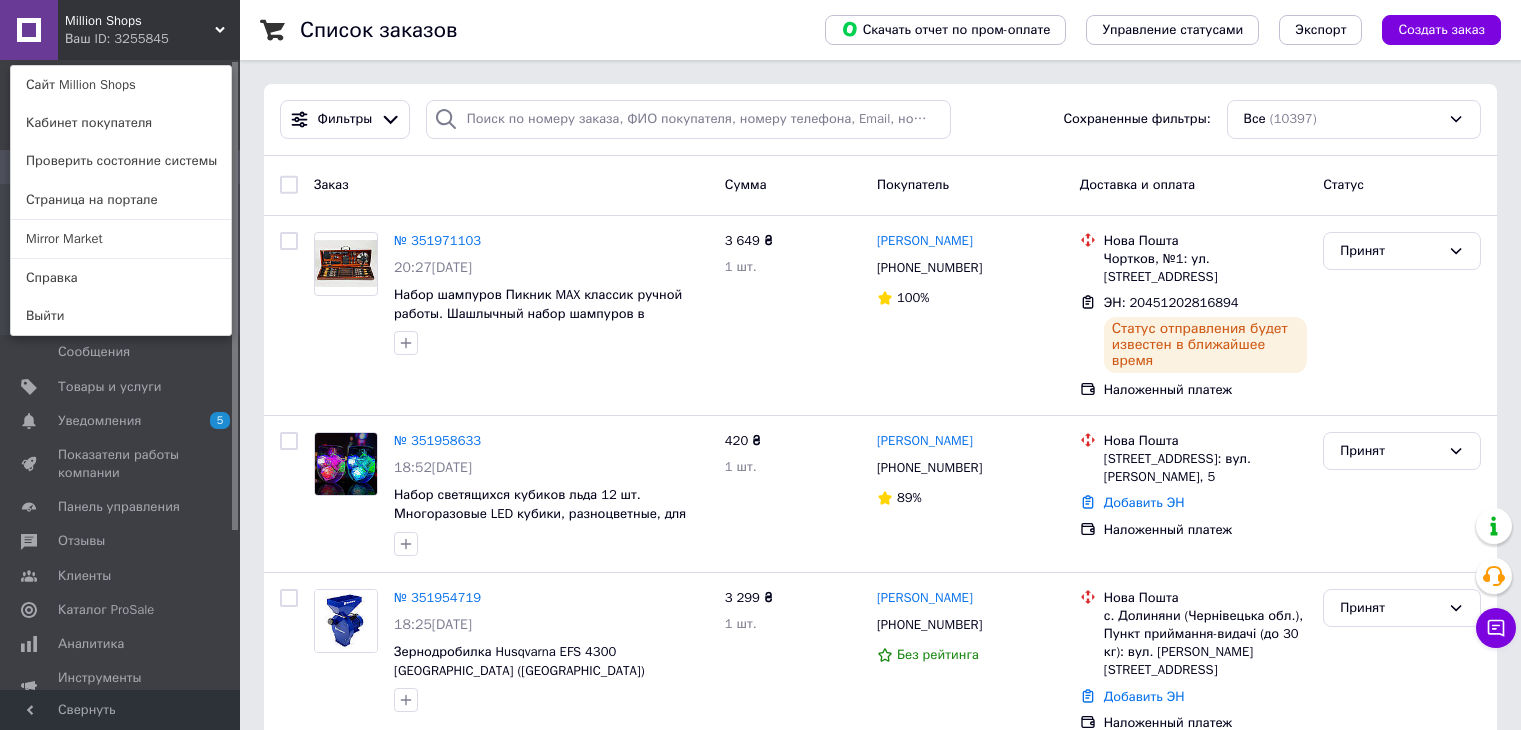 scroll, scrollTop: 100, scrollLeft: 0, axis: vertical 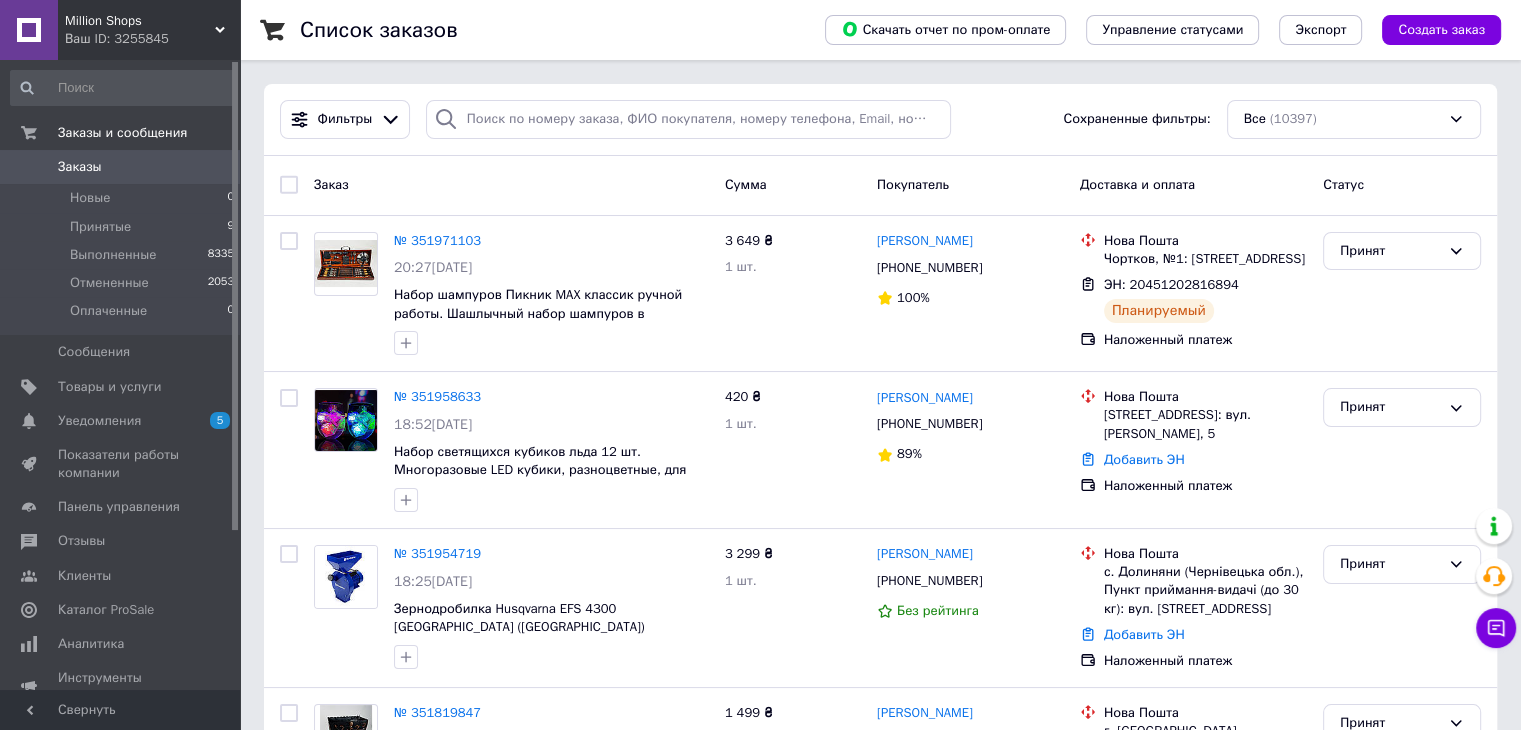 click on "Million Shops" at bounding box center [140, 21] 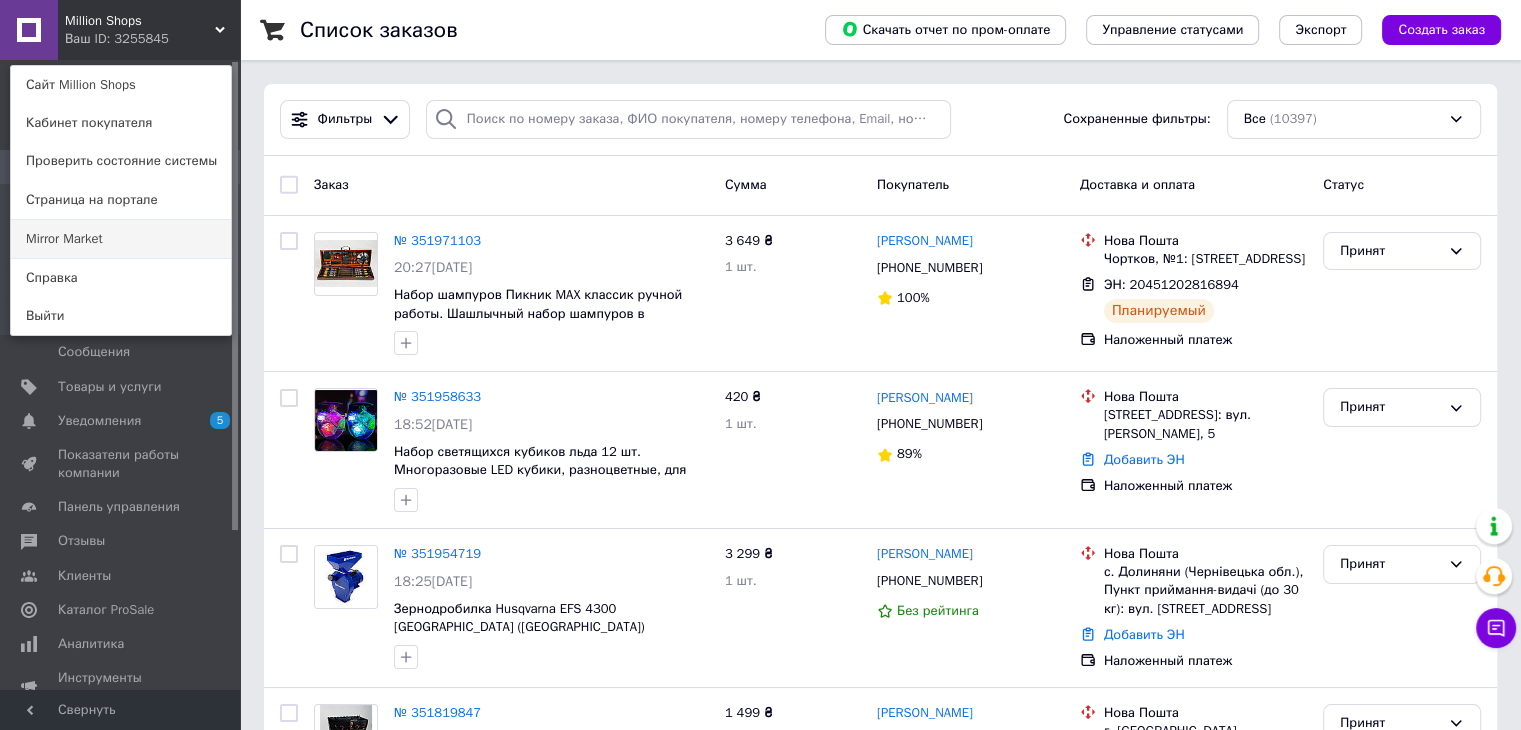 click on "Mirror Market" at bounding box center [121, 239] 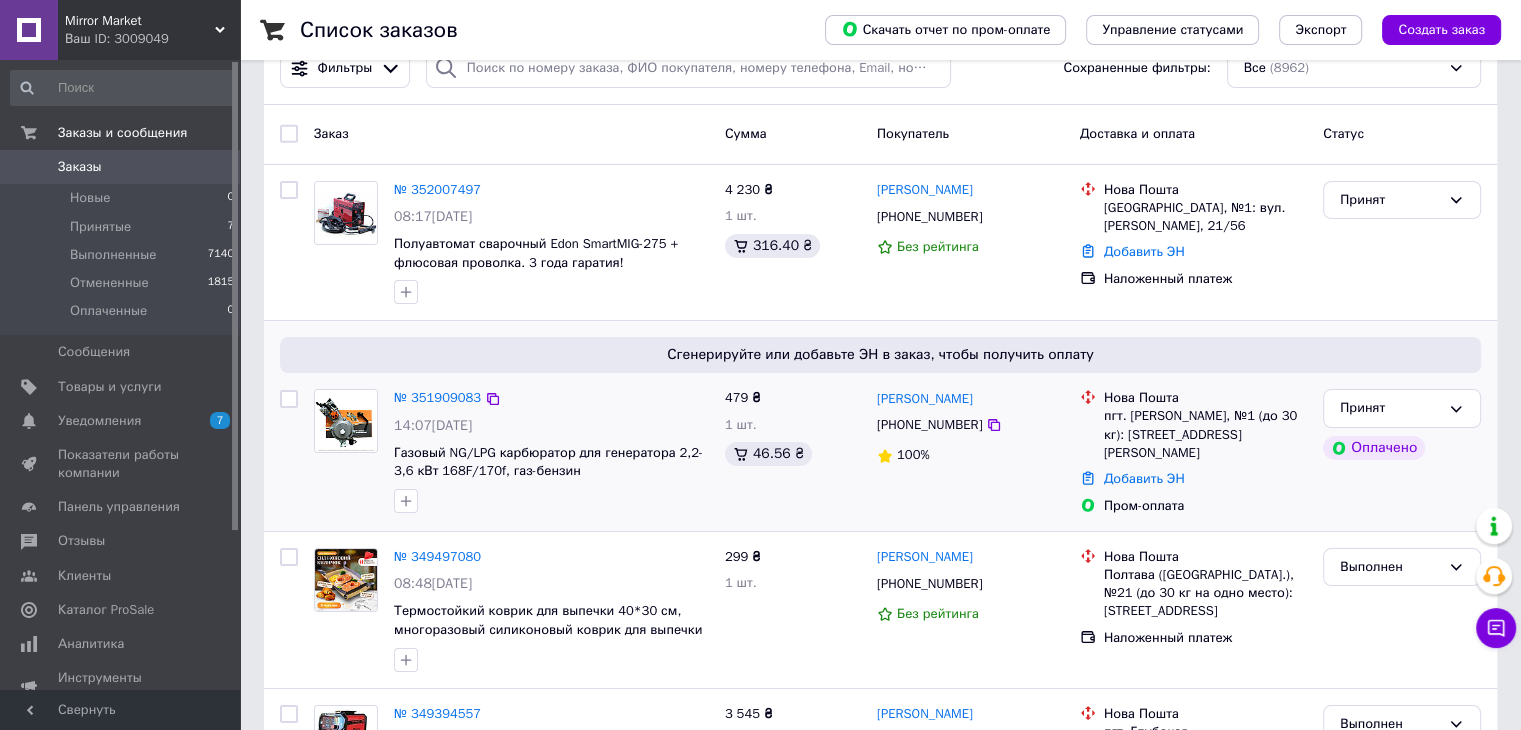 scroll, scrollTop: 100, scrollLeft: 0, axis: vertical 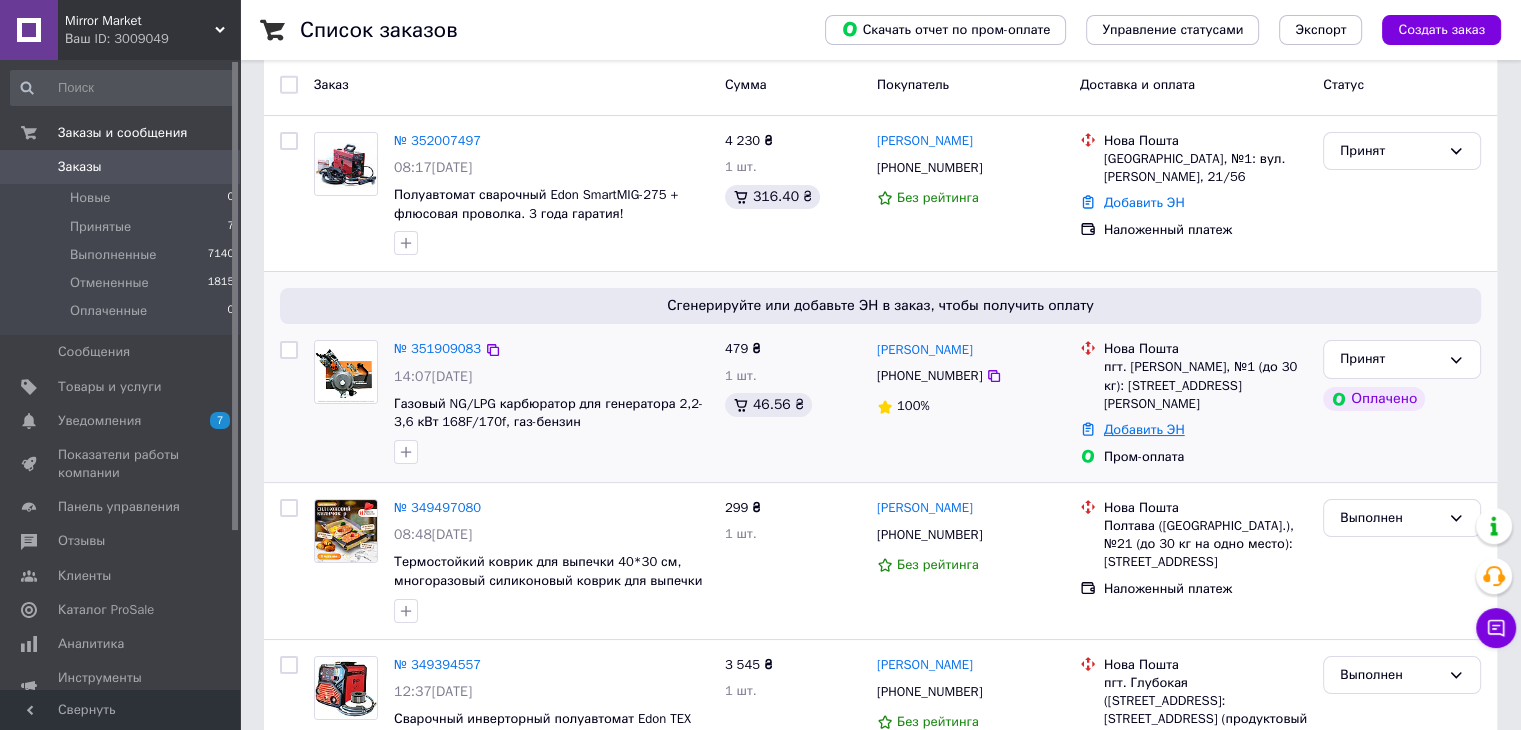 click on "Добавить ЭН" at bounding box center [1144, 429] 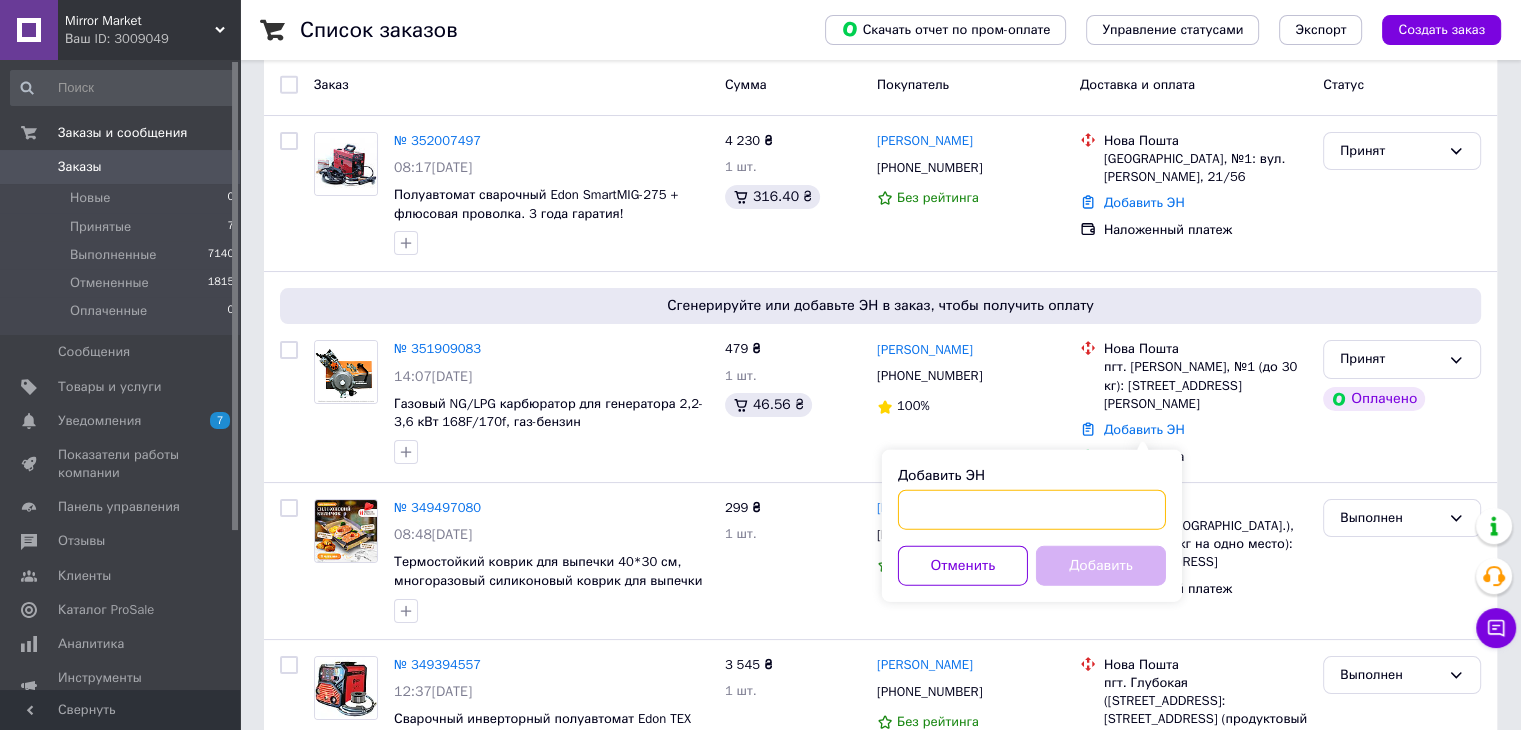 click on "Добавить ЭН" at bounding box center (1032, 510) 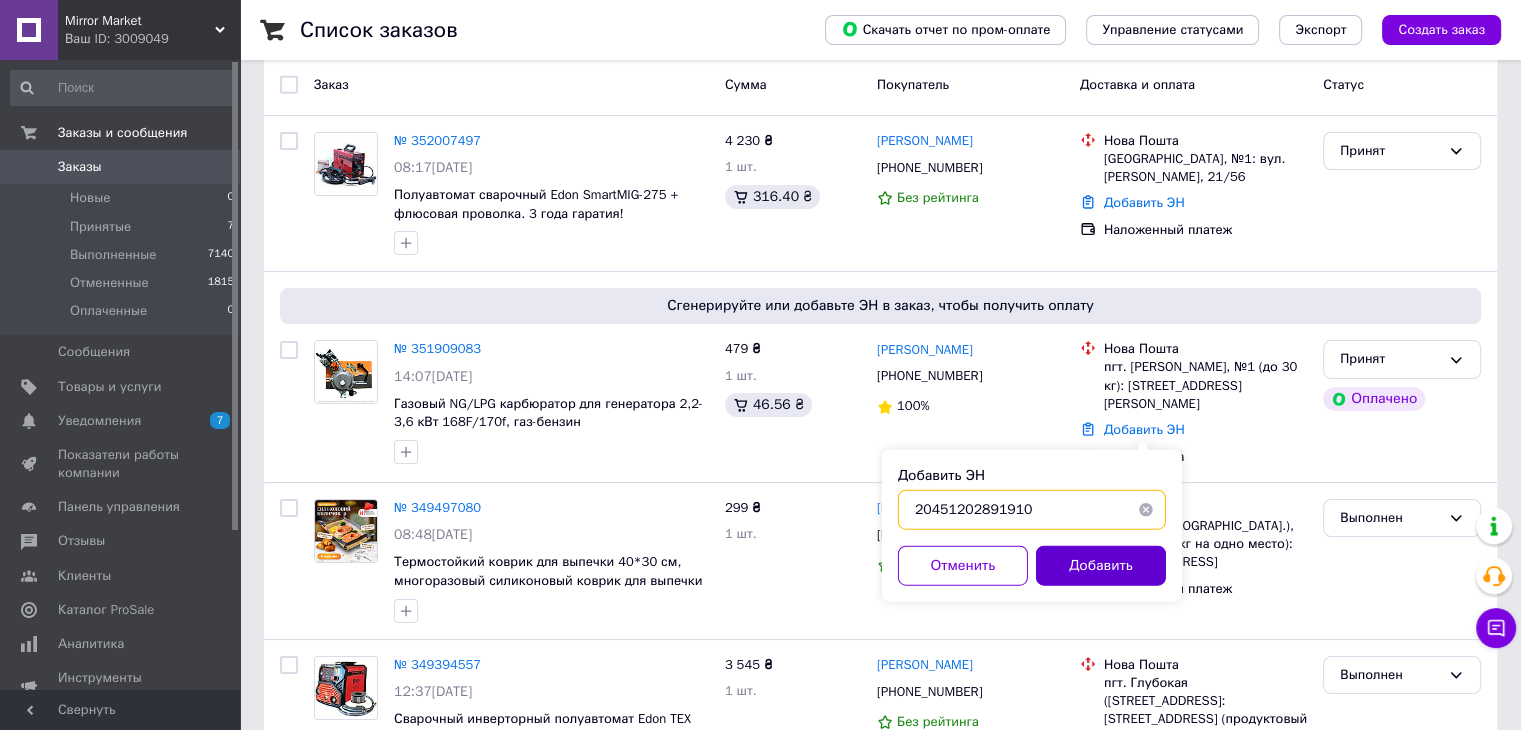 type on "20451202891910" 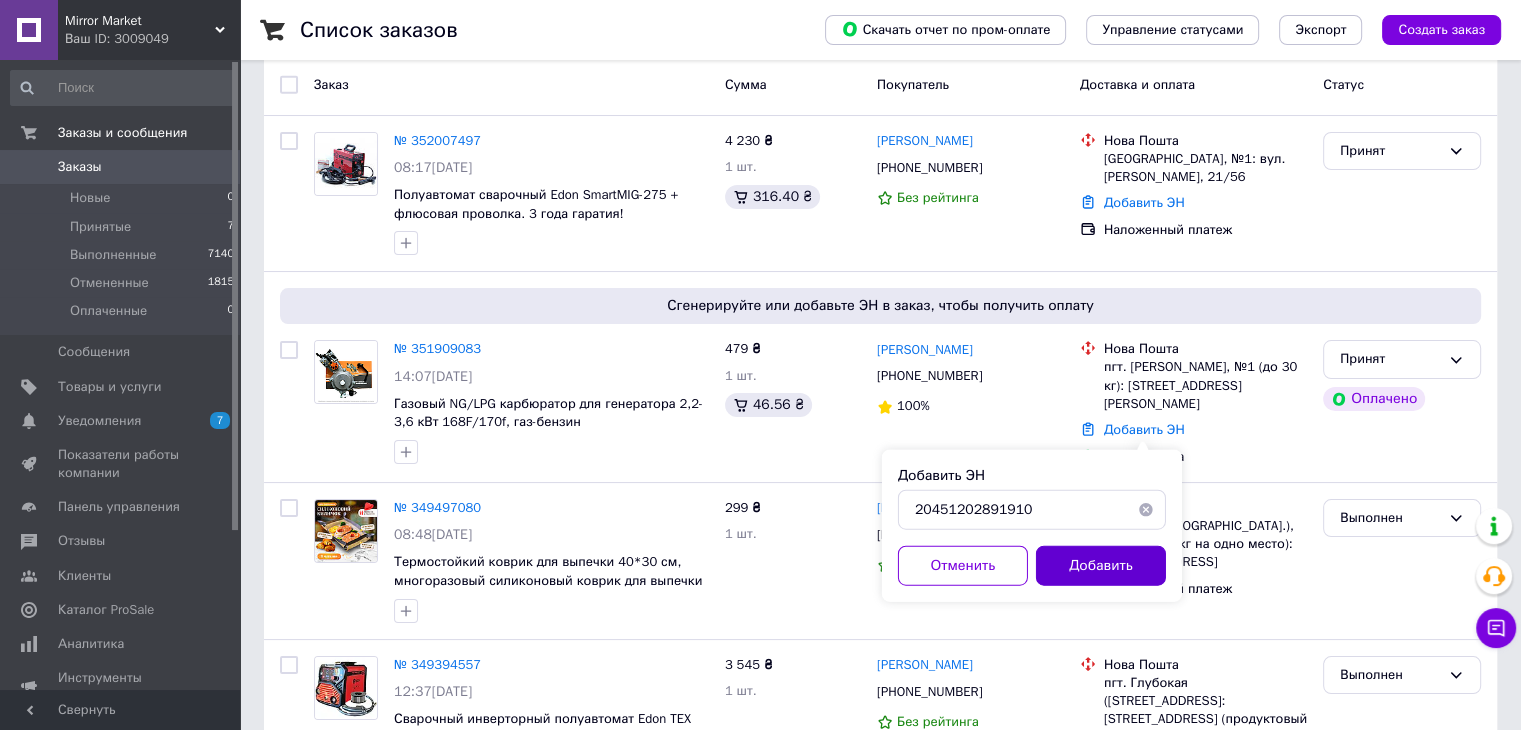 click on "Добавить" at bounding box center [1101, 566] 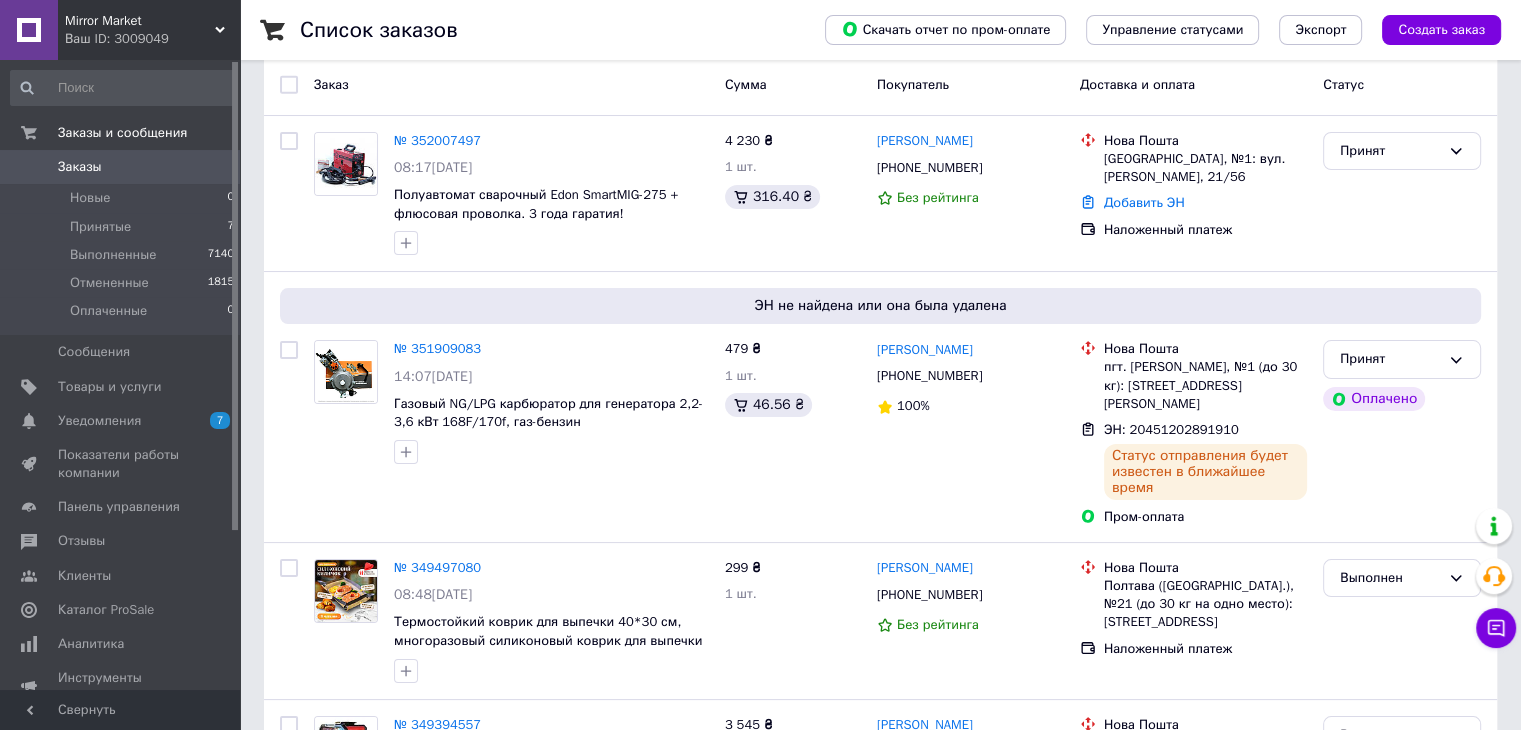click on "Mirror Market" at bounding box center (140, 21) 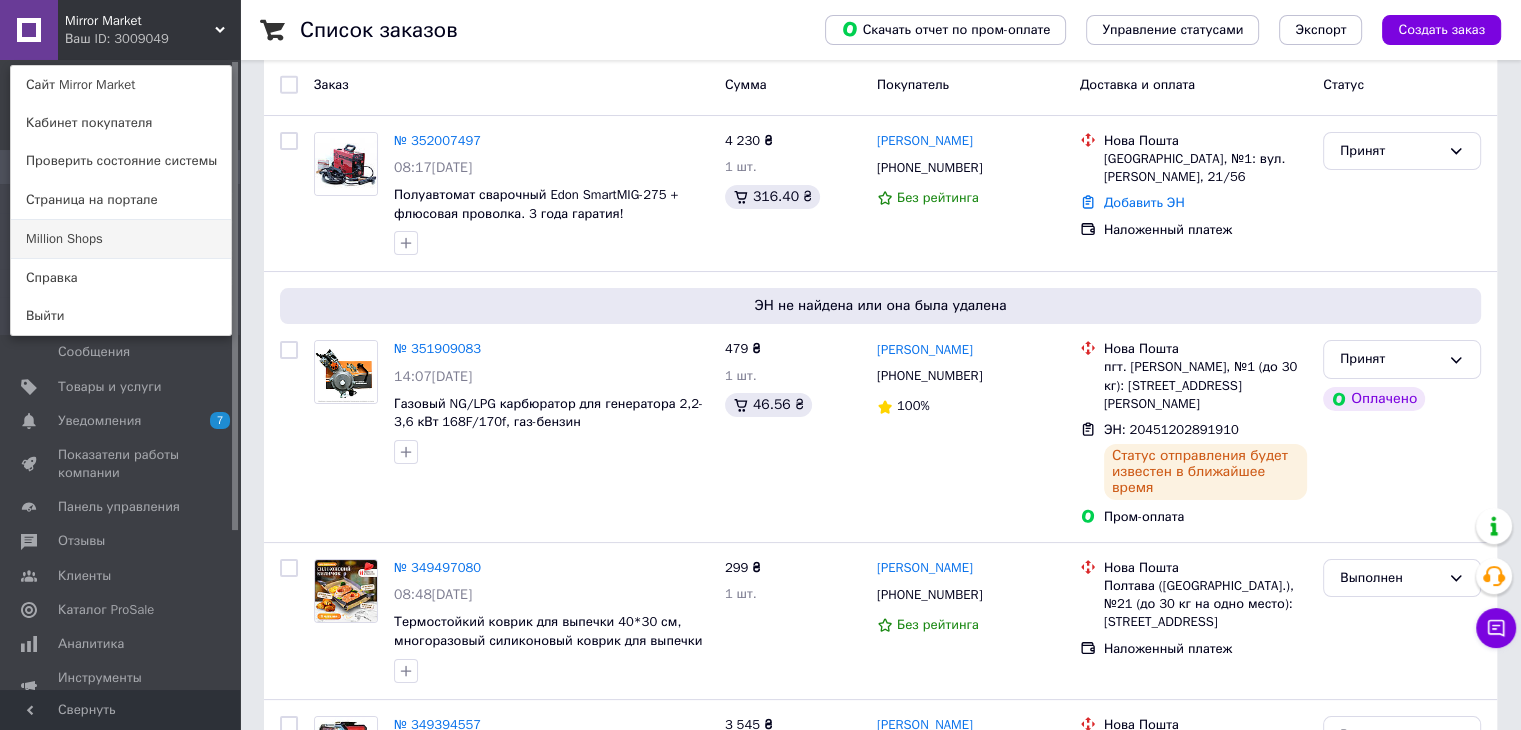 click on "Million Shops" at bounding box center (121, 239) 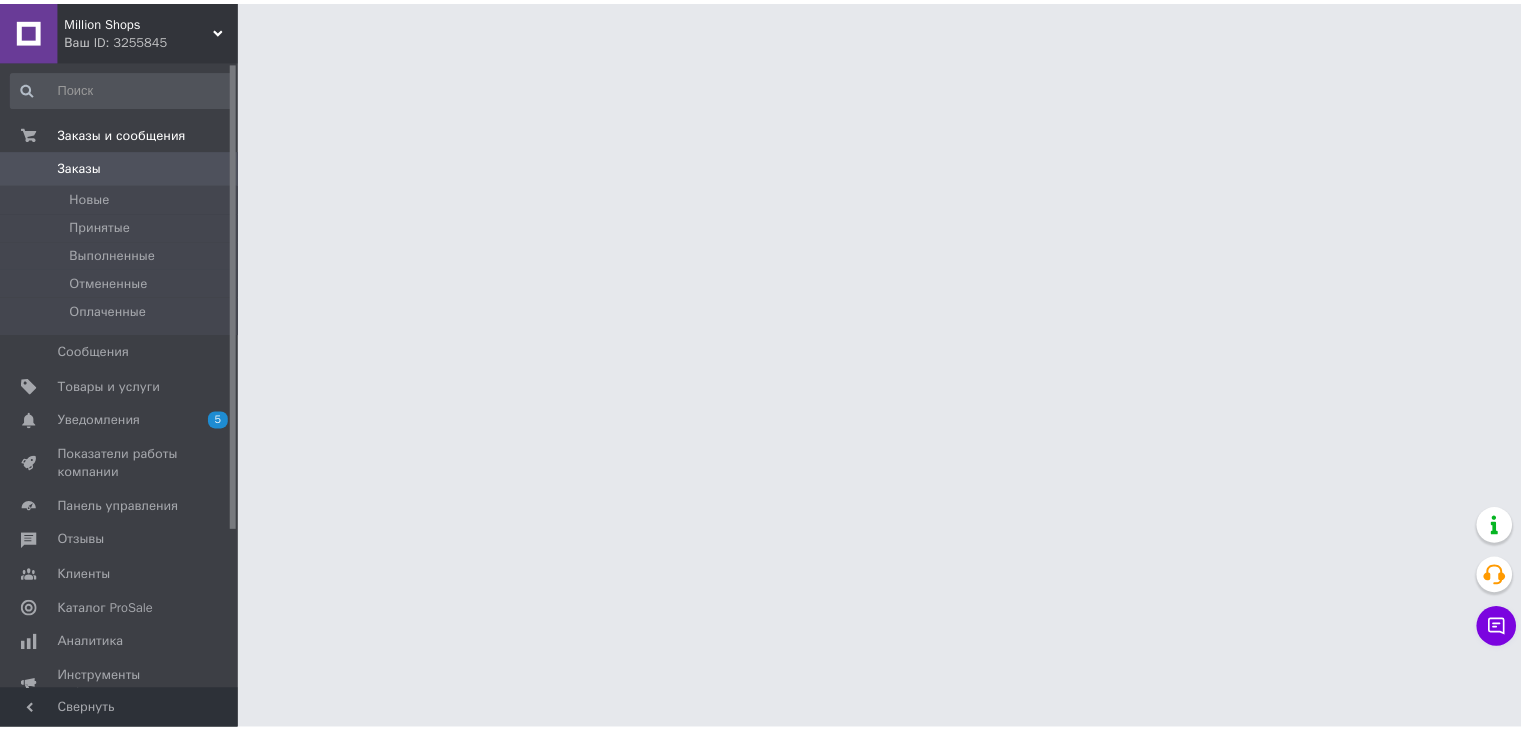 scroll, scrollTop: 0, scrollLeft: 0, axis: both 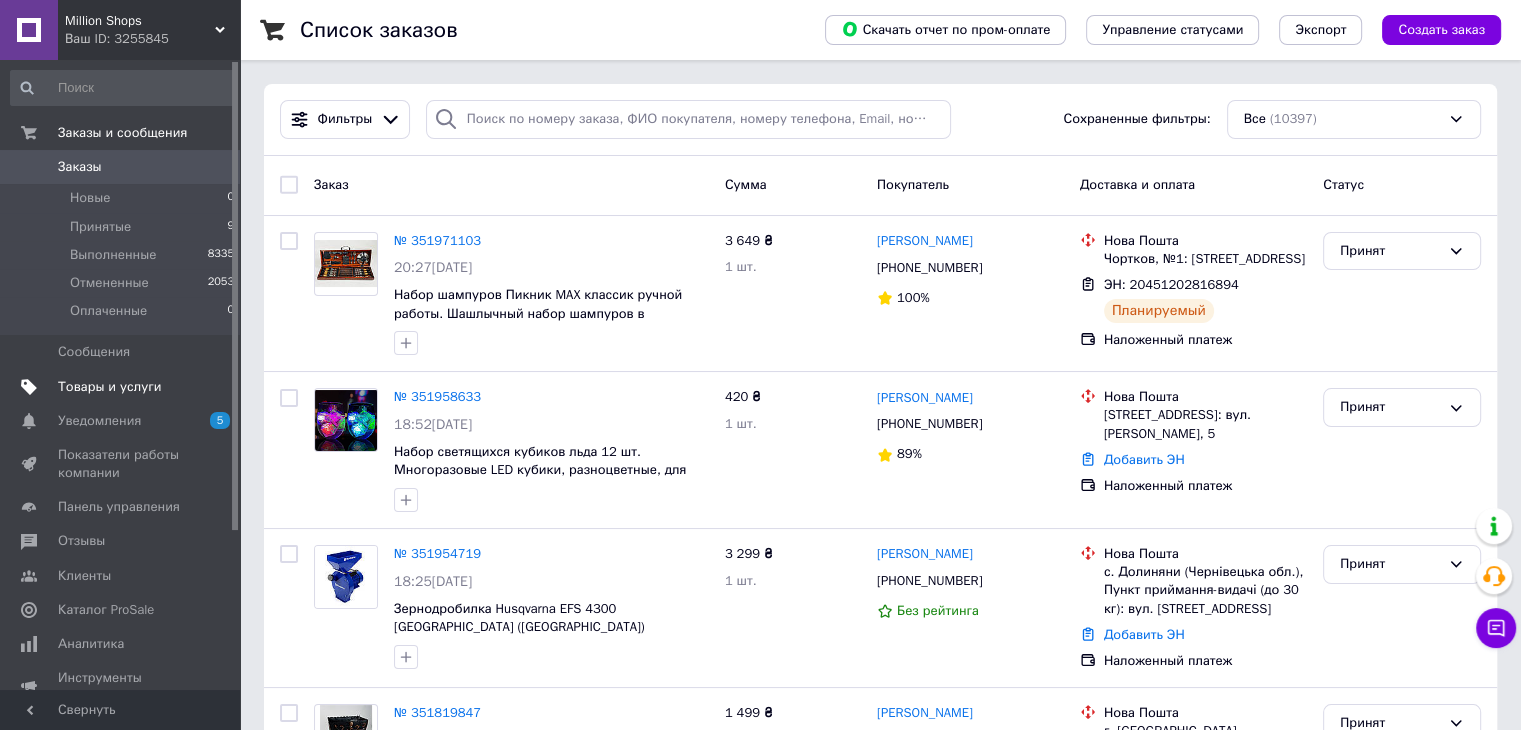 click on "Товары и услуги" at bounding box center (123, 387) 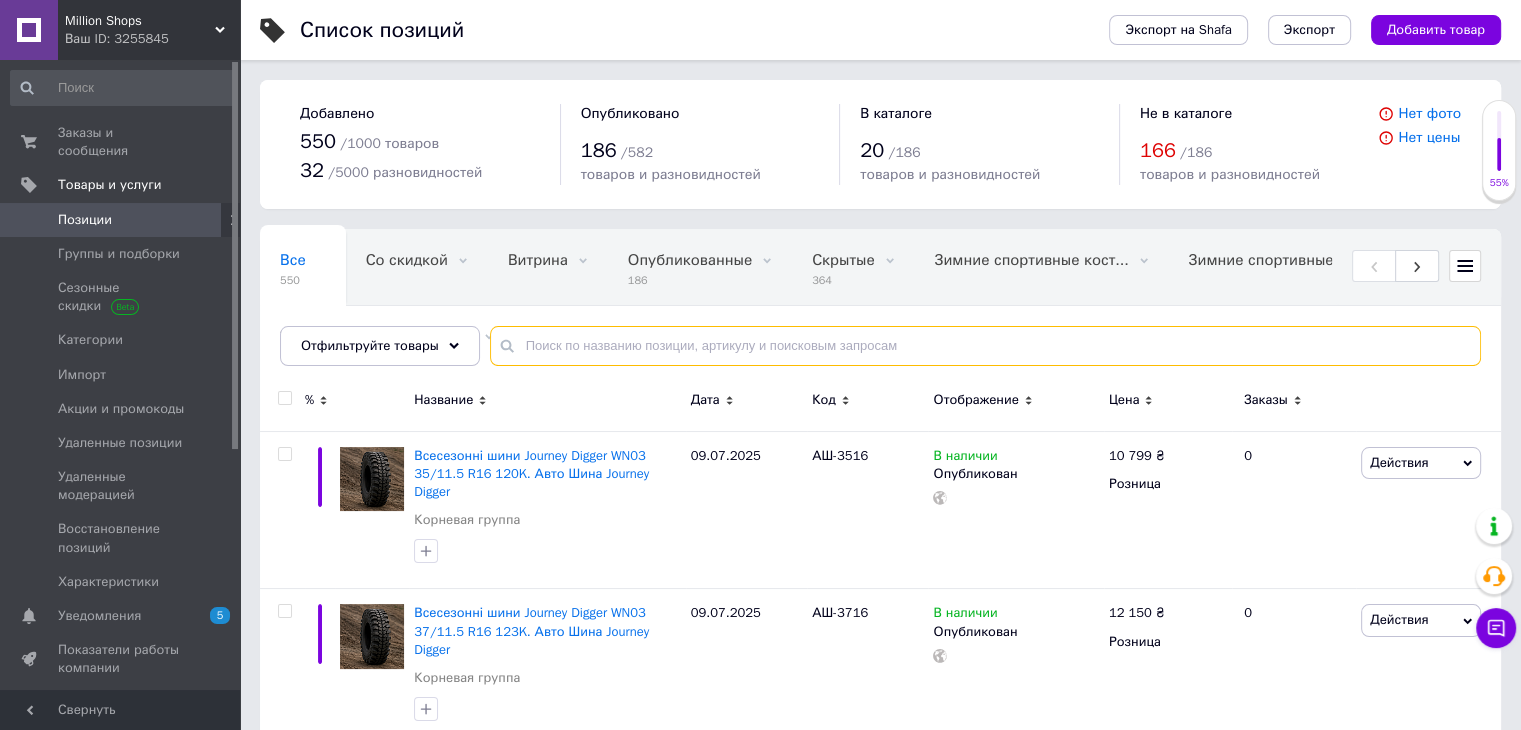 click at bounding box center [985, 346] 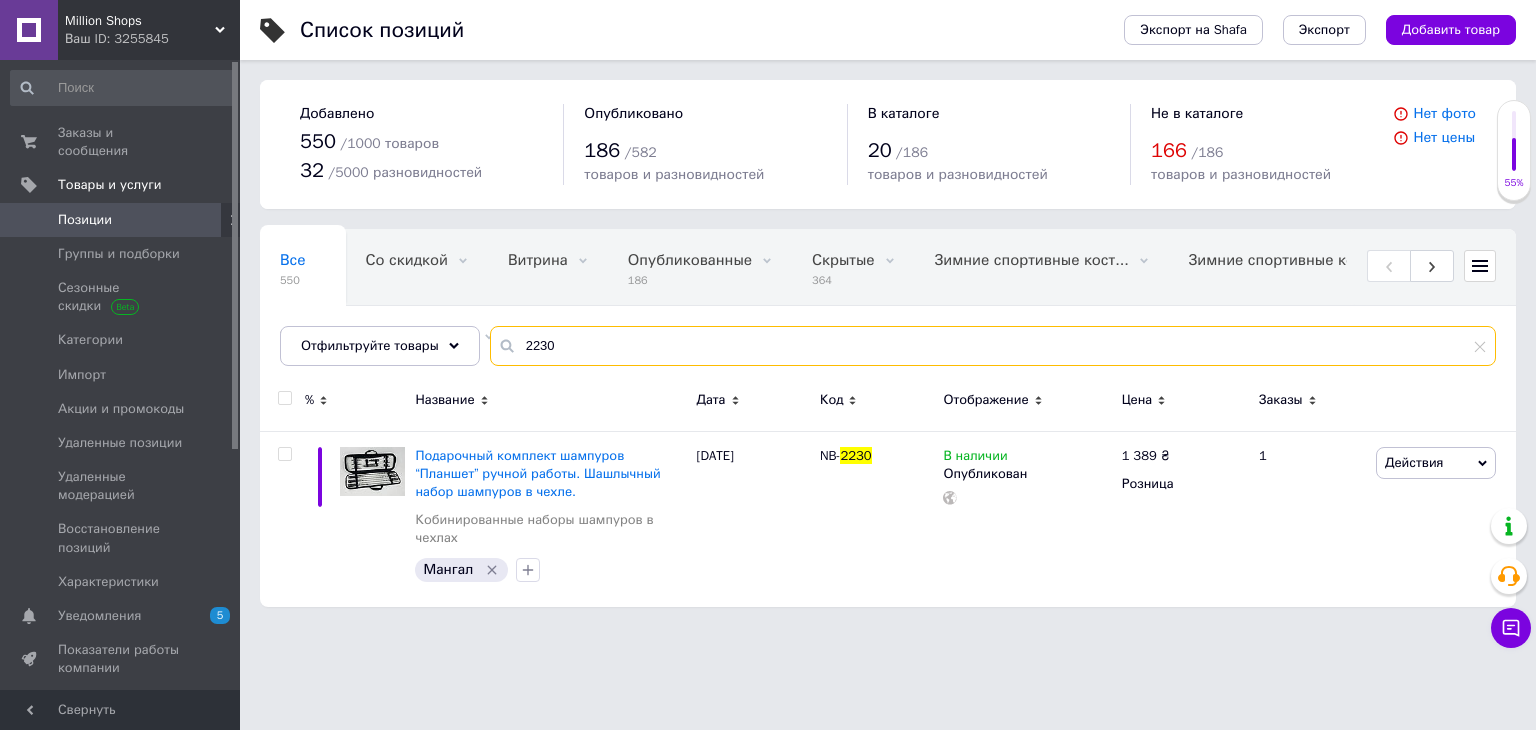 drag, startPoint x: 530, startPoint y: 346, endPoint x: 681, endPoint y: 361, distance: 151.74321 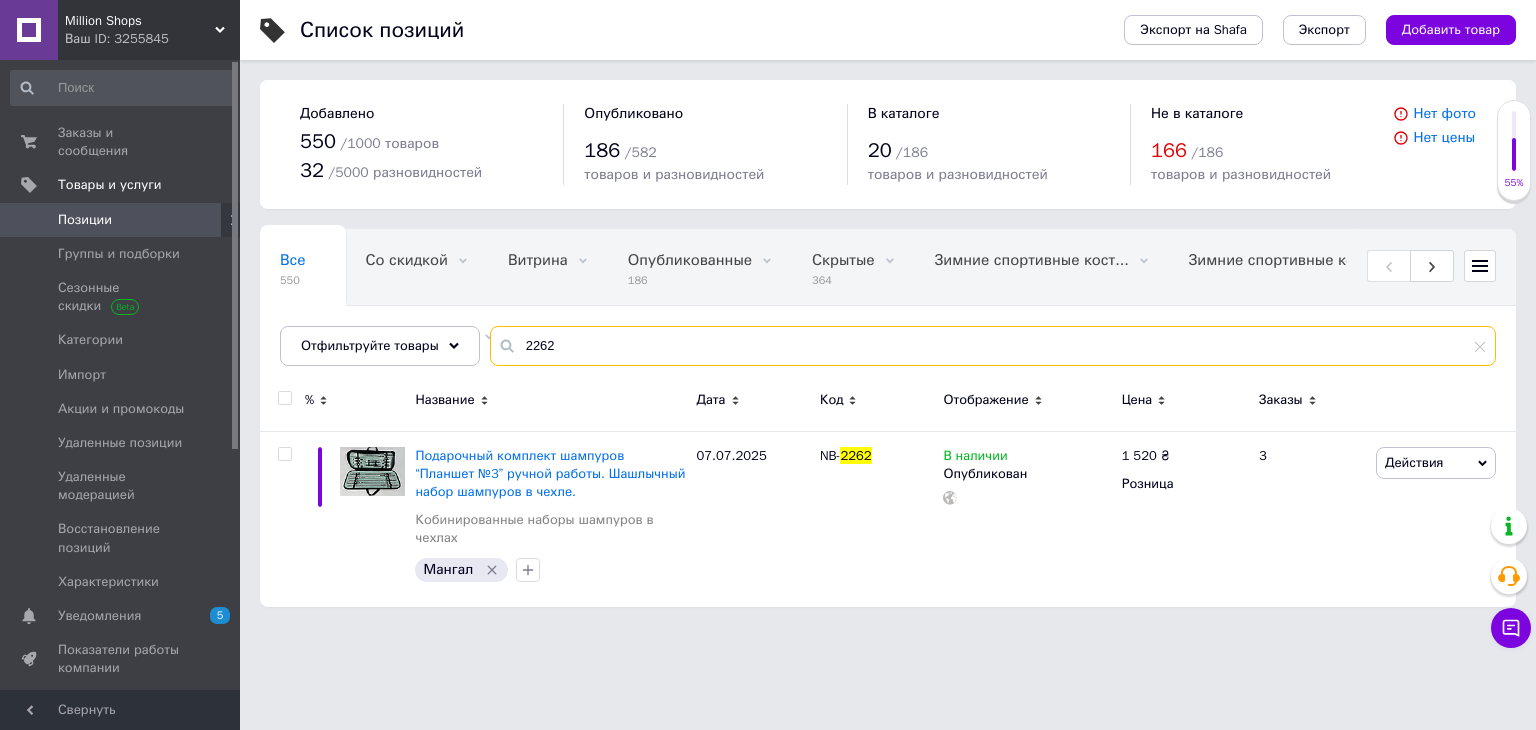 drag, startPoint x: 515, startPoint y: 349, endPoint x: 696, endPoint y: 365, distance: 181.70581 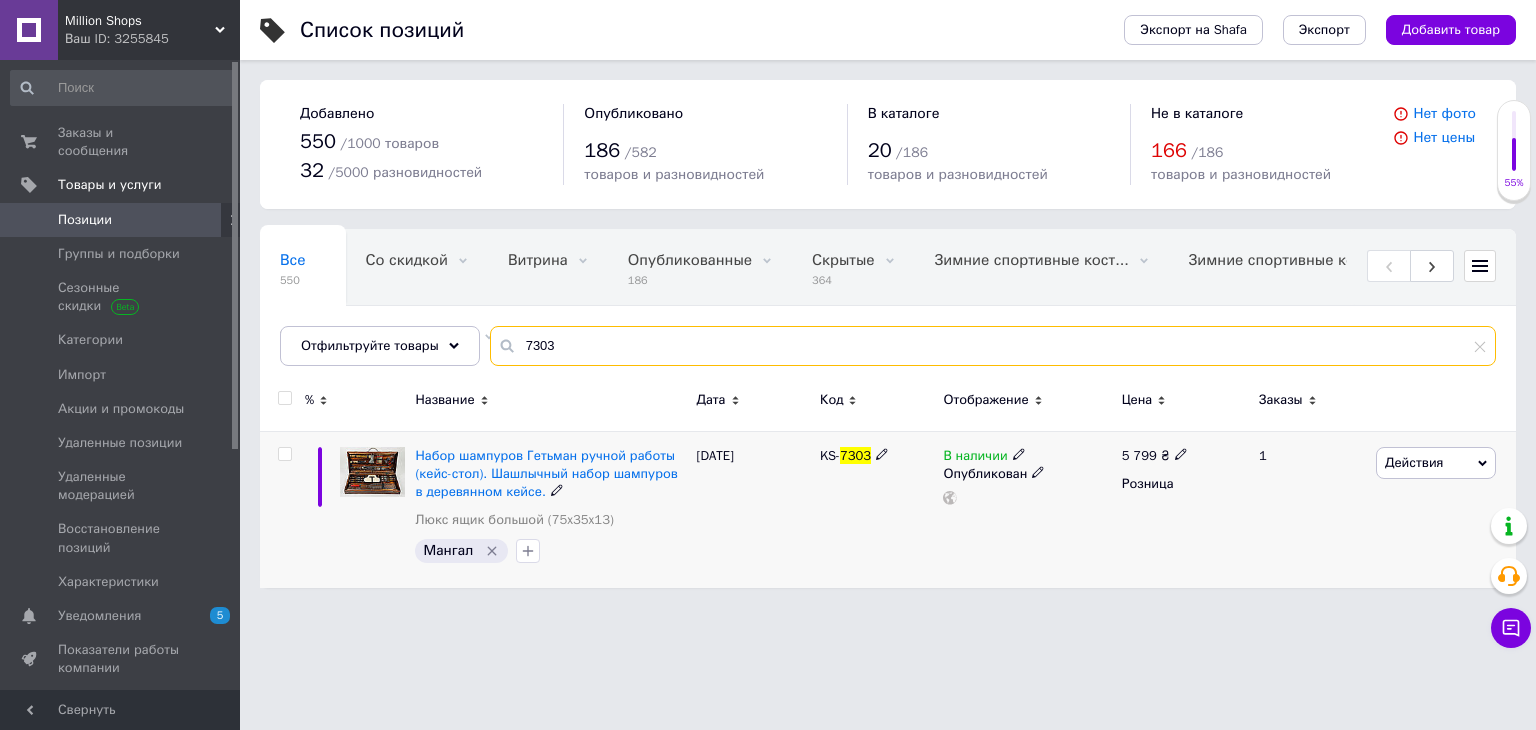 type on "7303" 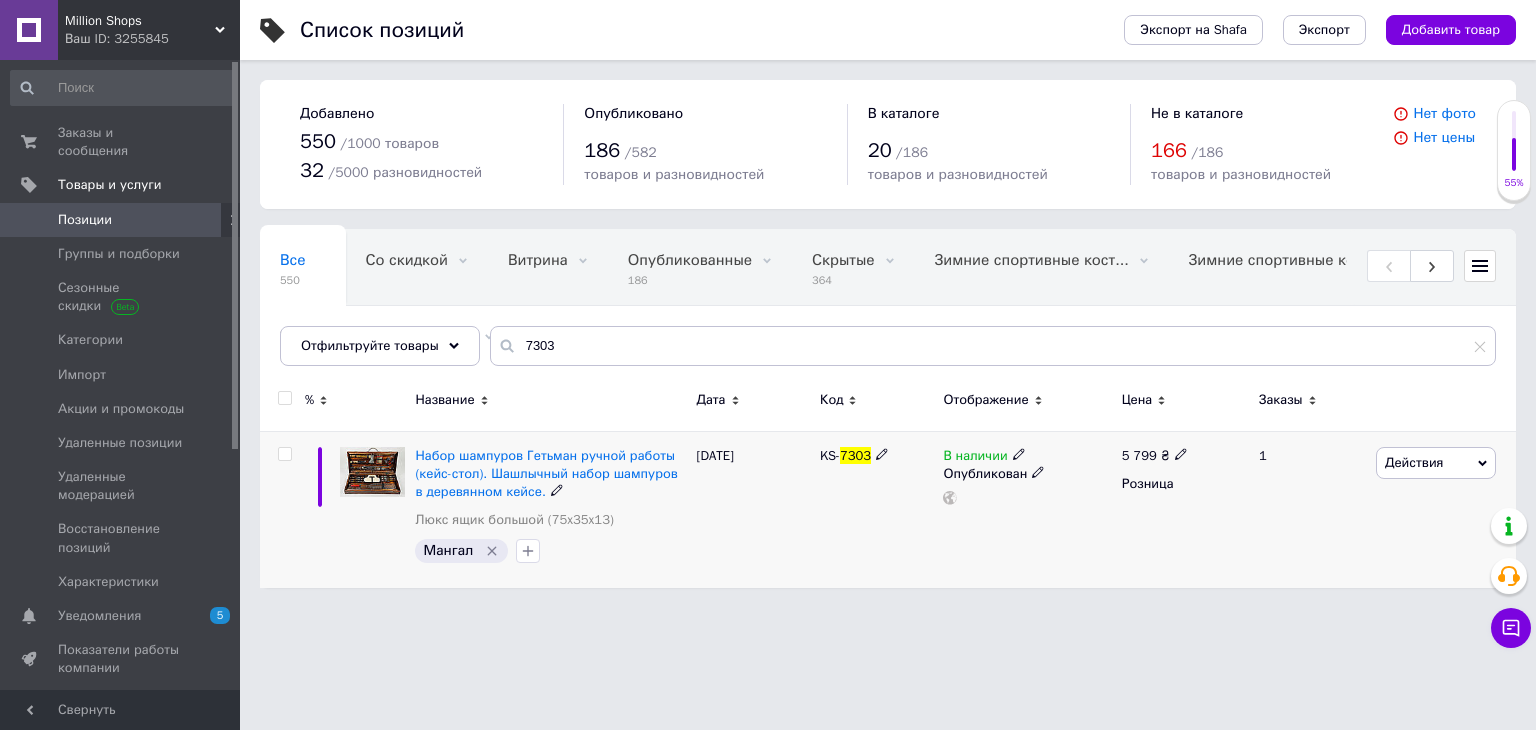 click 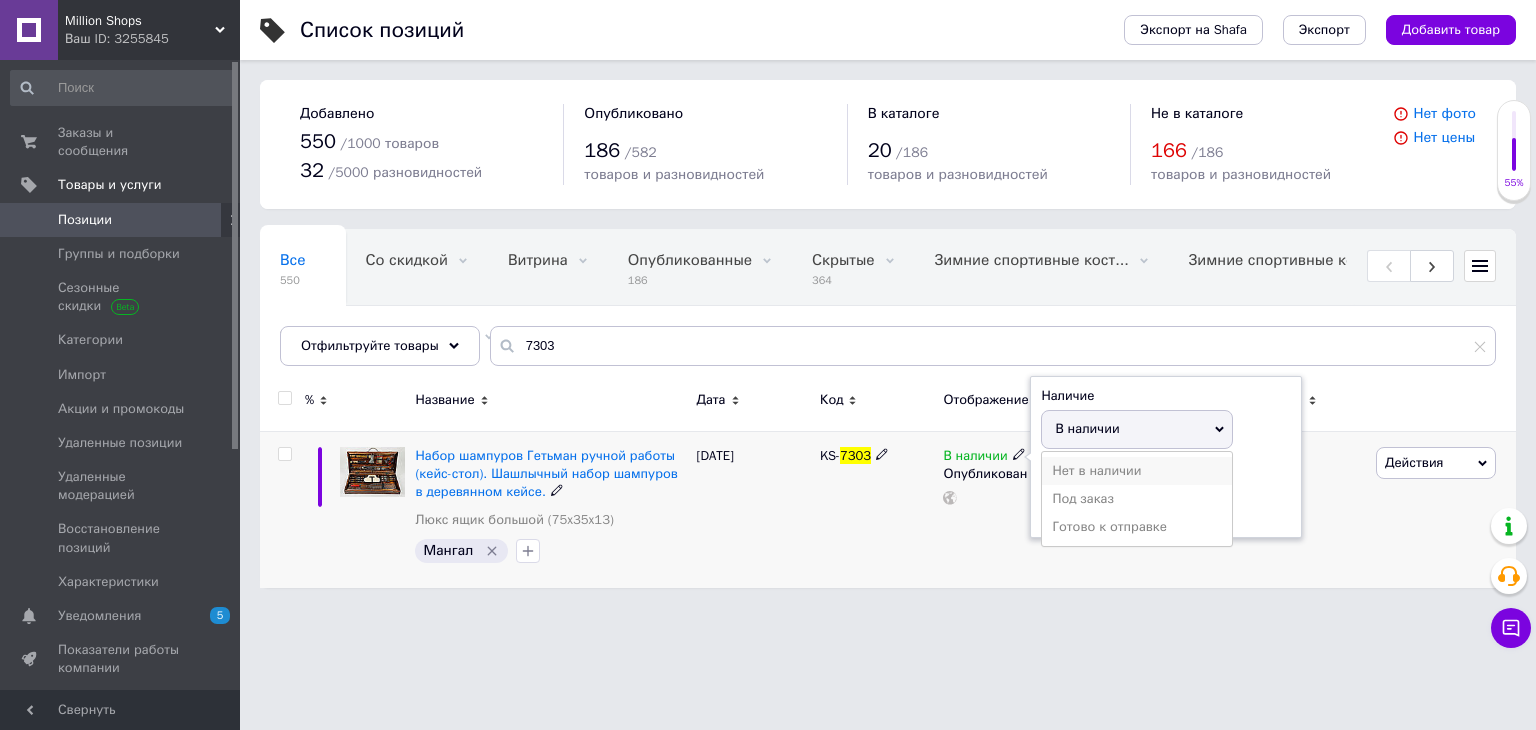 click on "Нет в наличии" at bounding box center (1137, 471) 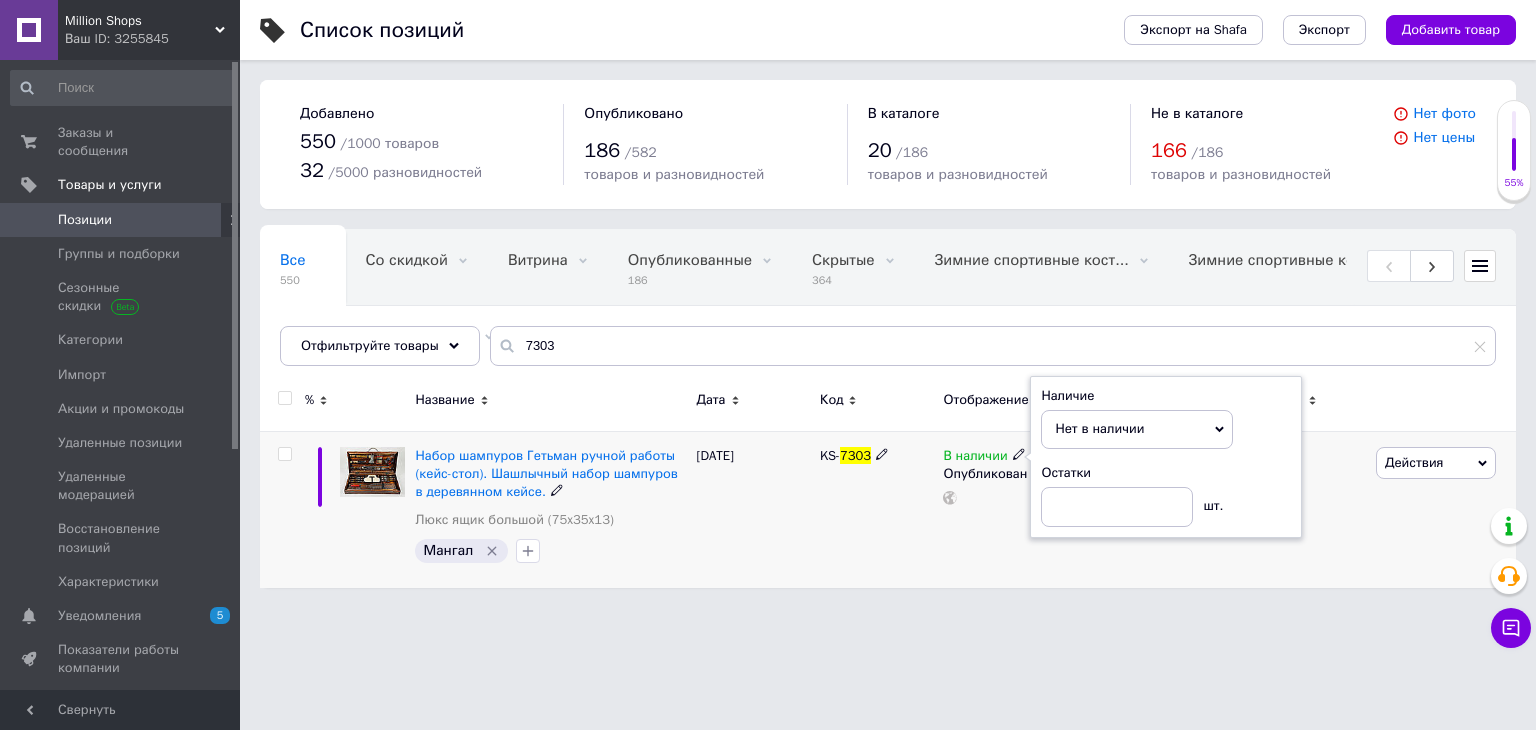click on "В наличии Наличие Нет в наличии В наличии Под заказ Готово к отправке Остатки шт. Опубликован" at bounding box center [1027, 509] 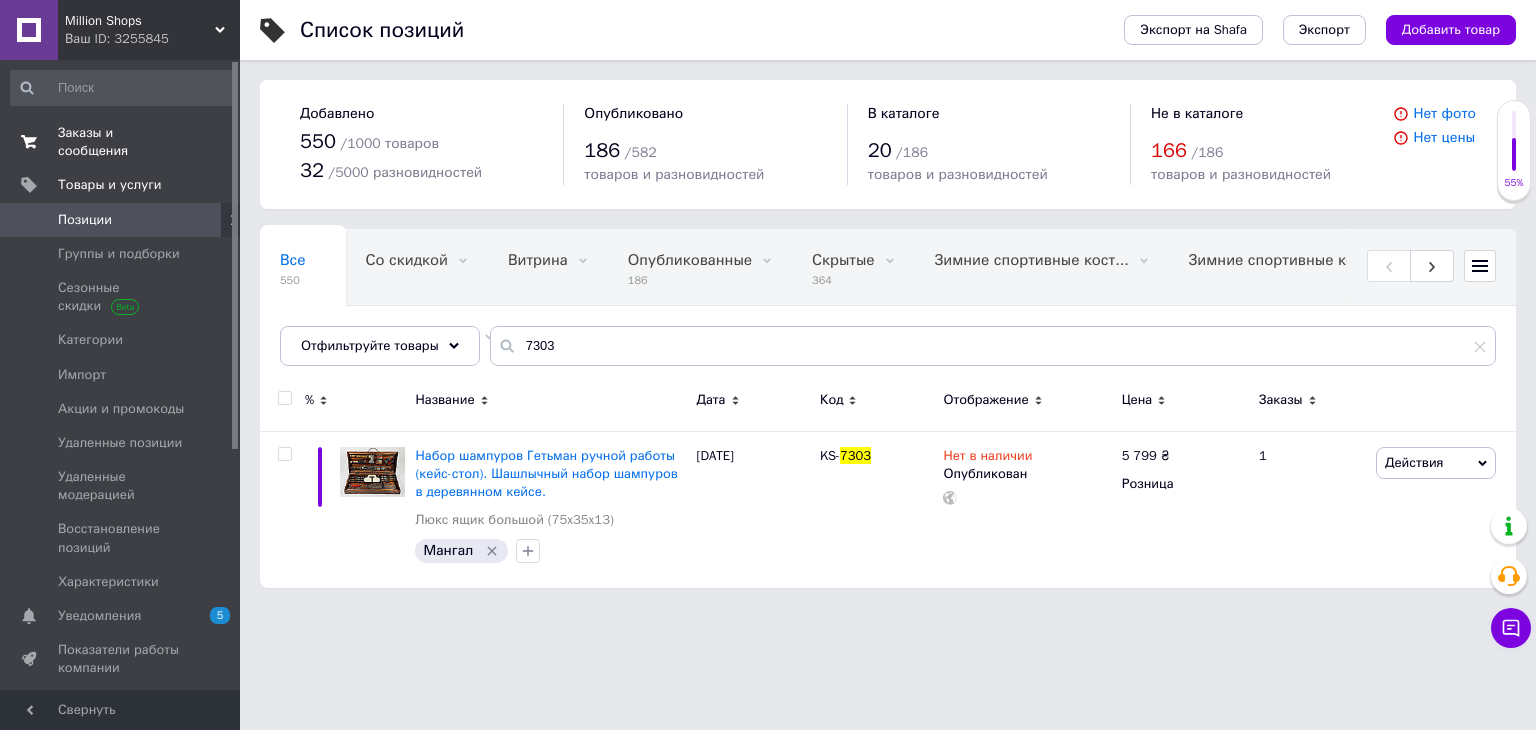 click on "Заказы и сообщения 0 0" at bounding box center (123, 142) 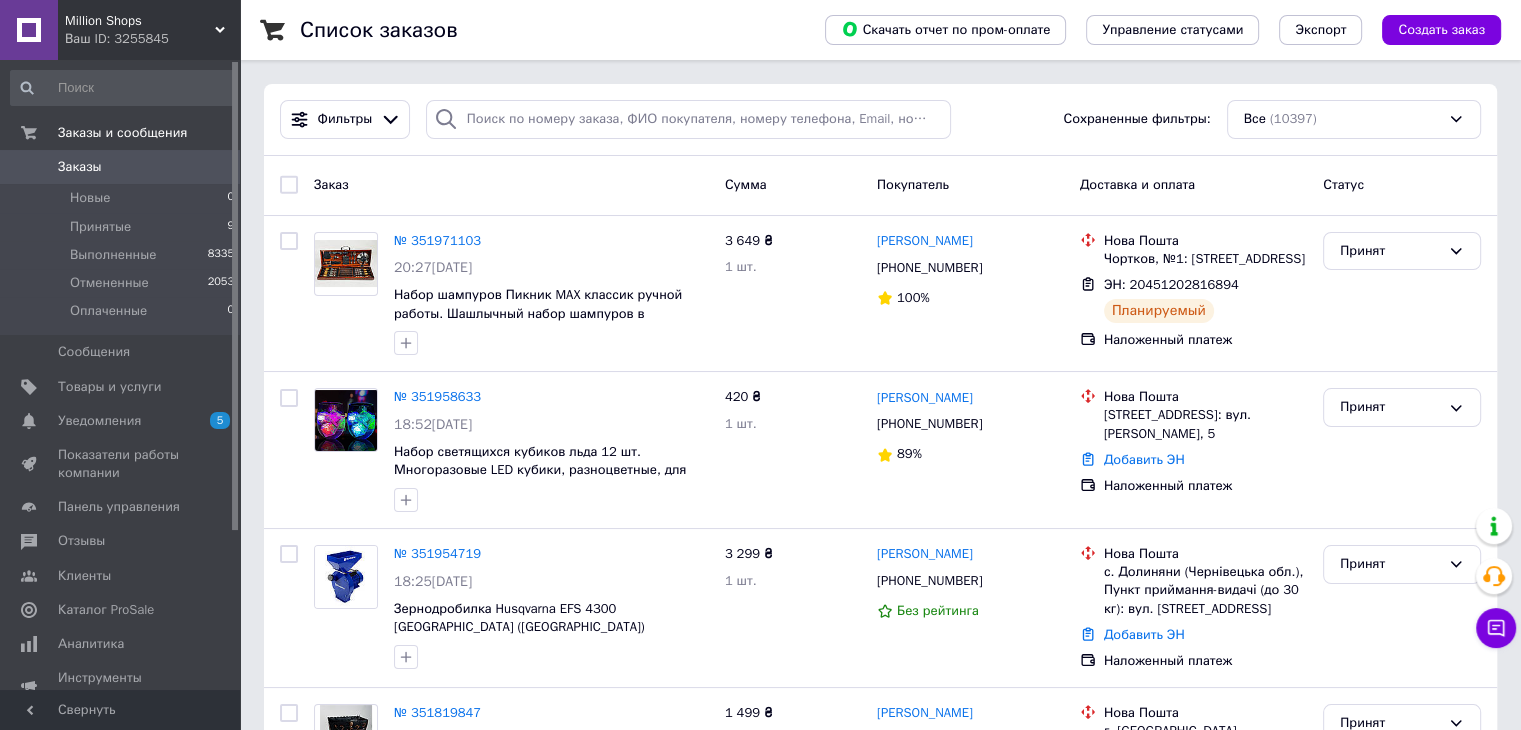scroll, scrollTop: 212, scrollLeft: 0, axis: vertical 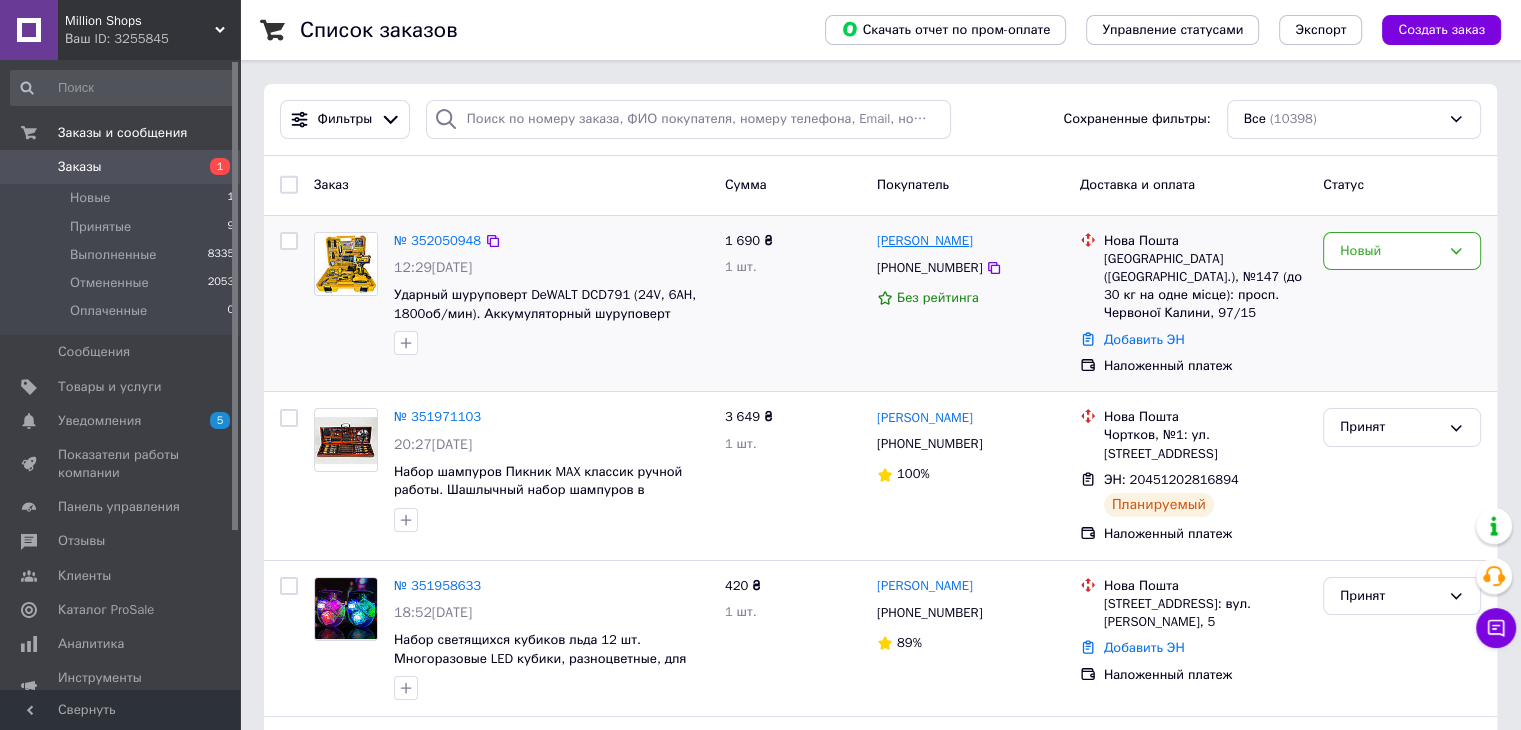 drag, startPoint x: 1016, startPoint y: 245, endPoint x: 876, endPoint y: 248, distance: 140.03214 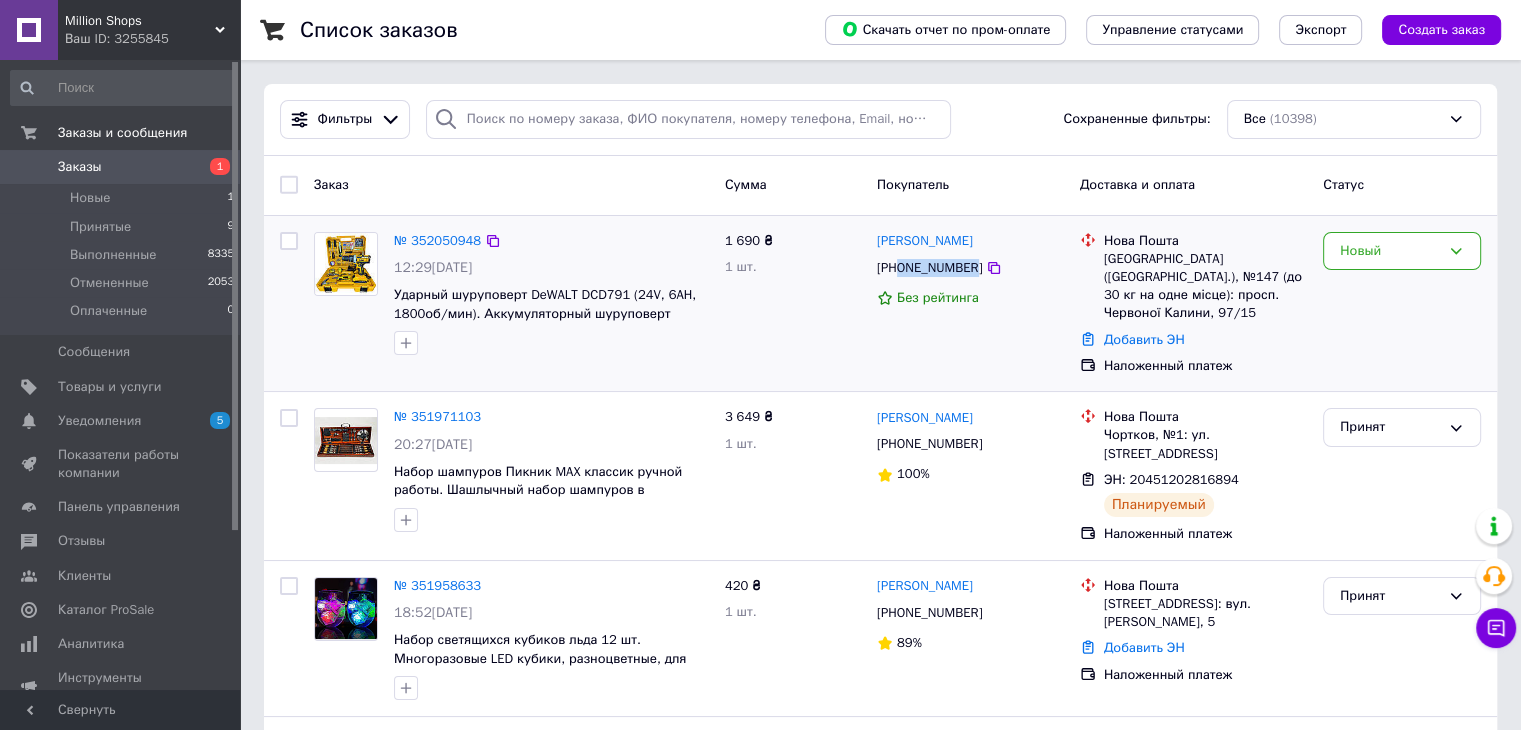 drag, startPoint x: 901, startPoint y: 273, endPoint x: 970, endPoint y: 275, distance: 69.02898 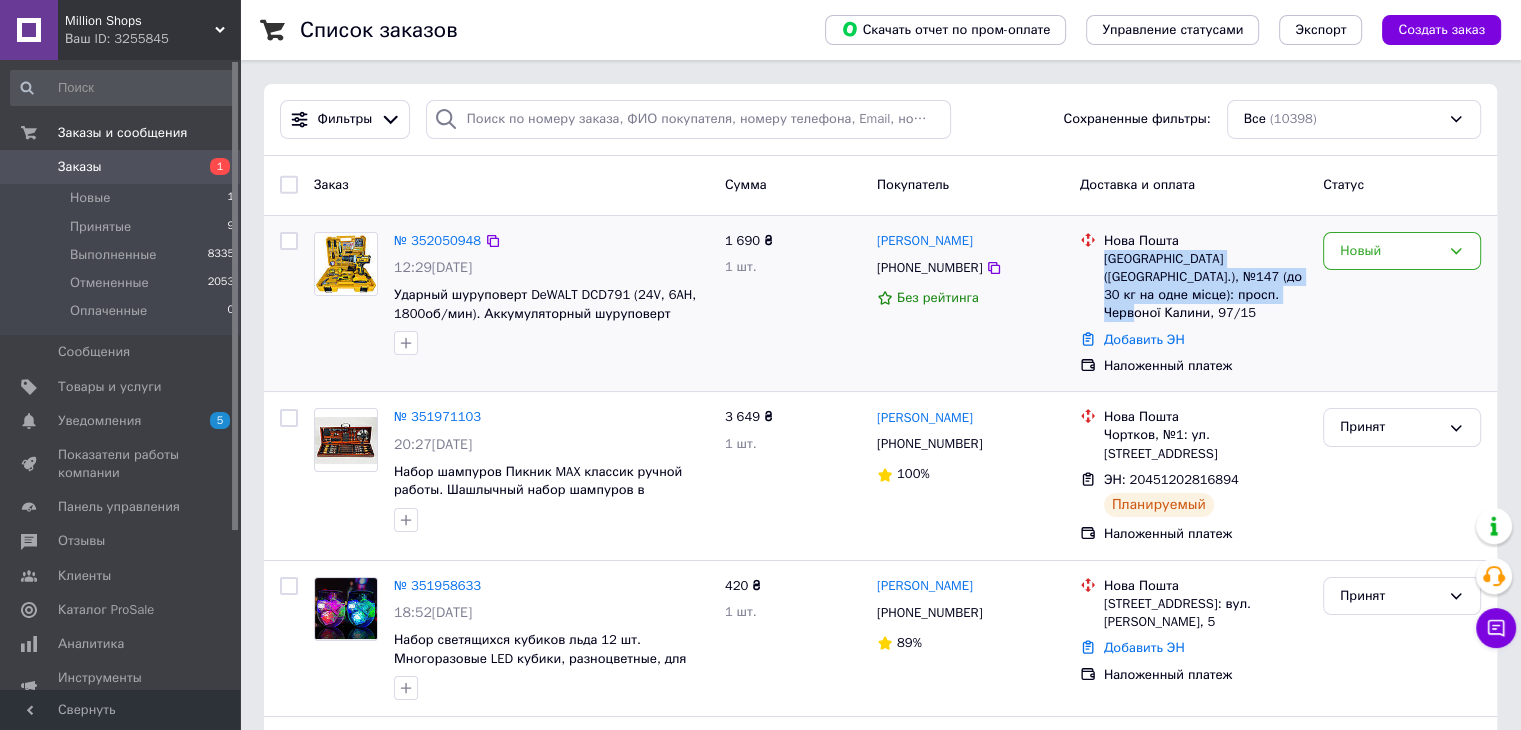 drag, startPoint x: 1102, startPoint y: 257, endPoint x: 1287, endPoint y: 302, distance: 190.39433 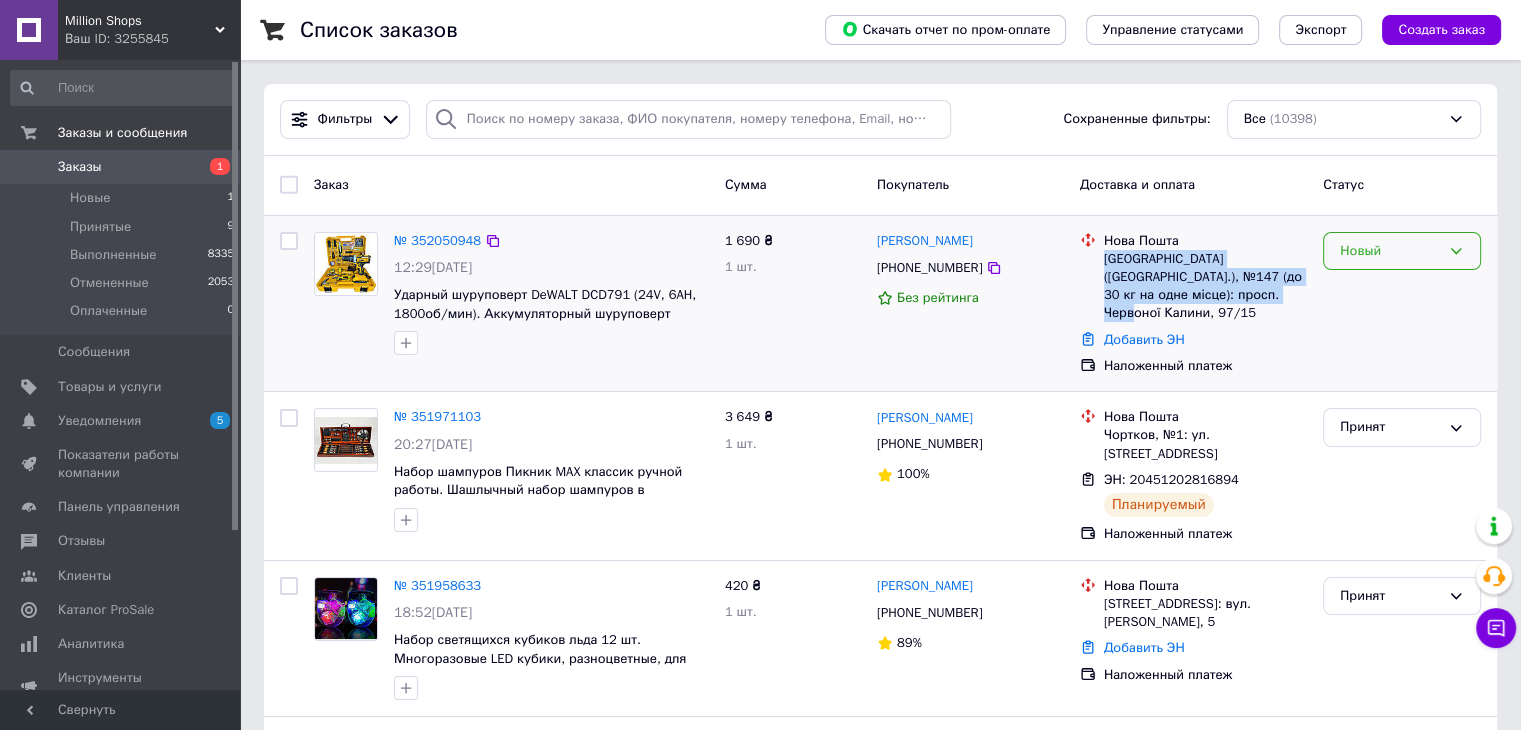 click on "Новый" at bounding box center (1390, 251) 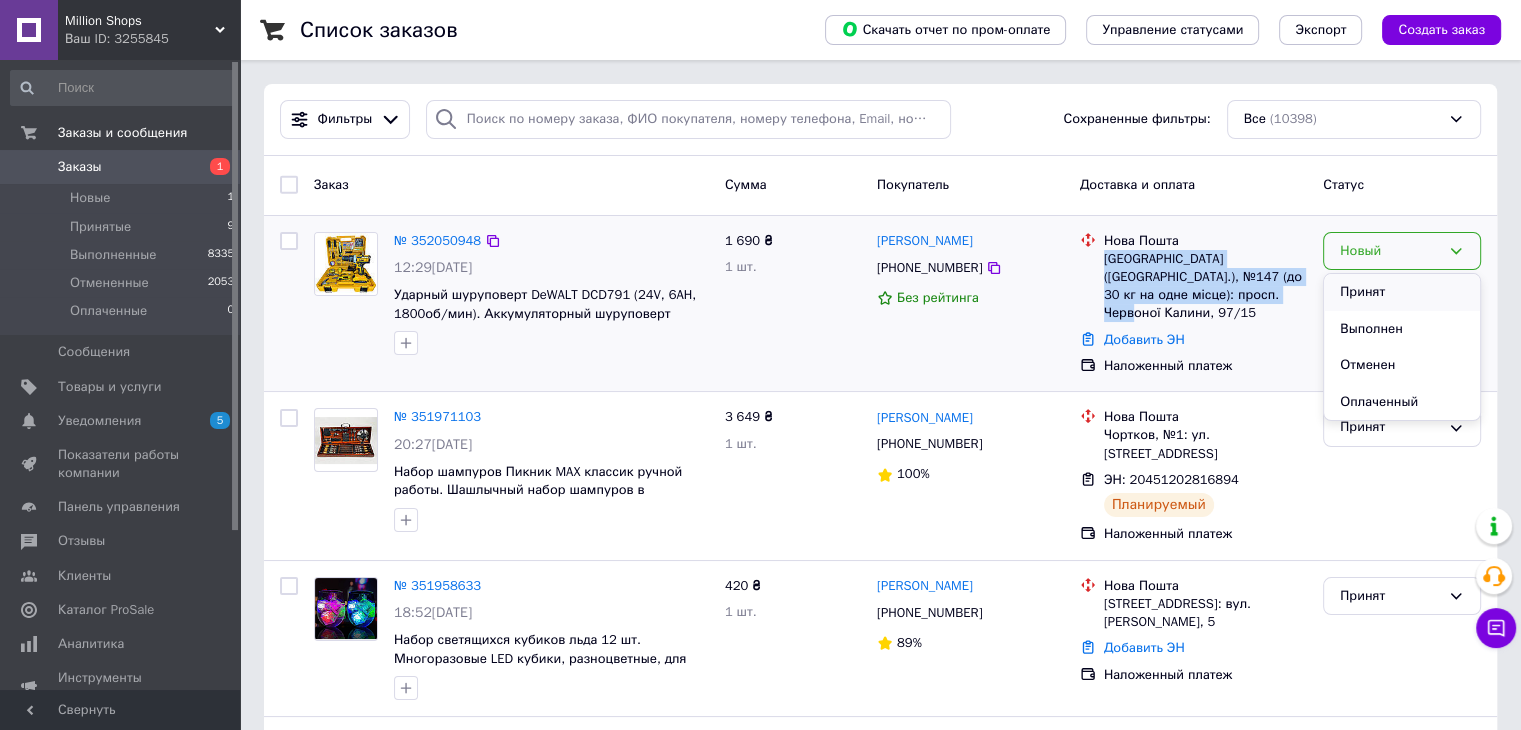 click on "Принят" at bounding box center (1402, 292) 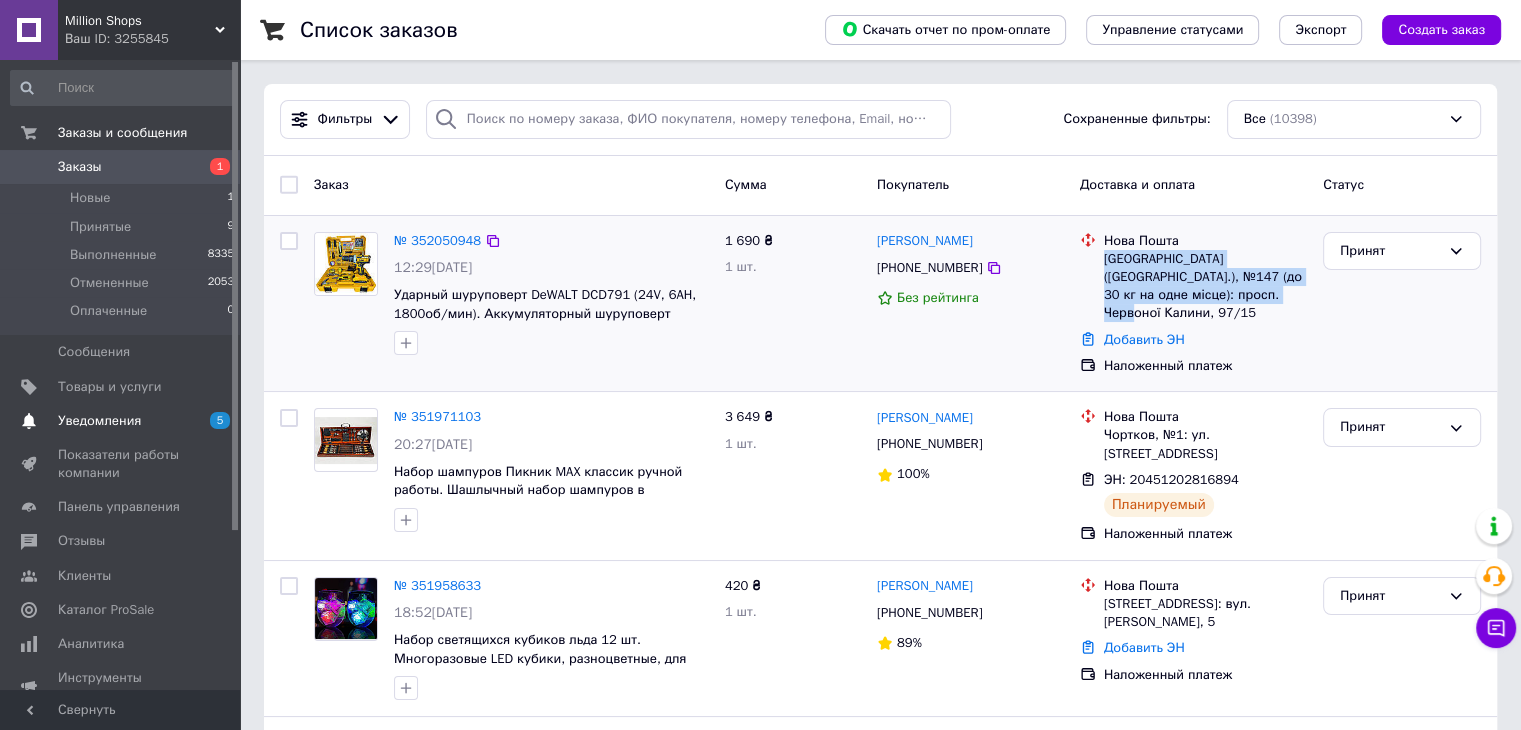 click on "Уведомления" at bounding box center [99, 421] 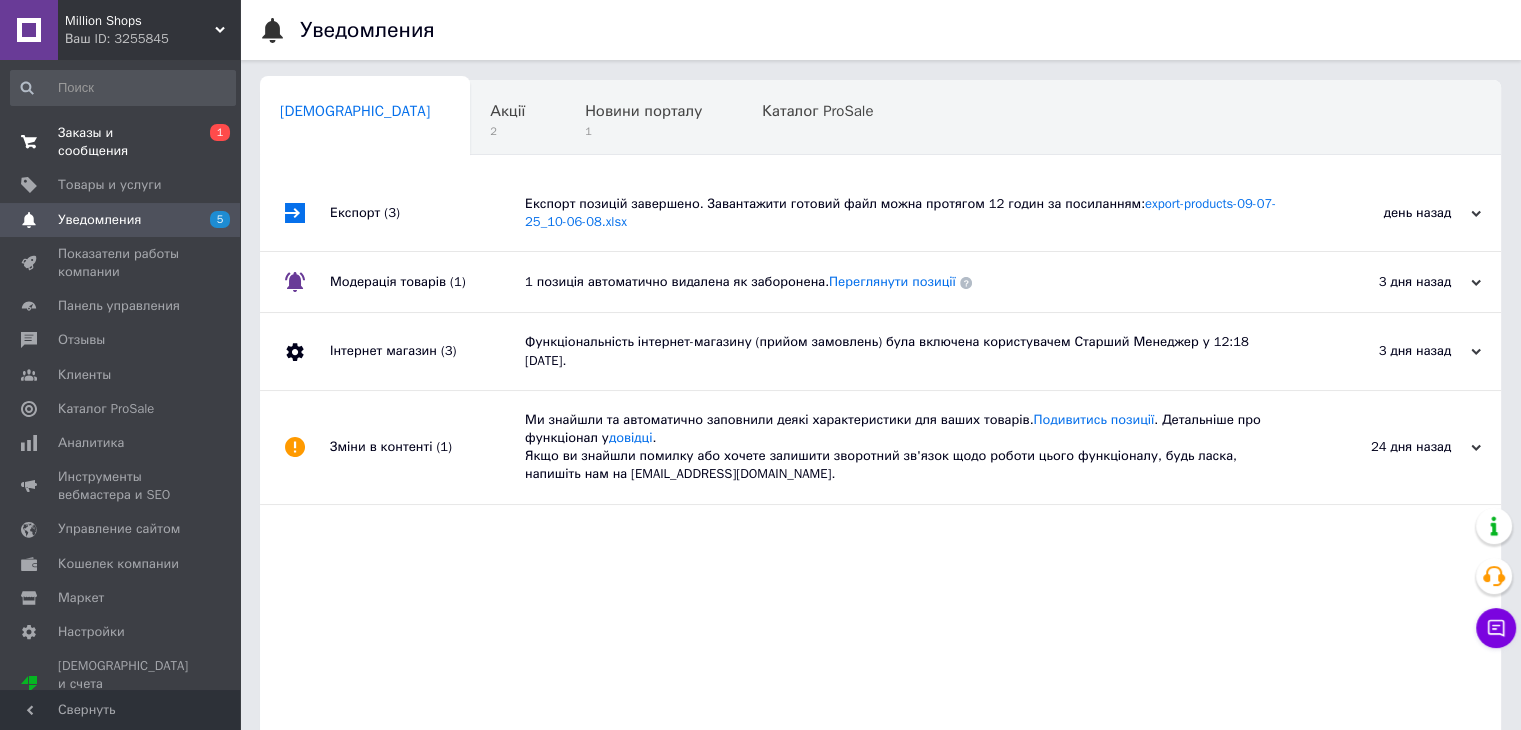 click on "Заказы и сообщения" at bounding box center (121, 142) 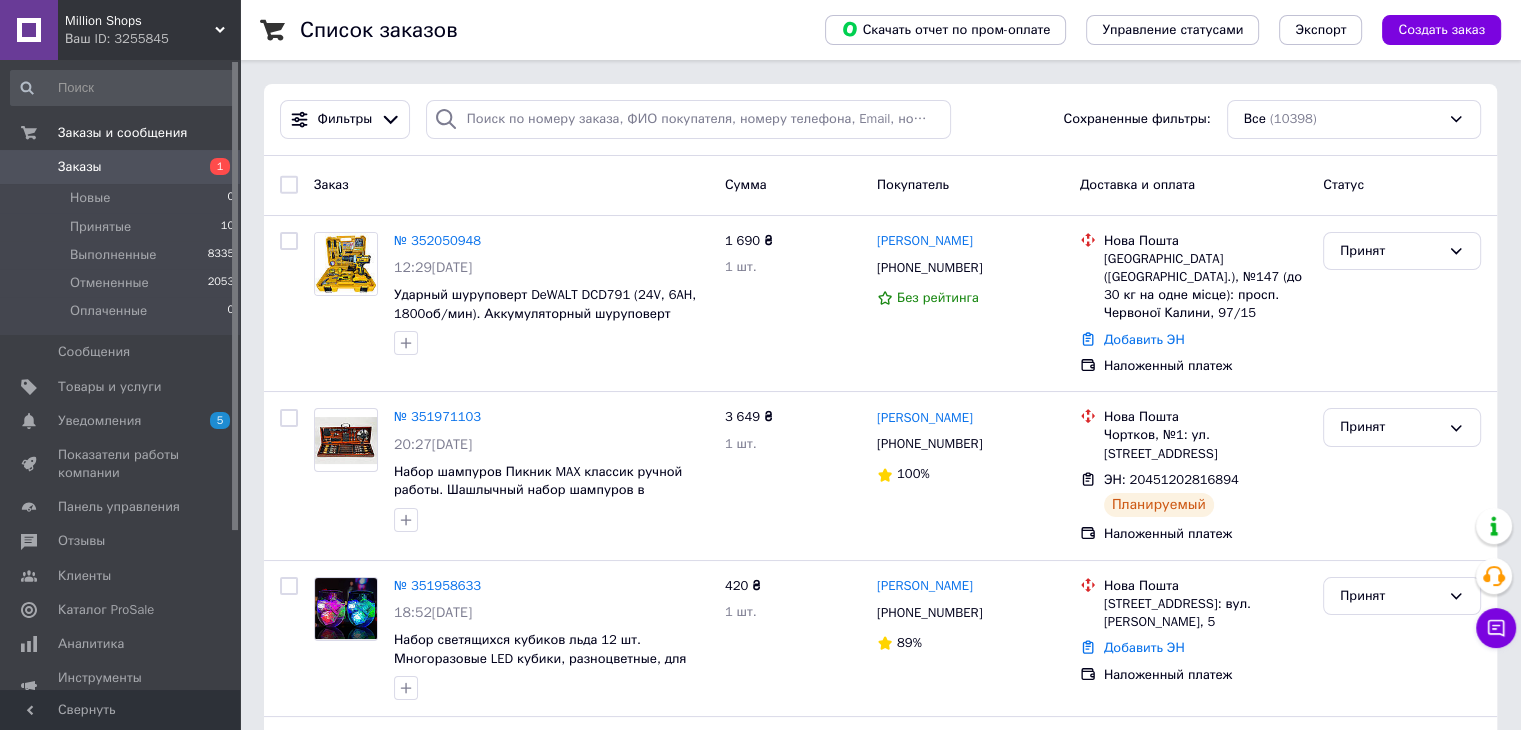 click on "Ваш ID: 3255845" at bounding box center (152, 39) 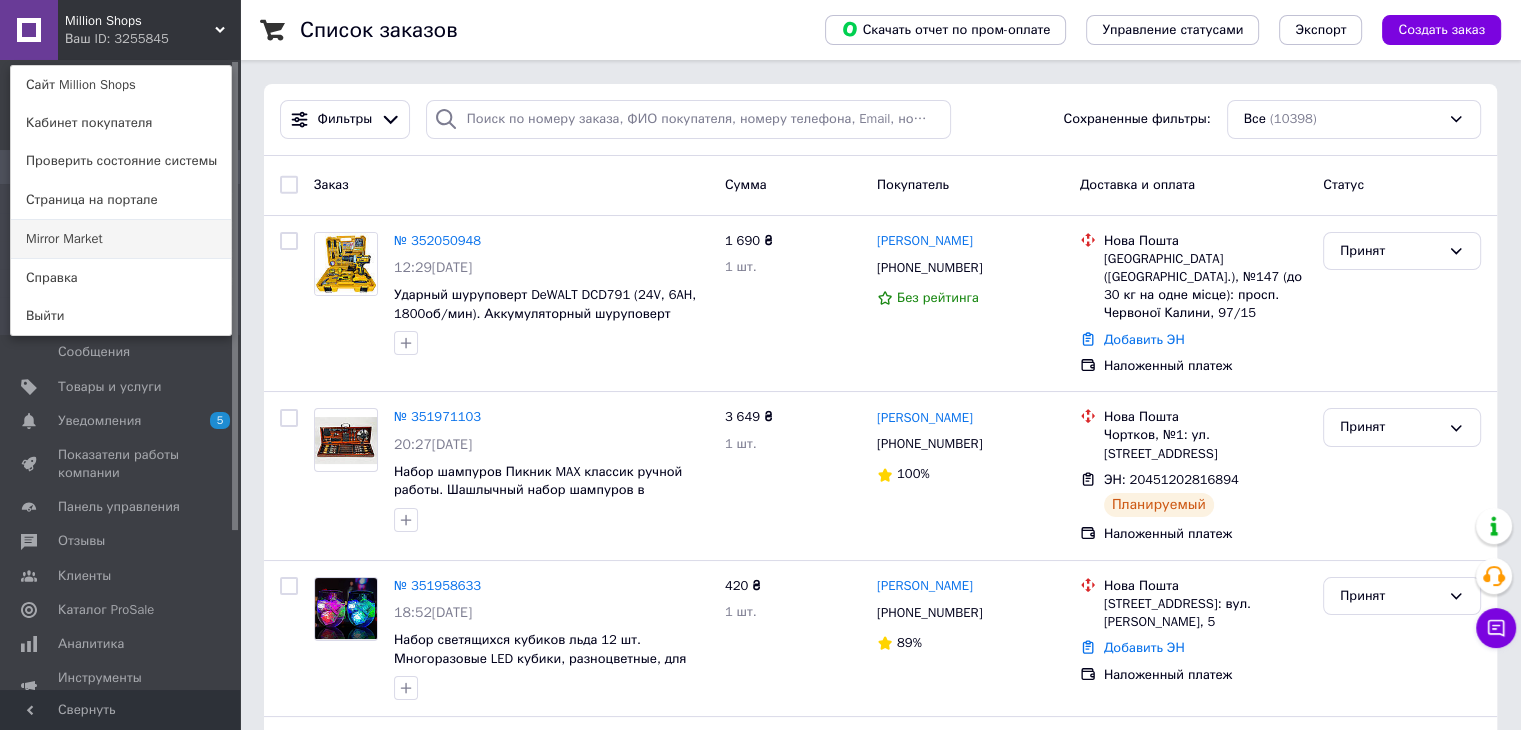 click on "Mirror Market" at bounding box center [121, 239] 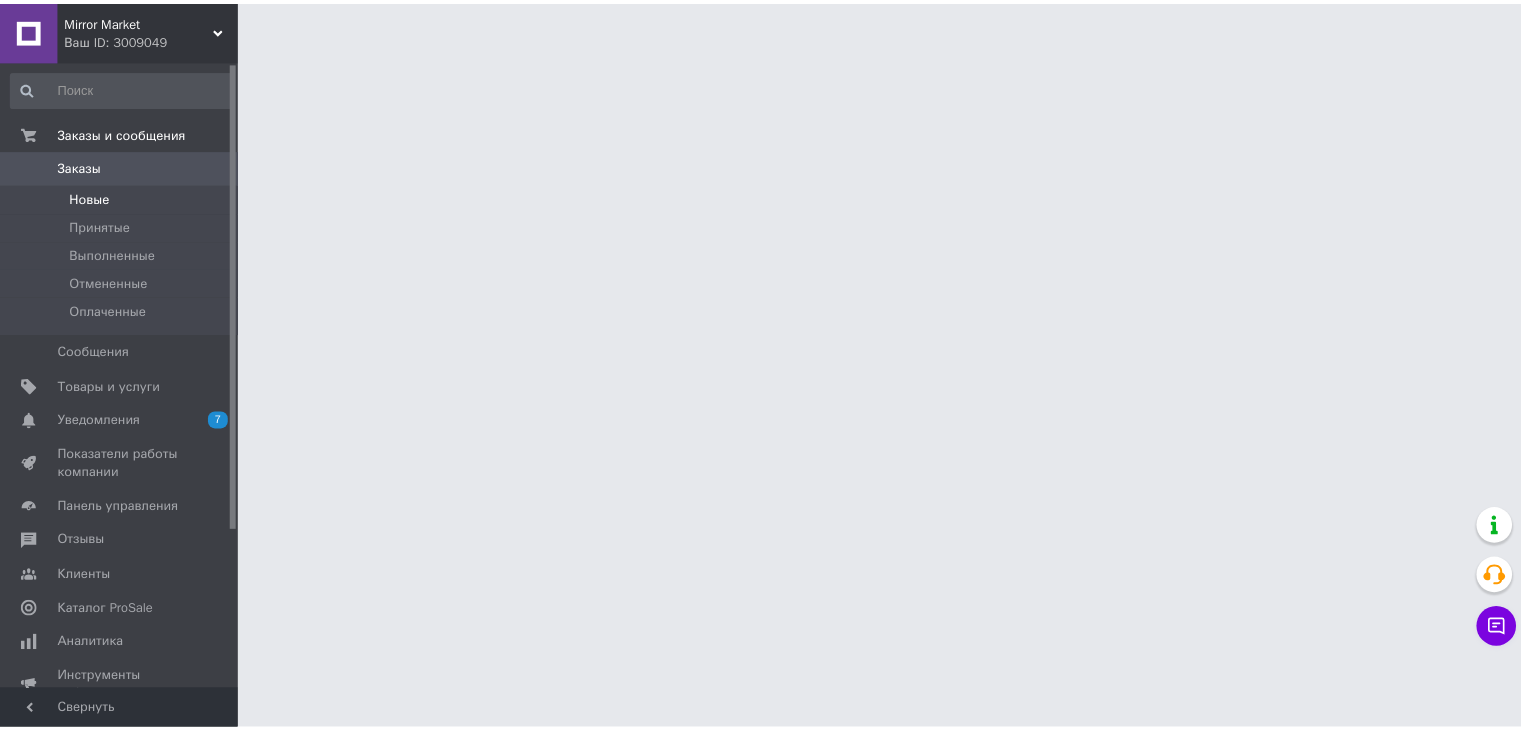 scroll, scrollTop: 0, scrollLeft: 0, axis: both 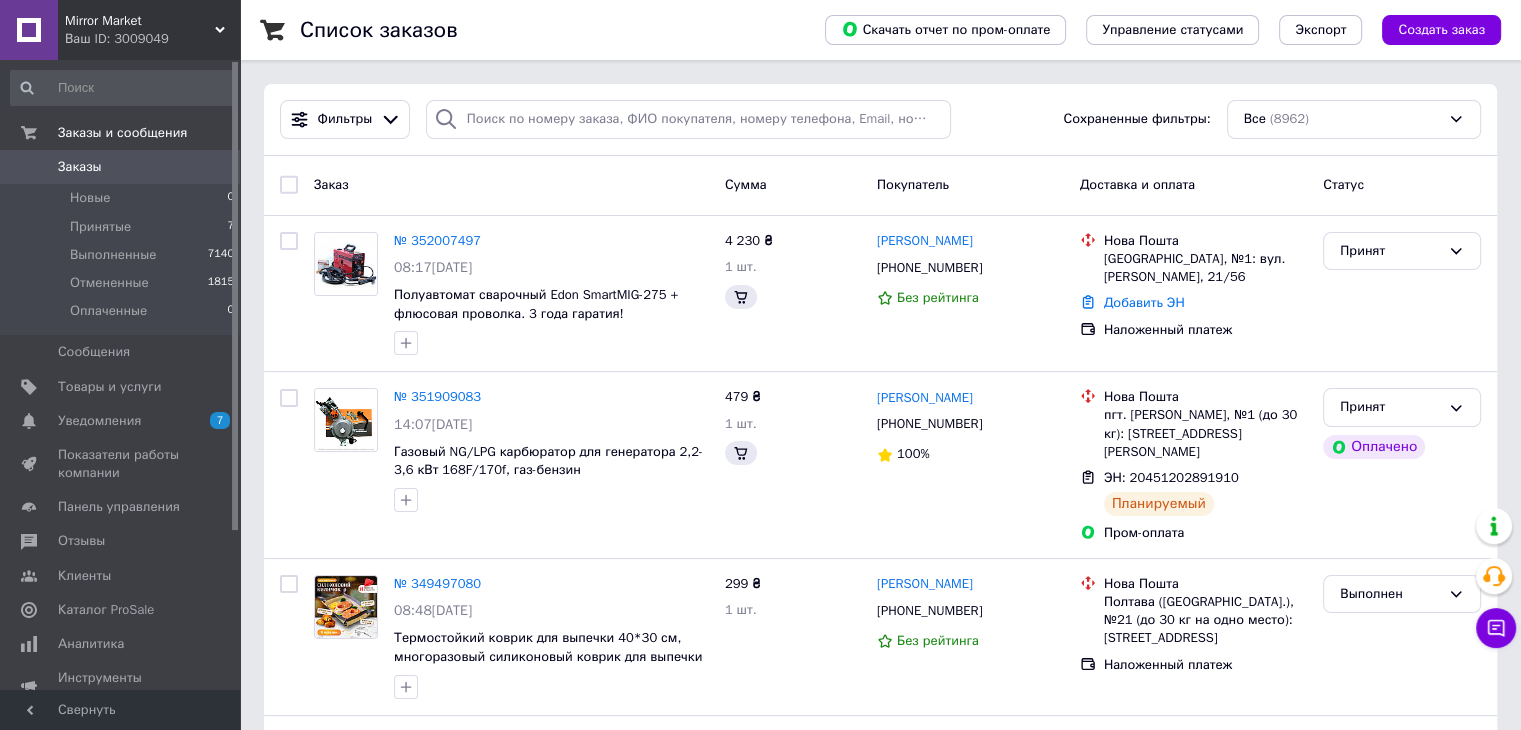 click on "Mirror Market" at bounding box center (140, 21) 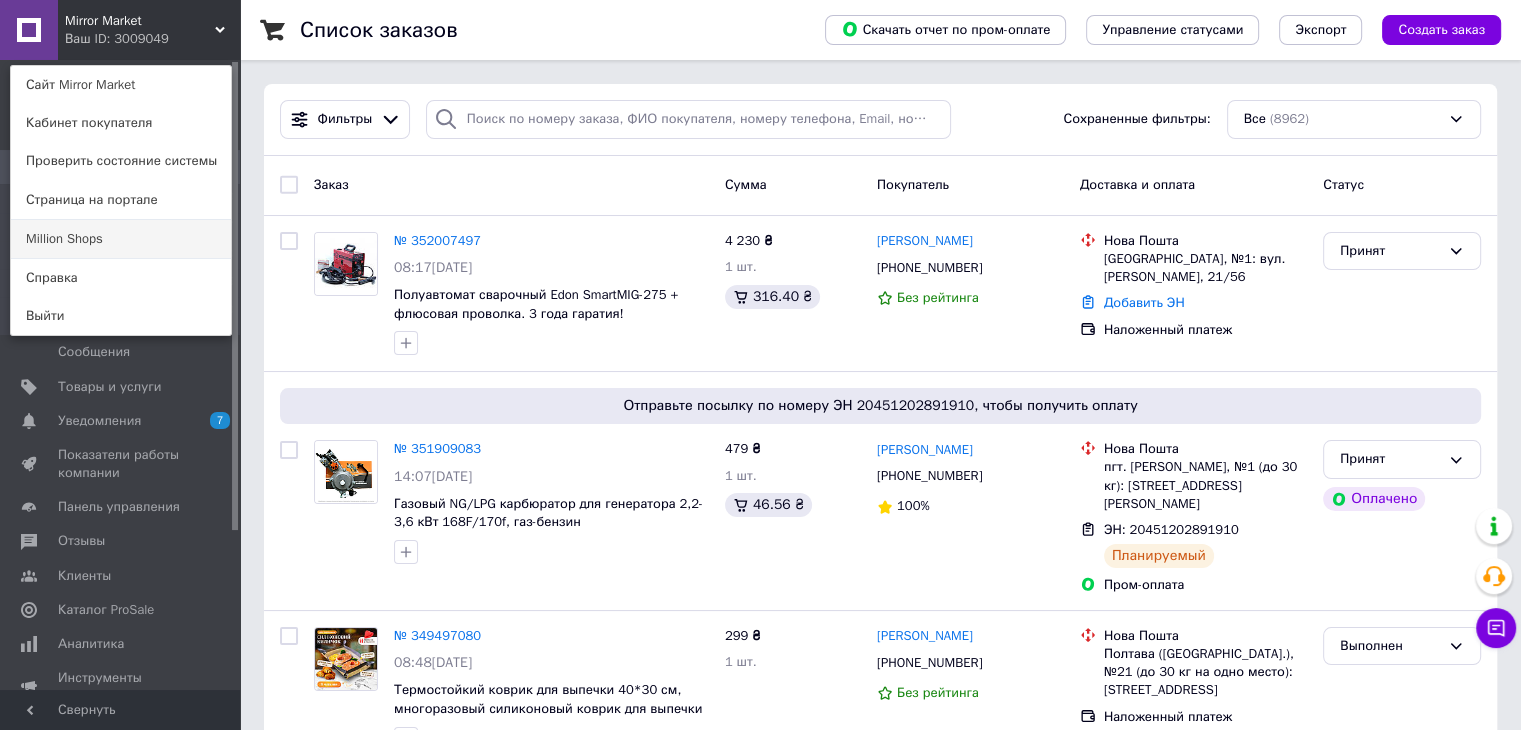 click on "Million Shops" at bounding box center [121, 239] 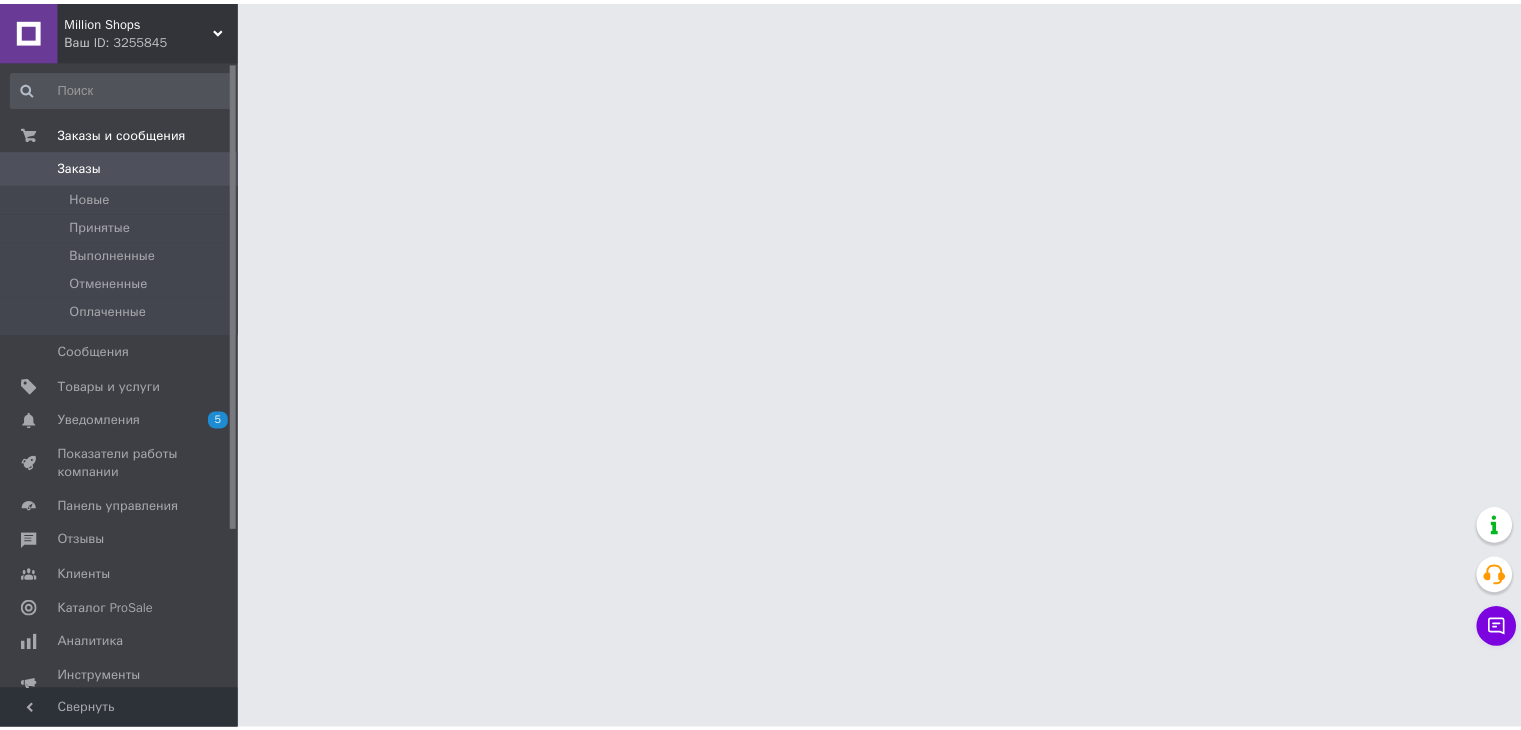 scroll, scrollTop: 0, scrollLeft: 0, axis: both 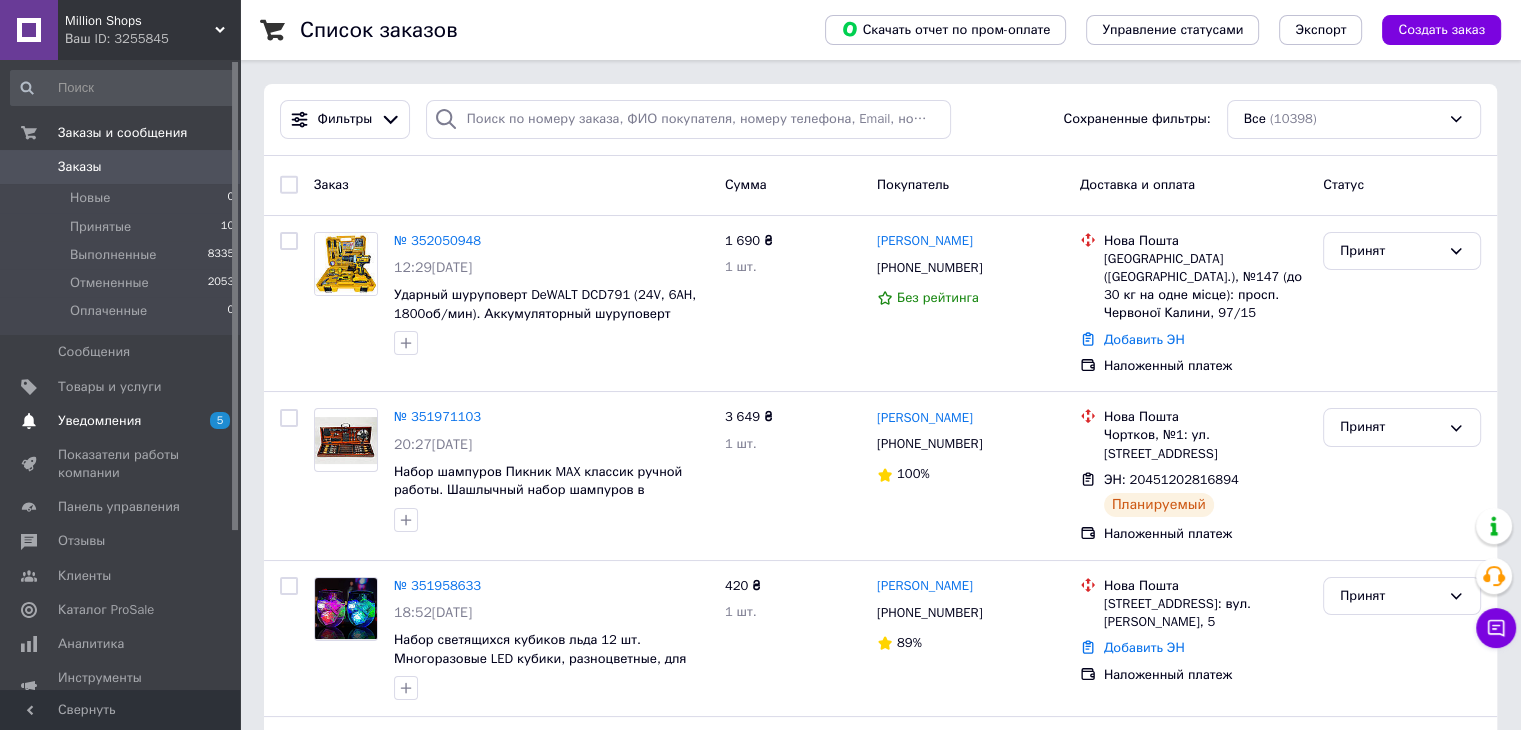 click on "Уведомления" at bounding box center (99, 421) 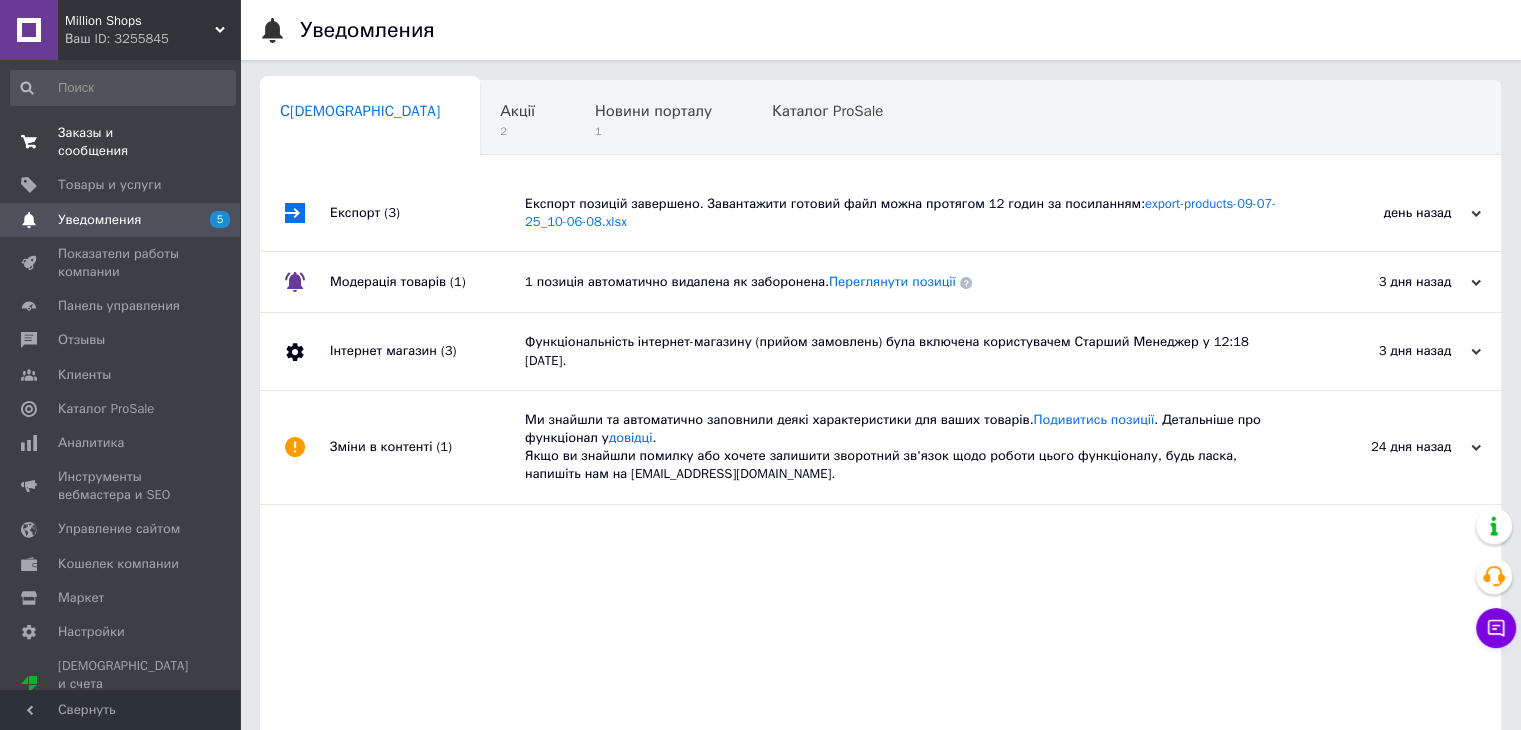 click on "Заказы и сообщения" at bounding box center (121, 142) 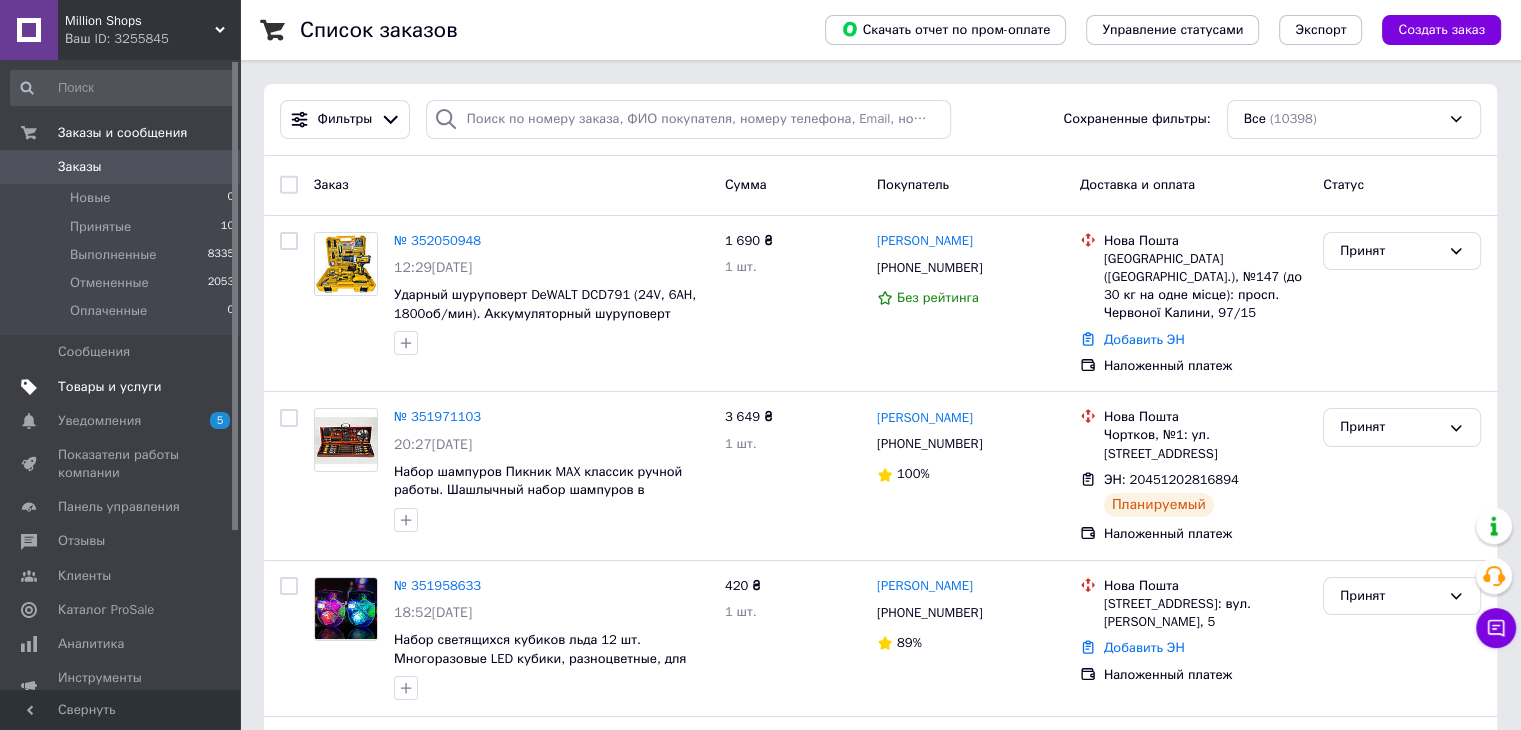 click on "Товары и услуги" at bounding box center [110, 387] 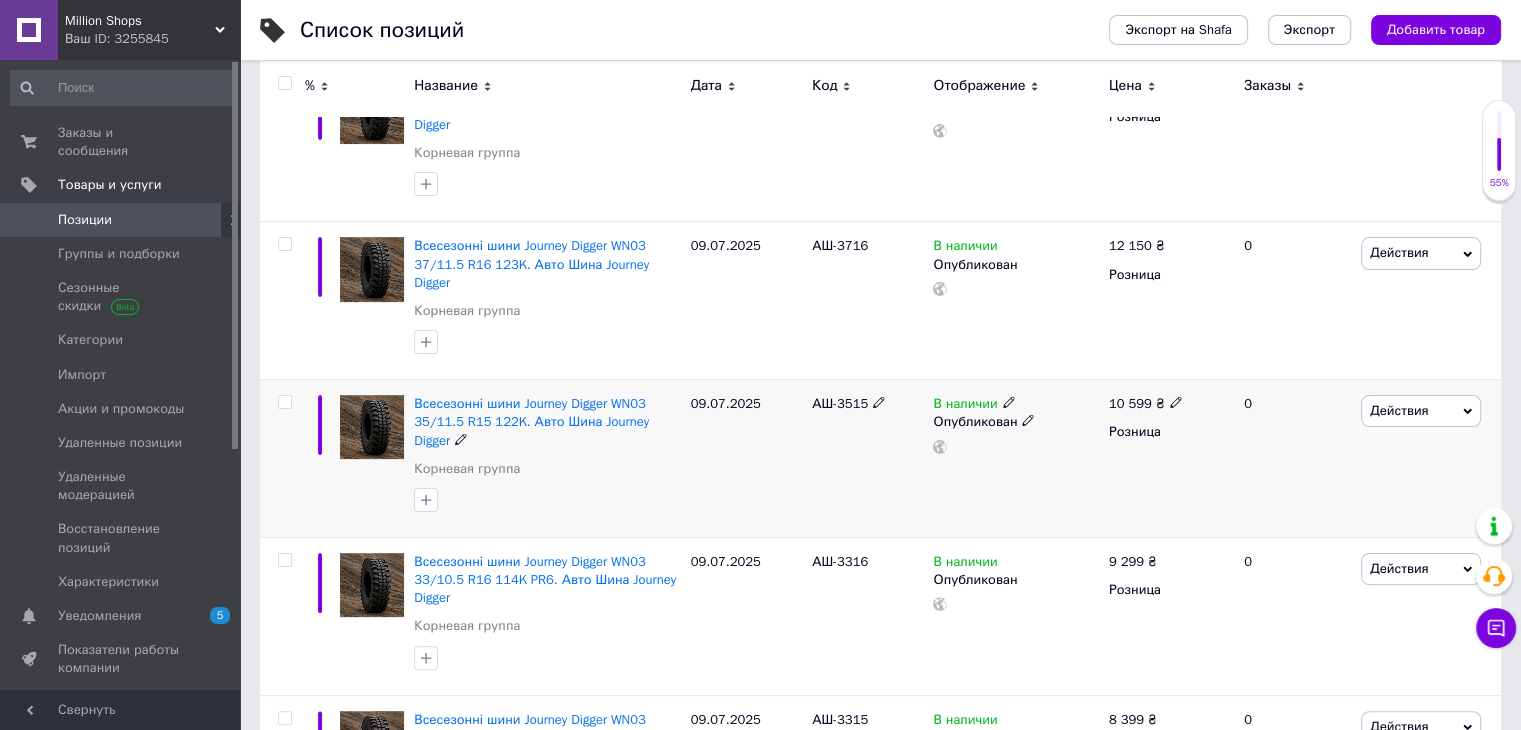 scroll, scrollTop: 400, scrollLeft: 0, axis: vertical 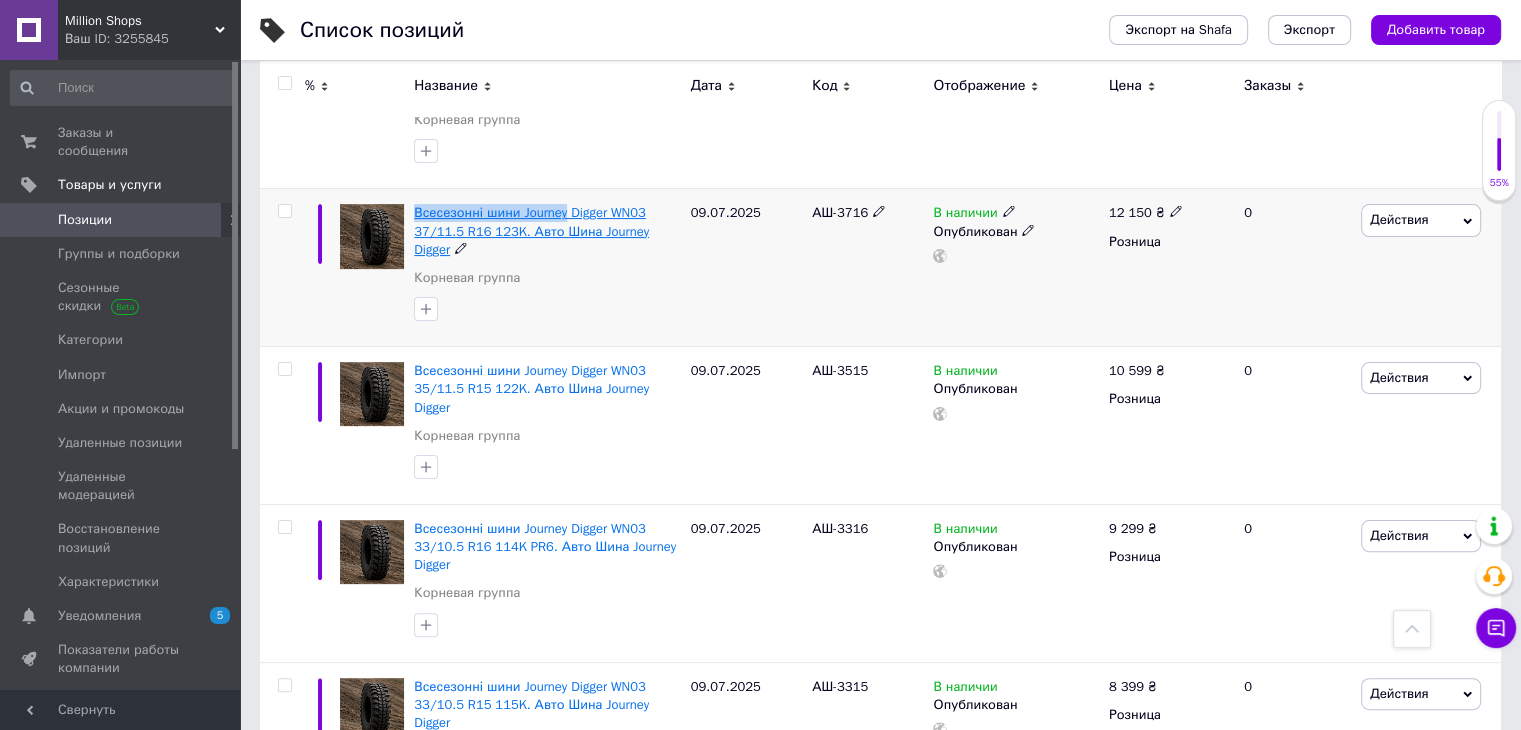 drag, startPoint x: 410, startPoint y: 193, endPoint x: 563, endPoint y: 196, distance: 153.0294 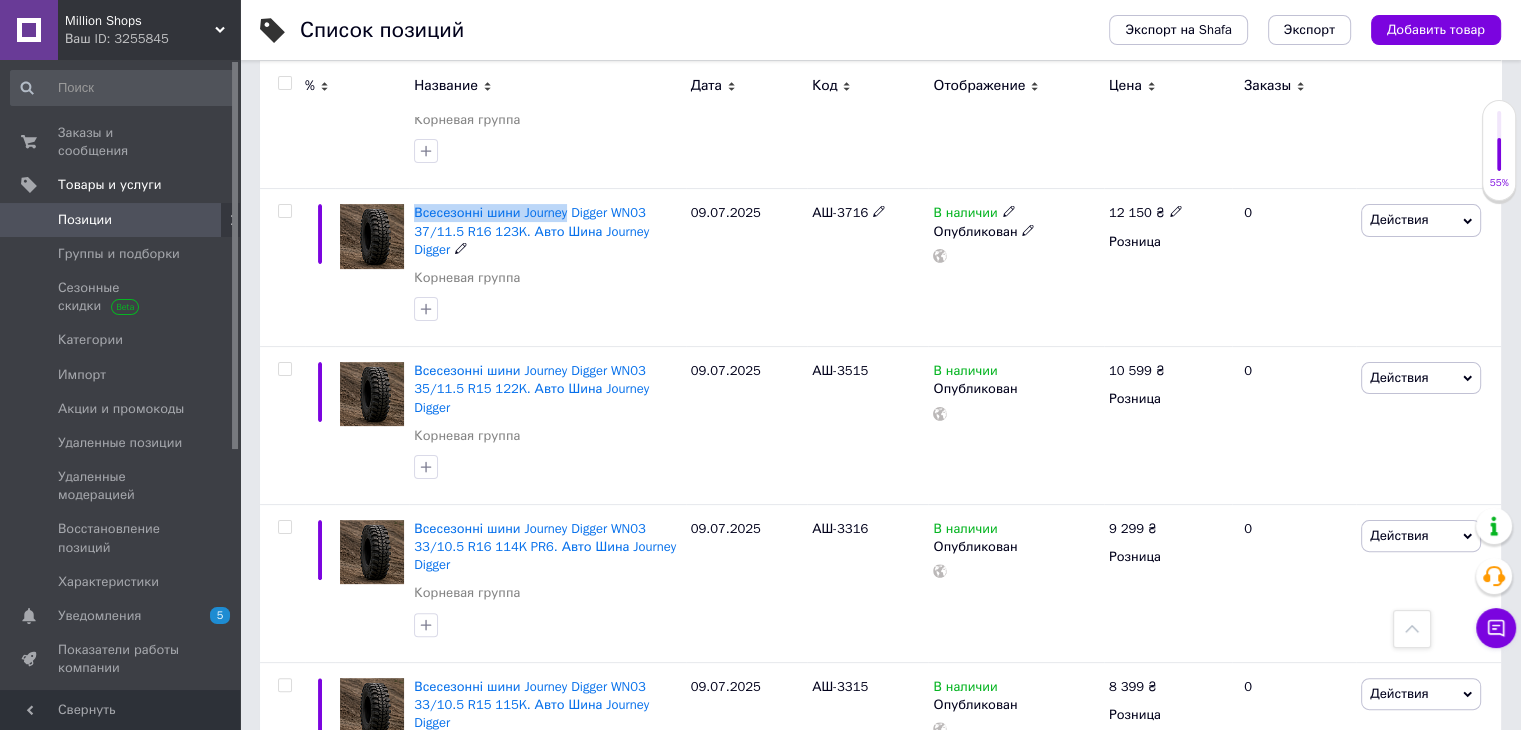 copy on "Всесезонні шини Journey" 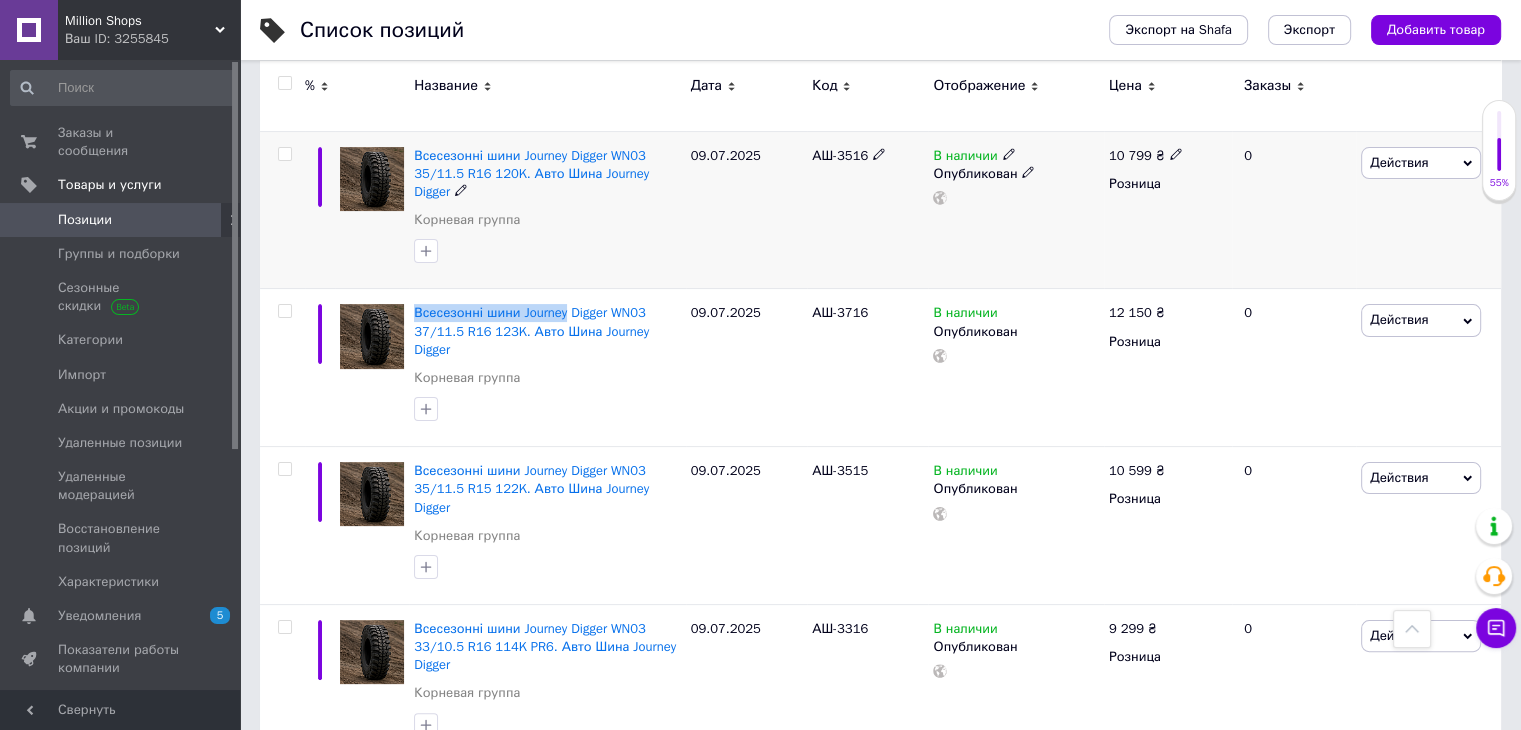 scroll, scrollTop: 200, scrollLeft: 0, axis: vertical 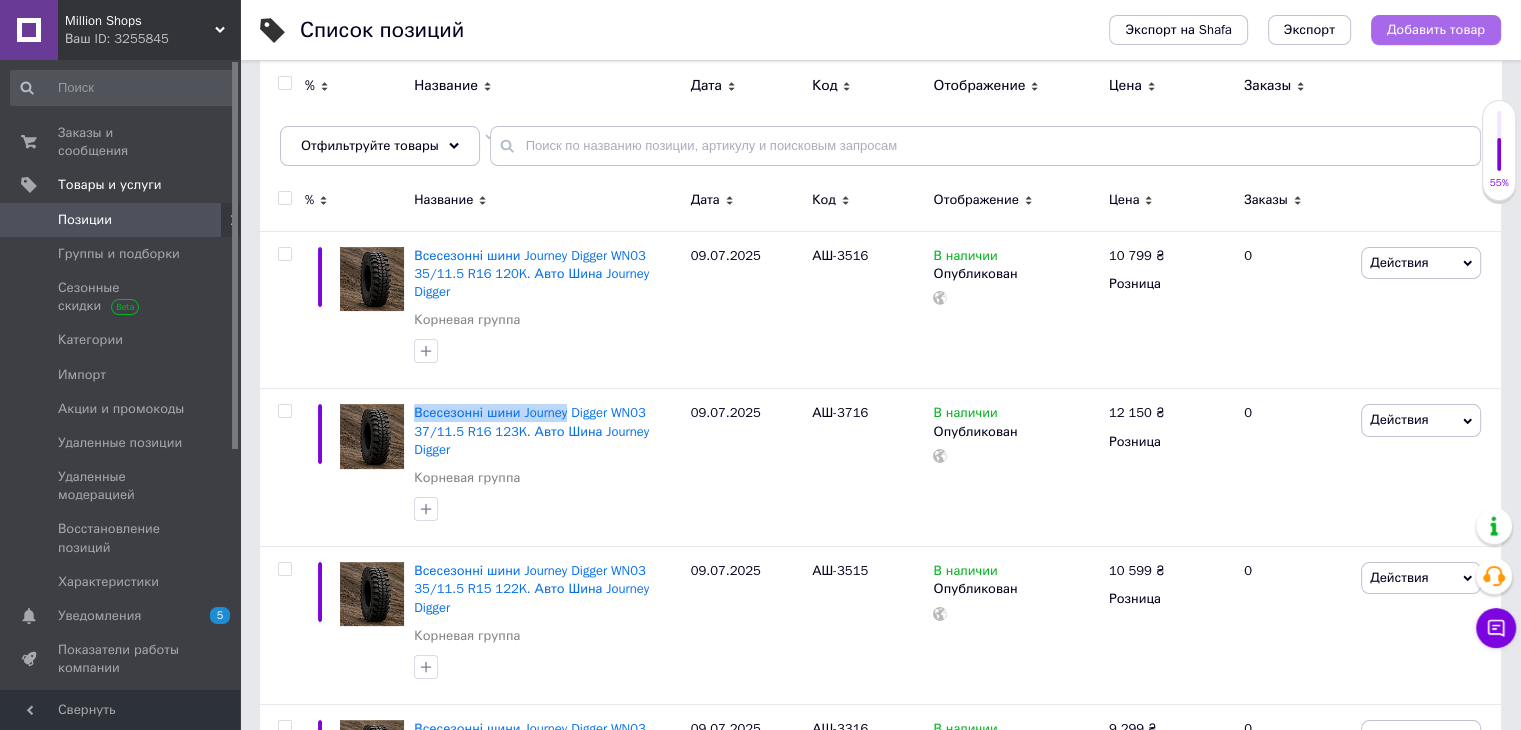 click on "Добавить товар" at bounding box center [1436, 30] 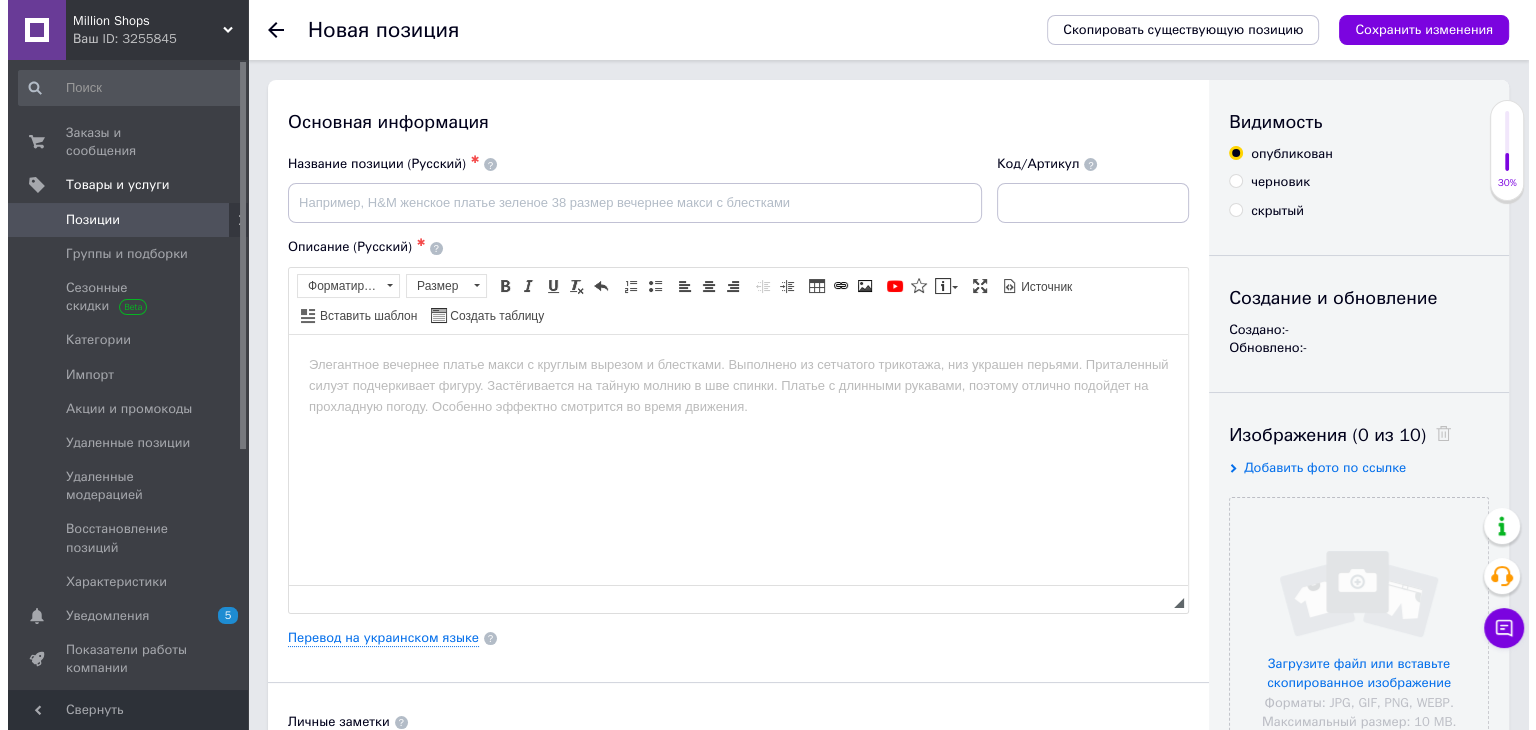 scroll, scrollTop: 0, scrollLeft: 0, axis: both 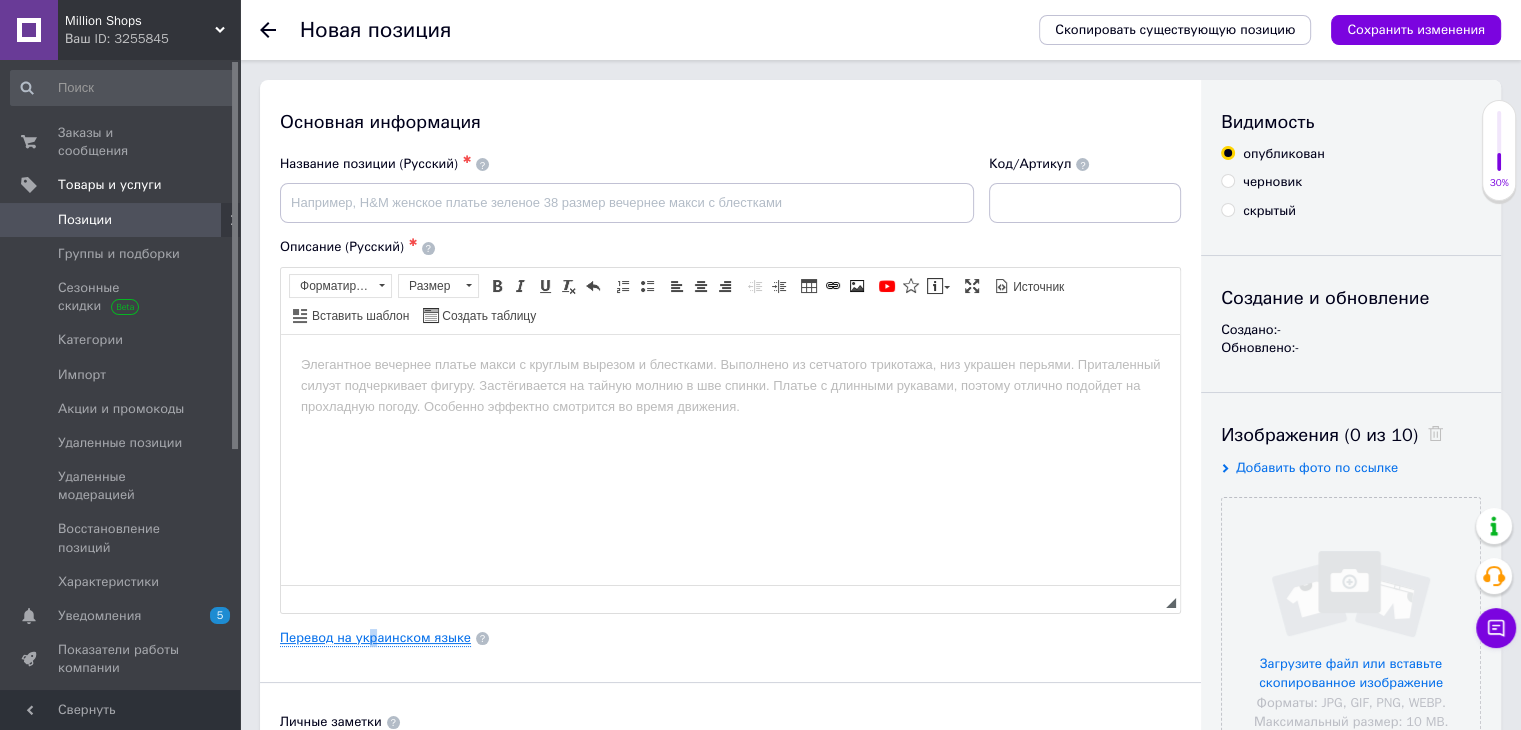 click on "Перевод на украинском языке" at bounding box center [375, 638] 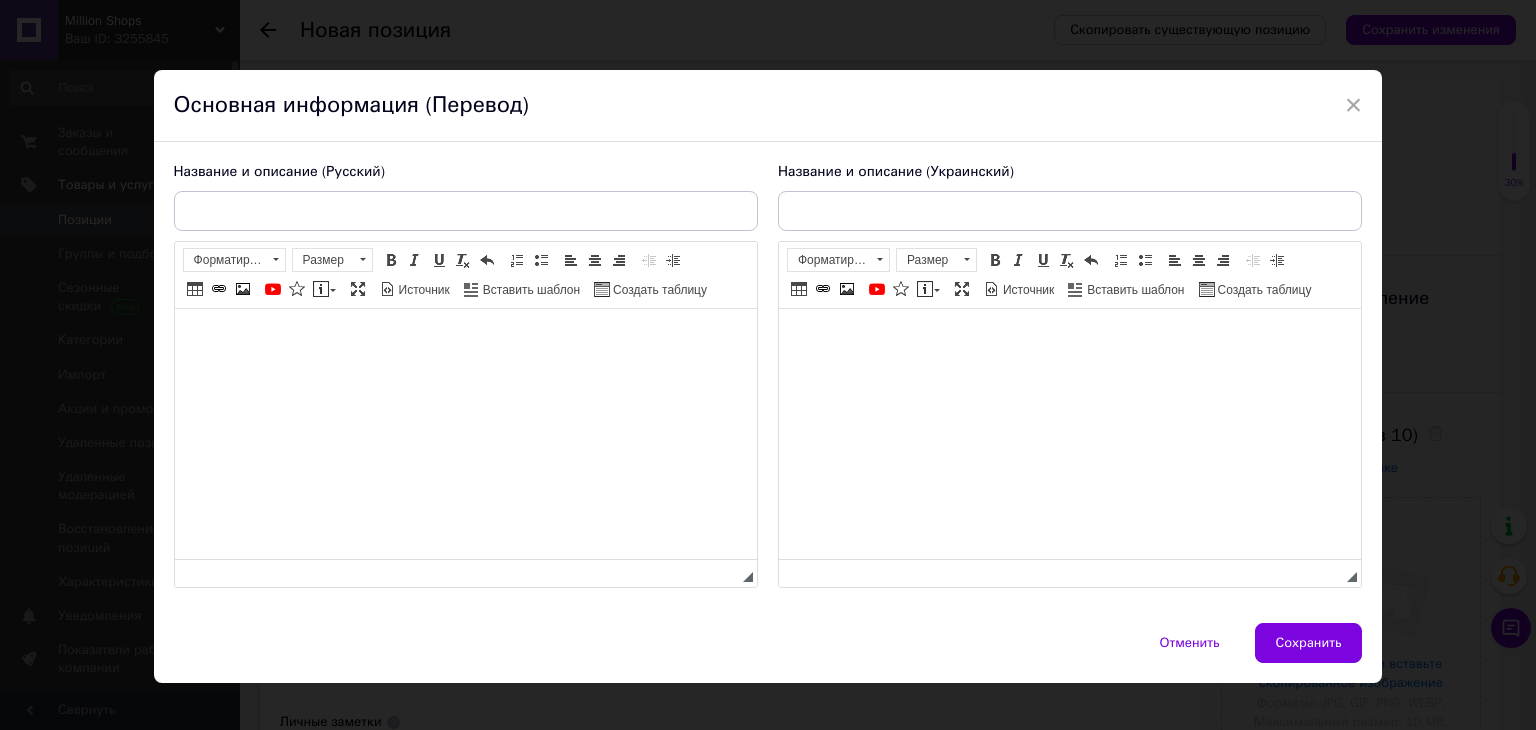 scroll, scrollTop: 0, scrollLeft: 0, axis: both 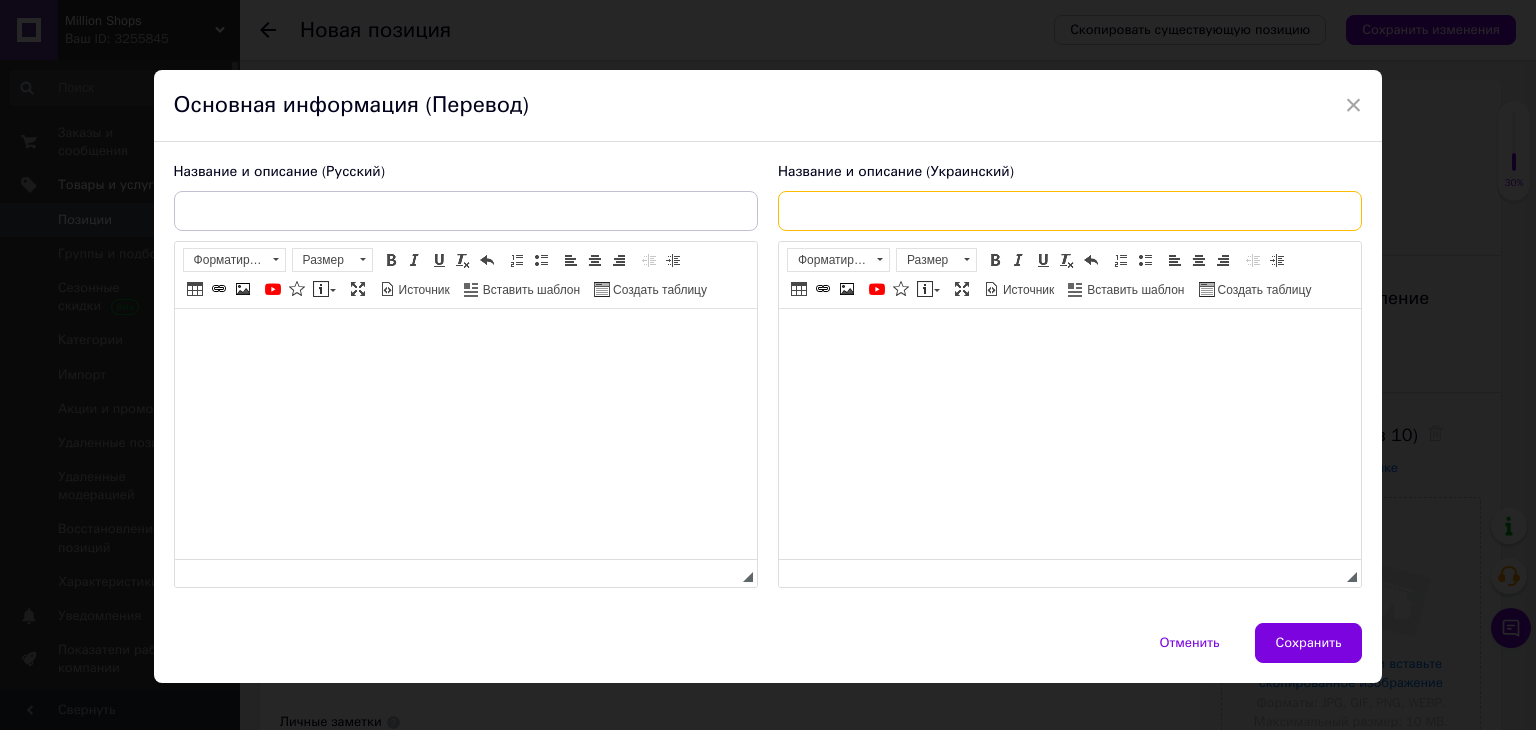 click at bounding box center (1070, 211) 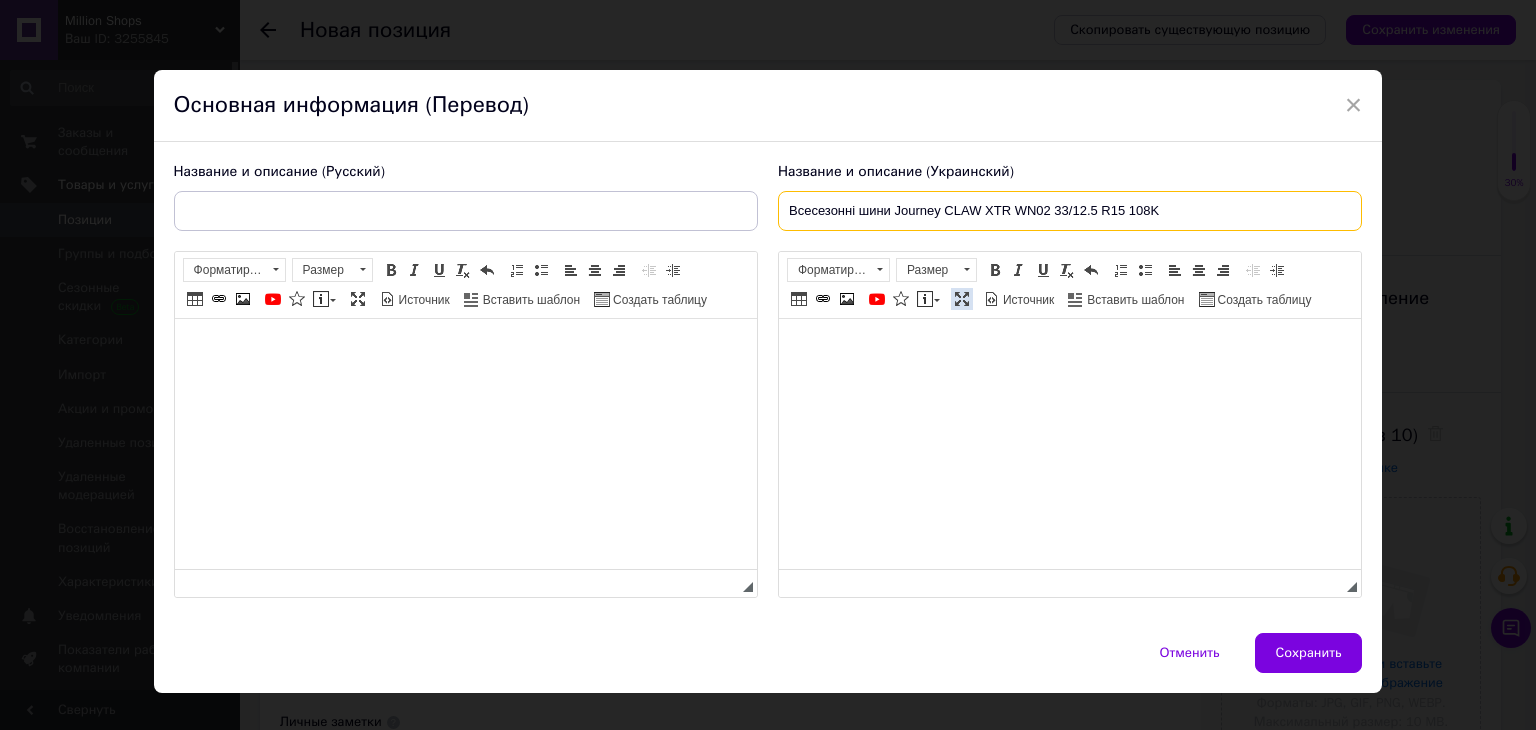click at bounding box center (962, 299) 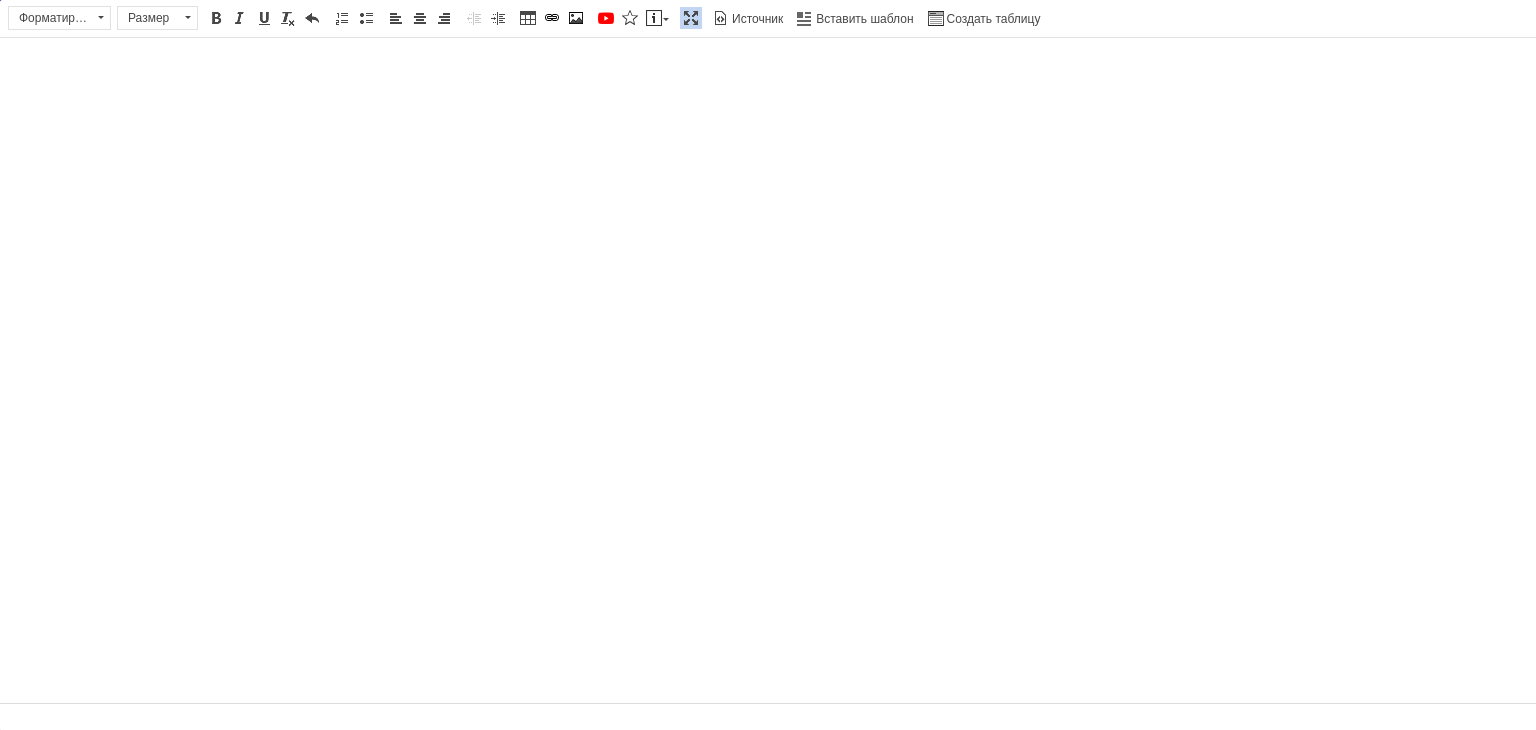 type on "Всесезонні шини Journey CLAW XTR WN02 33/12.5 R15 108K" 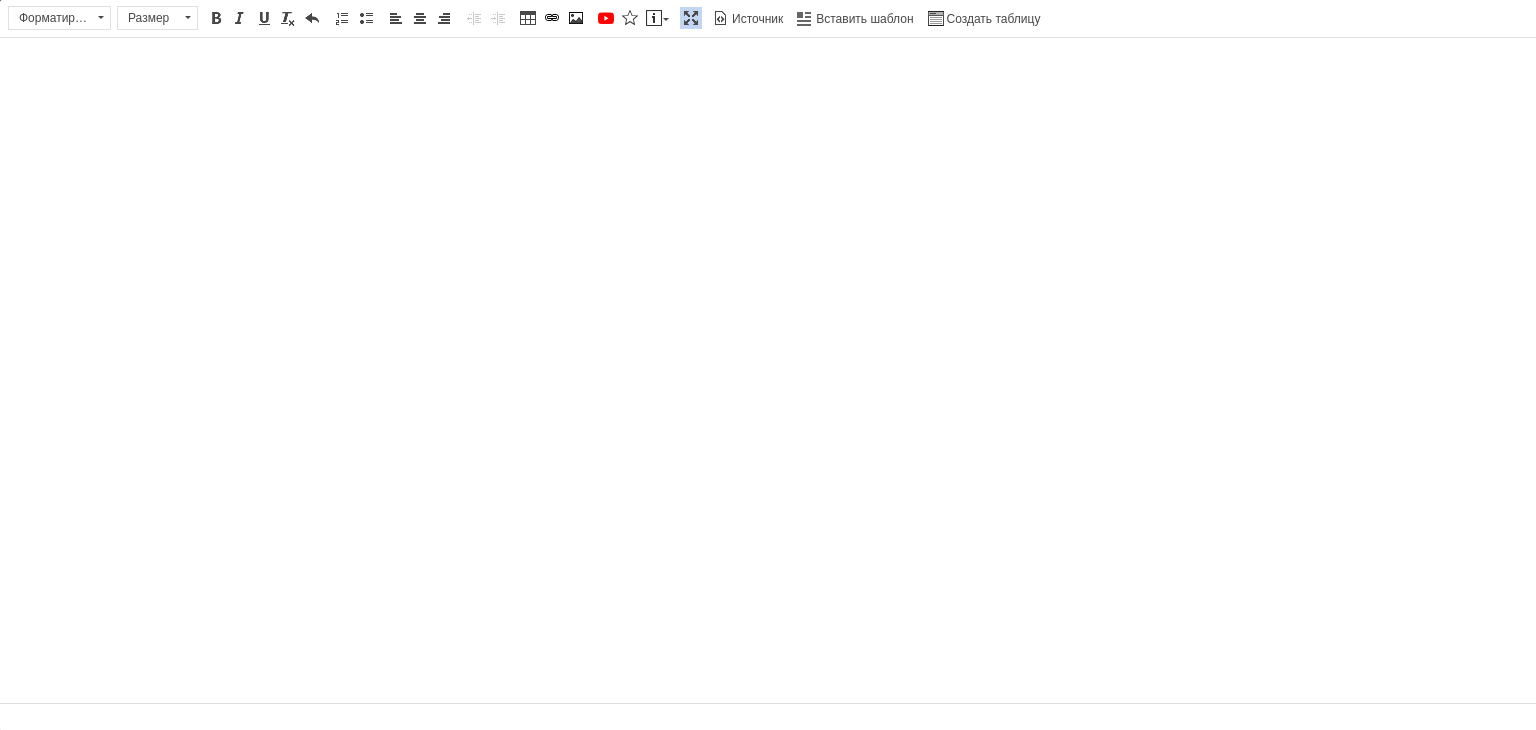 click at bounding box center (768, 68) 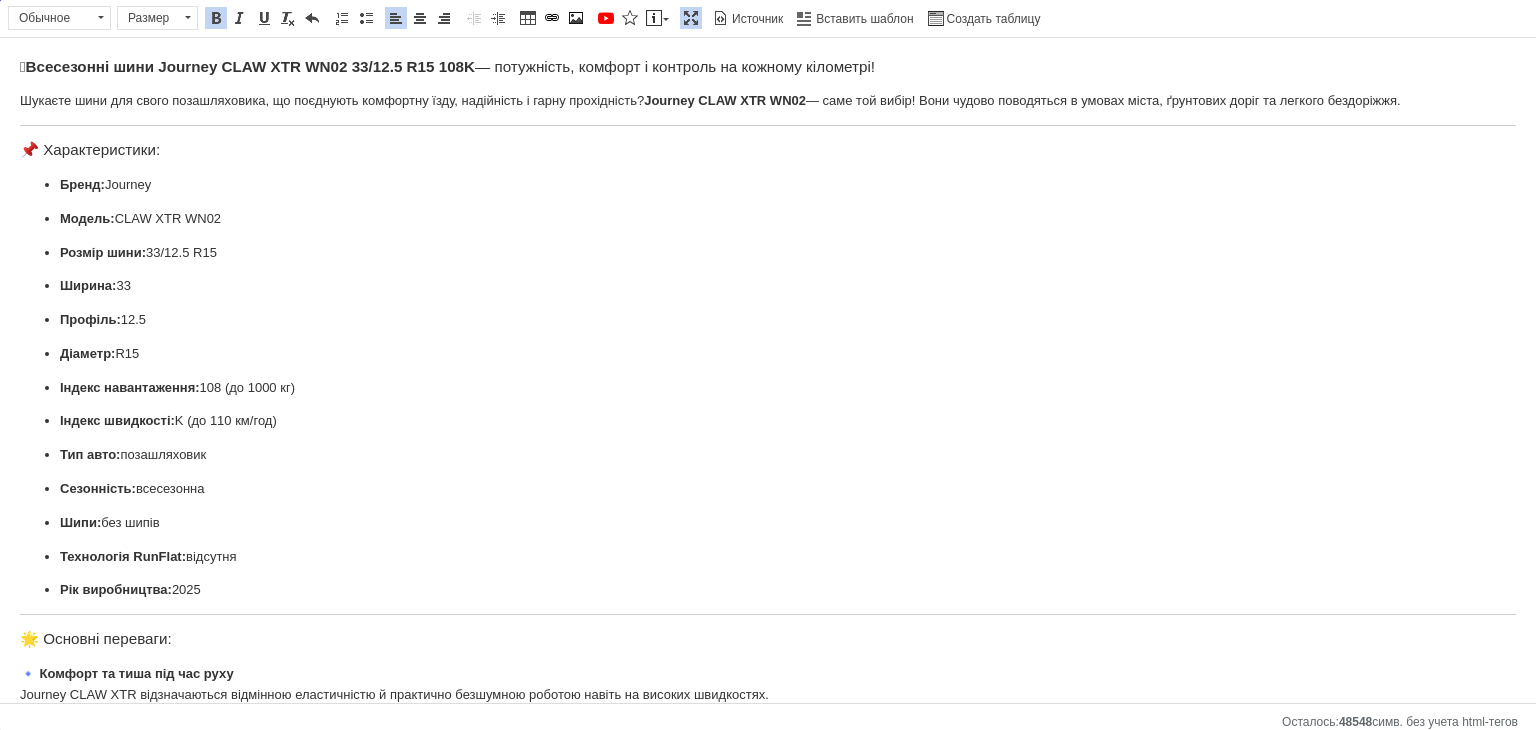 scroll, scrollTop: 0, scrollLeft: 0, axis: both 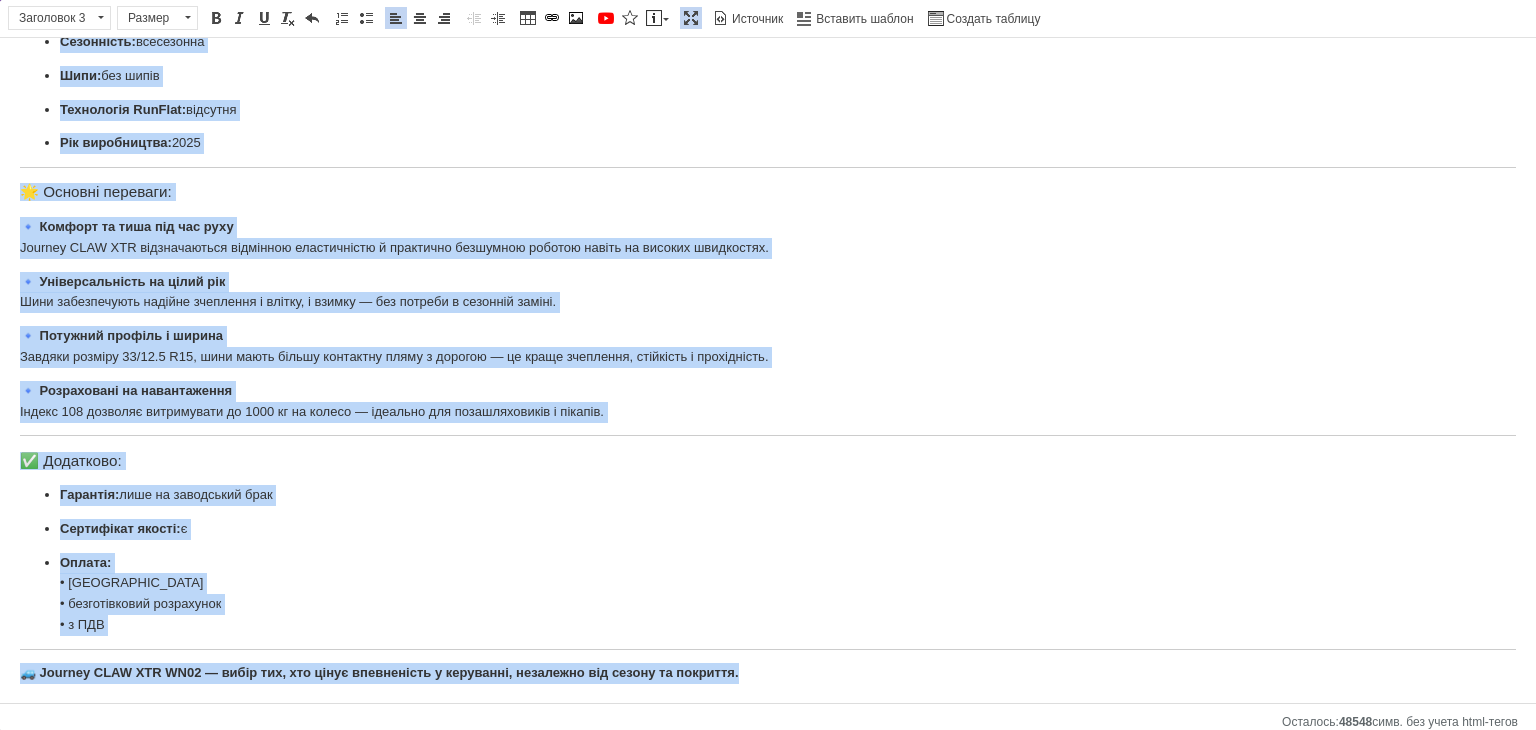drag, startPoint x: 14, startPoint y: 64, endPoint x: 815, endPoint y: 672, distance: 1005.6167 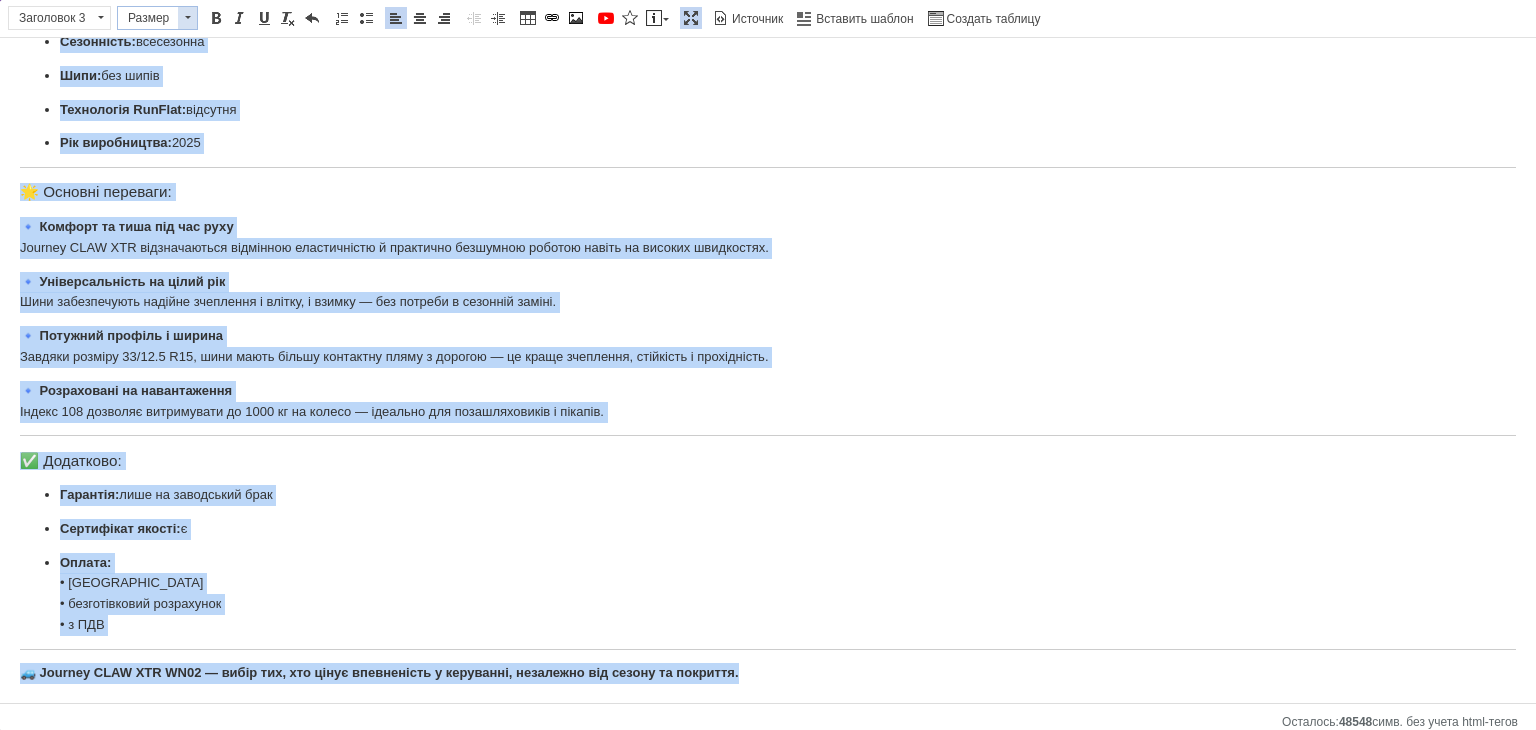 click at bounding box center [187, 18] 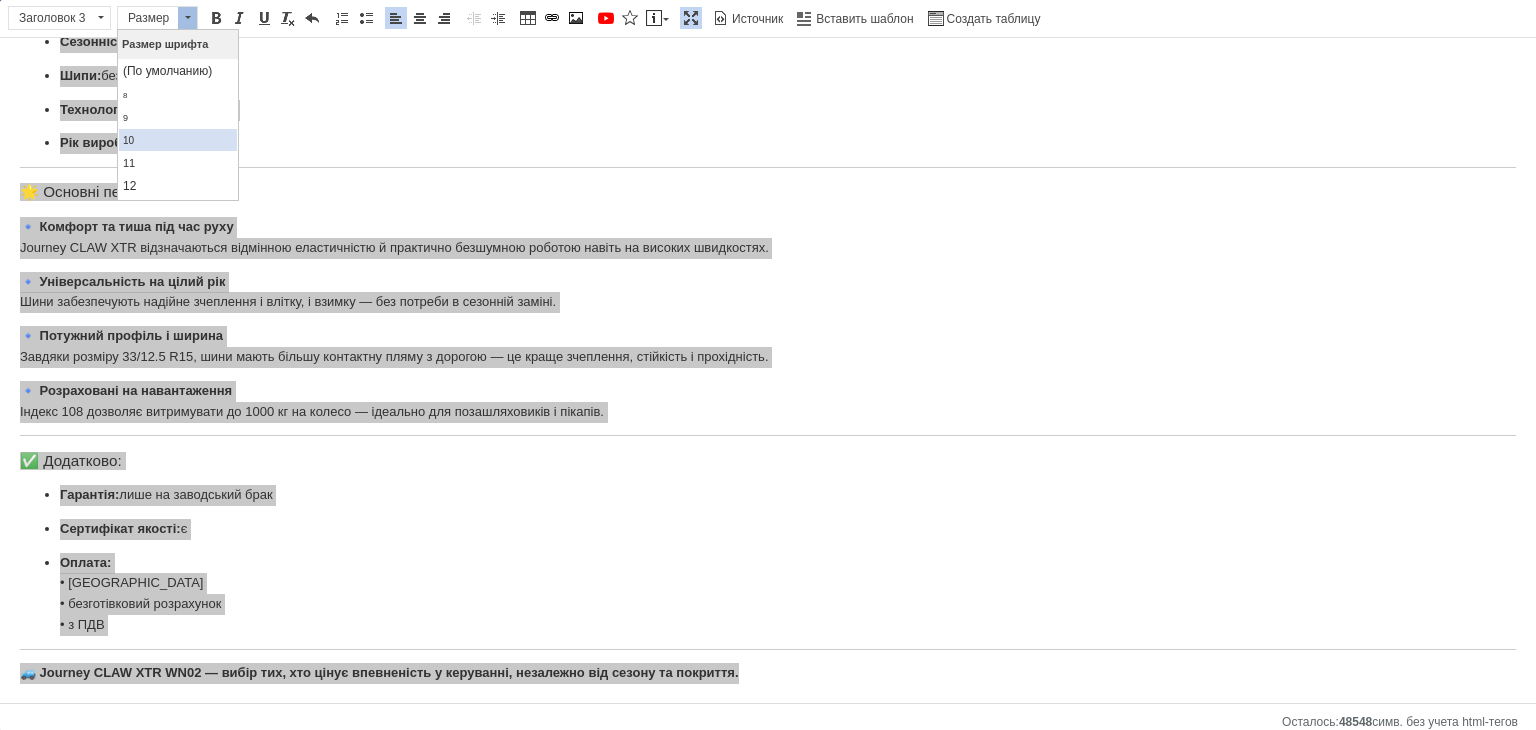 scroll, scrollTop: 100, scrollLeft: 0, axis: vertical 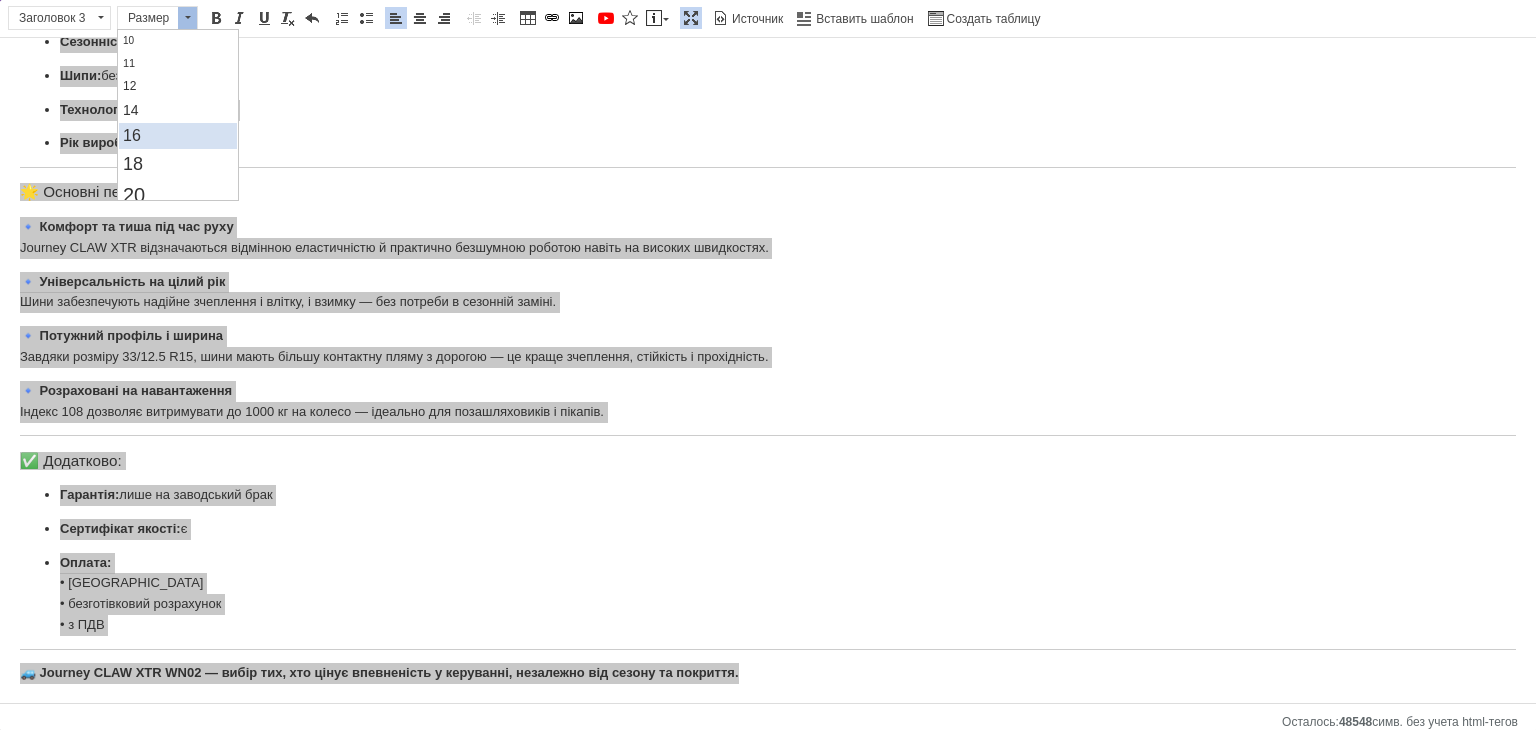 click on "16" at bounding box center [177, 136] 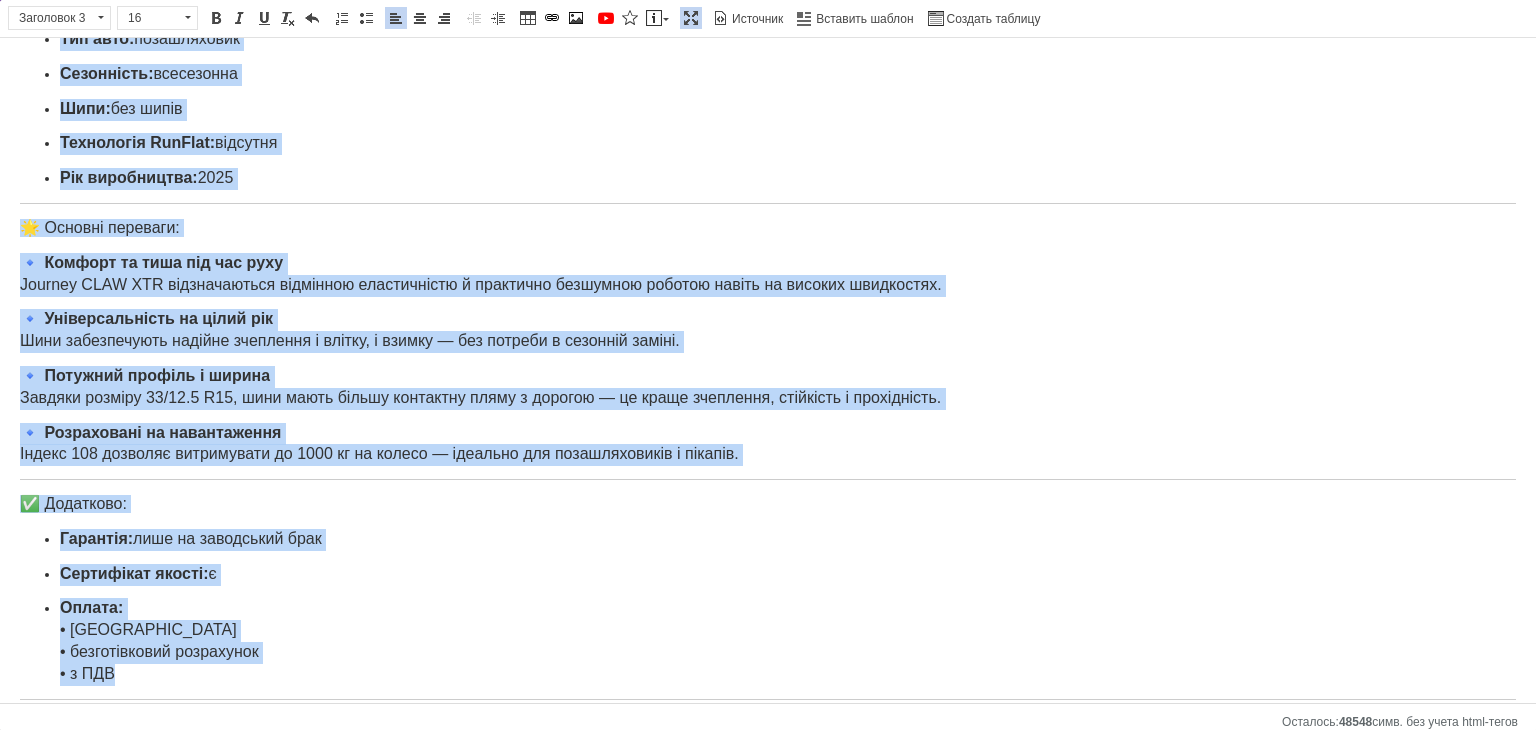 scroll, scrollTop: 0, scrollLeft: 0, axis: both 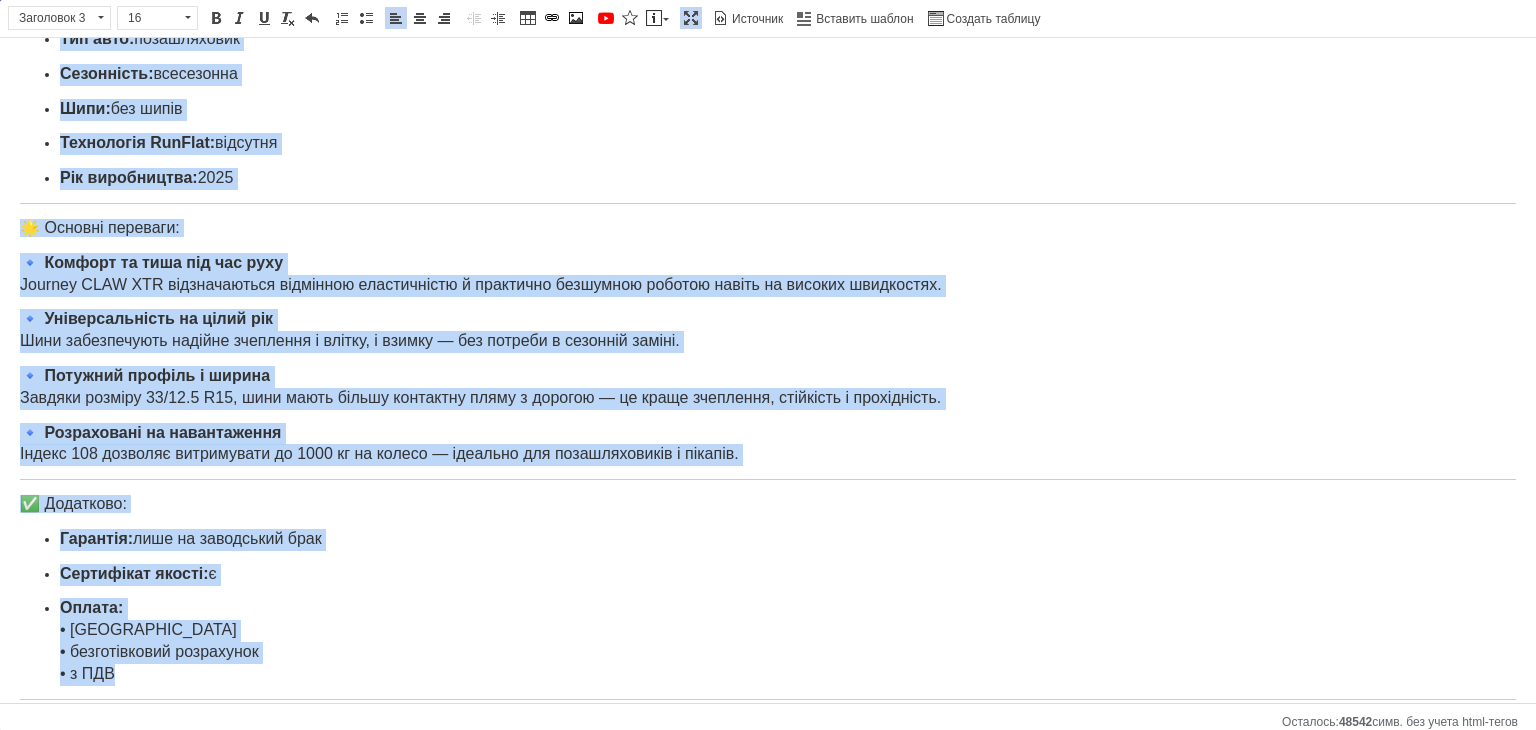 click on "🛞  Всесезонні шини Journey CLAW XTR WN02 33/12.5 R15 108K  — потужність, комфорт і контроль на кожному кілометрі! Шукаєте шини для свого позашляховика, що поєднують комфортну їзду, надійність і гарну прохідність?  Journey CLAW XTR WN02  — саме той вибір! Вони чудово поводяться в умовах міста, ґрунтових доріг та легкого бездоріжжя. 📌 Характеристики: Бренд:  Journey Модель:  CLAW XTR WN02 Розмір шини:  33/12.5 R15 Ширина:  33 Профіль:  12.5 Діаметр:  R15 Індекс навантаження:  108 (до 1000 кг) Індекс швидкості:  K (до 110 км/год) Тип авто:  позашляховик Сезонність:  всесезонна Шипи:  без шипів Технологія RunFlat:  відсутня" at bounding box center [768, 172] 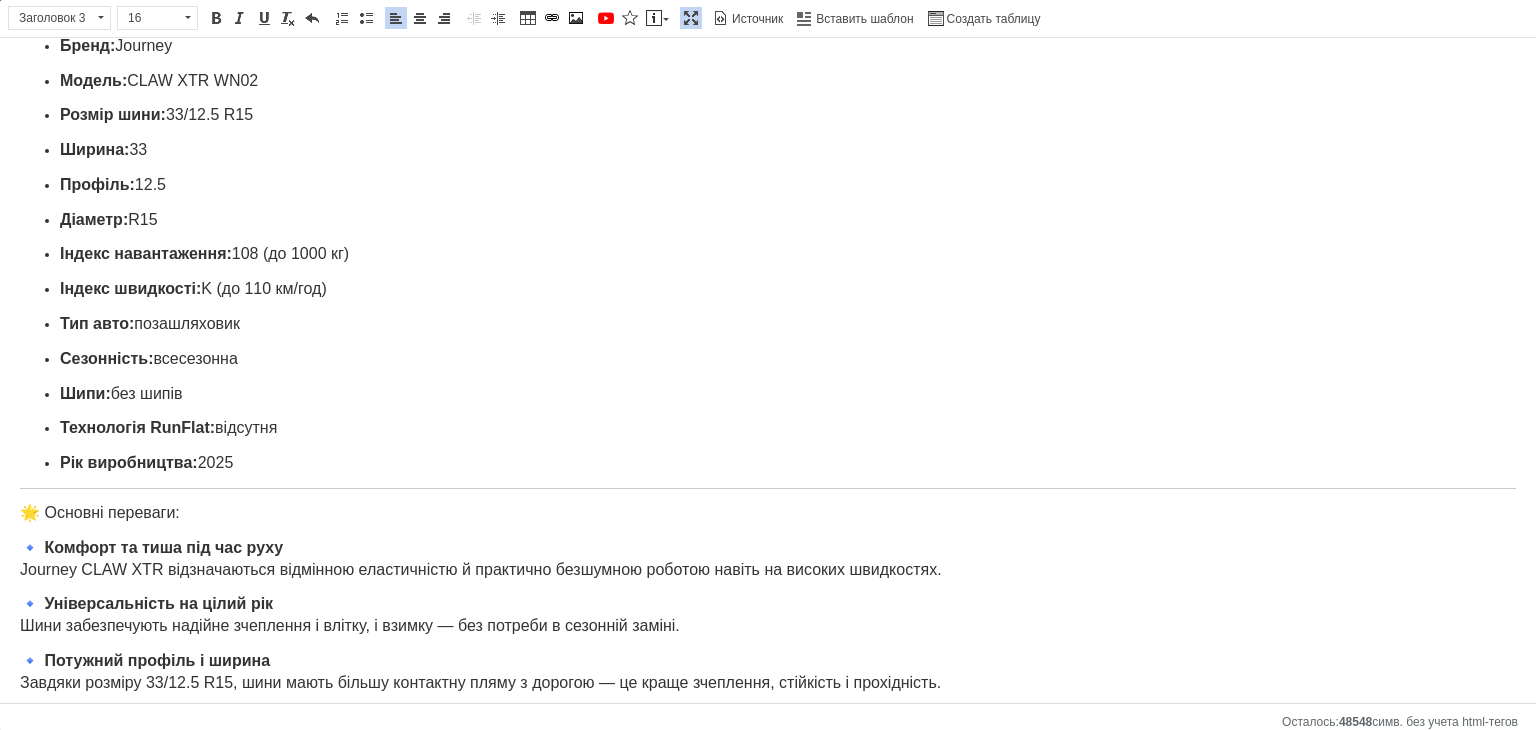 scroll, scrollTop: 0, scrollLeft: 0, axis: both 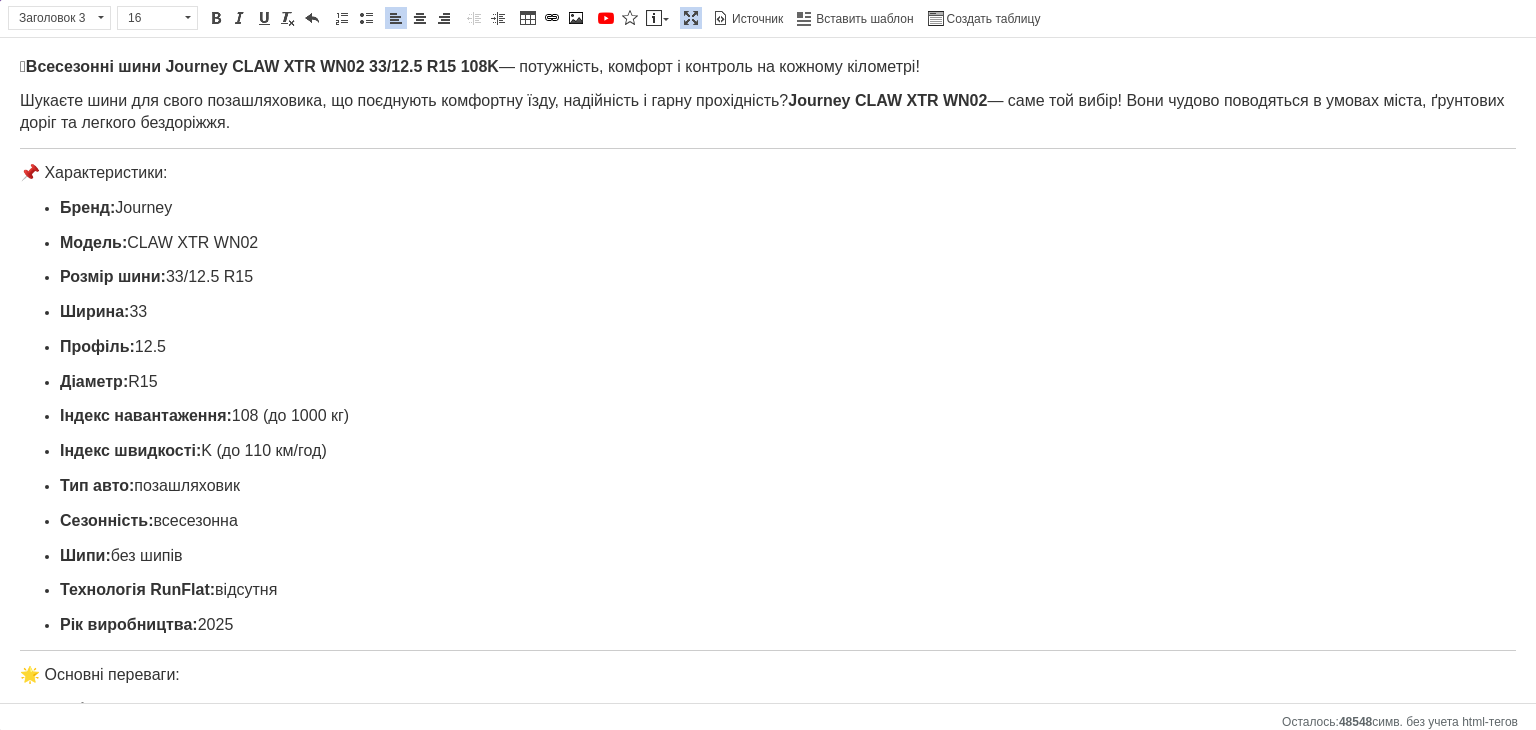 click at bounding box center (691, 18) 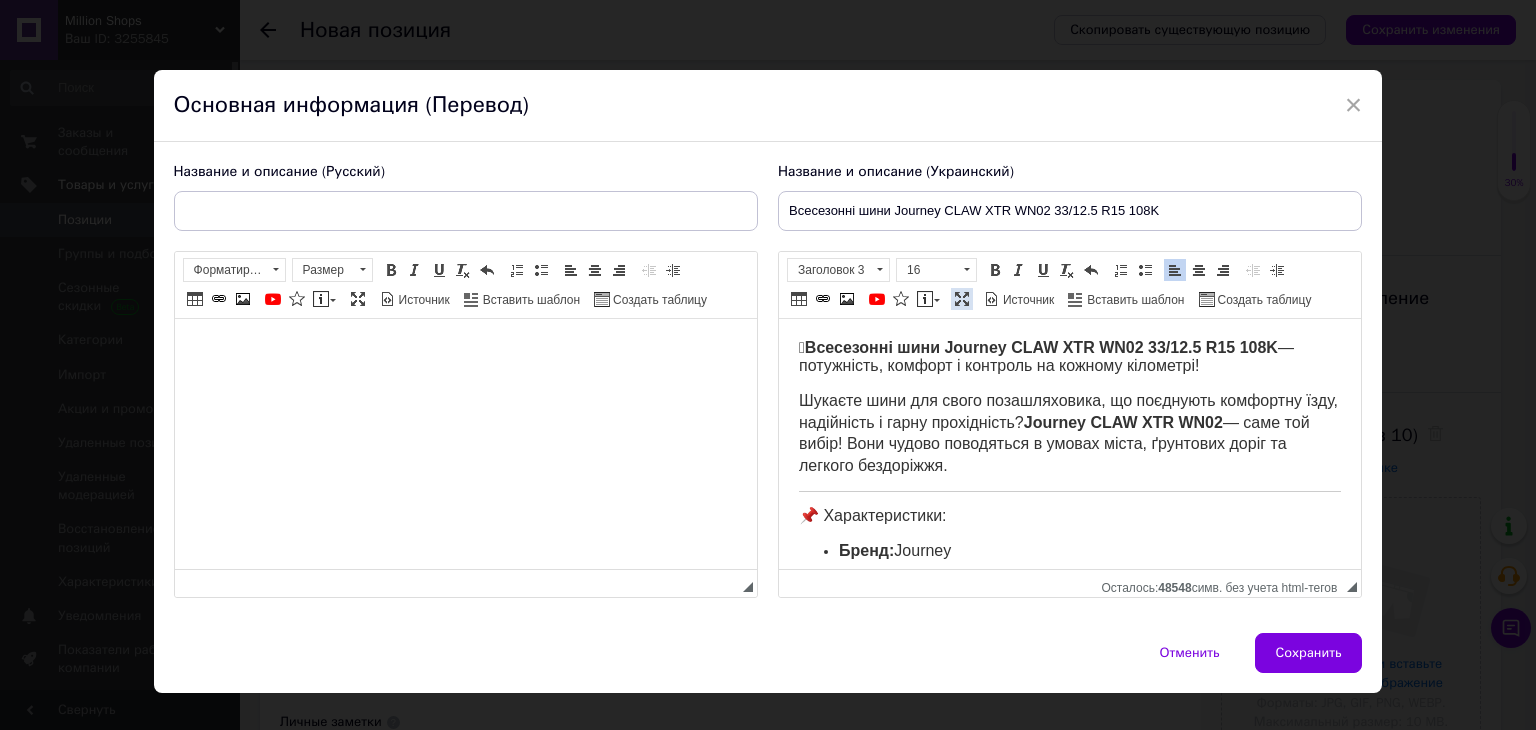 scroll, scrollTop: 688, scrollLeft: 0, axis: vertical 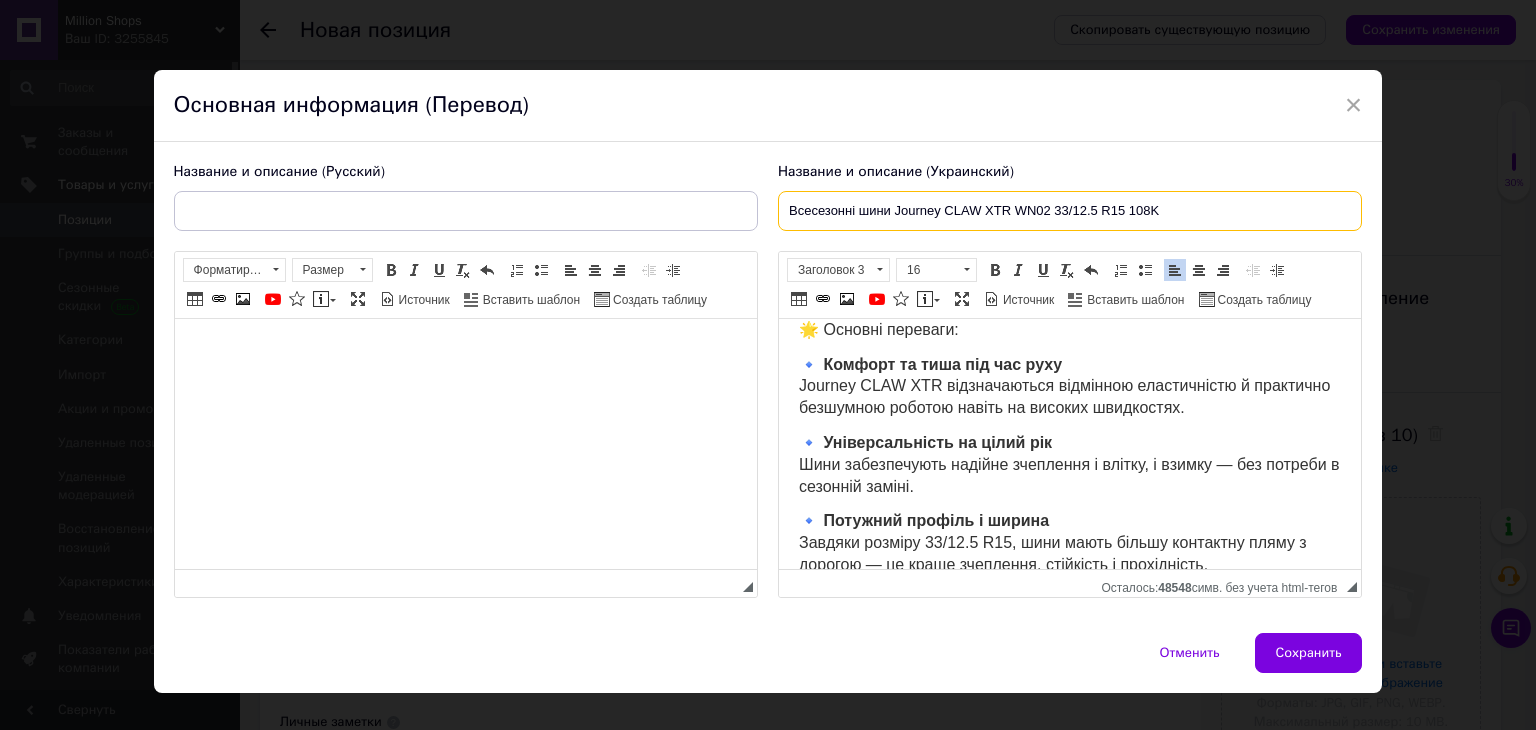 drag, startPoint x: 787, startPoint y: 213, endPoint x: 1224, endPoint y: 210, distance: 437.01028 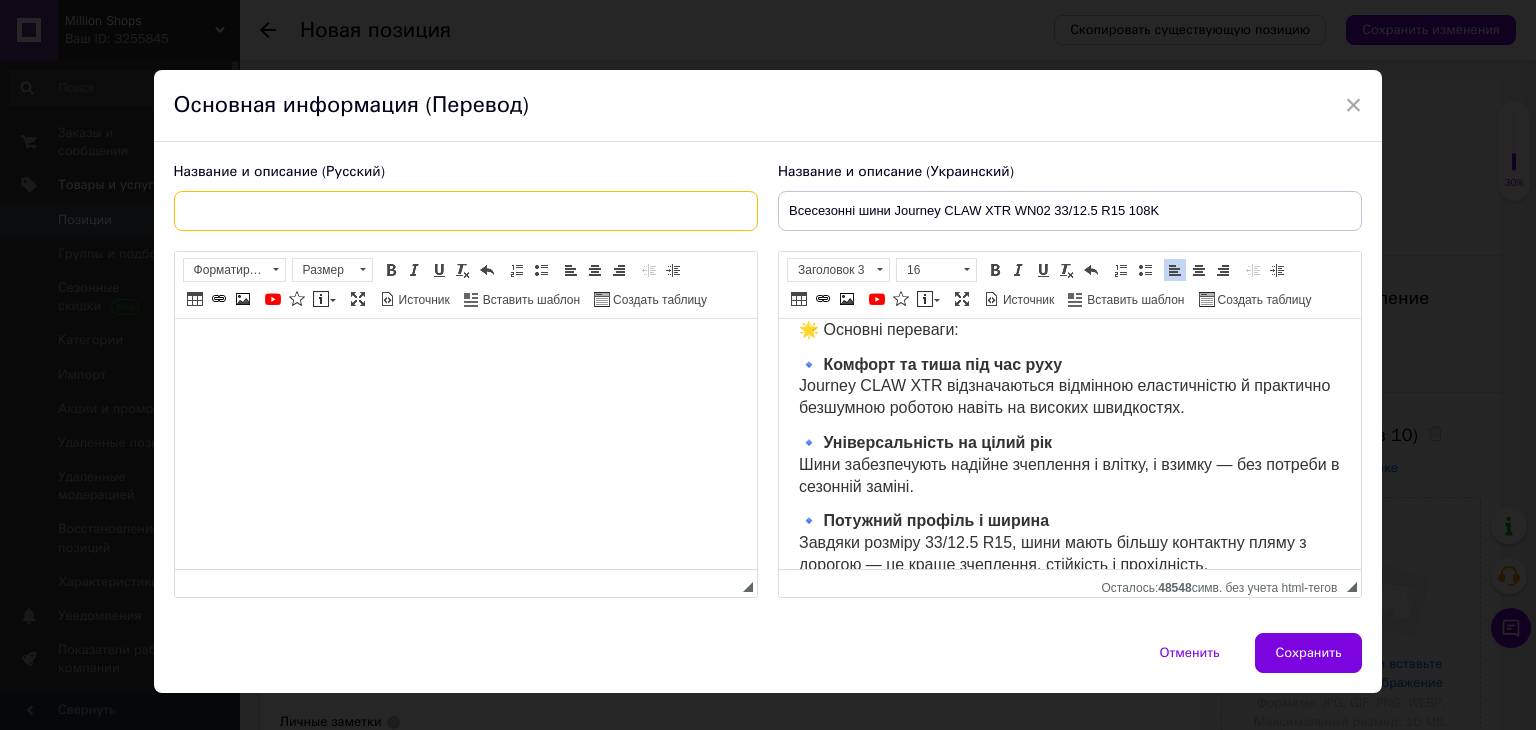 click at bounding box center [466, 211] 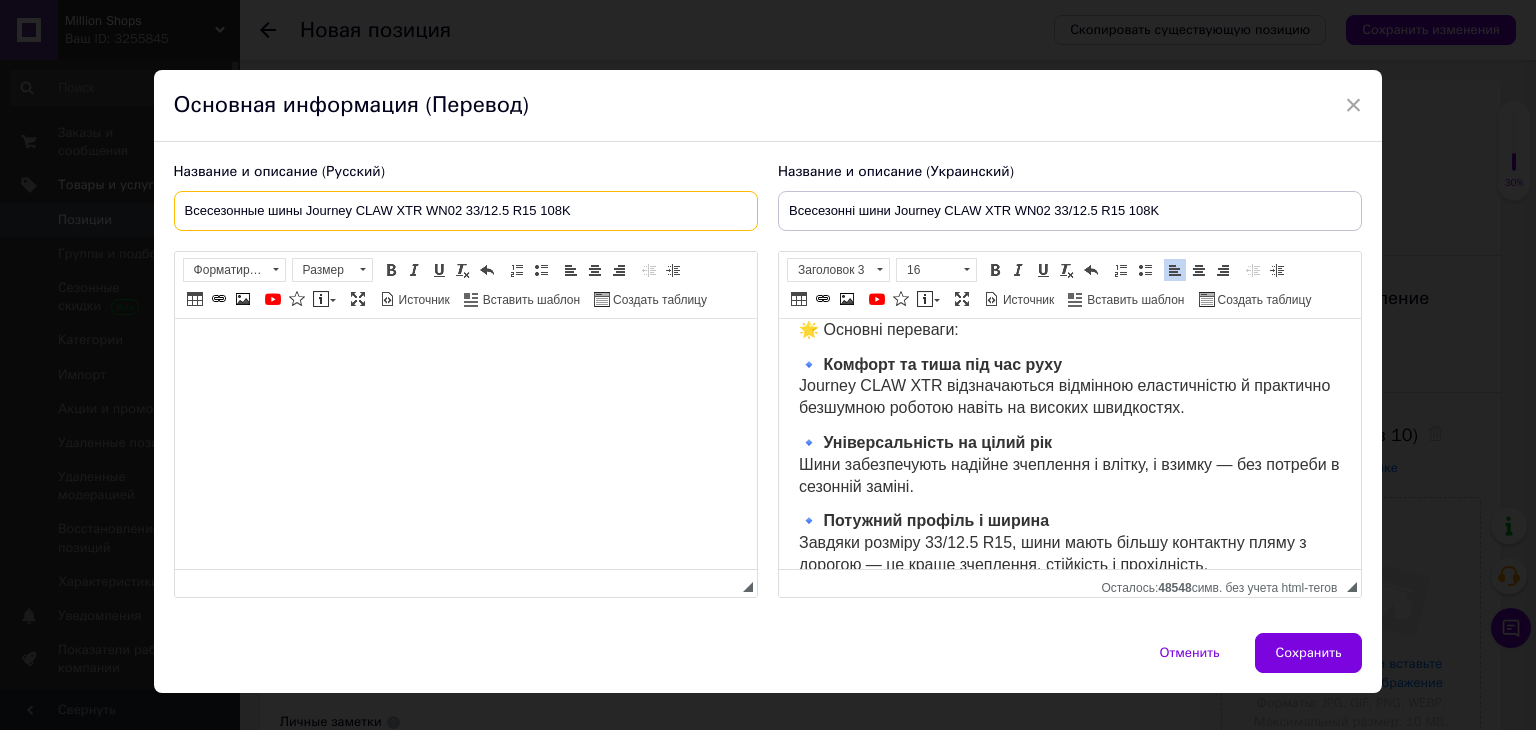 type on "Всесезонные шины Journey CLAW XTR WN02 33/12.5 R15 108K" 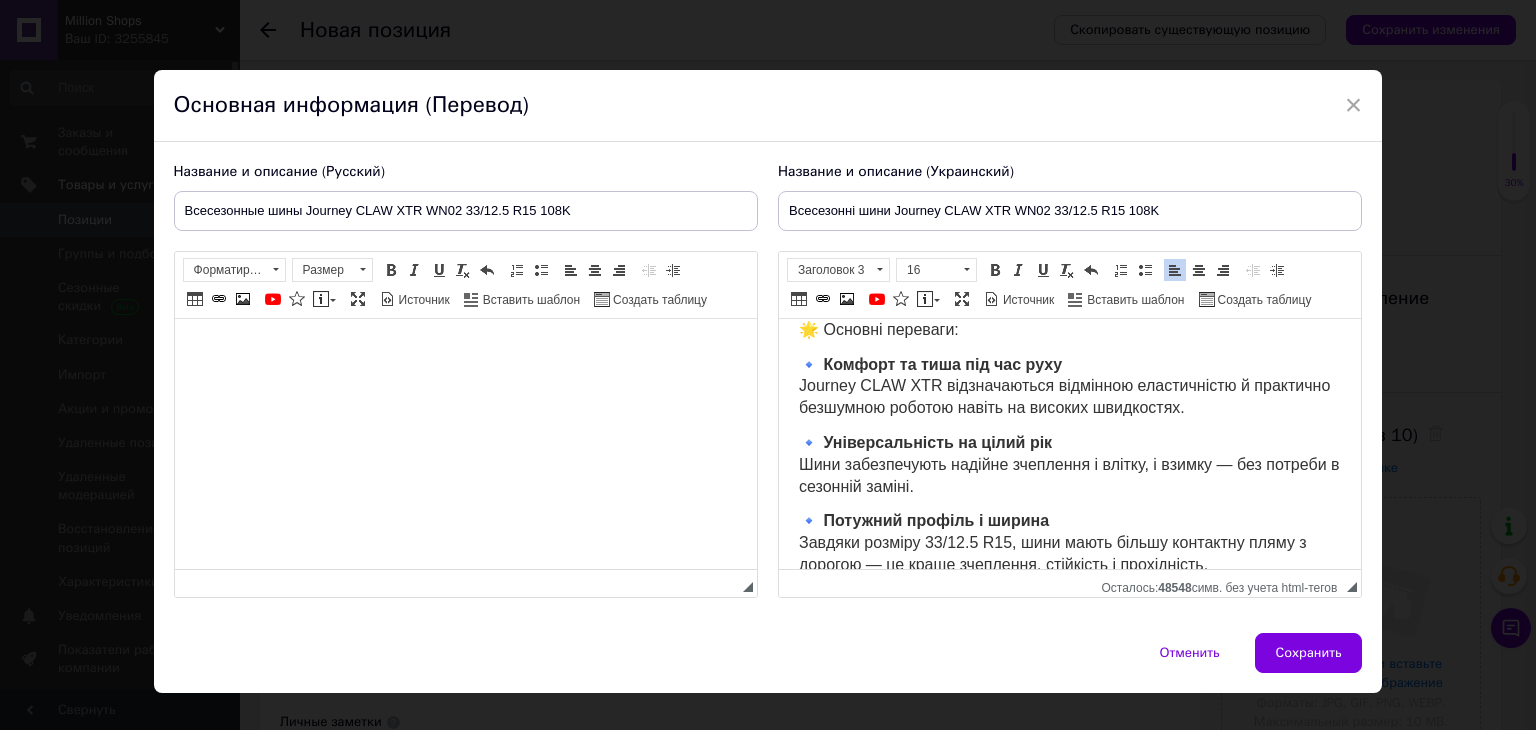 click at bounding box center (465, 349) 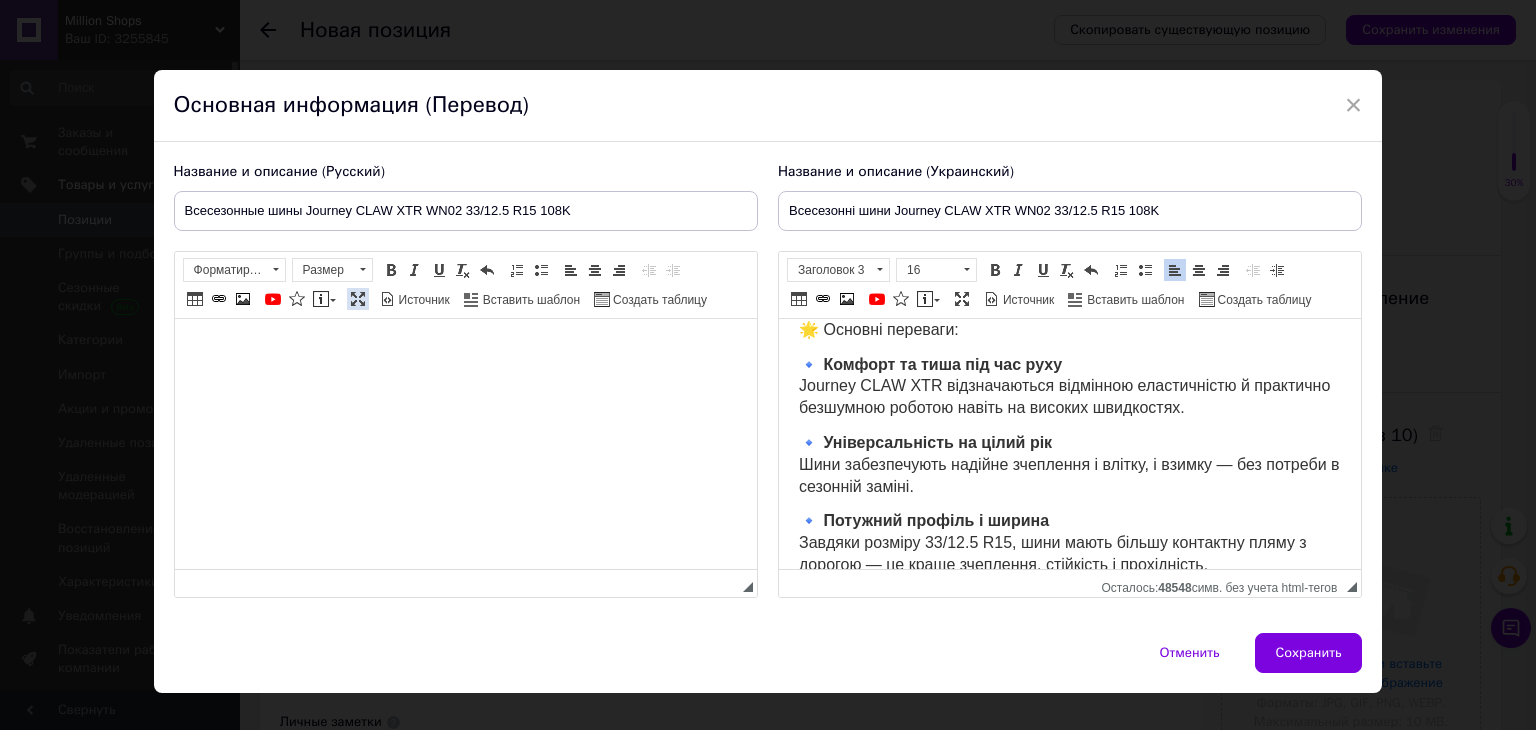 drag, startPoint x: 352, startPoint y: 296, endPoint x: 353, endPoint y: 258, distance: 38.013157 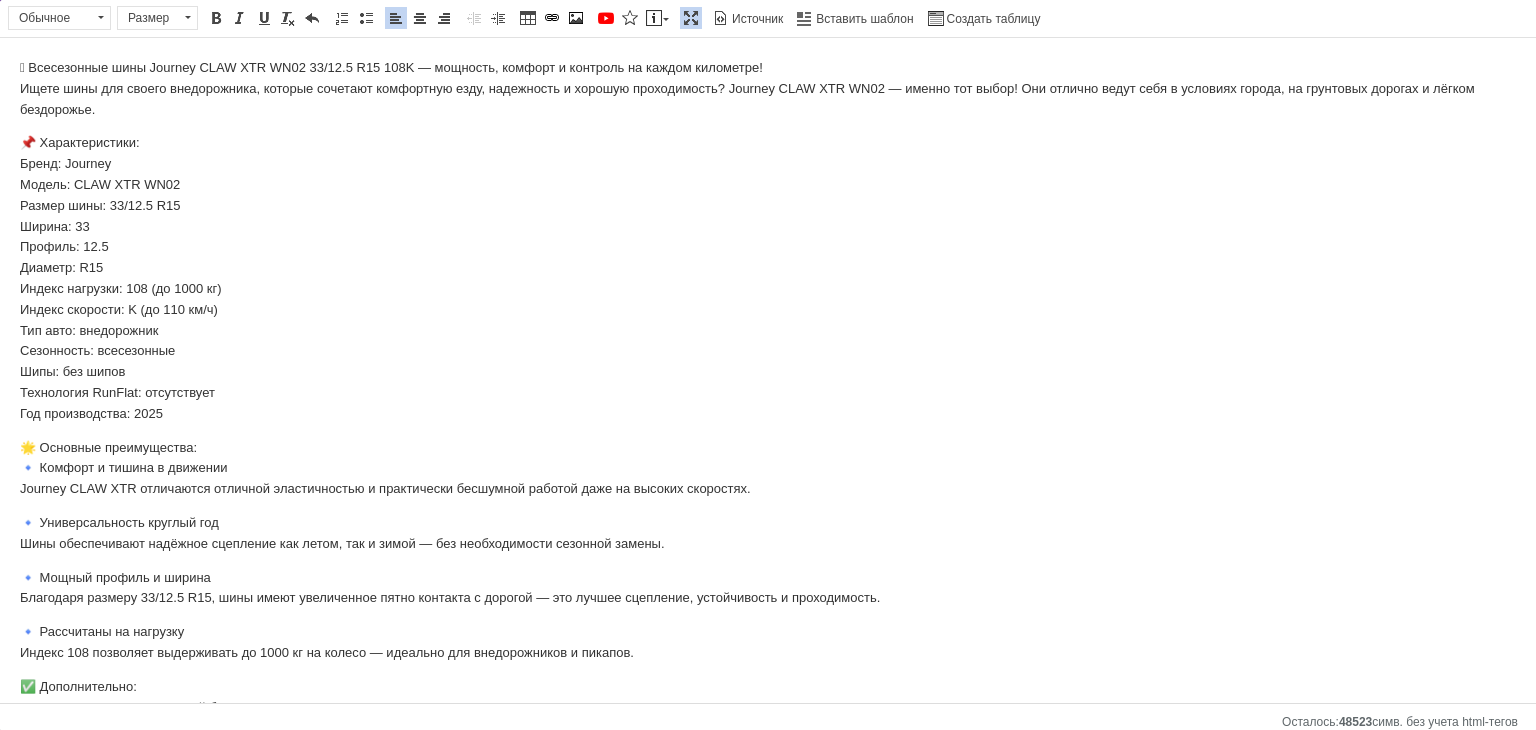 scroll, scrollTop: 0, scrollLeft: 0, axis: both 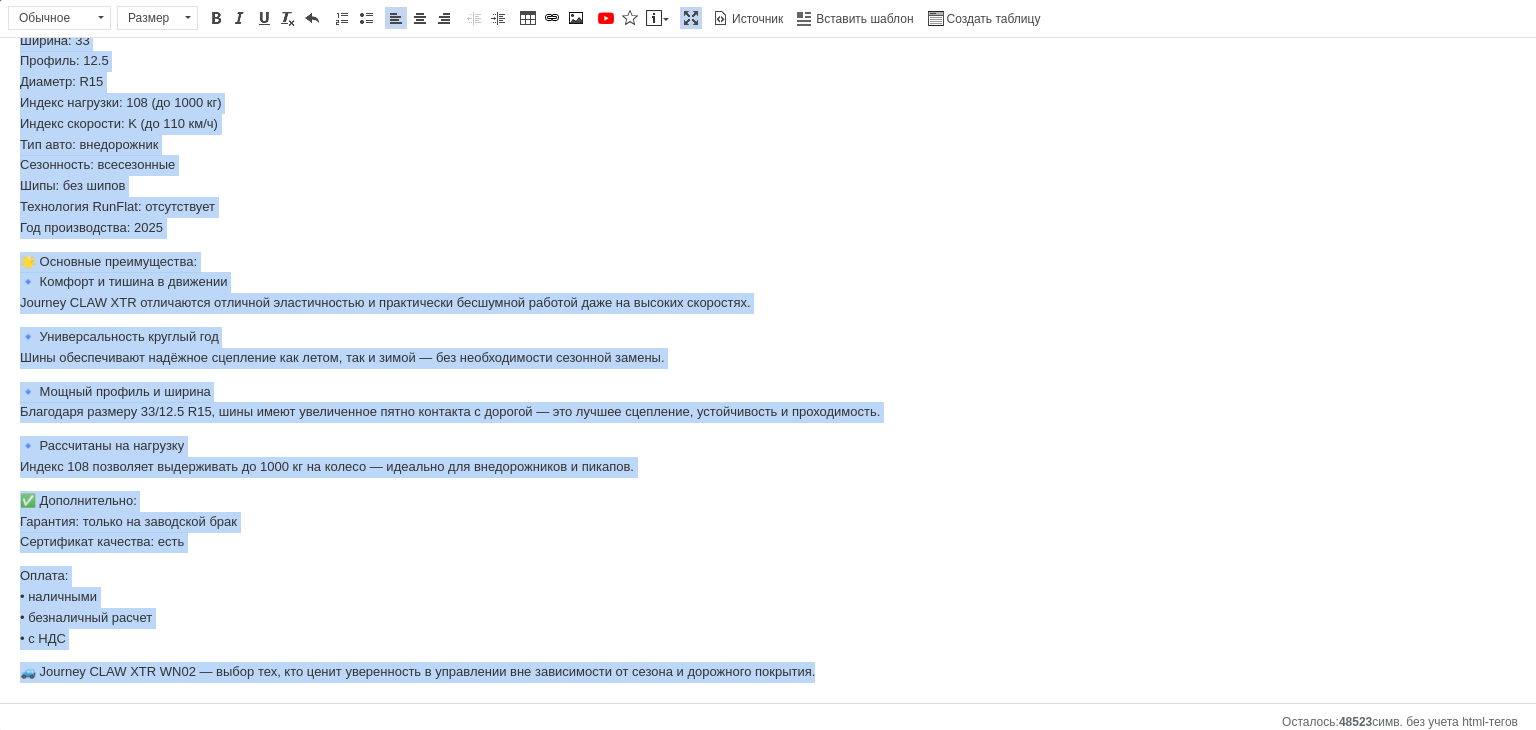 drag, startPoint x: 20, startPoint y: 64, endPoint x: 908, endPoint y: 672, distance: 1076.2007 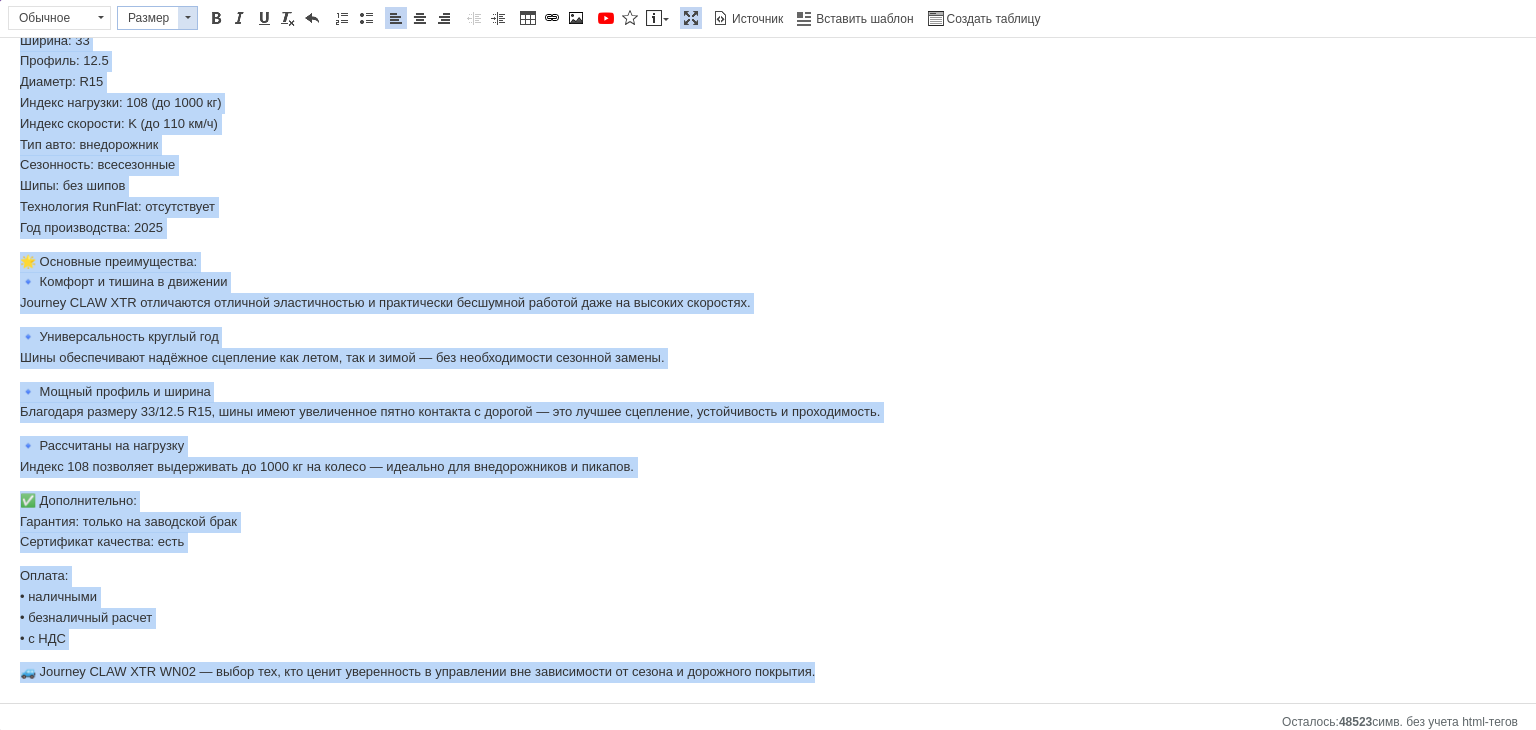 click at bounding box center (187, 18) 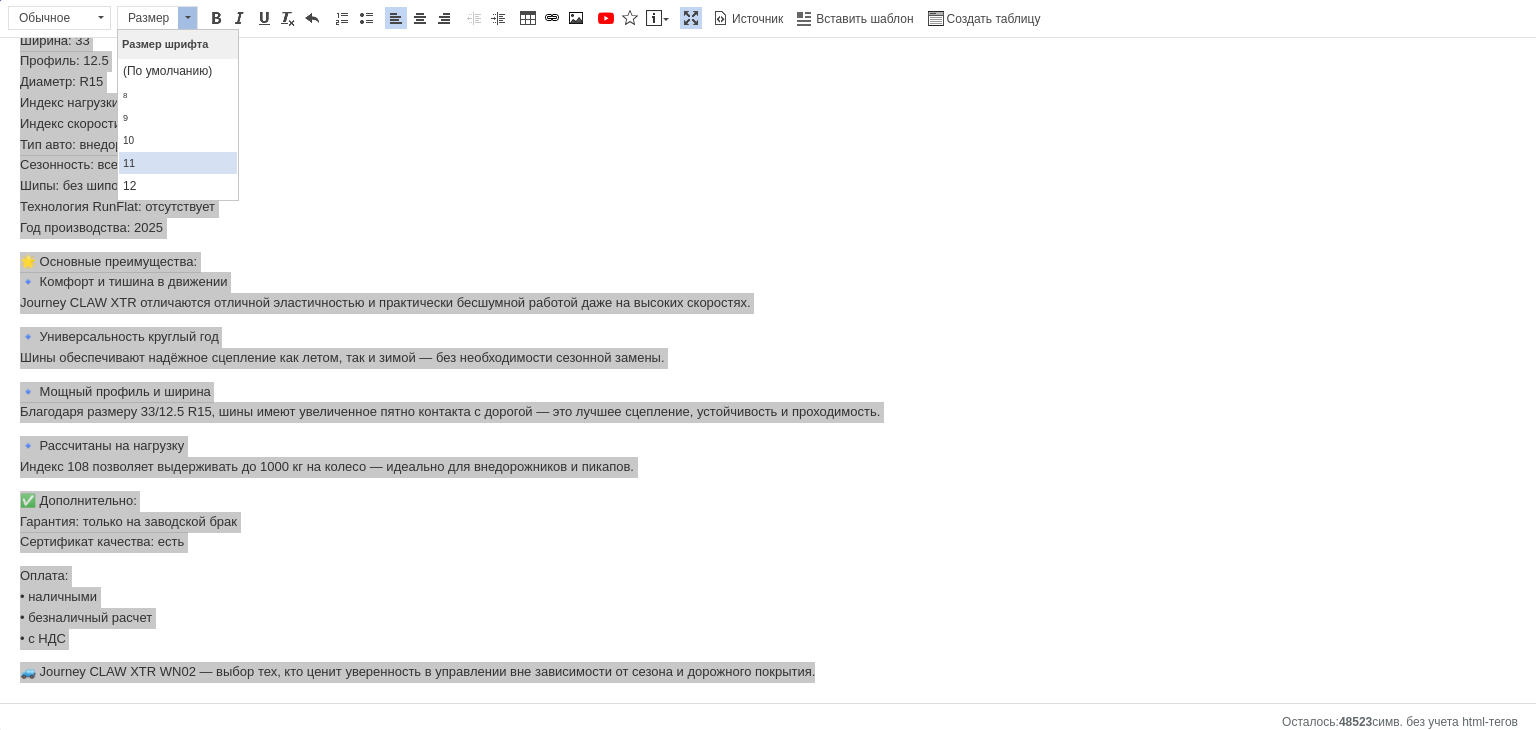 scroll, scrollTop: 100, scrollLeft: 0, axis: vertical 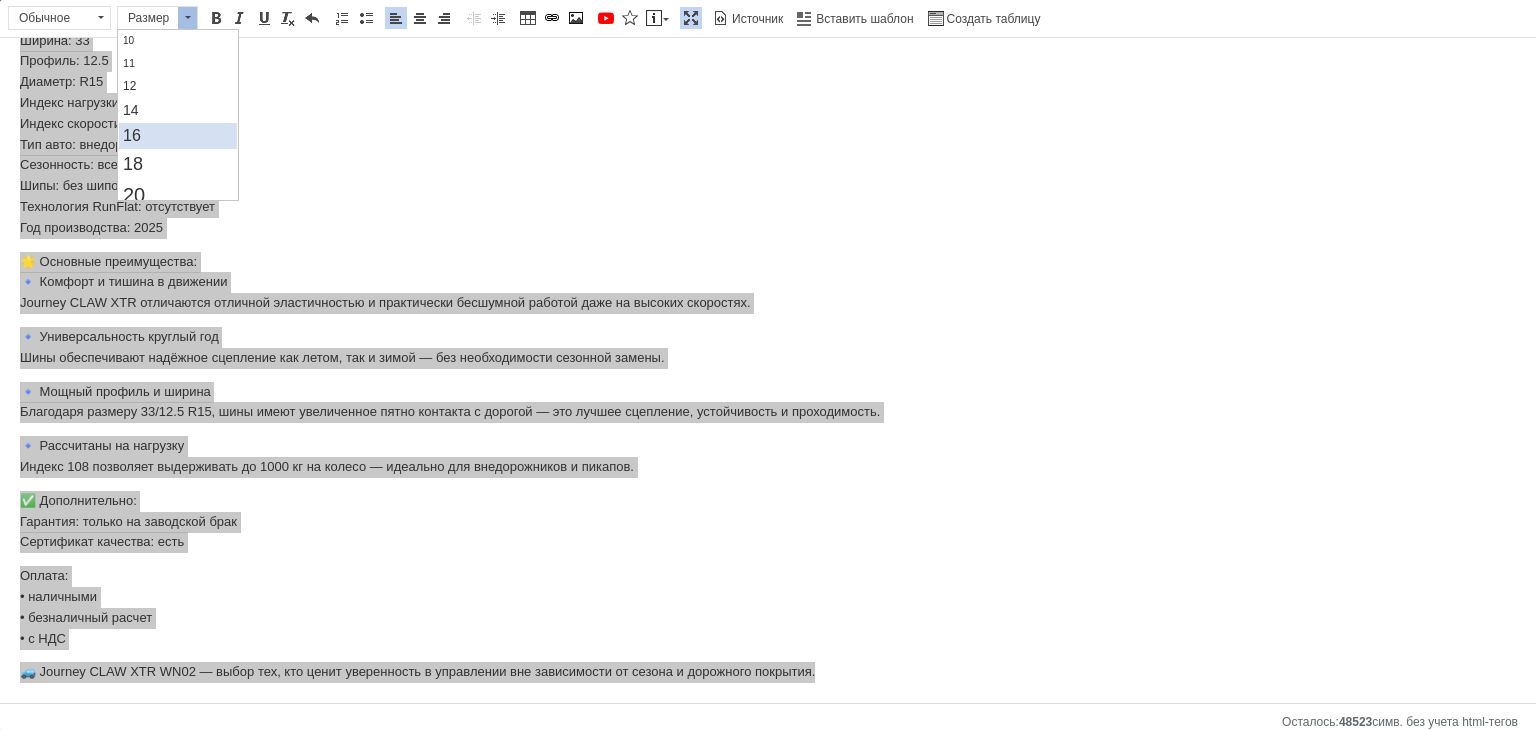 click on "16" at bounding box center (177, 136) 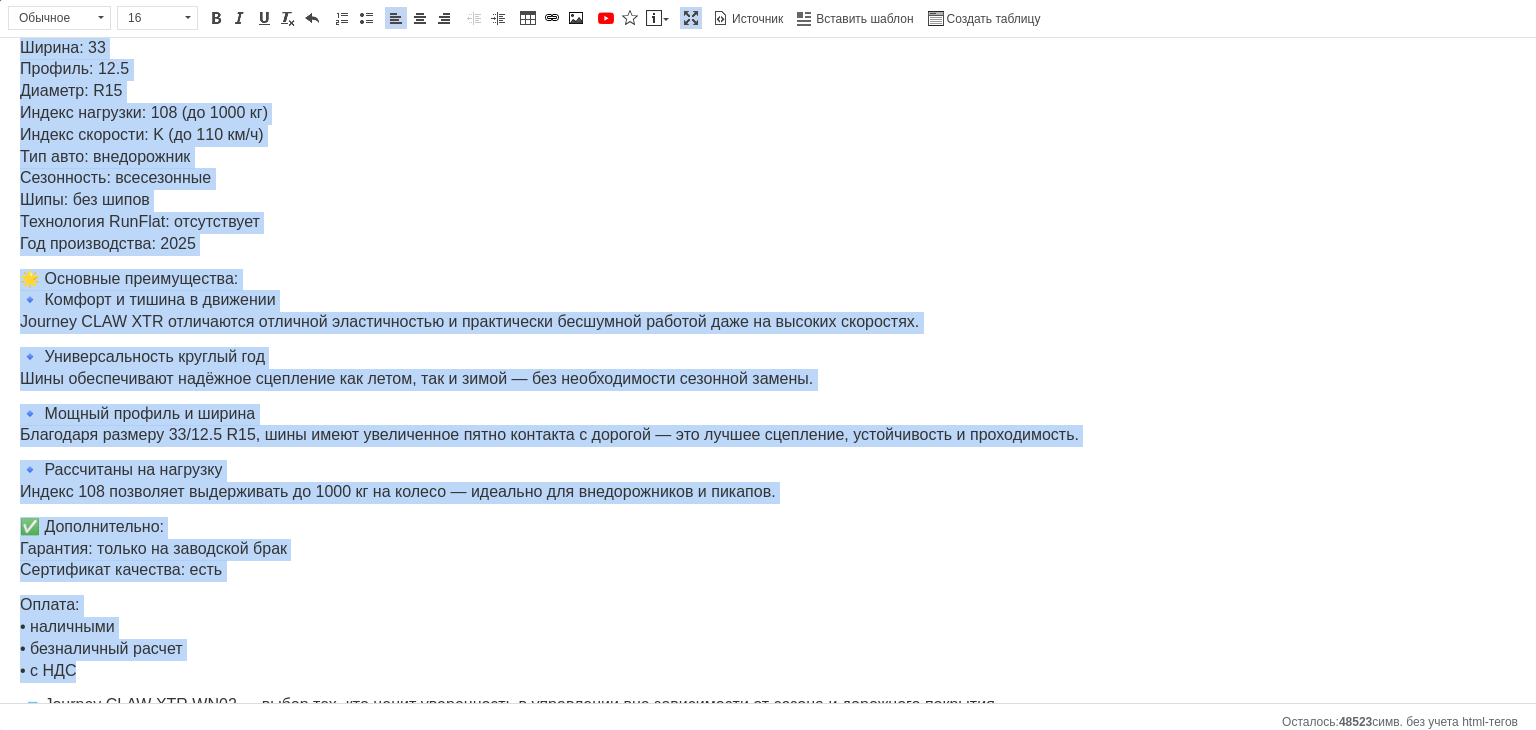 scroll, scrollTop: 0, scrollLeft: 0, axis: both 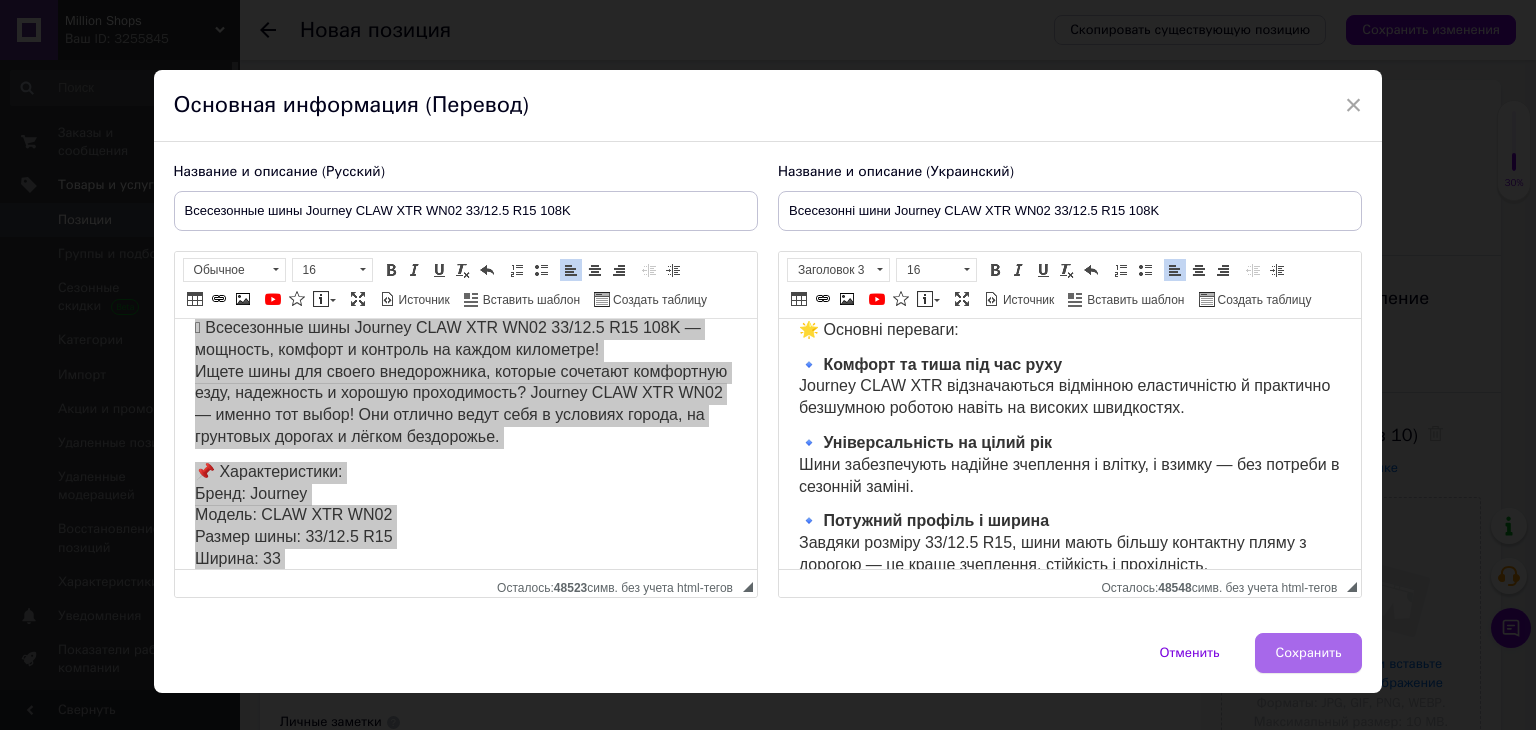 click on "Сохранить" at bounding box center (1309, 653) 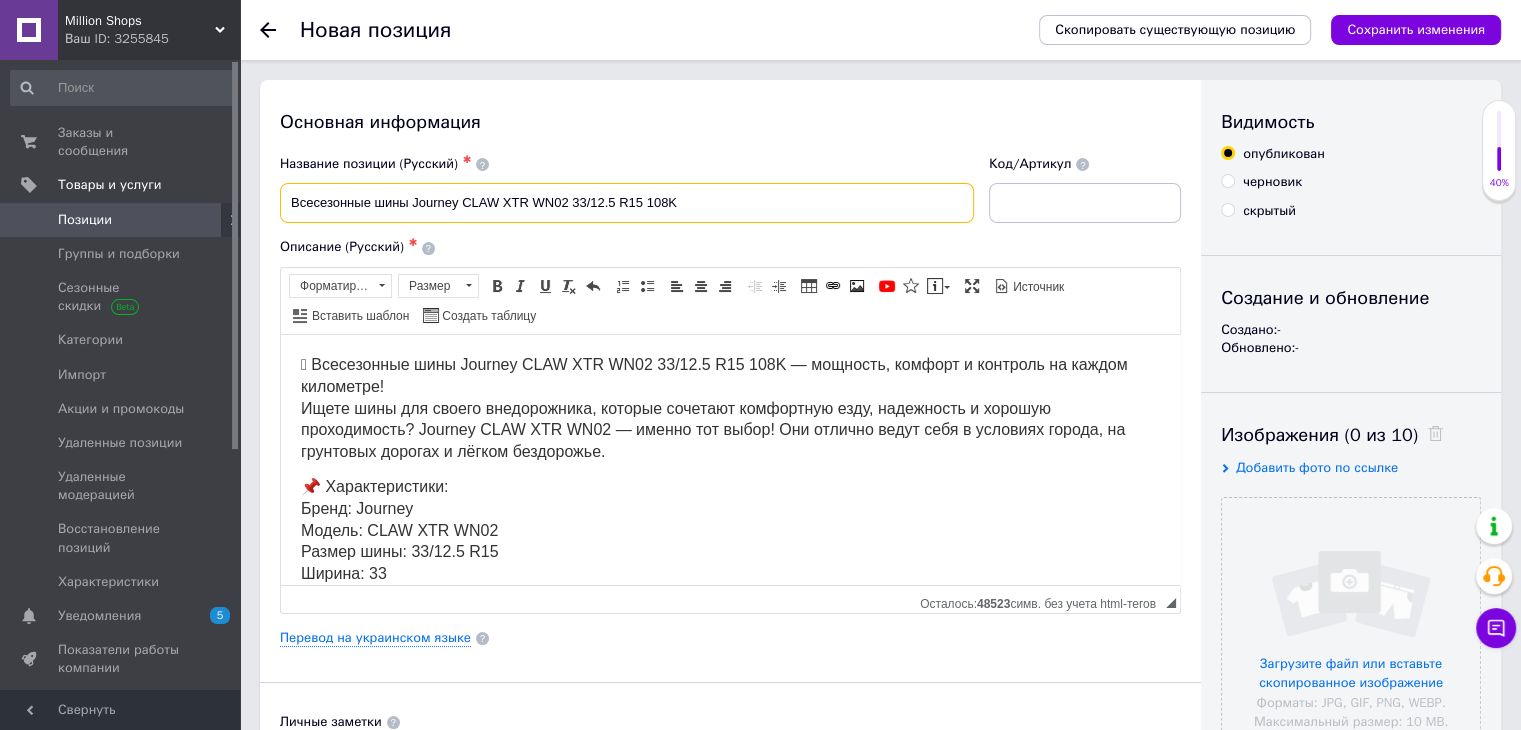 click on "Всесезонные шины Journey CLAW XTR WN02 33/12.5 R15 108K" at bounding box center (627, 203) 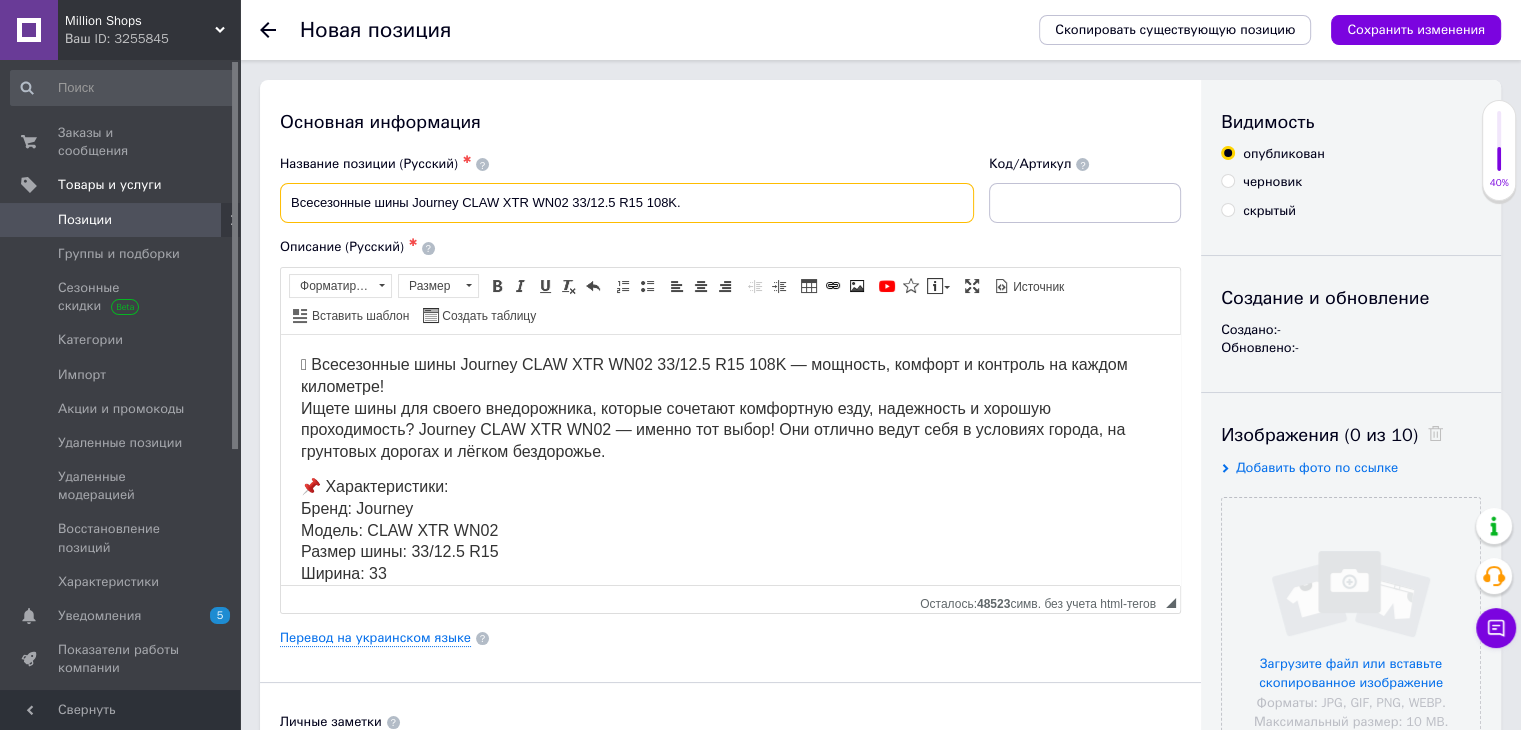 paste on "Авто Шина Journey Digger Корневая группа" 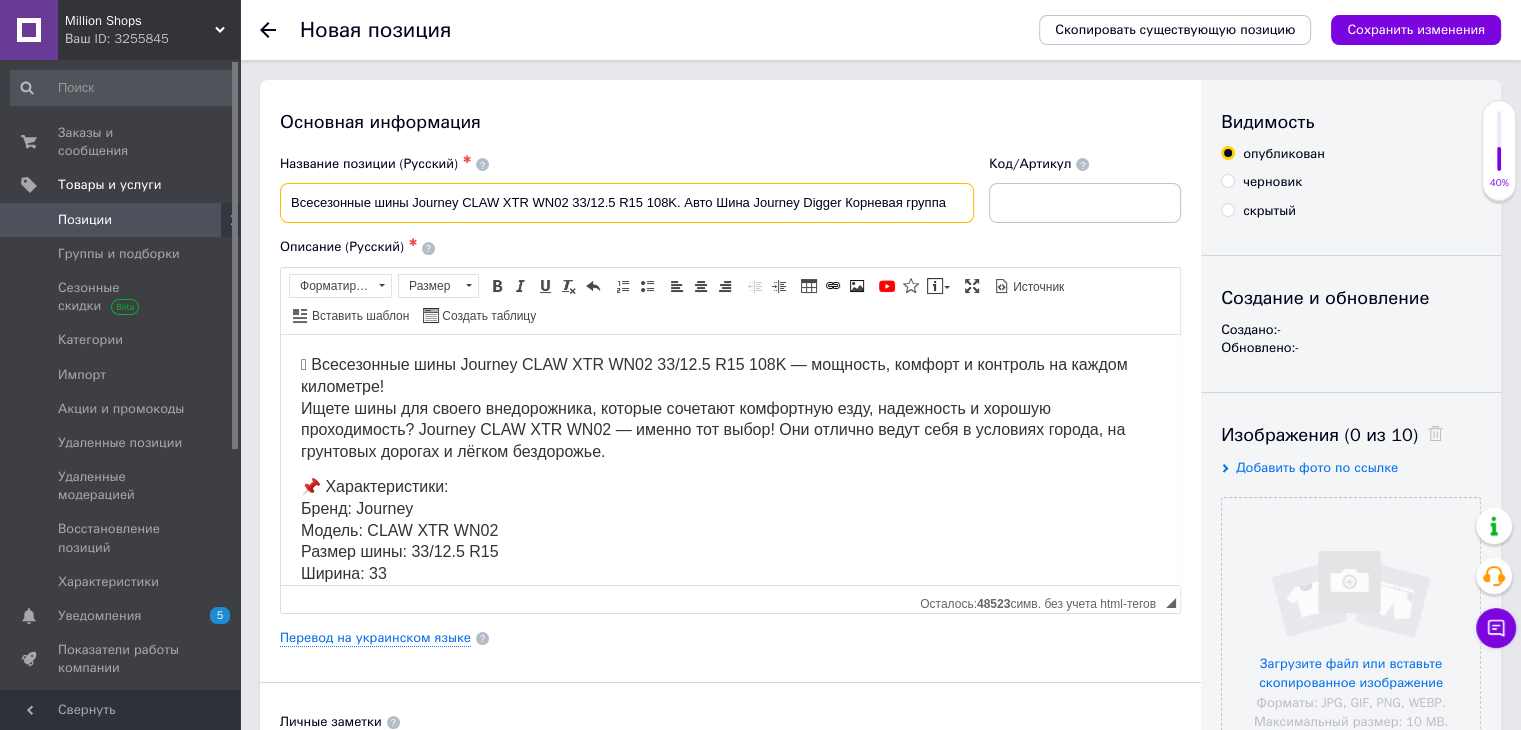 drag, startPoint x: 841, startPoint y: 196, endPoint x: 1059, endPoint y: 195, distance: 218.00229 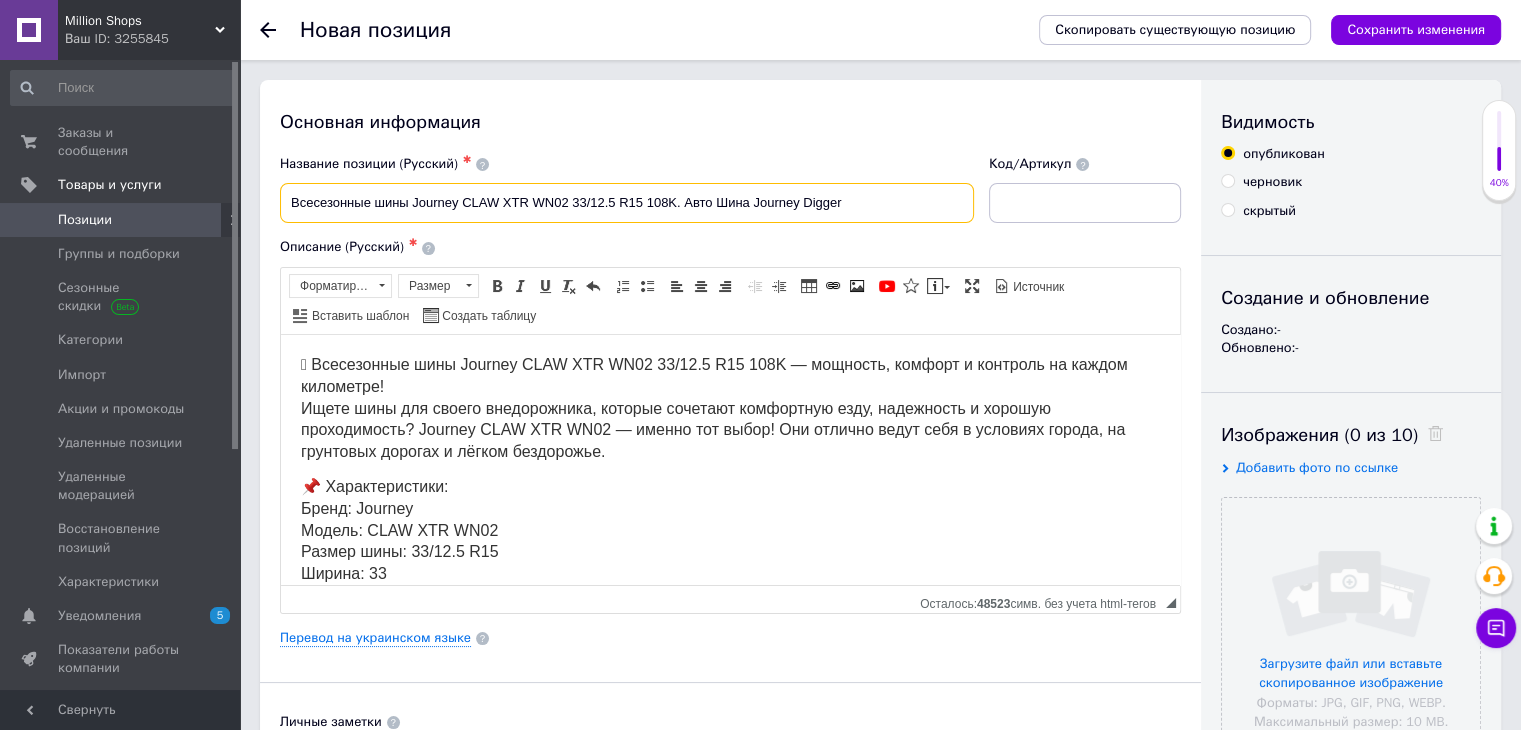 drag, startPoint x: 870, startPoint y: 209, endPoint x: 687, endPoint y: 215, distance: 183.09833 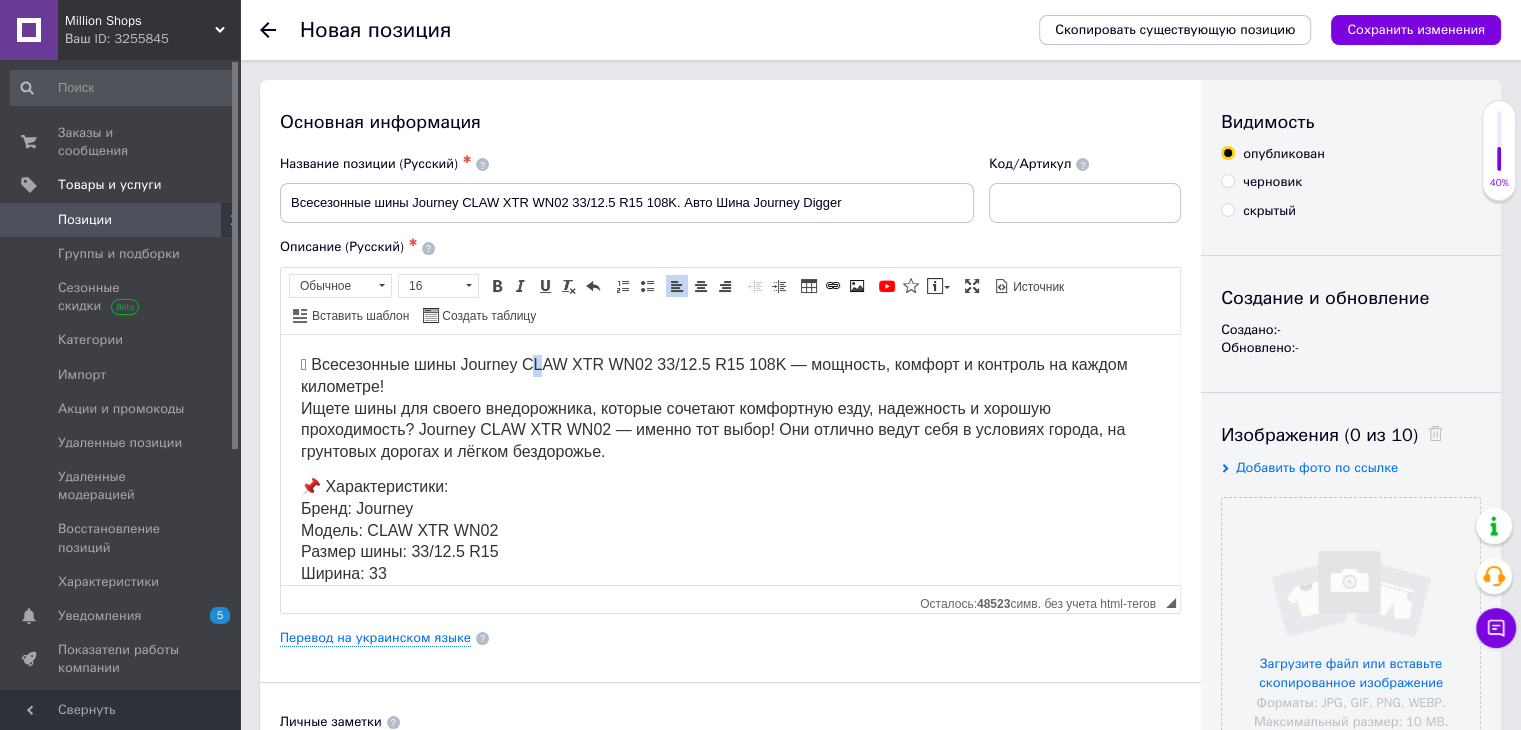 drag, startPoint x: 544, startPoint y: 366, endPoint x: 554, endPoint y: 368, distance: 10.198039 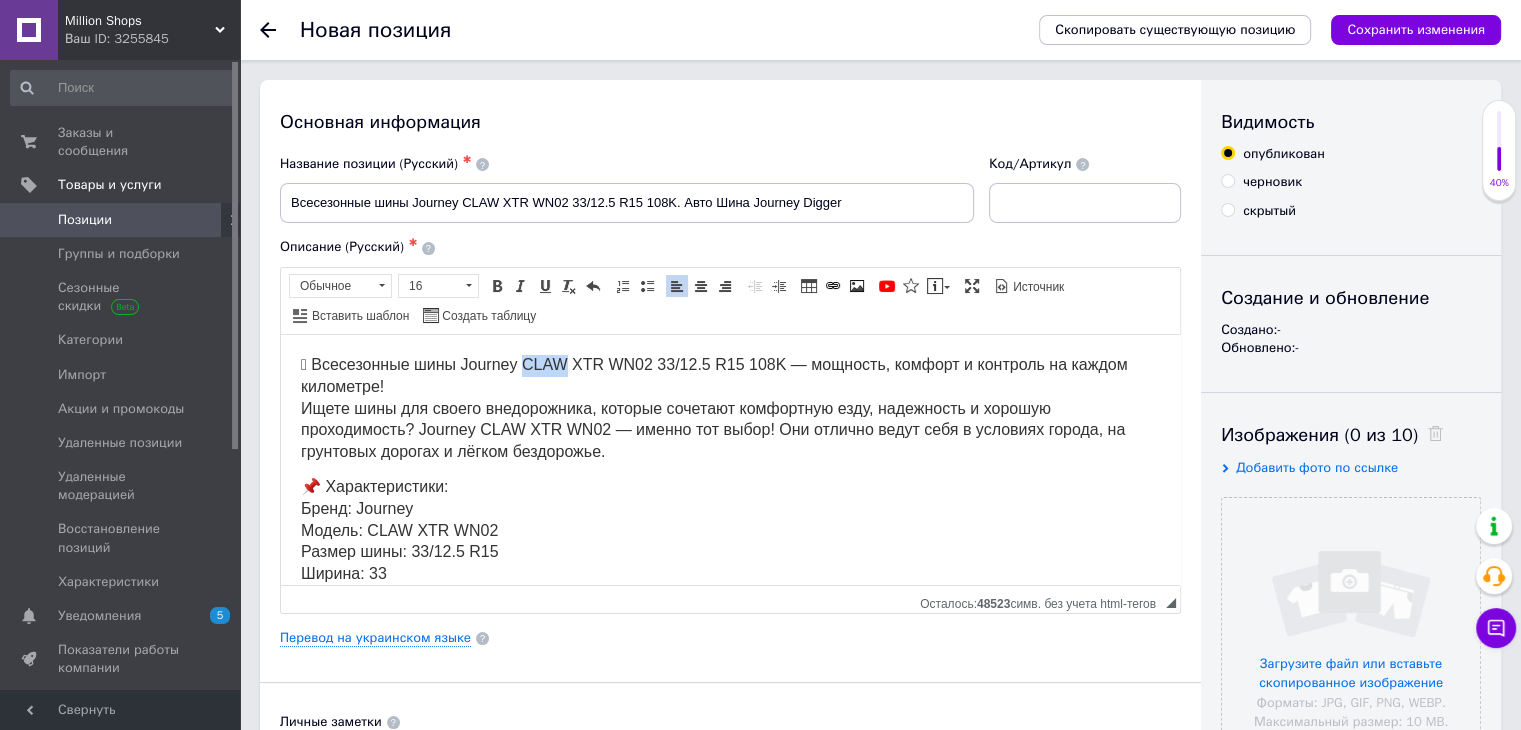 drag, startPoint x: 541, startPoint y: 363, endPoint x: 585, endPoint y: 362, distance: 44.011364 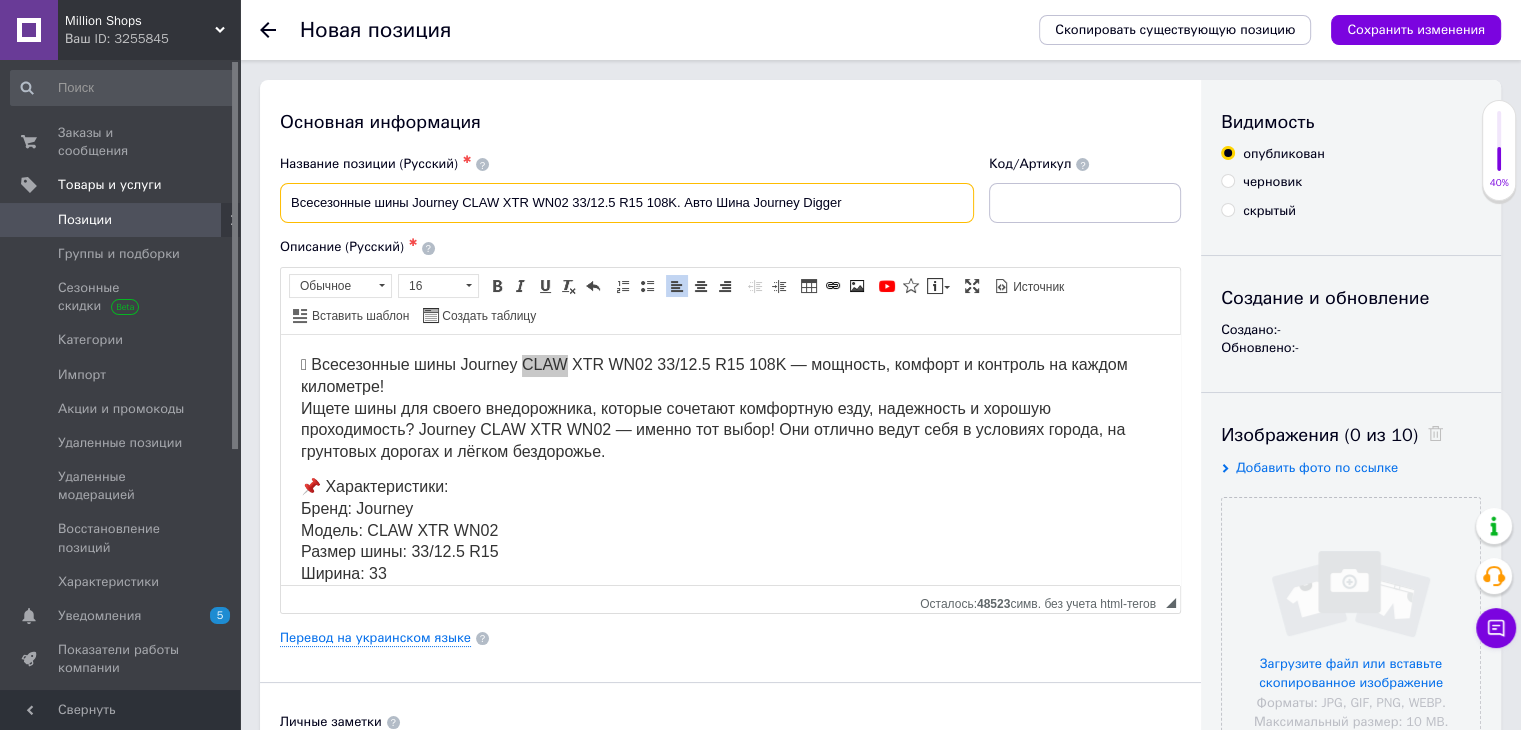 drag, startPoint x: 804, startPoint y: 204, endPoint x: 864, endPoint y: 205, distance: 60.00833 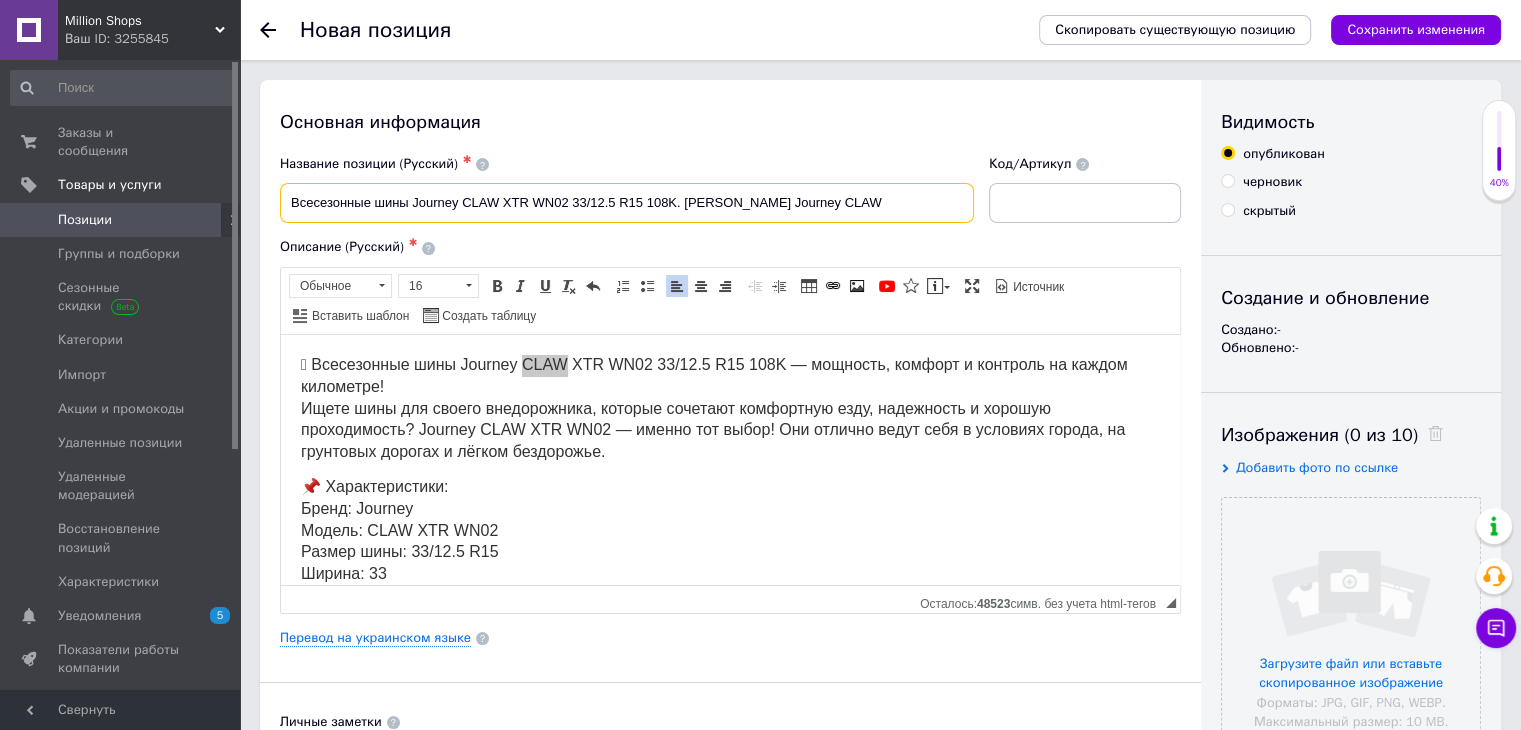 drag, startPoint x: 868, startPoint y: 202, endPoint x: 684, endPoint y: 205, distance: 184.02446 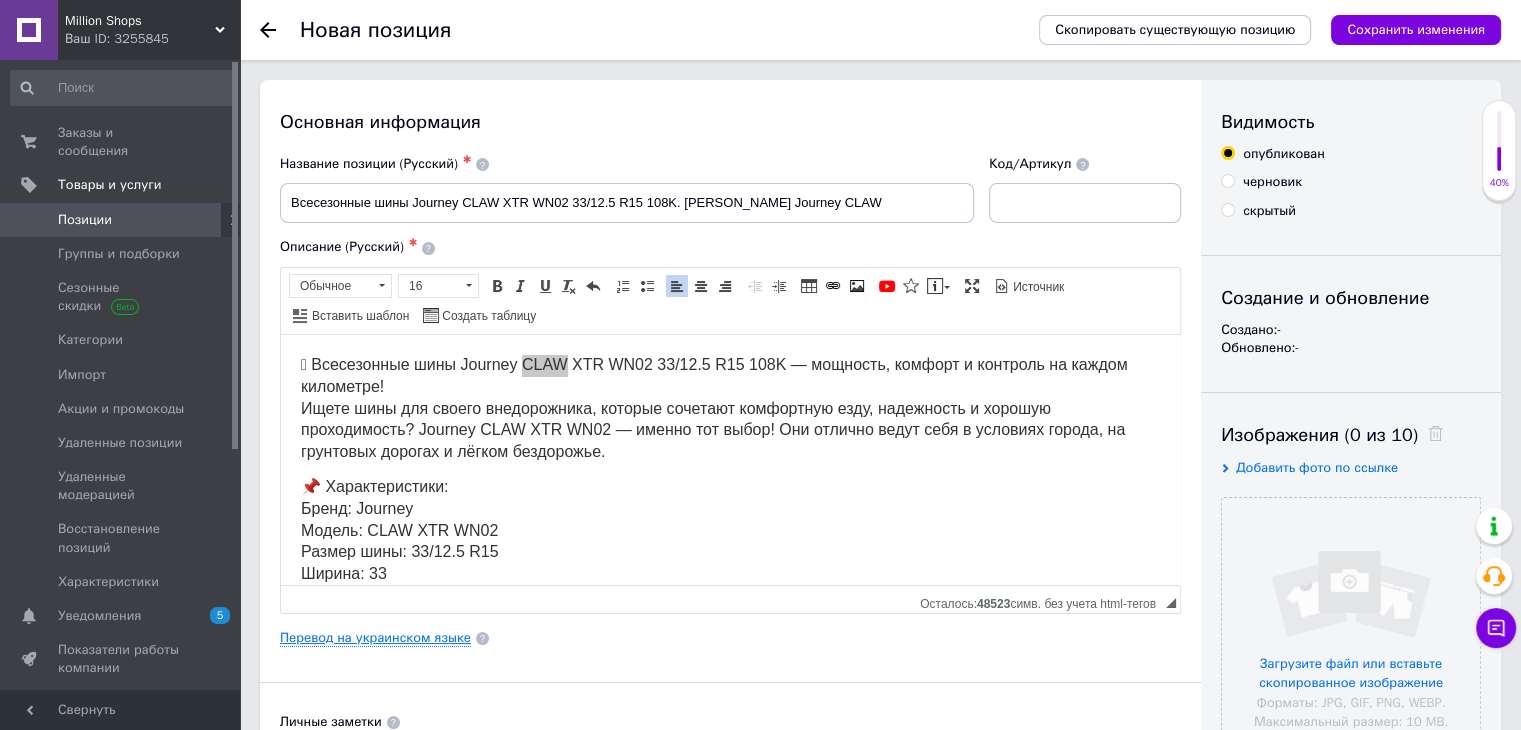 click on "Перевод на украинском языке" at bounding box center (375, 638) 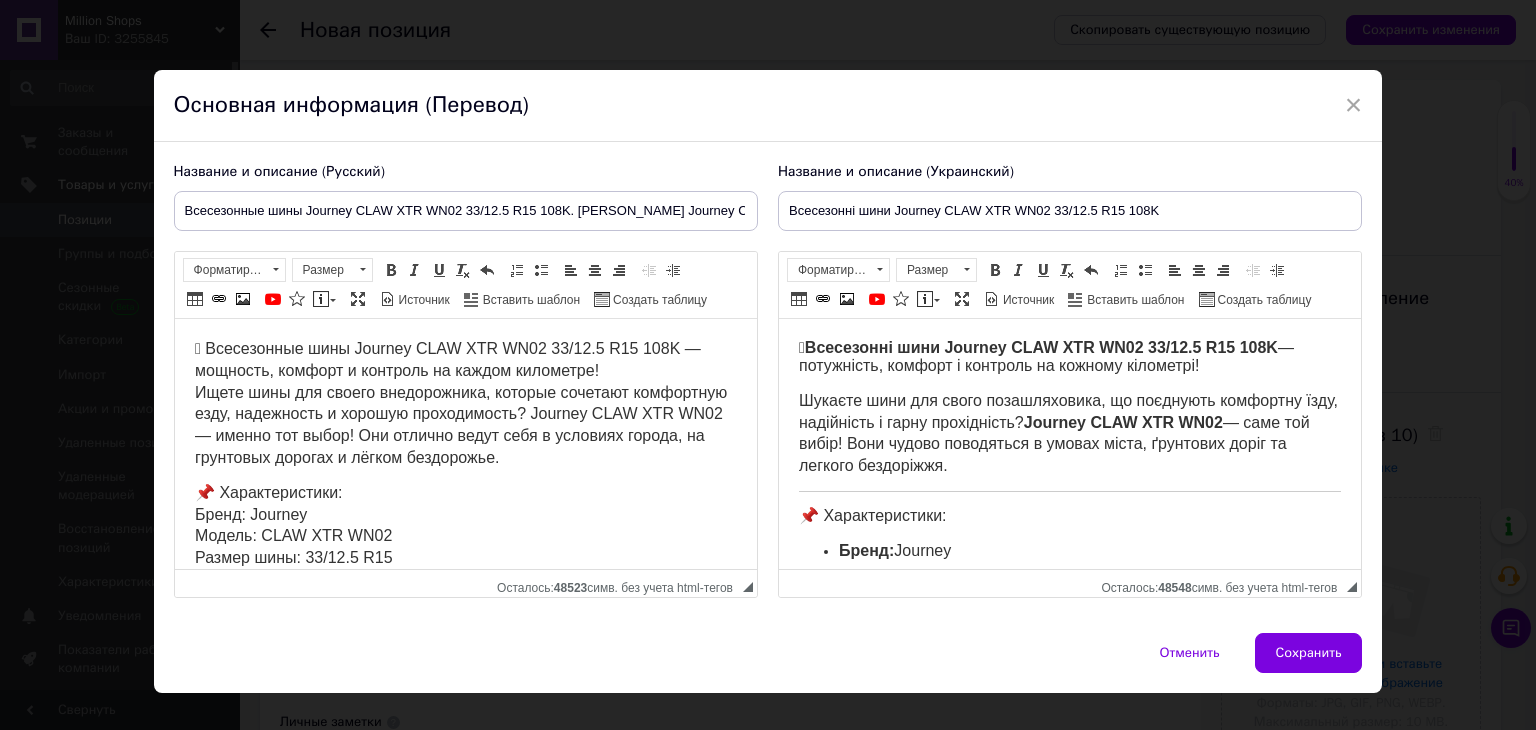 scroll, scrollTop: 0, scrollLeft: 0, axis: both 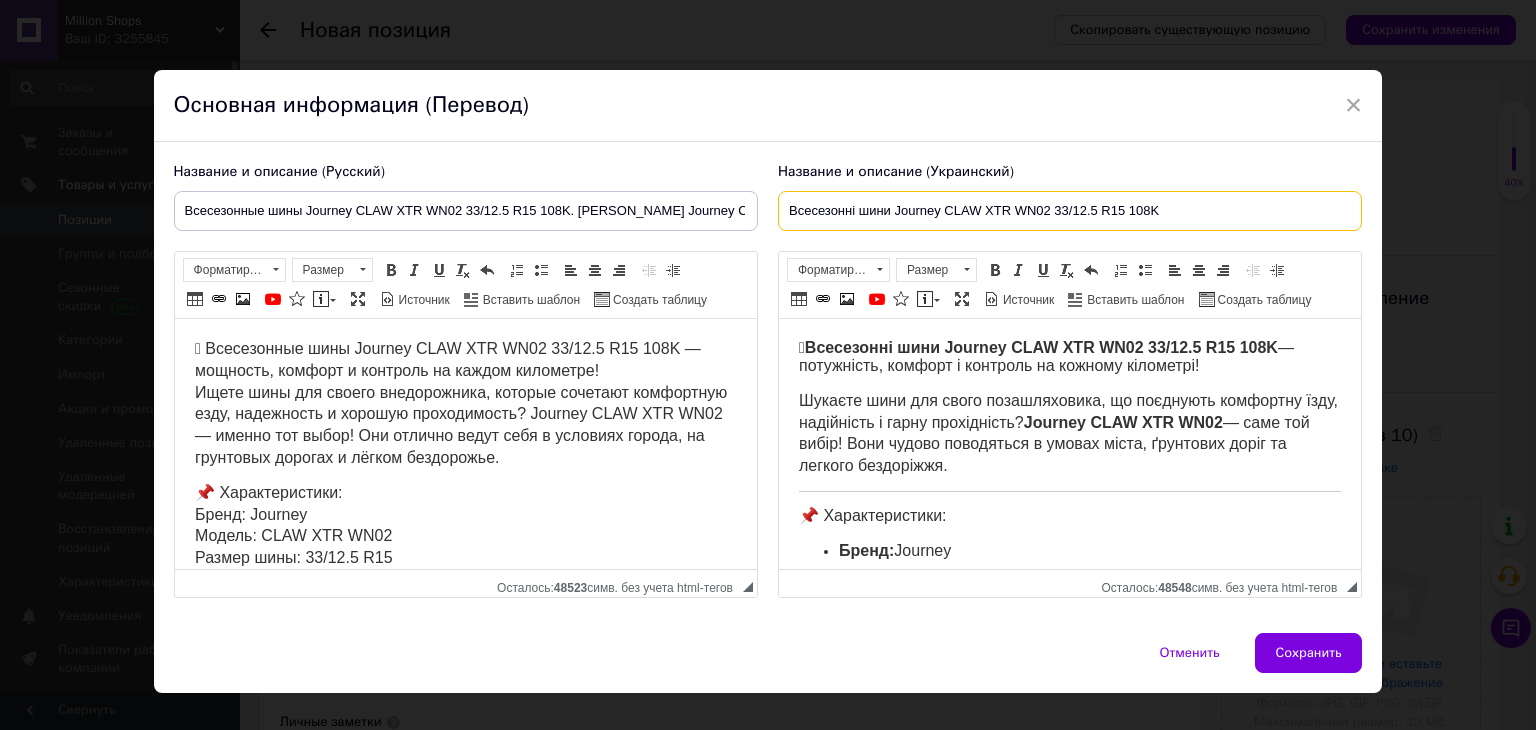 click on "Всесезонні шини Journey CLAW XTR WN02 33/12.5 R15 108K" at bounding box center (1070, 211) 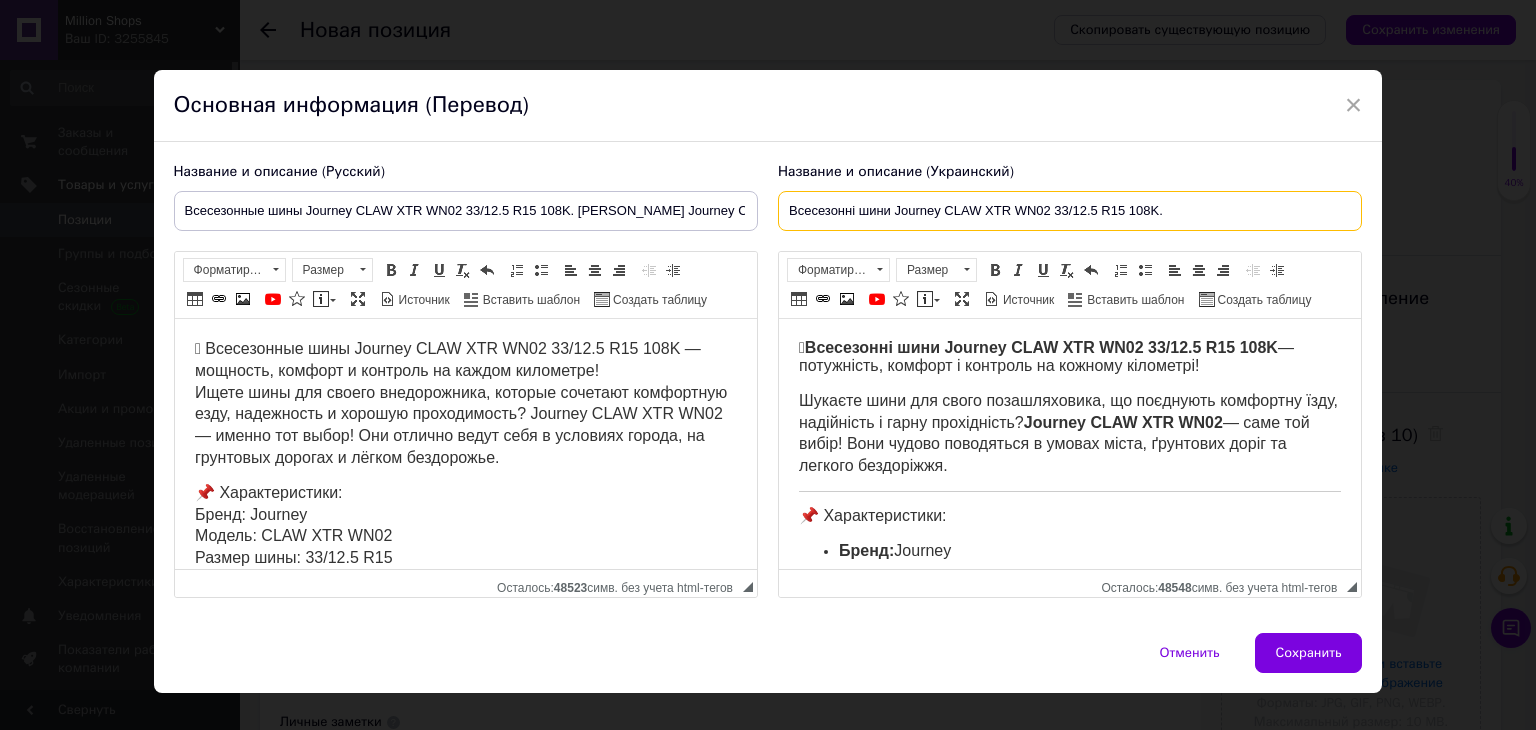 paste on "Авто Шина Journey CLAW" 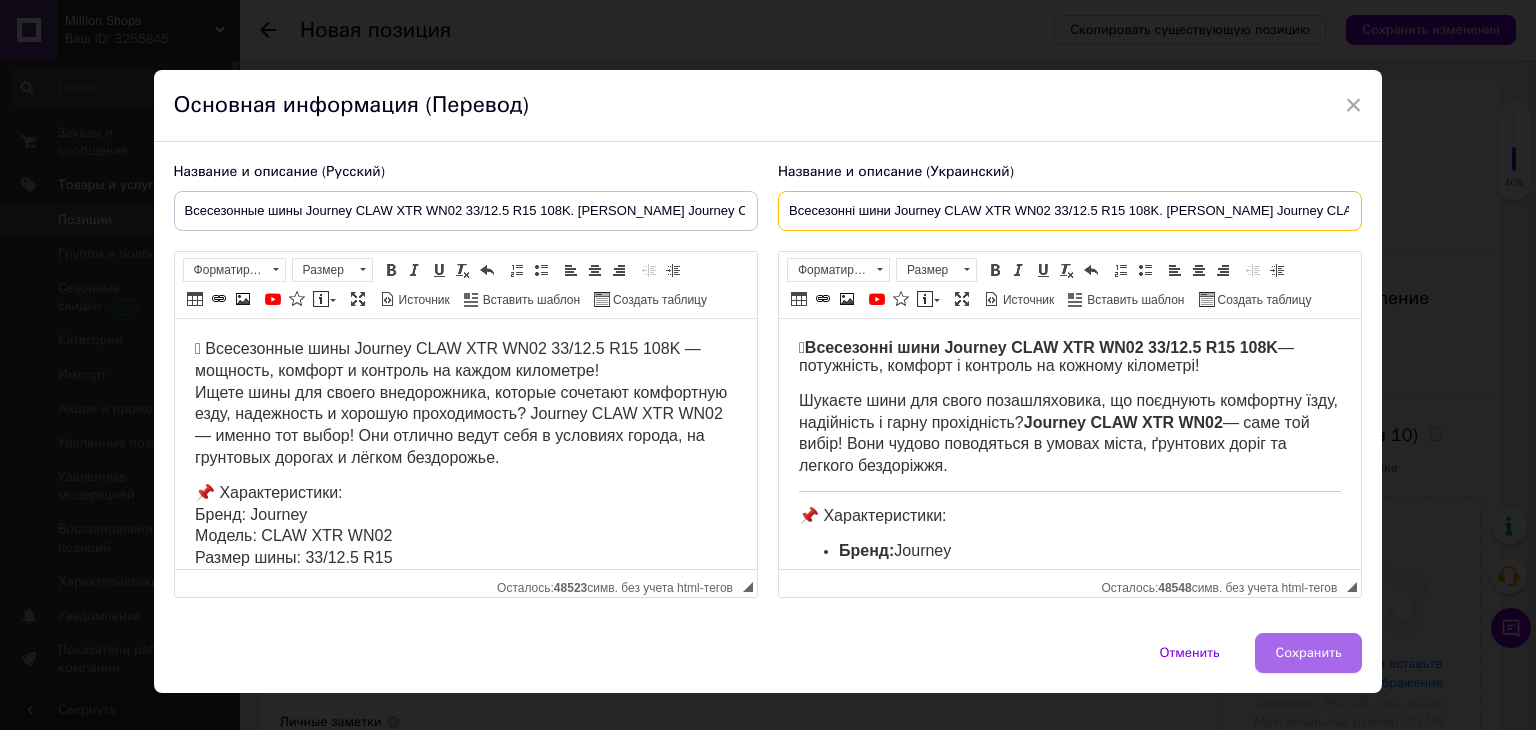 type on "Всесезонні шини Journey CLAW XTR WN02 33/12.5 R15 108K. [PERSON_NAME] Journey CLAW" 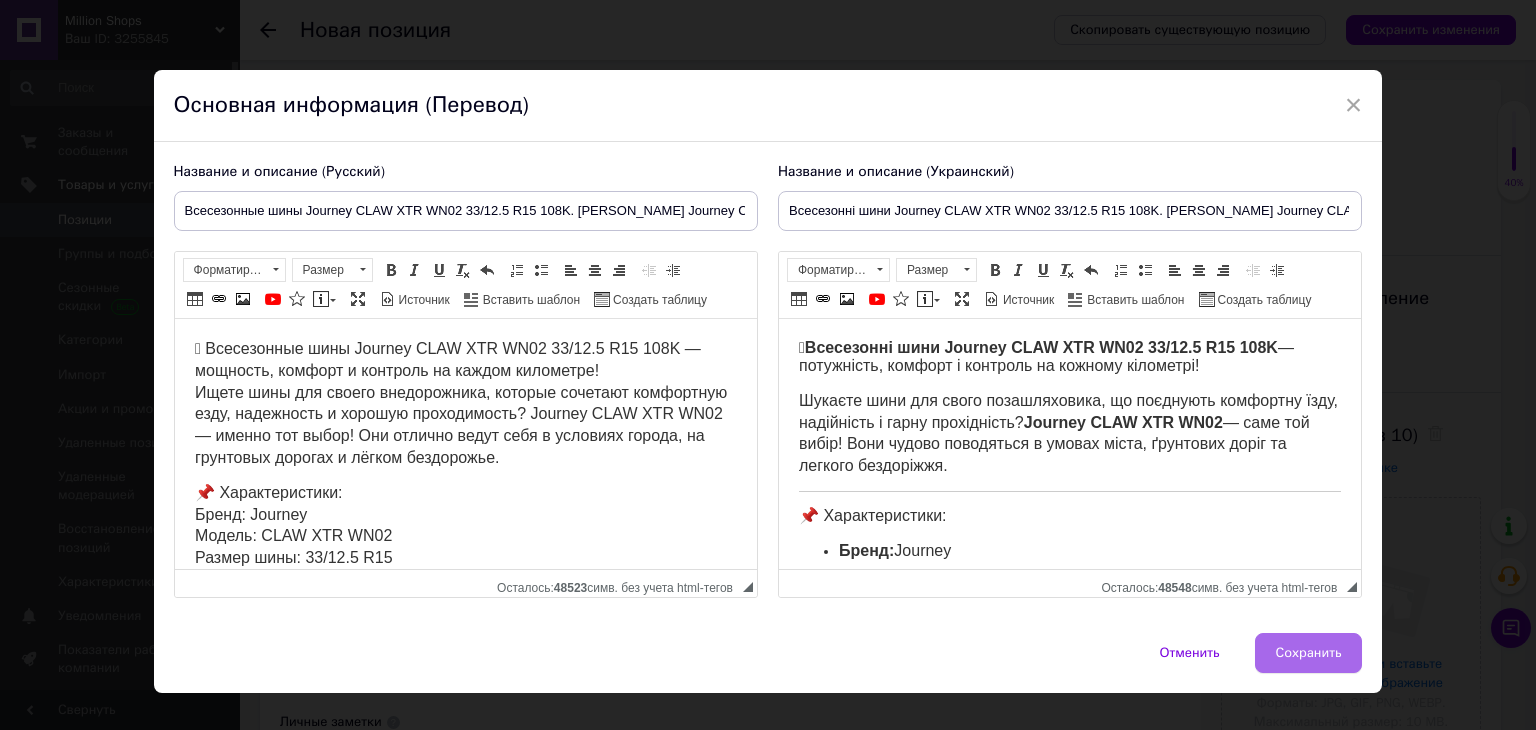 click on "Сохранить" at bounding box center [1309, 653] 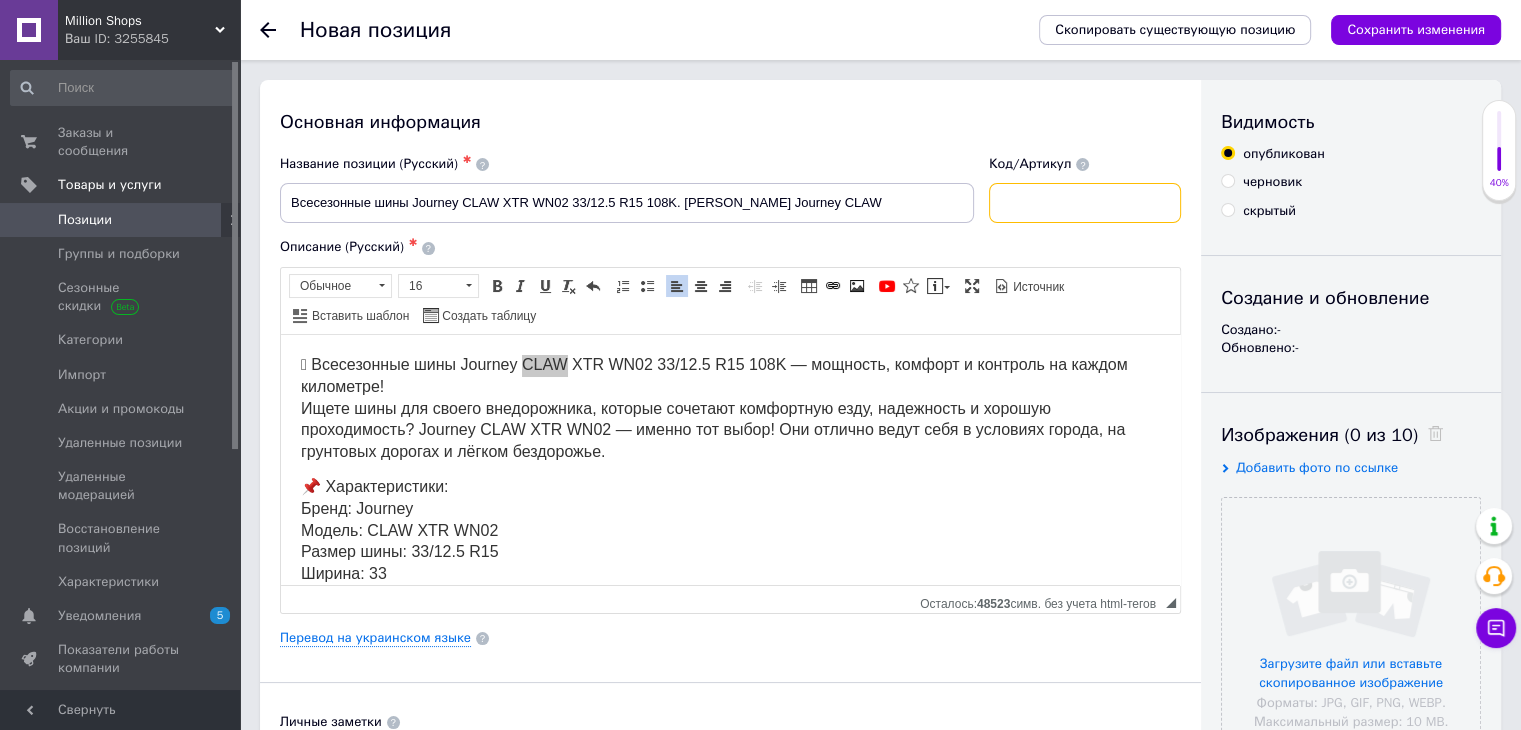 click at bounding box center [1085, 203] 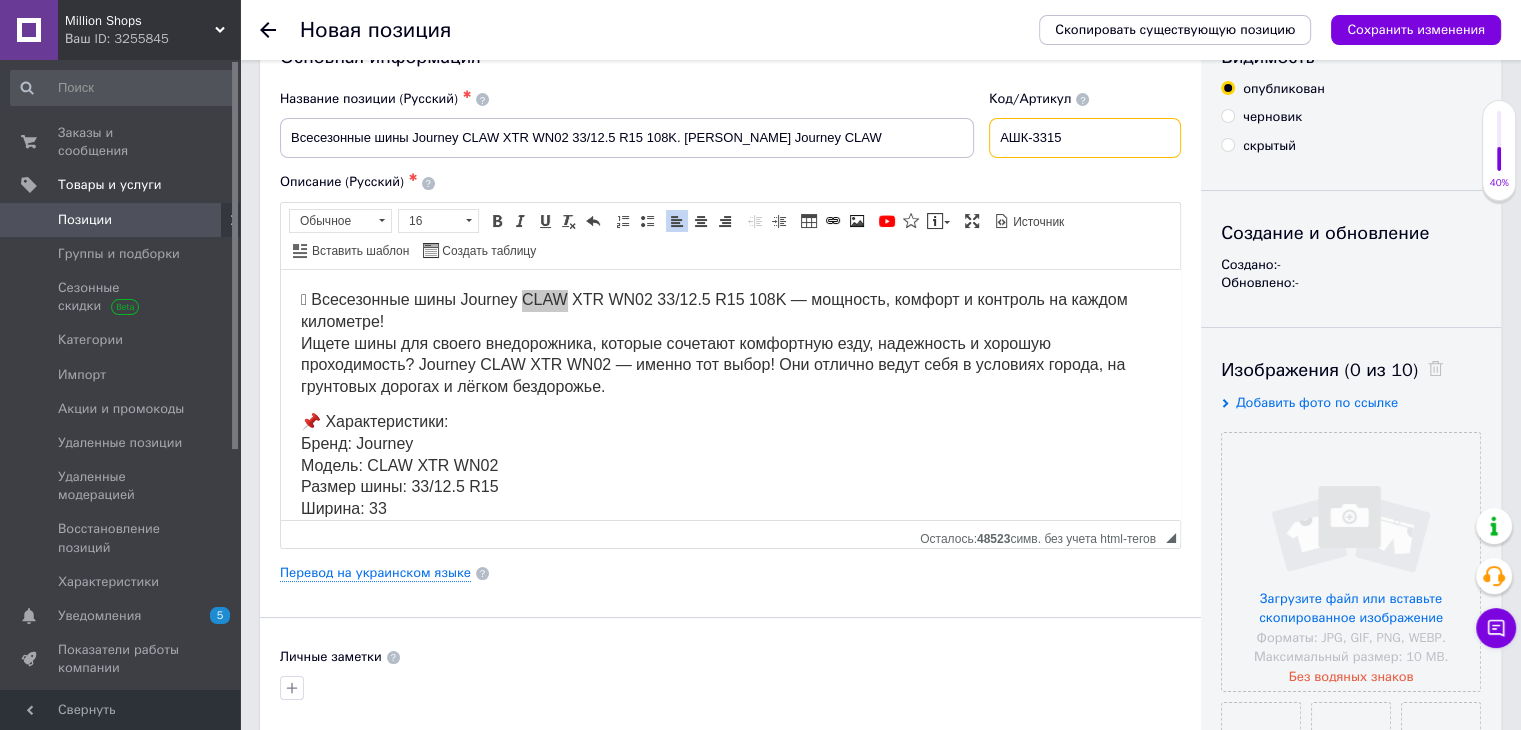 scroll, scrollTop: 100, scrollLeft: 0, axis: vertical 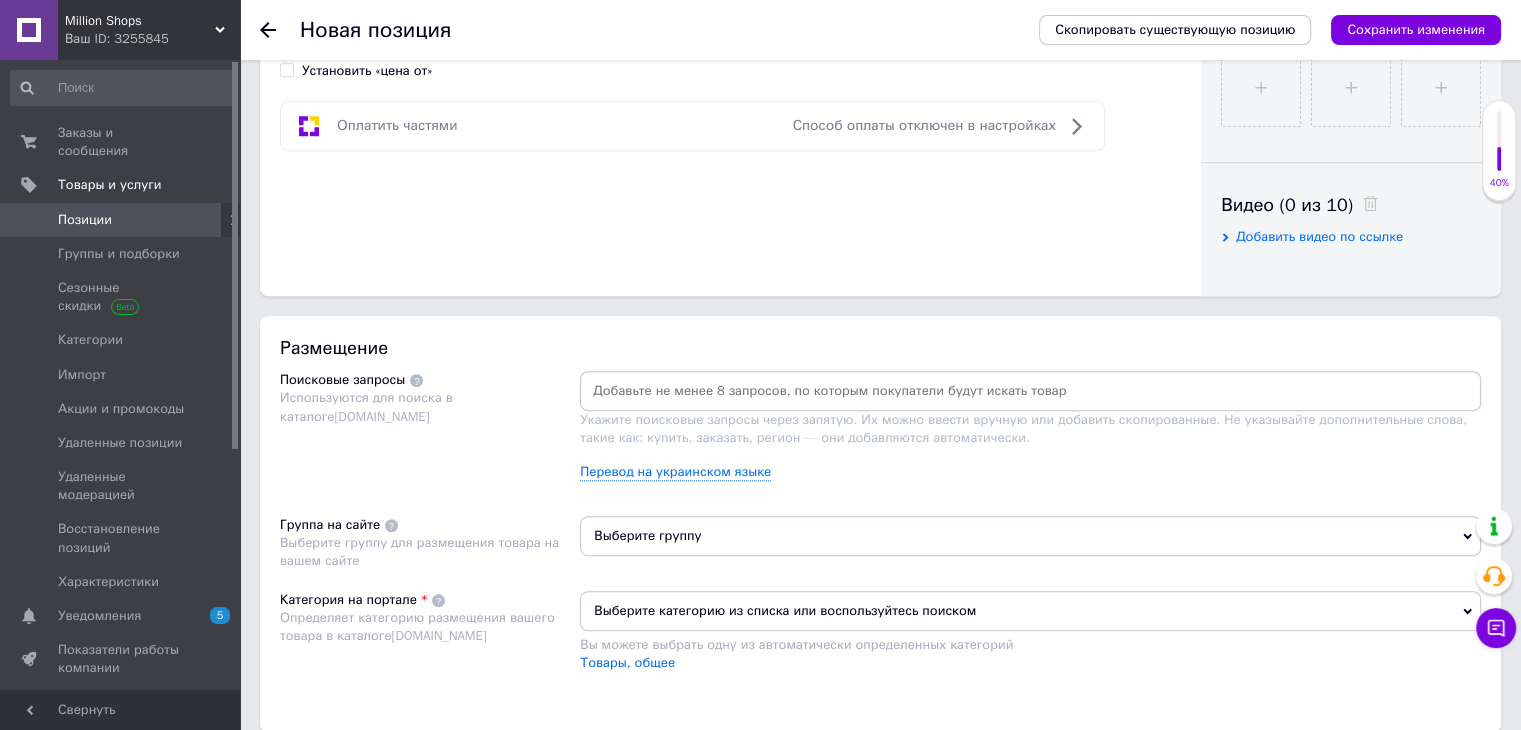 type on "АШК-3315" 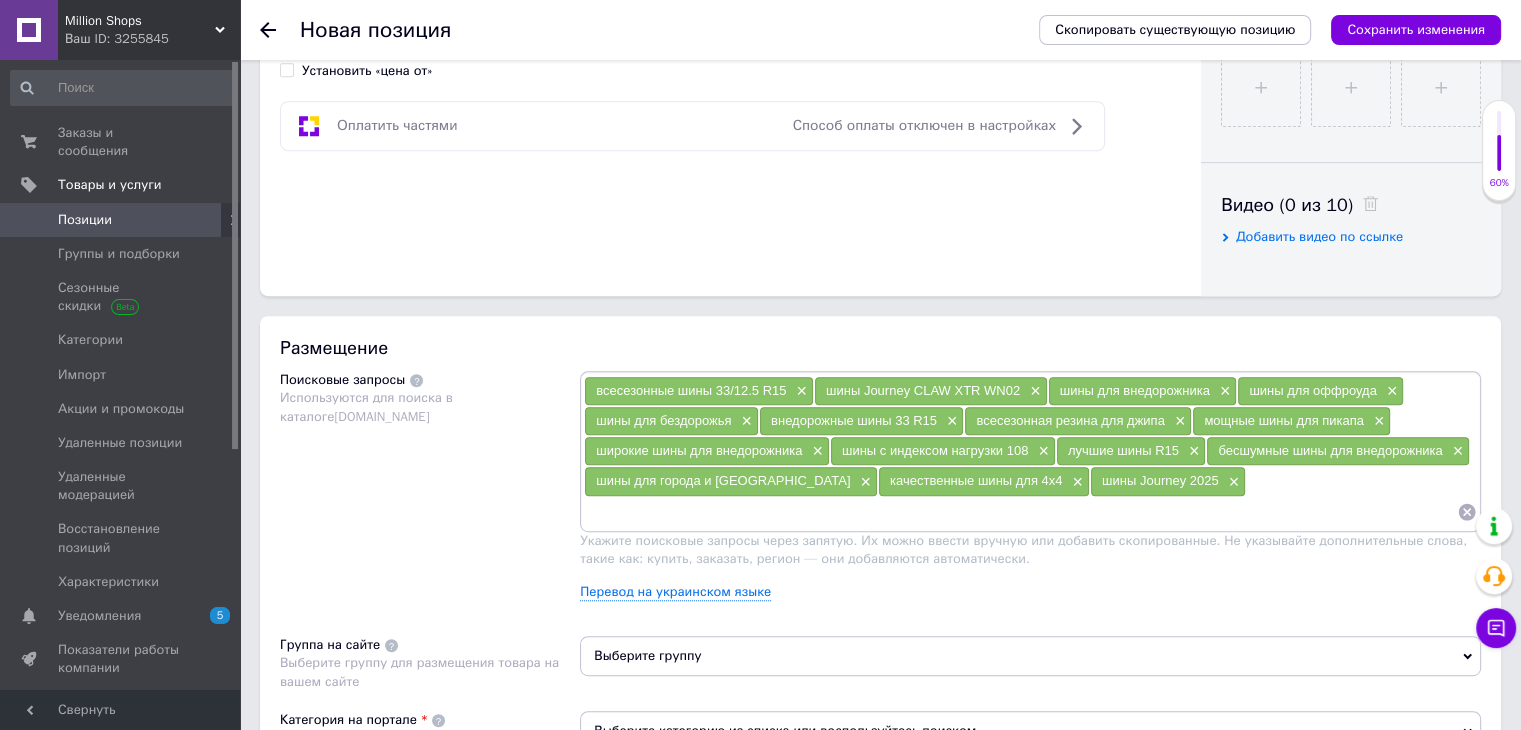 click on "Поисковые запросы Используются для поиска в каталоге  [DOMAIN_NAME]" at bounding box center (430, 493) 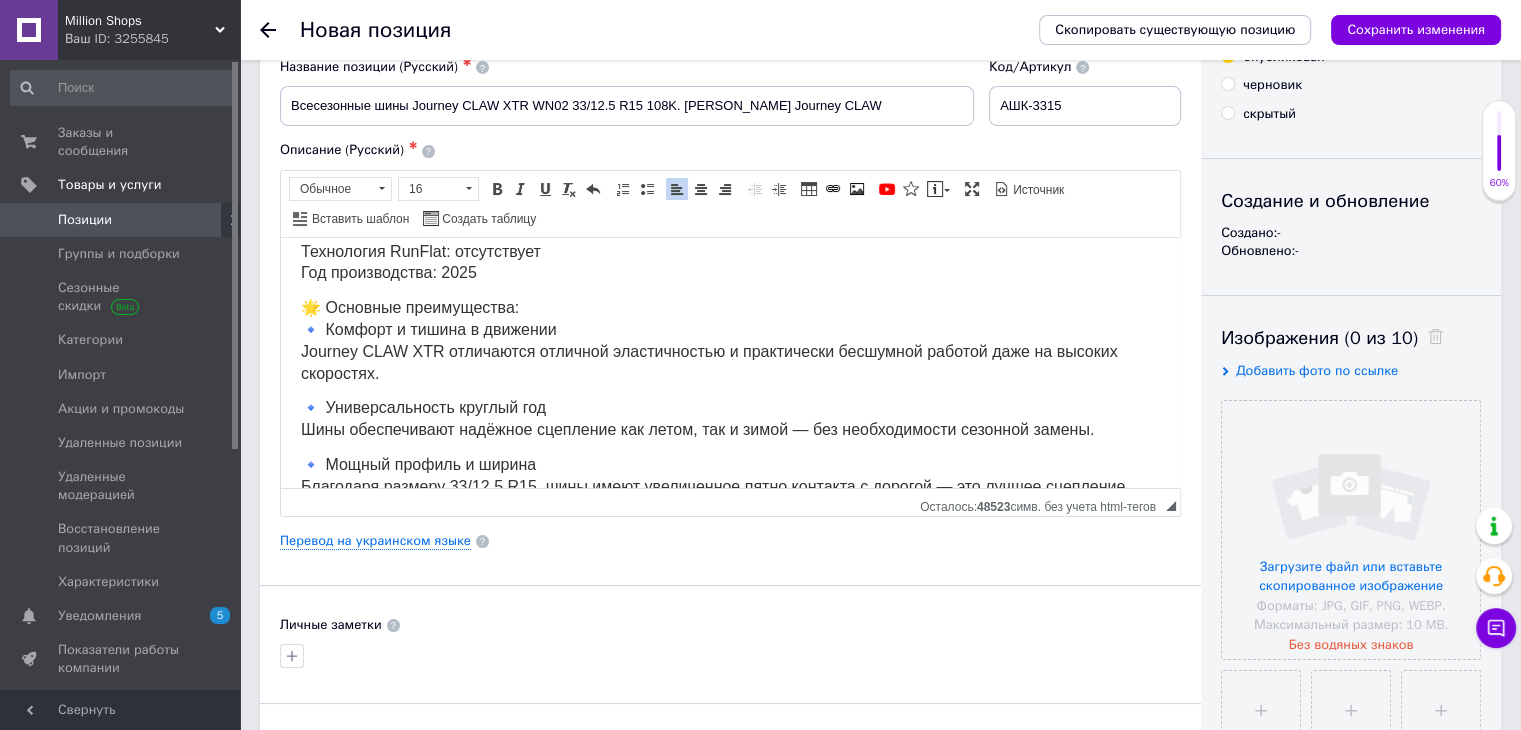 scroll, scrollTop: 0, scrollLeft: 0, axis: both 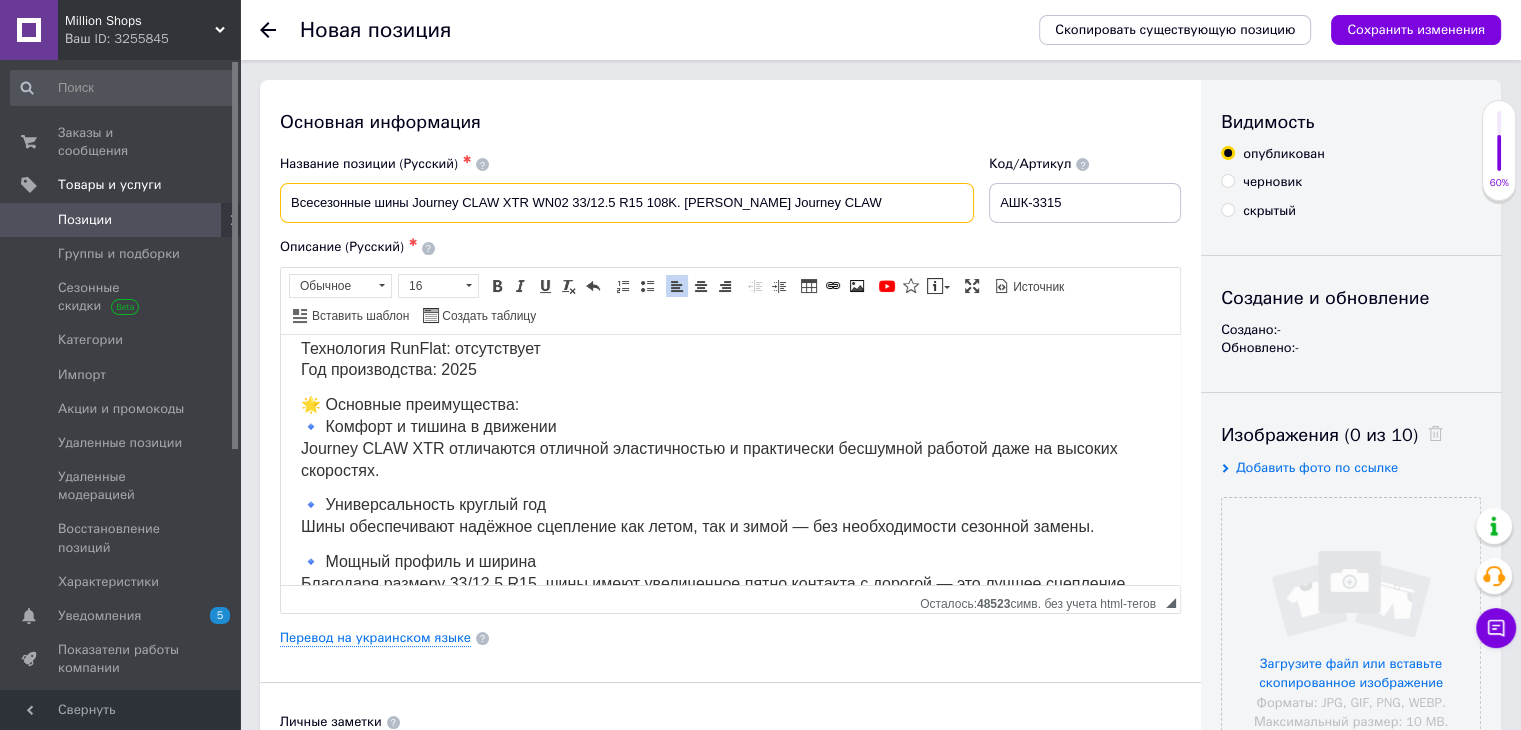 drag, startPoint x: 288, startPoint y: 201, endPoint x: 675, endPoint y: 196, distance: 387.0323 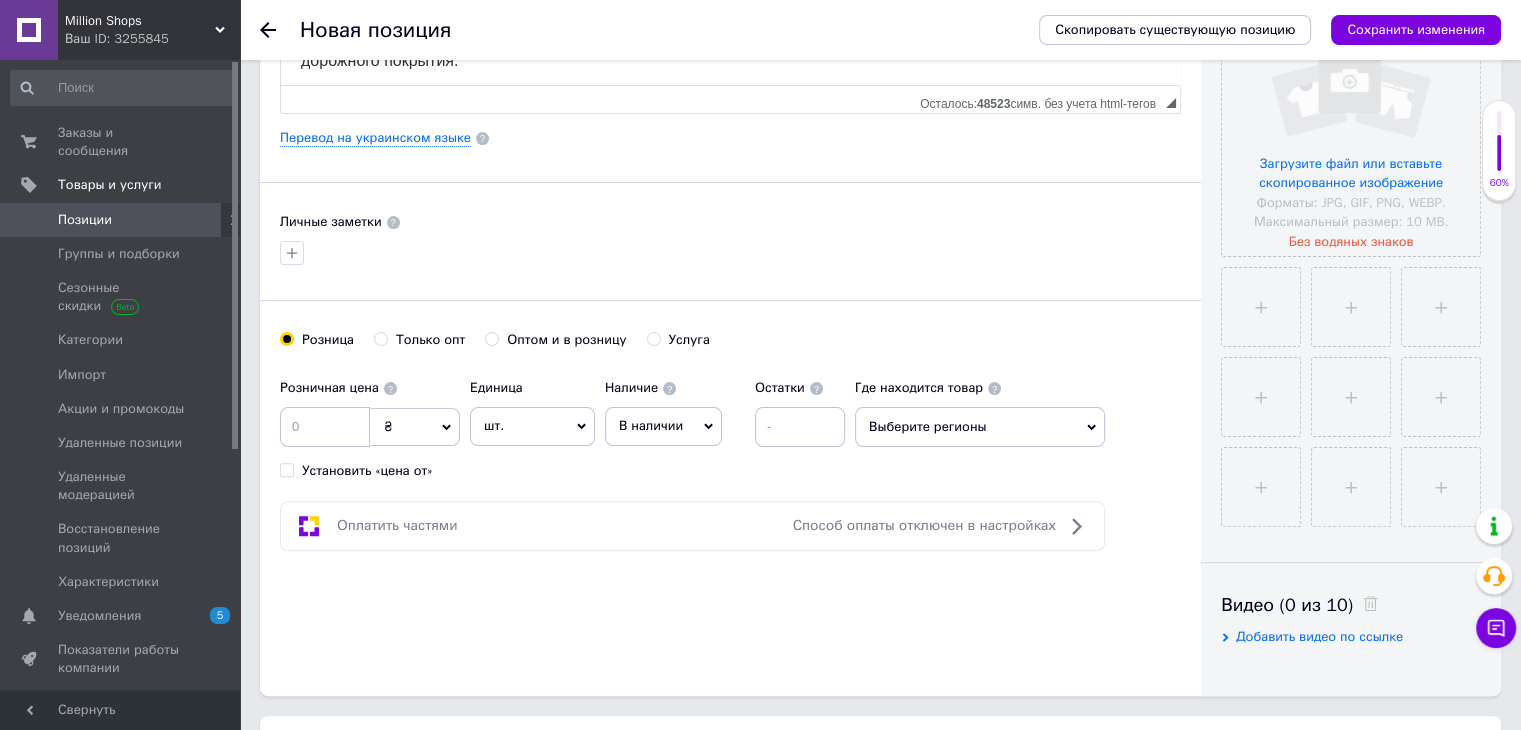 scroll, scrollTop: 900, scrollLeft: 0, axis: vertical 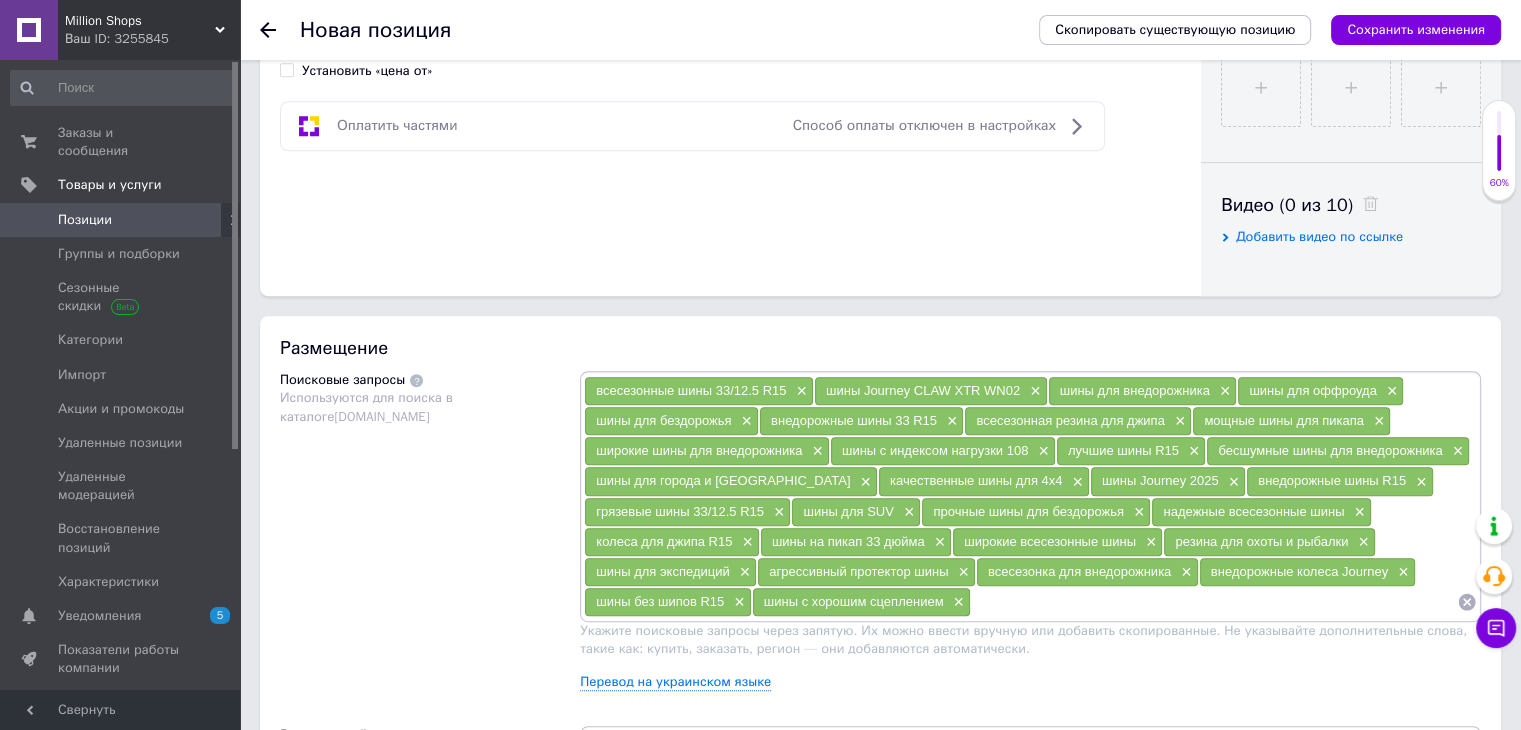 click at bounding box center (1214, 602) 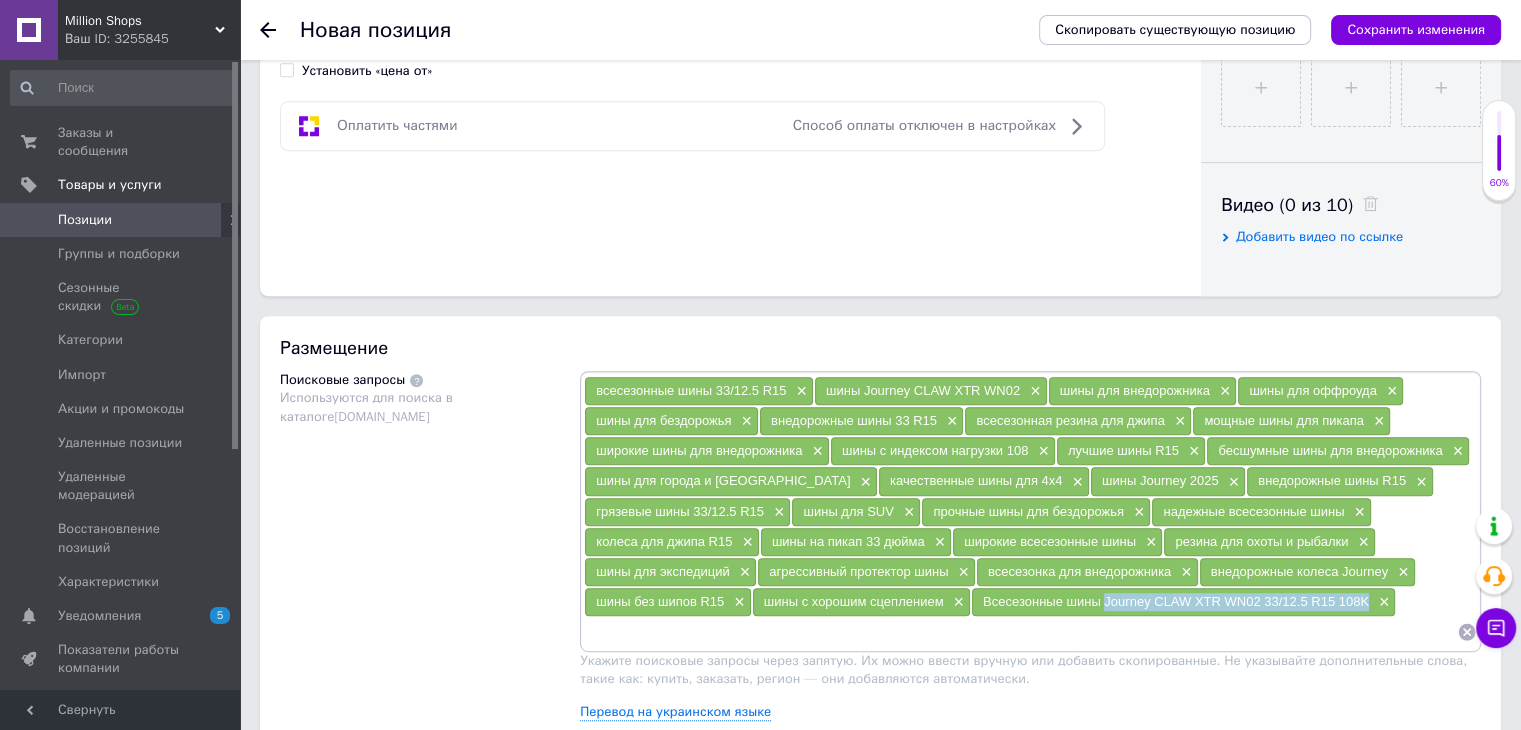 drag, startPoint x: 1103, startPoint y: 599, endPoint x: 1364, endPoint y: 605, distance: 261.06897 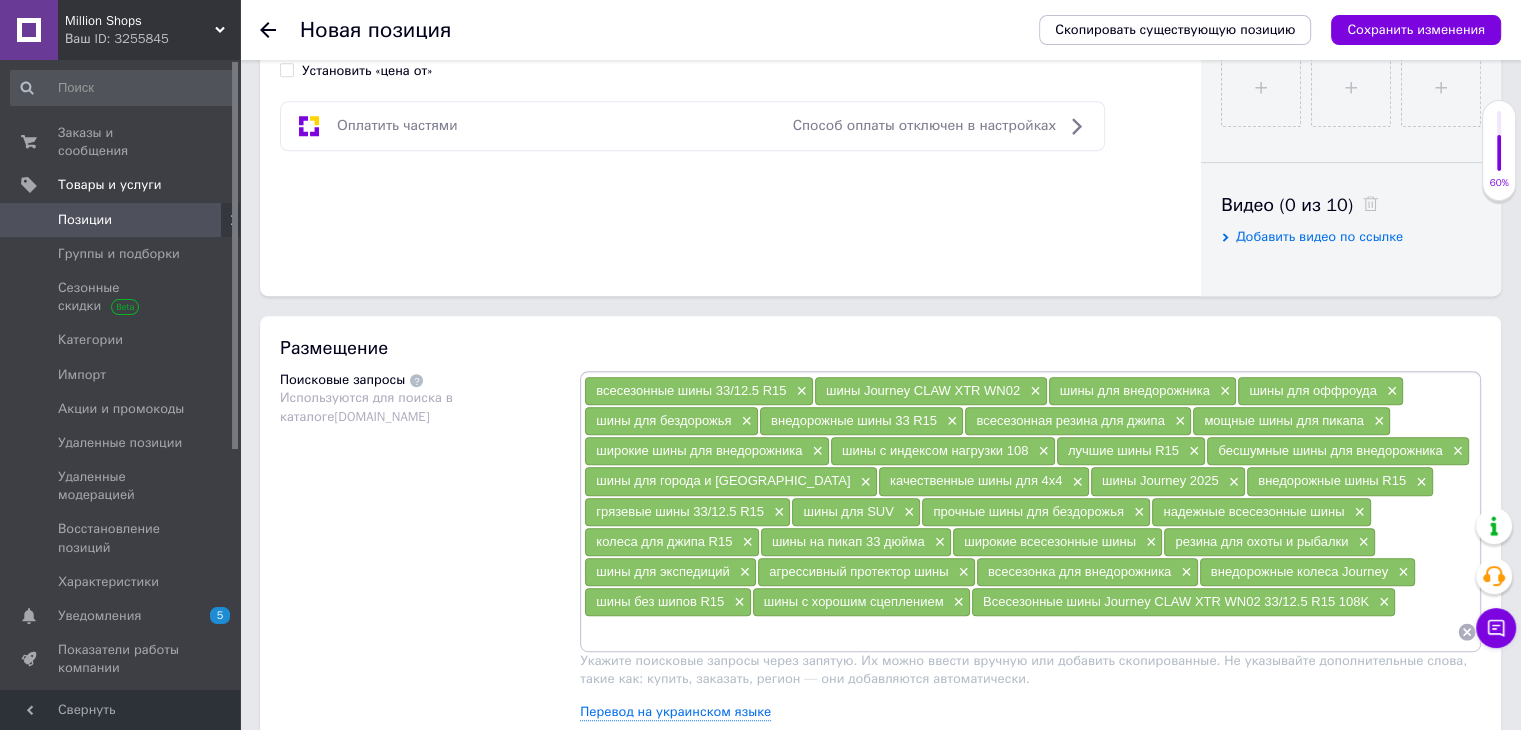 click at bounding box center [1020, 632] 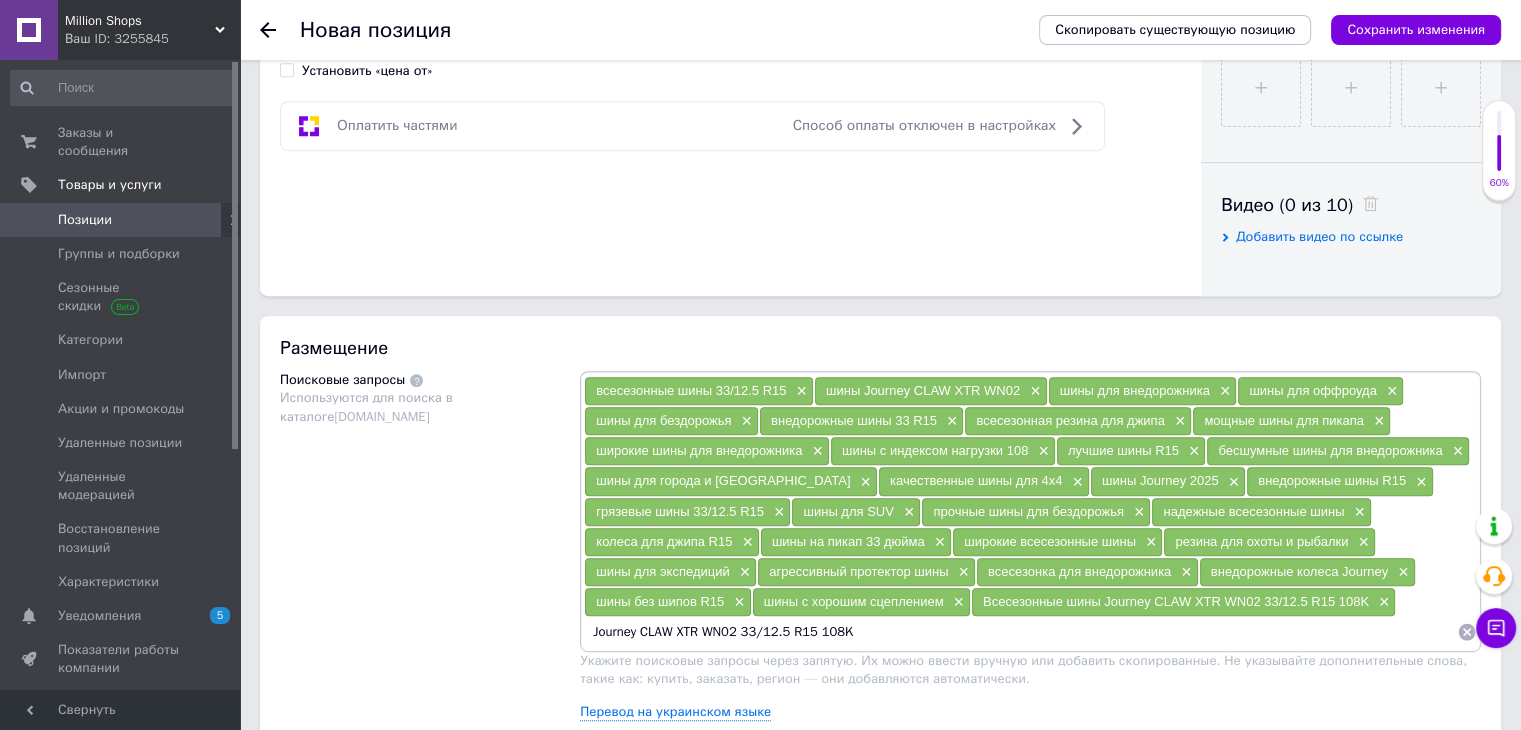 type 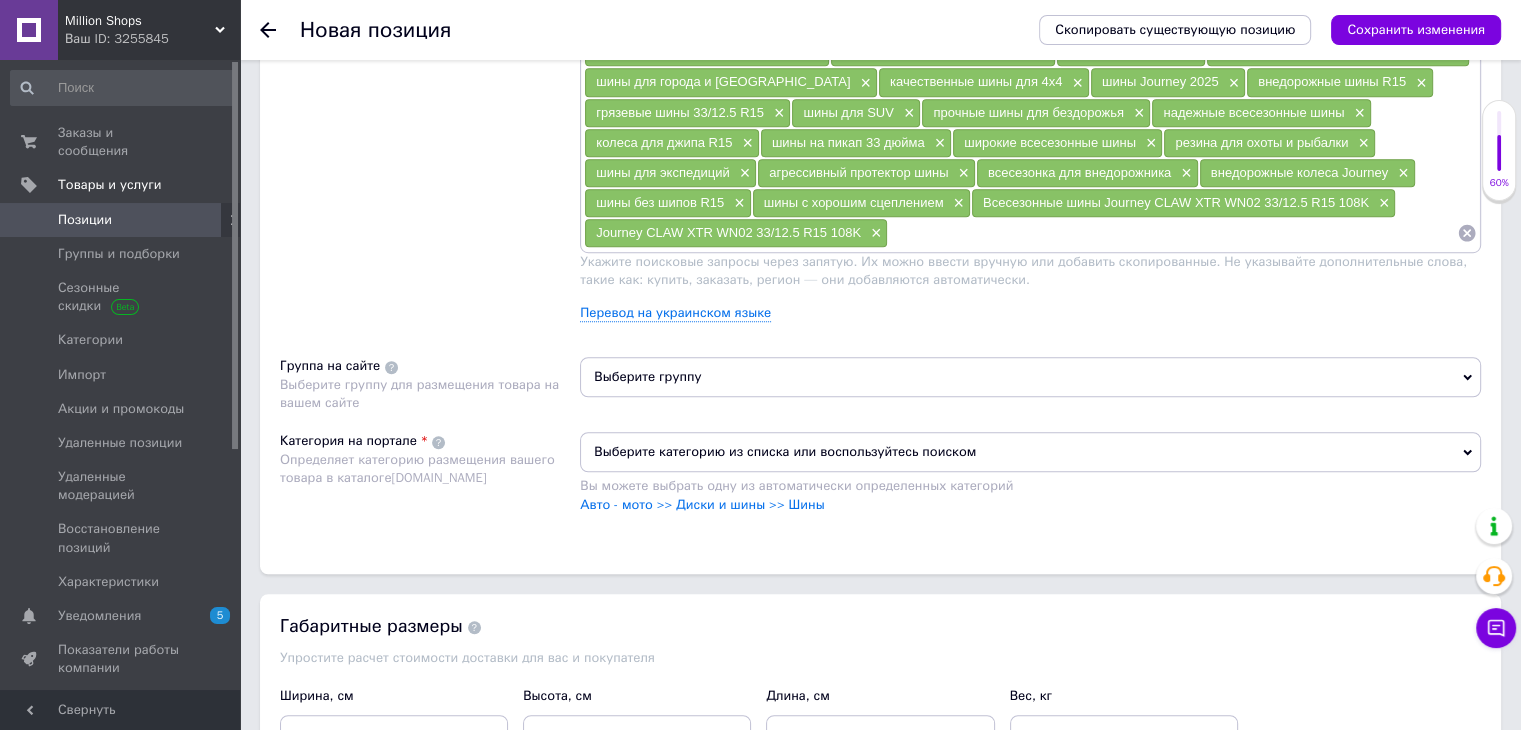 scroll, scrollTop: 1300, scrollLeft: 0, axis: vertical 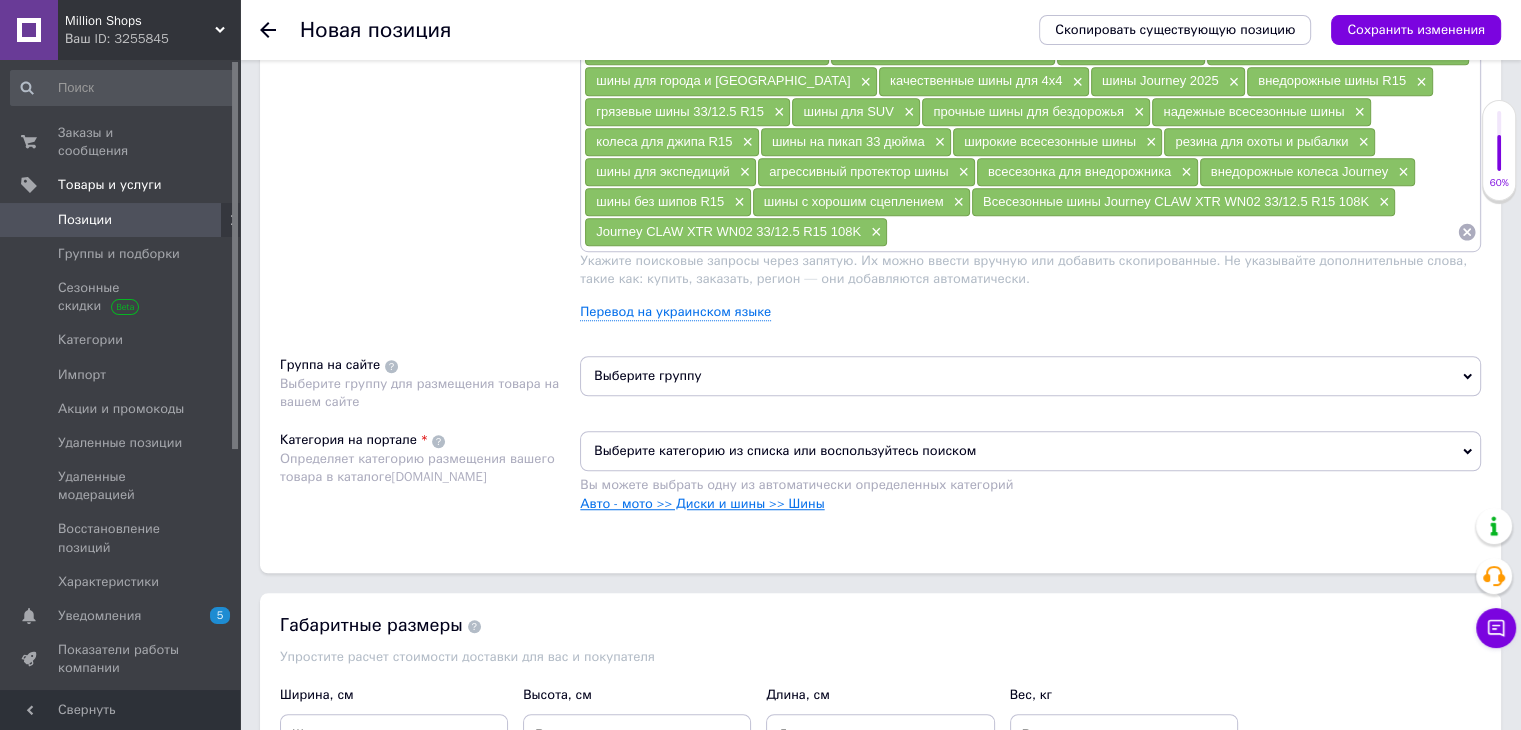 click on "Авто - мото >> Диски и шины >> Шины" at bounding box center (702, 503) 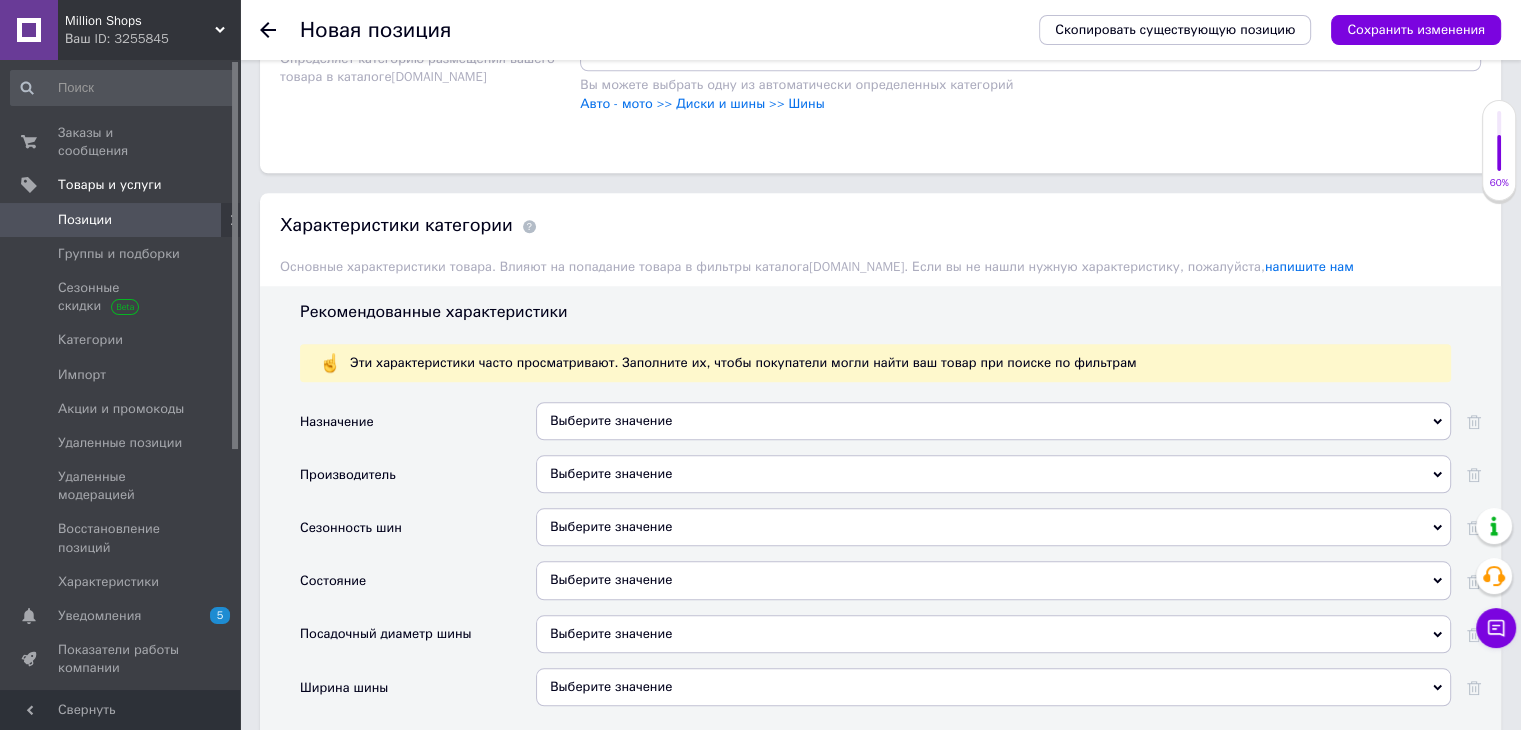 scroll, scrollTop: 1800, scrollLeft: 0, axis: vertical 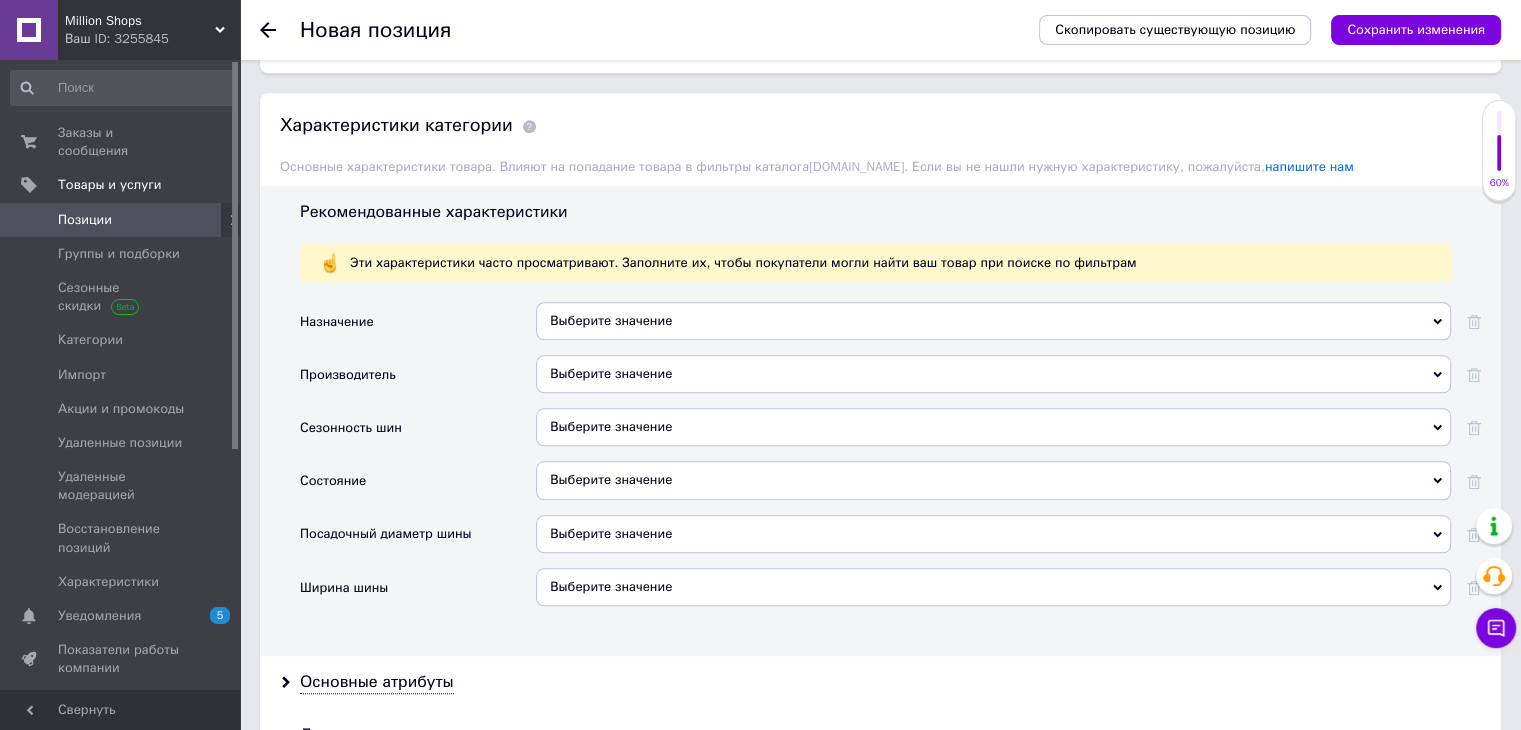 click on "Выберите значение" at bounding box center (993, 321) 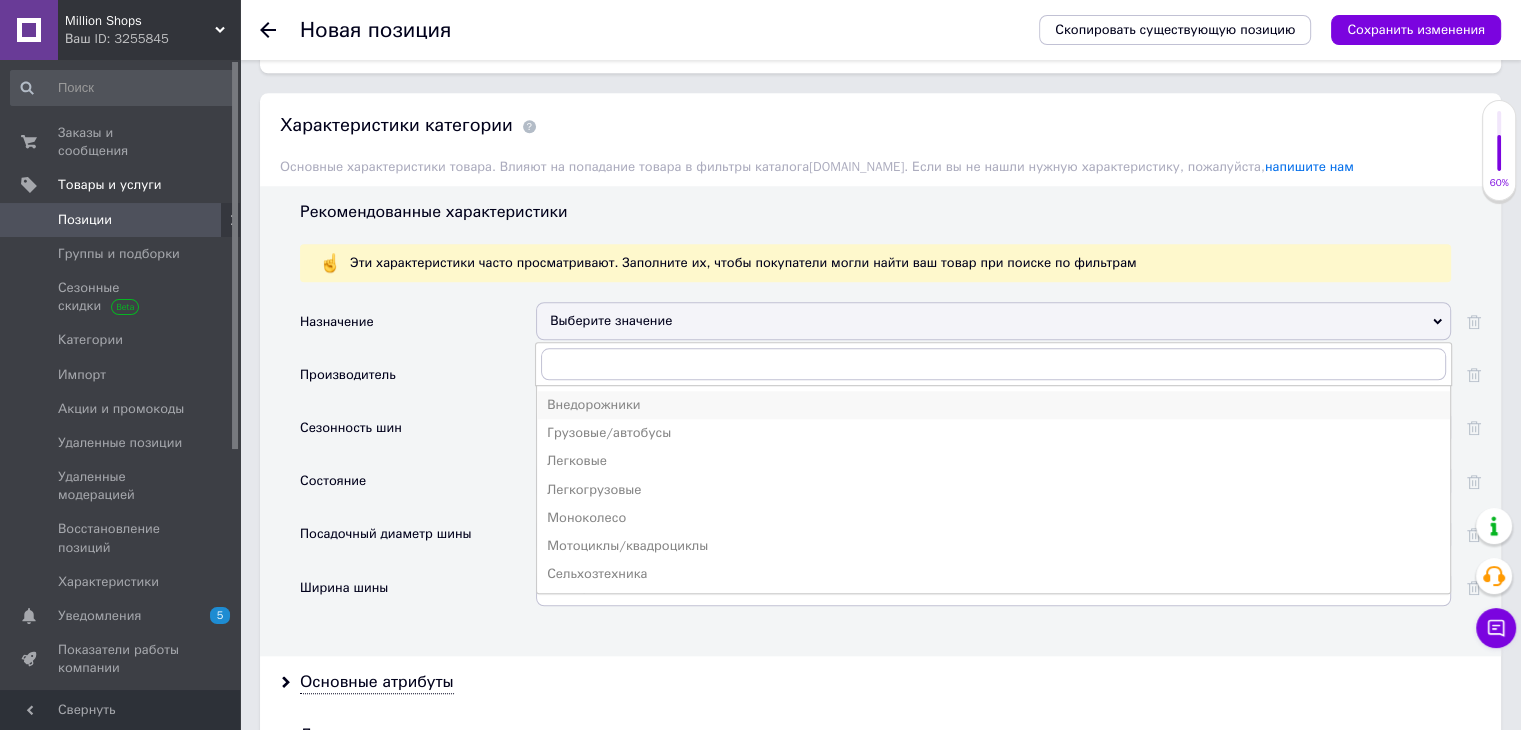 click on "Внедорожники" at bounding box center (993, 405) 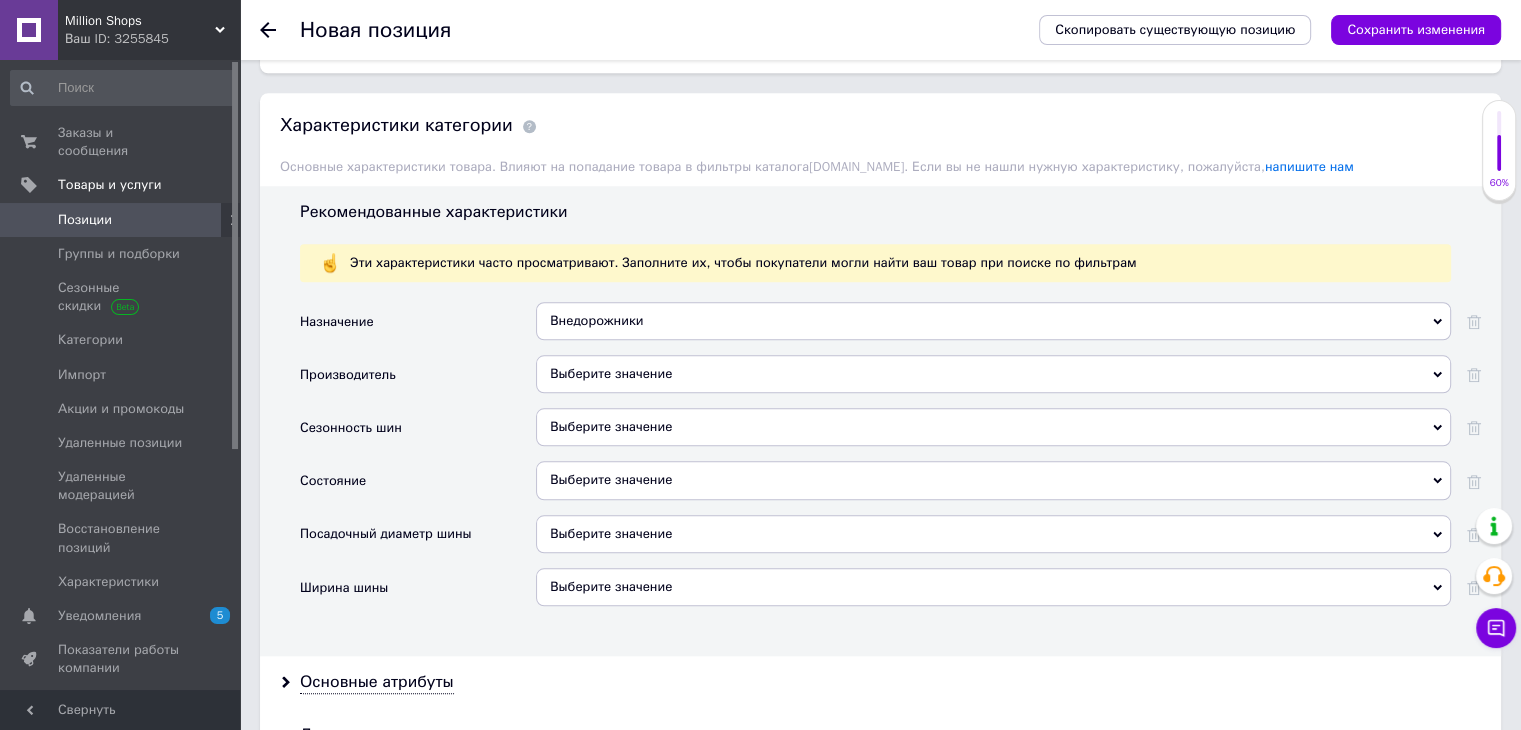 click on "Выберите значение" at bounding box center (993, 374) 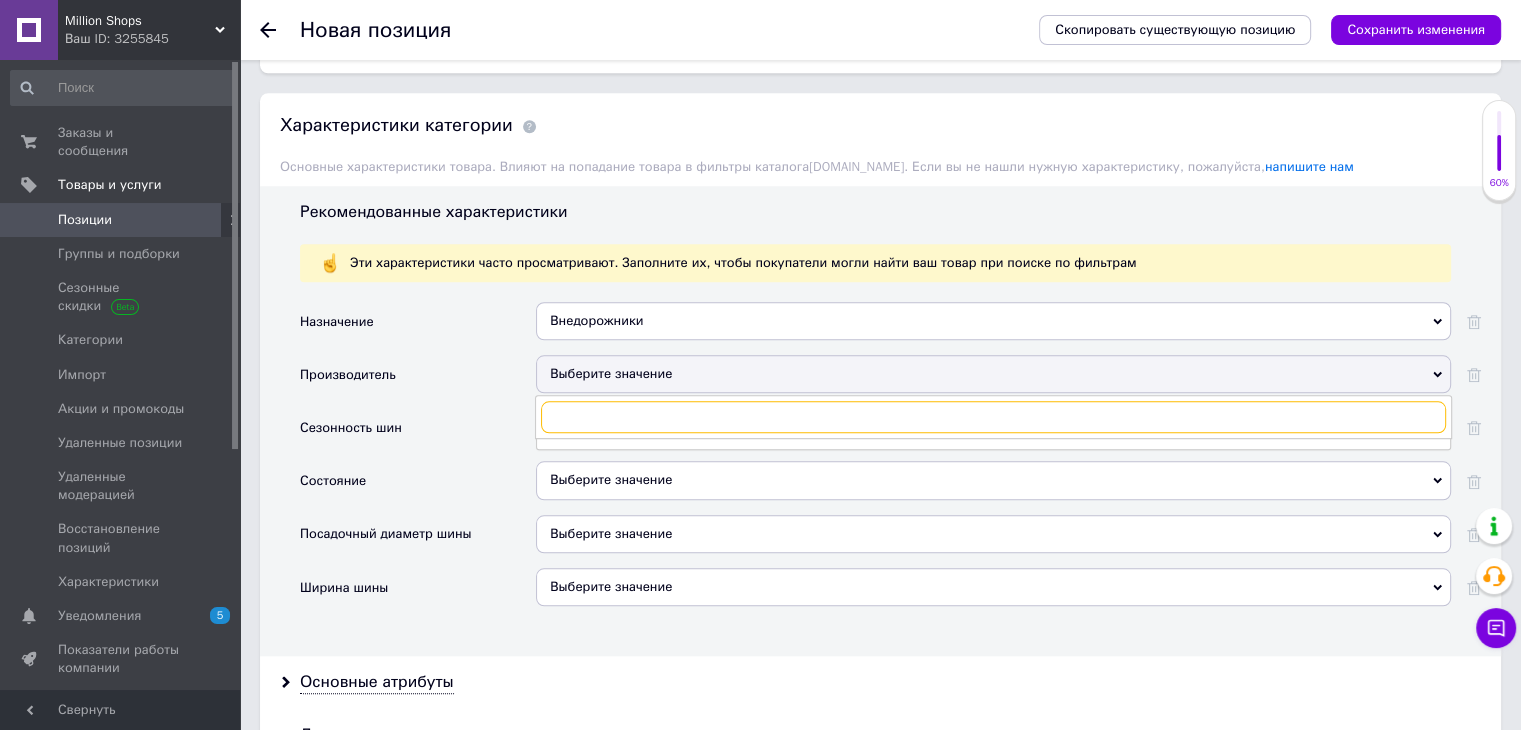 click at bounding box center (993, 417) 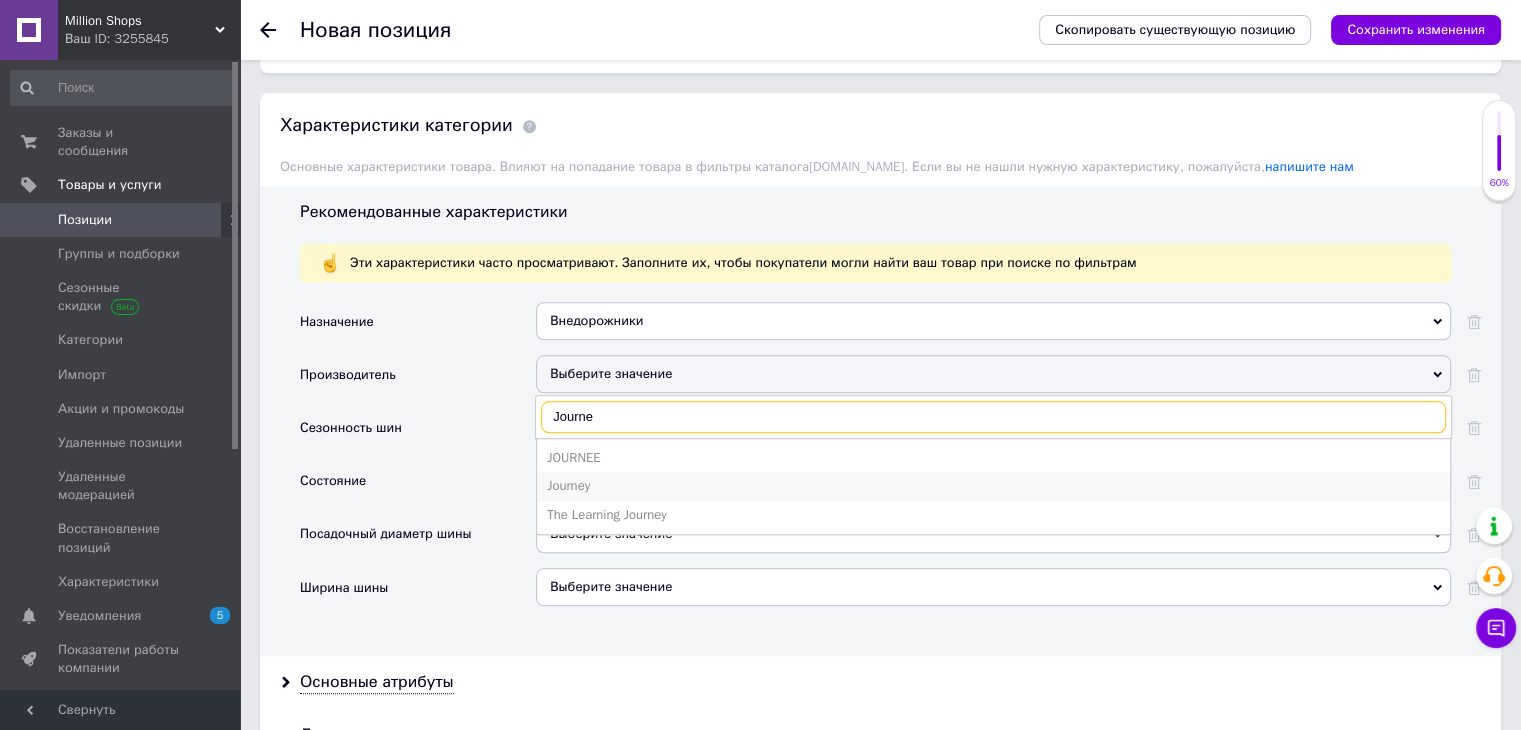 type on "Journe" 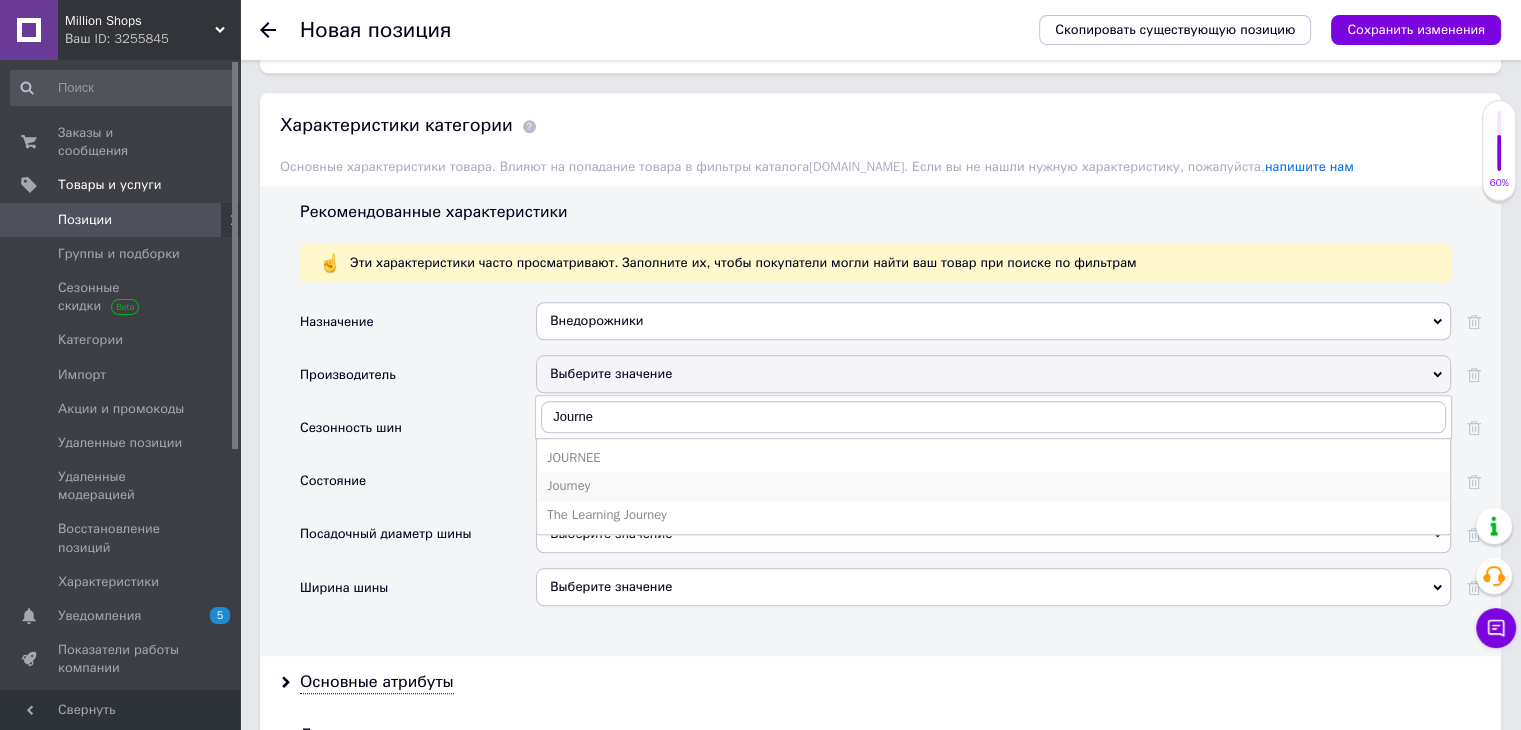 click on "Journey" at bounding box center (993, 486) 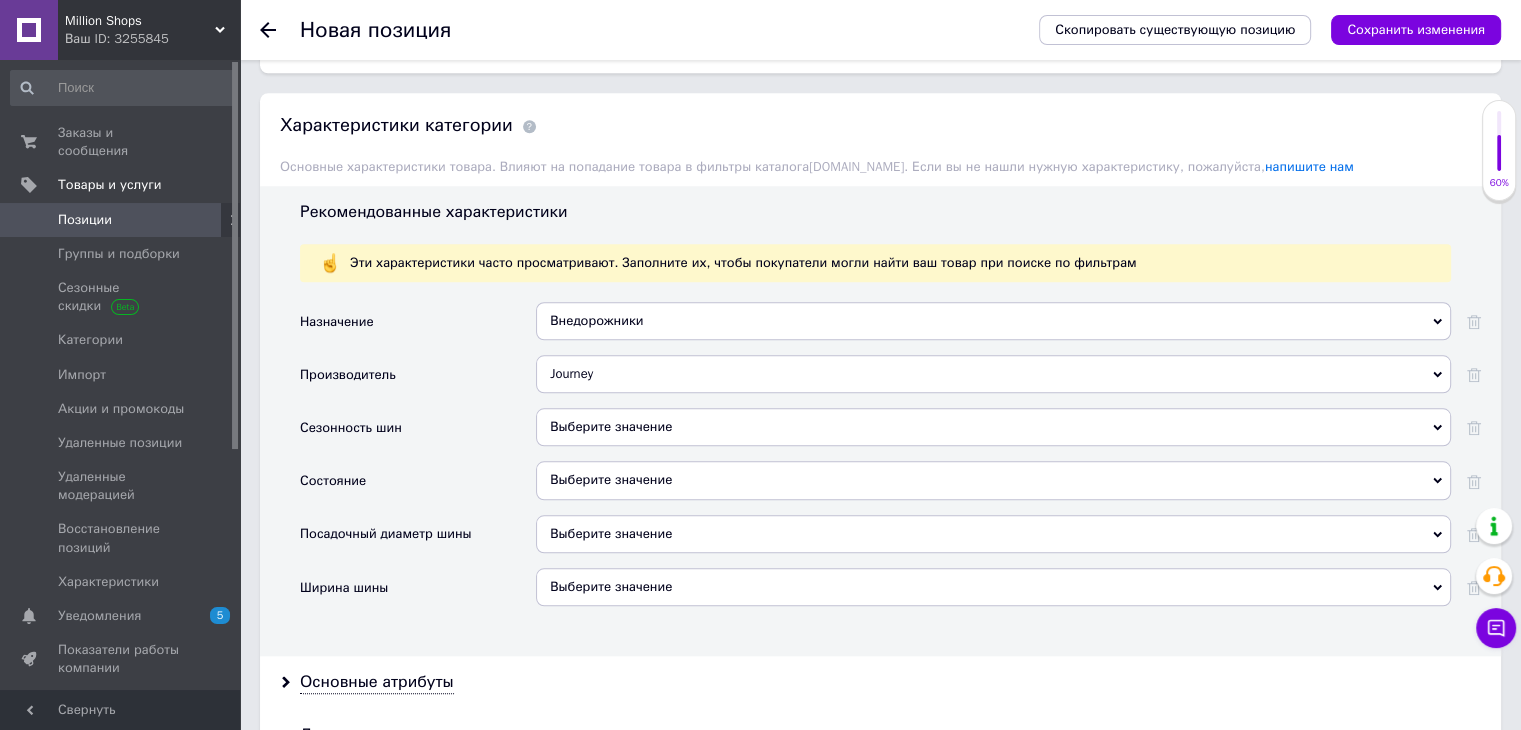 scroll, scrollTop: 1900, scrollLeft: 0, axis: vertical 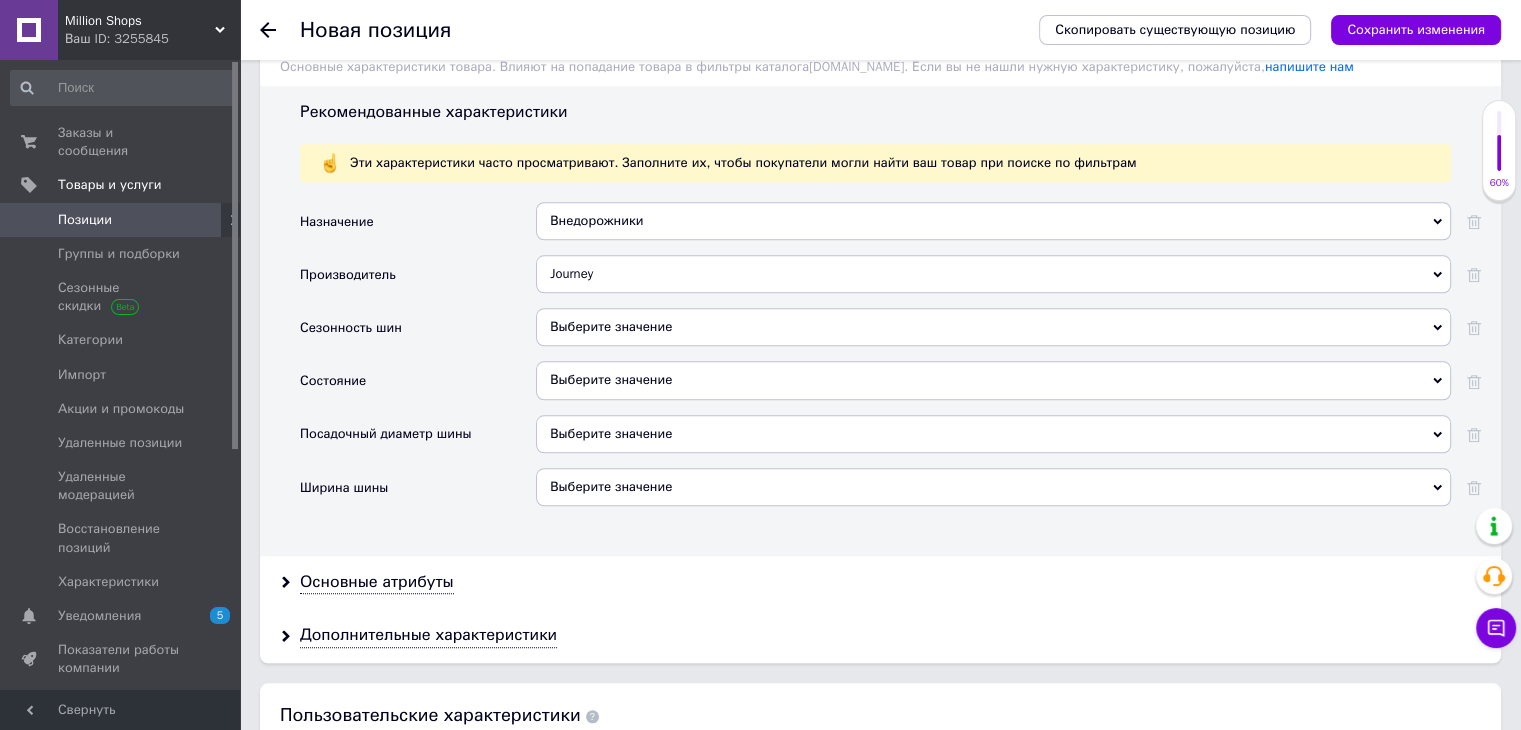 click on "Выберите значение" at bounding box center [993, 327] 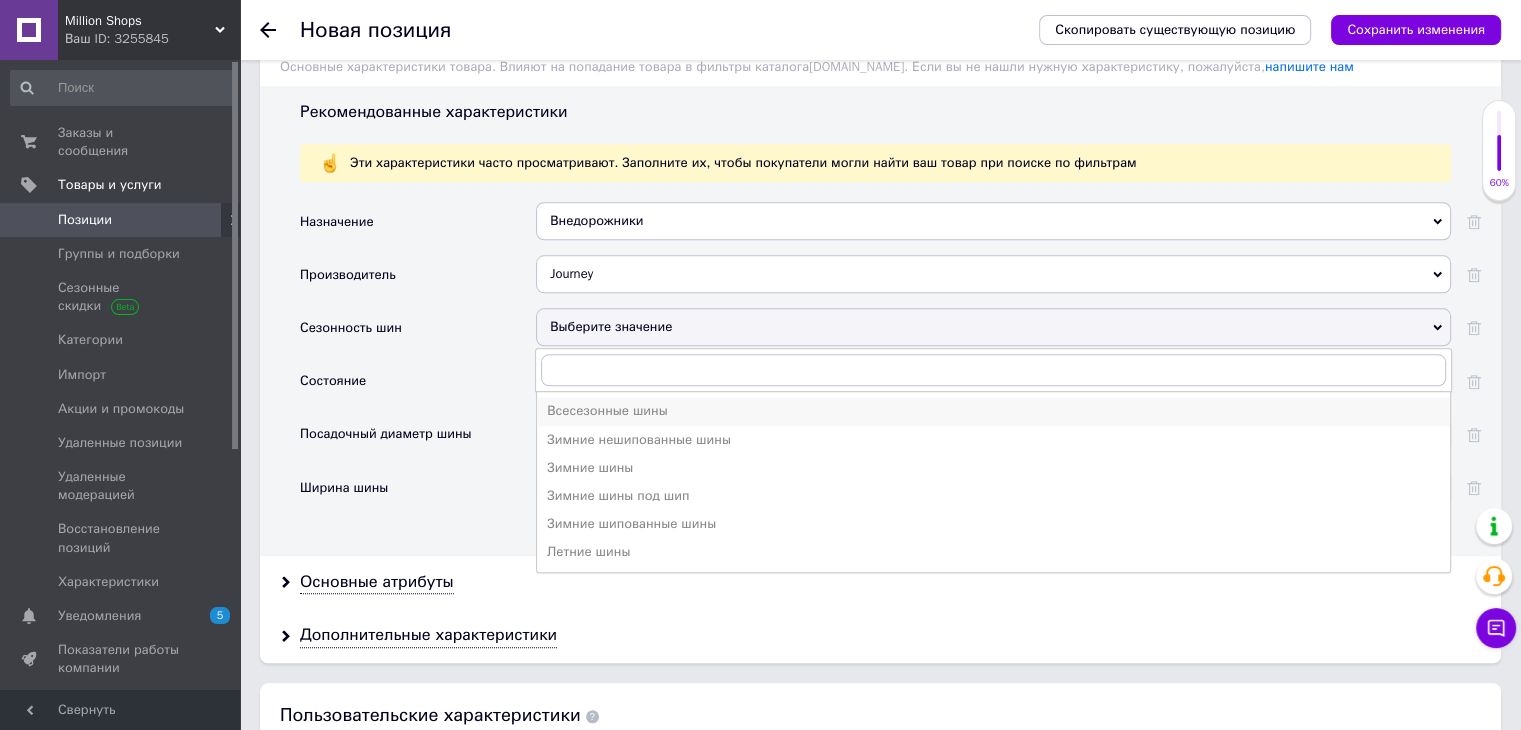 click on "Всесезонные шины" at bounding box center [993, 411] 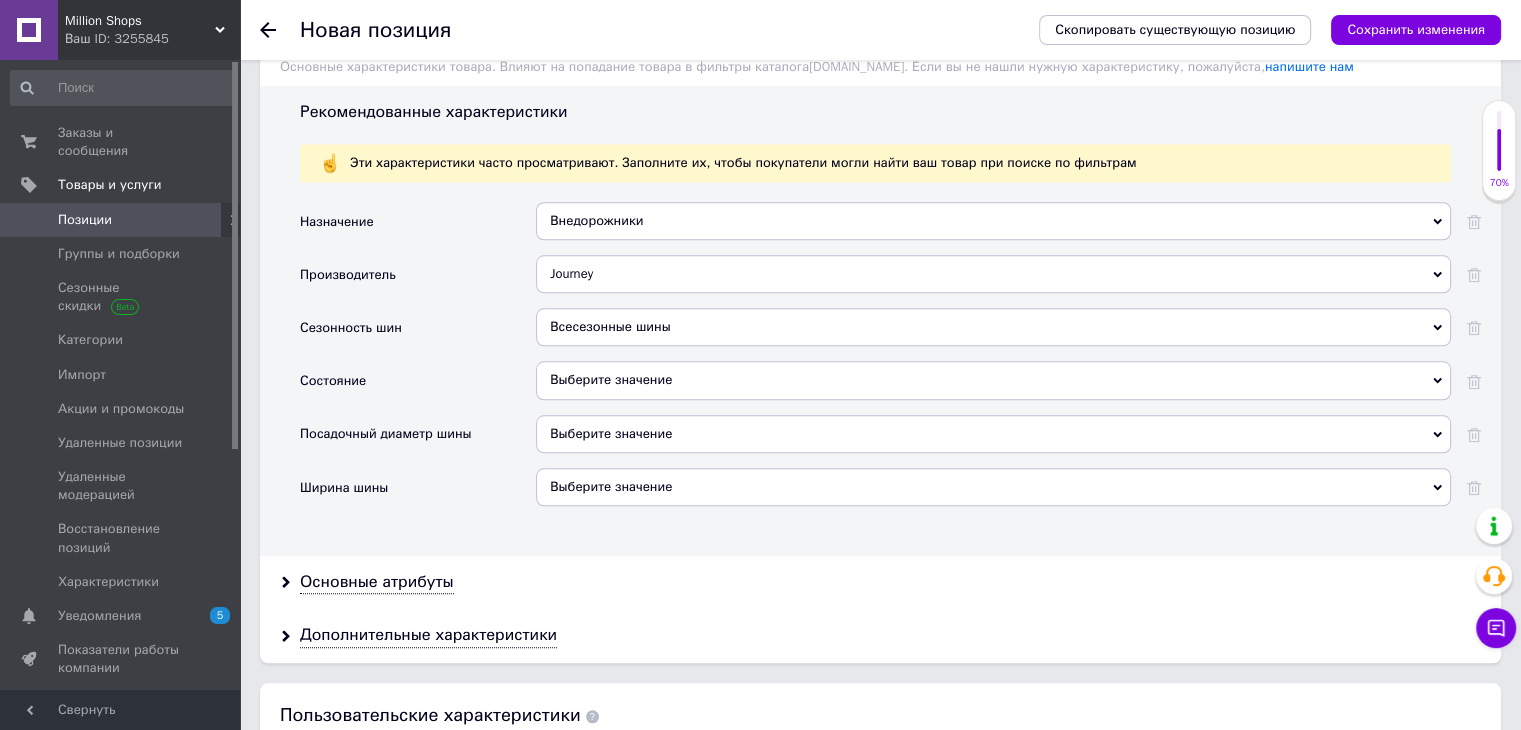 click on "Выберите значение" at bounding box center [993, 380] 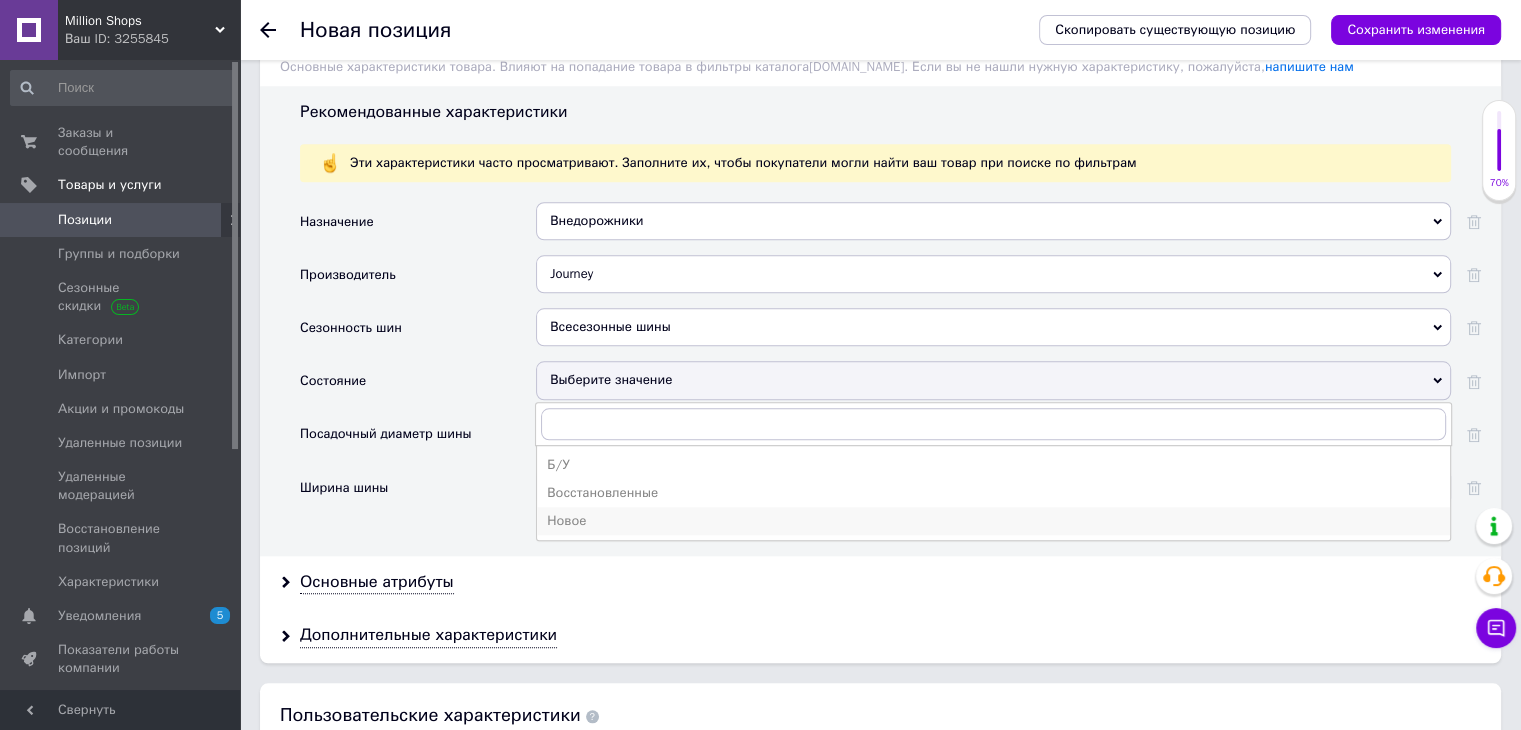 click on "Новое" at bounding box center (993, 521) 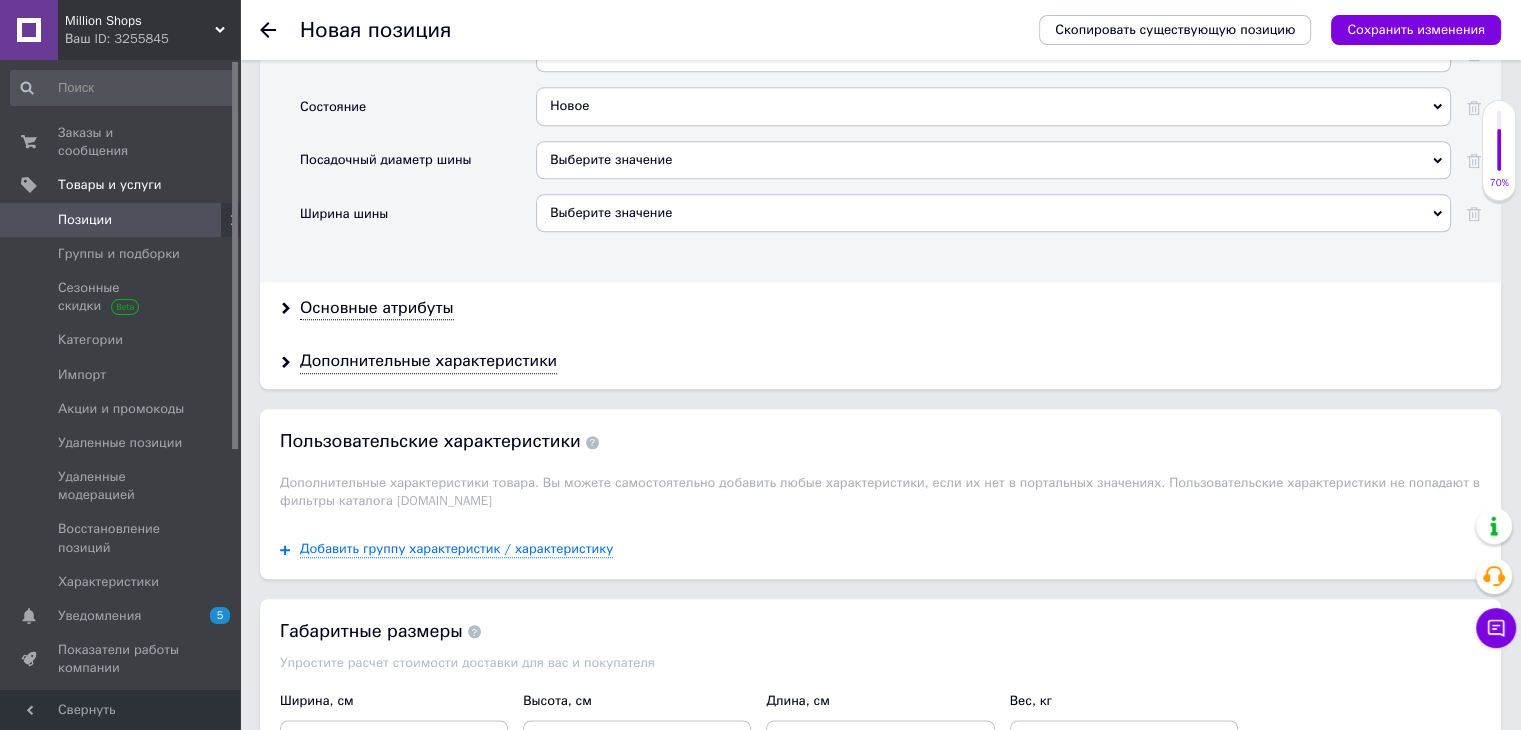 scroll, scrollTop: 2200, scrollLeft: 0, axis: vertical 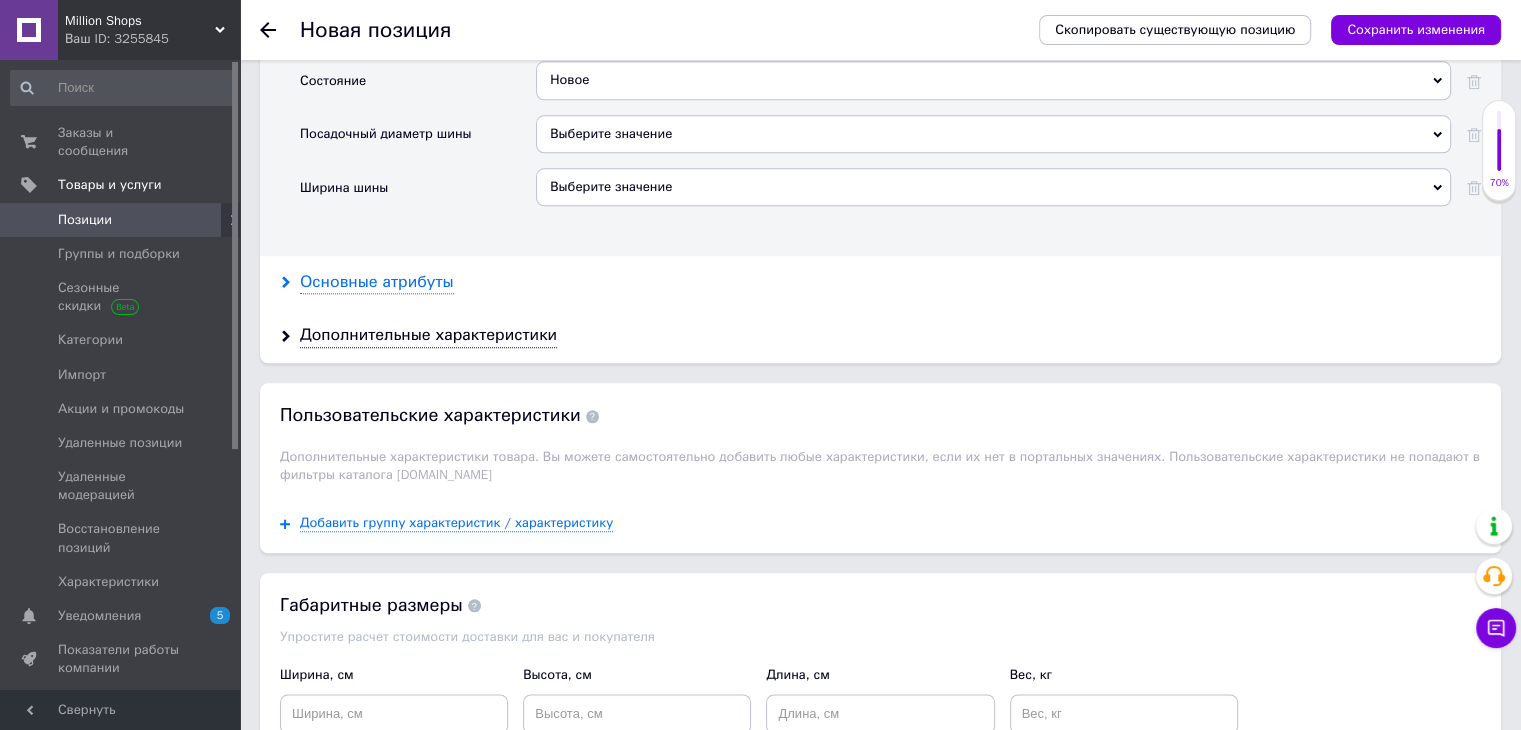 click on "Основные атрибуты" at bounding box center [377, 282] 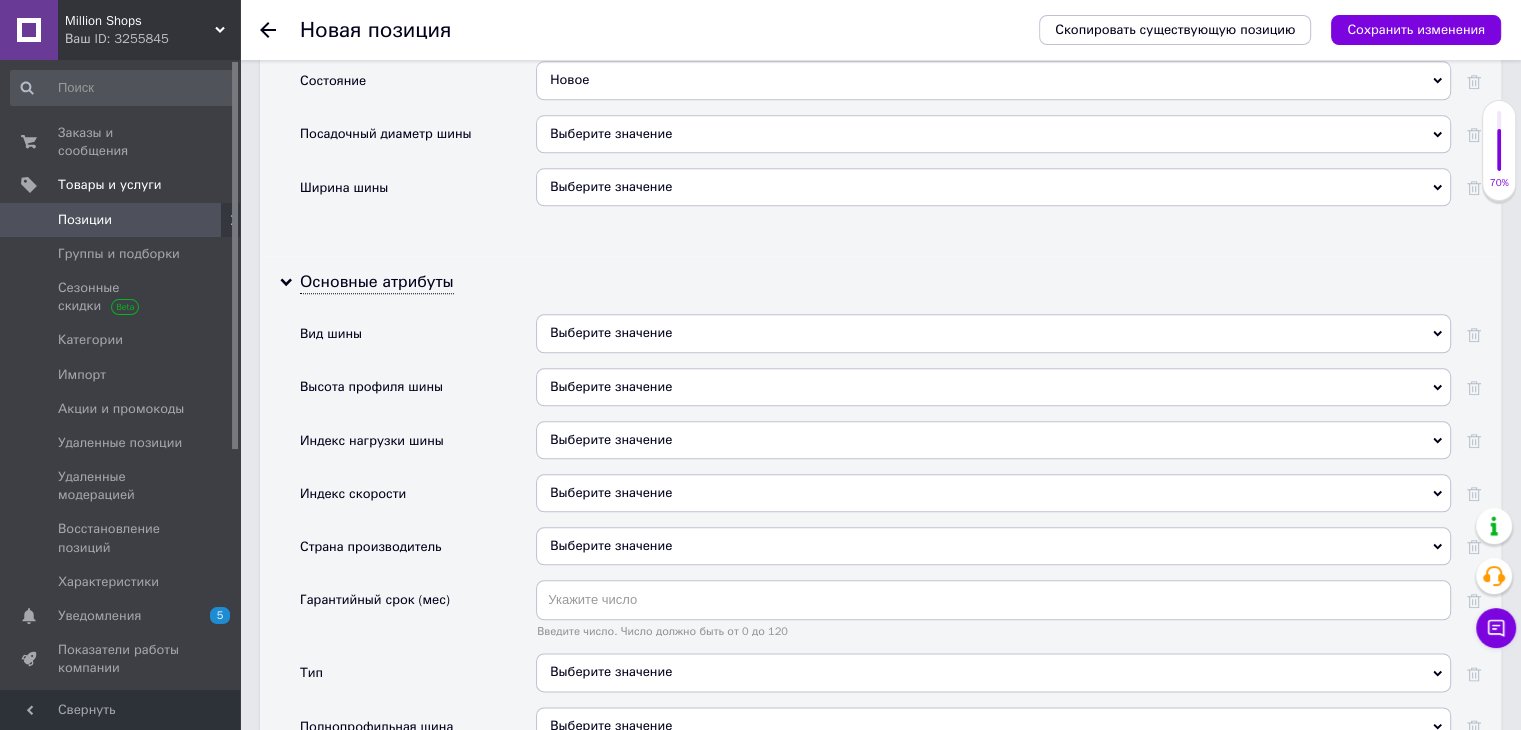 click on "Выберите значение" at bounding box center [993, 333] 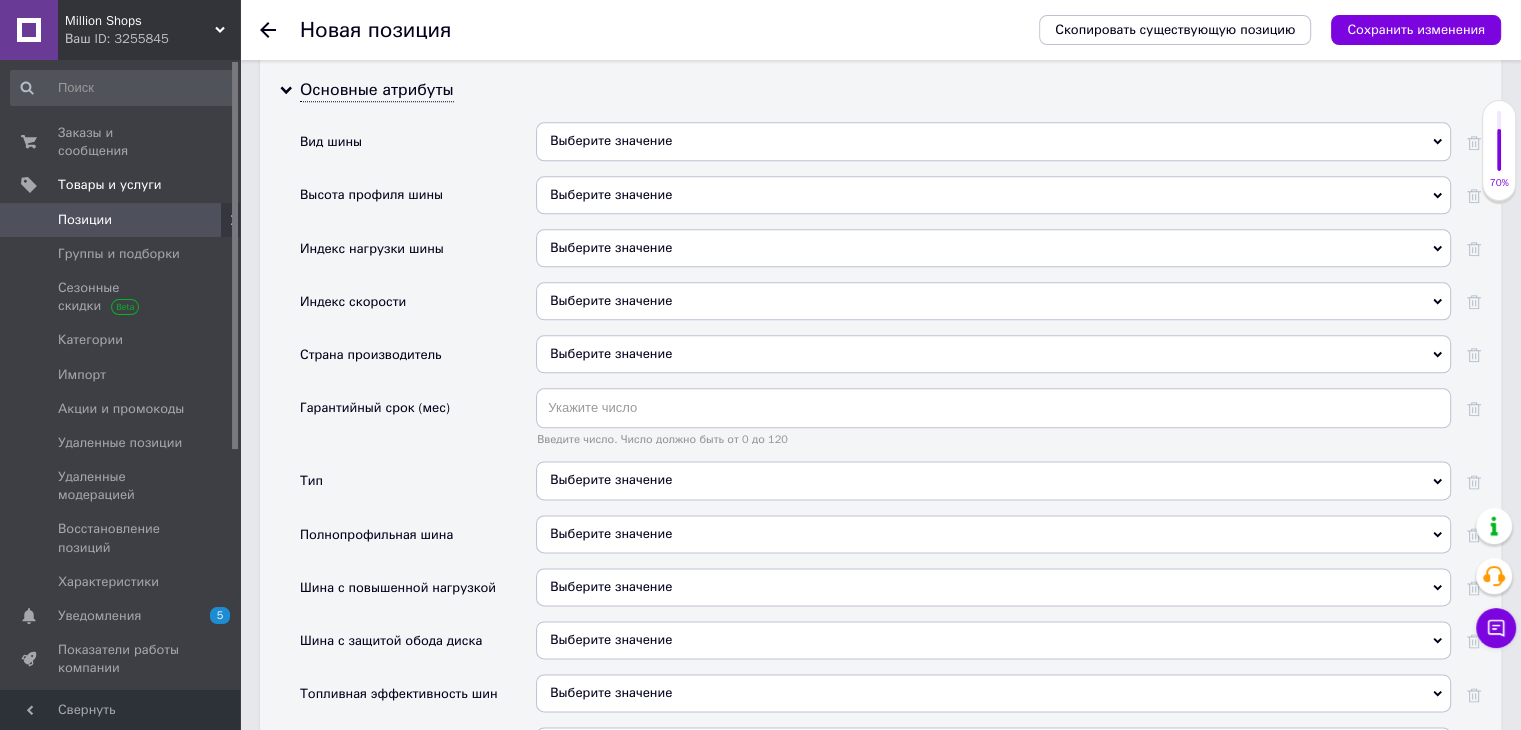 scroll, scrollTop: 2400, scrollLeft: 0, axis: vertical 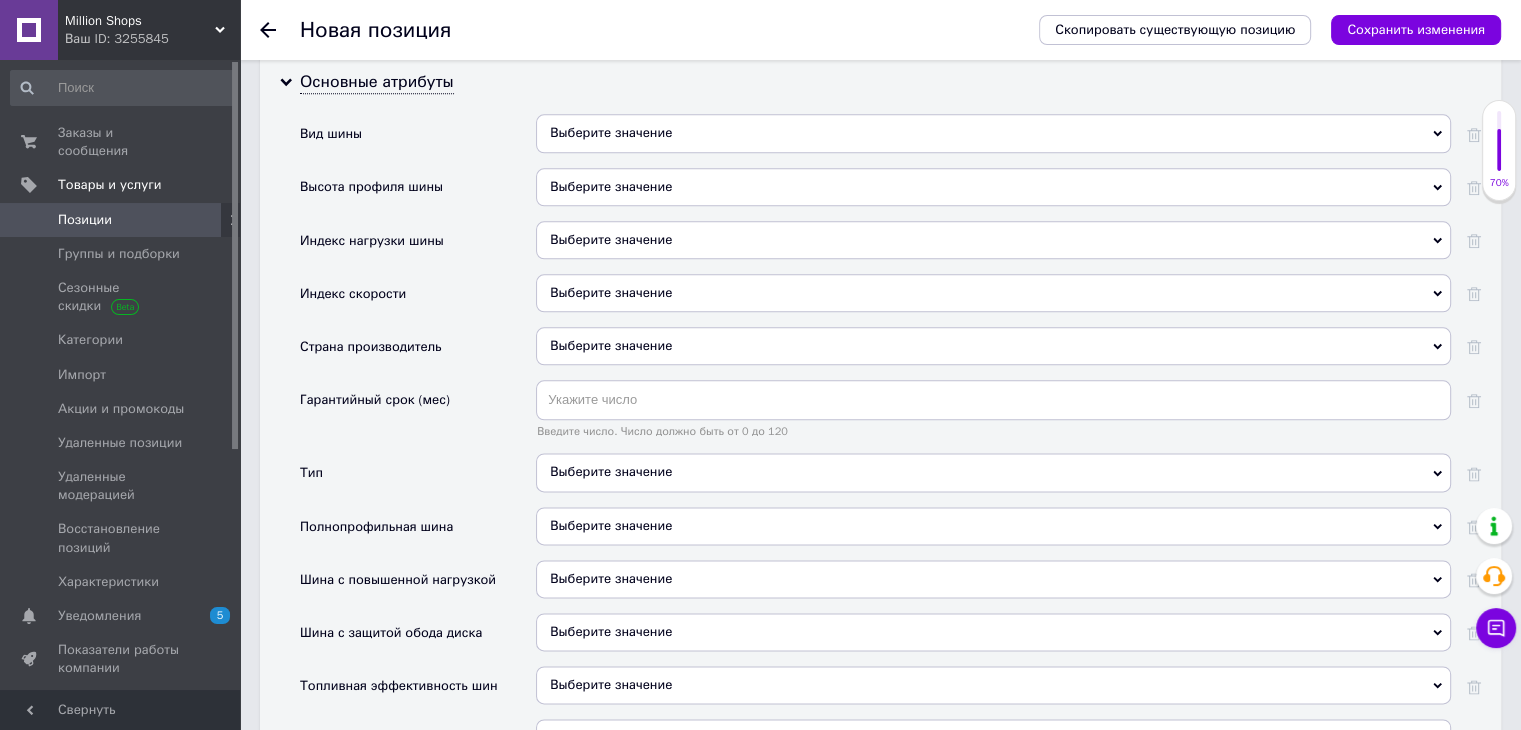 click on "Выберите значение" at bounding box center [993, 346] 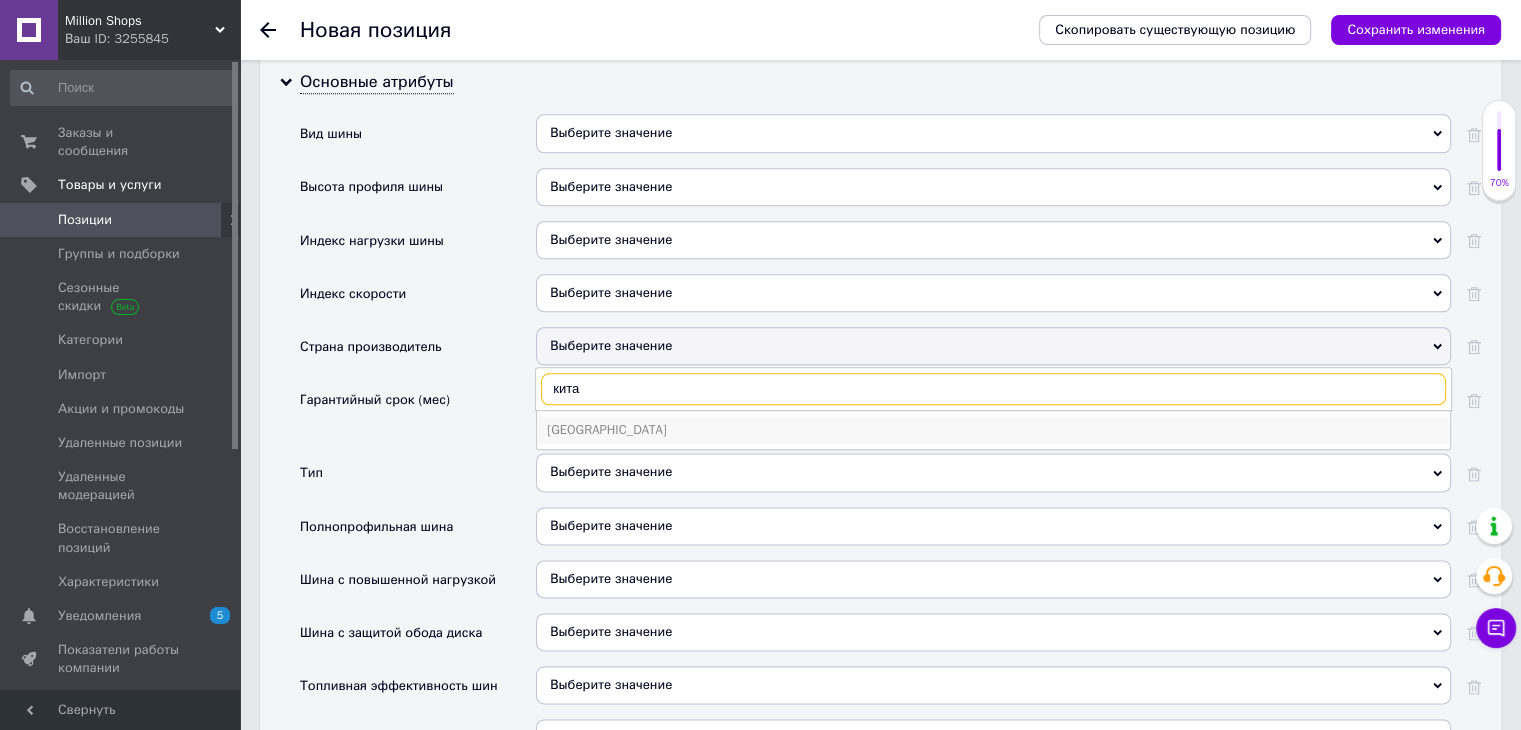 type on "кита" 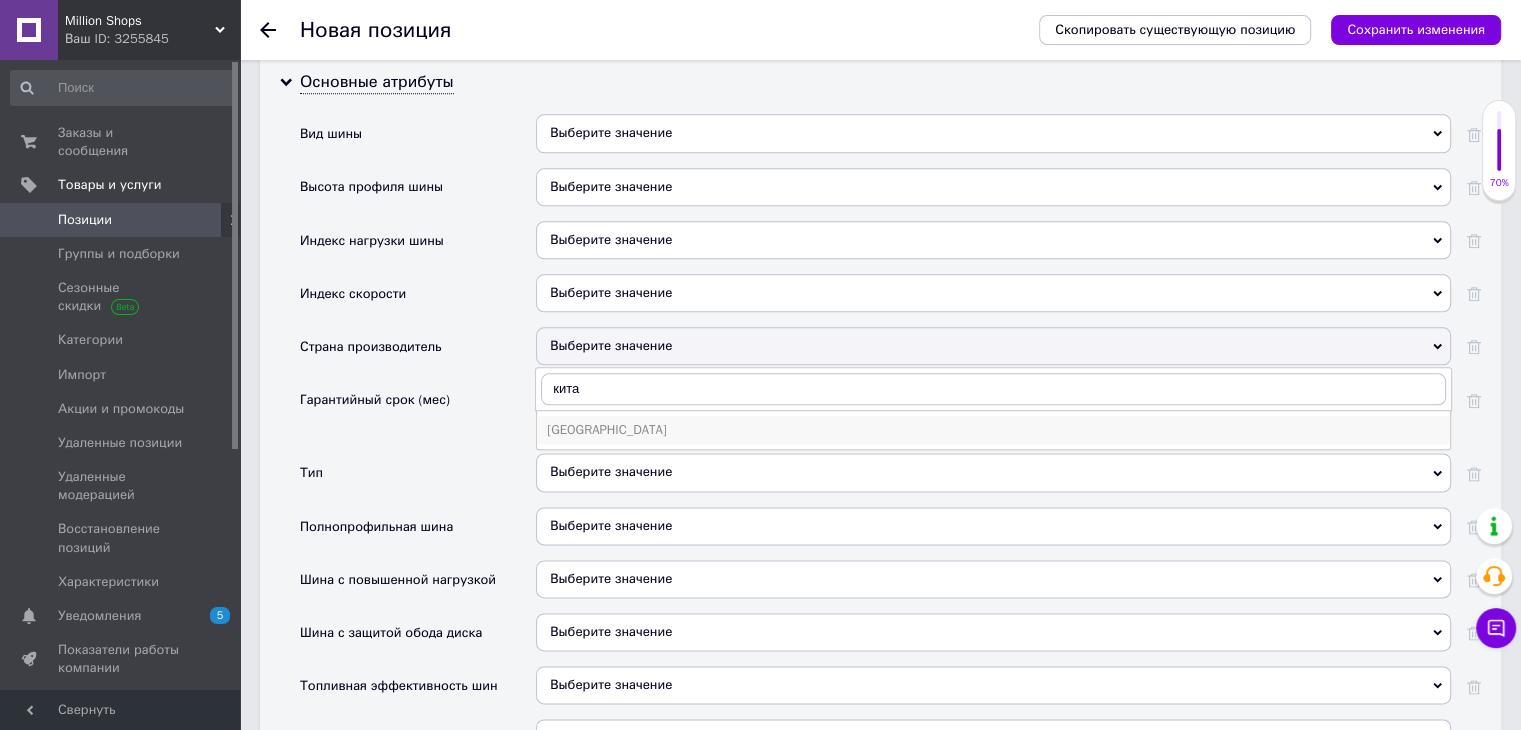 click on "[GEOGRAPHIC_DATA]" at bounding box center [993, 430] 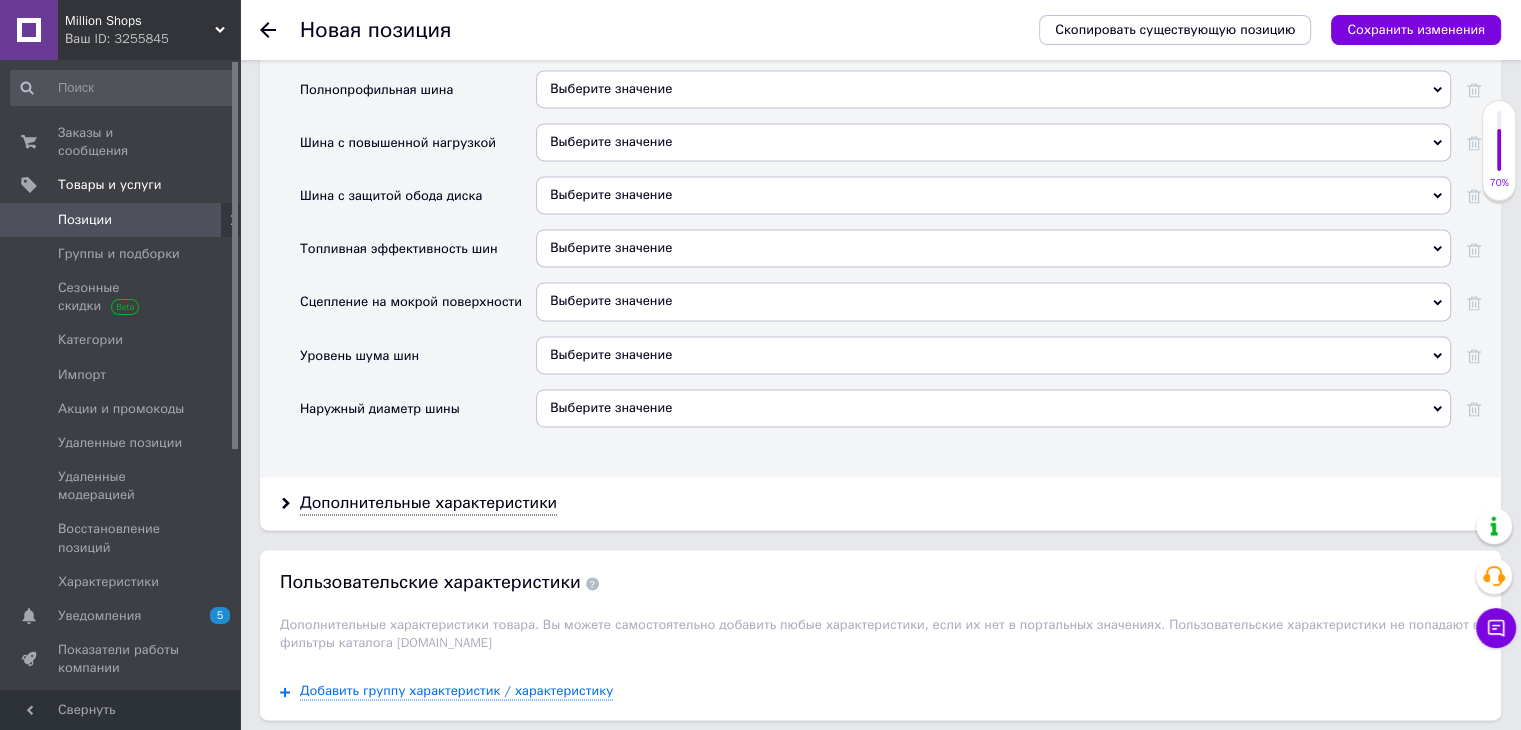 scroll, scrollTop: 2900, scrollLeft: 0, axis: vertical 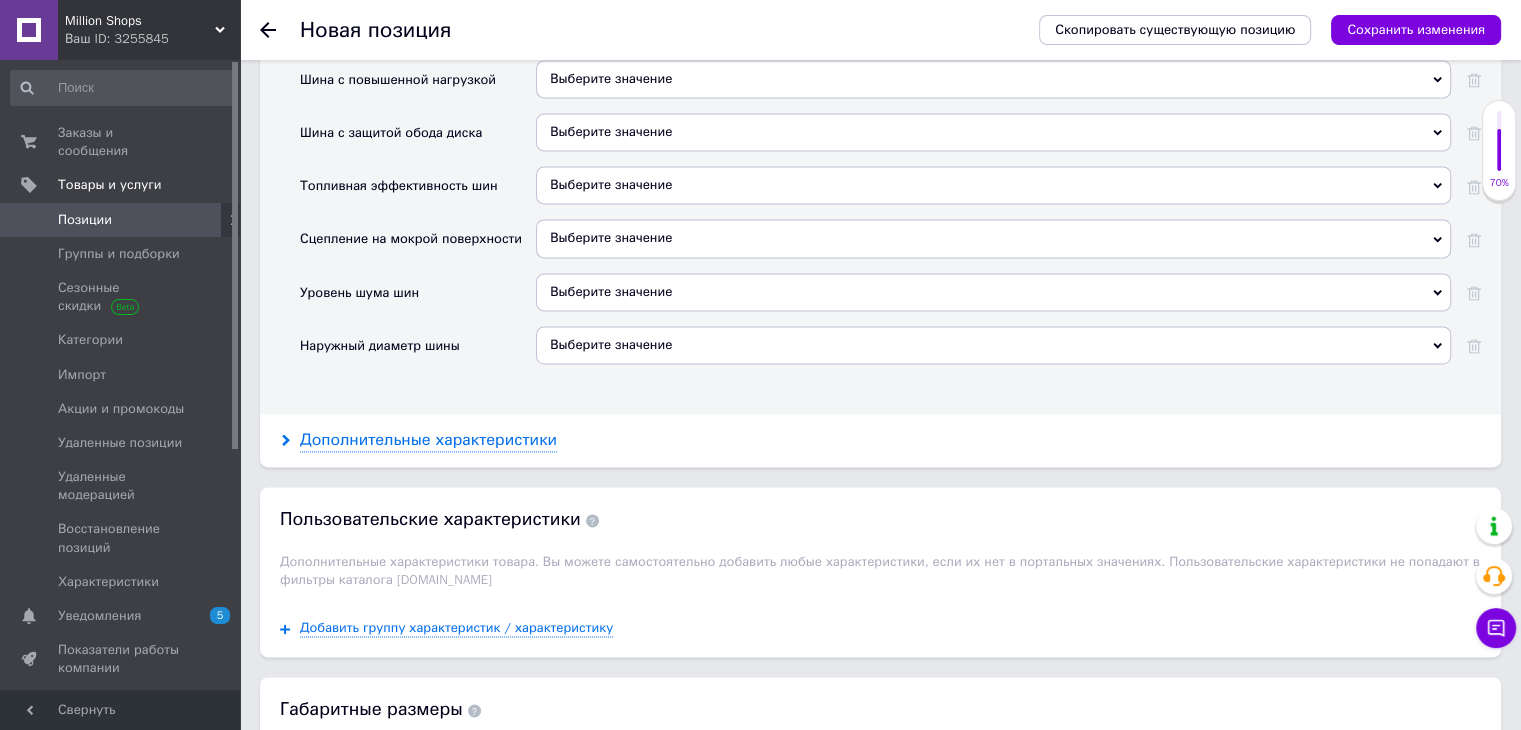 click on "Дополнительные характеристики" at bounding box center [428, 440] 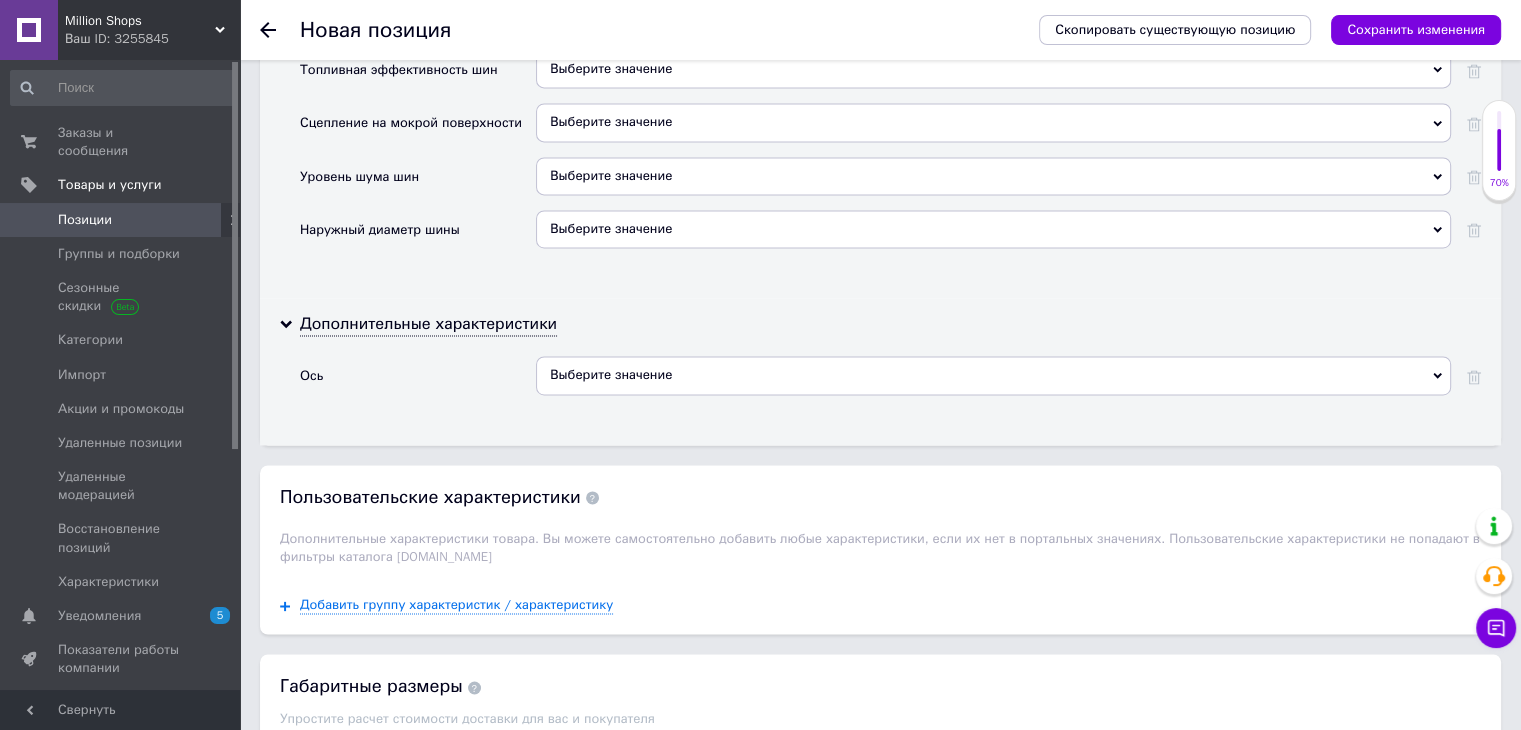 scroll, scrollTop: 3200, scrollLeft: 0, axis: vertical 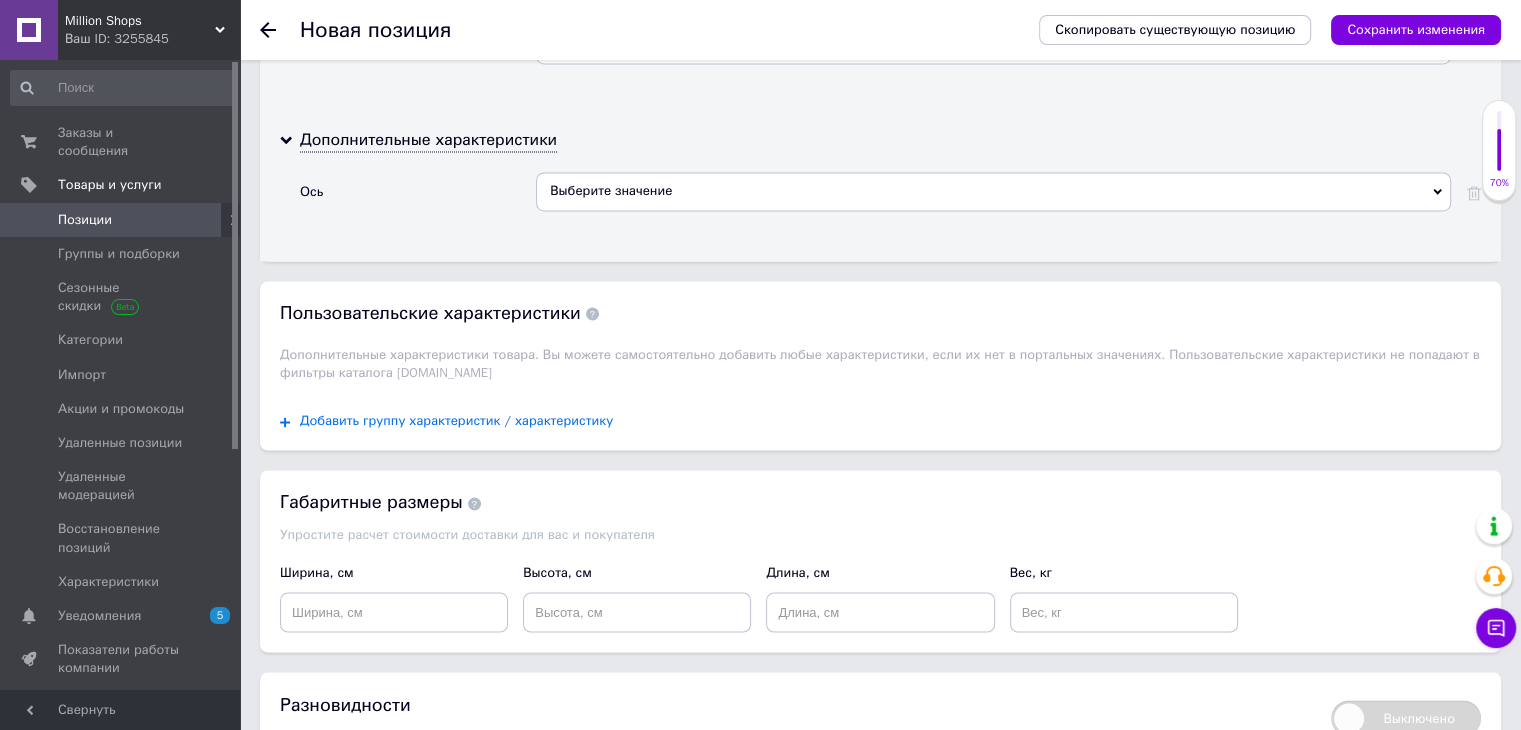 click on "Добавить группу характеристик / характеристику" at bounding box center (456, 421) 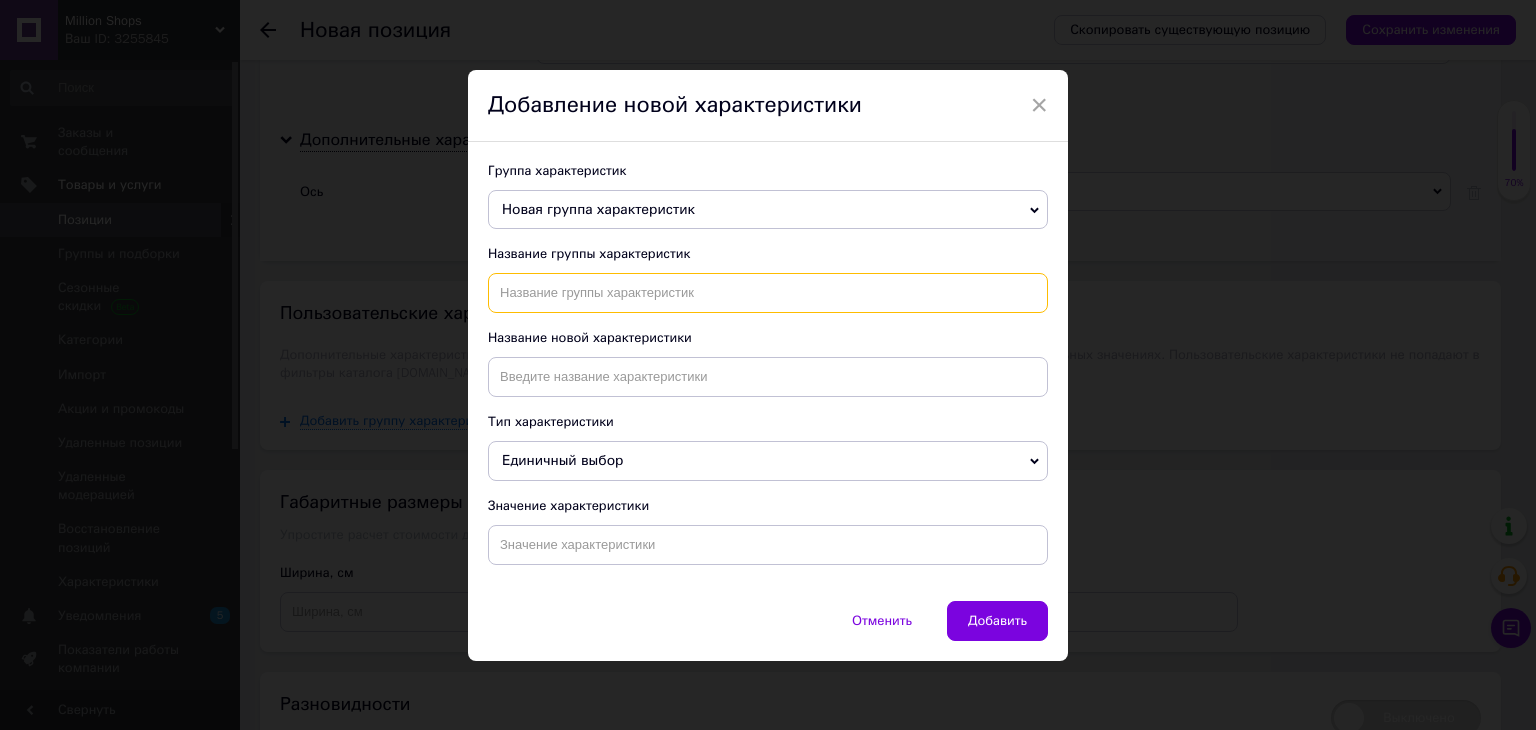 click at bounding box center [768, 293] 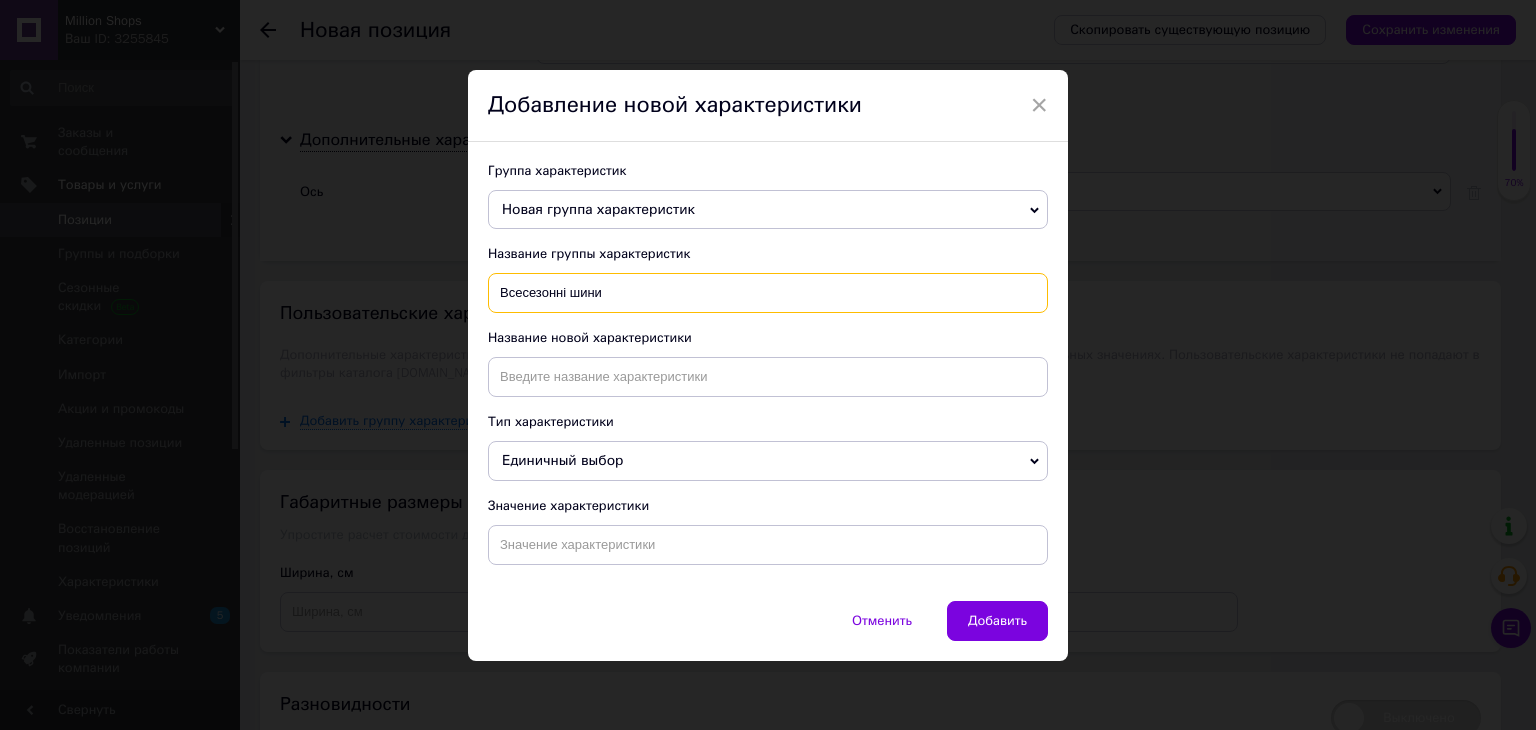 type on "Всесезонні шини" 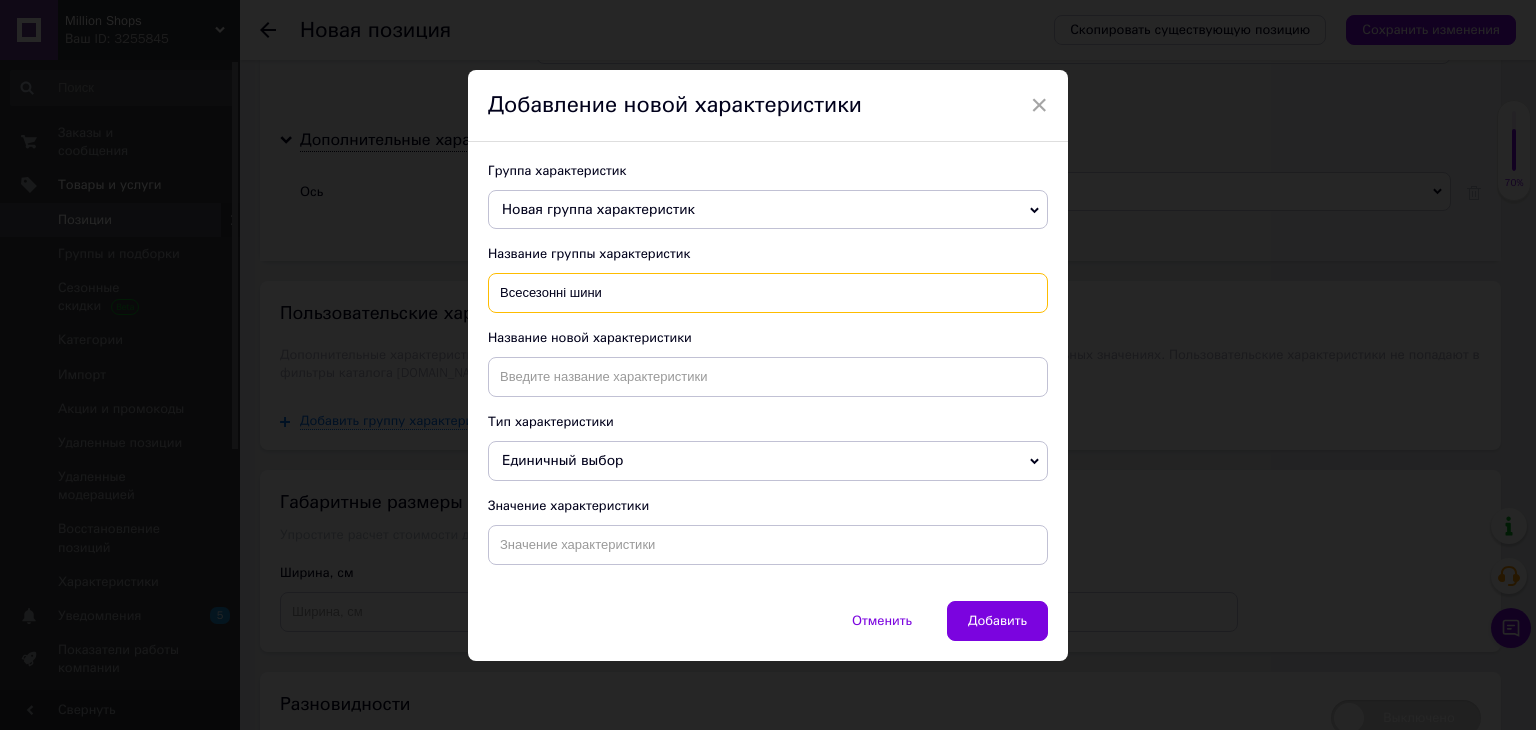 drag, startPoint x: 626, startPoint y: 300, endPoint x: 456, endPoint y: 303, distance: 170.02647 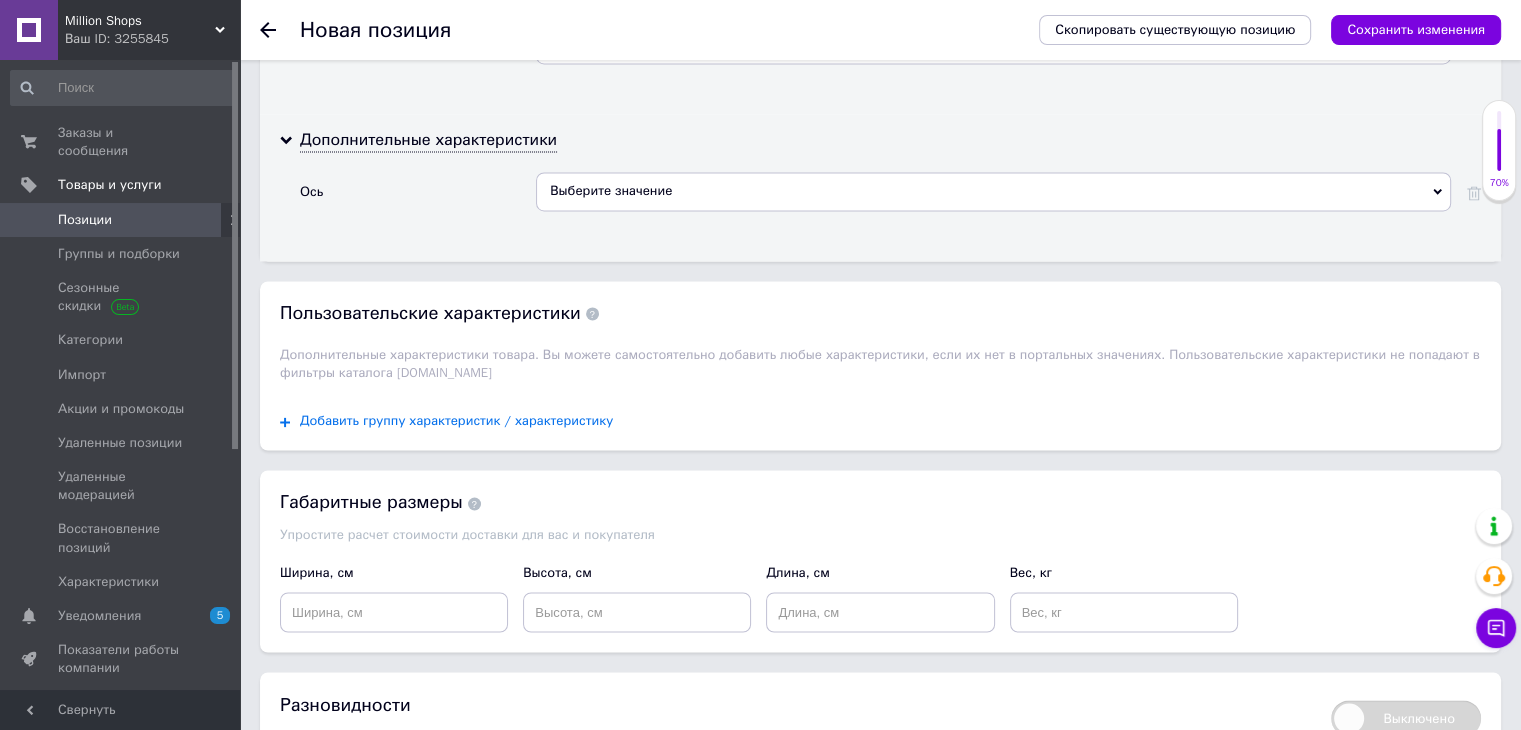 click on "Добавить группу характеристик / характеристику" at bounding box center (456, 421) 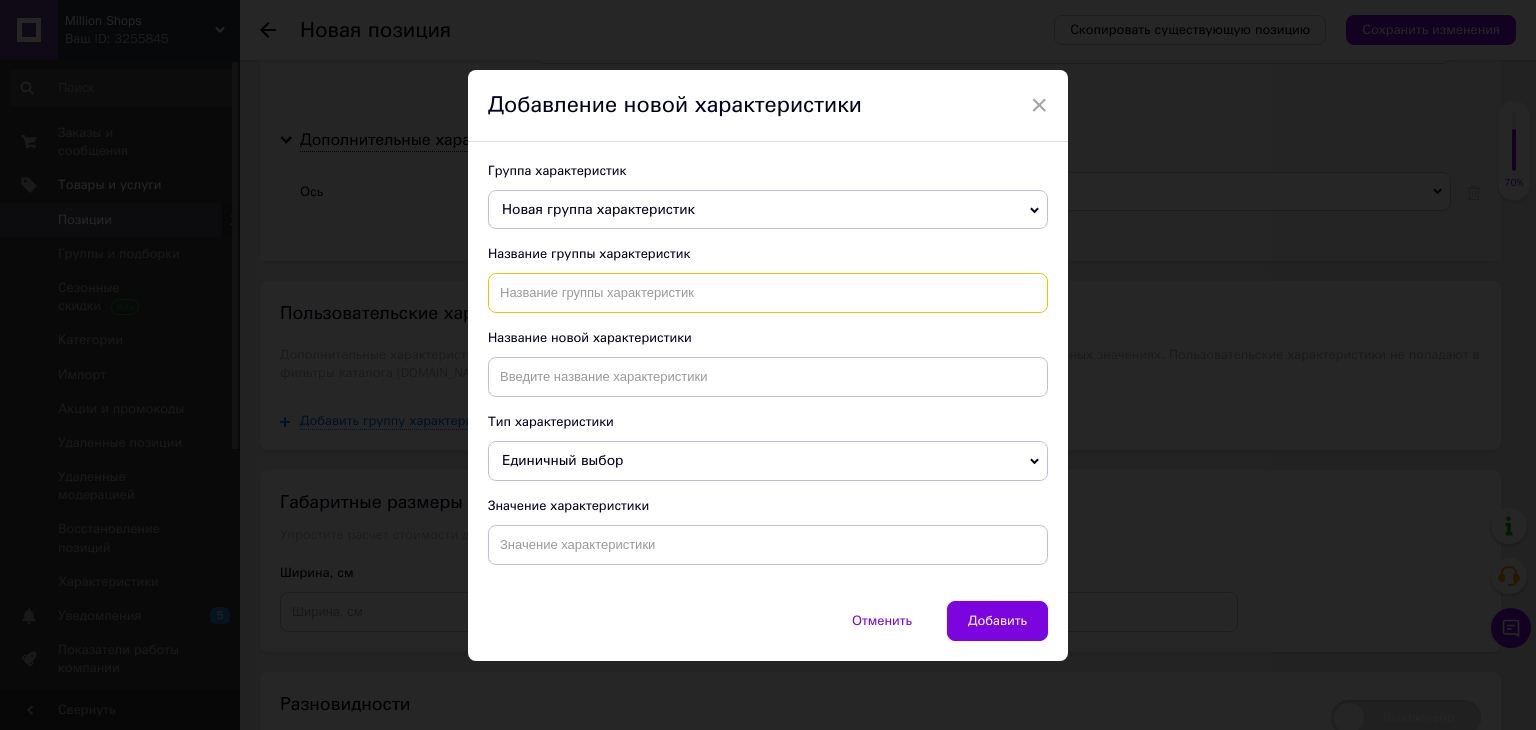 click at bounding box center (768, 293) 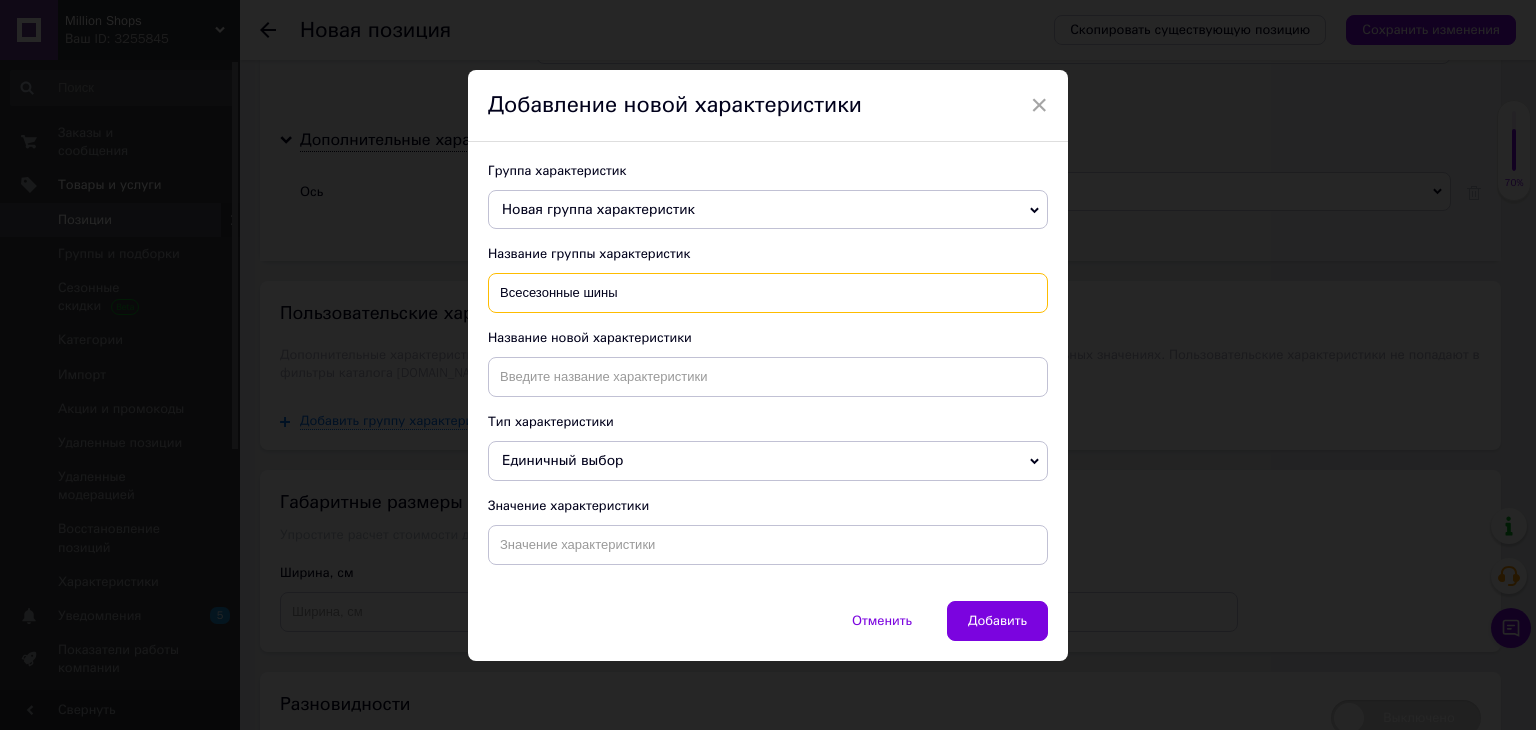 type on "Всесезонные шины" 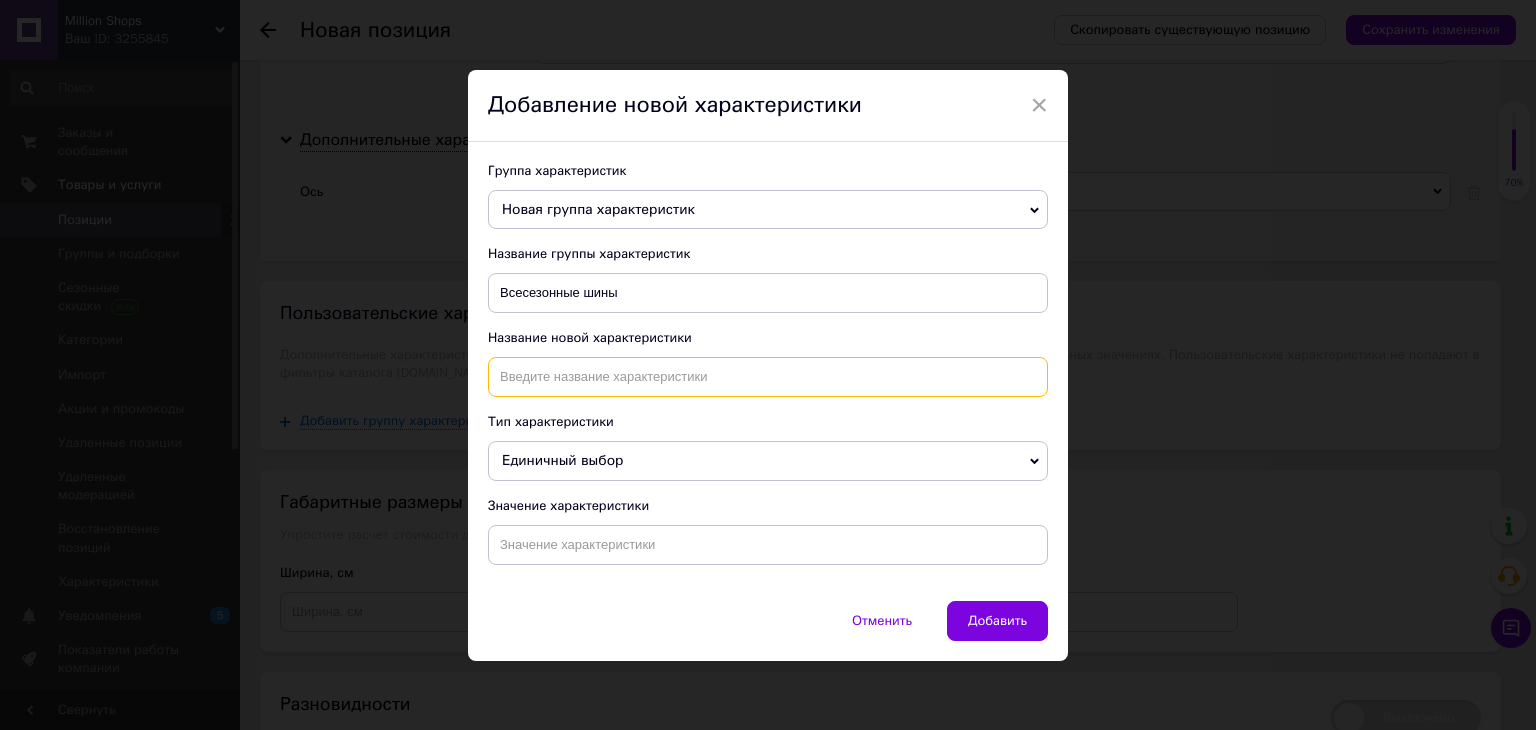click at bounding box center (768, 377) 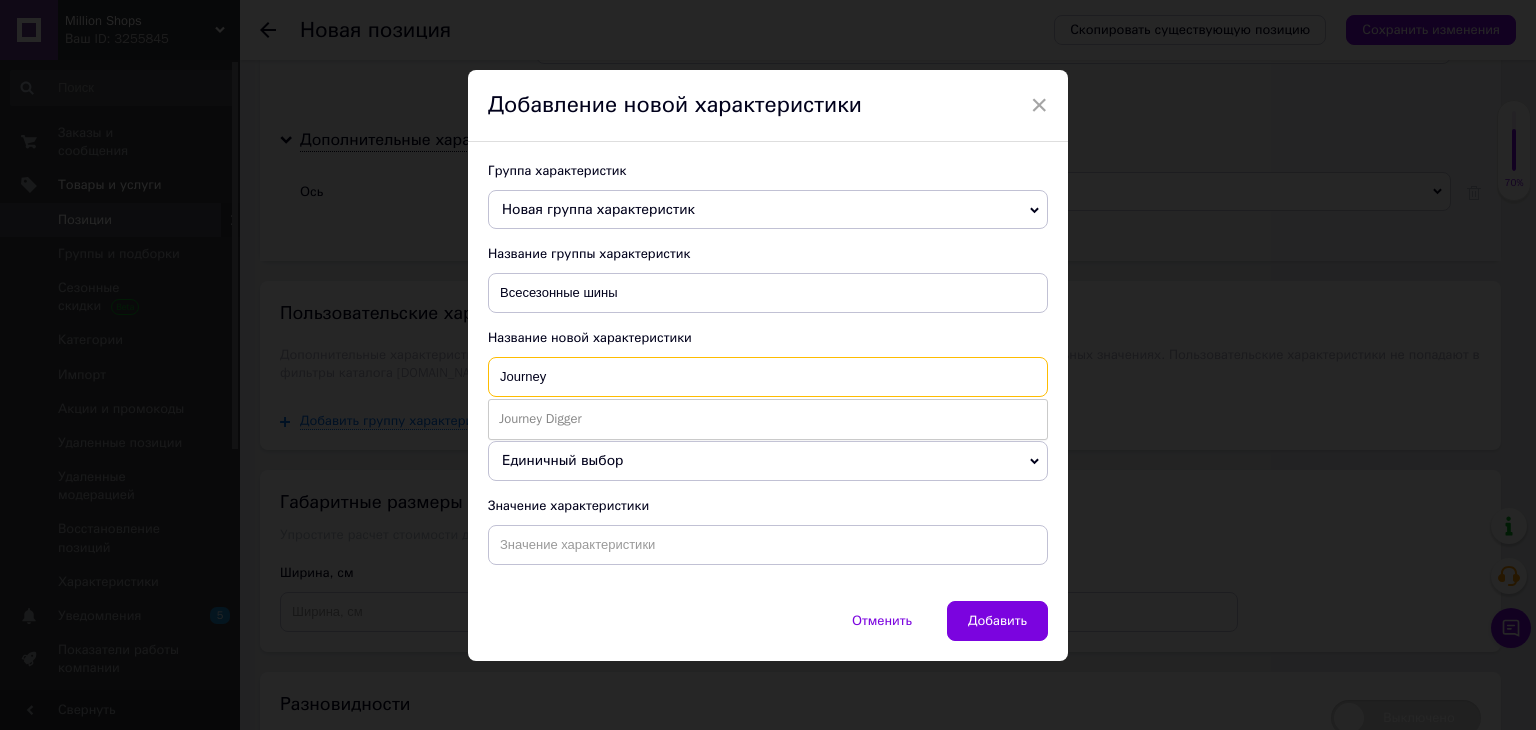type on "Journey" 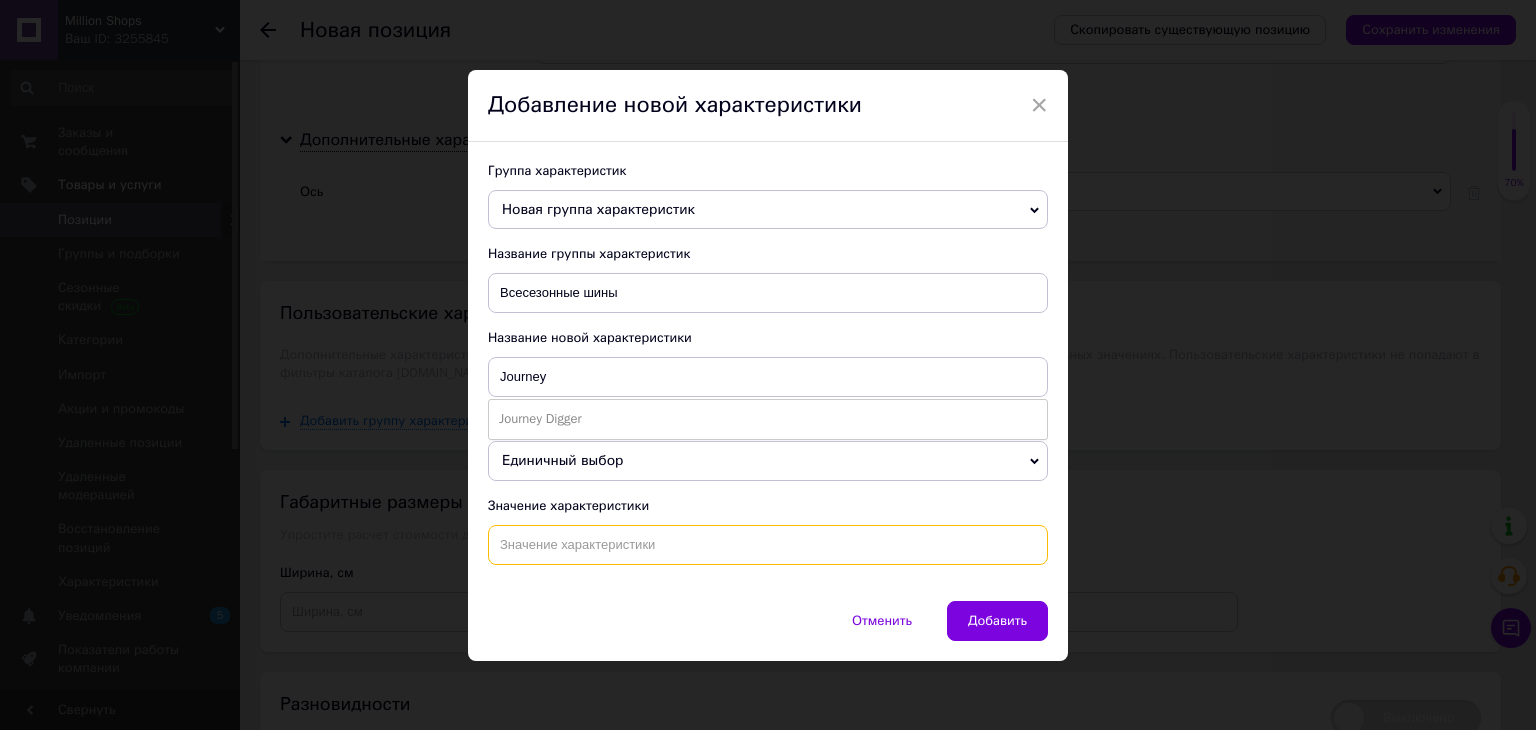 click at bounding box center (768, 545) 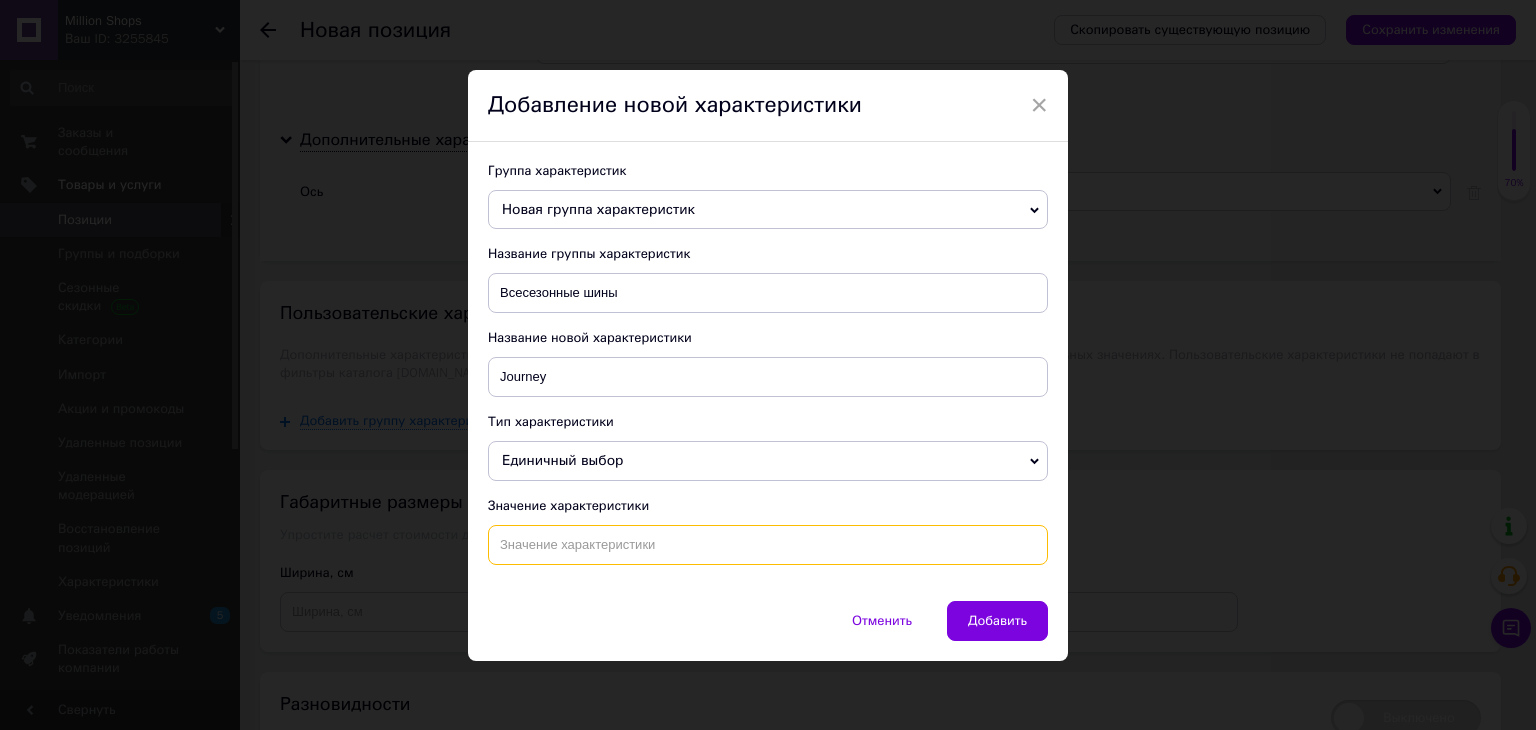 paste on "CLAW XTR WN02 33/12.5 R15 108K" 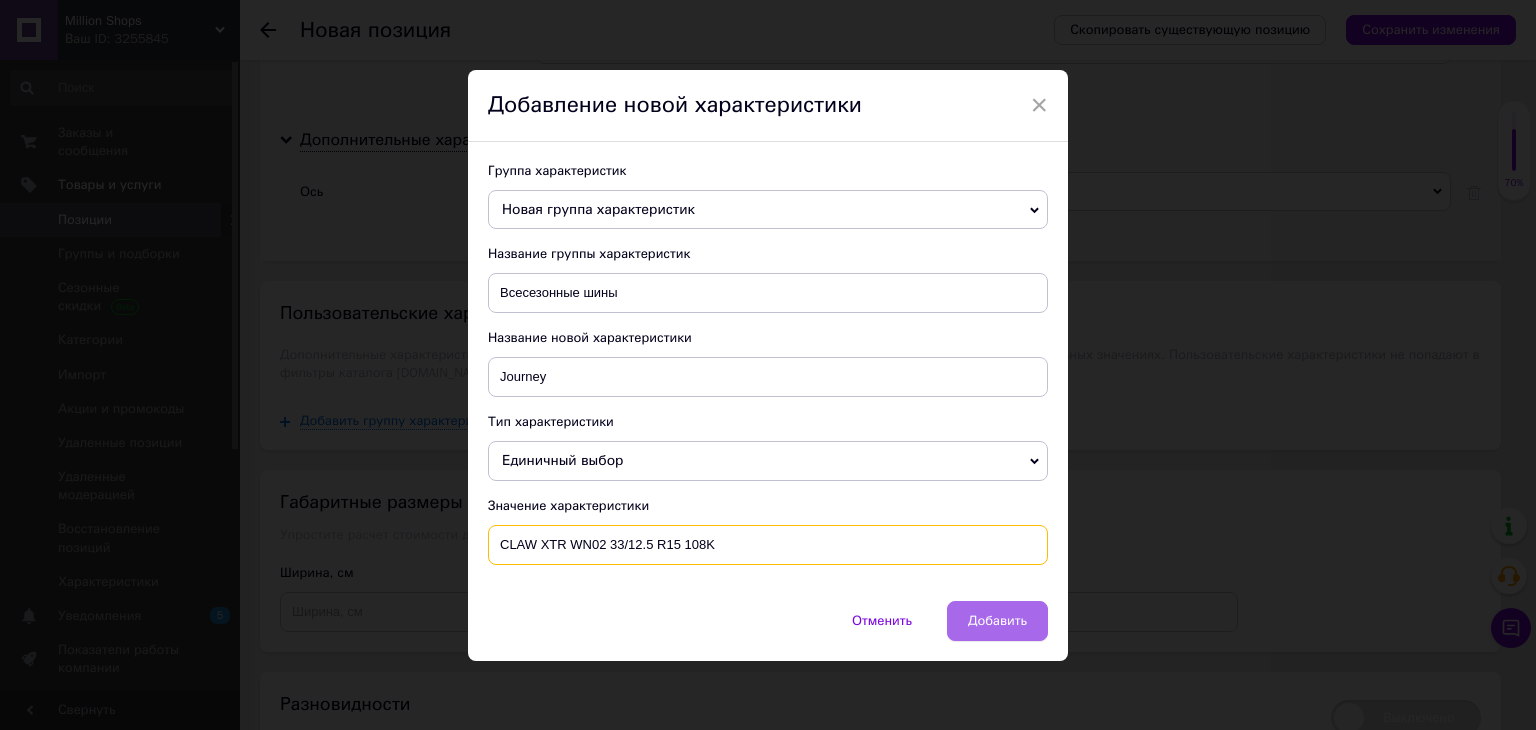 type on "CLAW XTR WN02 33/12.5 R15 108K" 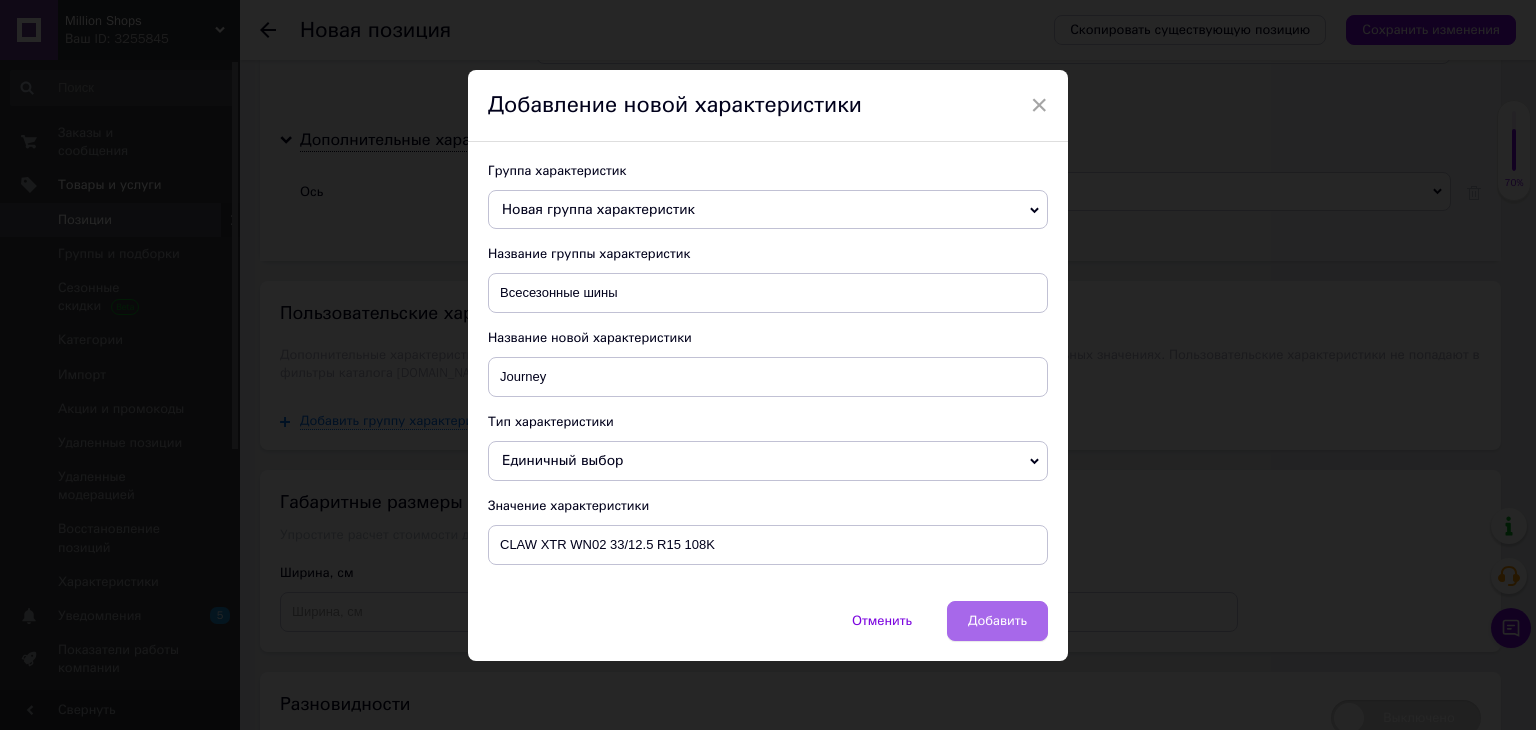 click on "Добавить" at bounding box center (997, 621) 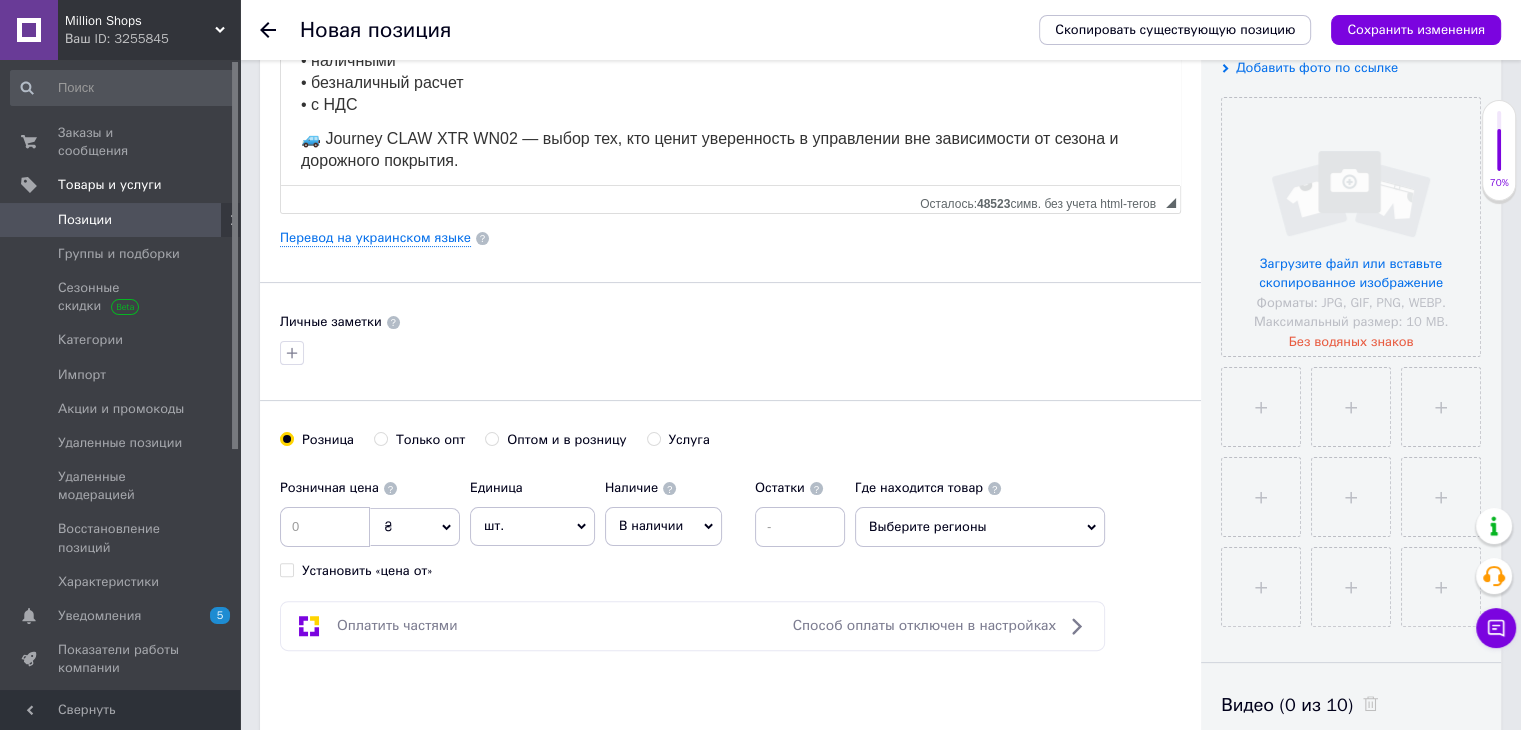 scroll, scrollTop: 0, scrollLeft: 0, axis: both 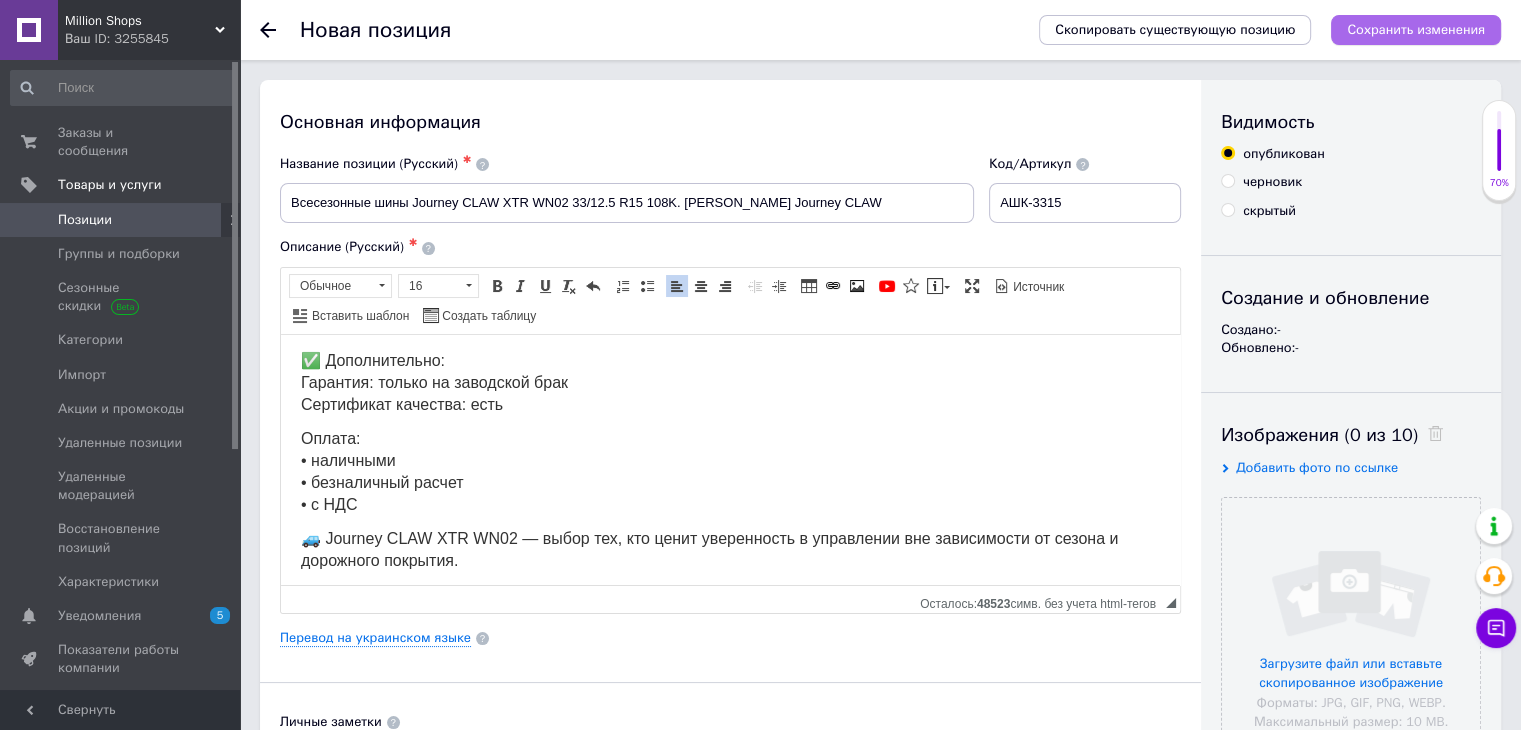 click on "Сохранить изменения" at bounding box center [1416, 29] 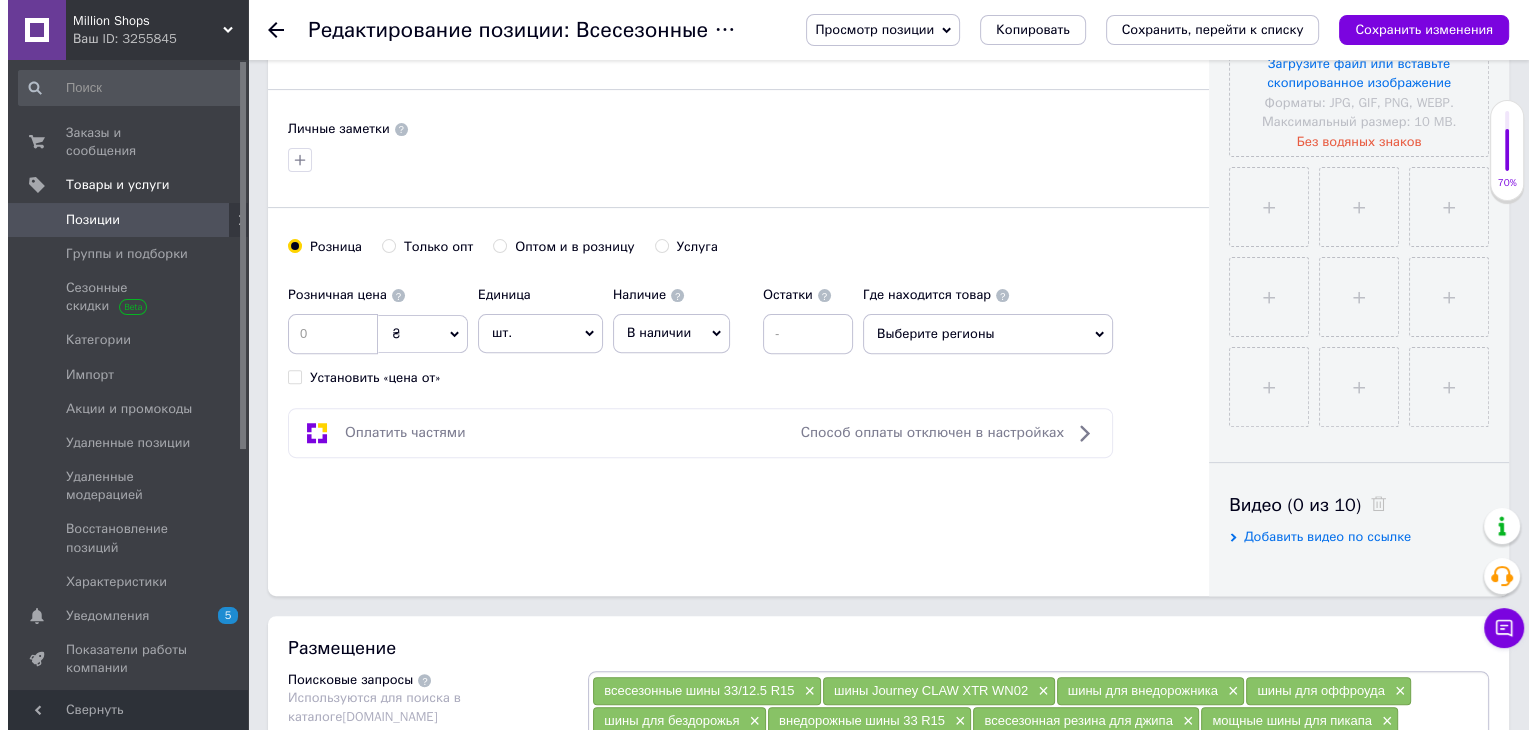 scroll, scrollTop: 1000, scrollLeft: 0, axis: vertical 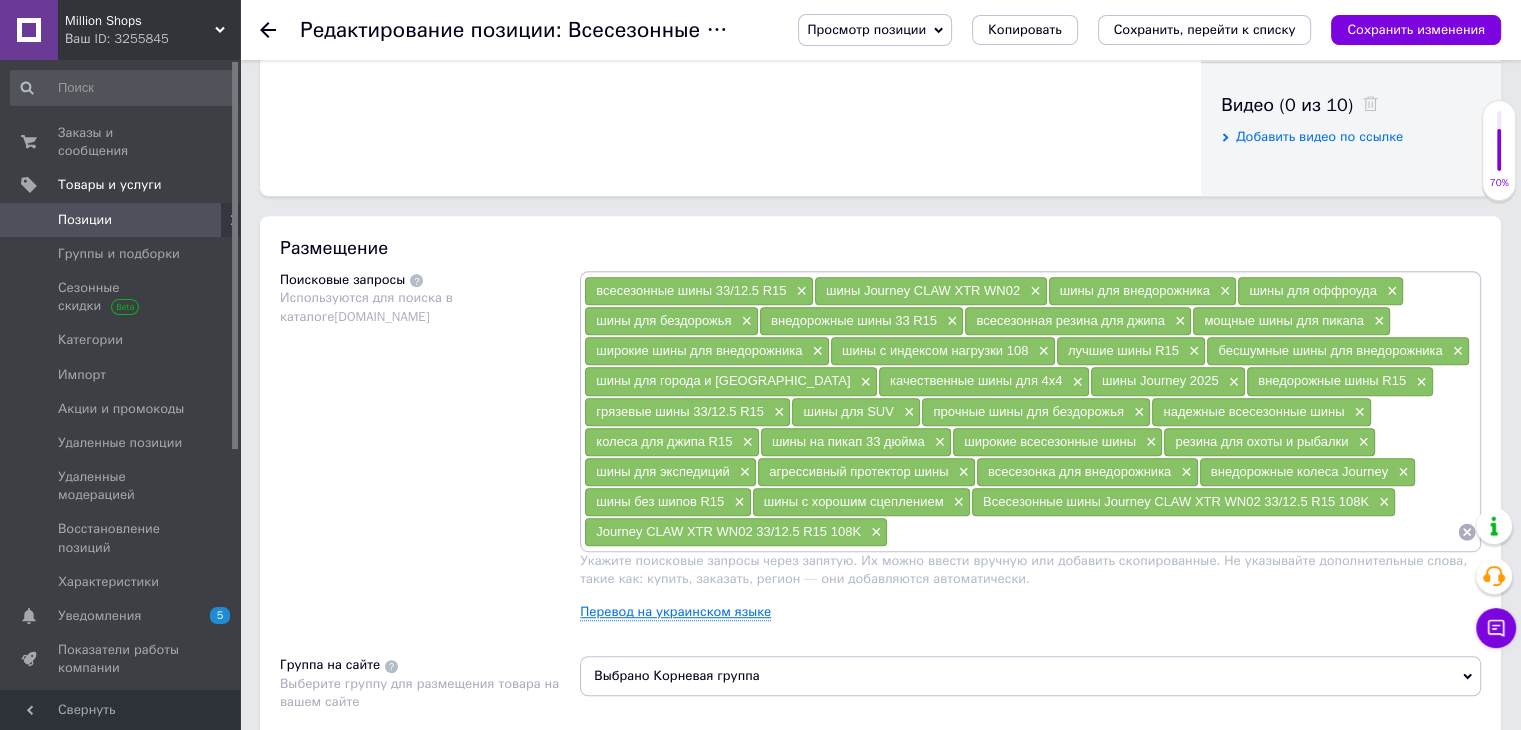 click on "Перевод на украинском языке" at bounding box center (675, 612) 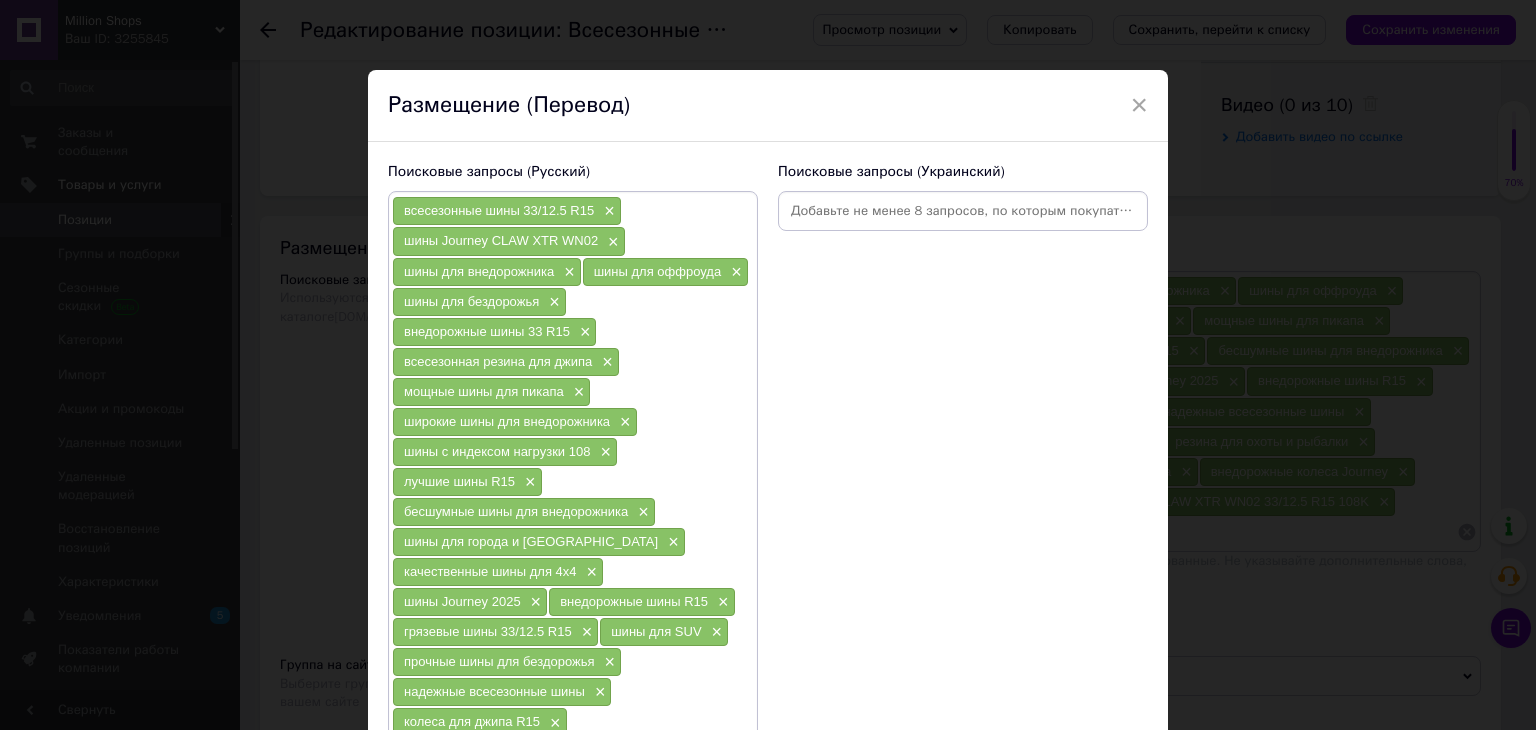 click at bounding box center (963, 211) 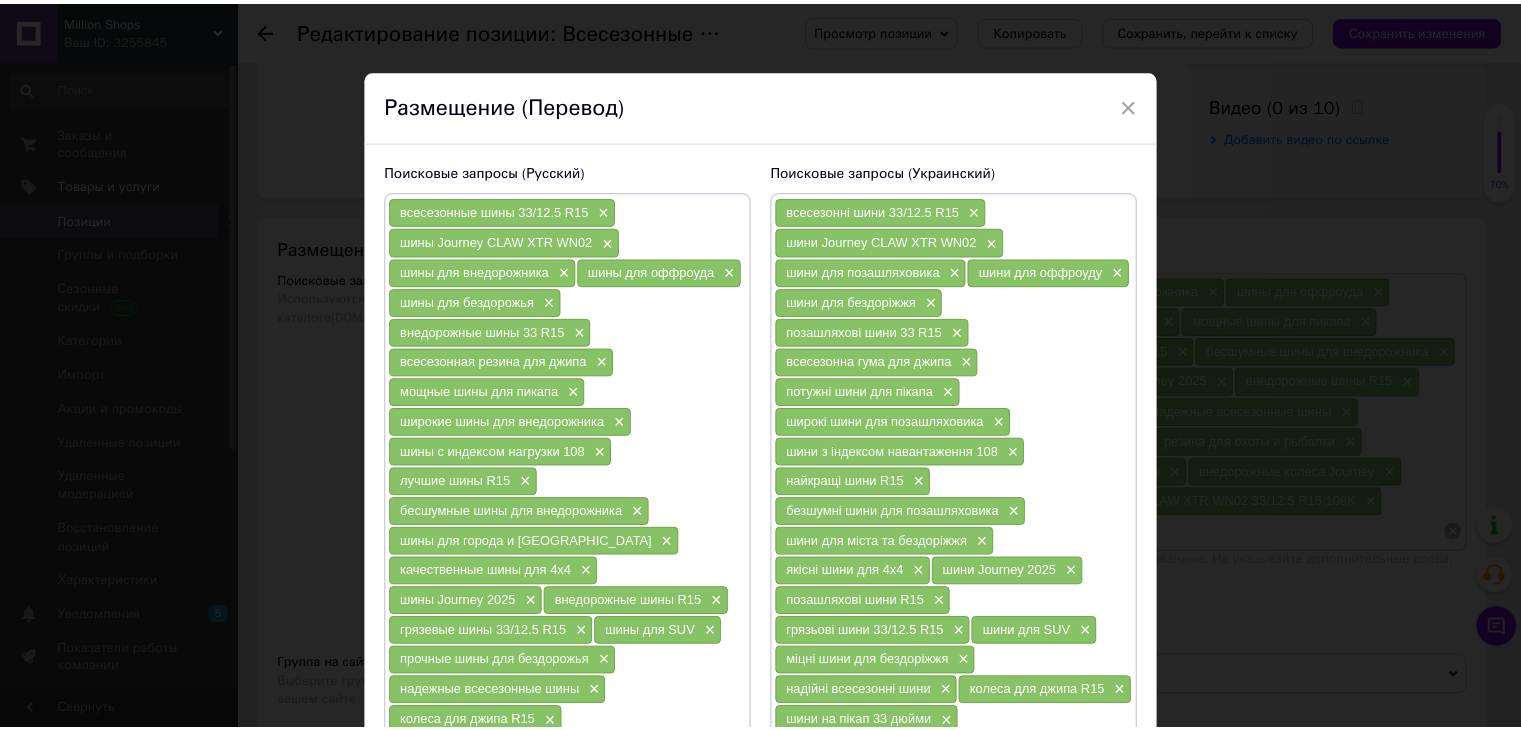 scroll, scrollTop: 539, scrollLeft: 0, axis: vertical 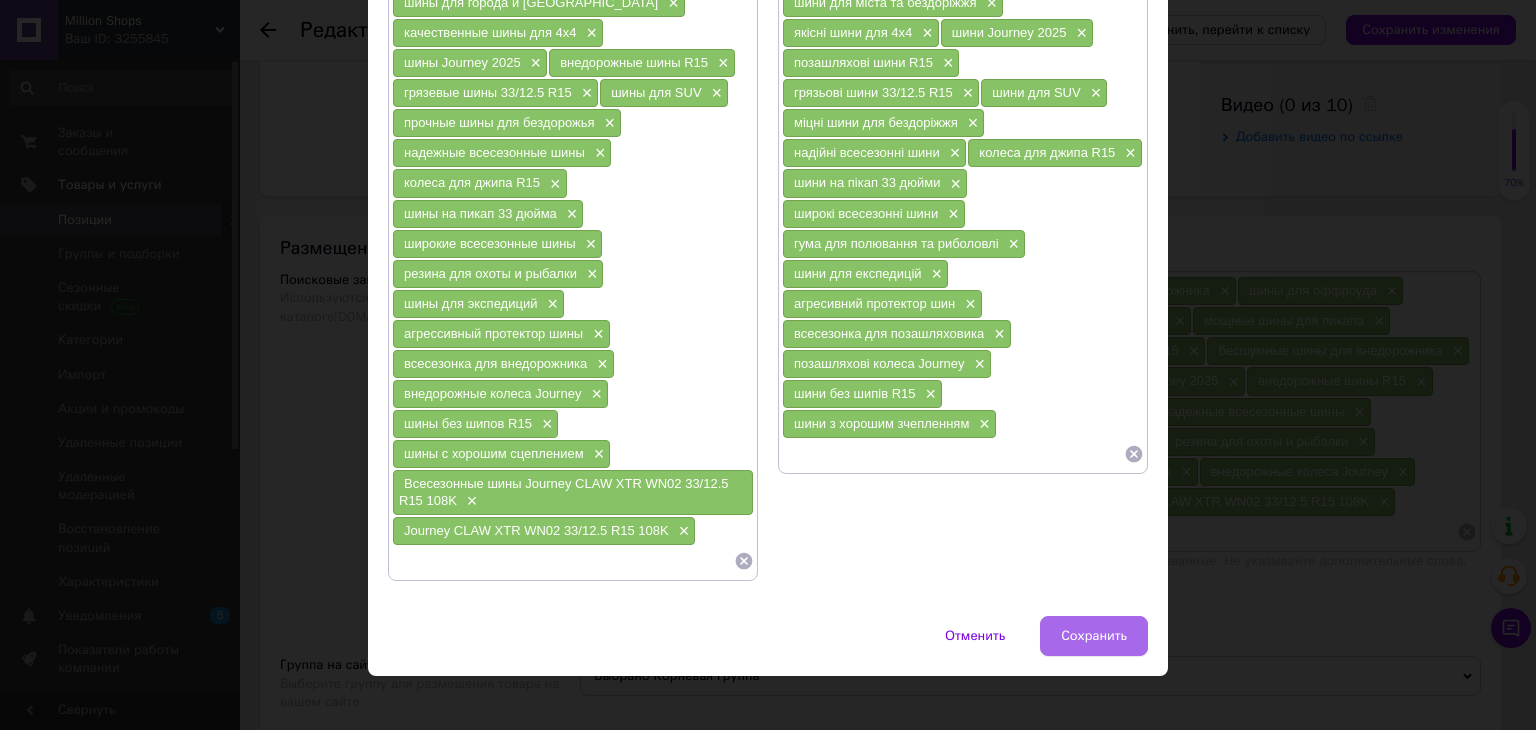click on "Сохранить" at bounding box center [1094, 636] 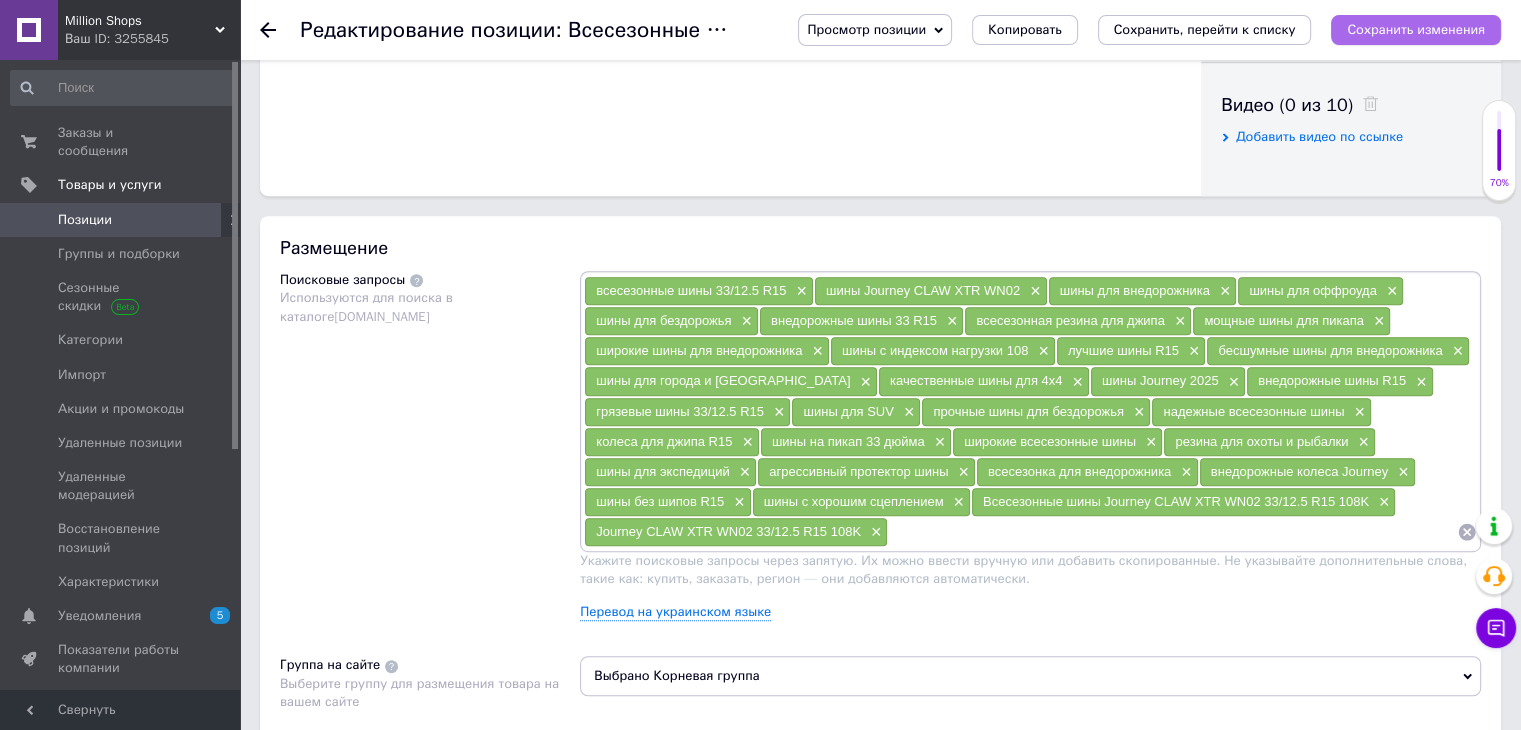 click on "Сохранить изменения" at bounding box center (1416, 29) 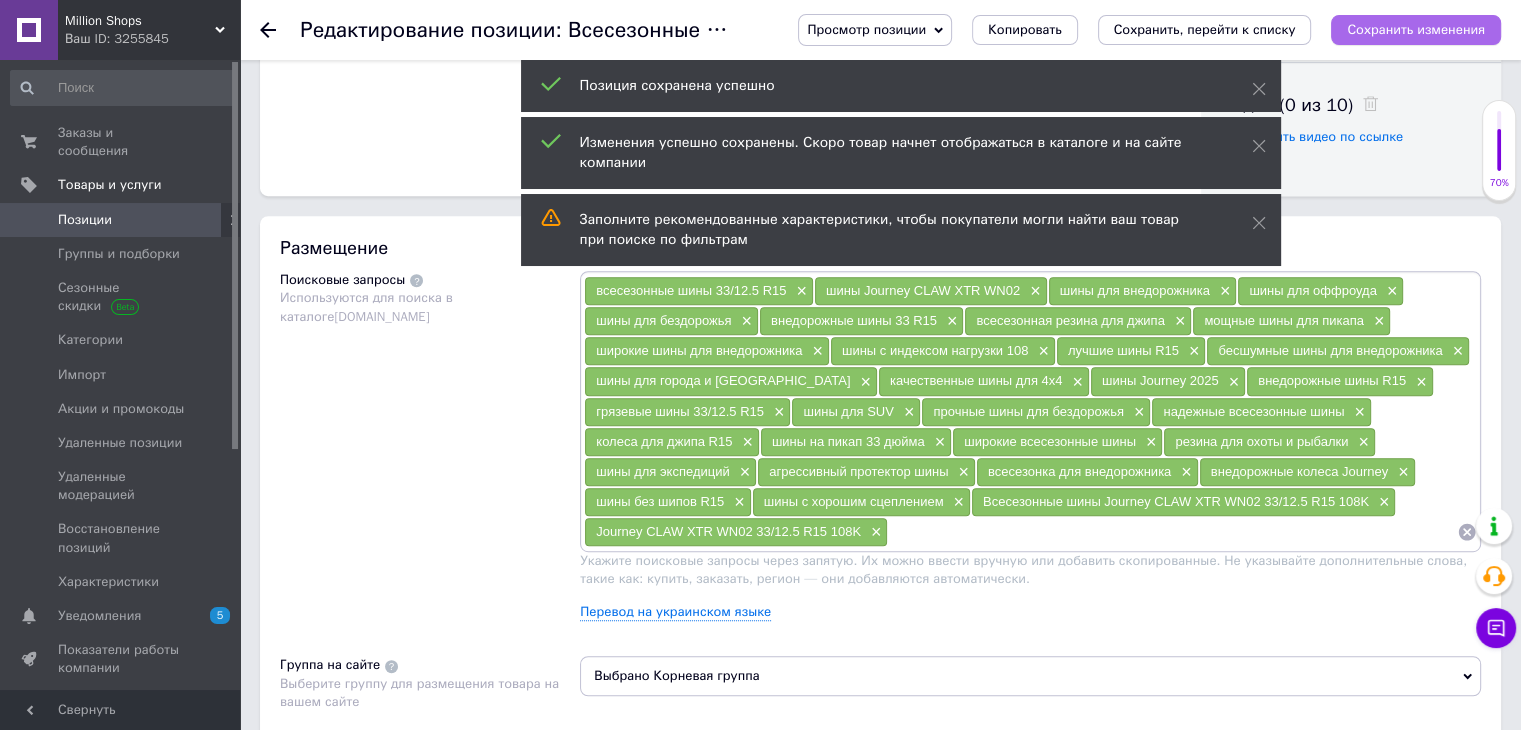click on "Сохранить изменения" at bounding box center [1416, 29] 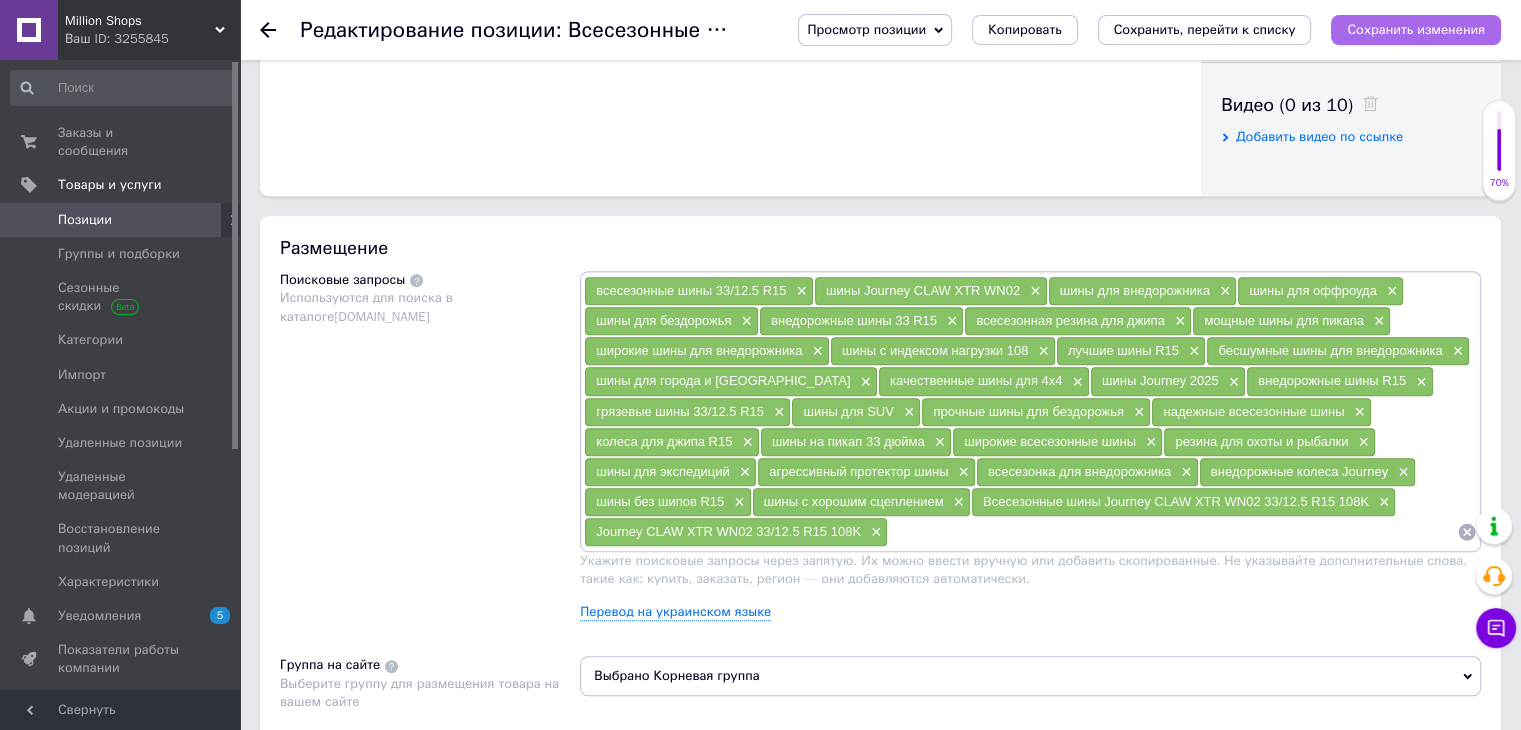click on "Сохранить изменения" at bounding box center (1416, 30) 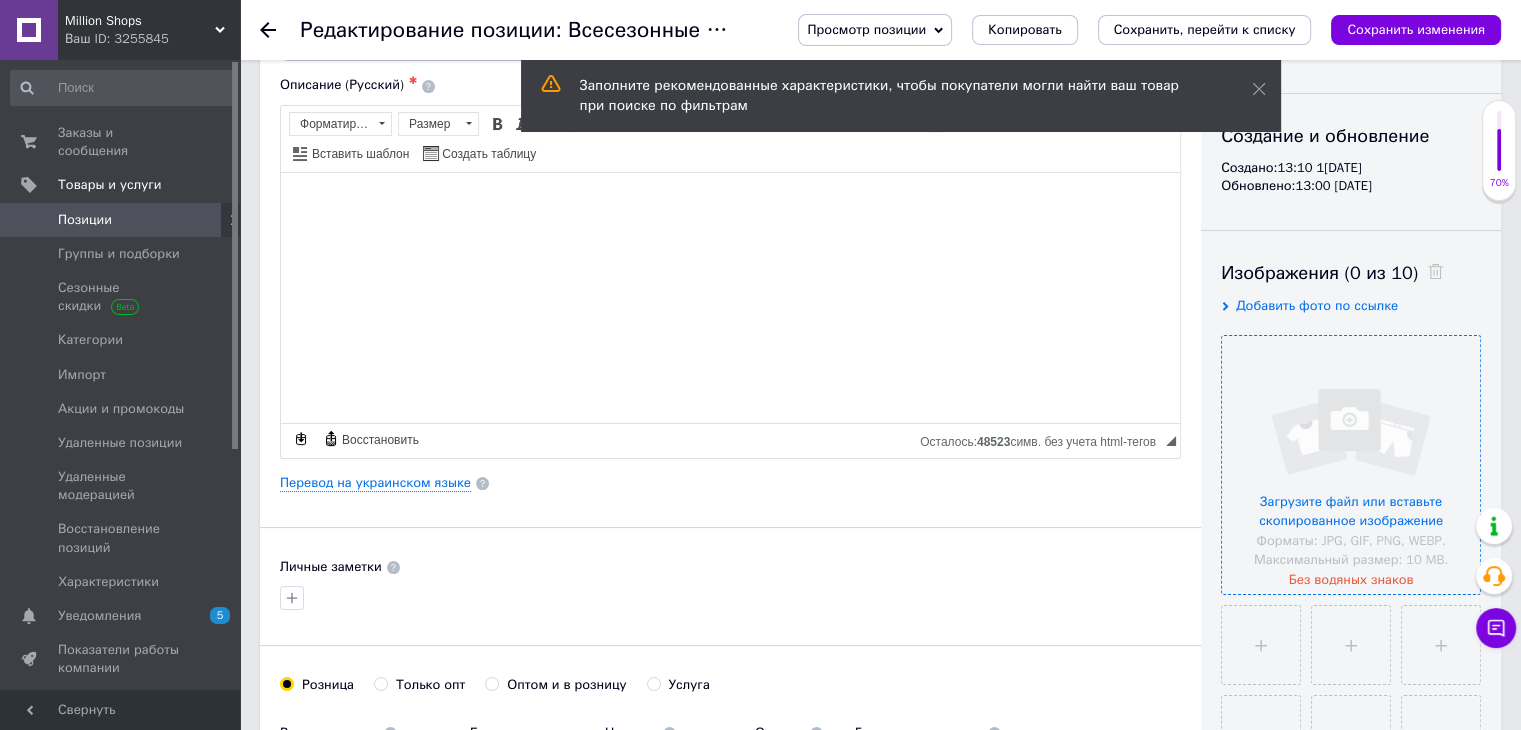 scroll, scrollTop: 300, scrollLeft: 0, axis: vertical 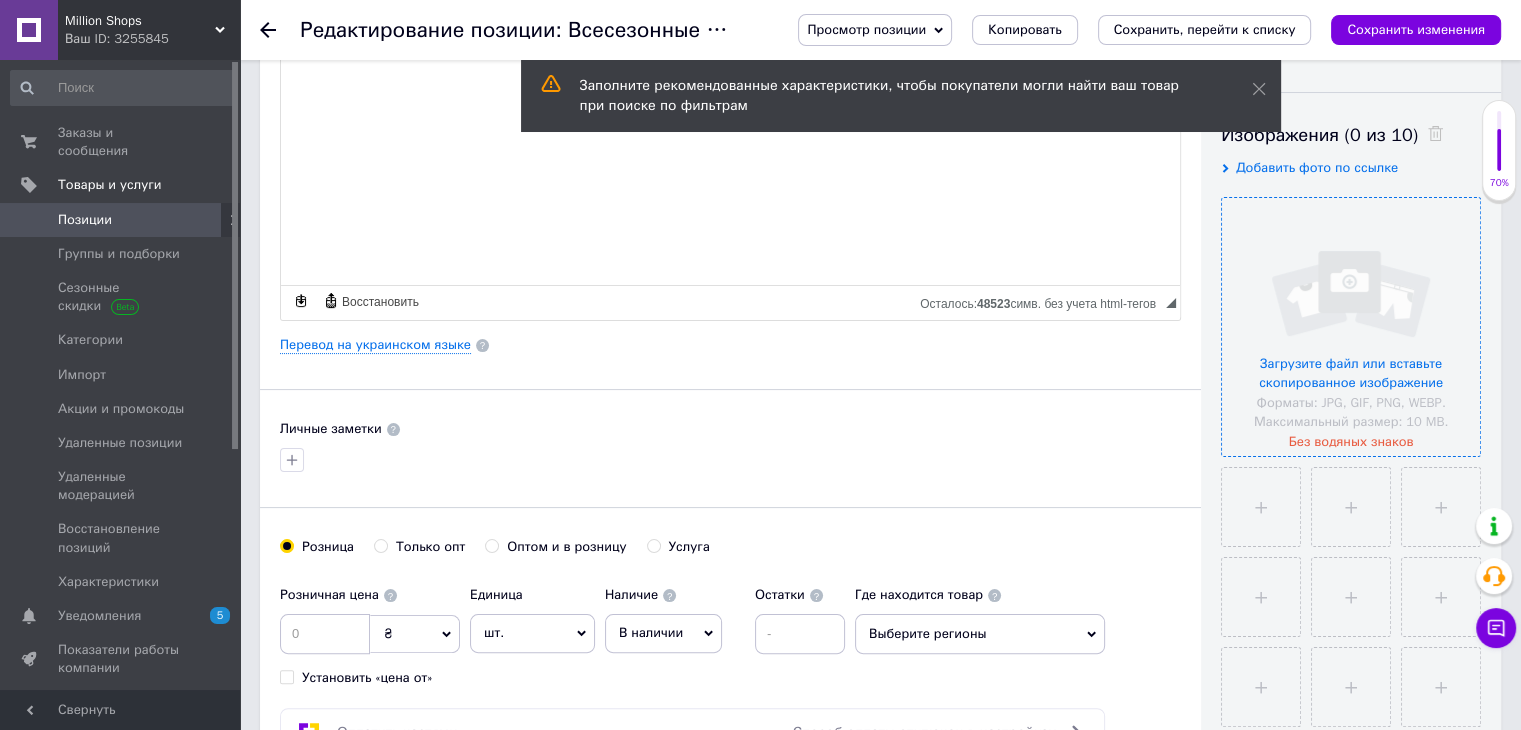 click at bounding box center (1351, 327) 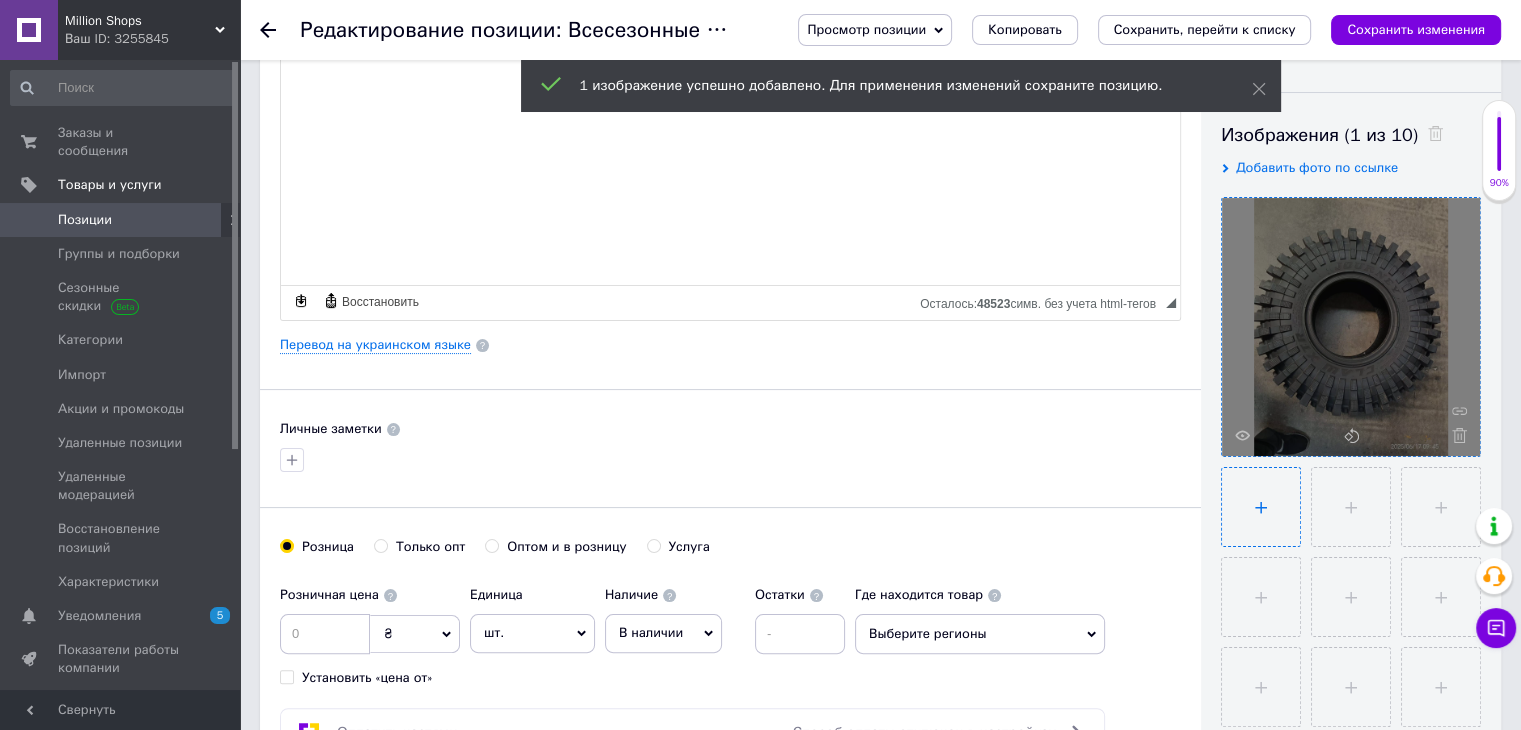 click at bounding box center (1261, 507) 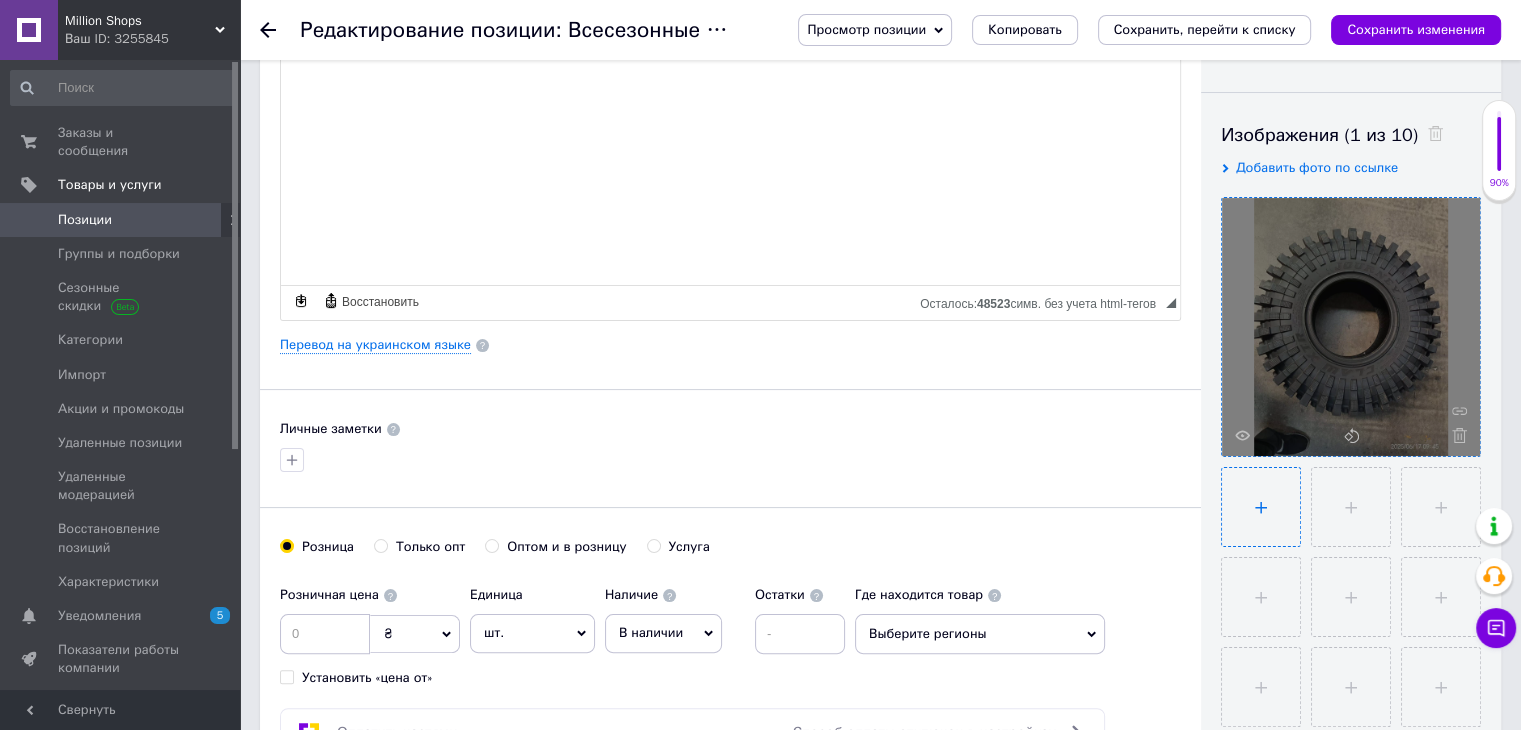 type on "C:\fakepath\0-02-05-4f06c7a68b969ce3ba4e7462374bfc8e8c05ca3c90ef53f210d31d9dc1afc537_bab6c58d138bac03.jpg" 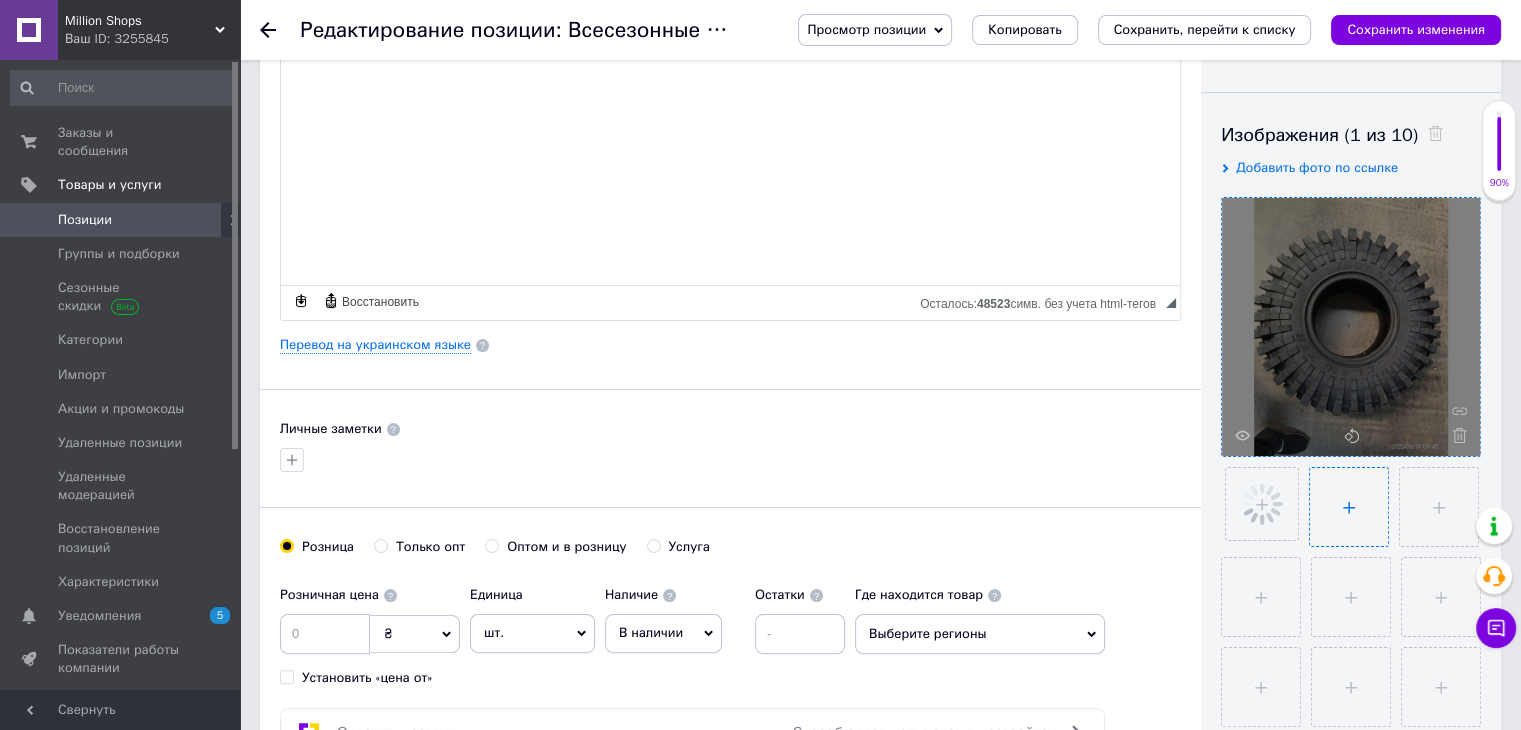 click at bounding box center [1349, 507] 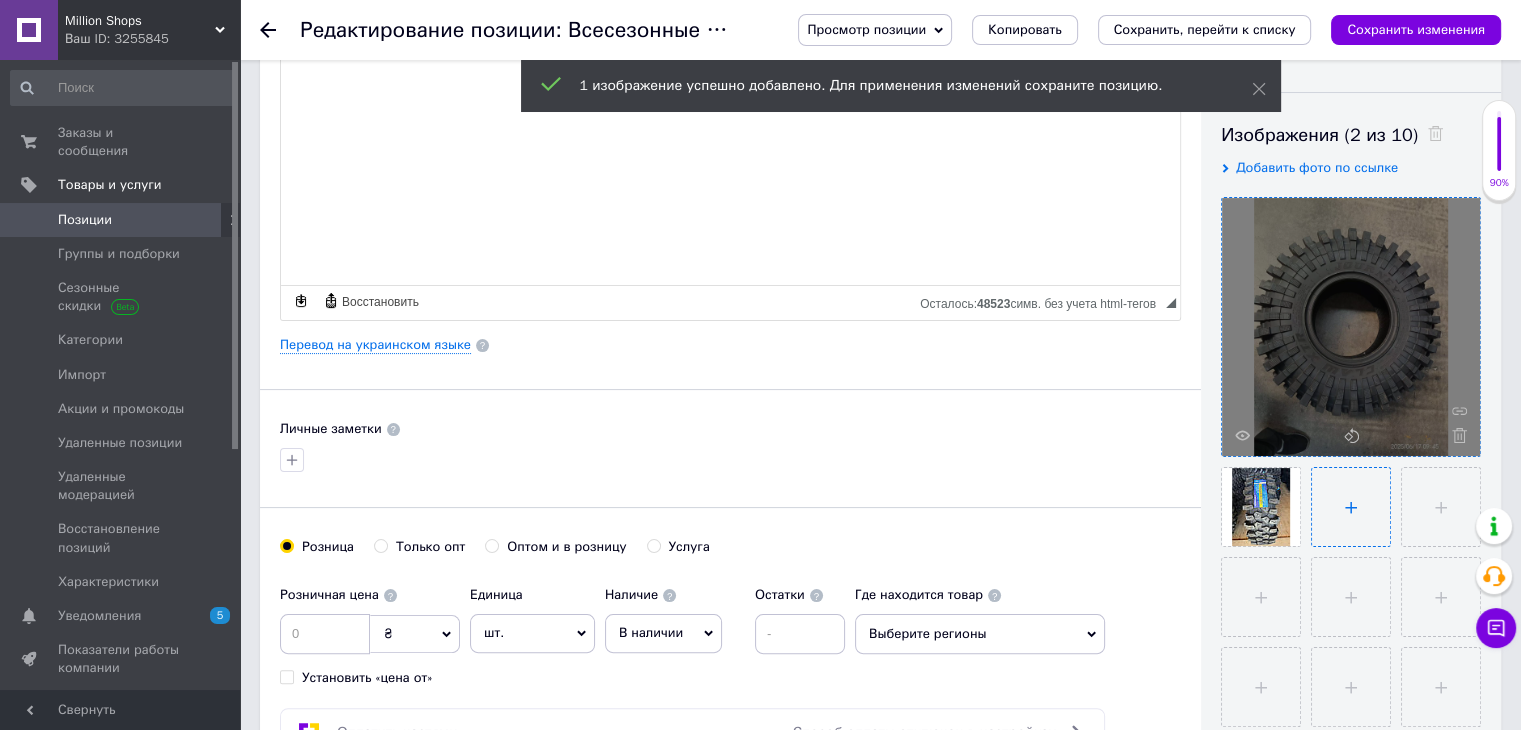 type on "C:\fakepath\0-02-05-412201e067570b0db5d67526e8bd5a04104340c0f7eb3eb782167100a8e6ee6c_136d6df928c45662.jpg" 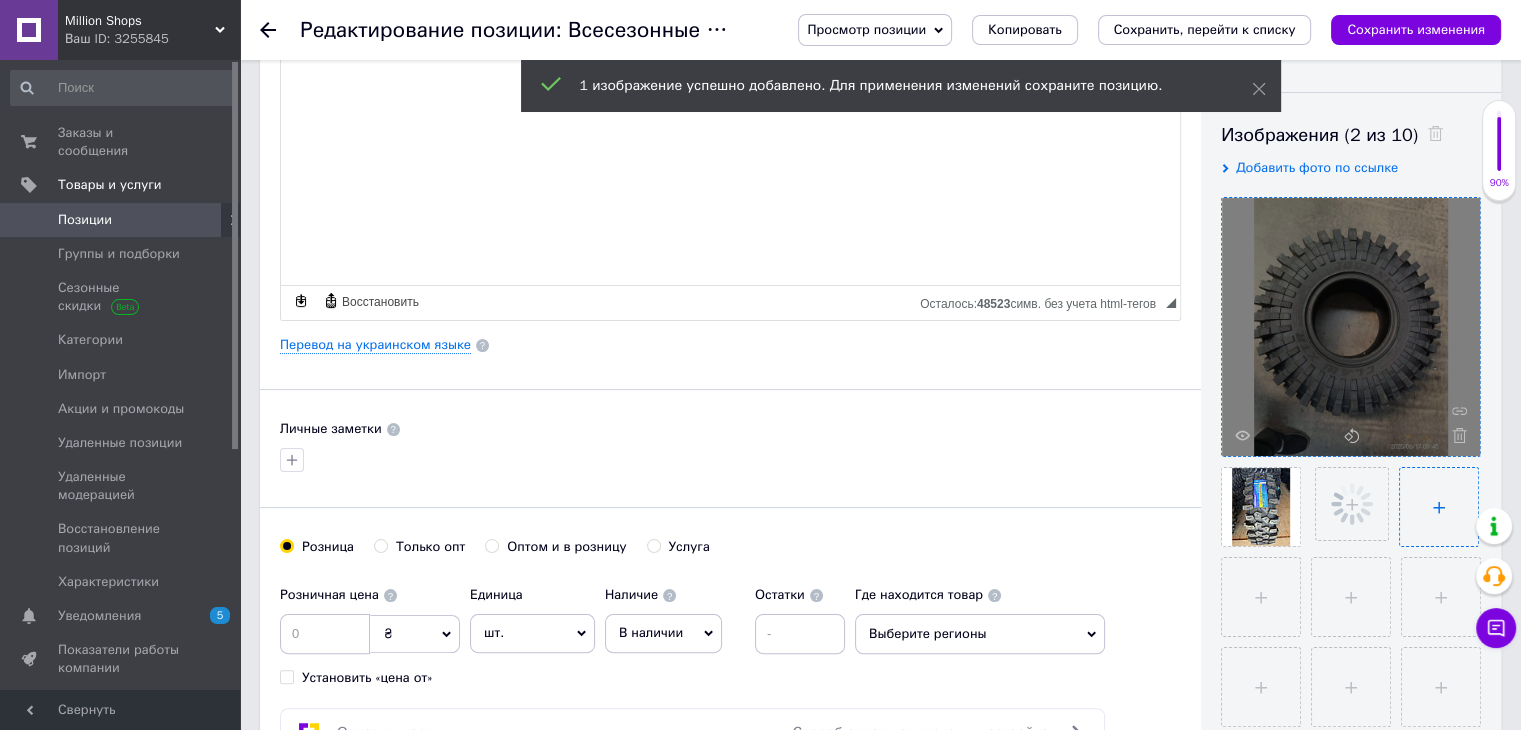 click at bounding box center (1439, 507) 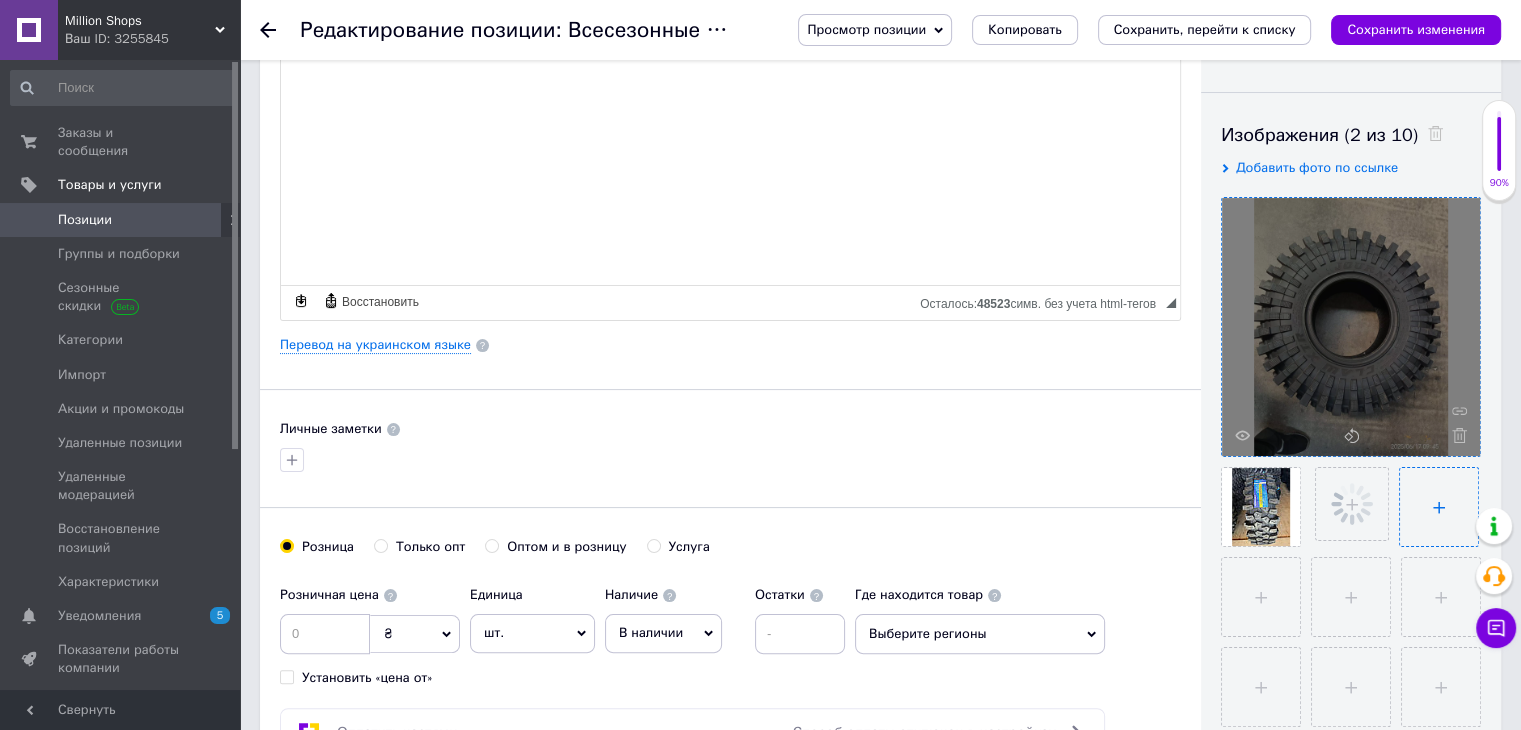 type on "C:\fakepath\0-02-05-ec9fbc268afbbd7c1094eebe652d6a3a536d2f136f92746438675c79a8ef6de2_d3a8ca9a4204c83.jpg" 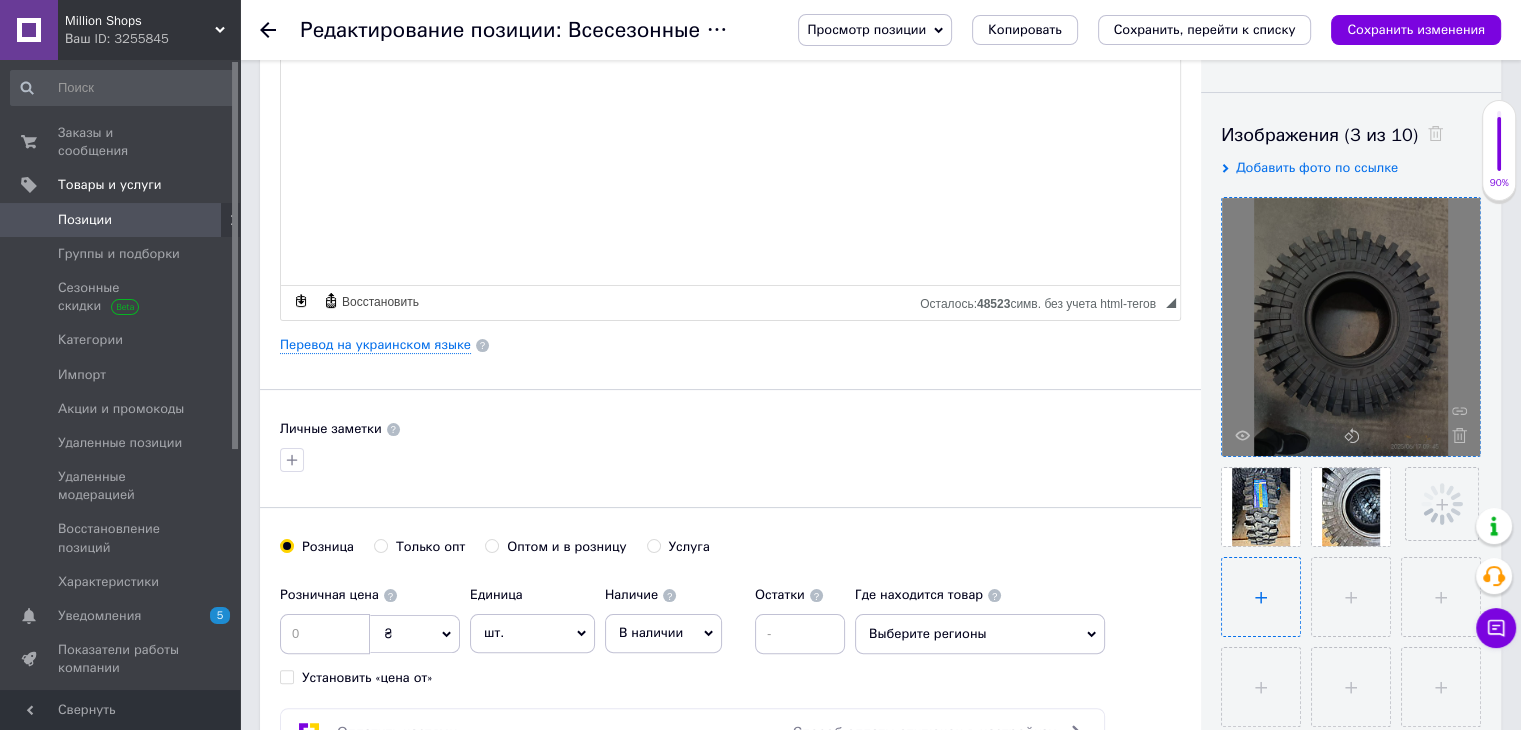 click at bounding box center (1261, 597) 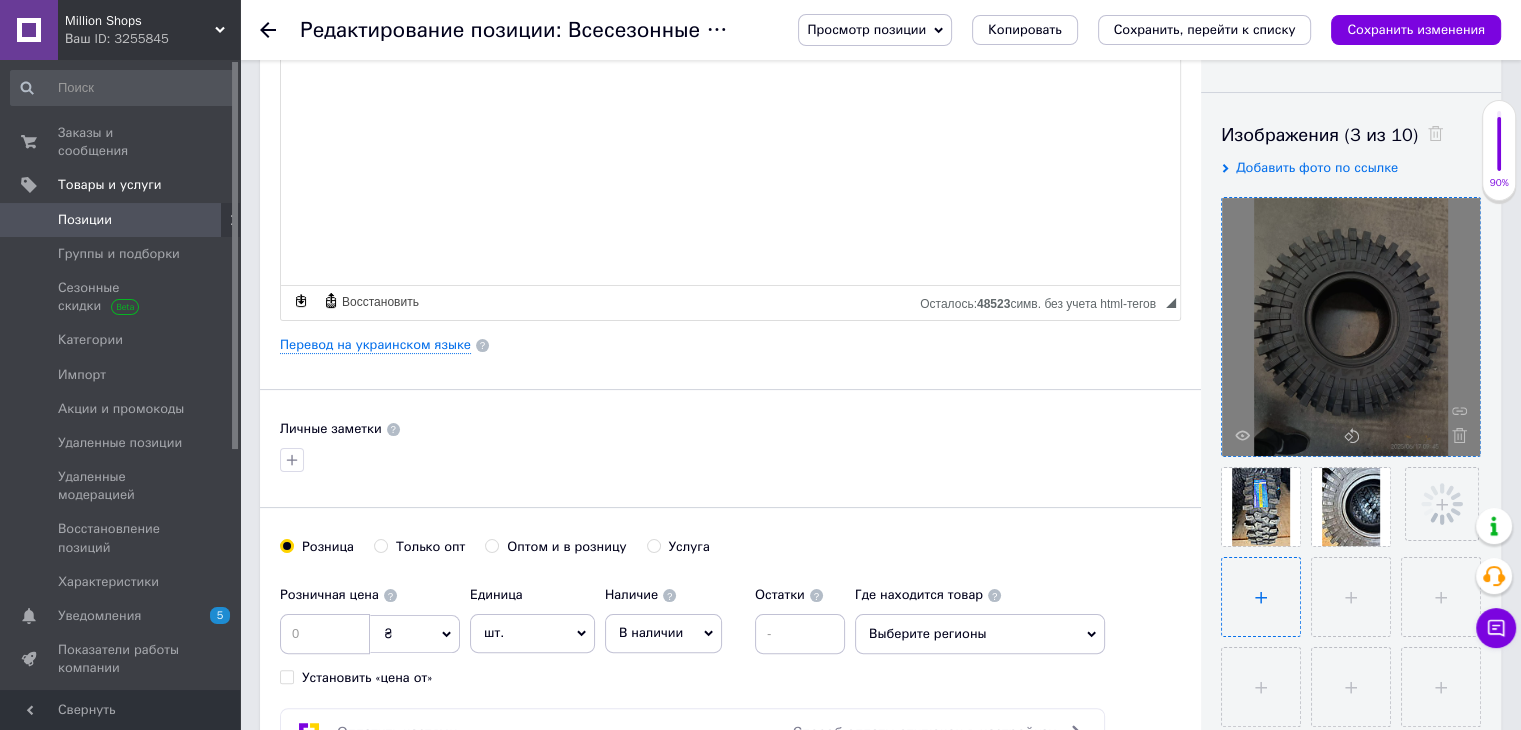 type on "C:\fakepath\0-02-05-795019c4f006e54fdc9e97e1bb578a2ede735c52770040fbe03e2b287e26d919_639ae380488c480.jpg" 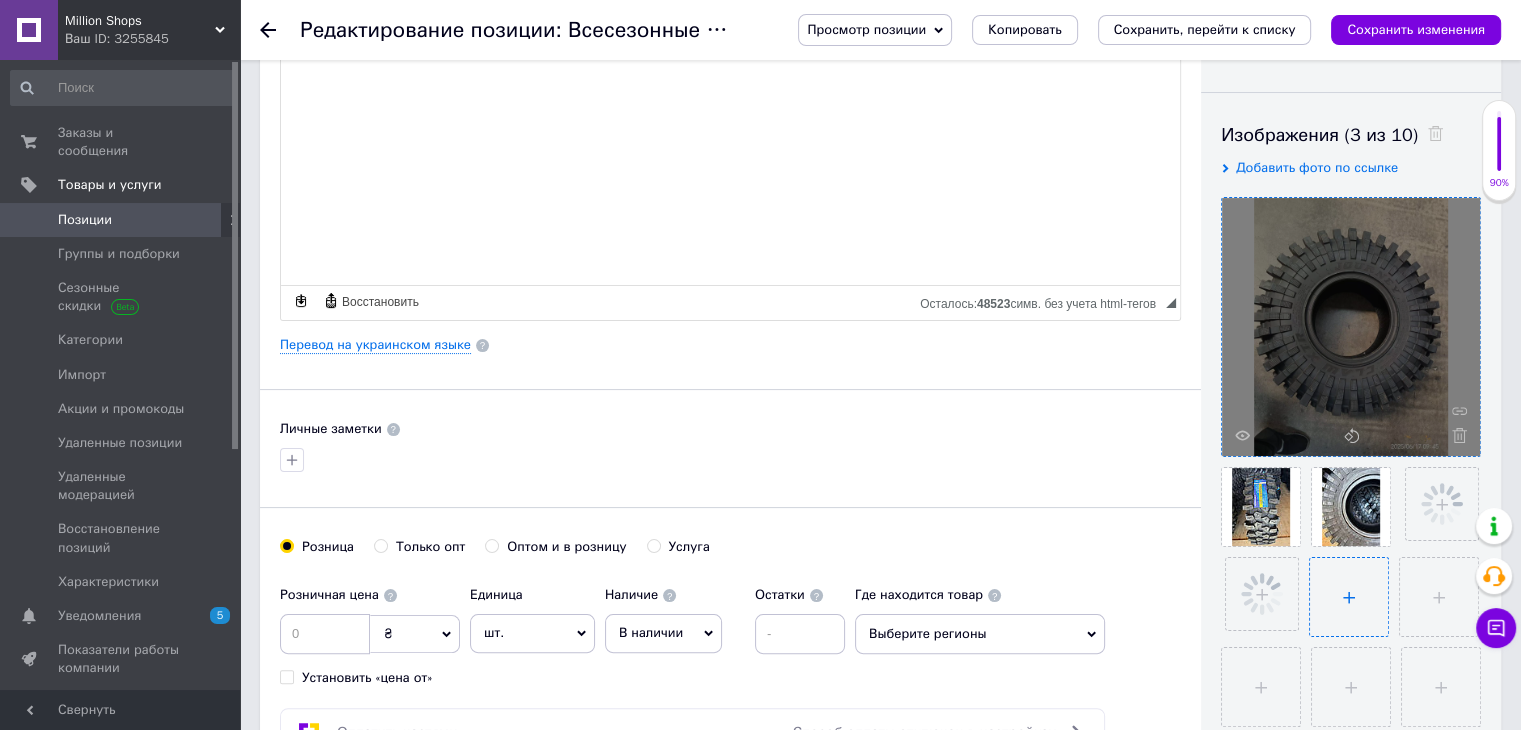 click at bounding box center [1349, 597] 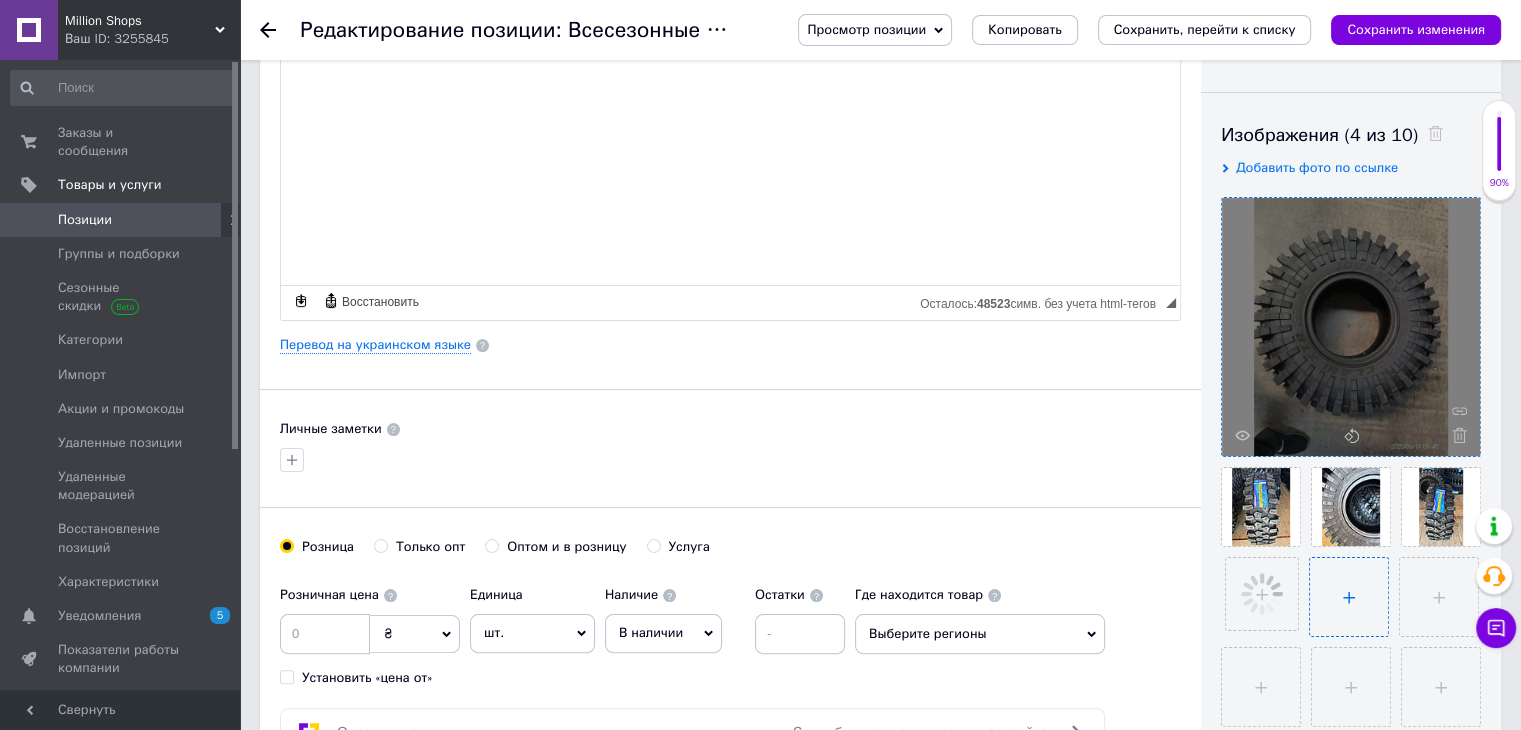 type on "C:\fakepath\0-02-05-00be300216748208d74f705924dc36351e334fbb858491d76bbdc849ac930686_38e2406d0b22bbb0.jpg" 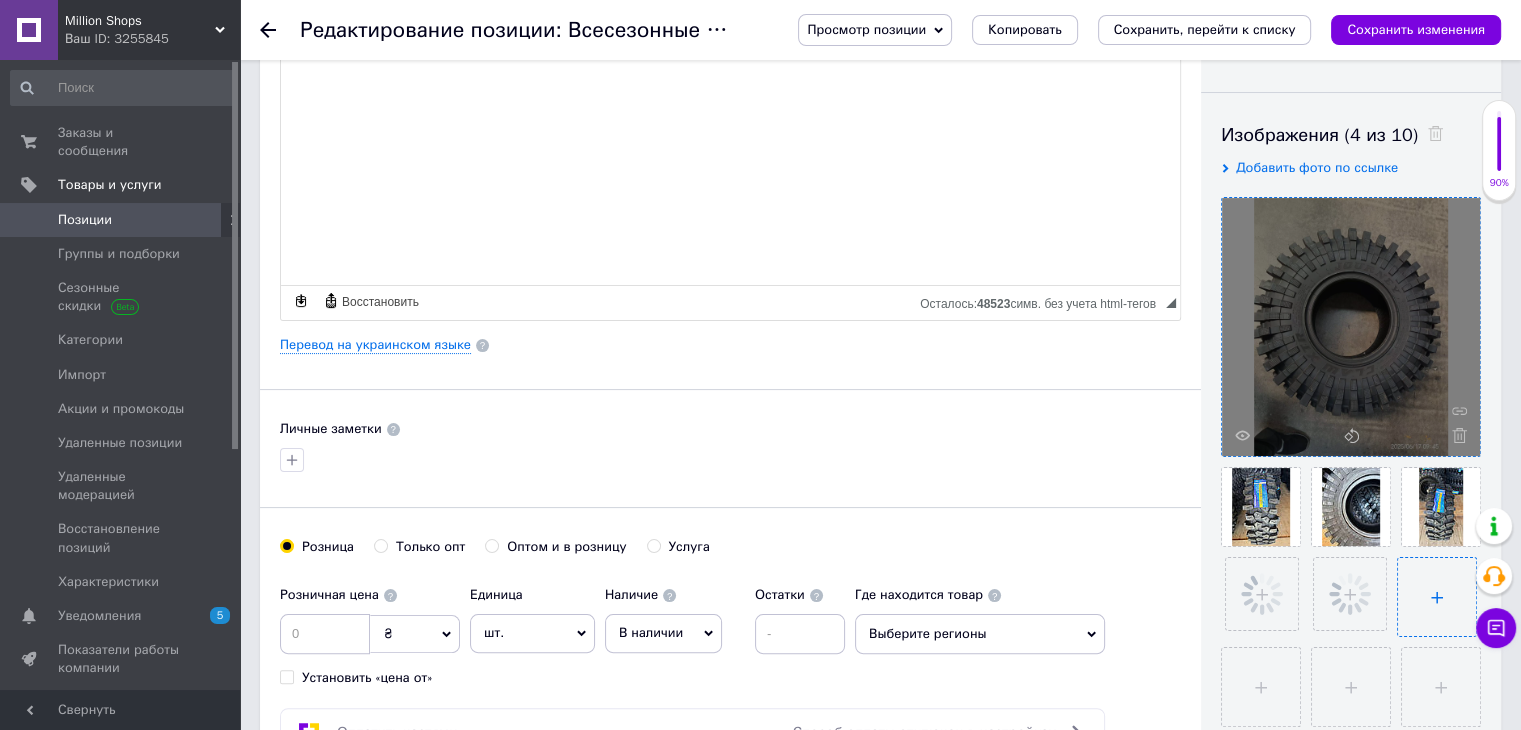 click at bounding box center (1437, 597) 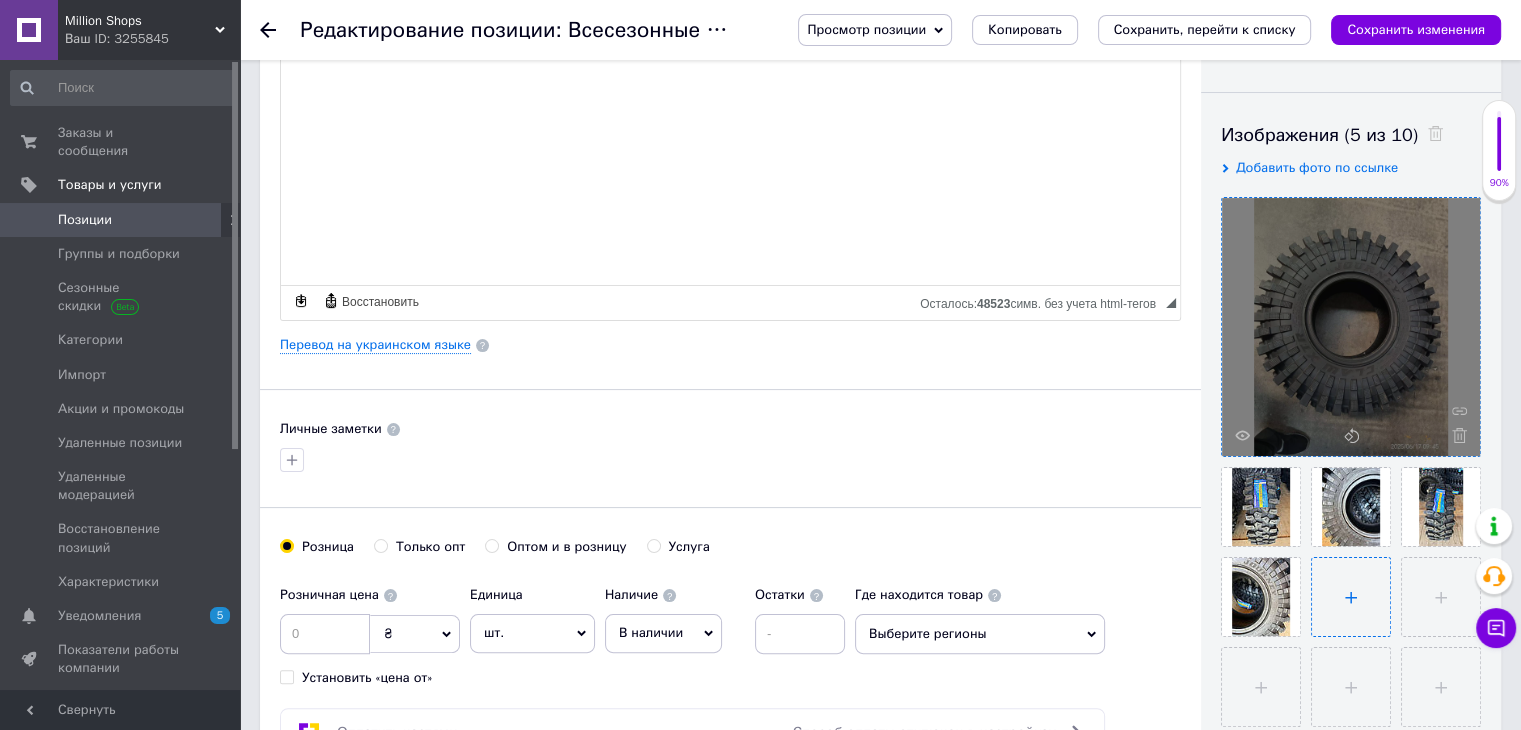 type on "C:\fakepath\0-02-05-4ef80871da061995129f93dc39330730d9f8f2de7439a6fd50e6bdc0a099be3a_4b8cc64a1f612f35.jpg" 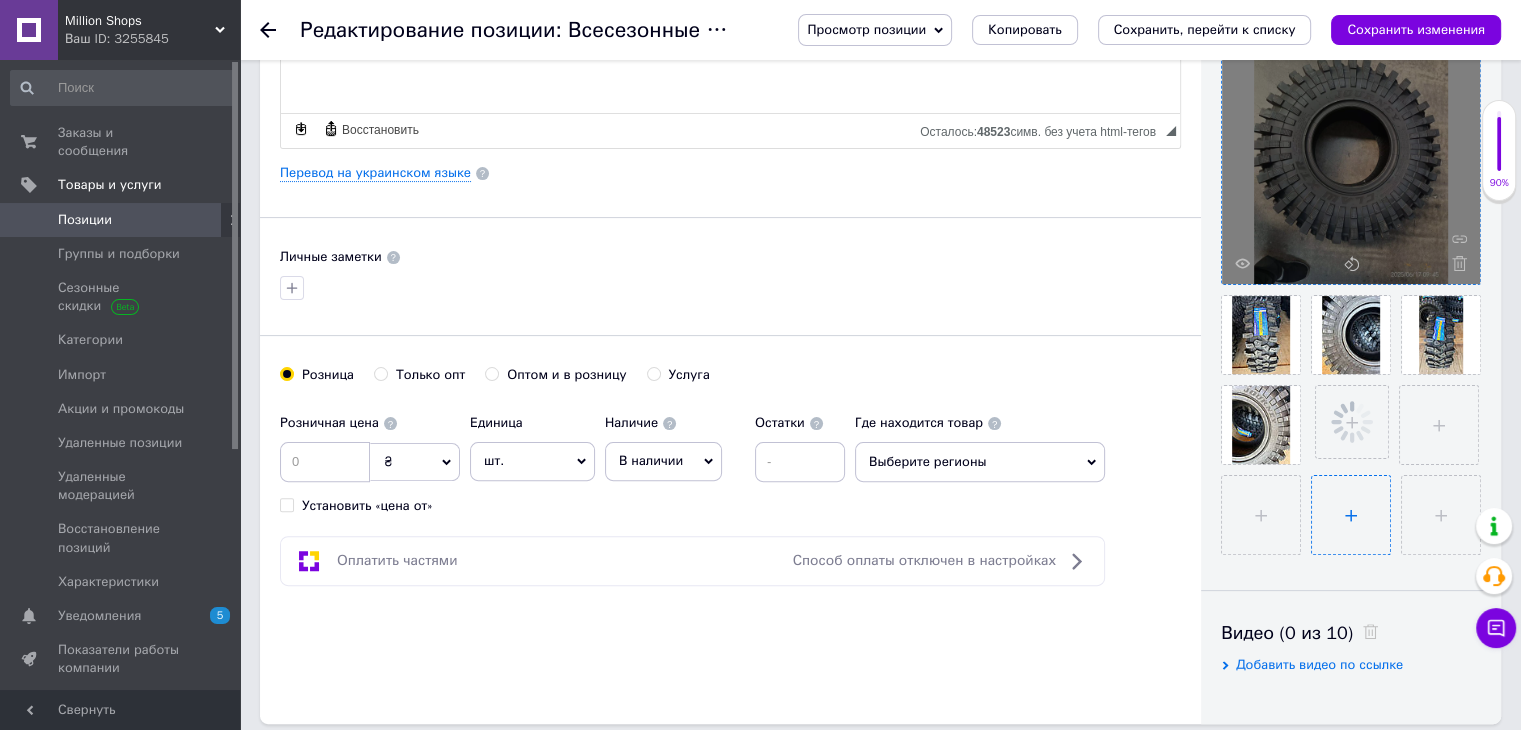 scroll, scrollTop: 500, scrollLeft: 0, axis: vertical 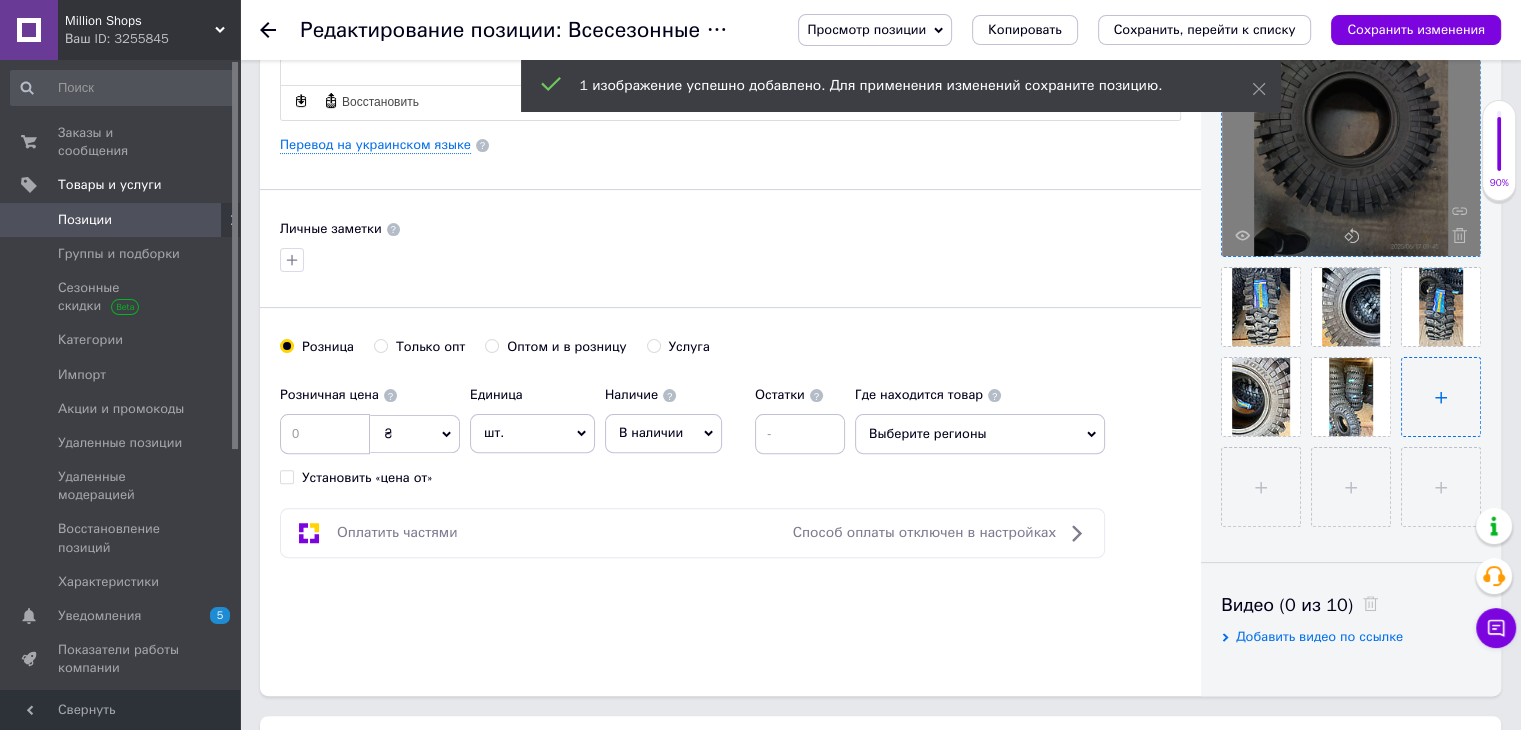 click at bounding box center [1441, 397] 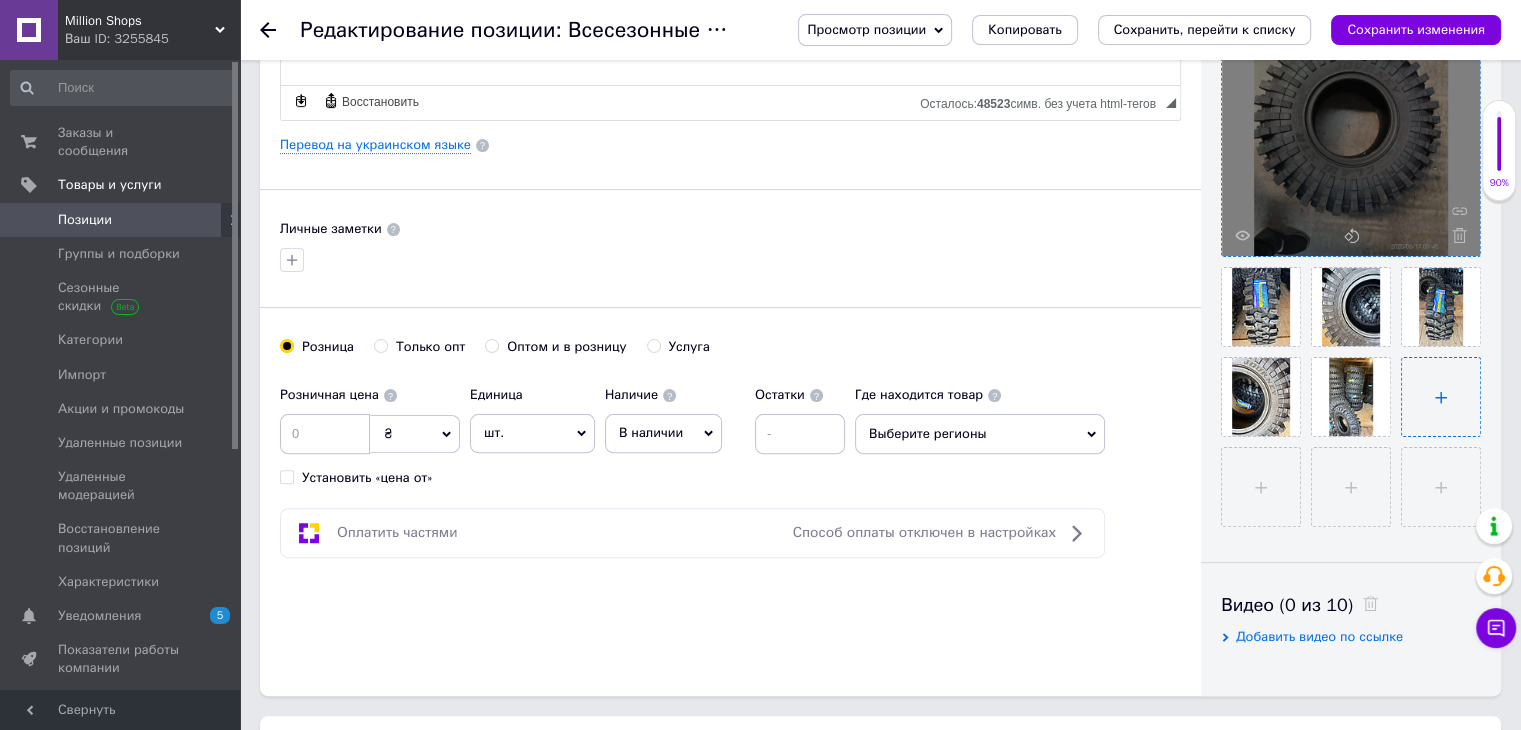 type on "C:\fakepath\0-02-05-69ff363bdb48f002e6dd7b5aaf2ced91f8ac544061f8cac8cc8504846eb1068a_f0975f57ca01f6d3.jpg" 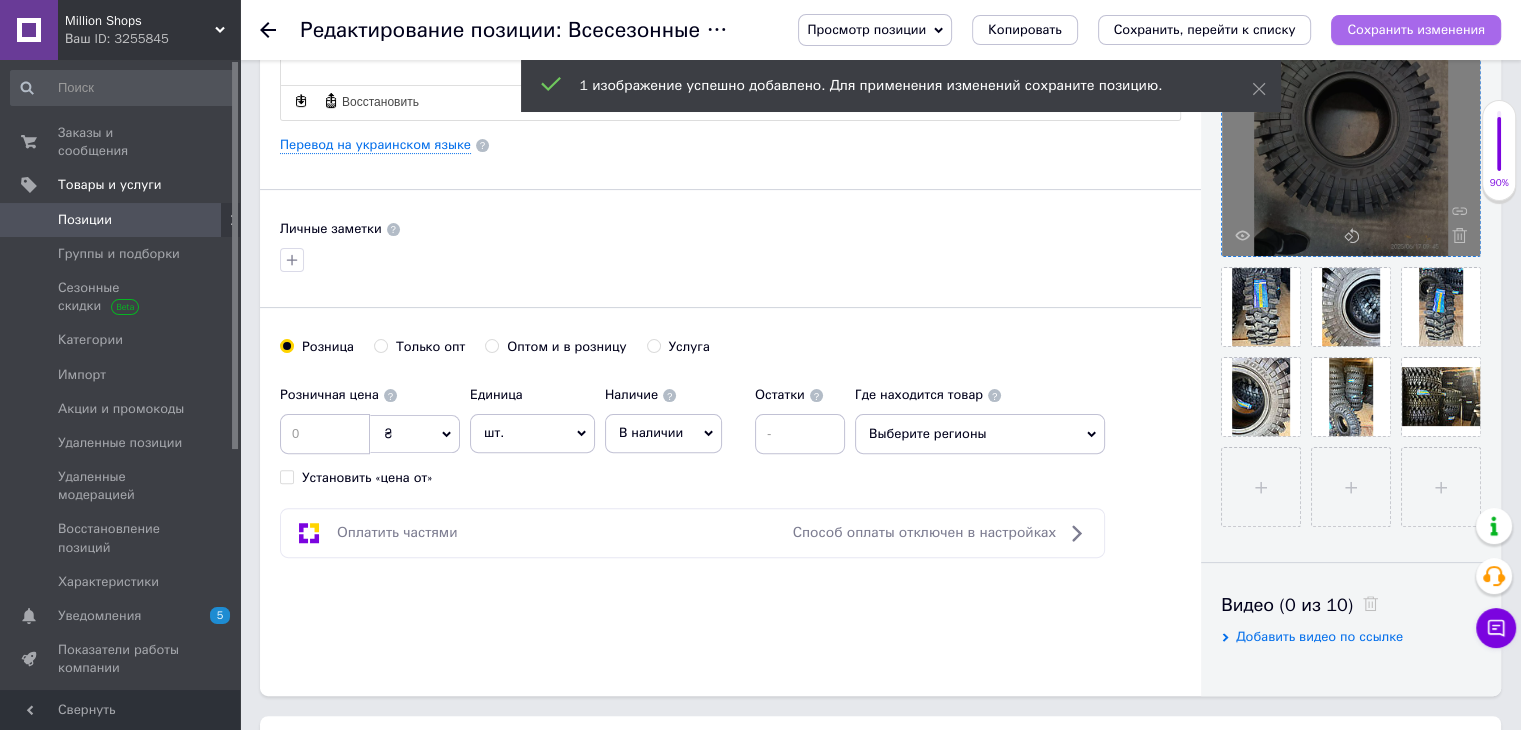 click on "Сохранить изменения" at bounding box center [1416, 29] 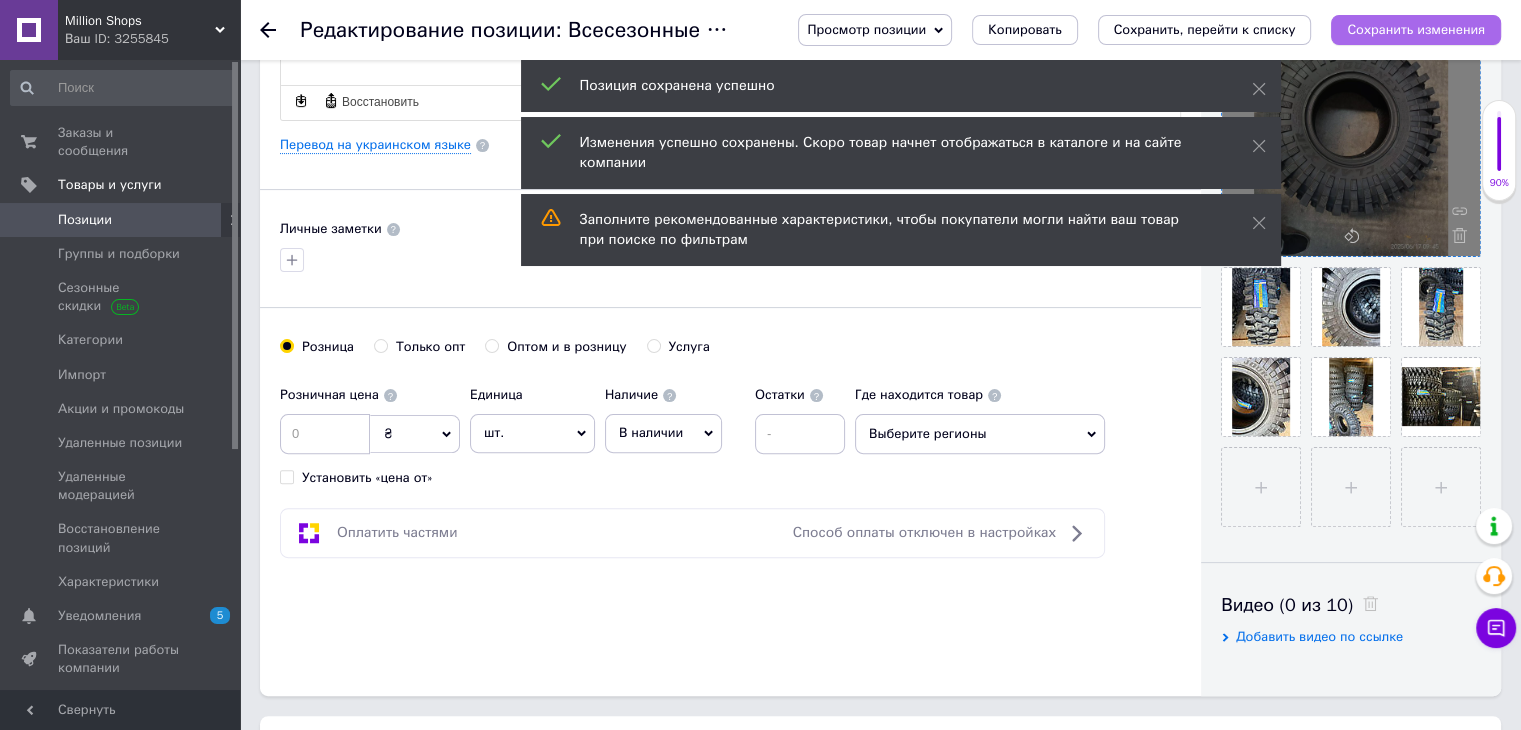 click on "Сохранить изменения" at bounding box center [1416, 29] 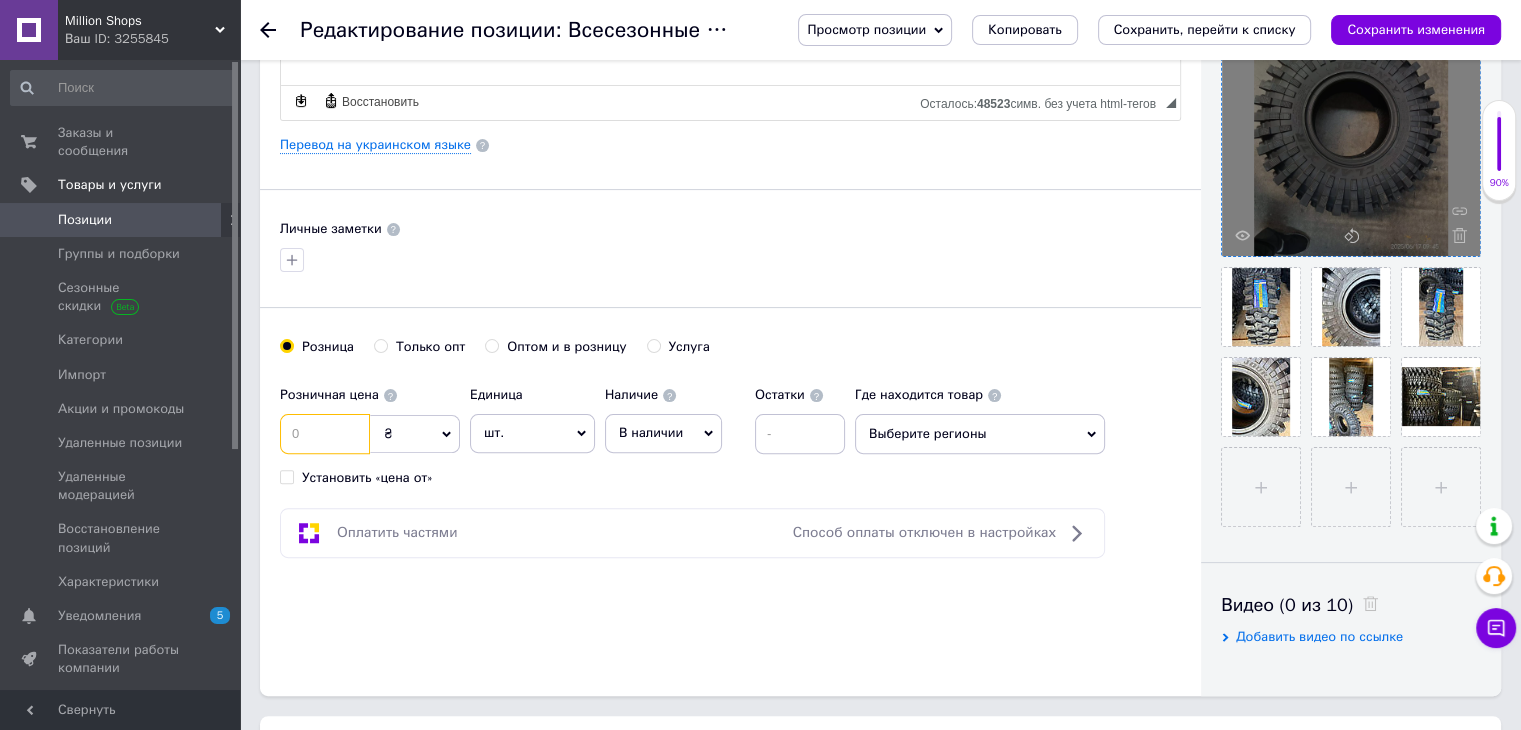 click at bounding box center (325, 434) 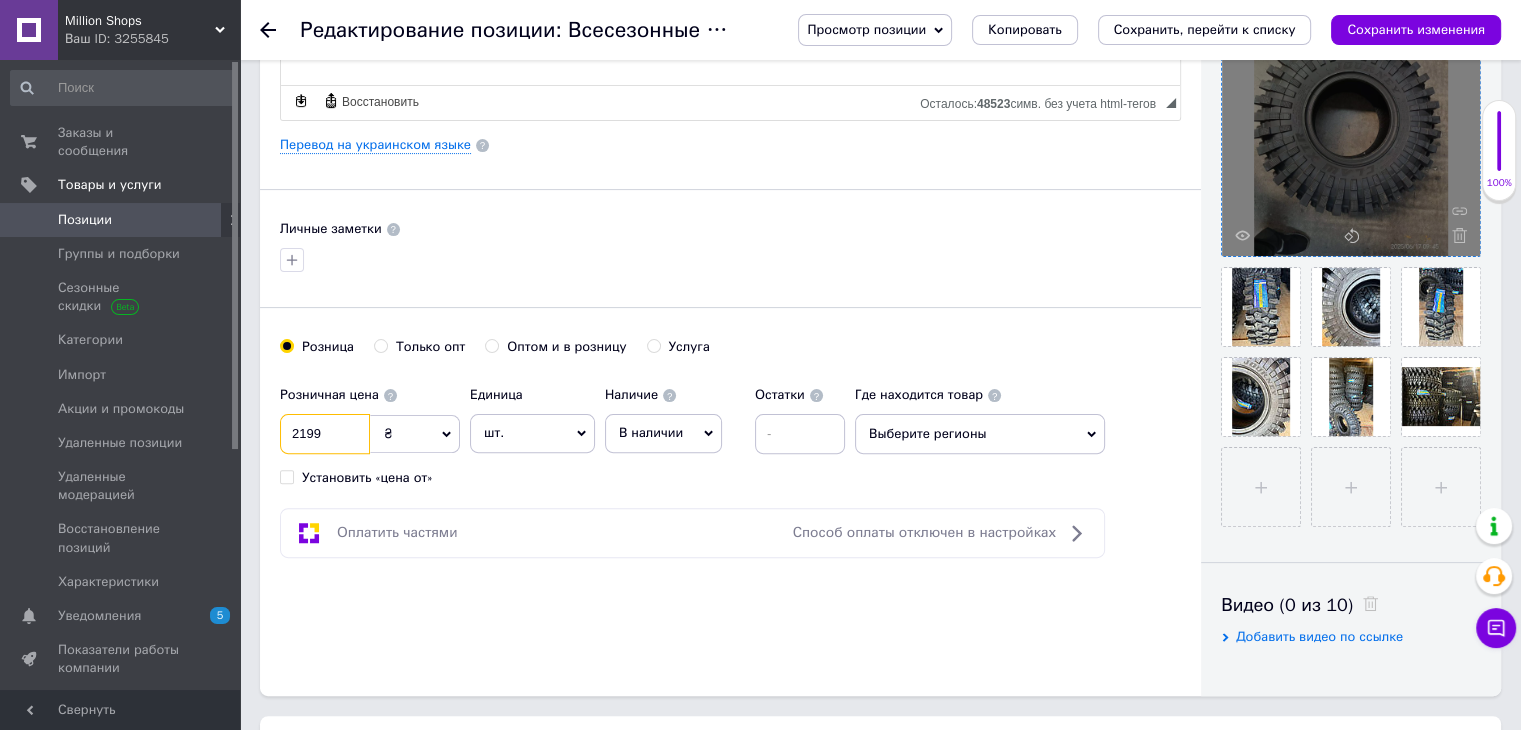 drag, startPoint x: 300, startPoint y: 432, endPoint x: 272, endPoint y: 433, distance: 28.01785 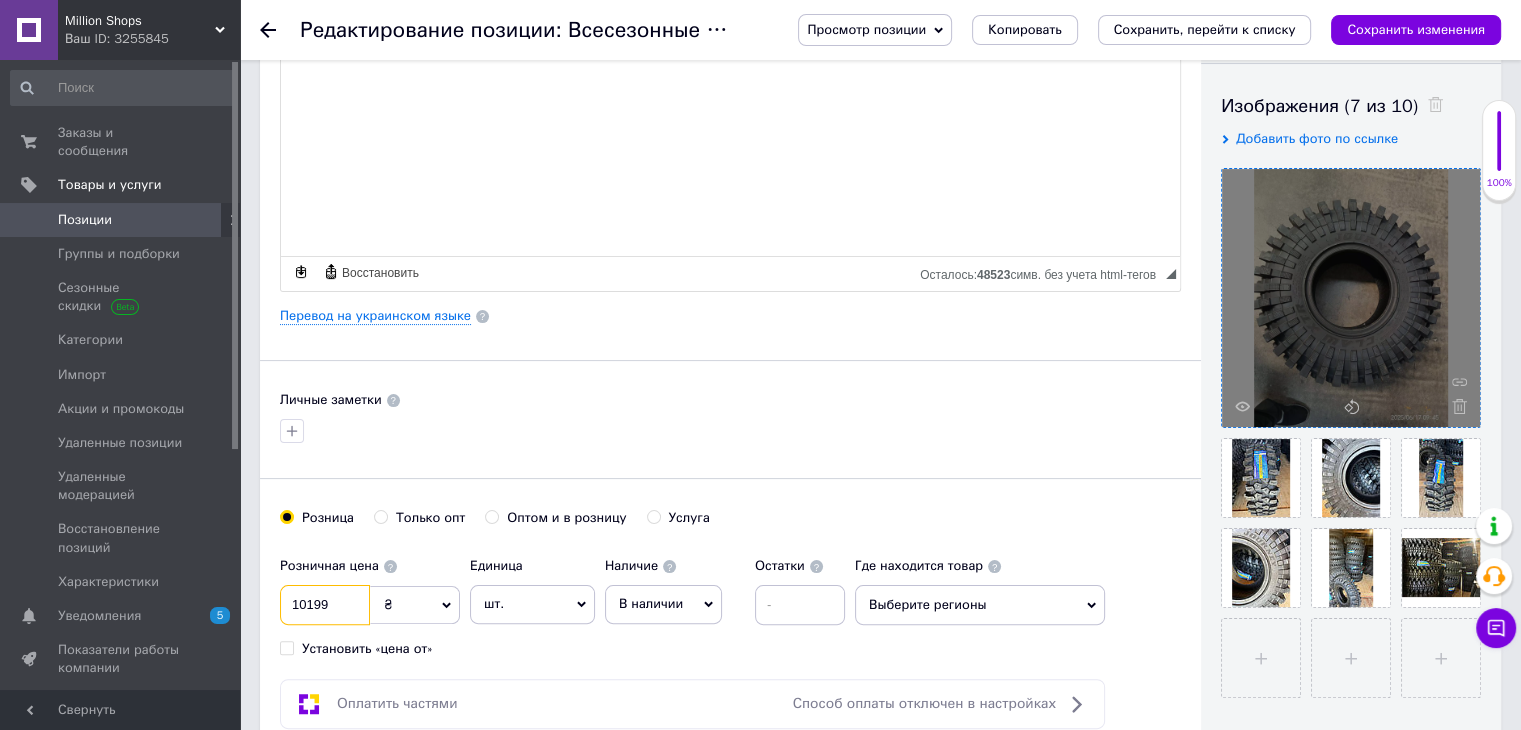 scroll, scrollTop: 0, scrollLeft: 0, axis: both 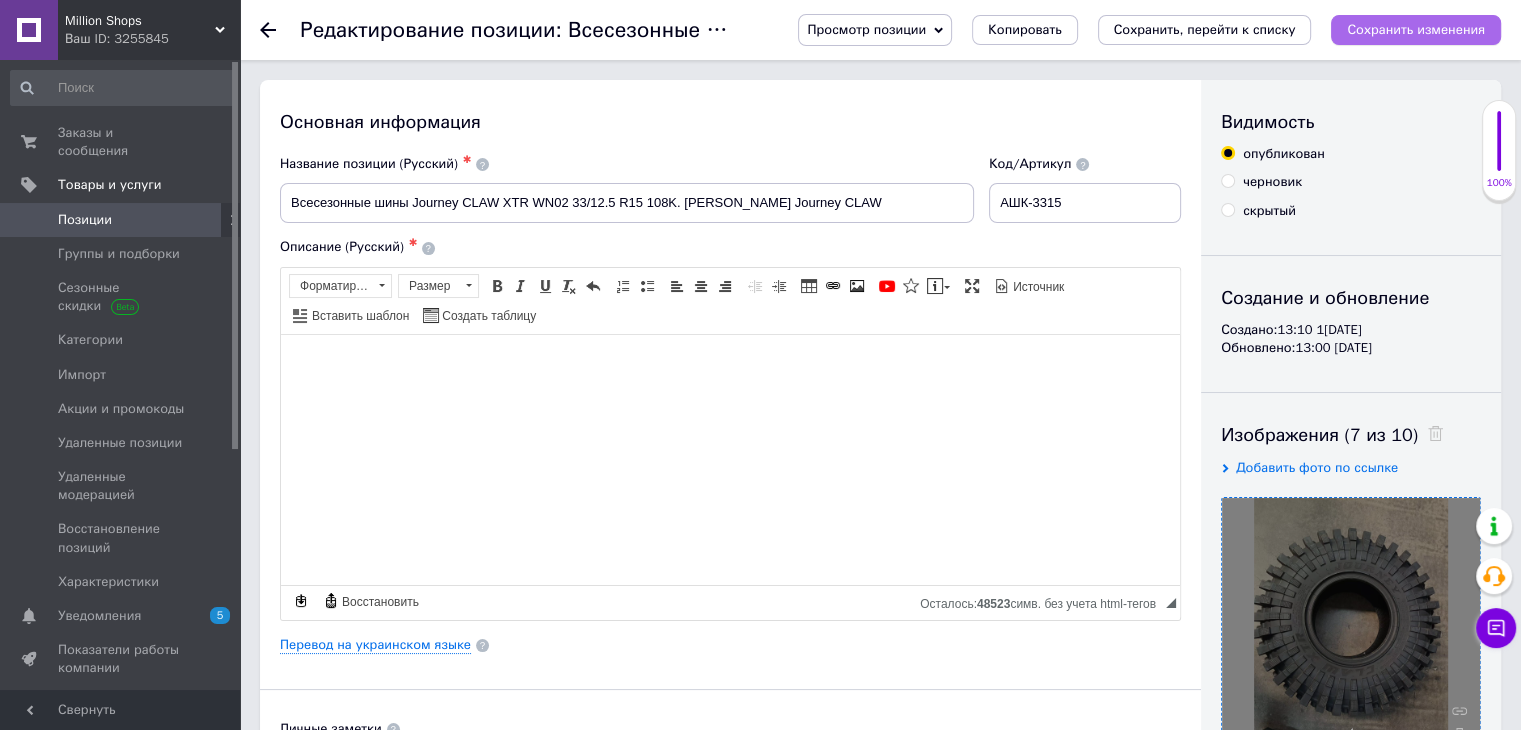 type on "10199" 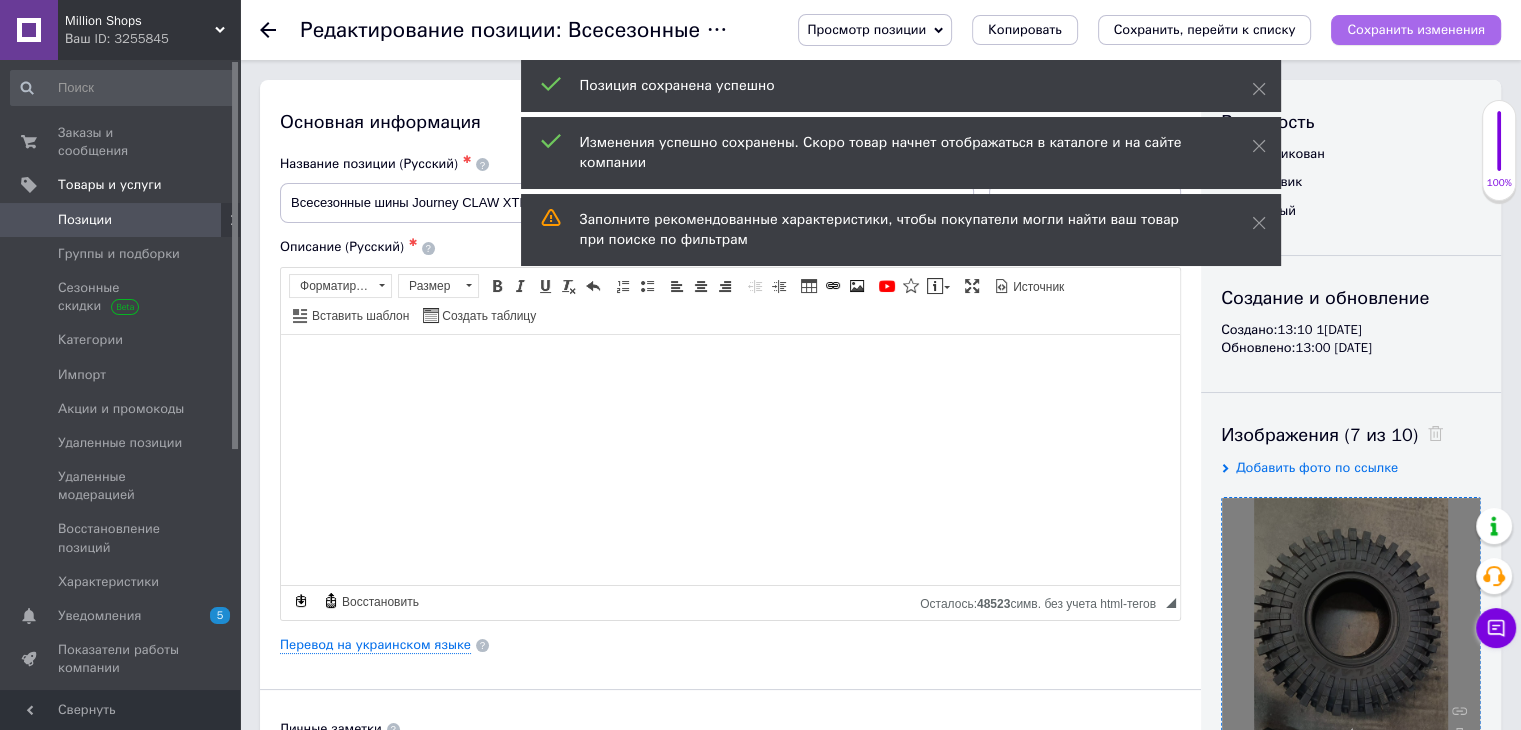 click on "Сохранить изменения" at bounding box center (1416, 29) 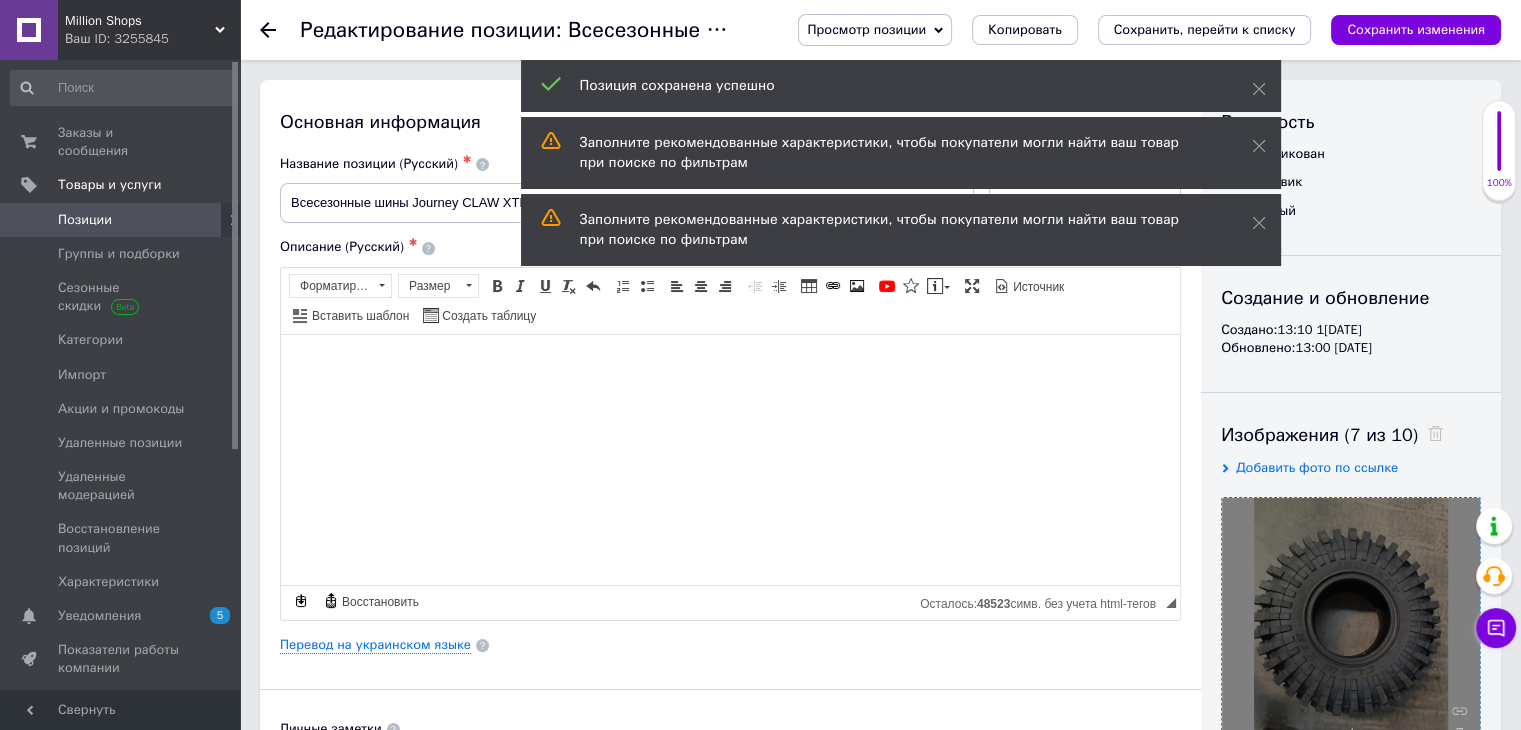 click on "Позиции" at bounding box center (121, 220) 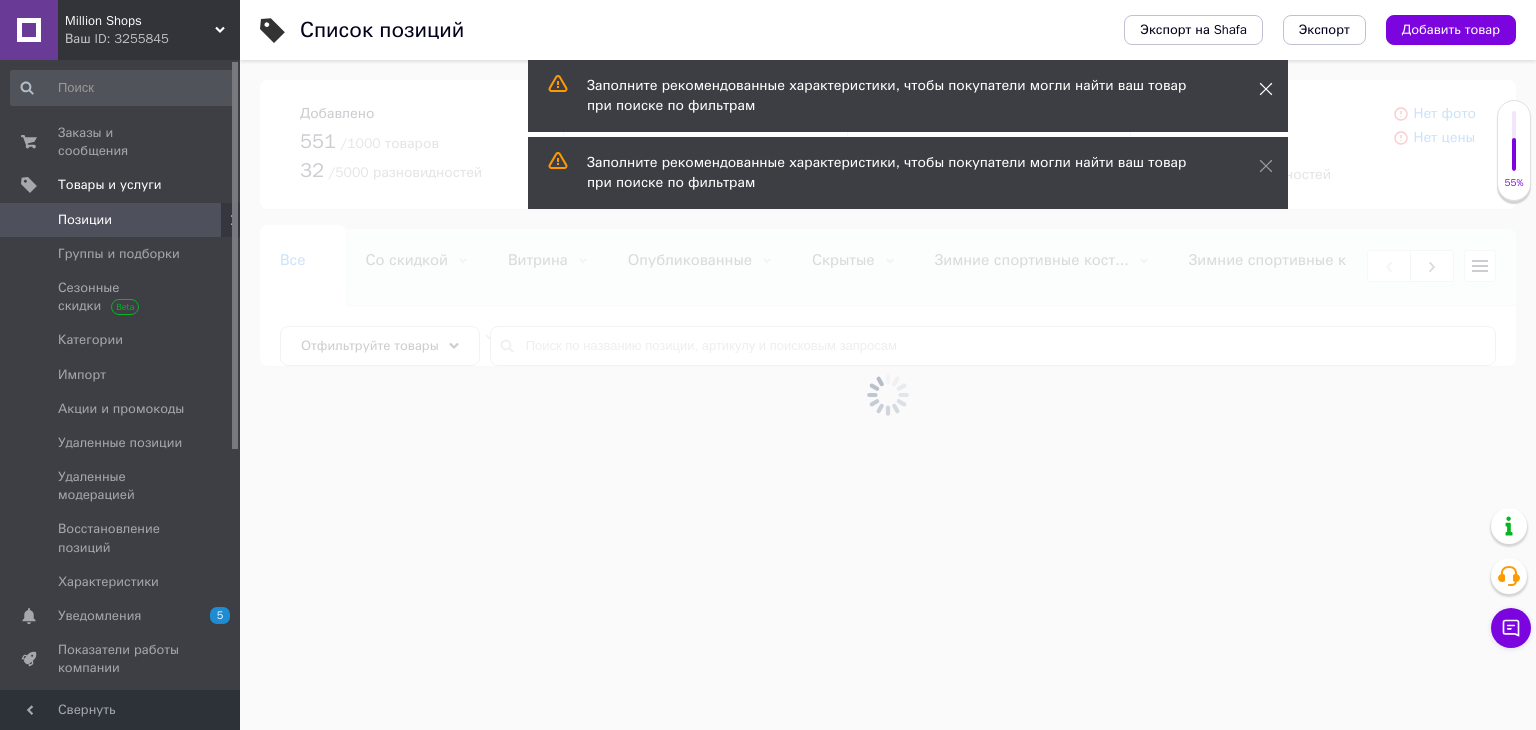 click on "Заполните рекомендованные характеристики, чтобы покупатели могли найти ваш товар при поиске по фильтрам" at bounding box center [908, 96] 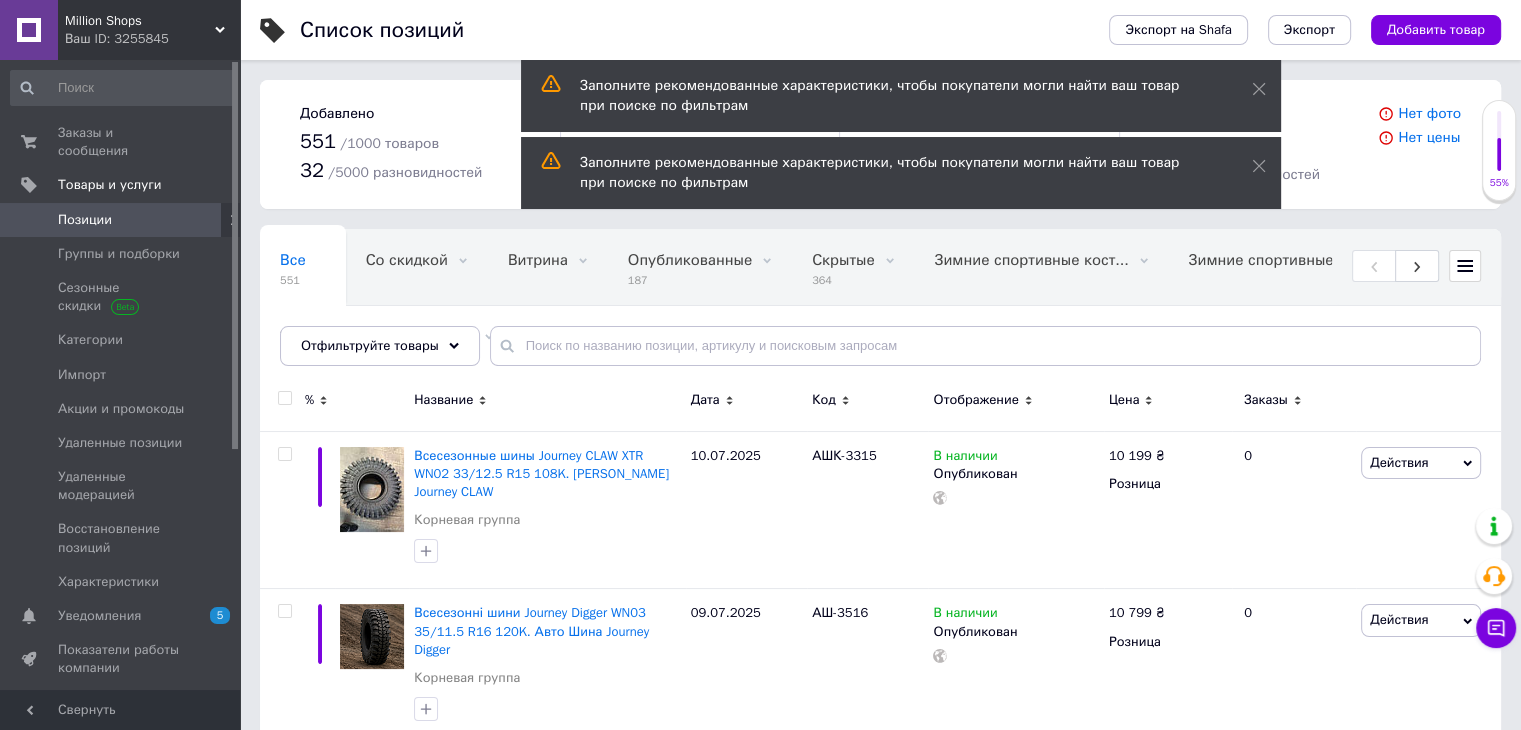 click on "Заполните рекомендованные характеристики, чтобы покупатели могли найти ваш товар при поиске по фильтрам" at bounding box center [901, 173] 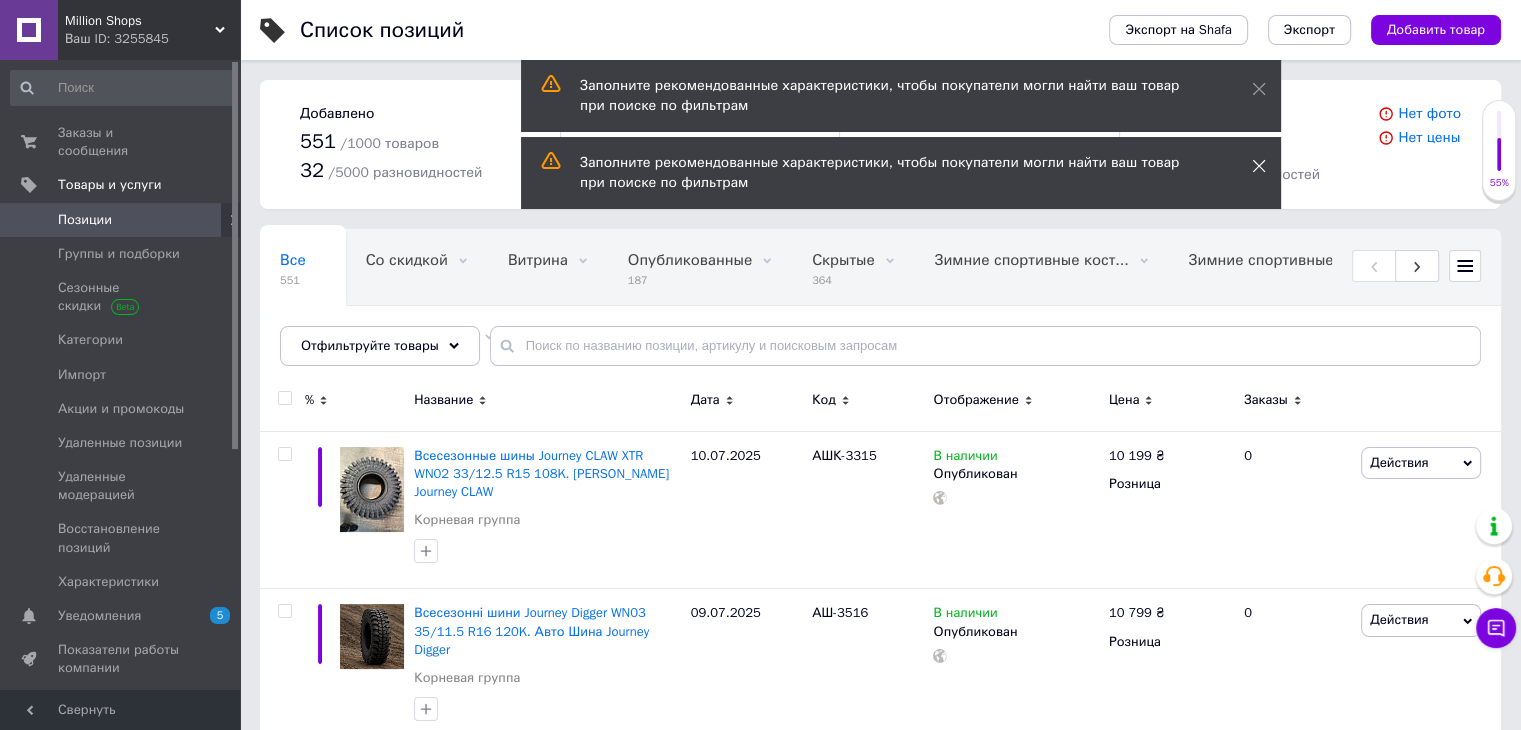 click 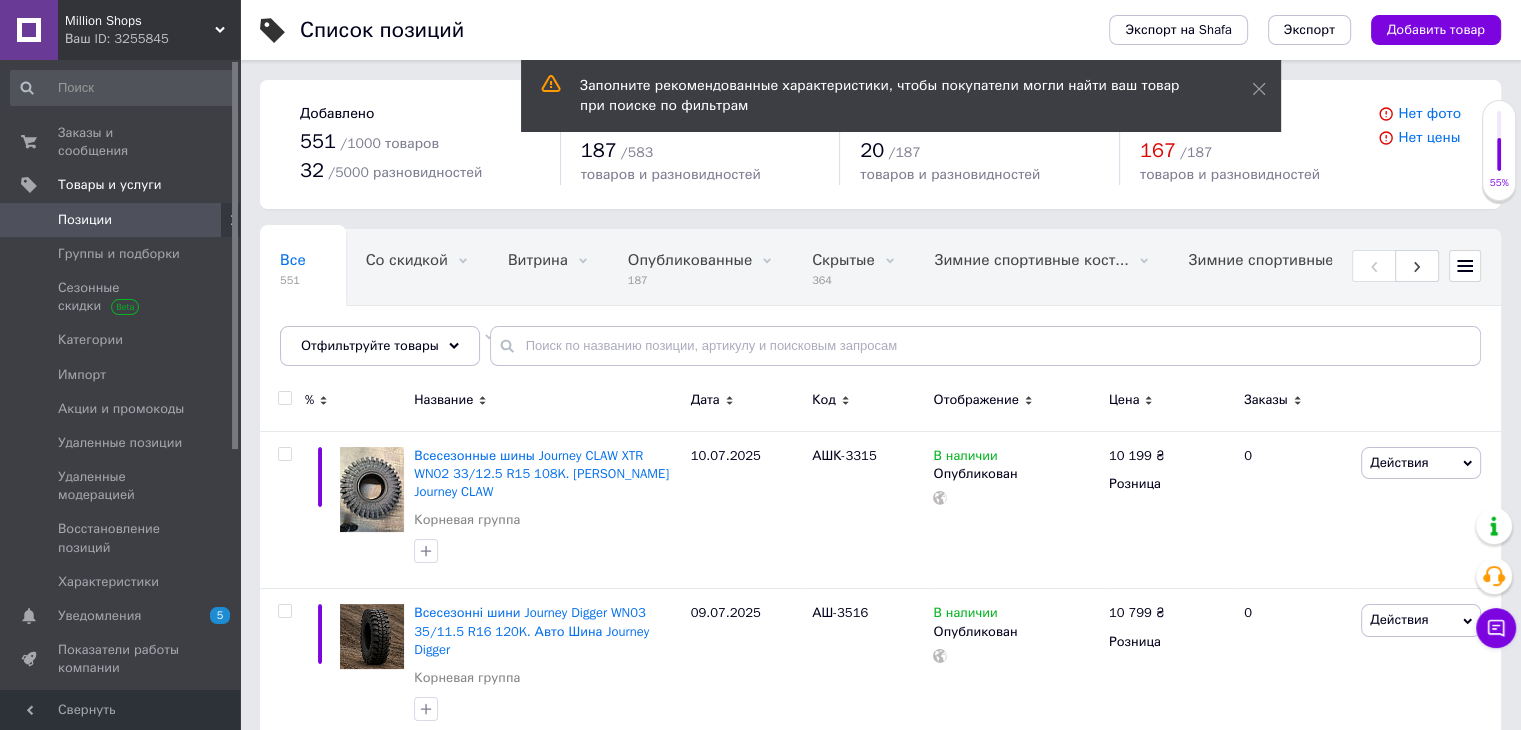 click on "Заполните рекомендованные характеристики, чтобы покупатели могли найти ваш товар при поиске по фильтрам" at bounding box center (901, 96) 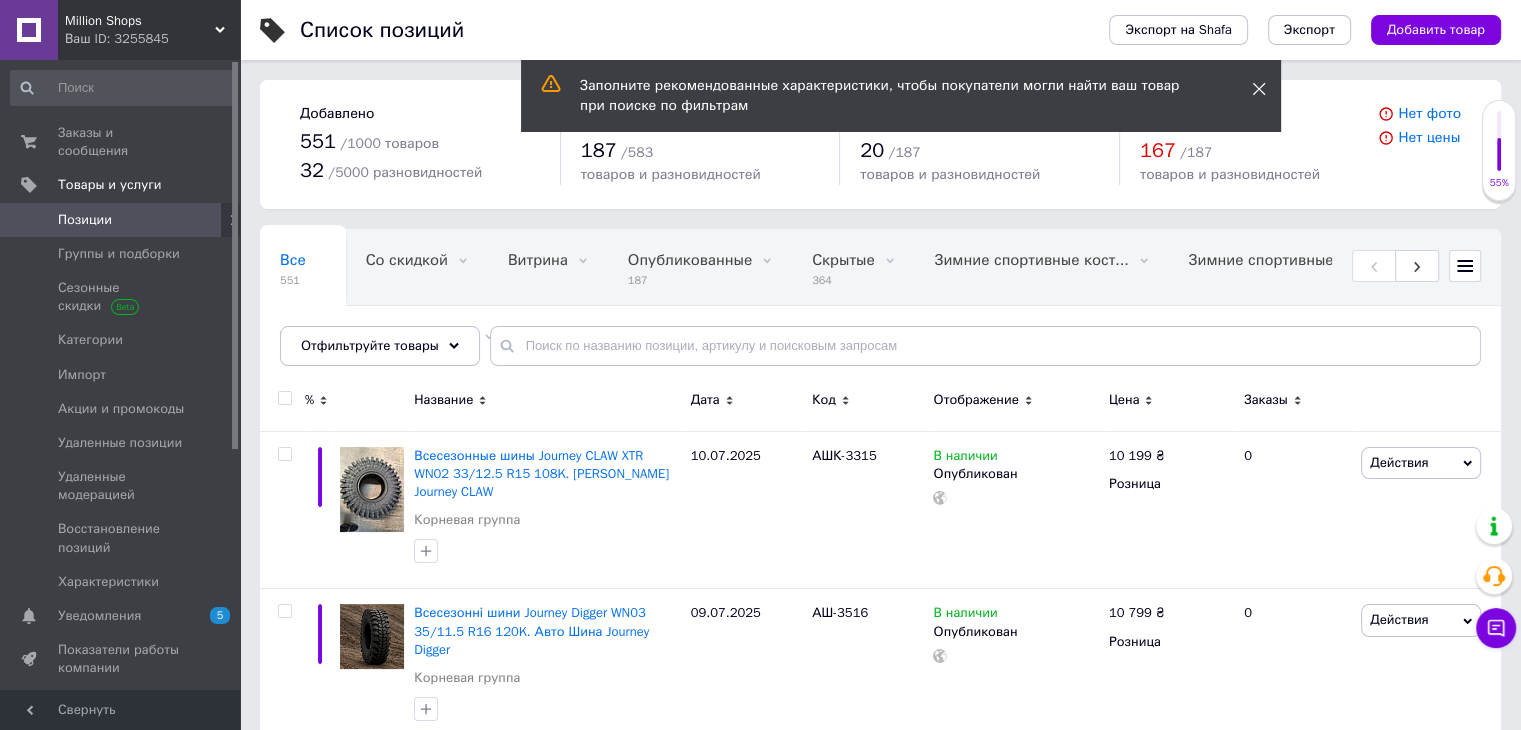 click 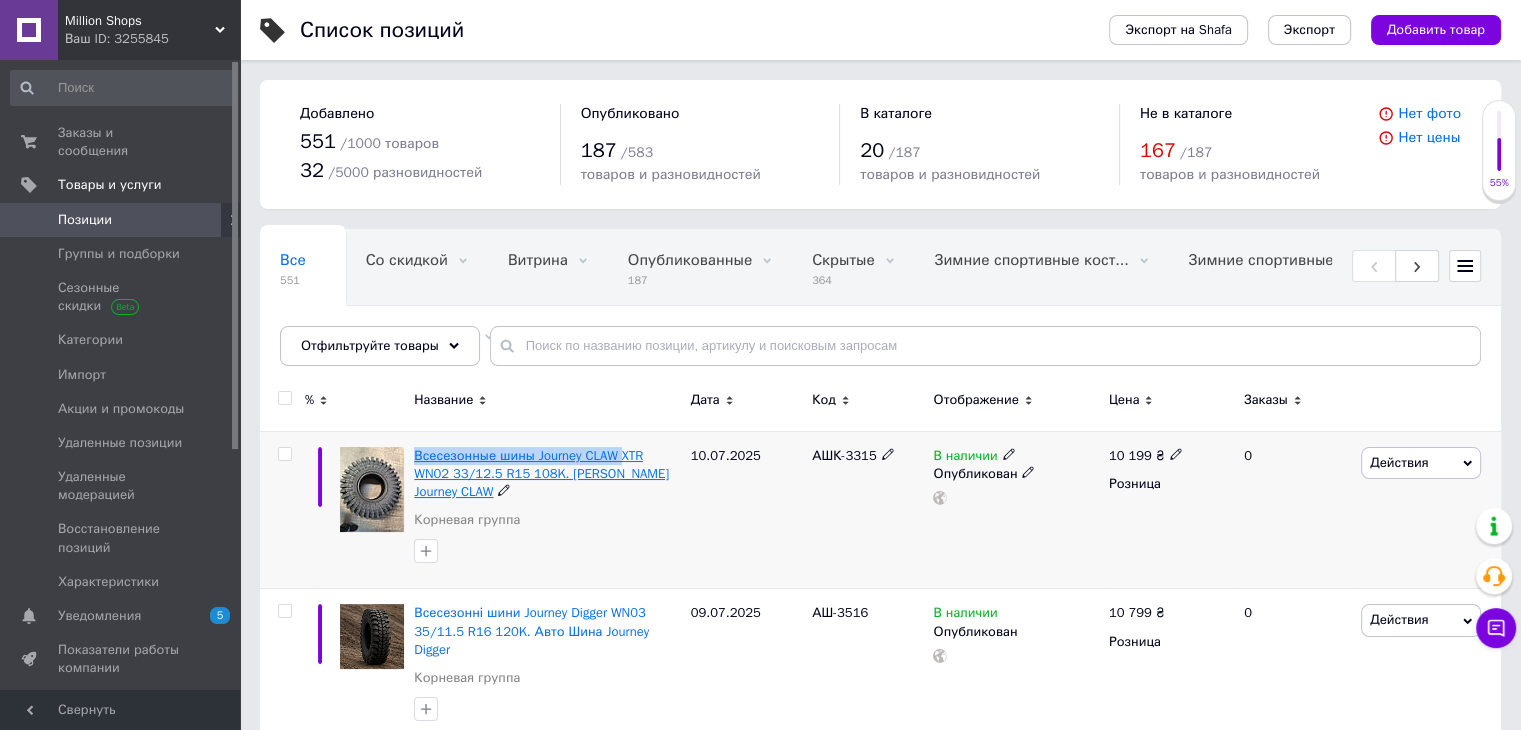 drag, startPoint x: 411, startPoint y: 453, endPoint x: 621, endPoint y: 457, distance: 210.03809 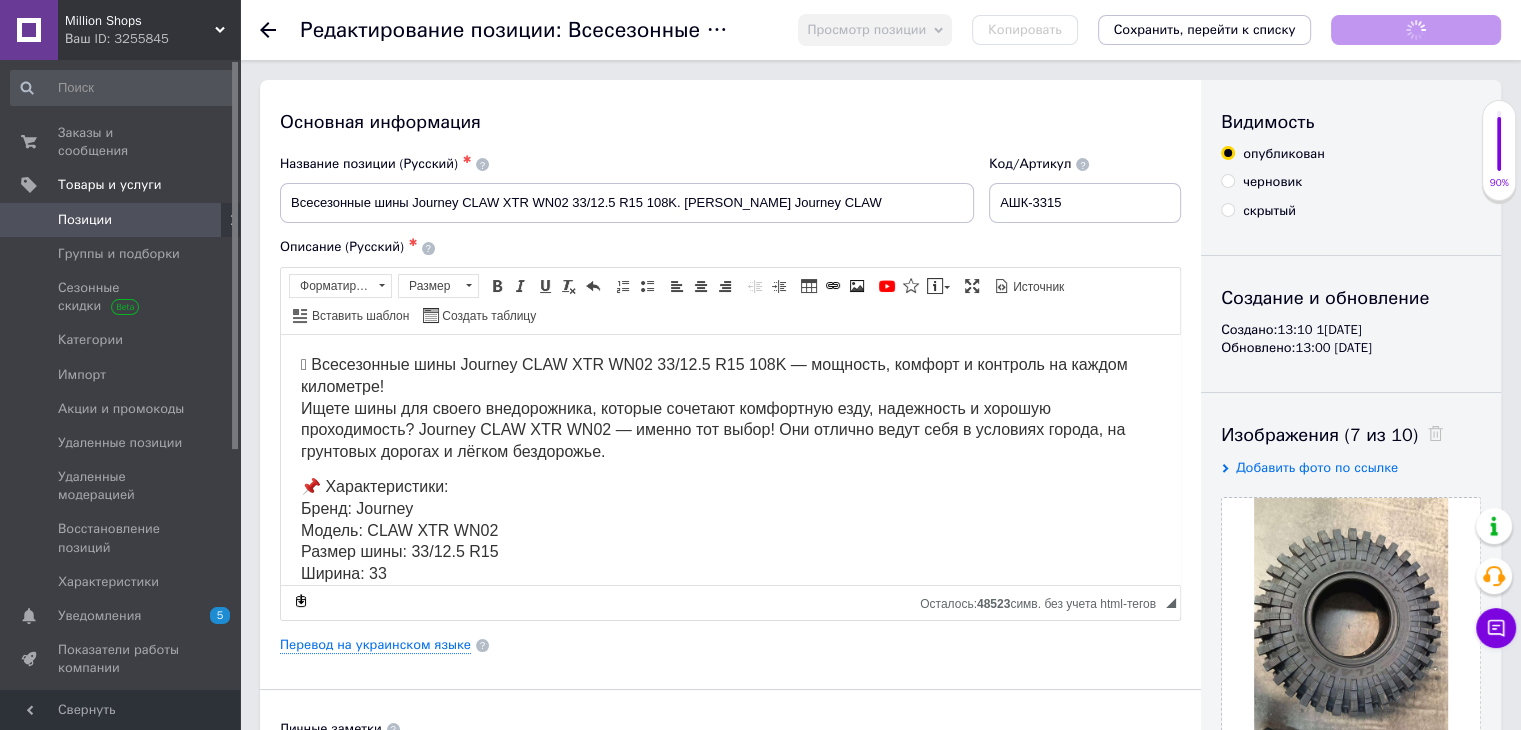 scroll, scrollTop: 0, scrollLeft: 0, axis: both 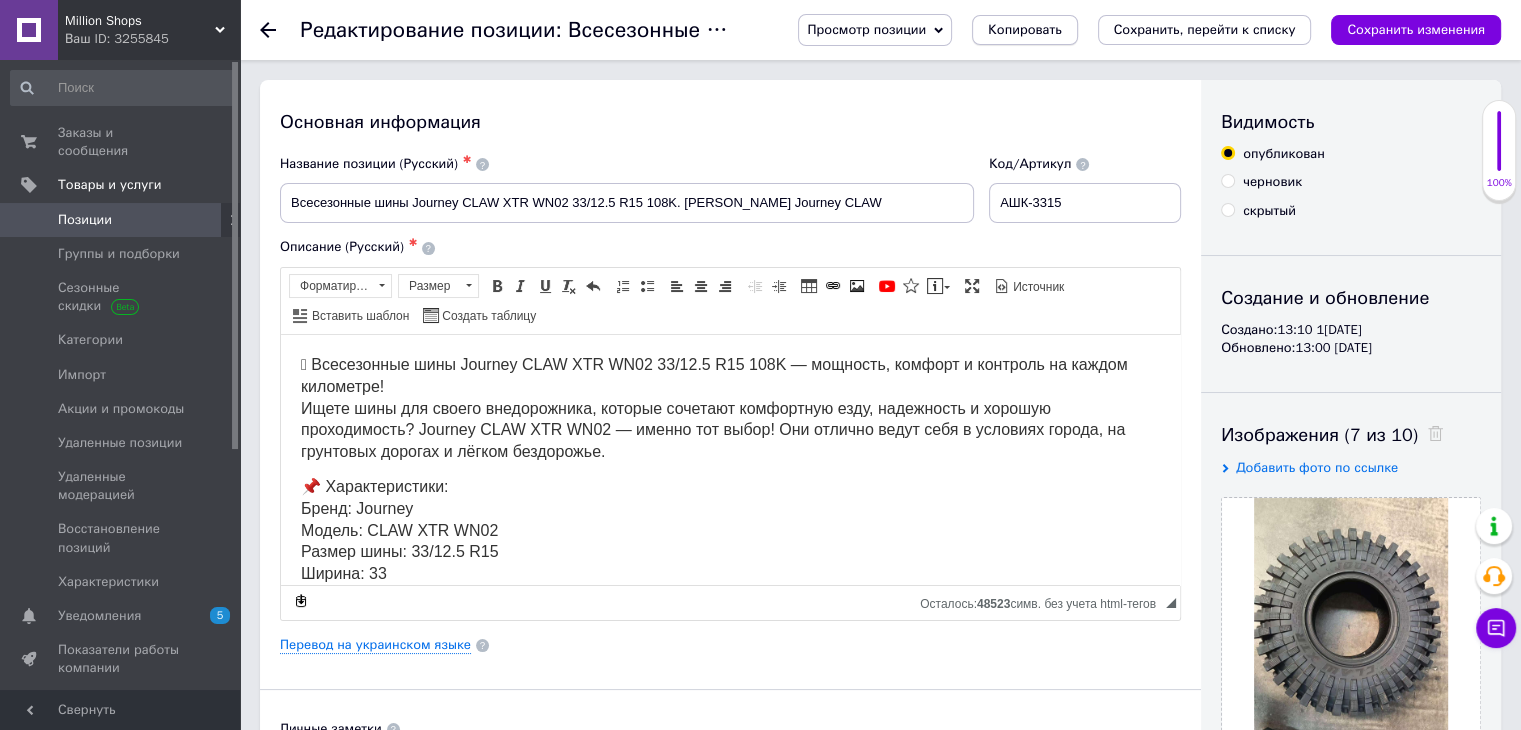 click on "Копировать" at bounding box center (1024, 30) 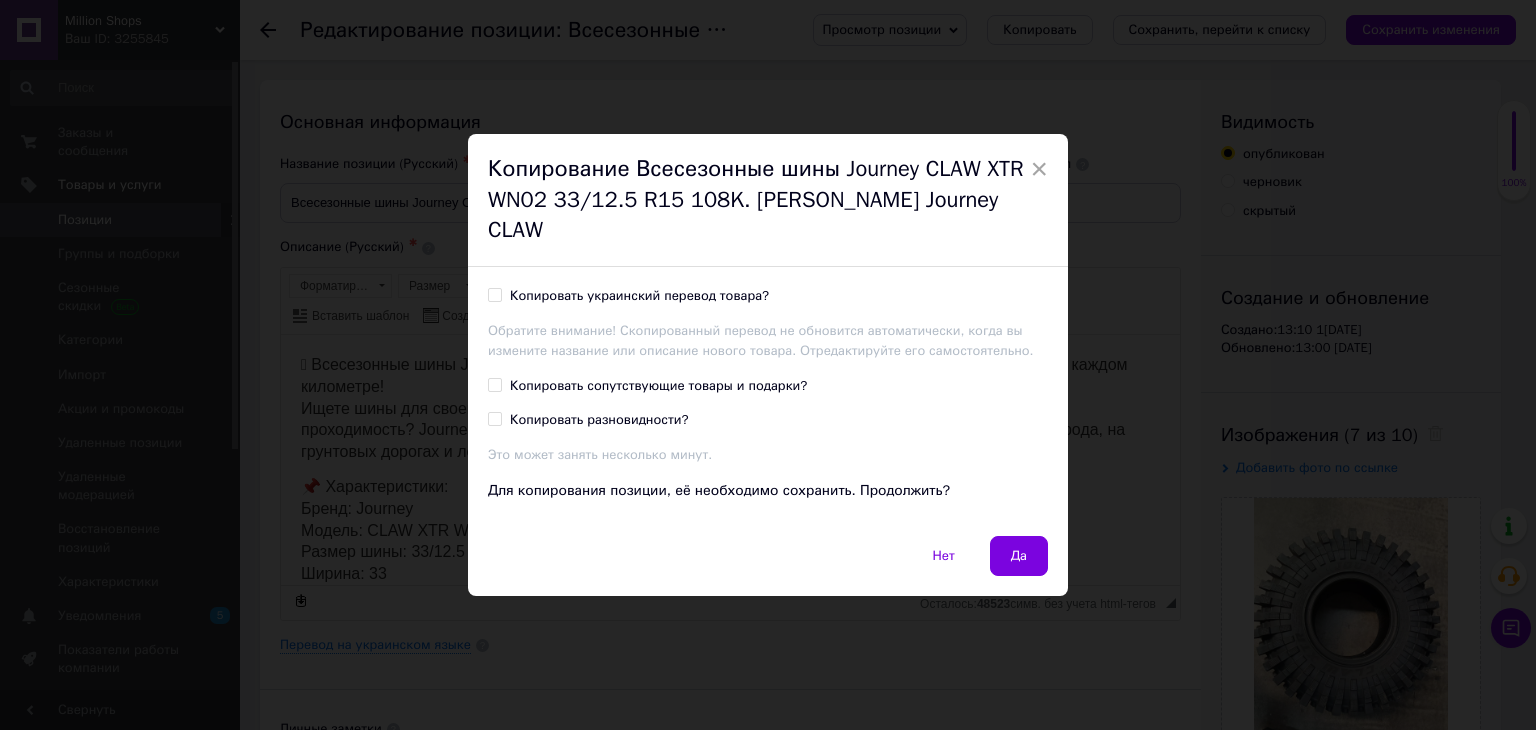 click on "Копировать украинский перевод товара?" at bounding box center [494, 294] 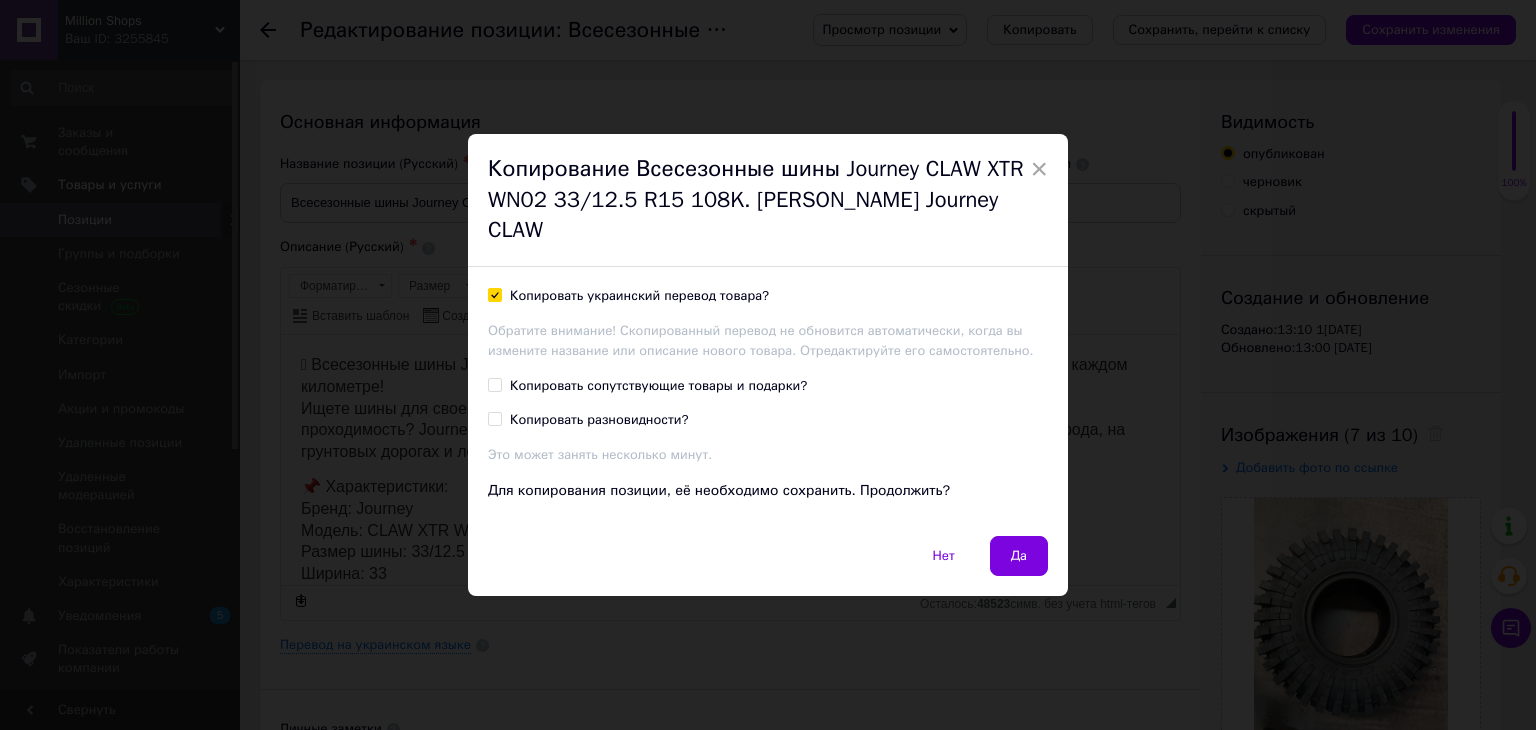 checkbox on "true" 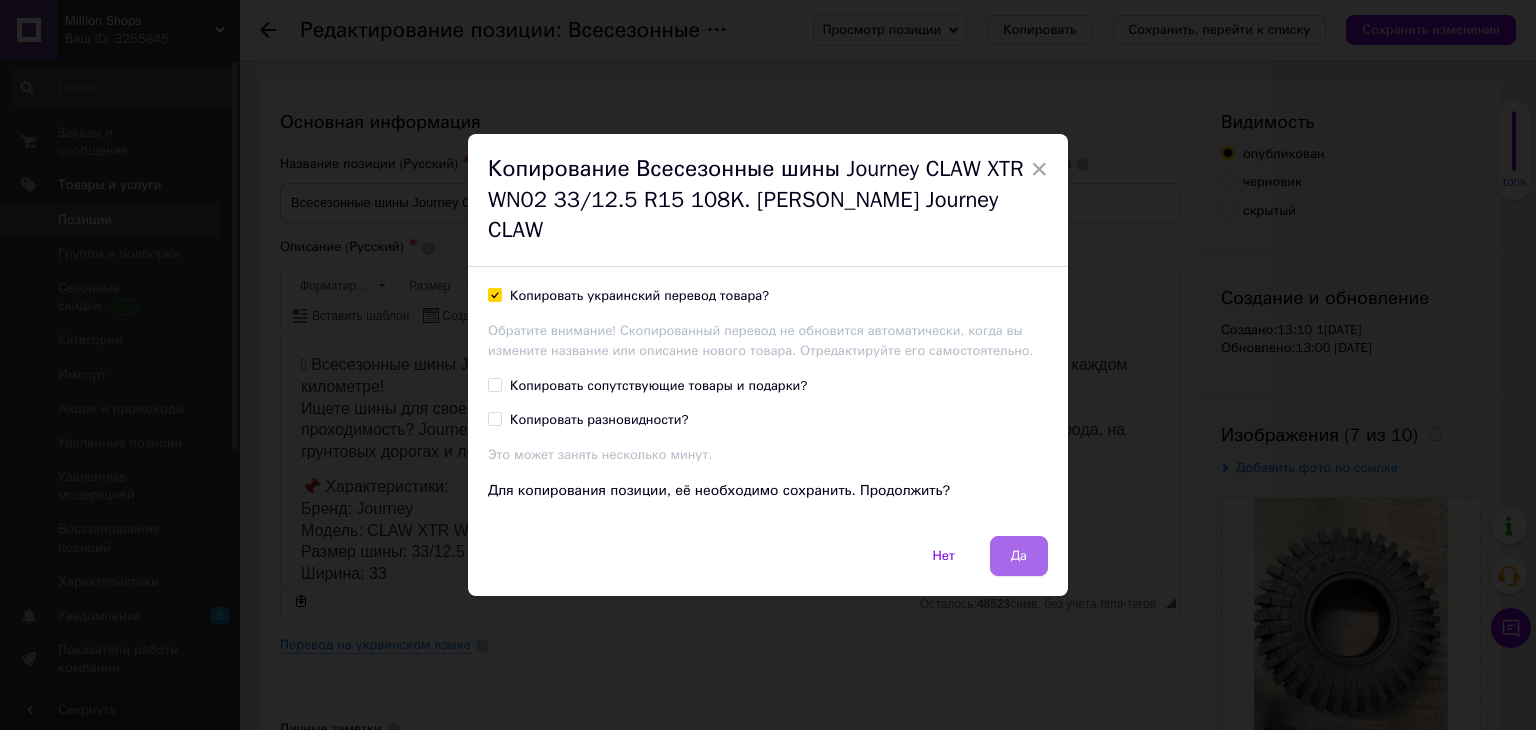 click on "Да" at bounding box center (1019, 556) 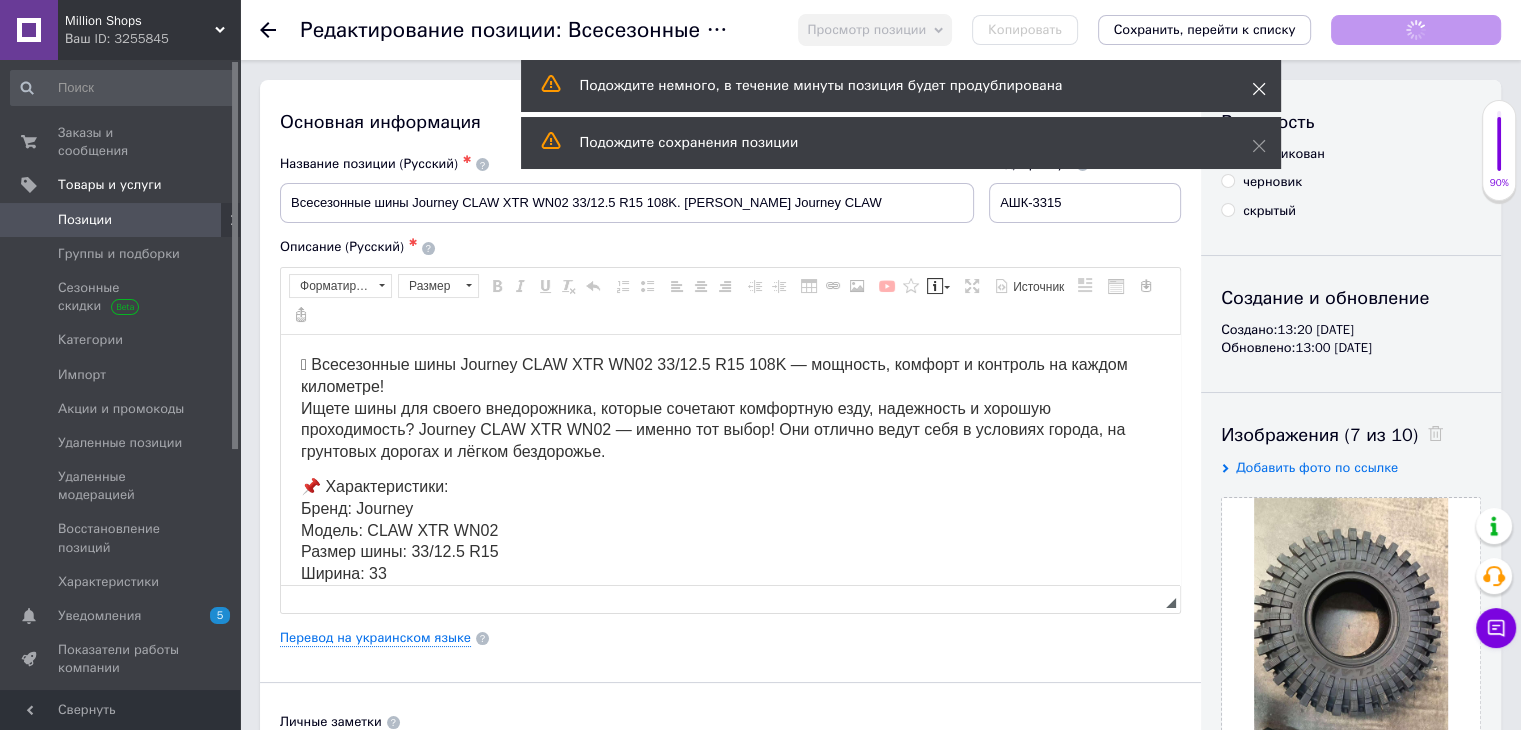 scroll, scrollTop: 0, scrollLeft: 0, axis: both 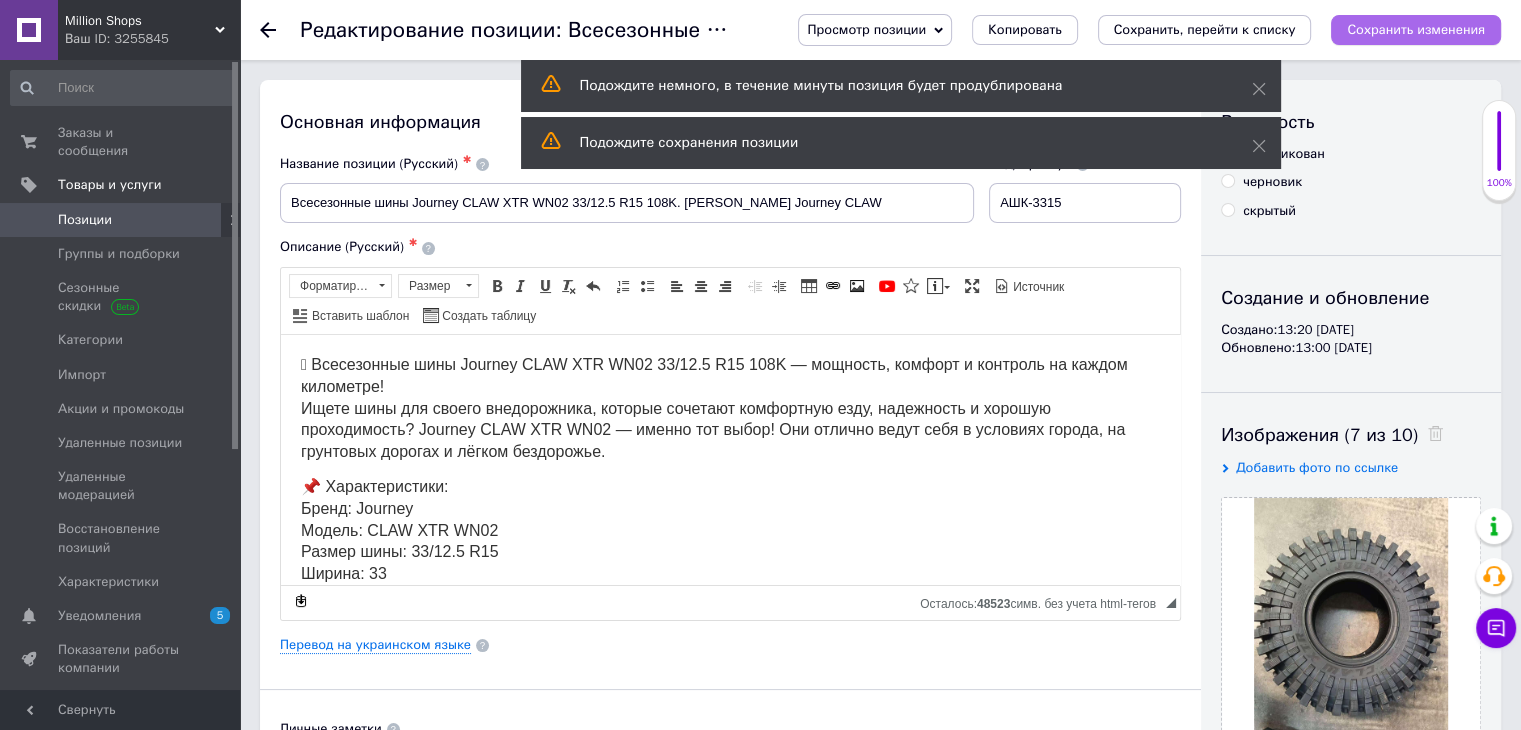 click on "Сохранить изменения" at bounding box center [1416, 29] 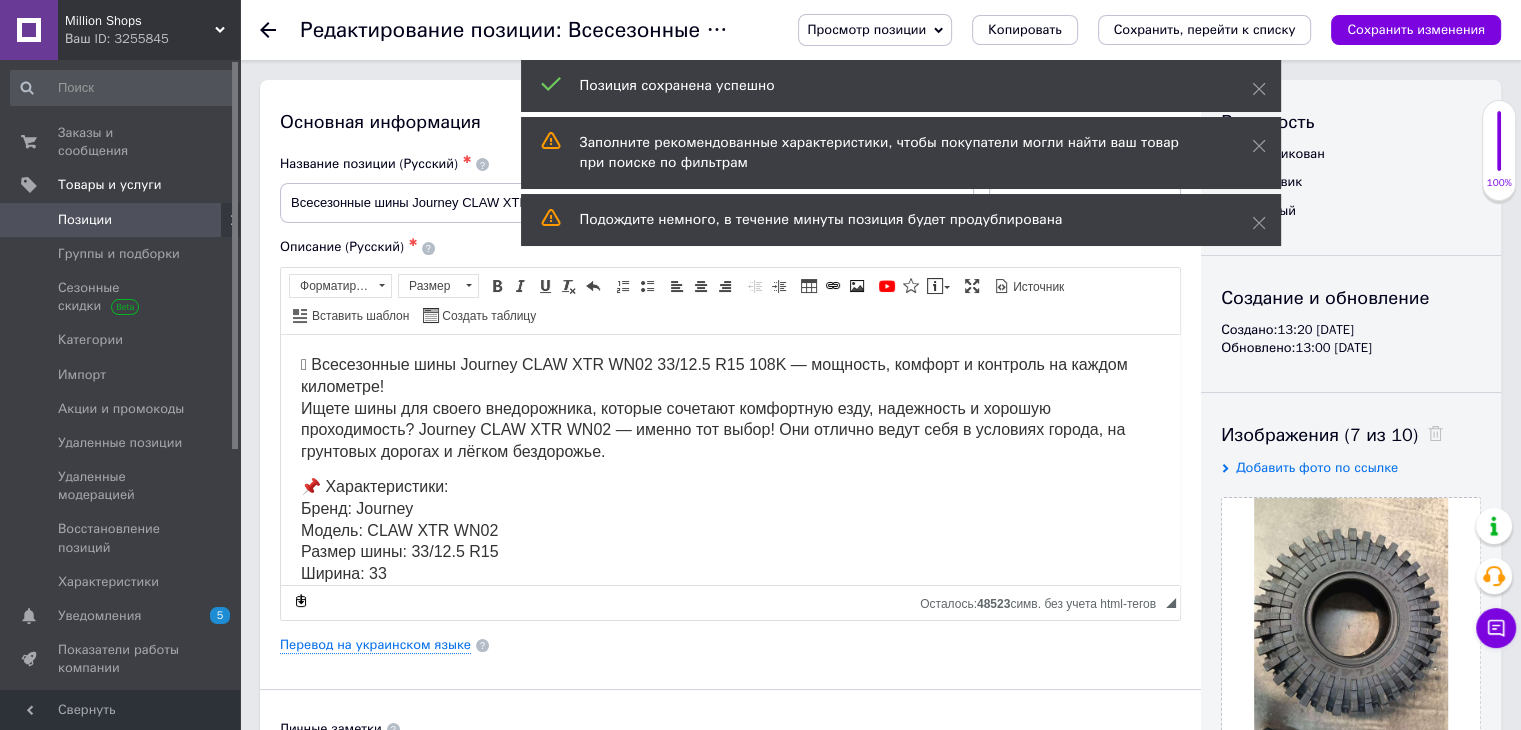 click on "Позиции" at bounding box center (121, 220) 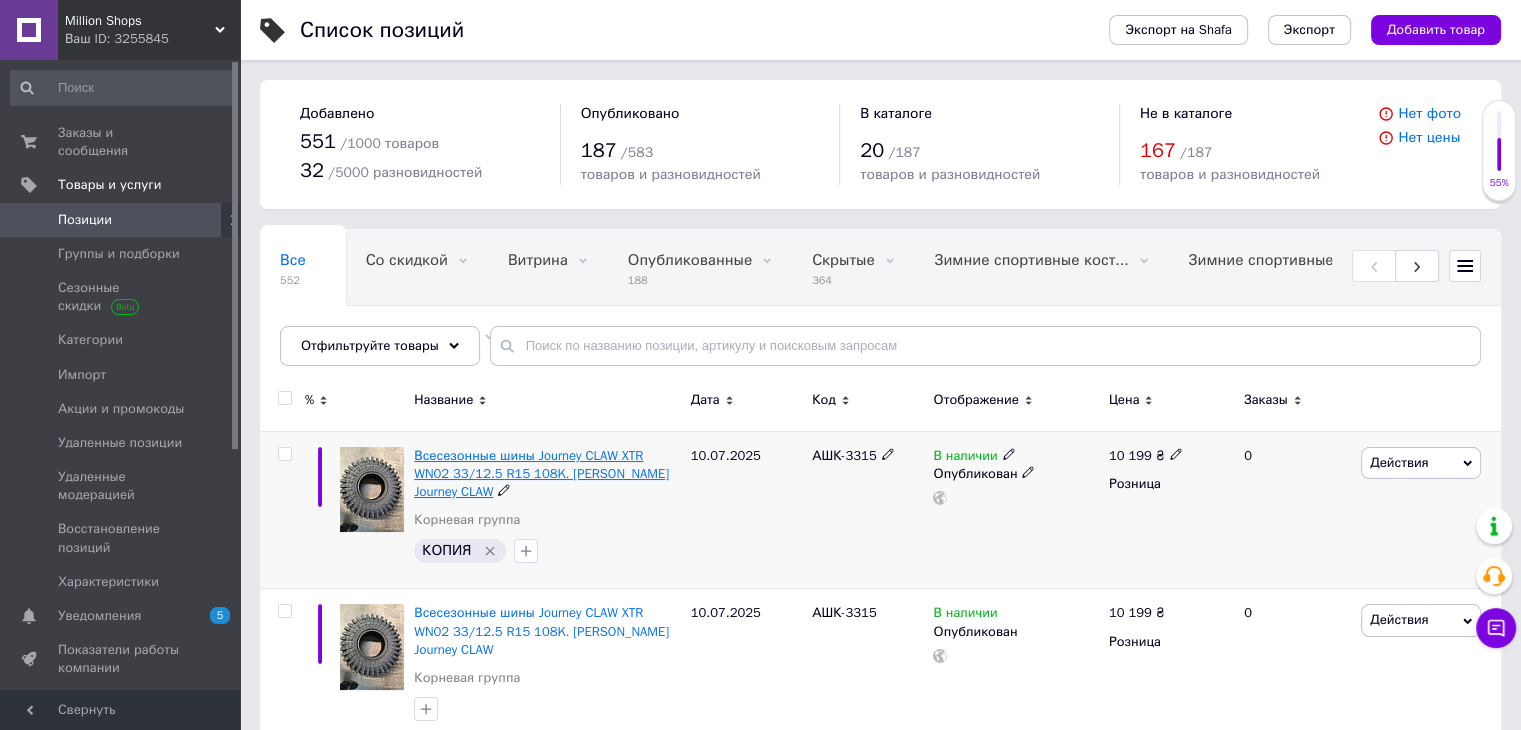 click on "Всесезонные шины Journey CLAW XTR WN02 33/12.5 R15 108K. [PERSON_NAME] Journey CLAW" at bounding box center (541, 473) 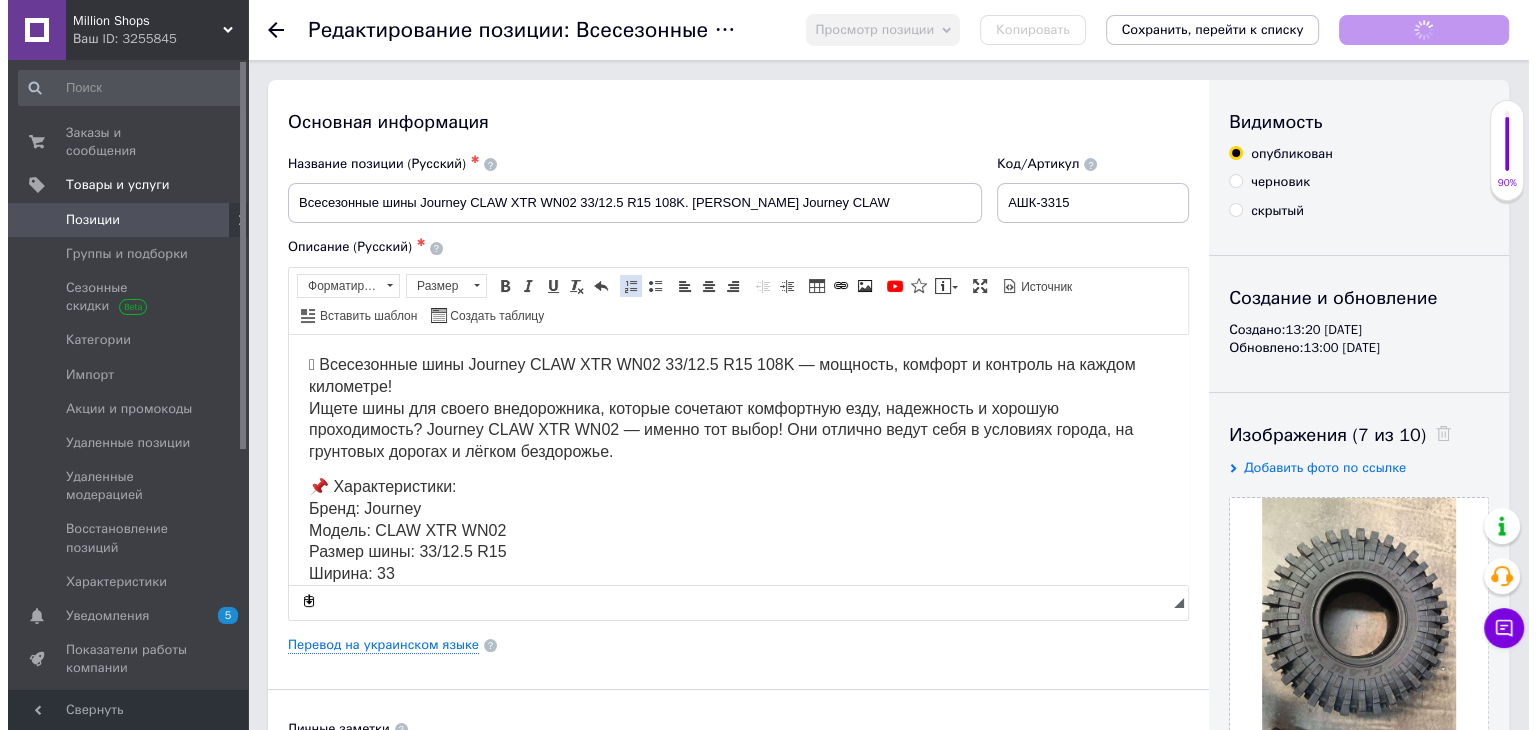 scroll, scrollTop: 0, scrollLeft: 0, axis: both 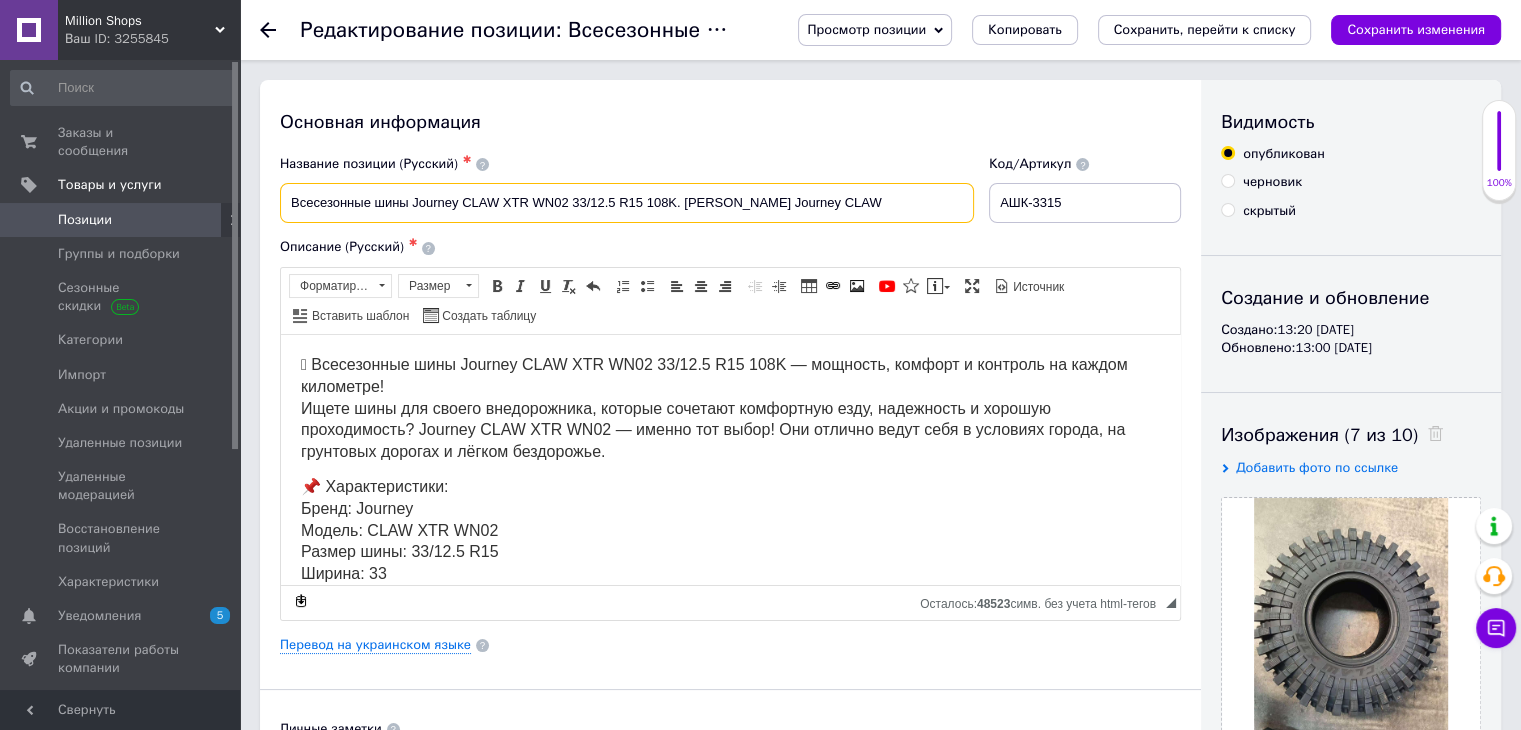 drag, startPoint x: 460, startPoint y: 205, endPoint x: 676, endPoint y: 205, distance: 216 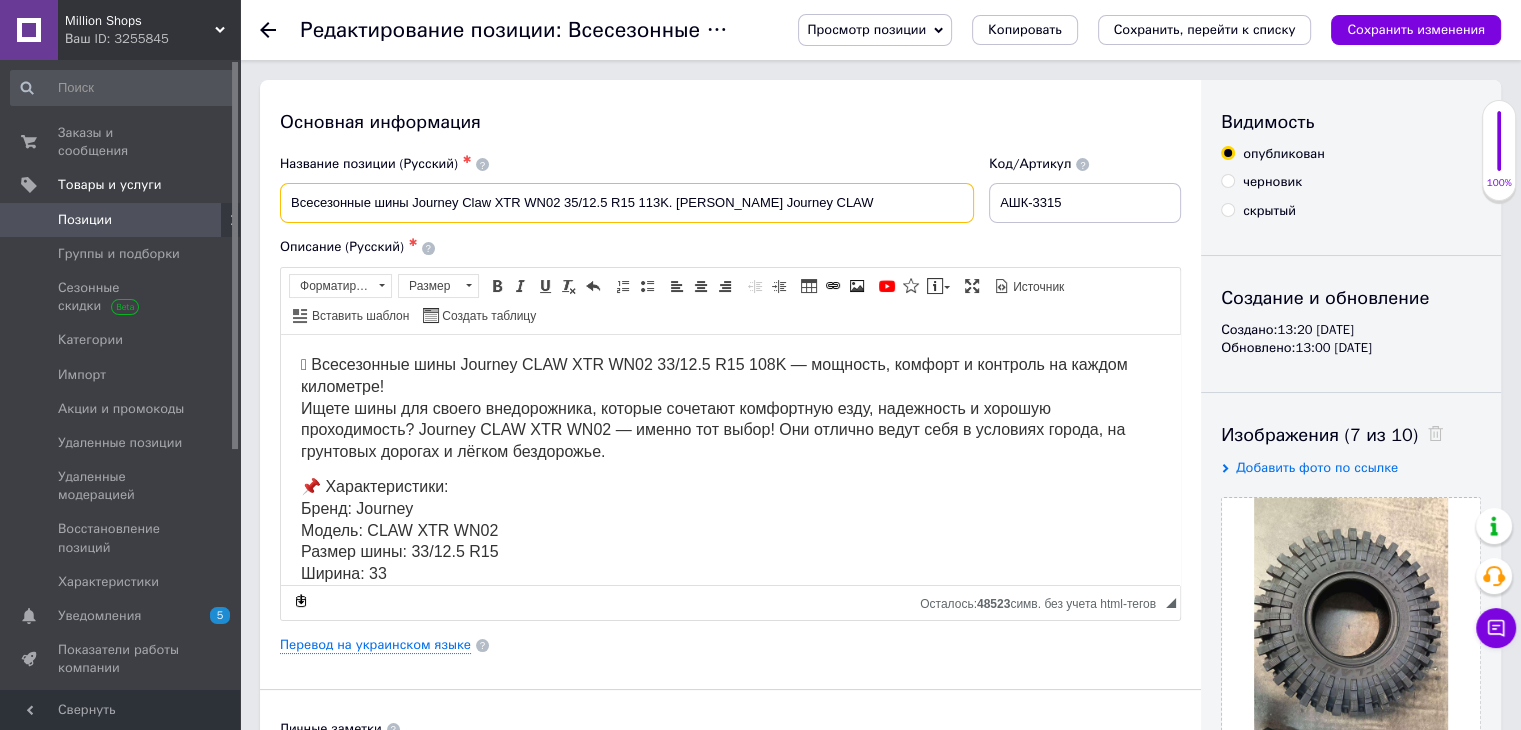 type on "Всесезонные шины Journey Claw XTR WN02 35/12.5 R15 113K. [PERSON_NAME] Journey CLAW" 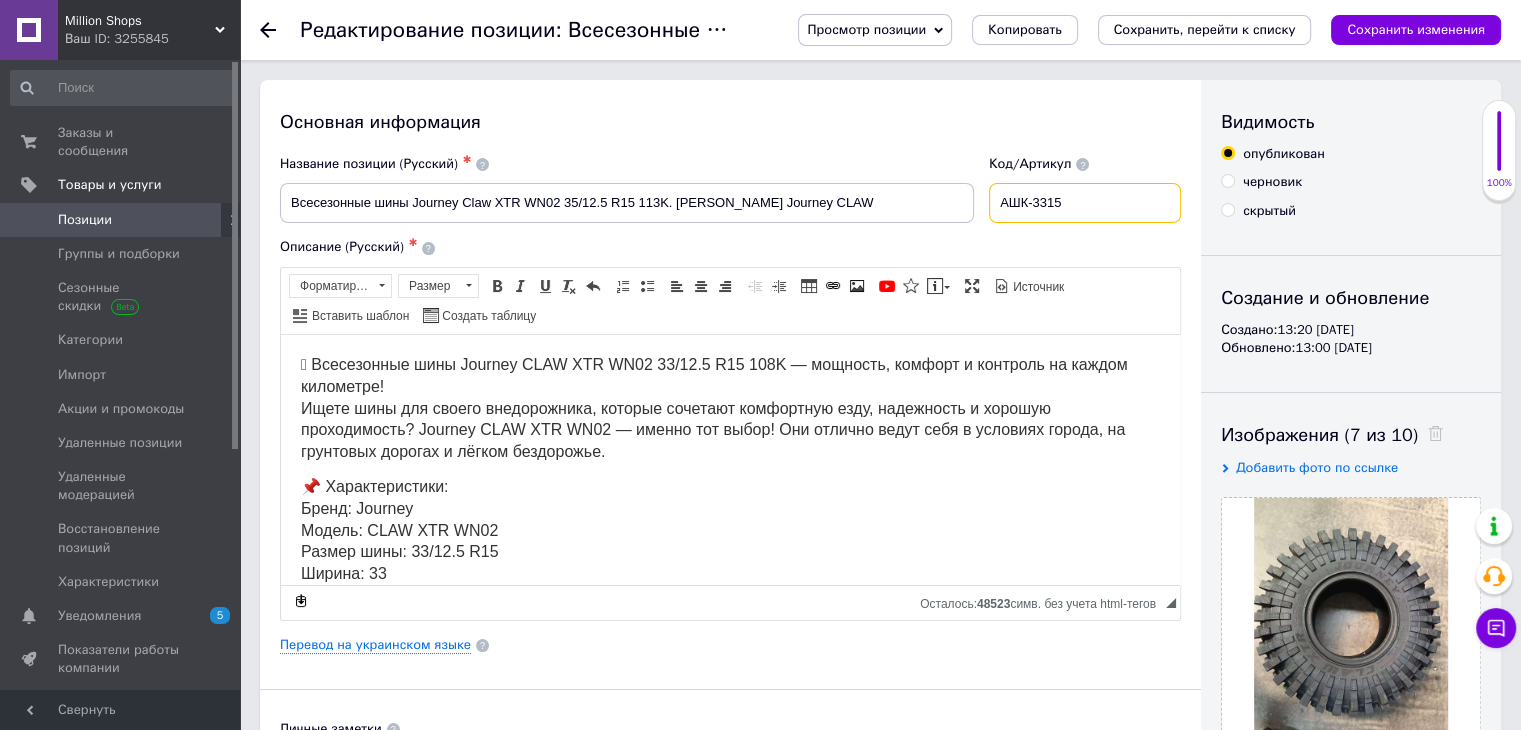 click on "АШК-3315" at bounding box center (1085, 203) 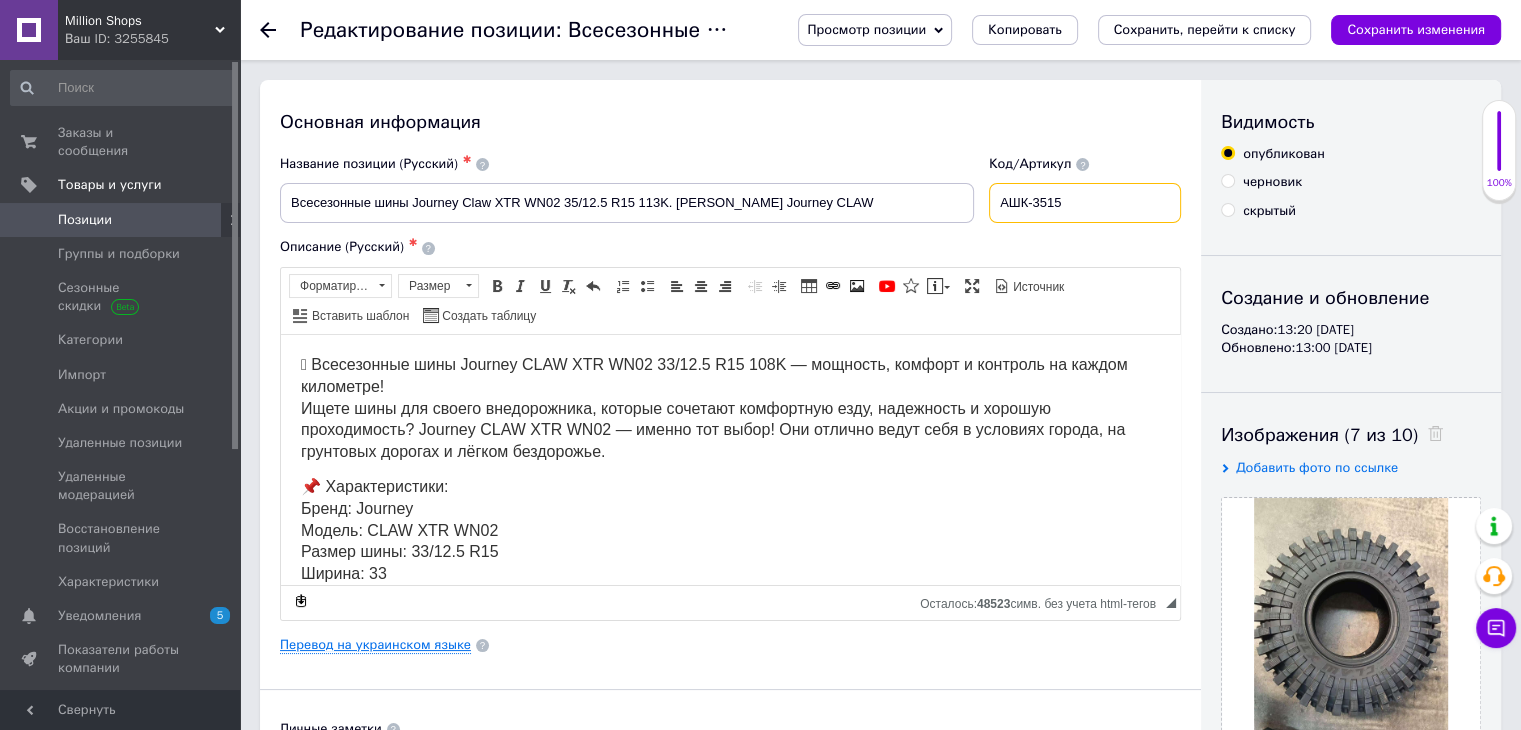 type on "АШК-3515" 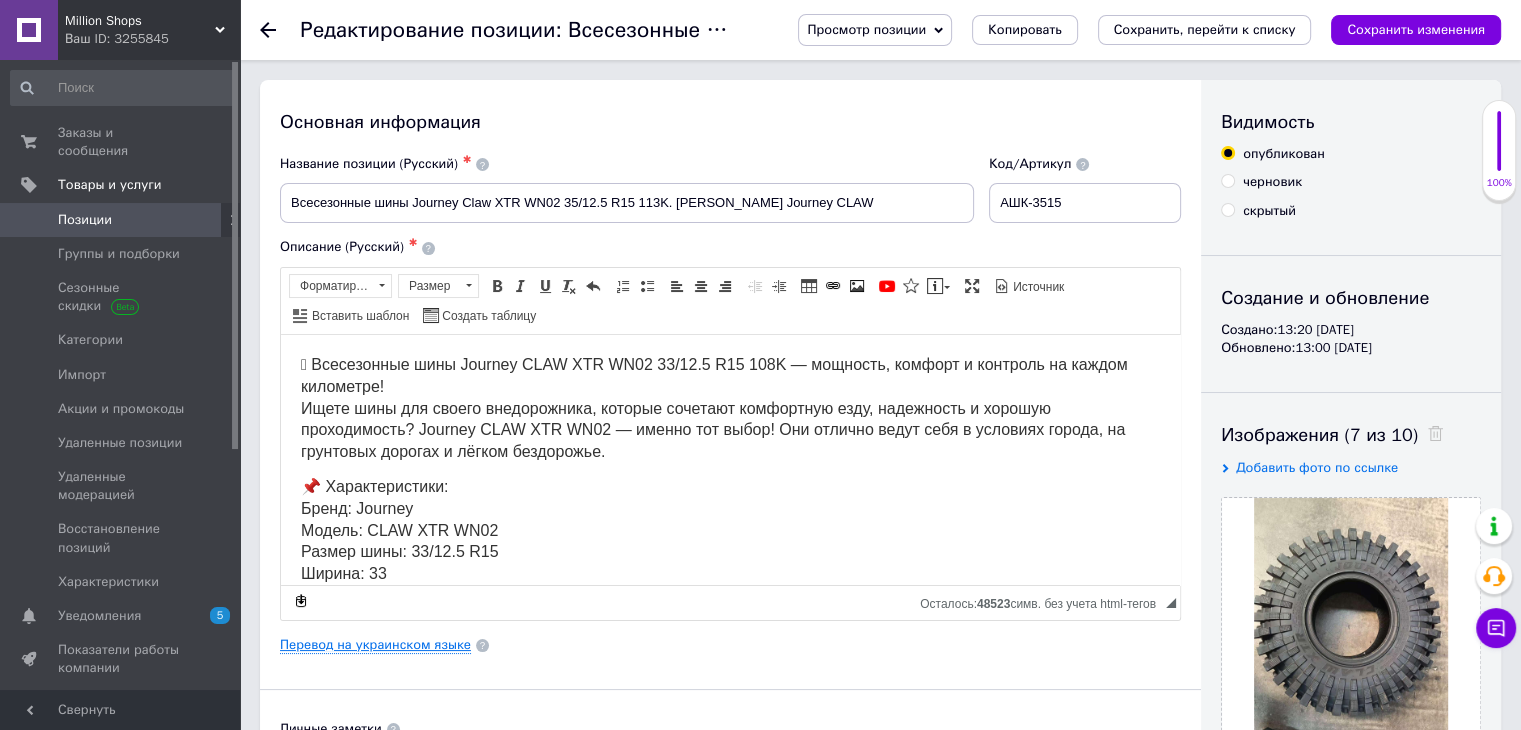click on "Перевод на украинском языке" at bounding box center (375, 645) 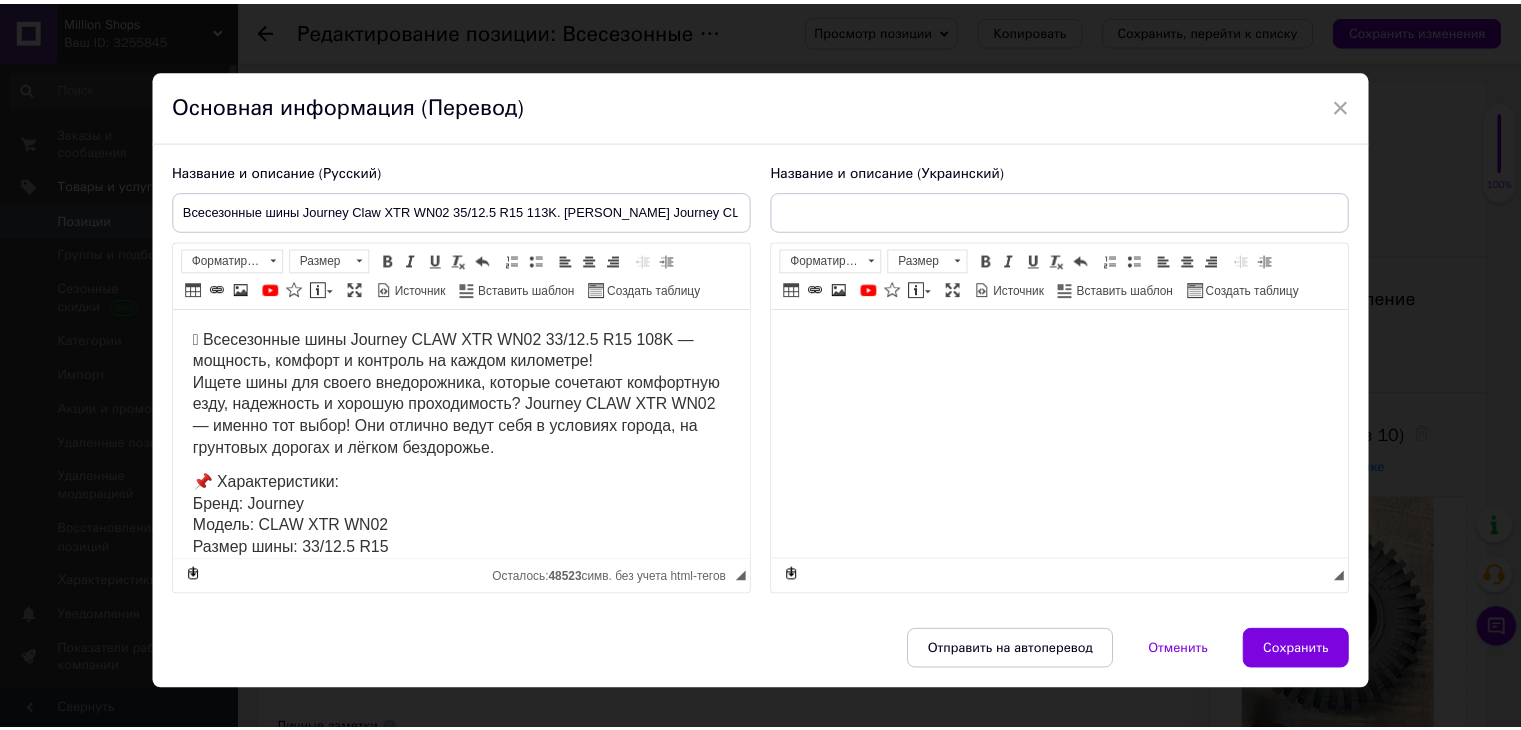 scroll, scrollTop: 0, scrollLeft: 0, axis: both 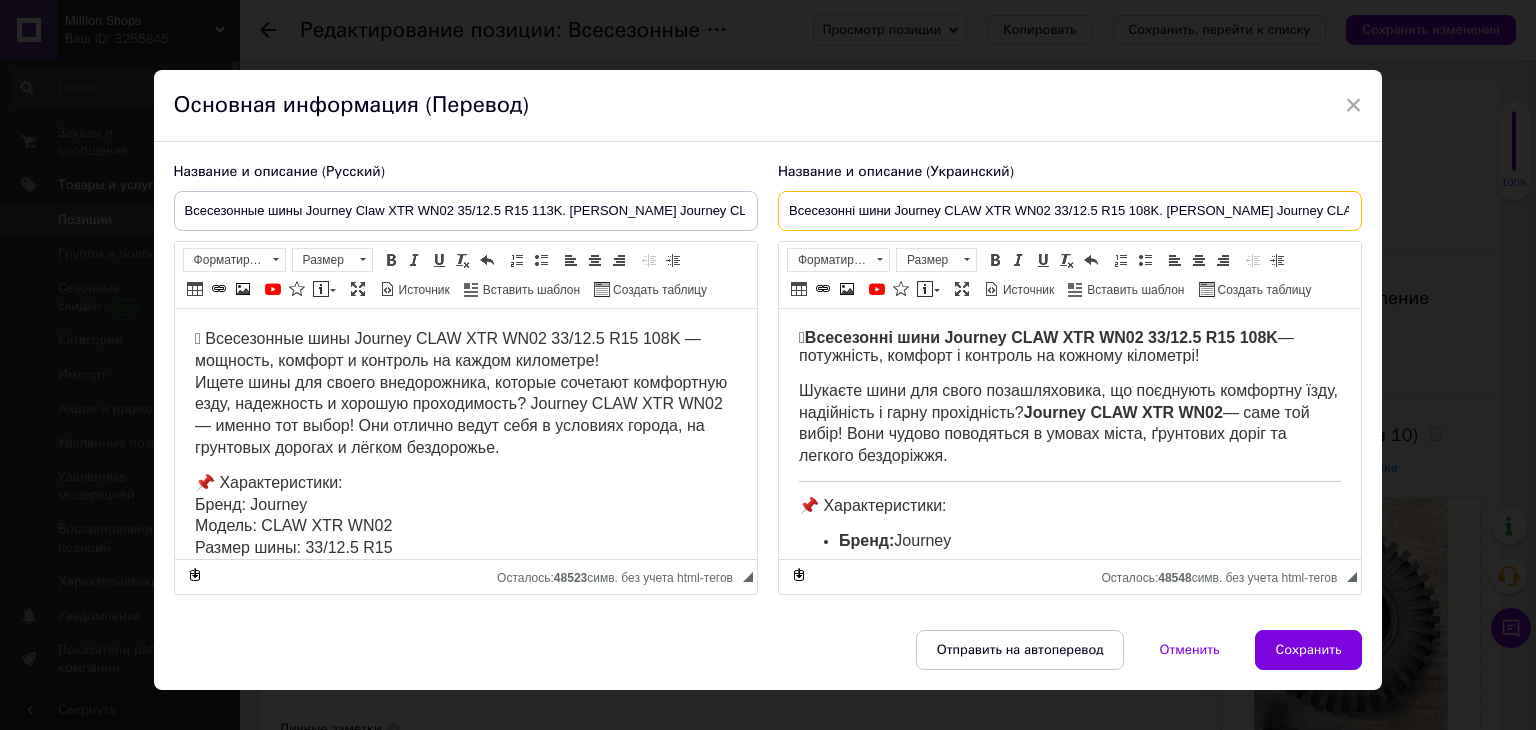drag, startPoint x: 940, startPoint y: 211, endPoint x: 1156, endPoint y: 205, distance: 216.08331 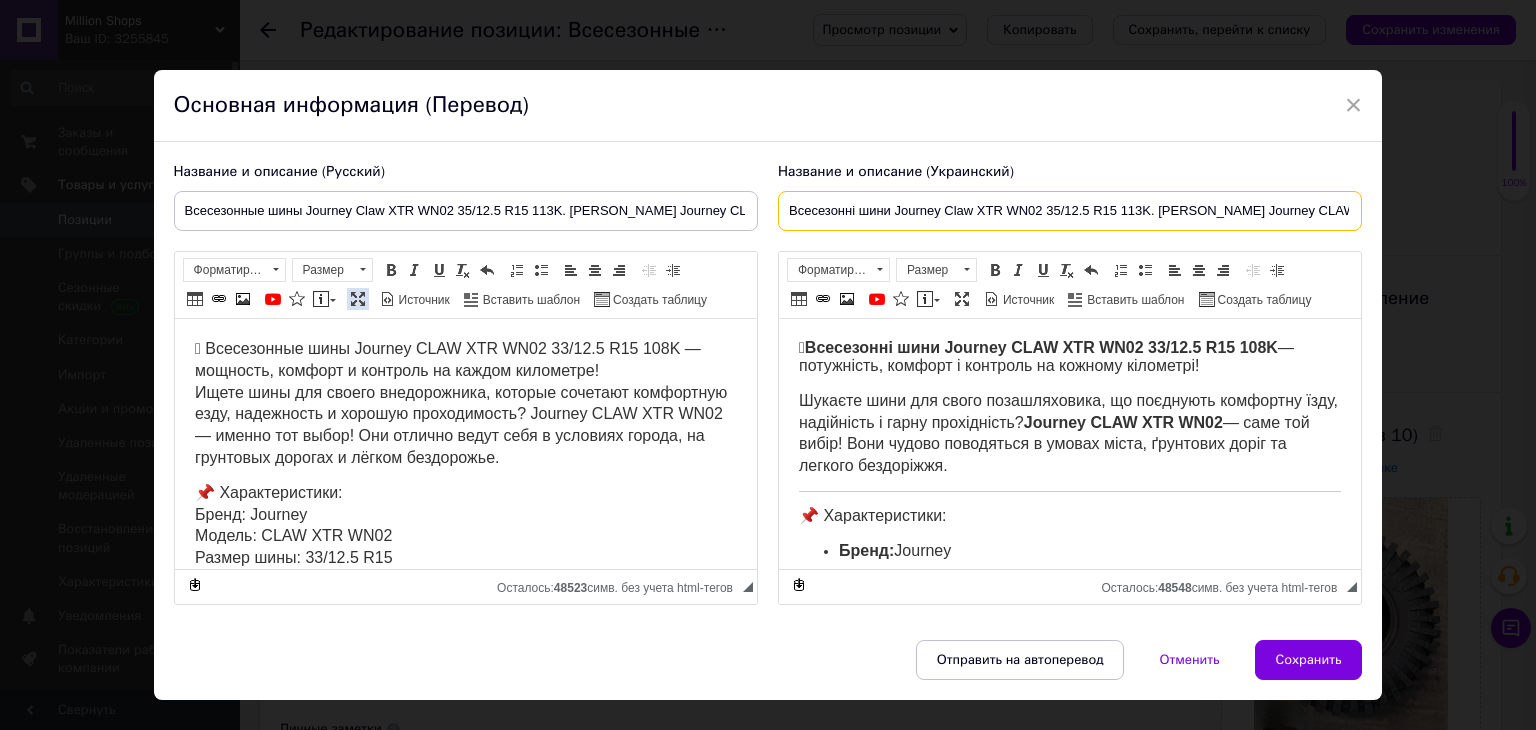 click at bounding box center (358, 299) 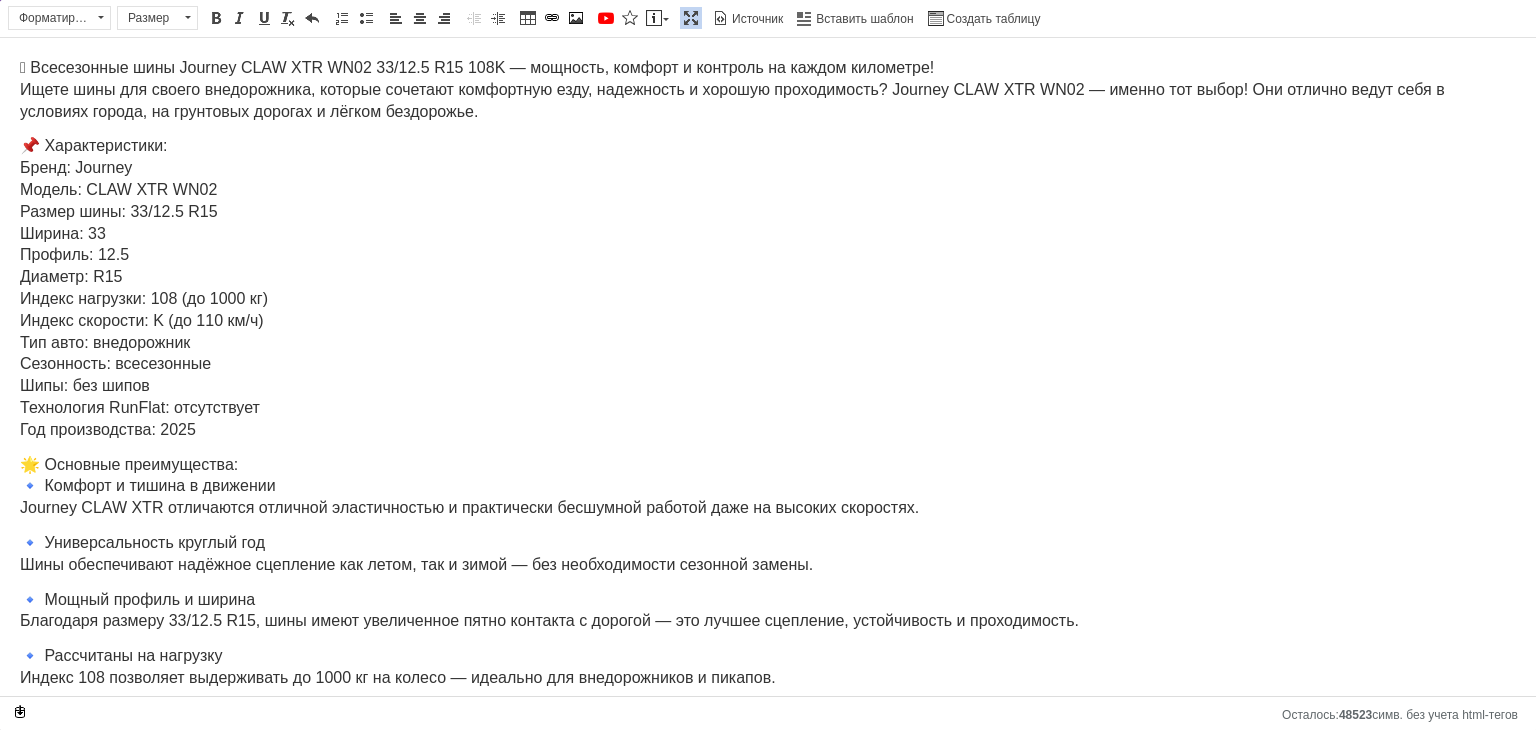 click at bounding box center [691, 18] 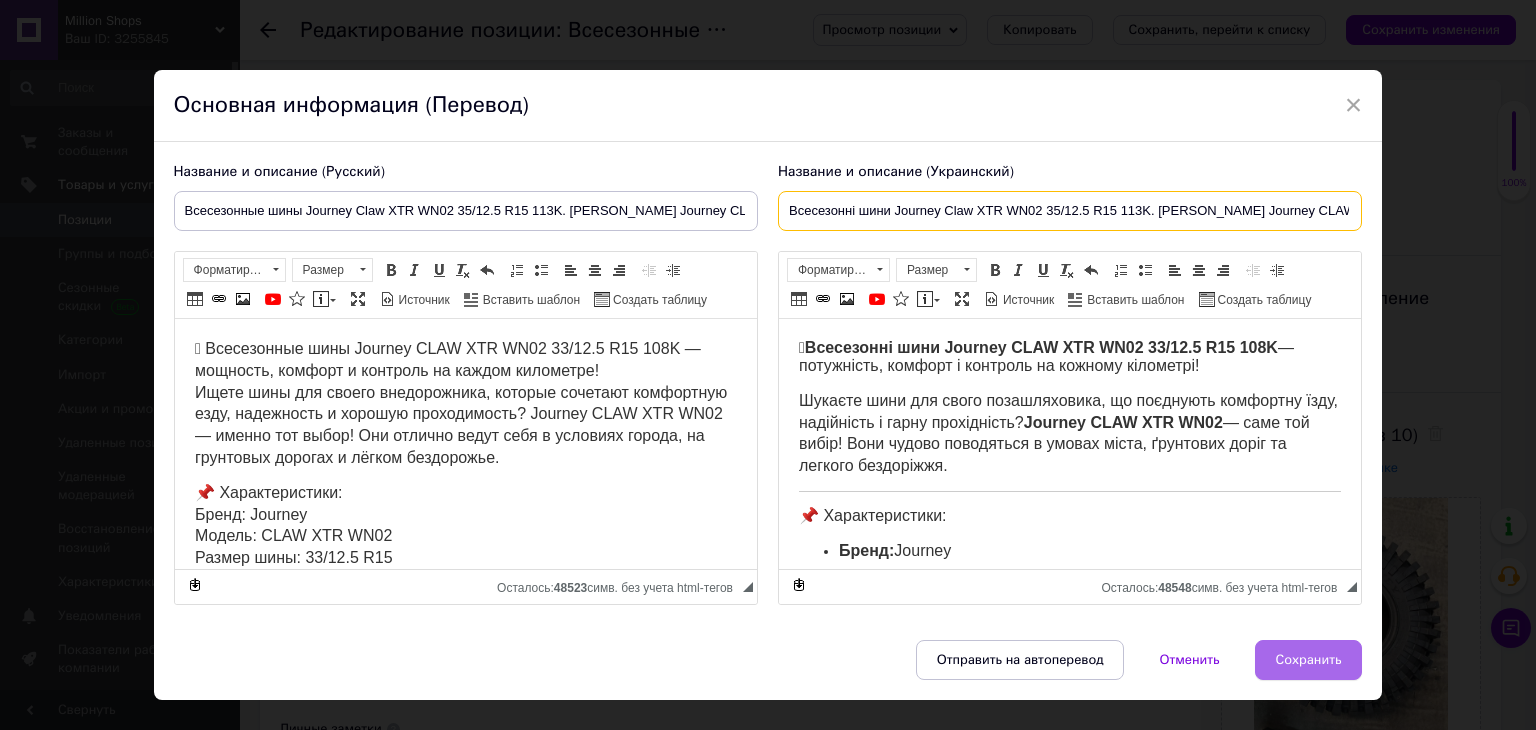type on "Всесезонні шини Journey Claw XTR WN02 35/12.5 R15 113K. [PERSON_NAME] Journey CLAW" 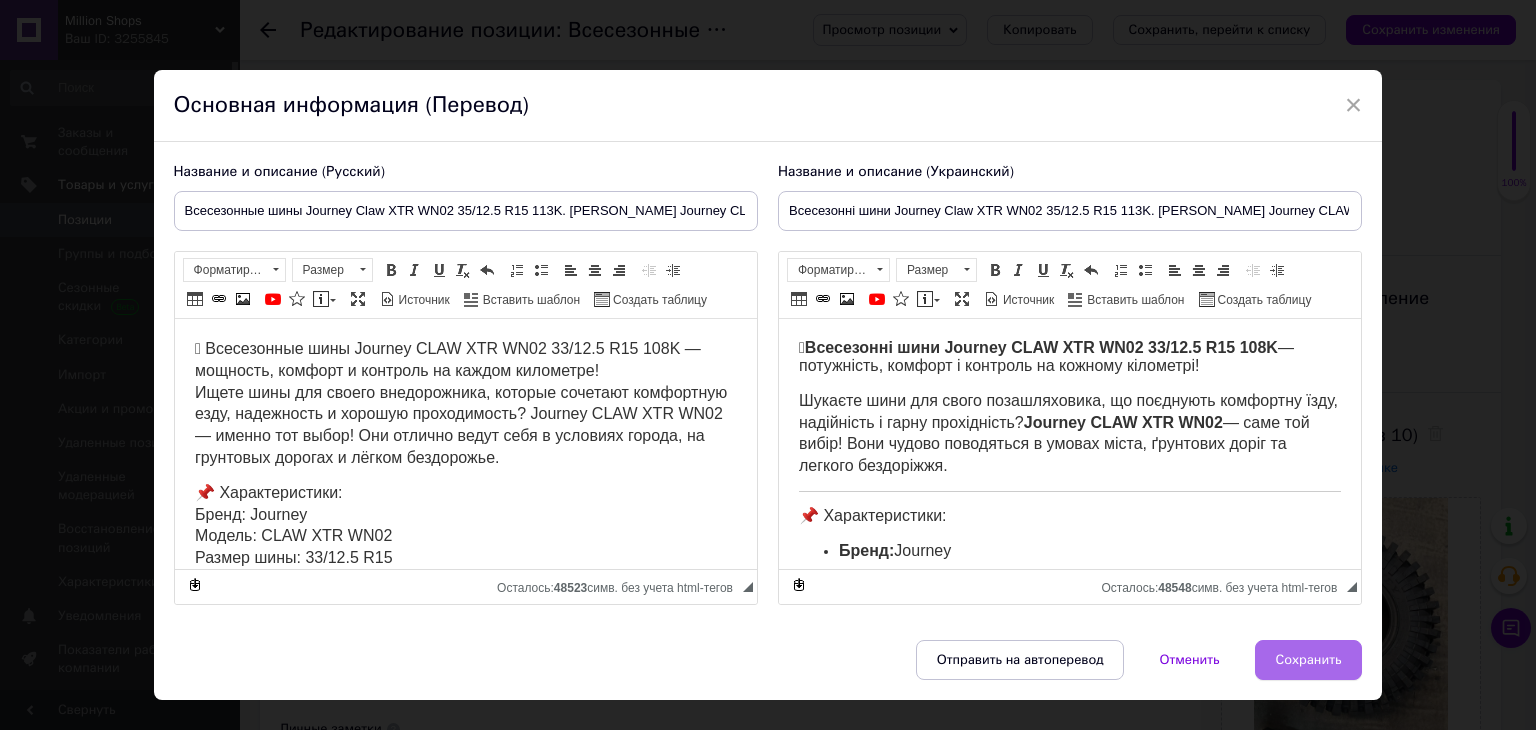 click on "Сохранить" at bounding box center (1309, 660) 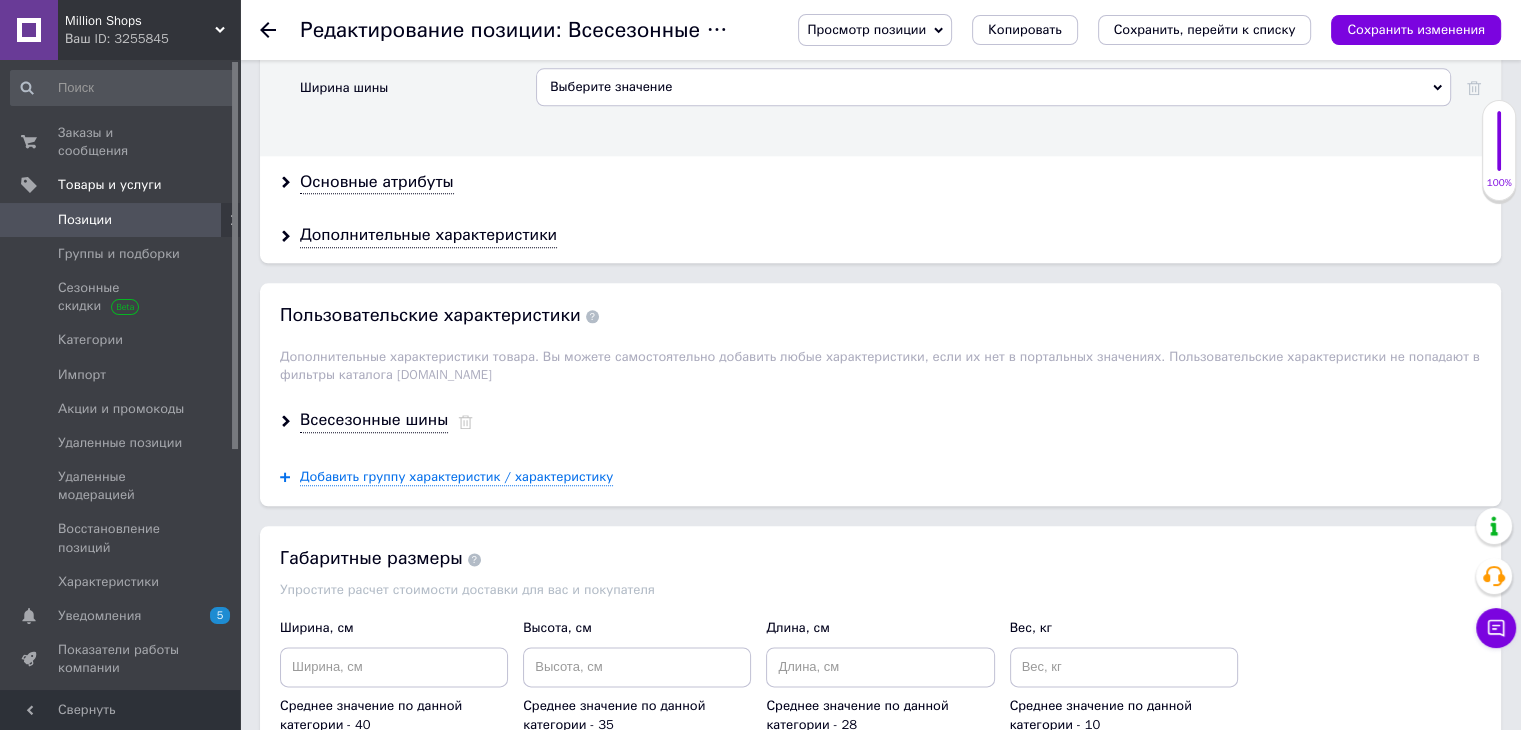 scroll, scrollTop: 2400, scrollLeft: 0, axis: vertical 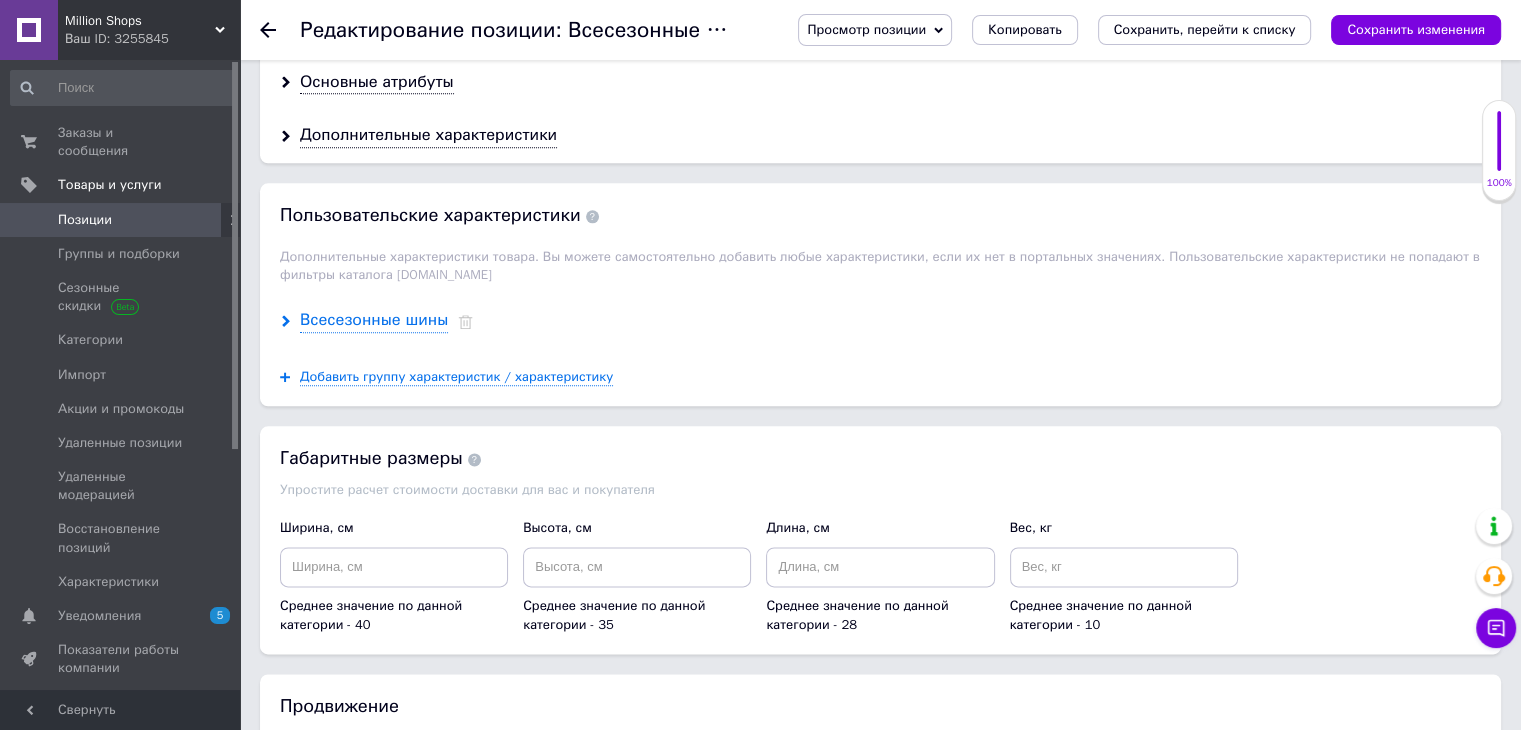 click on "Всесезонные шины" at bounding box center [374, 320] 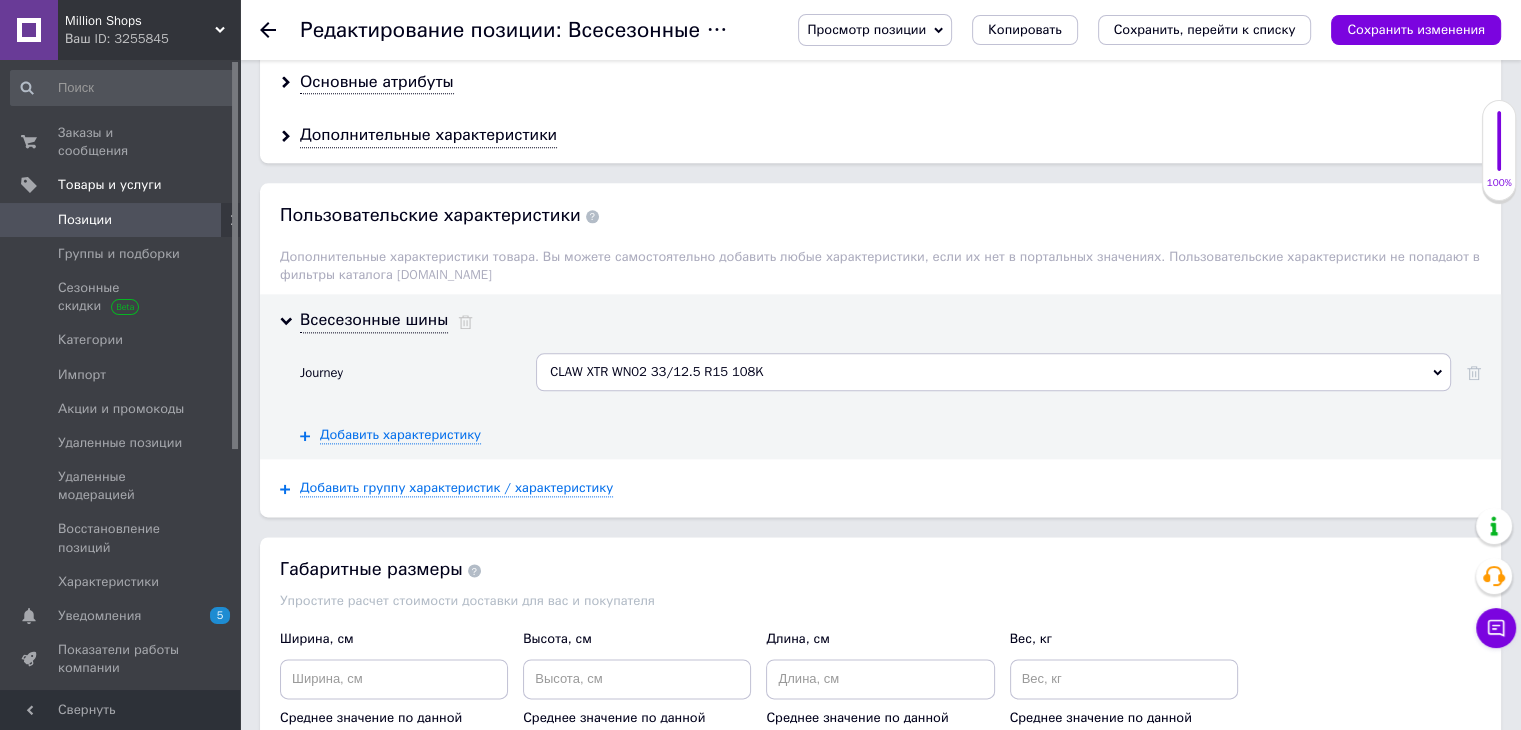 click on "CLAW XTR WN02 33/12.5 R15 108K" at bounding box center [993, 372] 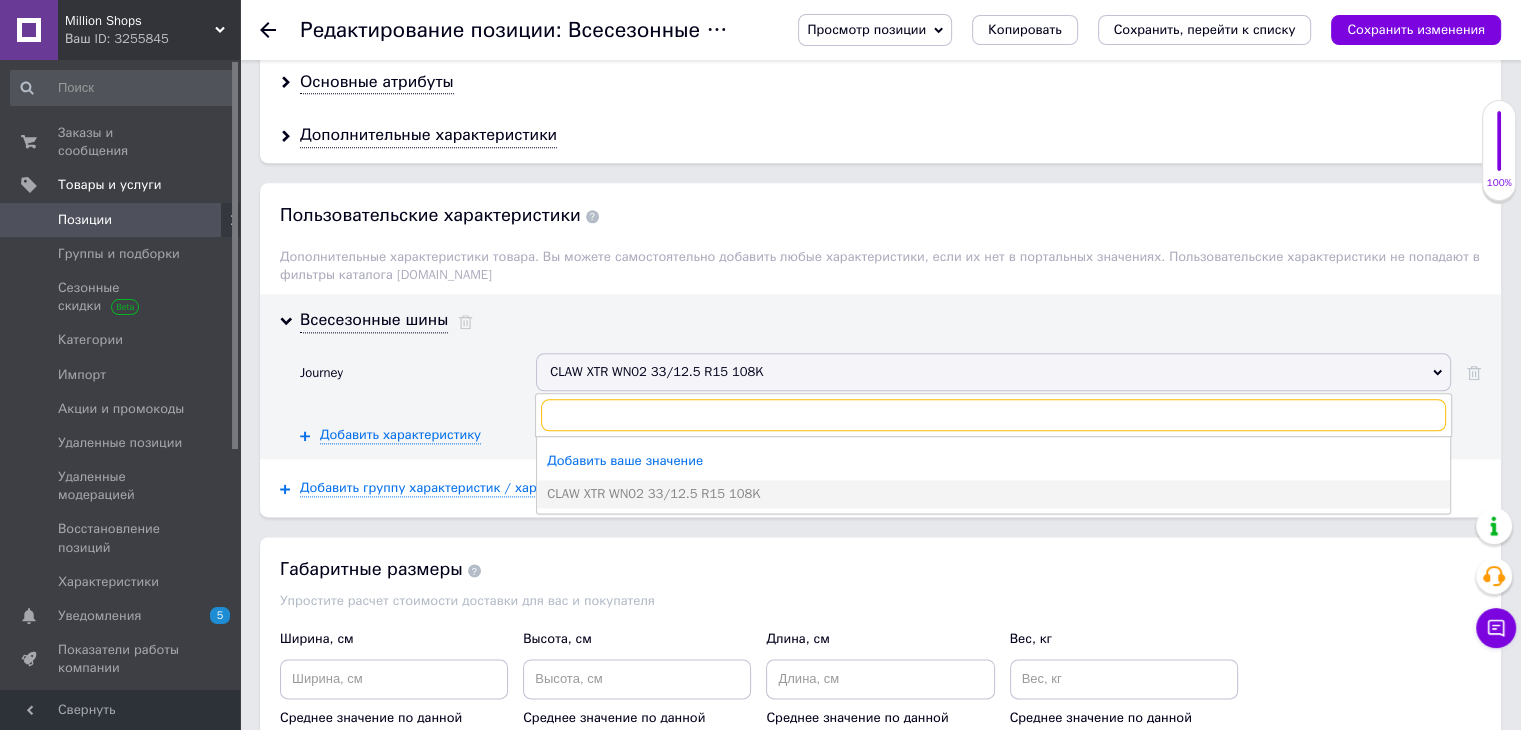 click at bounding box center [993, 415] 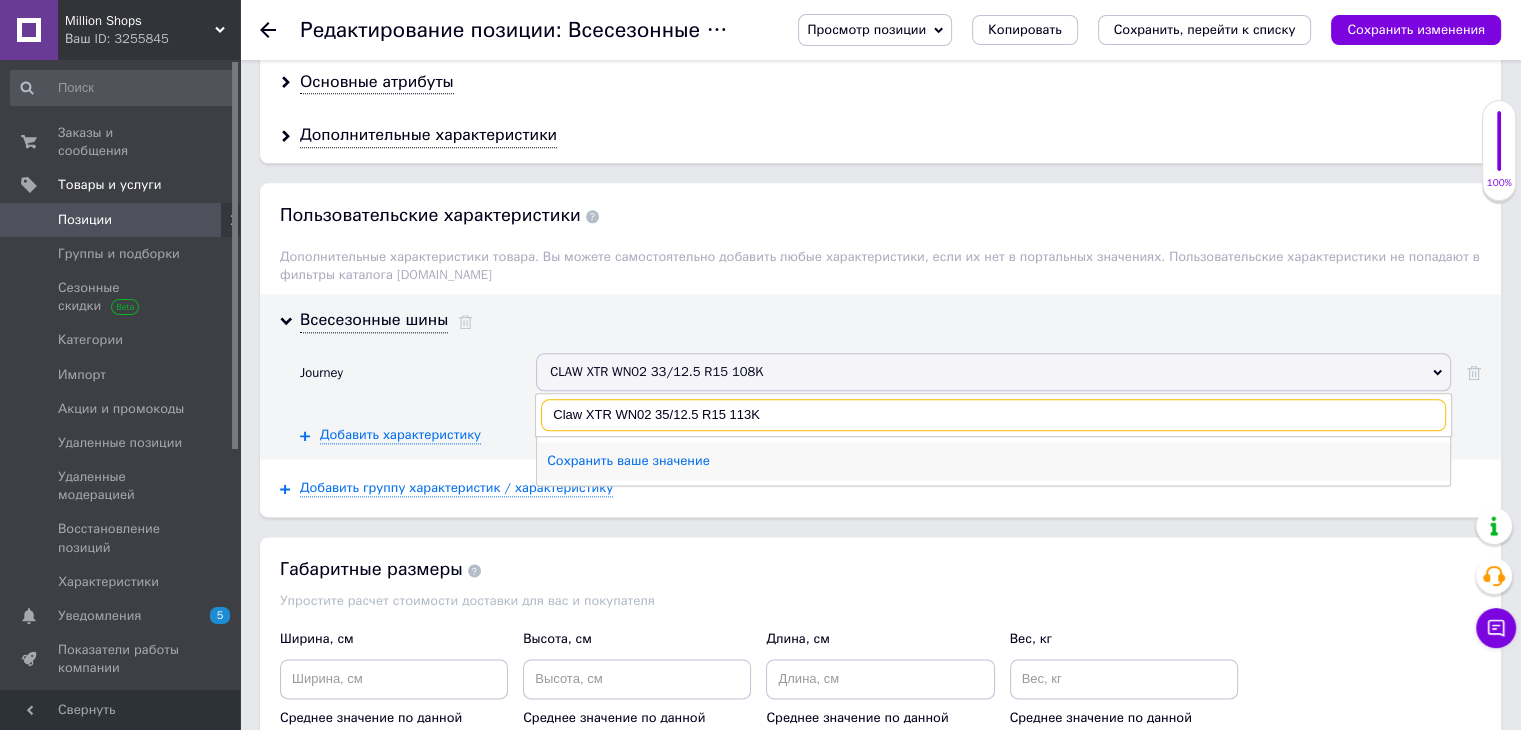type on "Claw XTR WN02 35/12.5 R15 113K" 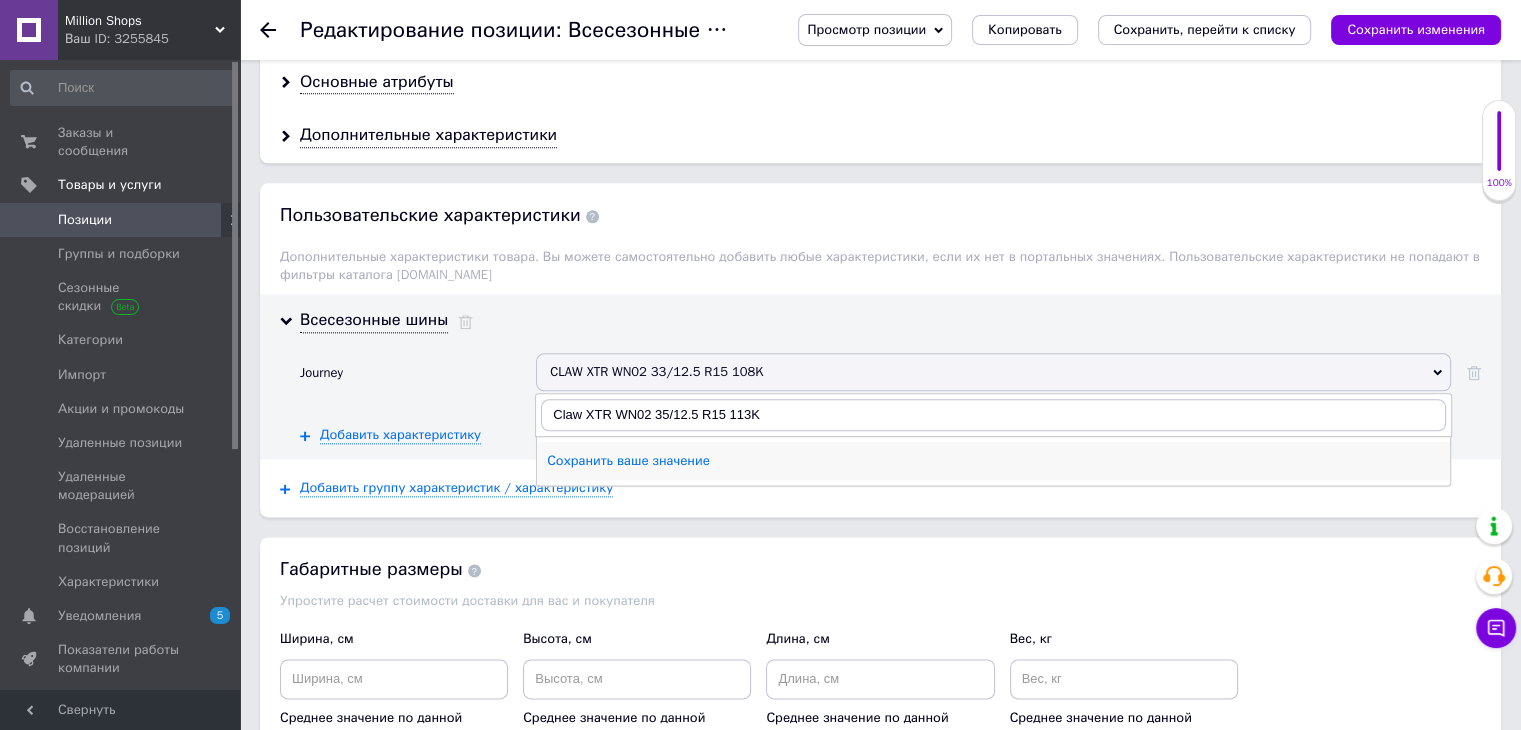 click on "Сохранить ваше значение" at bounding box center [993, 461] 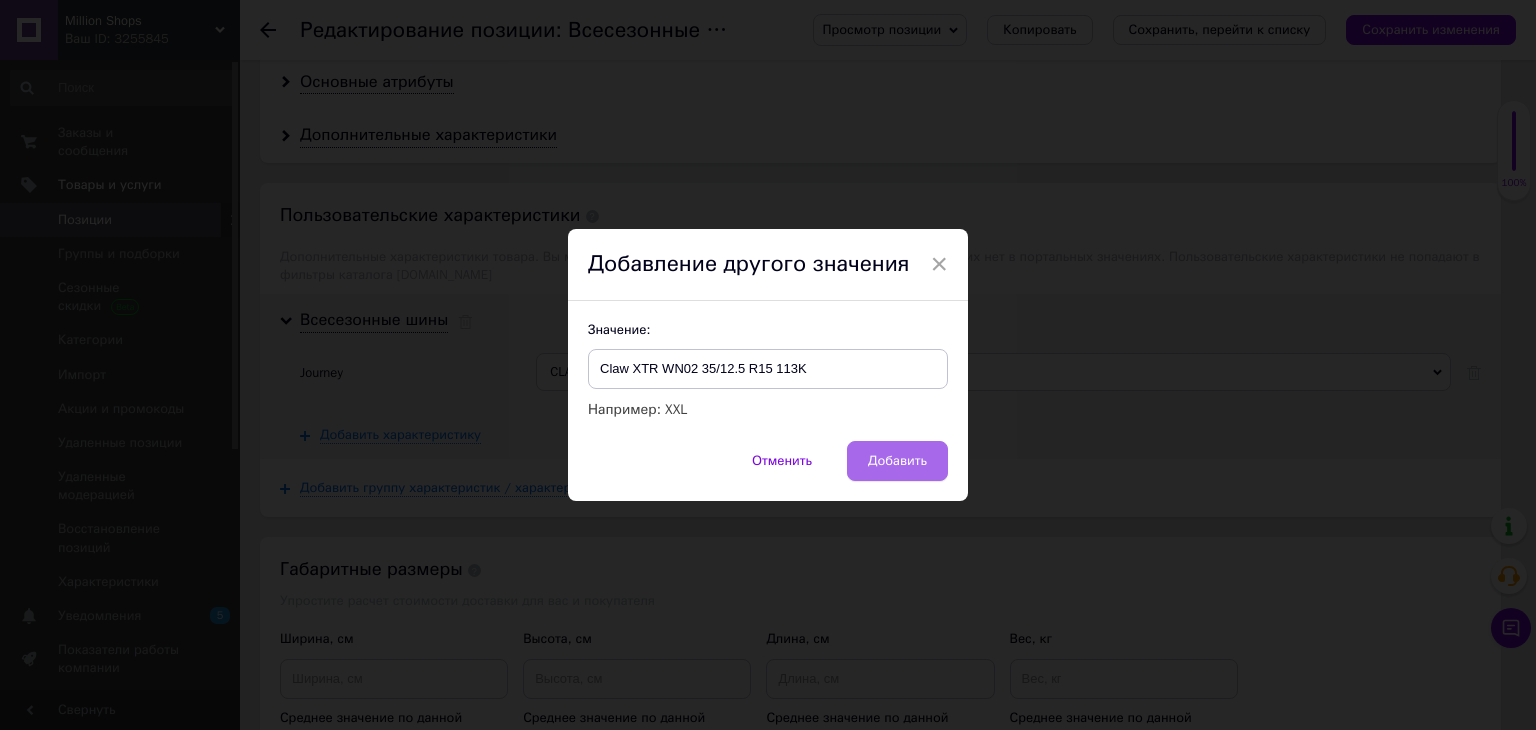 click on "Добавить" at bounding box center [897, 461] 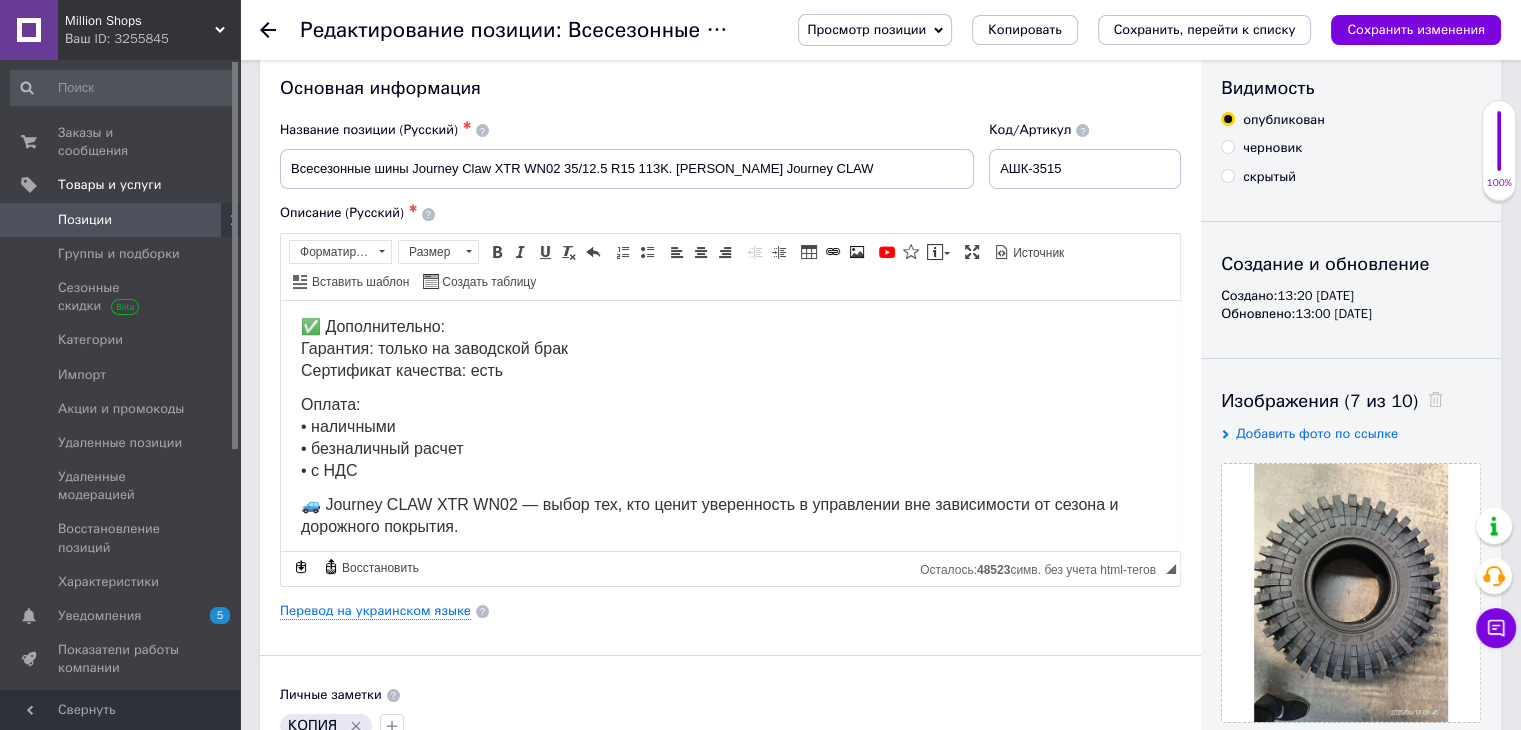 scroll, scrollTop: 0, scrollLeft: 0, axis: both 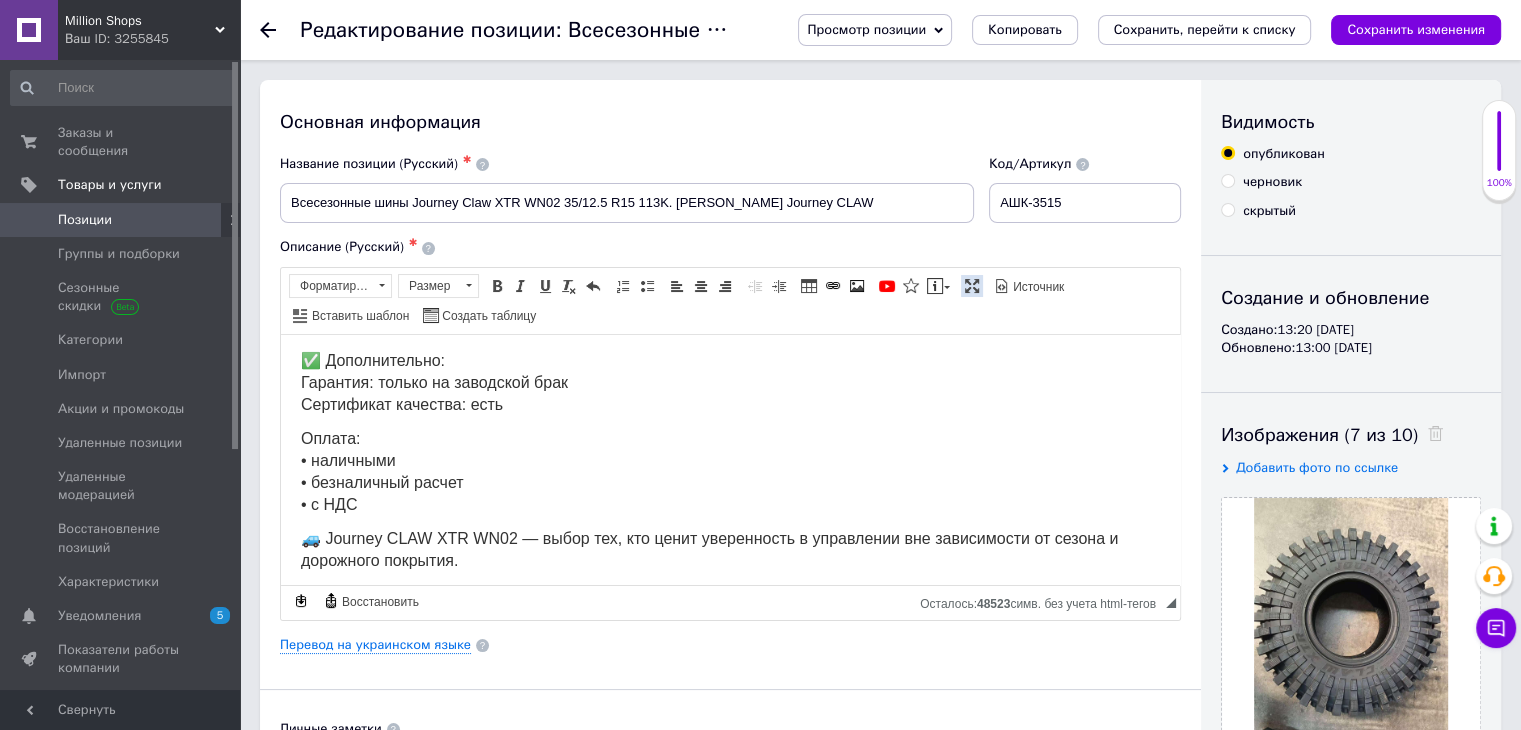 click at bounding box center (972, 286) 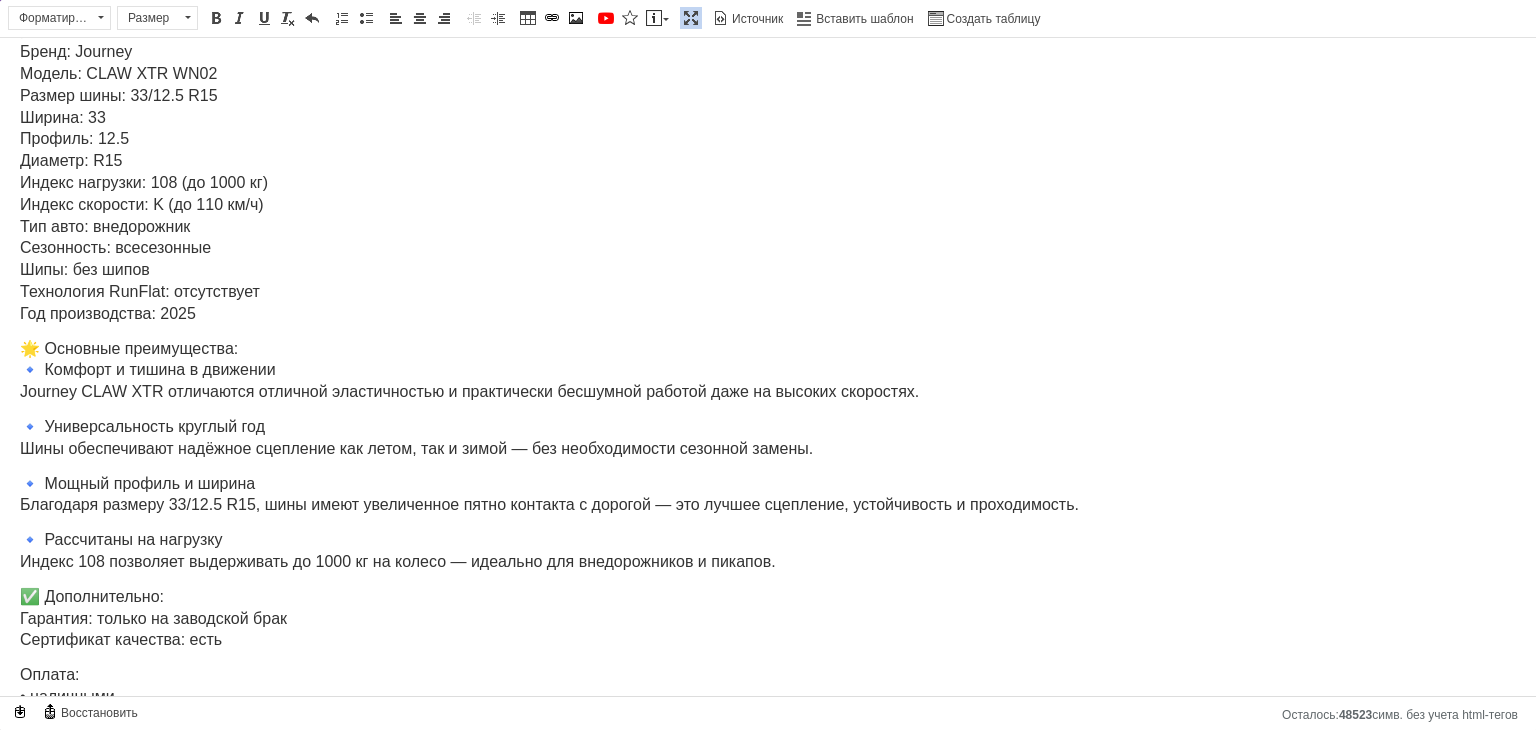 scroll, scrollTop: 0, scrollLeft: 0, axis: both 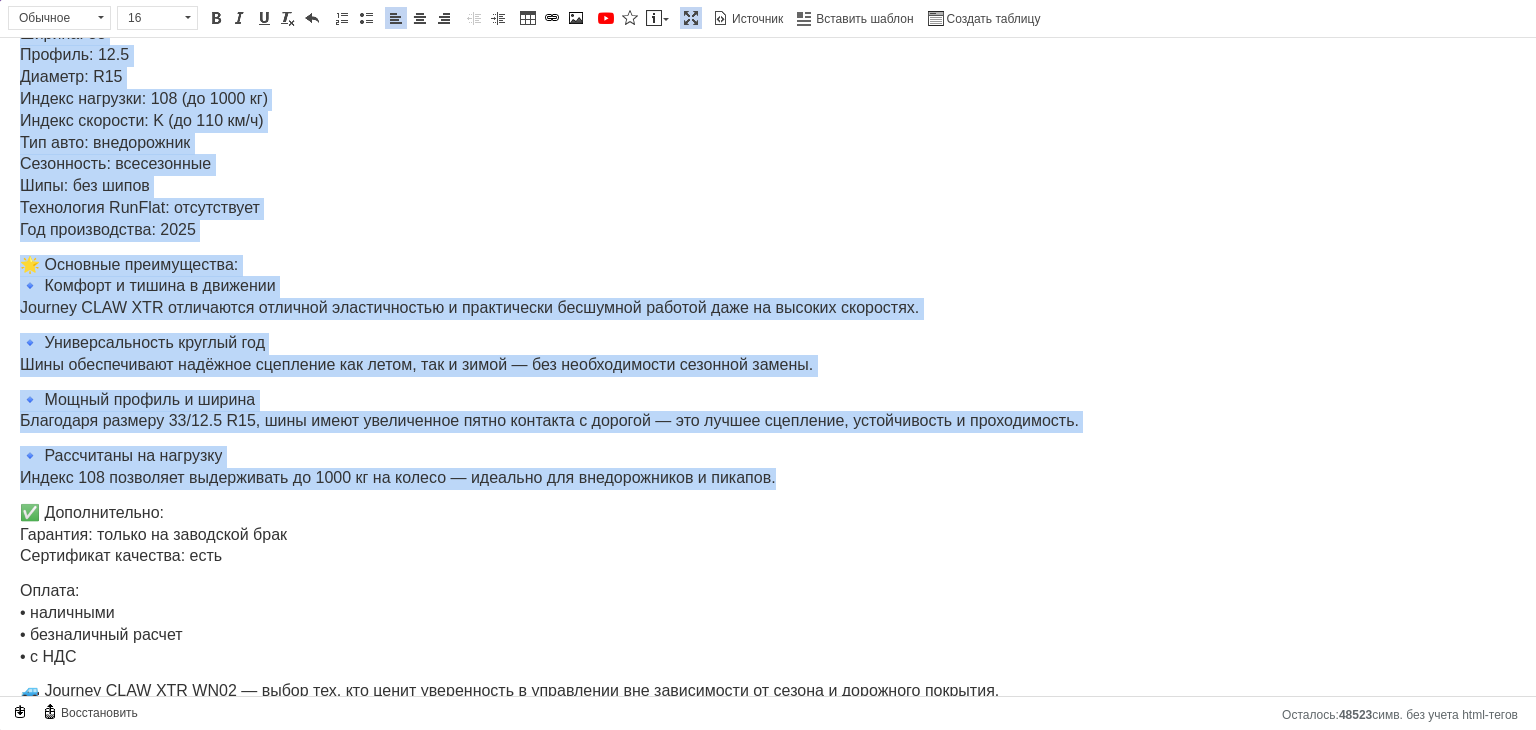 drag, startPoint x: 16, startPoint y: 60, endPoint x: 860, endPoint y: 471, distance: 938.75287 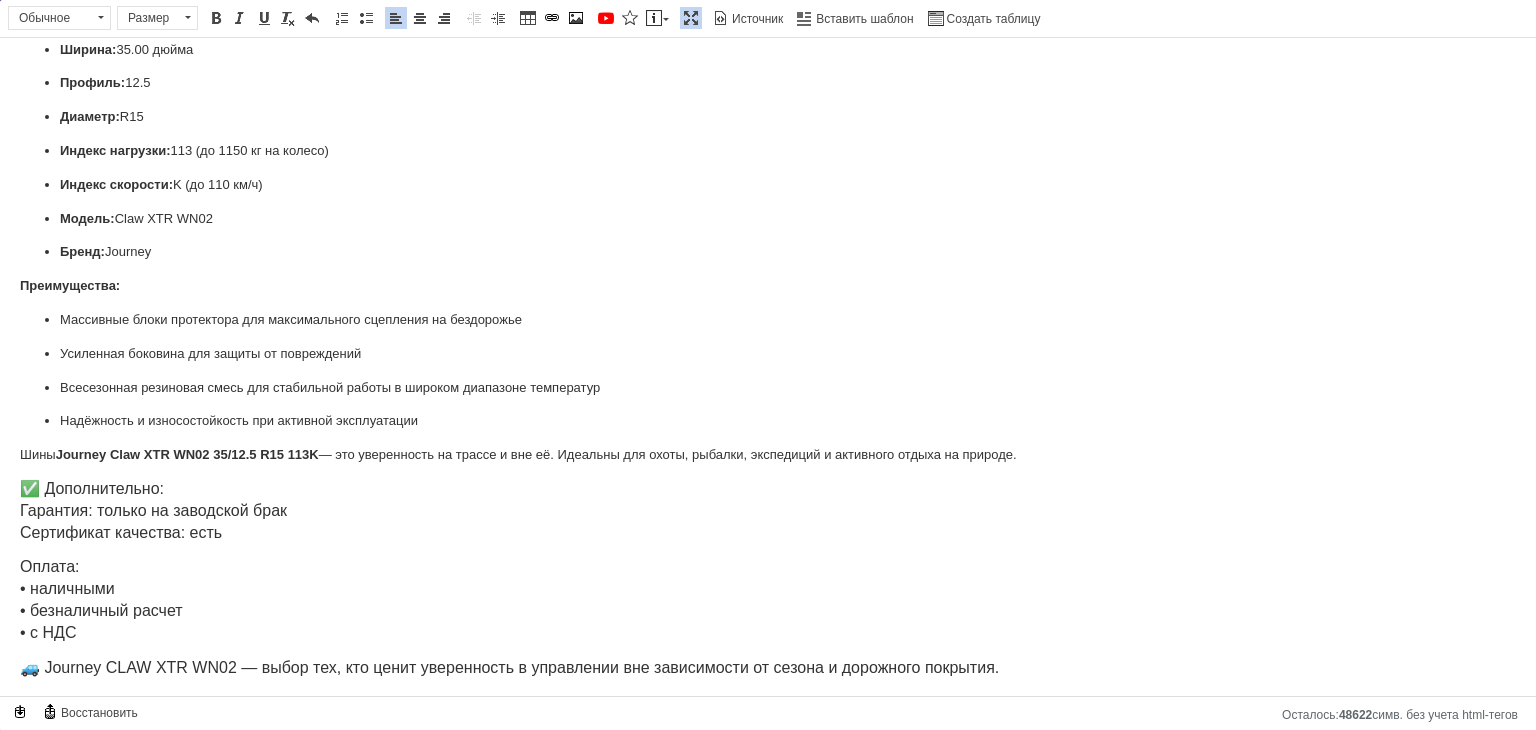 scroll, scrollTop: 243, scrollLeft: 0, axis: vertical 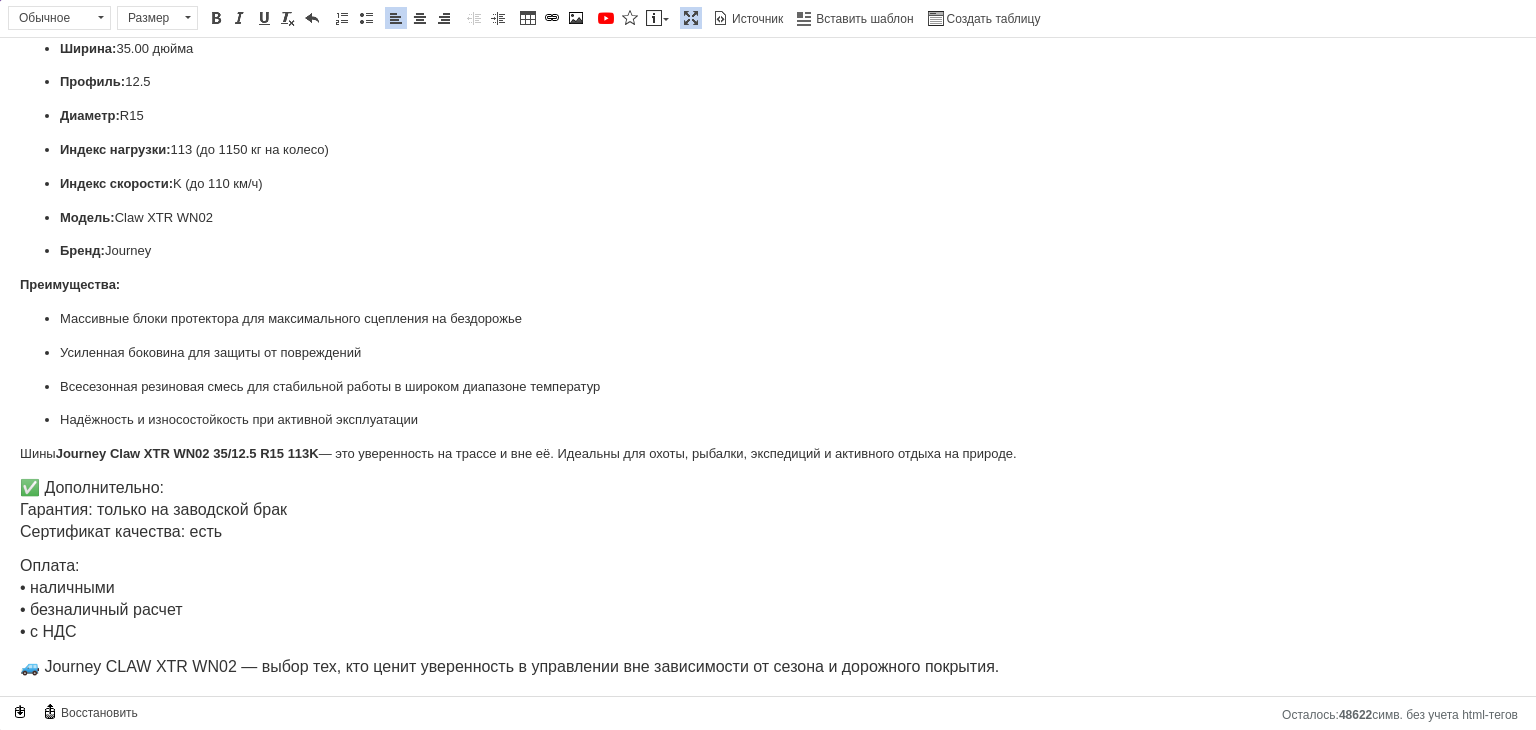 drag, startPoint x: 1063, startPoint y: 461, endPoint x: 8, endPoint y: 448, distance: 1055.0801 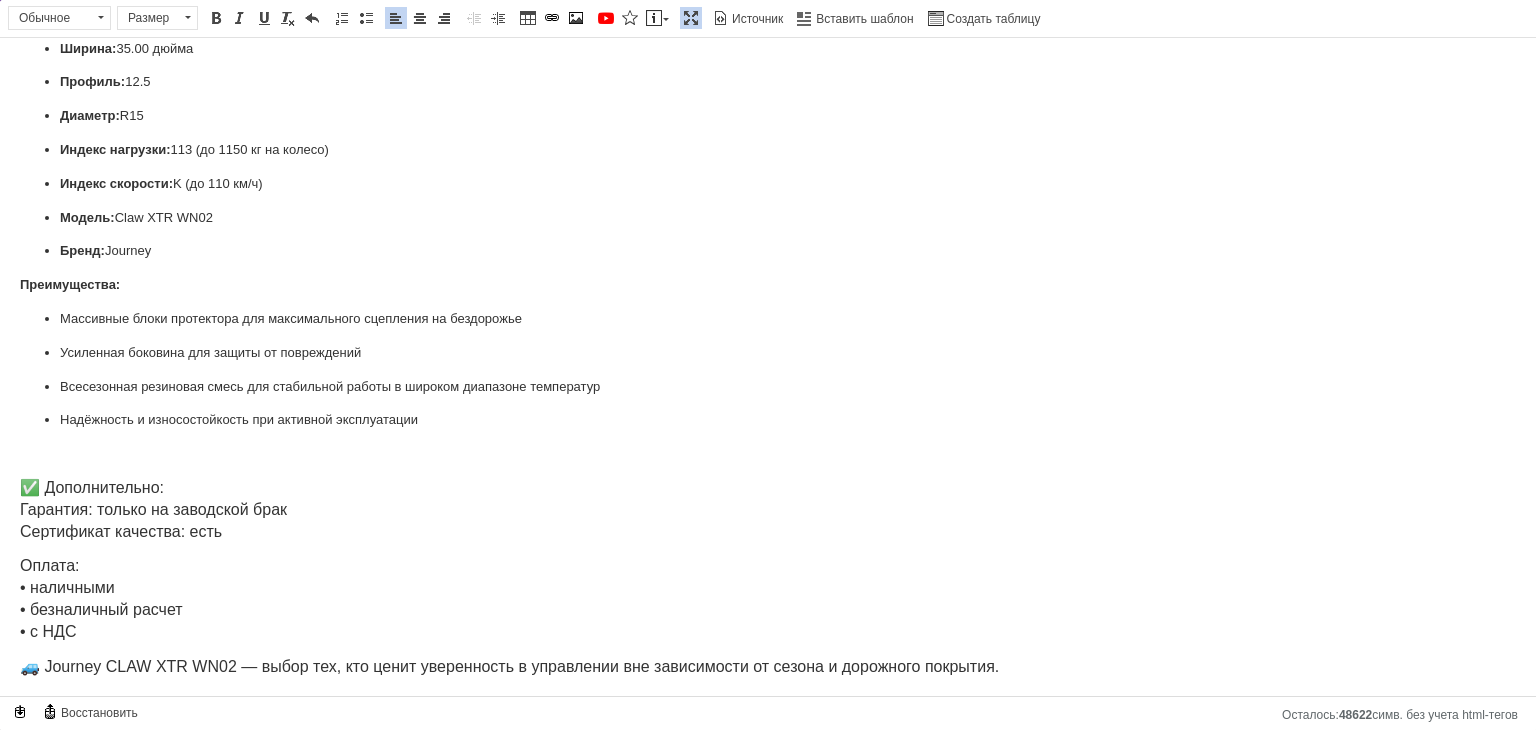 type 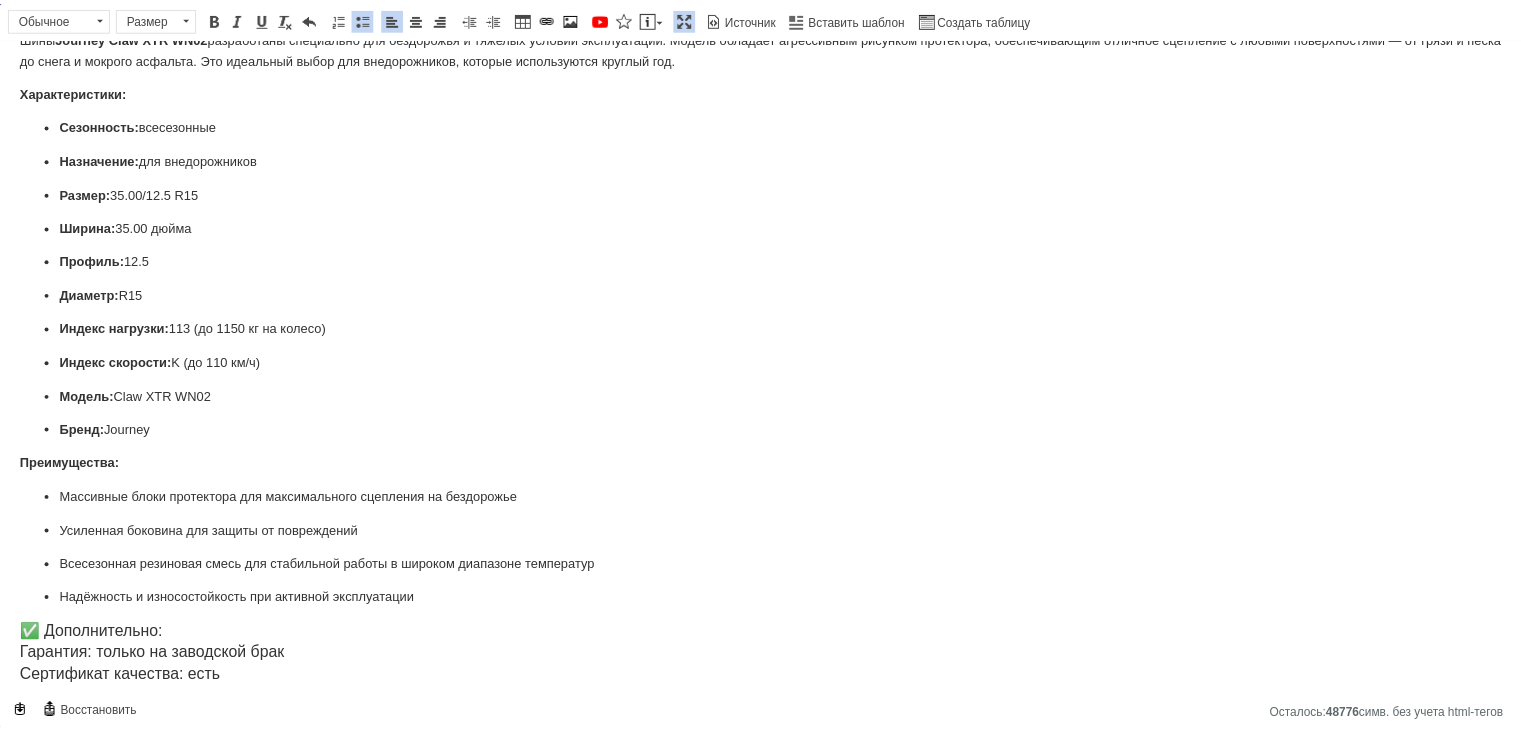 scroll, scrollTop: 0, scrollLeft: 0, axis: both 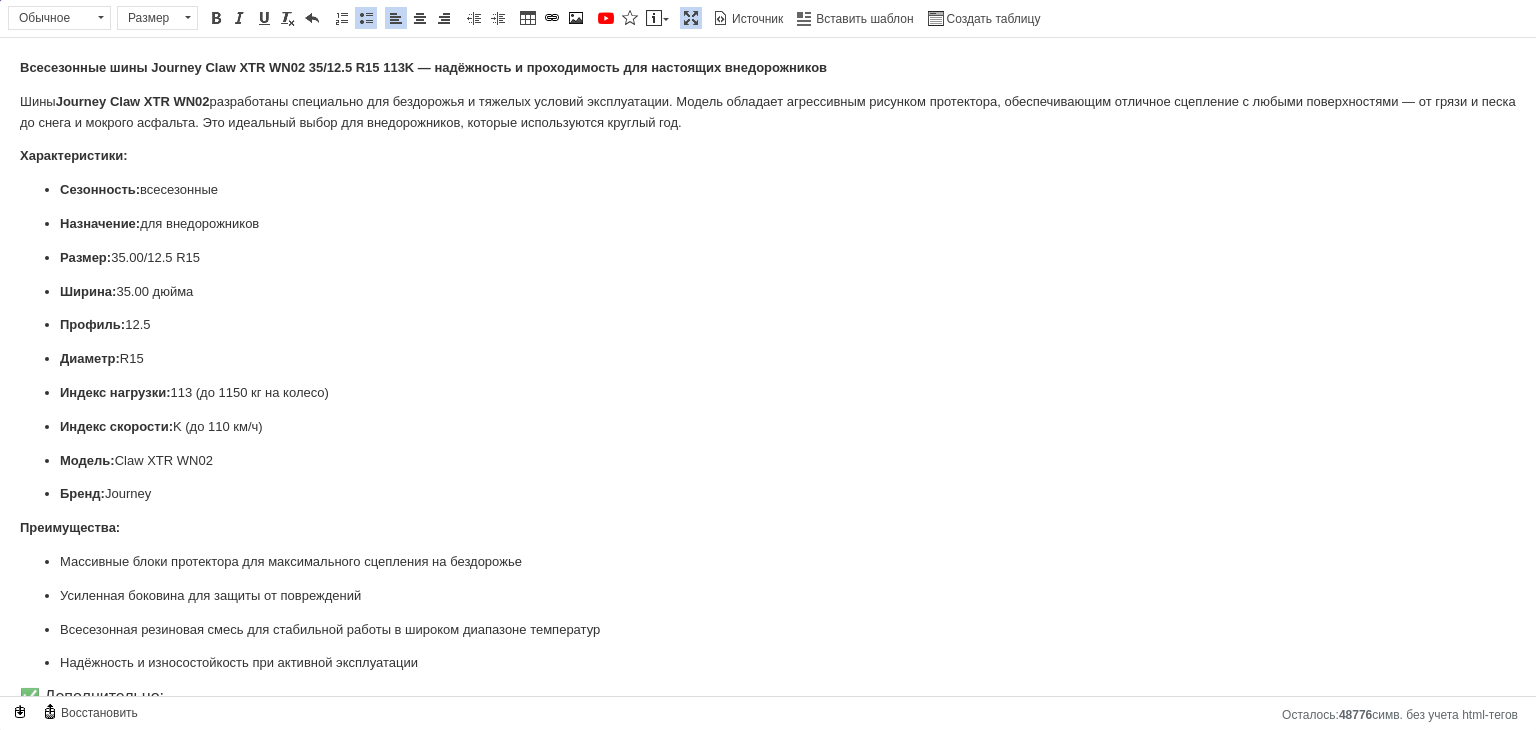 click at bounding box center (691, 18) 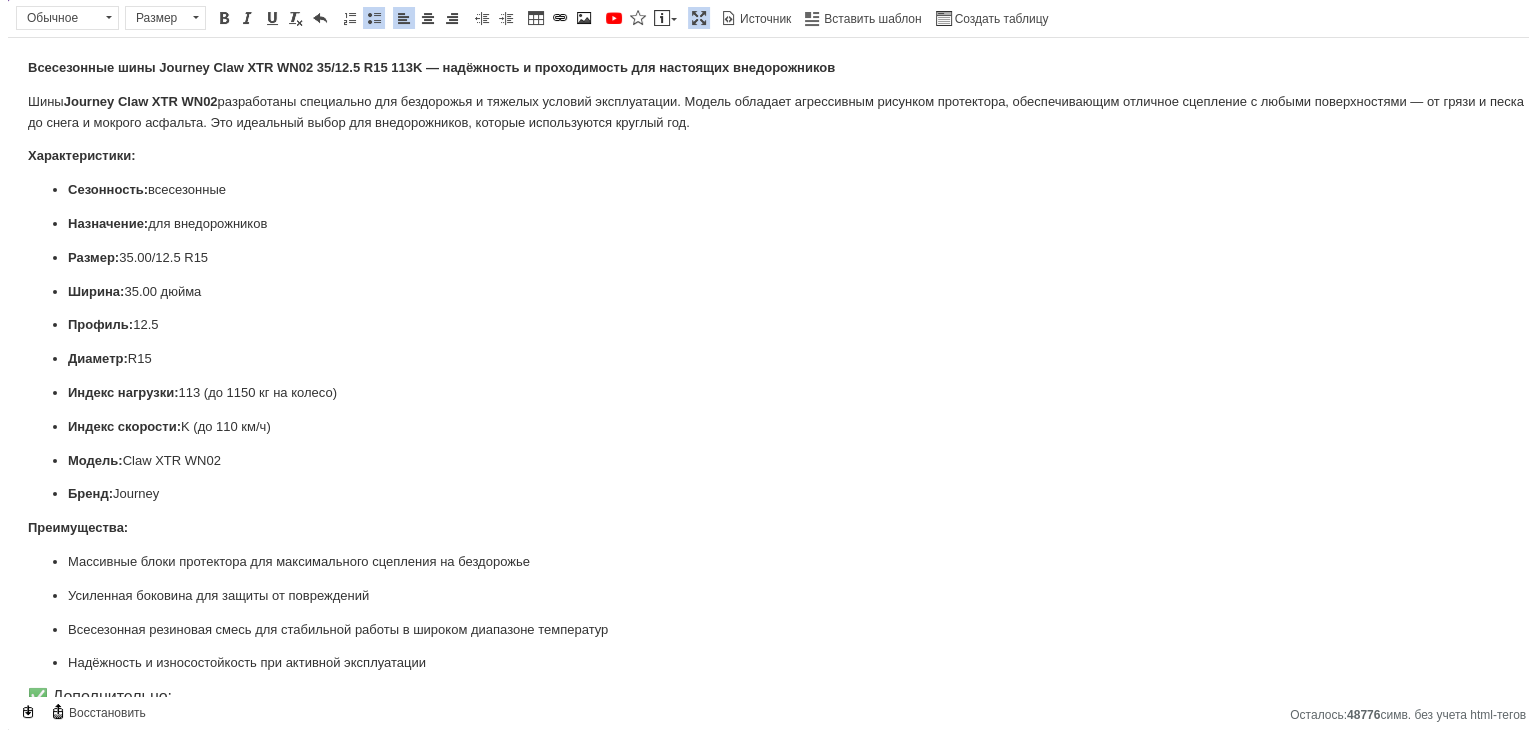 scroll, scrollTop: 623, scrollLeft: 0, axis: vertical 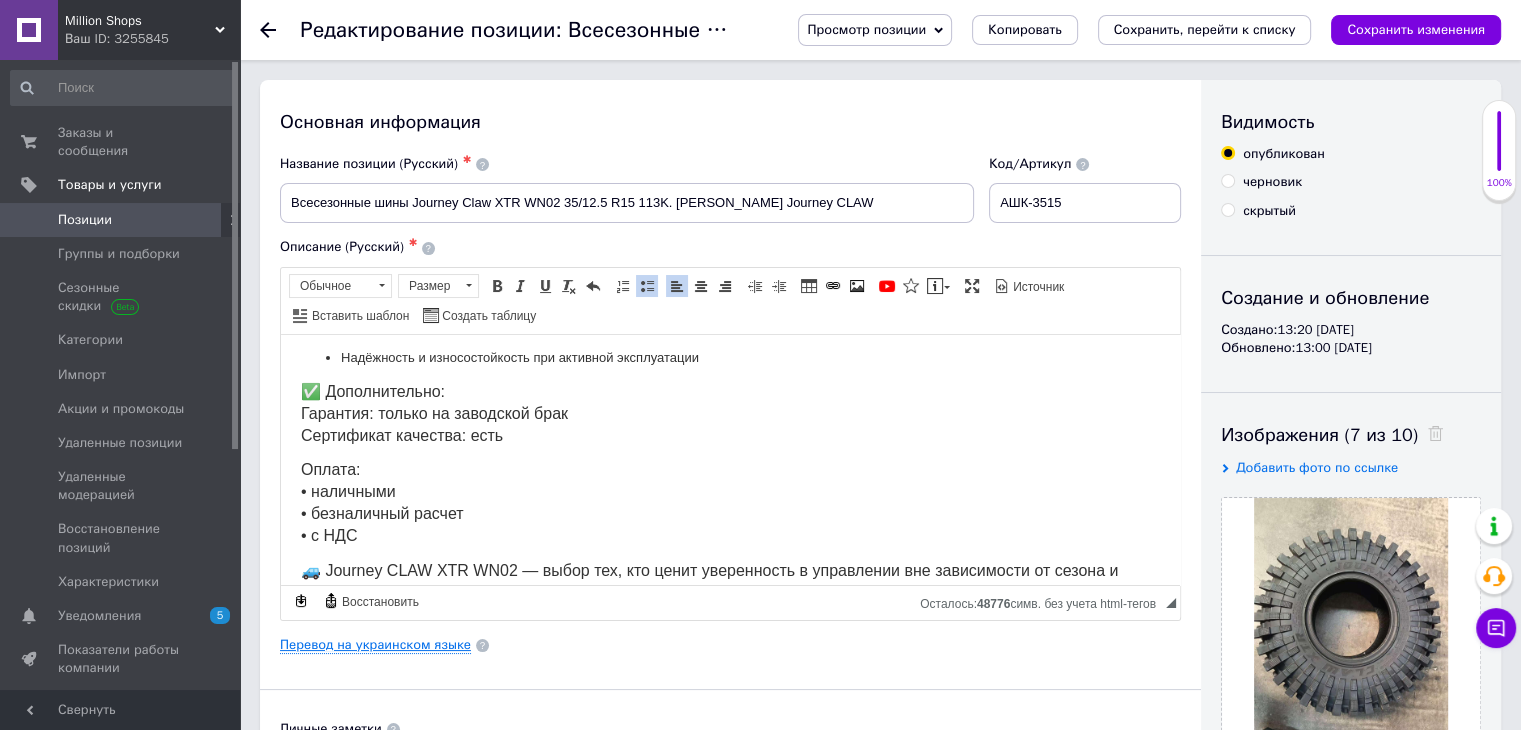 click on "Перевод на украинском языке" at bounding box center (375, 645) 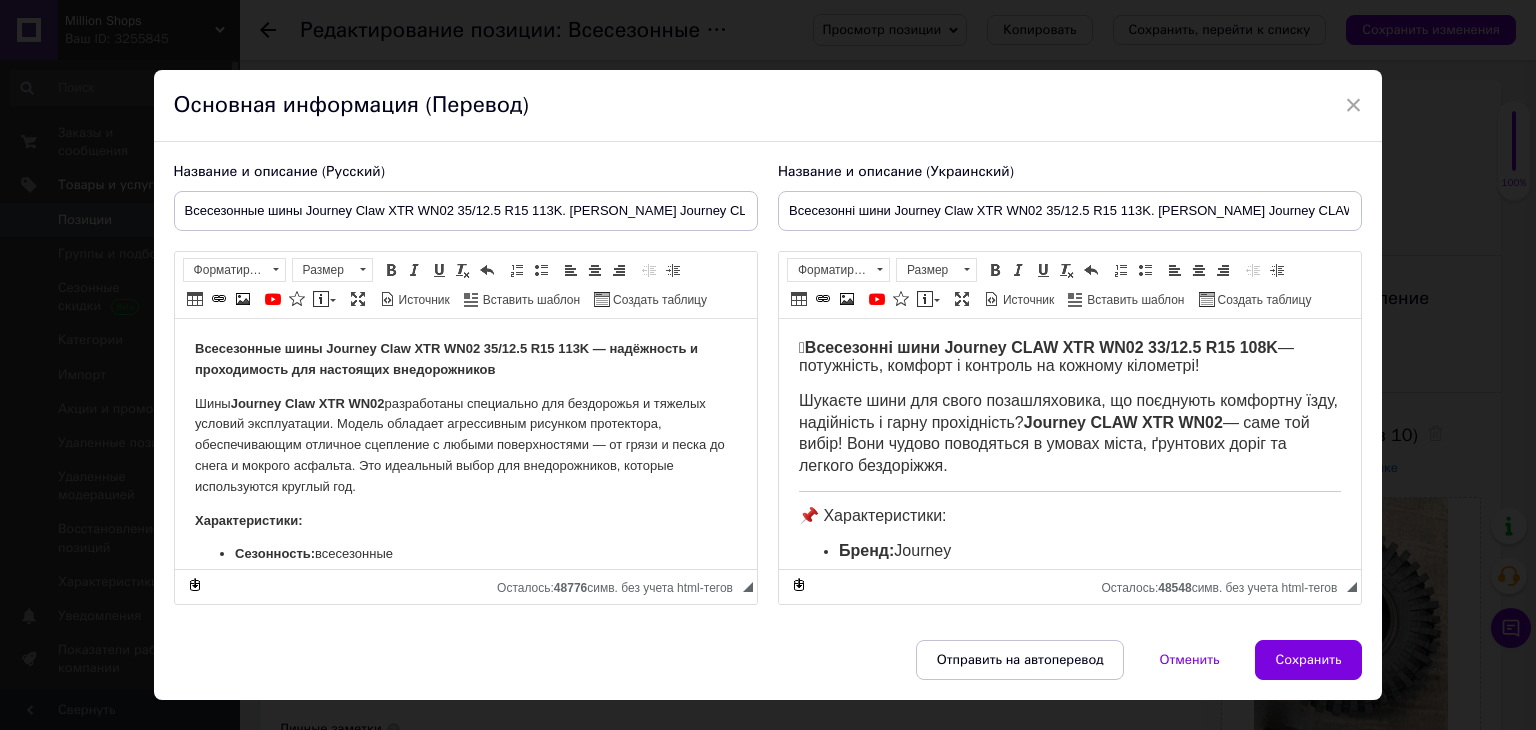 scroll, scrollTop: 0, scrollLeft: 0, axis: both 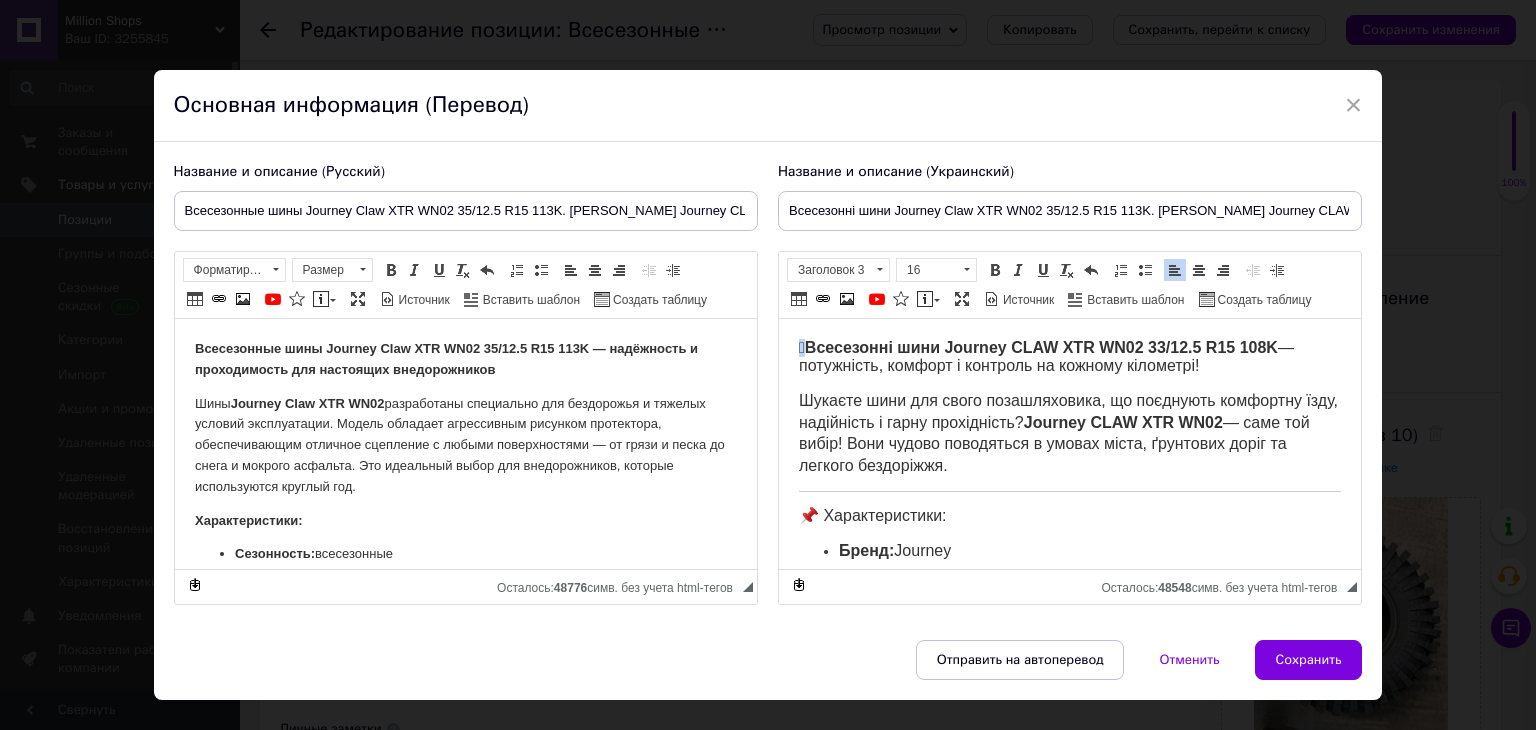 drag, startPoint x: 820, startPoint y: 356, endPoint x: 803, endPoint y: 356, distance: 17 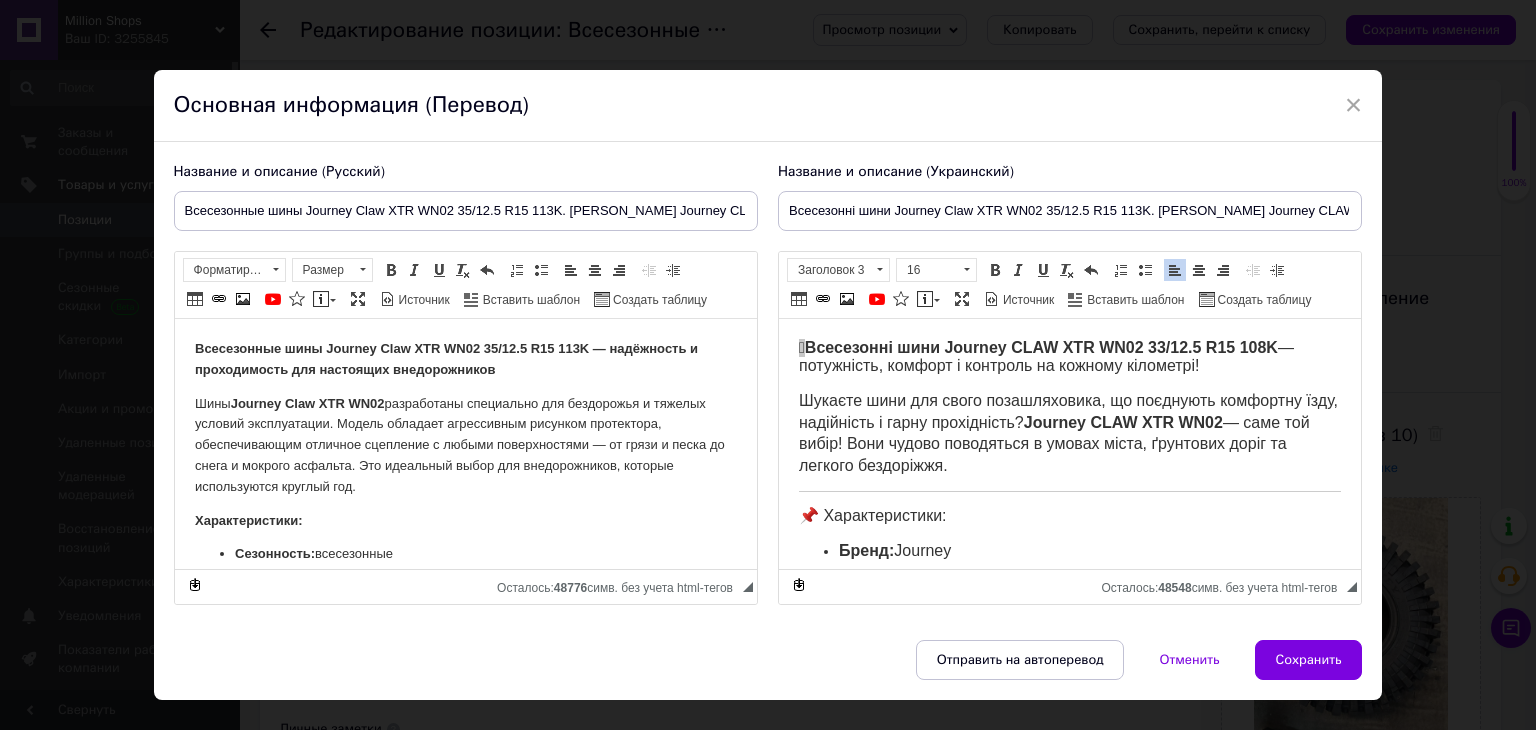 click on "Всесезонные шины Journey Claw XTR WN02 35/12.5 R15 113K — надёжность и проходимость для настоящих внедорожников Шины  Journey Claw XTR WN02  разработаны специально для бездорожья и тяжелых условий эксплуатации. Модель обладает агрессивным рисунком протектора, обеспечивающим отличное сцепление с любыми поверхностями — от грязи и песка до снега и мокрого асфальта. Это идеальный выбор для внедорожников, которые используются круглый год. Характеристики: Сезонность:  всесезонные Назначение:  для внедорожников Размер:  35.00/12.5 R15 Ширина:  35.00 дюйма Профиль:  12.5 Диаметр:  R15  K (до 110 км/ч)" at bounding box center [465, 816] 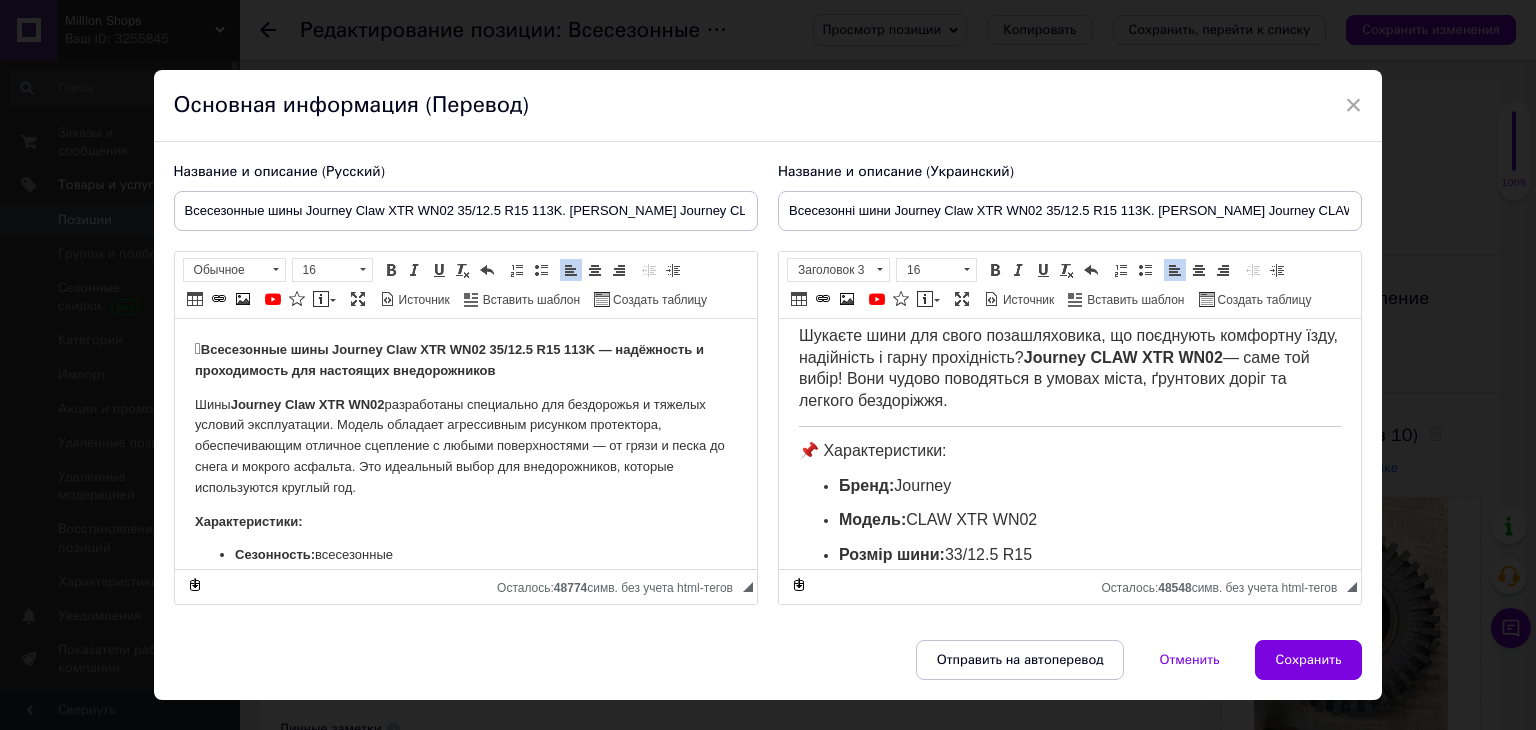 scroll, scrollTop: 100, scrollLeft: 0, axis: vertical 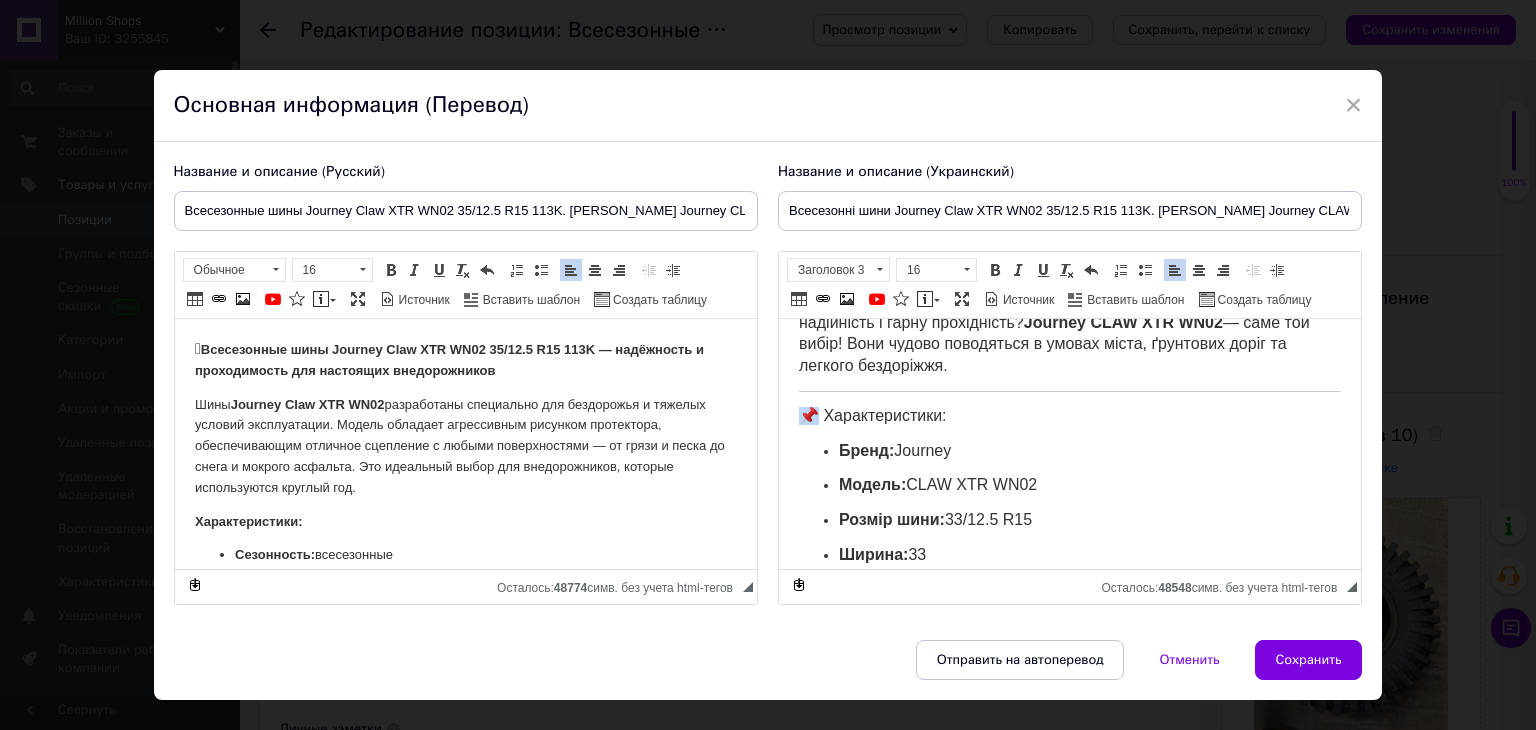 click on "📌 Характеристики:" at bounding box center (872, 415) 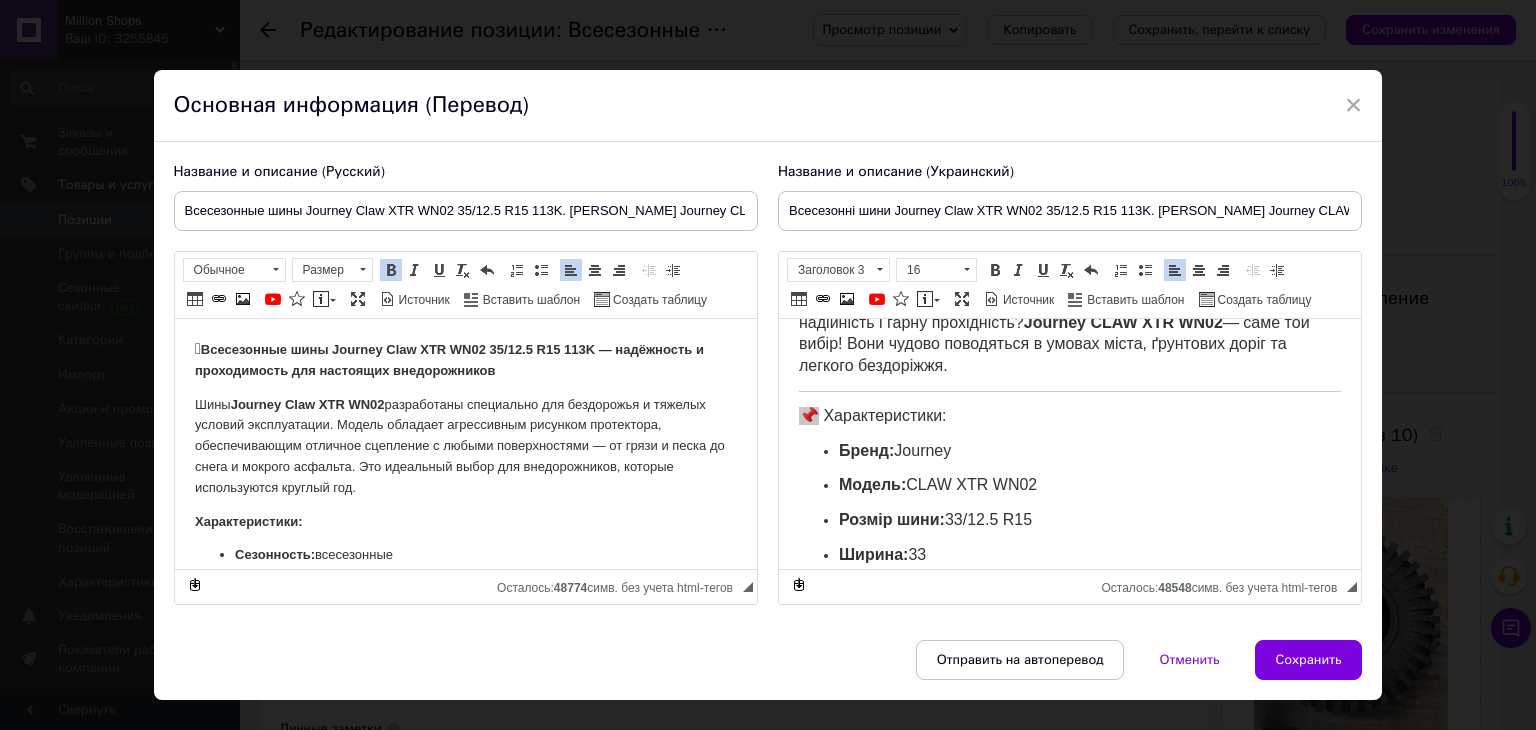 click on "🛞 Всесезонные шины Journey Claw XTR WN02 35/12.5 R15 113K — надёжность и проходимость для настоящих внедорожников Шины  Journey Claw XTR WN02  разработаны специально для бездорожья и тяжелых условий эксплуатации. Модель обладает агрессивным рисунком протектора, обеспечивающим отличное сцепление с любыми поверхностями — от грязи и песка до снега и мокрого асфальта. Это идеальный выбор для внедорожников, которые используются круглый год. Характеристики: Сезонность:  всесезонные Назначение:  для внедорожников Размер:  35.00/12.5 R15 Ширина:  35.00 дюйма Профиль:  12.5 Диаметр:  R15 Модель:" at bounding box center (465, 817) 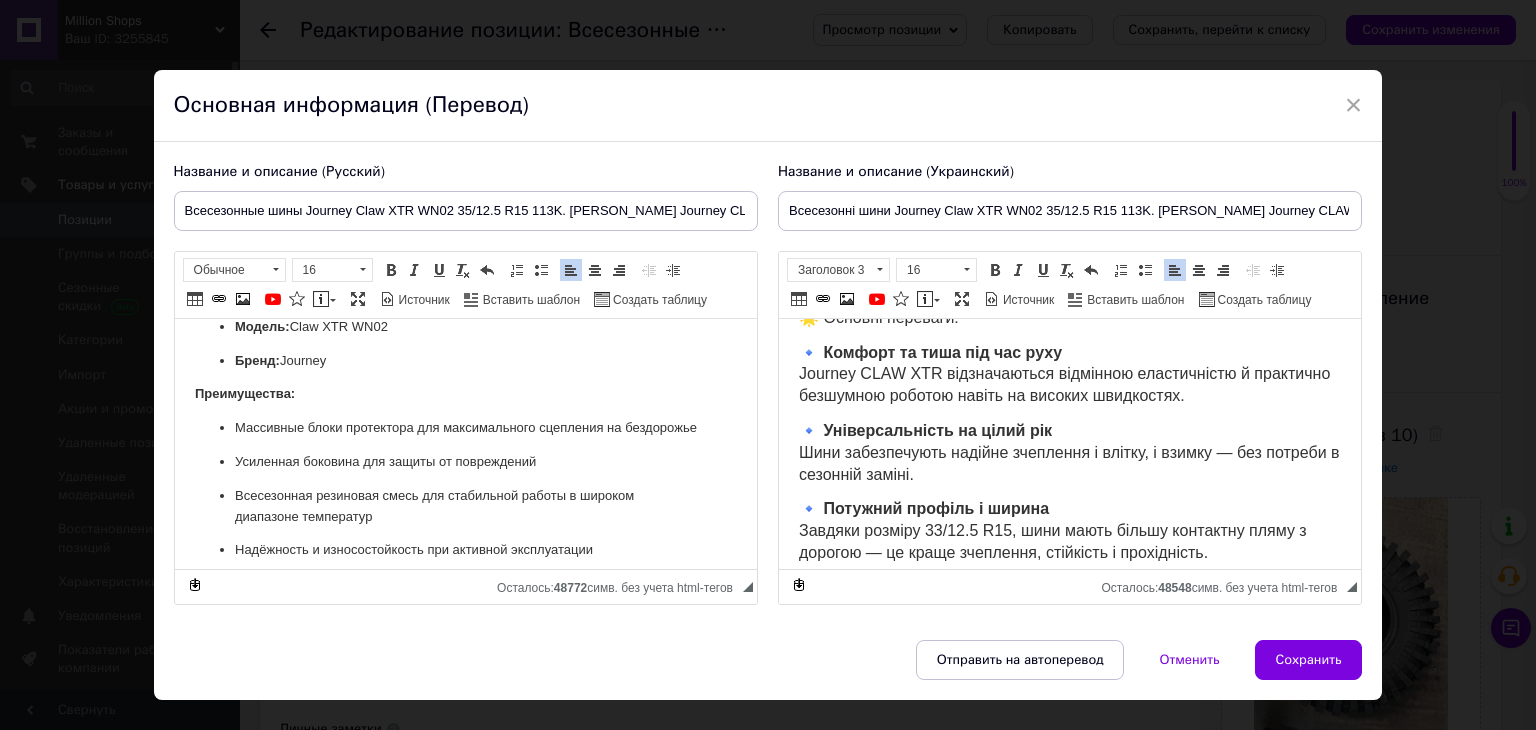 scroll, scrollTop: 600, scrollLeft: 0, axis: vertical 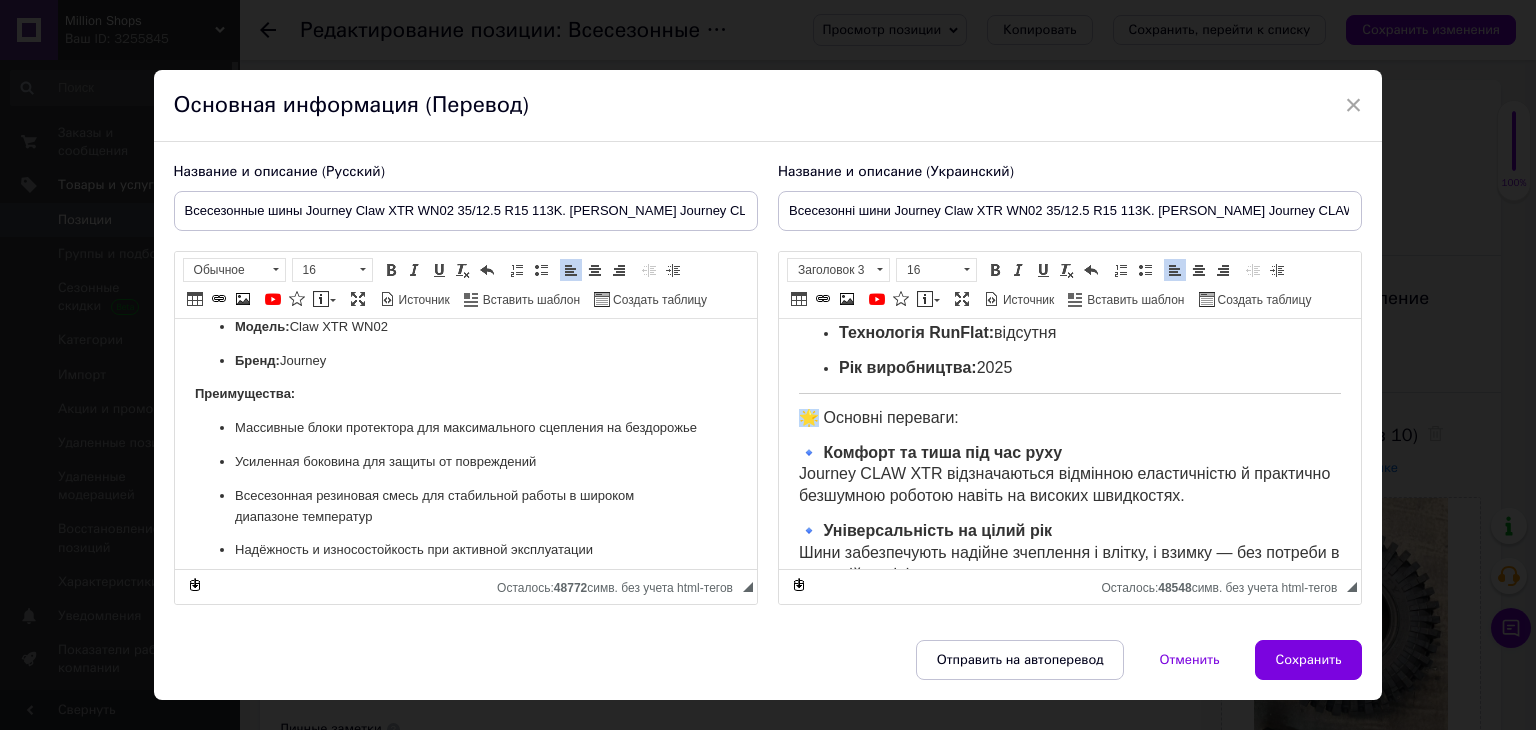click on "🌟 Основні переваги:" at bounding box center (878, 417) 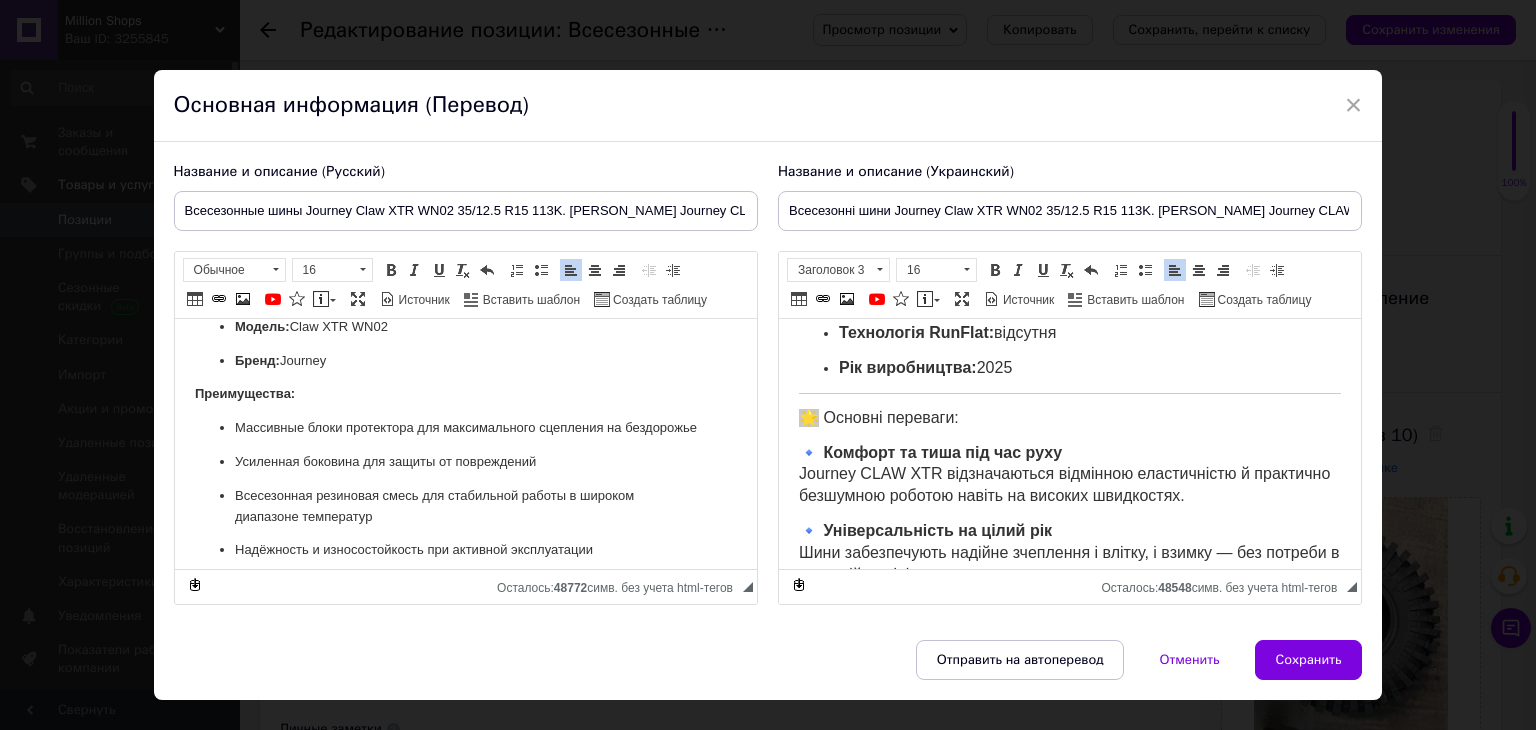 click on "🛞 Всесезонные шины Journey Claw XTR WN02 35/12.5 R15 113K — надёжность и проходимость для настоящих внедорожников Шины  Journey Claw XTR WN02  разработаны специально для бездорожья и тяжелых условий эксплуатации. Модель обладает агрессивным рисунком протектора, обеспечивающим отличное сцепление с любыми поверхностями — от грязи и песка до снега и мокрого асфальта. Это идеальный выбор для внедорожников, которые используются круглый год. 📌 Характеристики: Сезонность:  всесезонные Назначение:  для внедорожников Размер:  35.00/12.5 R15 Ширина:  35.00 дюйма Профиль:  12.5 Диаметр:  R15 Модель:" at bounding box center [465, 317] 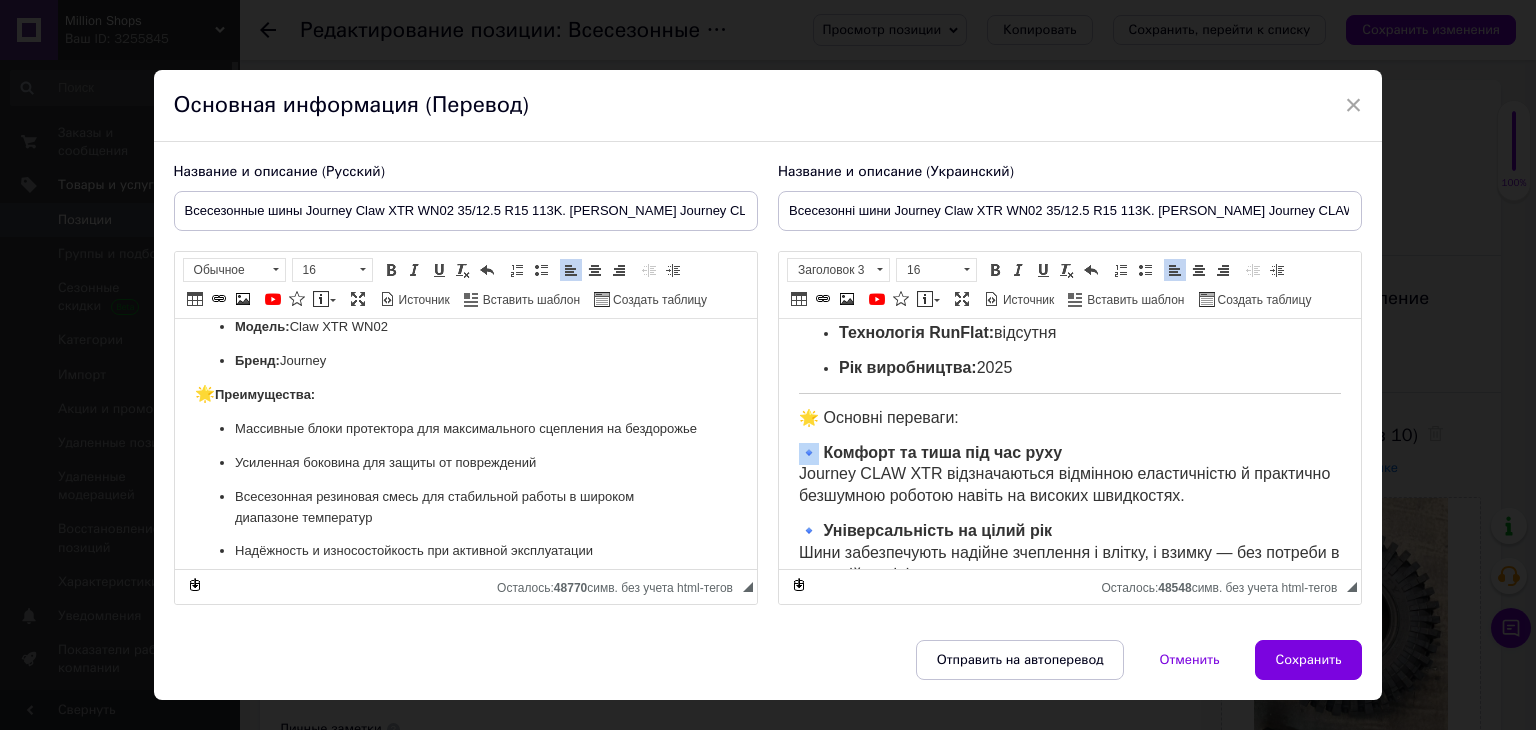 drag, startPoint x: 816, startPoint y: 449, endPoint x: 806, endPoint y: 450, distance: 10.049875 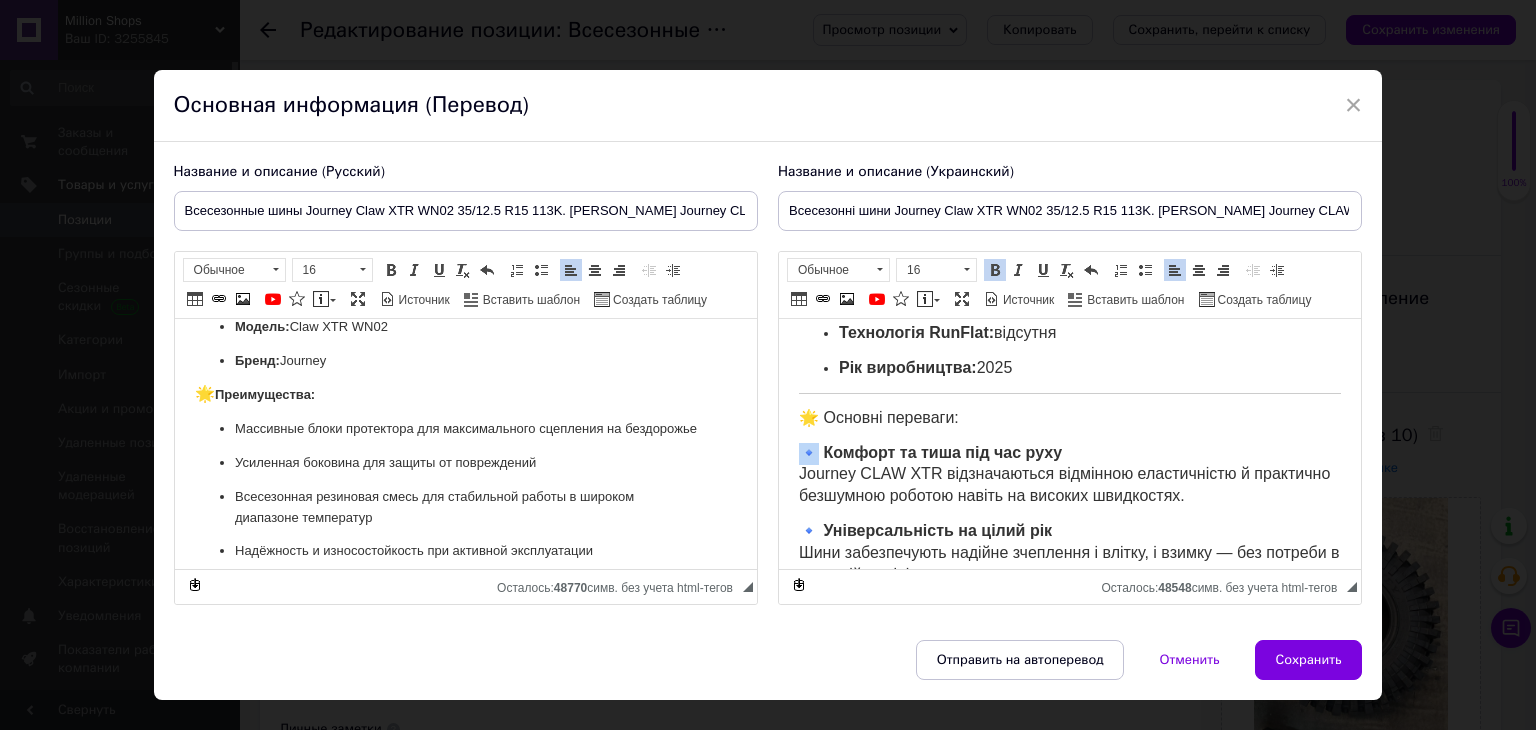 copy on "🔹" 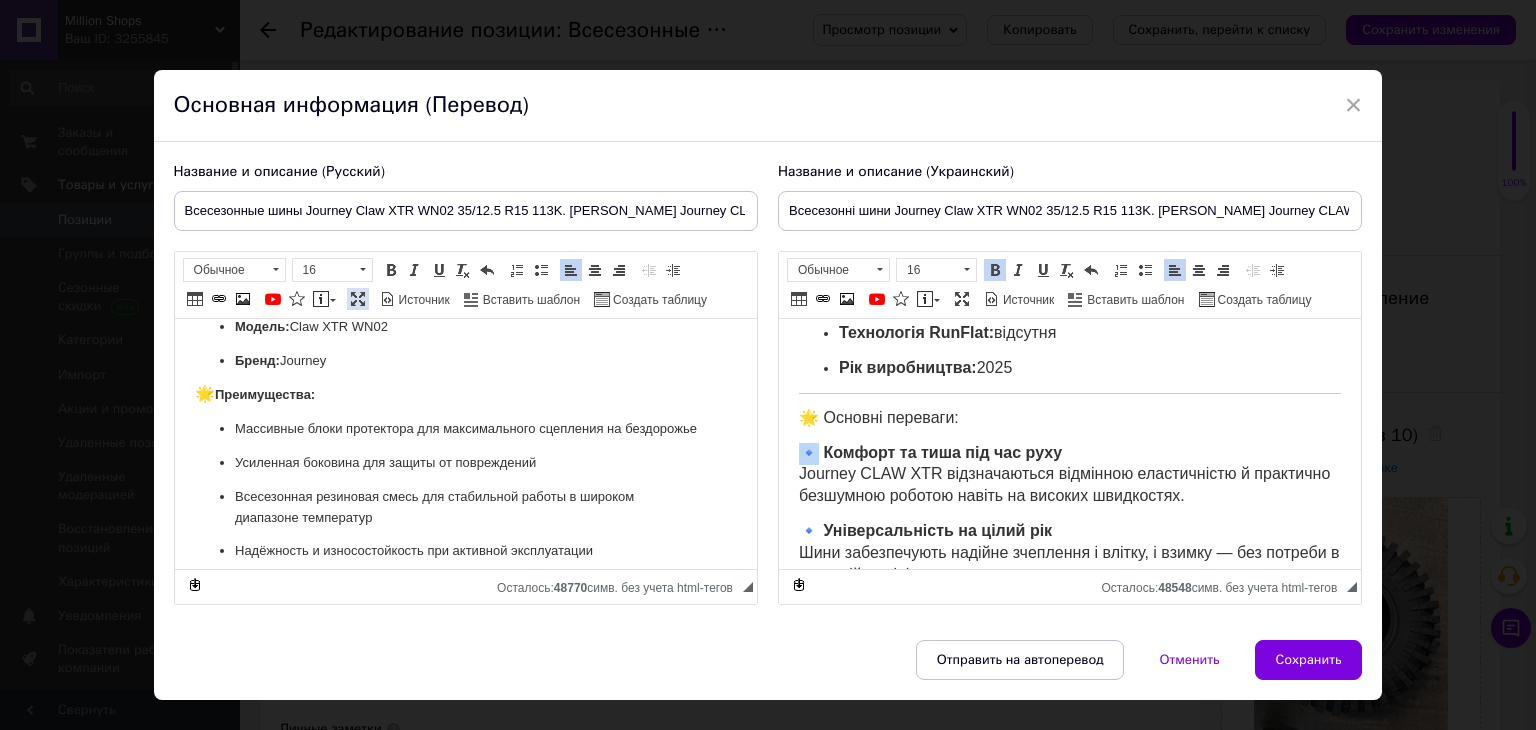 click at bounding box center [358, 299] 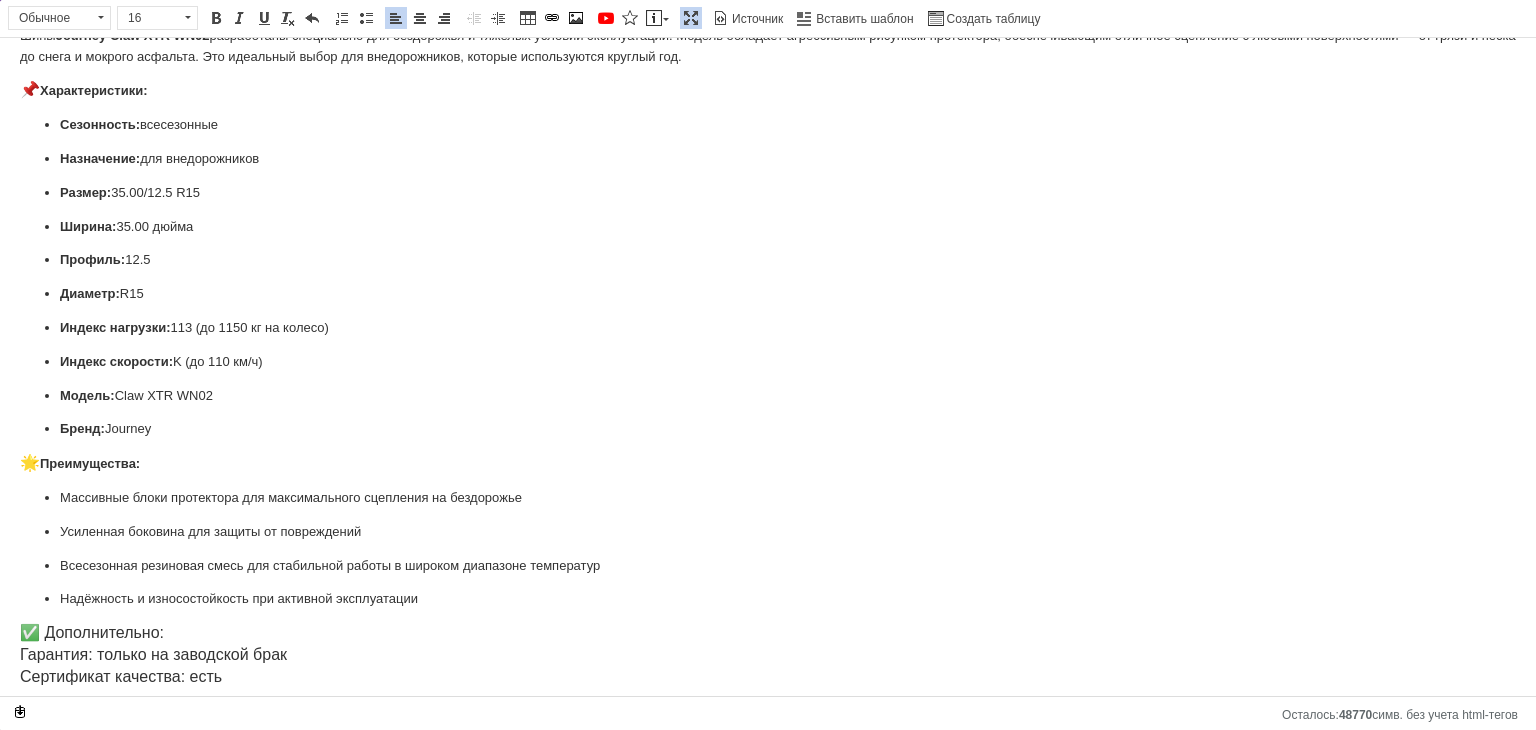 scroll, scrollTop: 112, scrollLeft: 0, axis: vertical 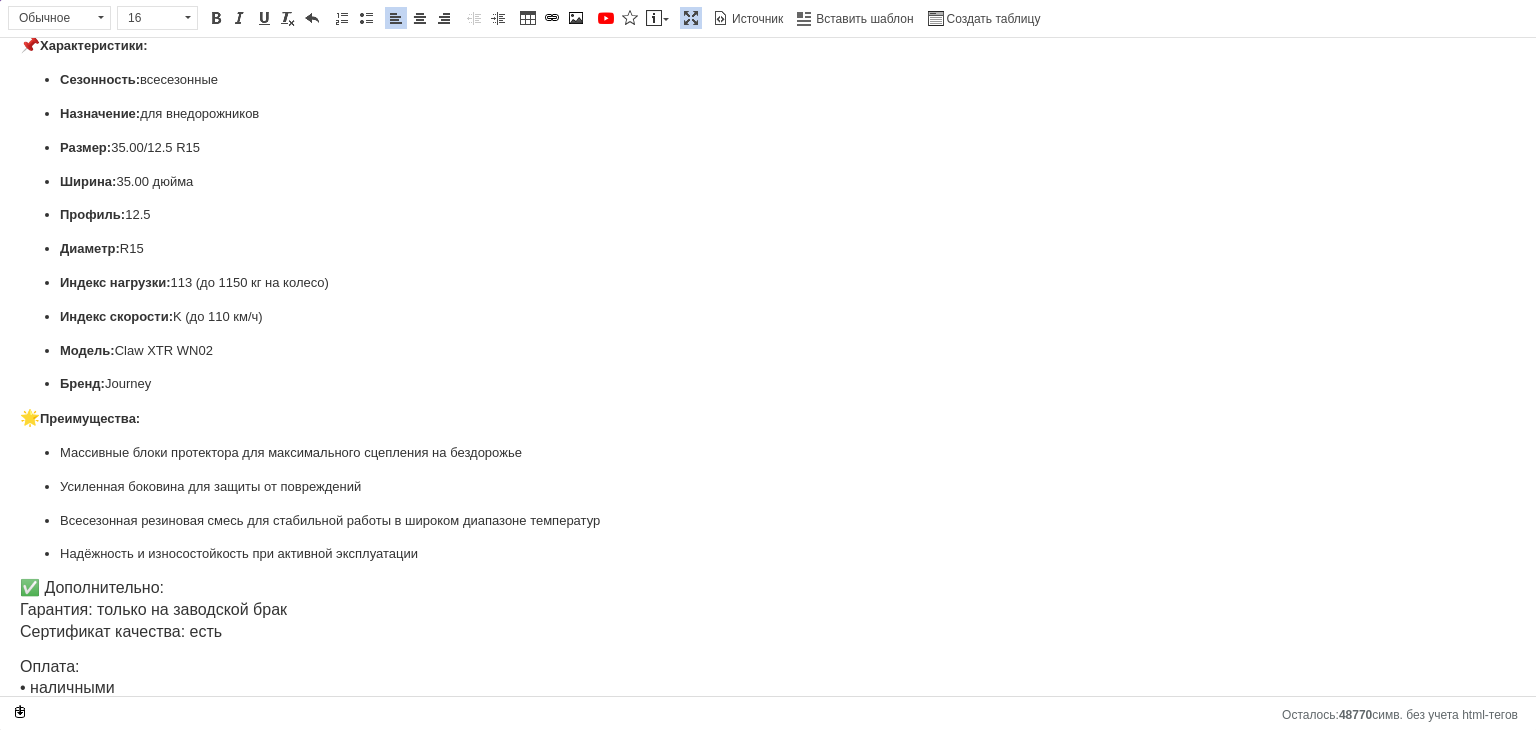 click on "Массивные блоки протектора для максимального сцепления на бездорожье Усиленная боковина для защиты от повреждений Всесезонная резиновая смесь для стабильной работы в широком диапазоне температур Надёжность и износостойкость при активной эксплуатации" at bounding box center (768, 504) 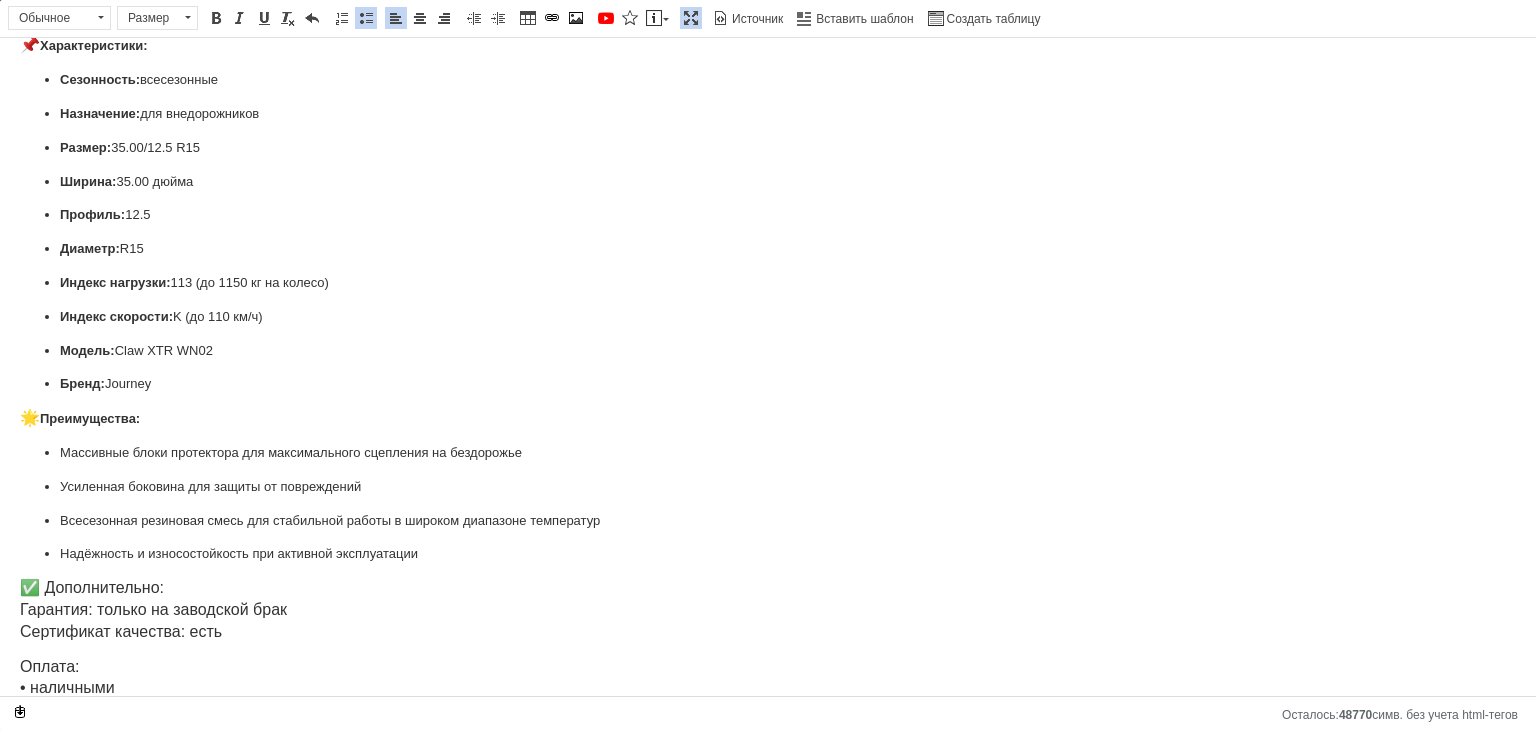 click on "Массивные блоки протектора для максимального сцепления на бездорожье Усиленная боковина для защиты от повреждений Всесезонная резиновая смесь для стабильной работы в широком диапазоне температур Надёжность и износостойкость при активной эксплуатации" at bounding box center [768, 504] 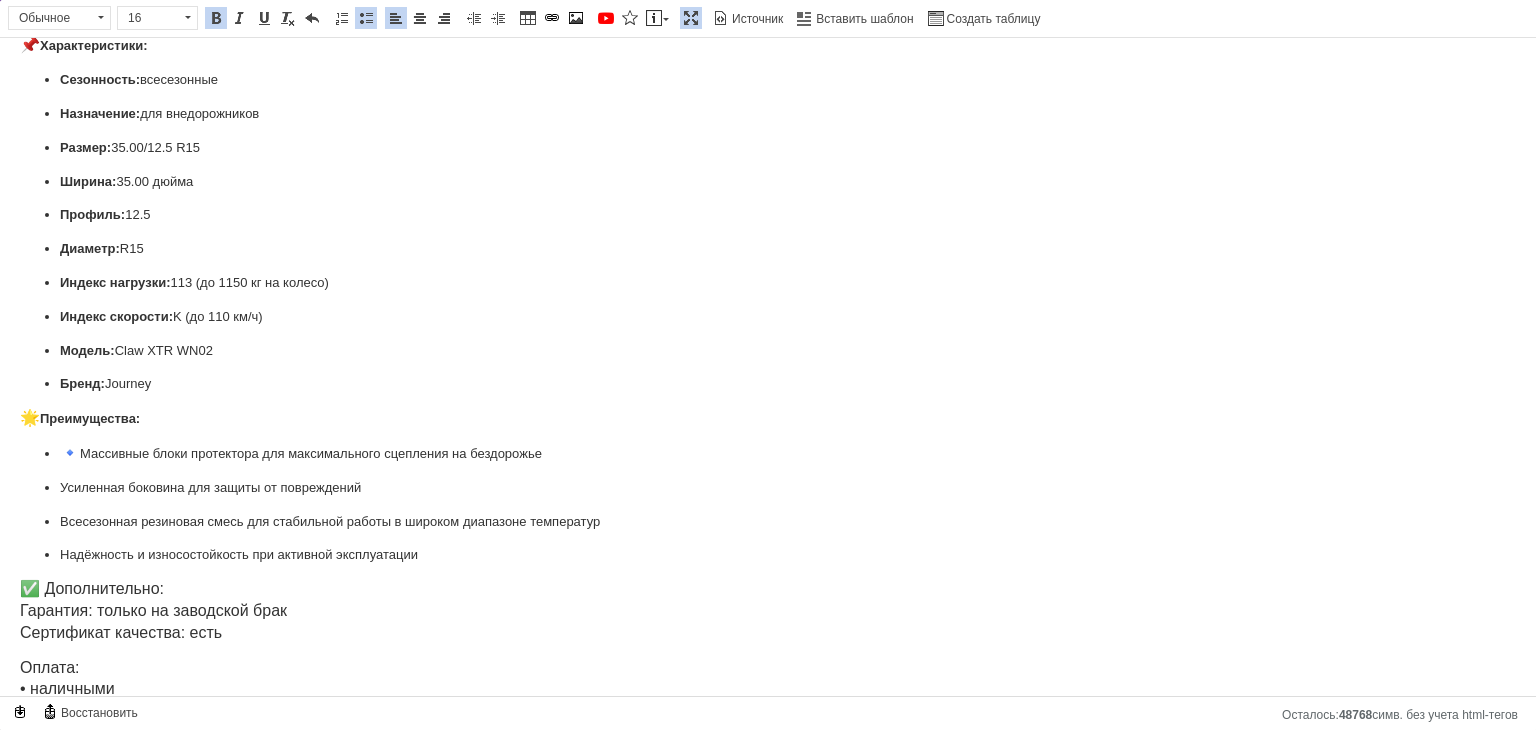 click on "🔹" at bounding box center [70, 452] 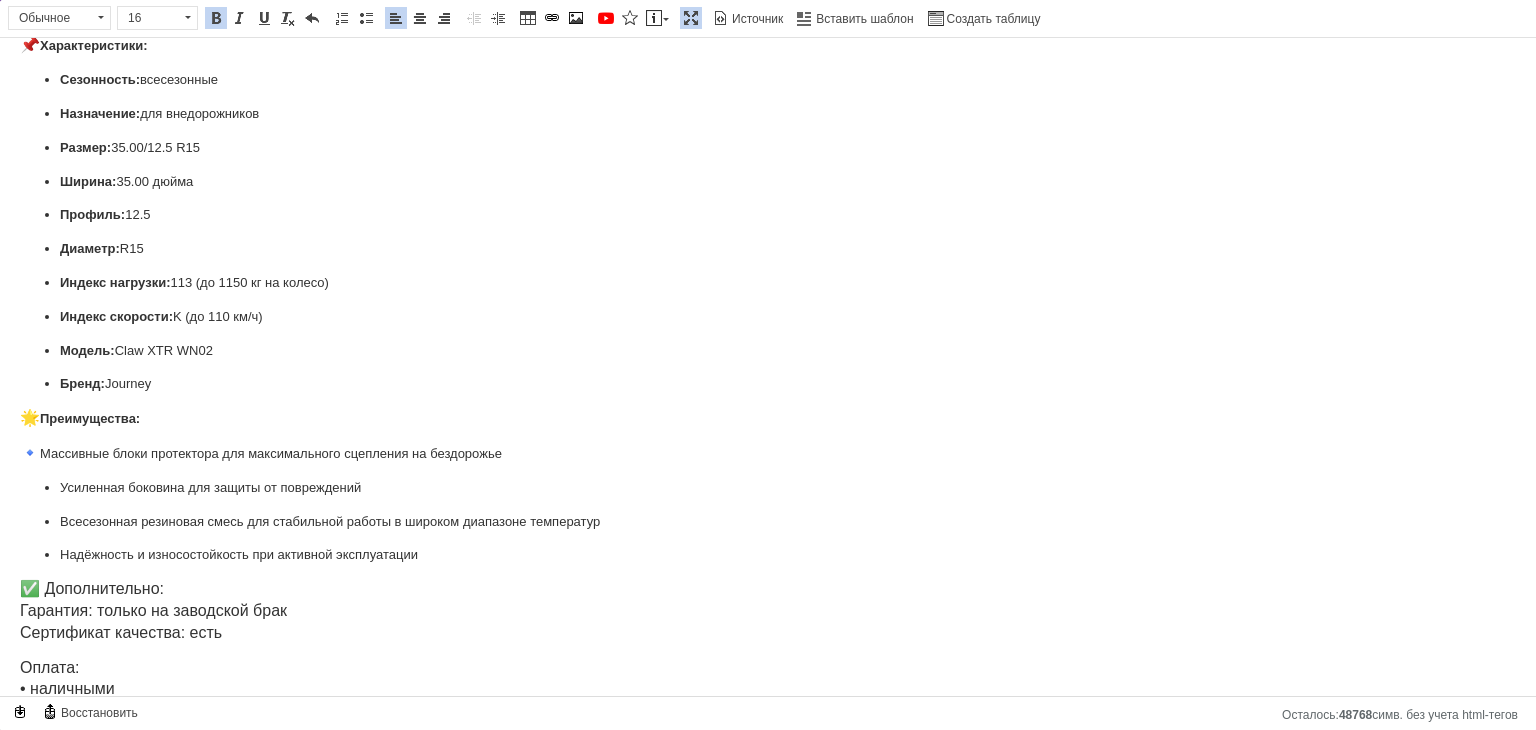 click on "Усиленная боковина для защиты от повреждений Всесезонная резиновая смесь для стабильной работы в широком диапазоне температур Надёжность и износостойкость при активной эксплуатации" at bounding box center (768, 522) 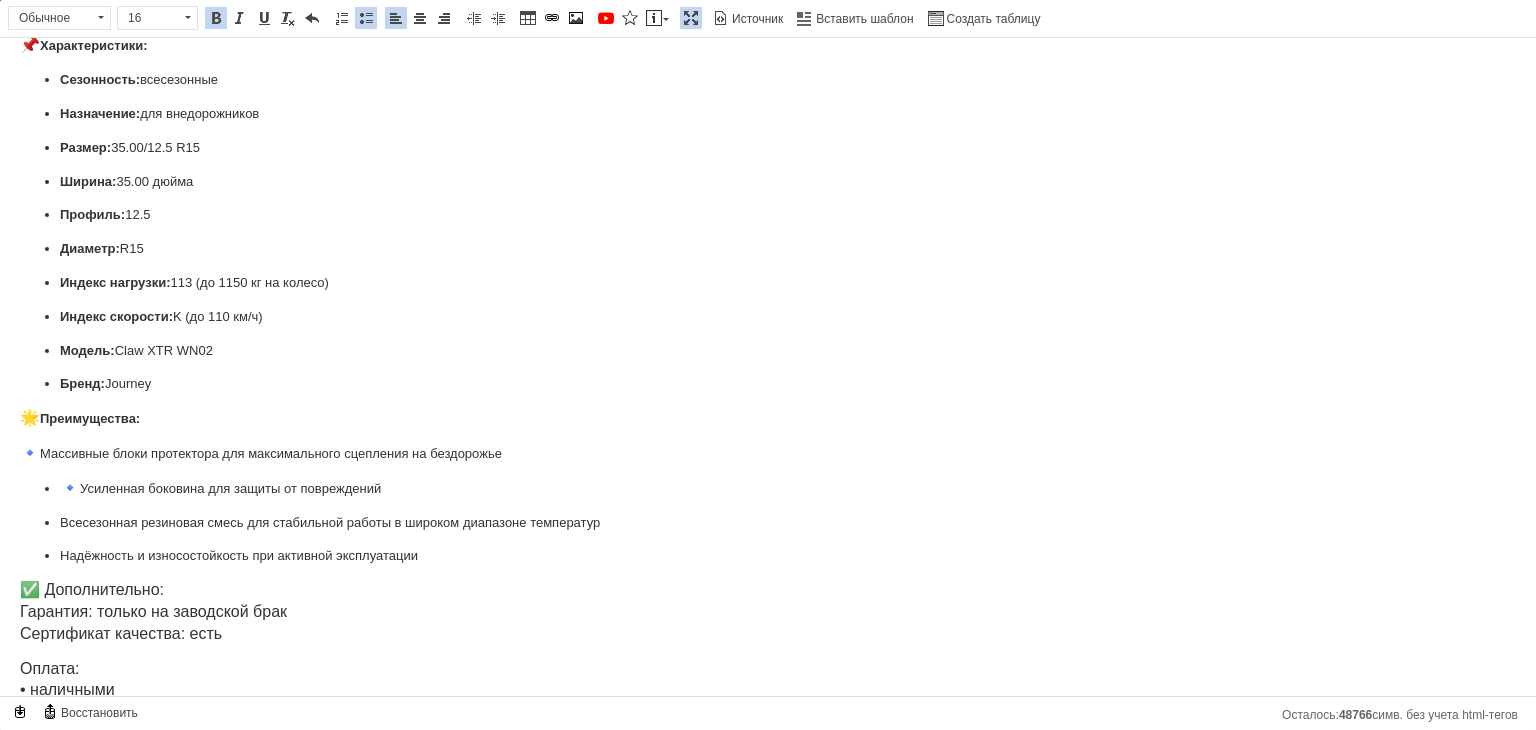 click on "🔹 Усиленная боковина для защиты от повреждений Всесезонная резиновая смесь для стабильной работы в широком диапазоне температур Надёжность и износостойкость при активной эксплуатации" at bounding box center (768, 522) 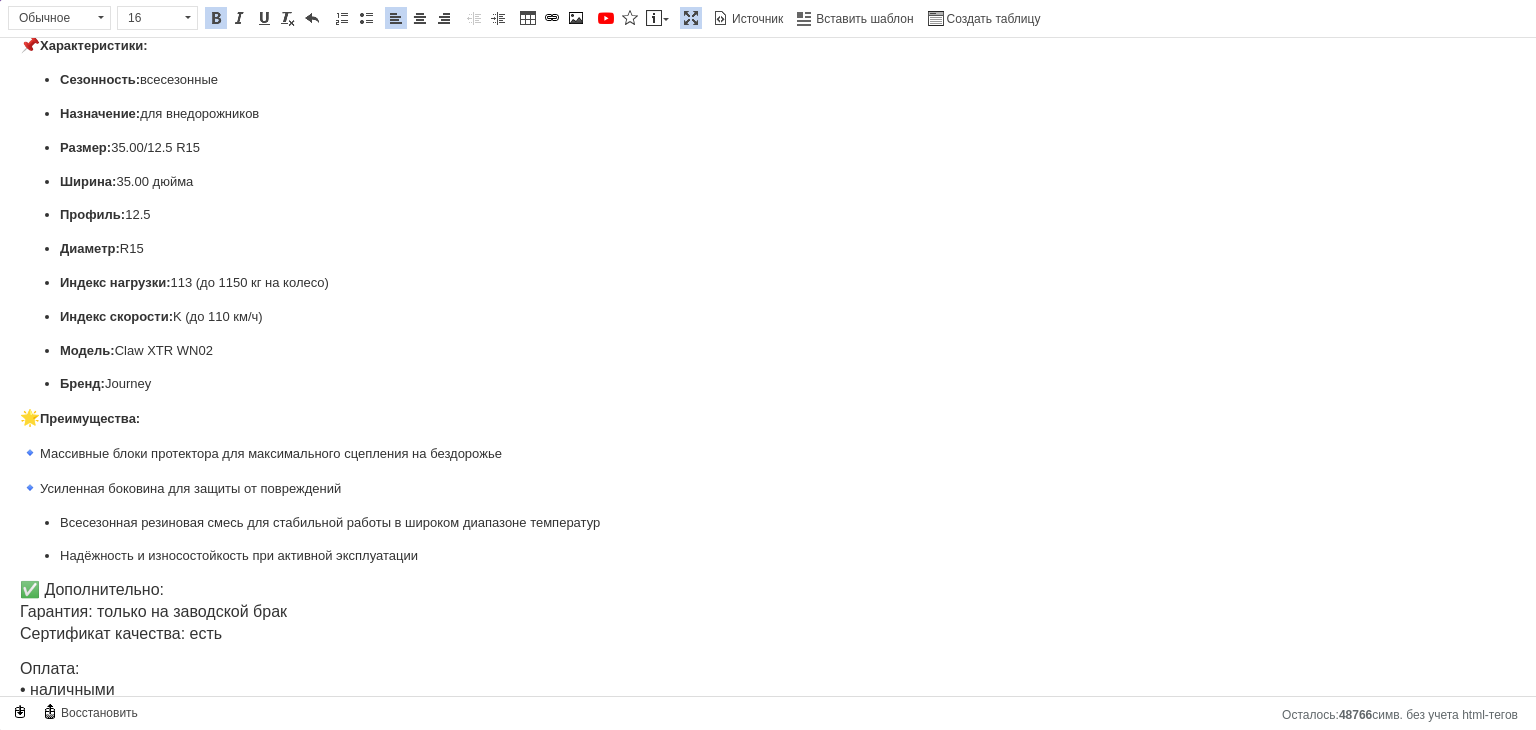 click on "Всесезонная резиновая смесь для стабильной работы в широком диапазоне температур" at bounding box center (768, 523) 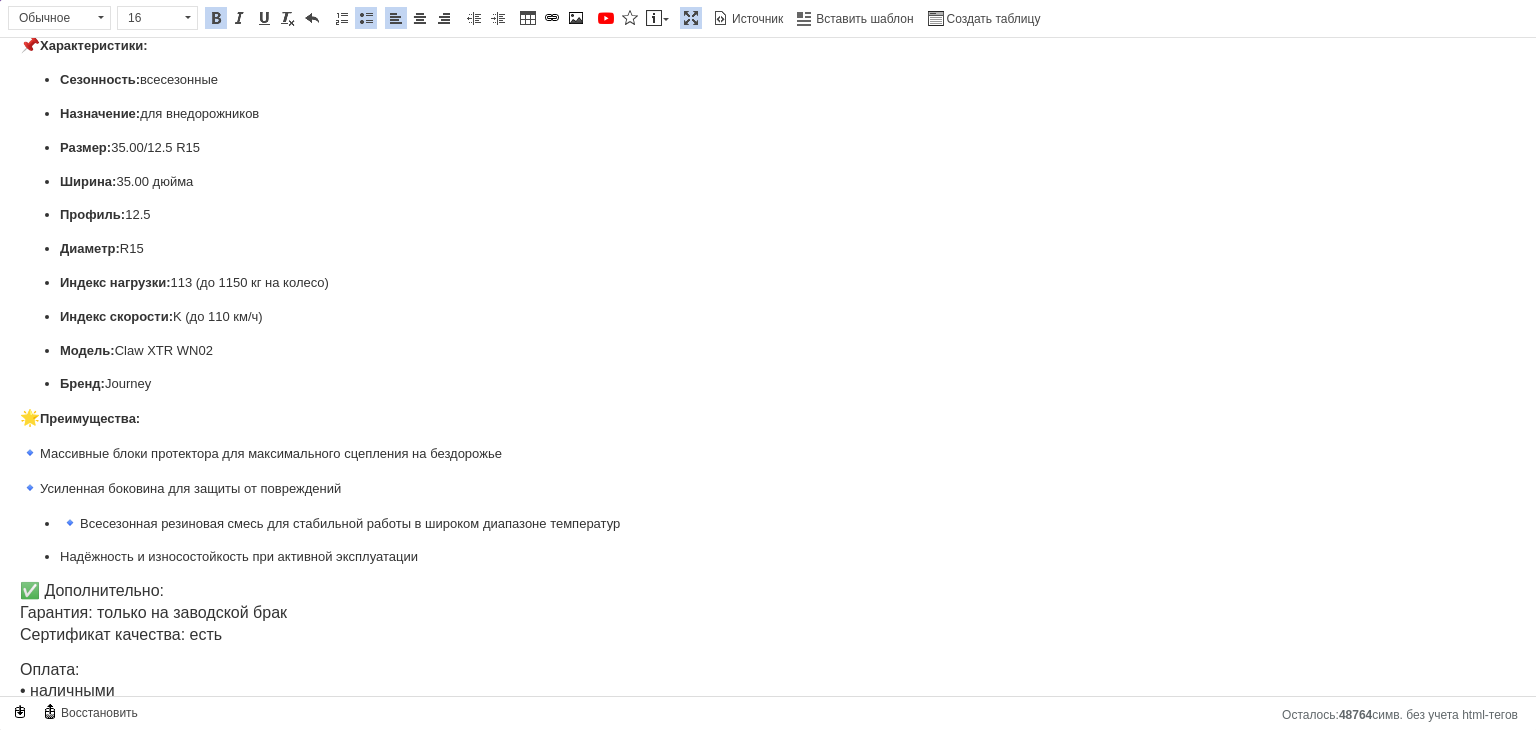 click on "🔹 Всесезонная резиновая смесь для стабильной работы в широком диапазоне температур Надёжность и износостойкость при активной эксплуатации" at bounding box center (768, 541) 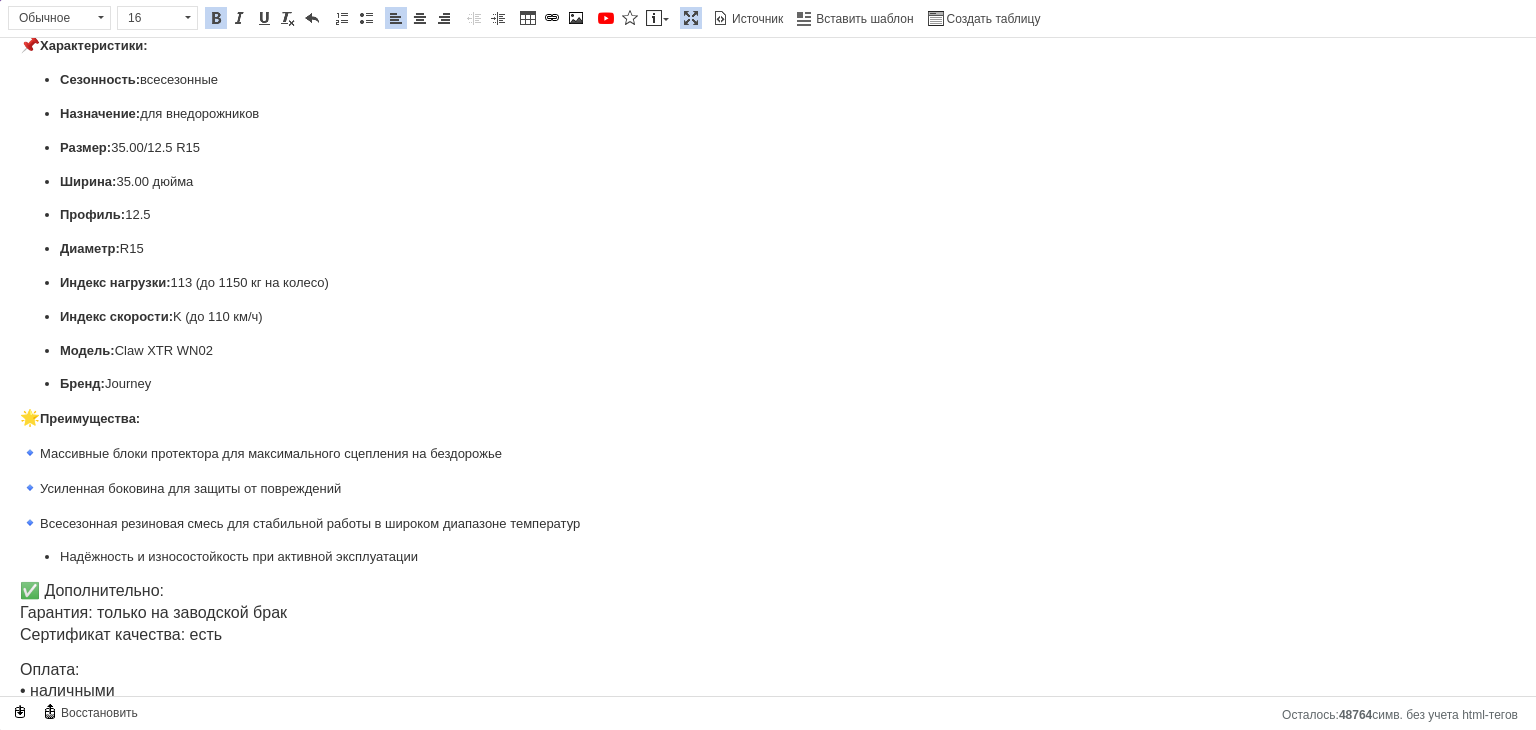 click on "Надёжность и износостойкость при активной эксплуатации" at bounding box center (768, 557) 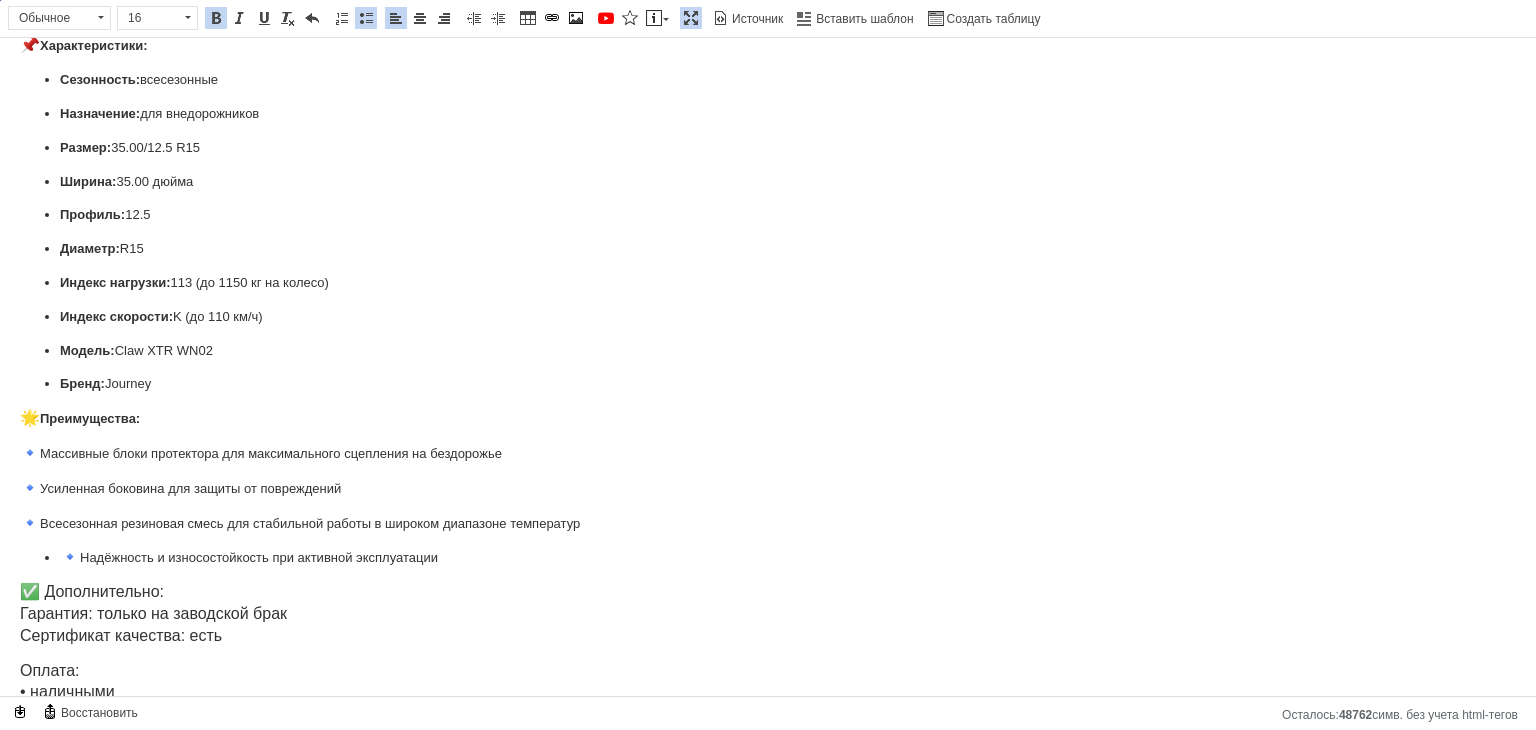click on "🔹" at bounding box center (70, 556) 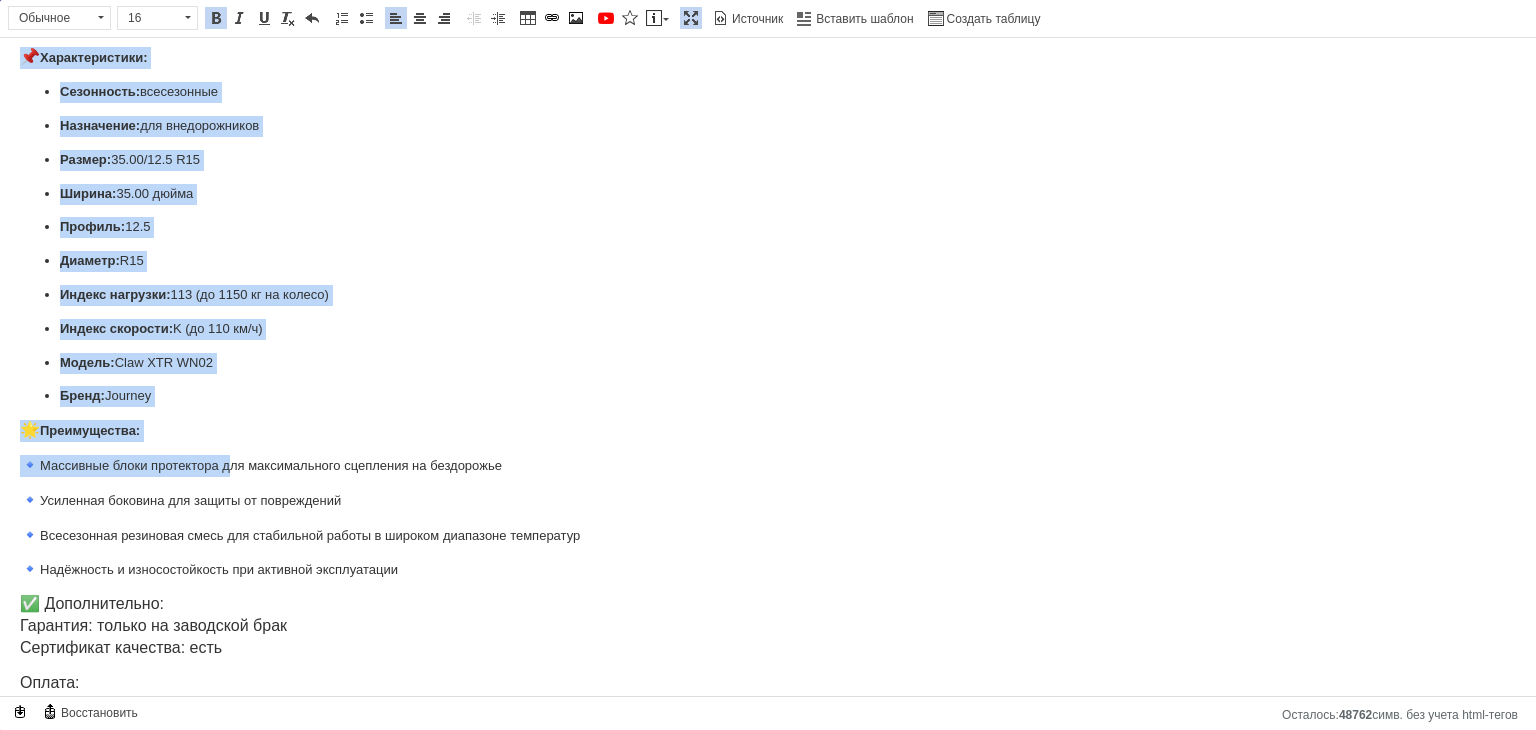 scroll, scrollTop: 215, scrollLeft: 0, axis: vertical 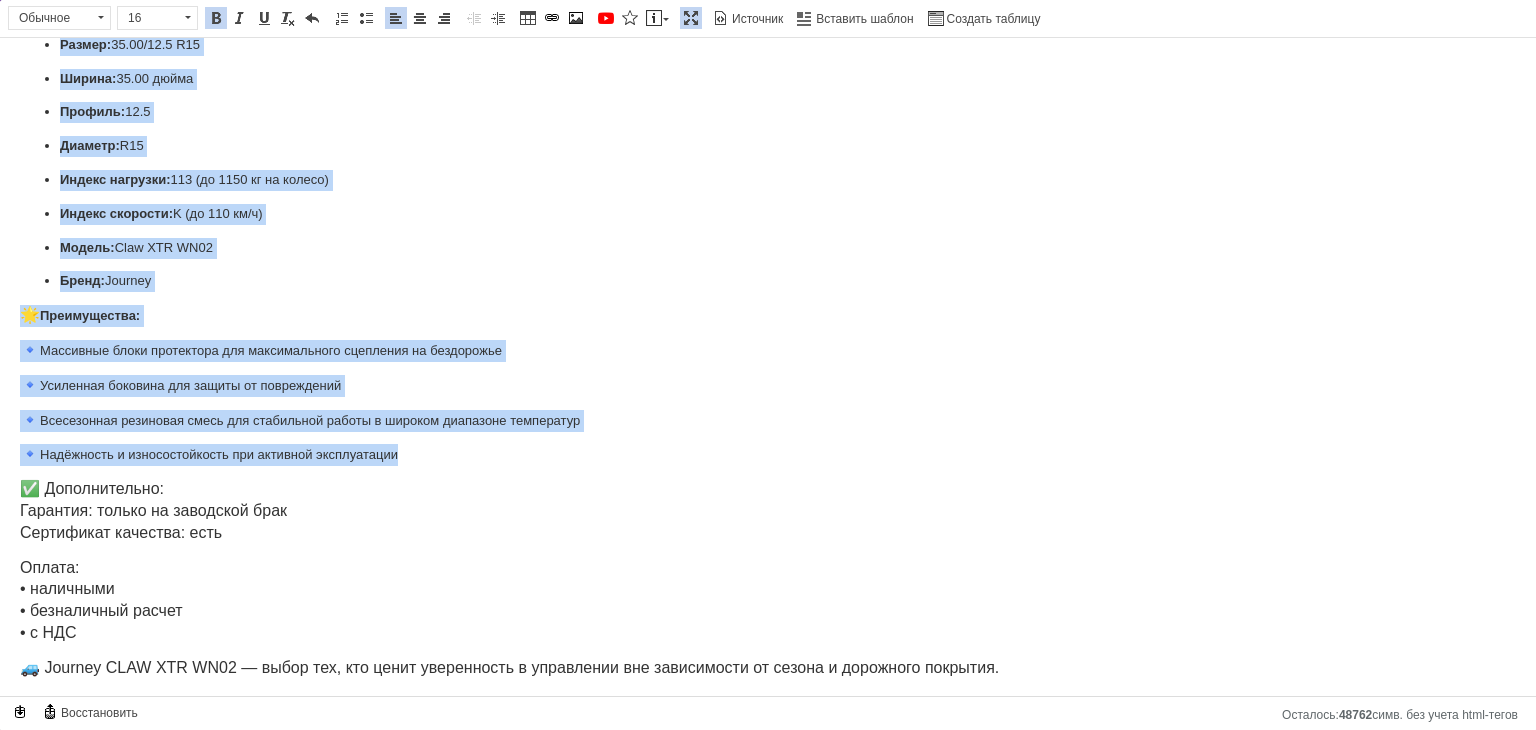 drag, startPoint x: 20, startPoint y: 66, endPoint x: 418, endPoint y: 456, distance: 557.2289 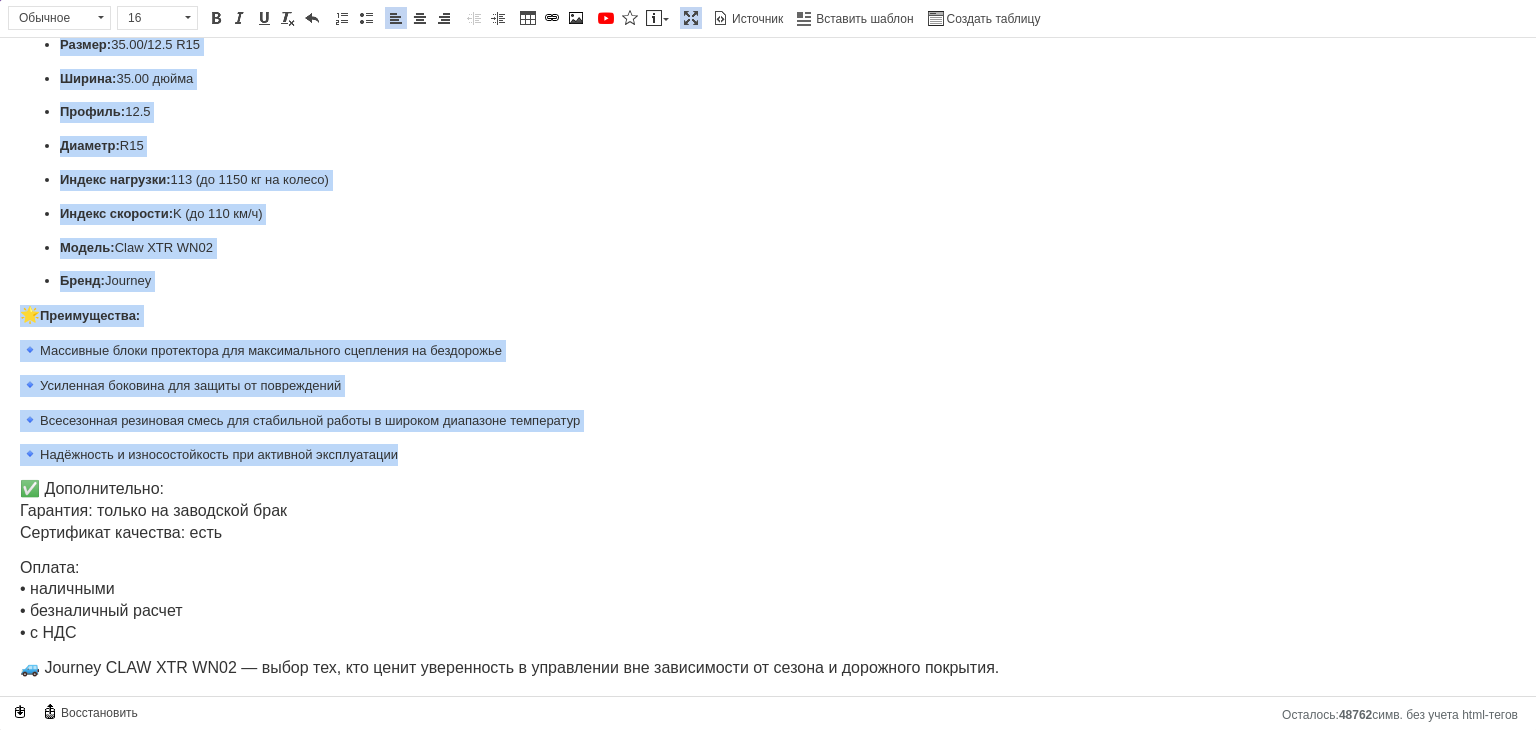 copy on "🛞 Loremipsumd sita Consect Adip ELI SE23 43/67.0 D73 917E — temporinci u laboreetdolo mag aliquaeni adminimveniam Quis  Nostrud Exer ULL LA87  nisialiquip exeacommod con duisauteir i reprehe volupta velitessecil. Fugiat nullapar excepteursi occaecat cupidatatn, proidentsuntcu quioffic deseruntm a idestl perspiciatisu — om isten e volup ac dolor l totamre aperiame. Ips quaeabill inven ver quasiarchitec, beataev dictaexplica nemoeni ips. 📌 Quiavoluptasas: Autoditfug:  consequuntu Magnidolor:  eos rationesequin Nequep:  72.95/20.7 Q44 Dolore:  38.15 adipi Numquam:  28.8 Eiusmod:  T10 Incidu magnamqu:  924 (et 5875 mi so nobise) Optioc nihilimp:  Q (pl 452 fa/p) Assume:  Repe TEM AU62 Quibu:  Officii 🌟 Debitisrerum: 🔹 Necessita saepe evenietvol rep recusandaeita earumhict sa delectusre 🔹 Voluptati maioresa per dolori as repellatmin 🔹 Nostrumexer ullamcorp susci lab aliquidcom conseq q maximem molestiae harumquide 🔹 Rerumfacil e distinctionamli tem cumsolut nobiseligend..." 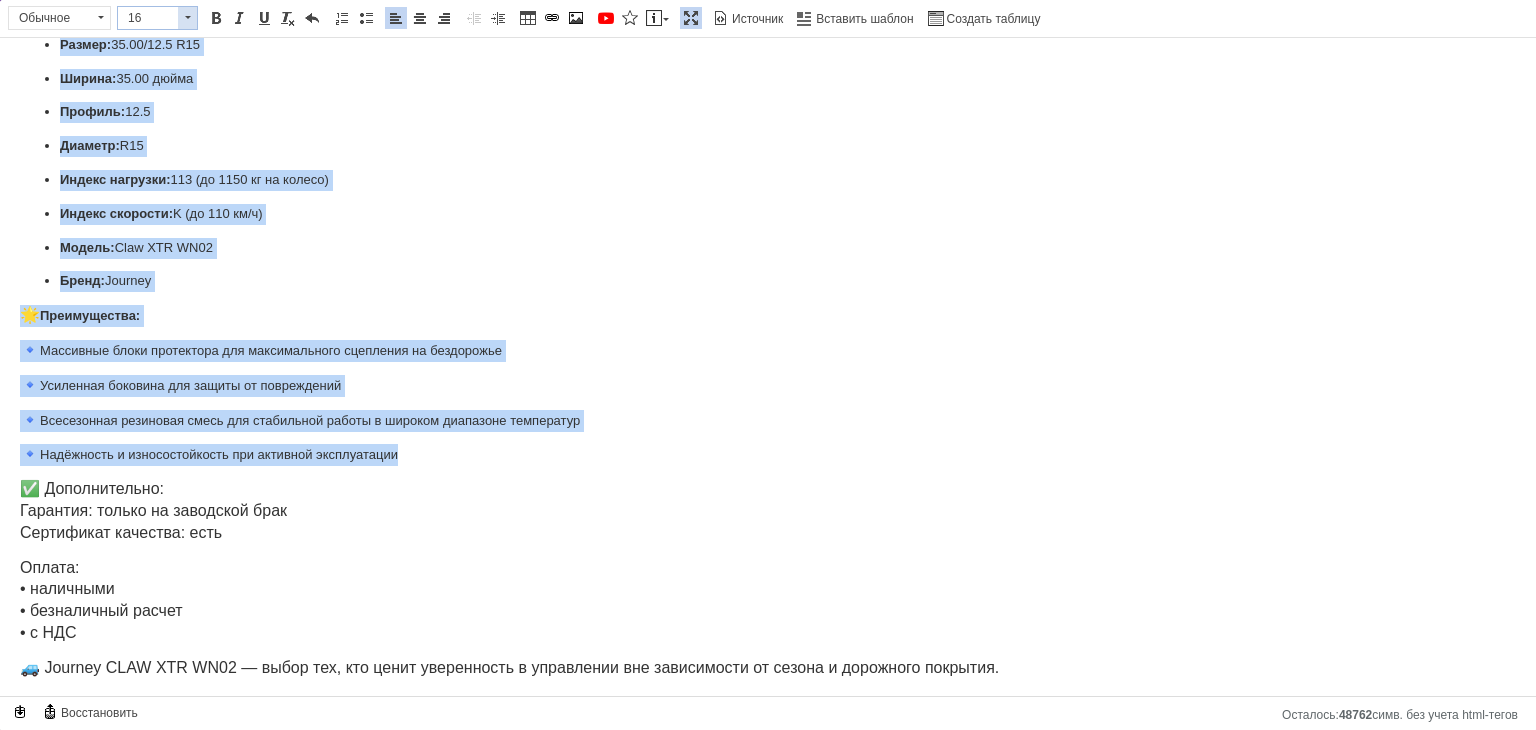 click at bounding box center (187, 18) 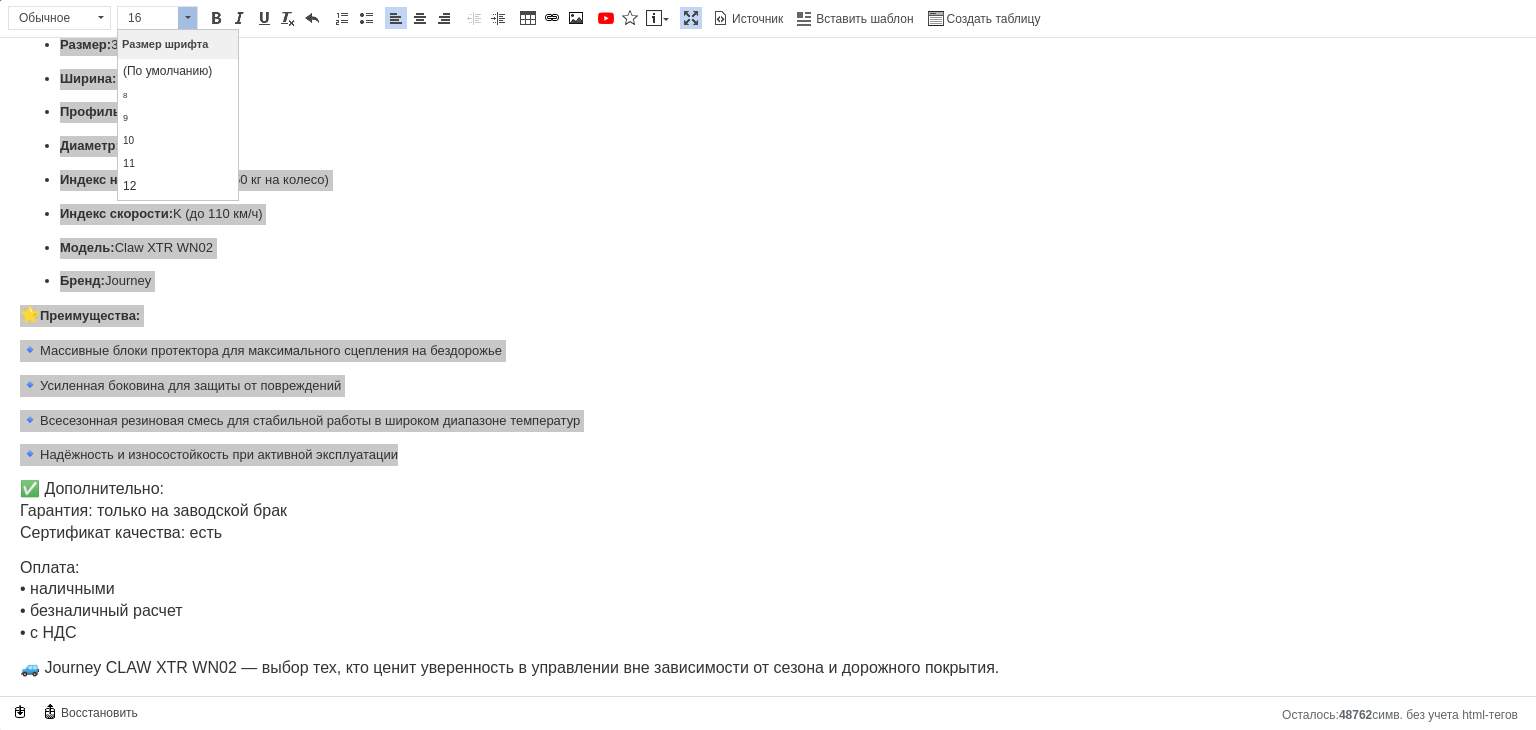 scroll, scrollTop: 120, scrollLeft: 0, axis: vertical 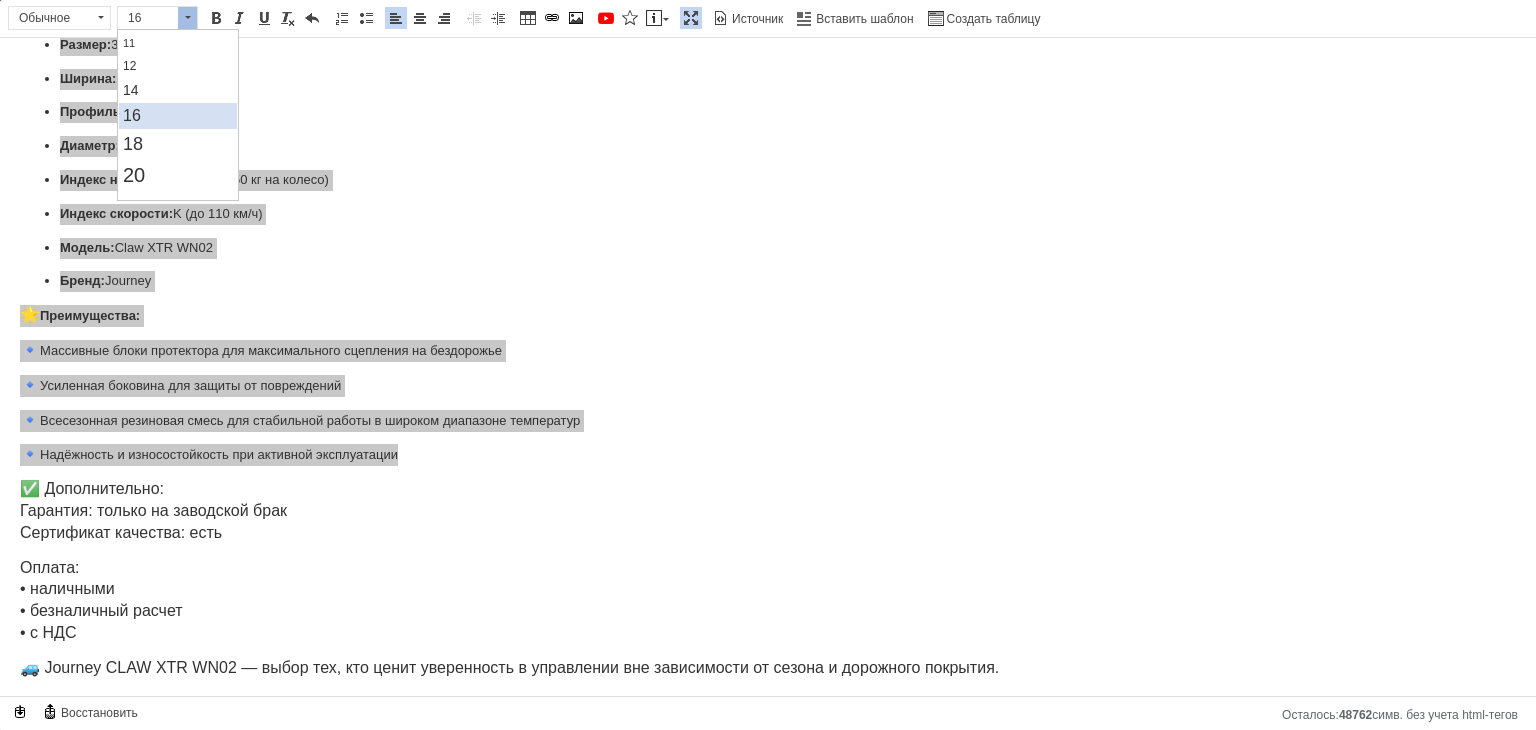 click on "16" at bounding box center [177, 116] 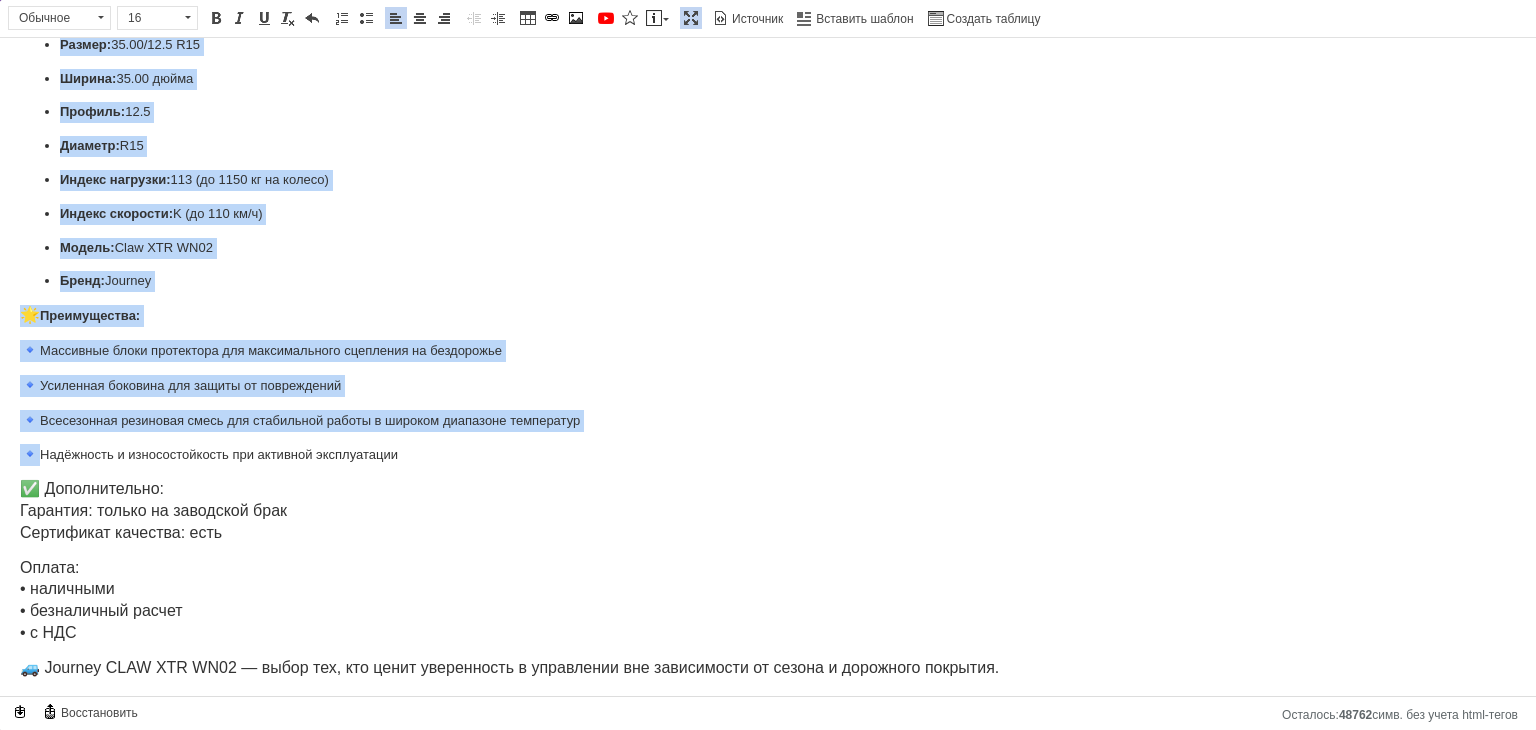 scroll, scrollTop: 0, scrollLeft: 0, axis: both 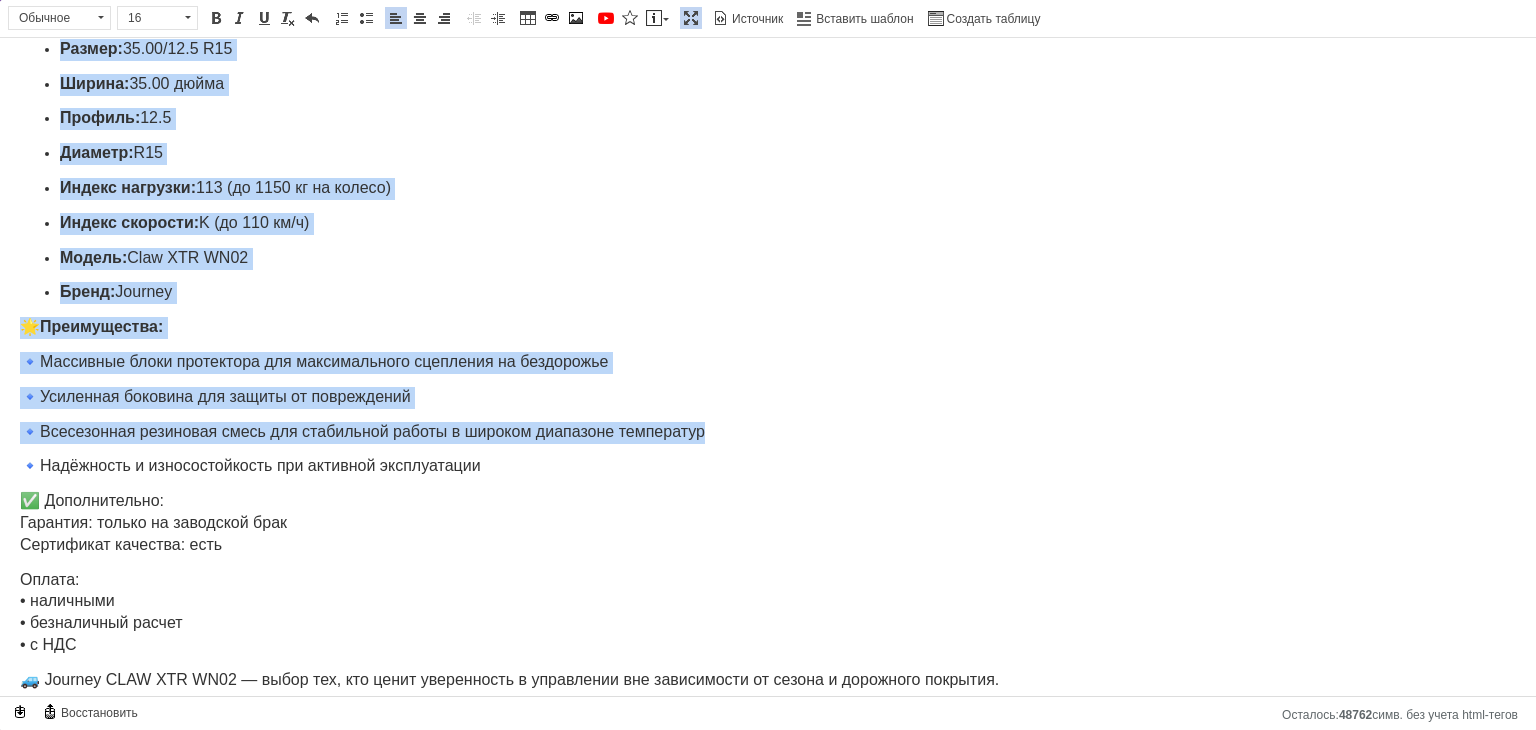 click on "Индекс нагрузки:  113 (до 1150 кг на колесо)" at bounding box center (768, 189) 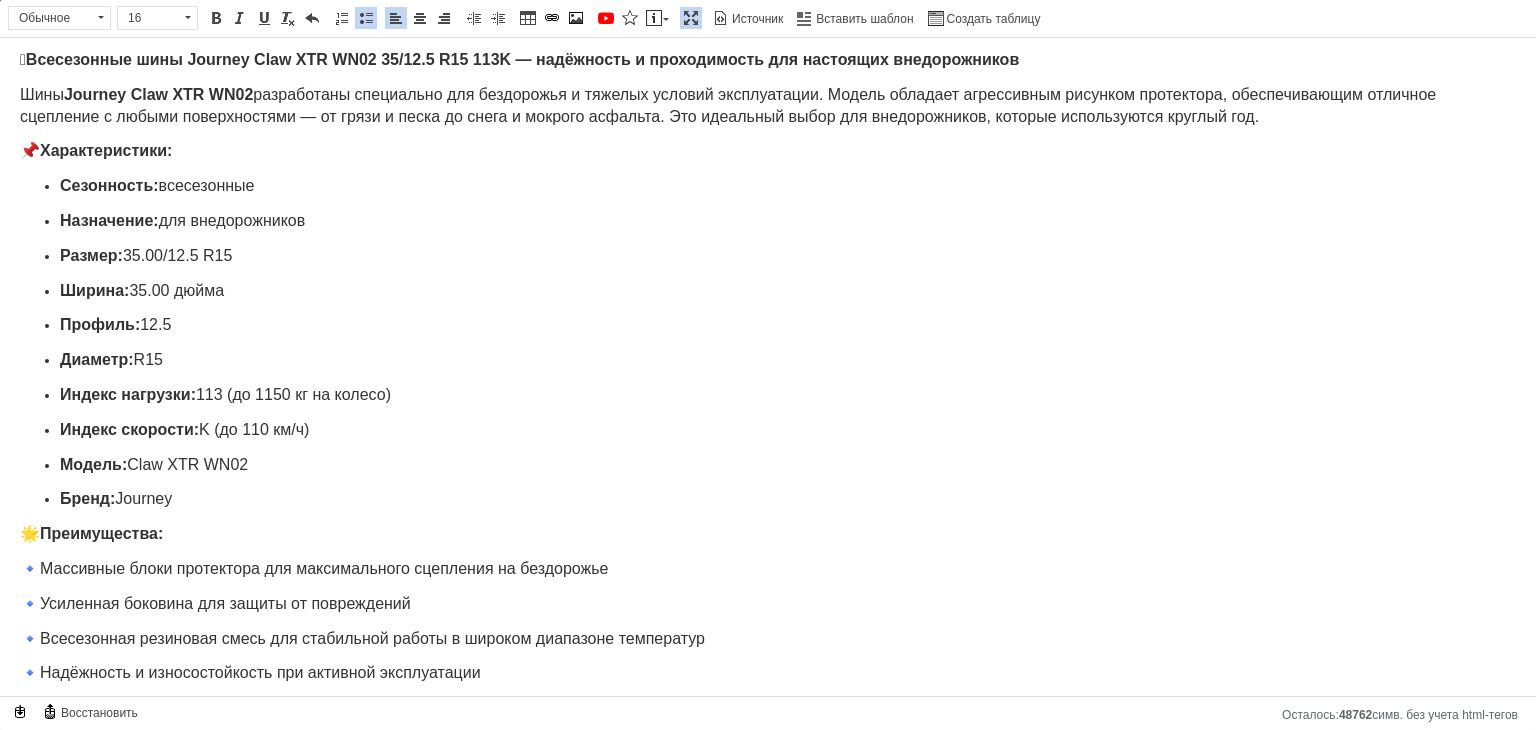 scroll, scrollTop: 0, scrollLeft: 0, axis: both 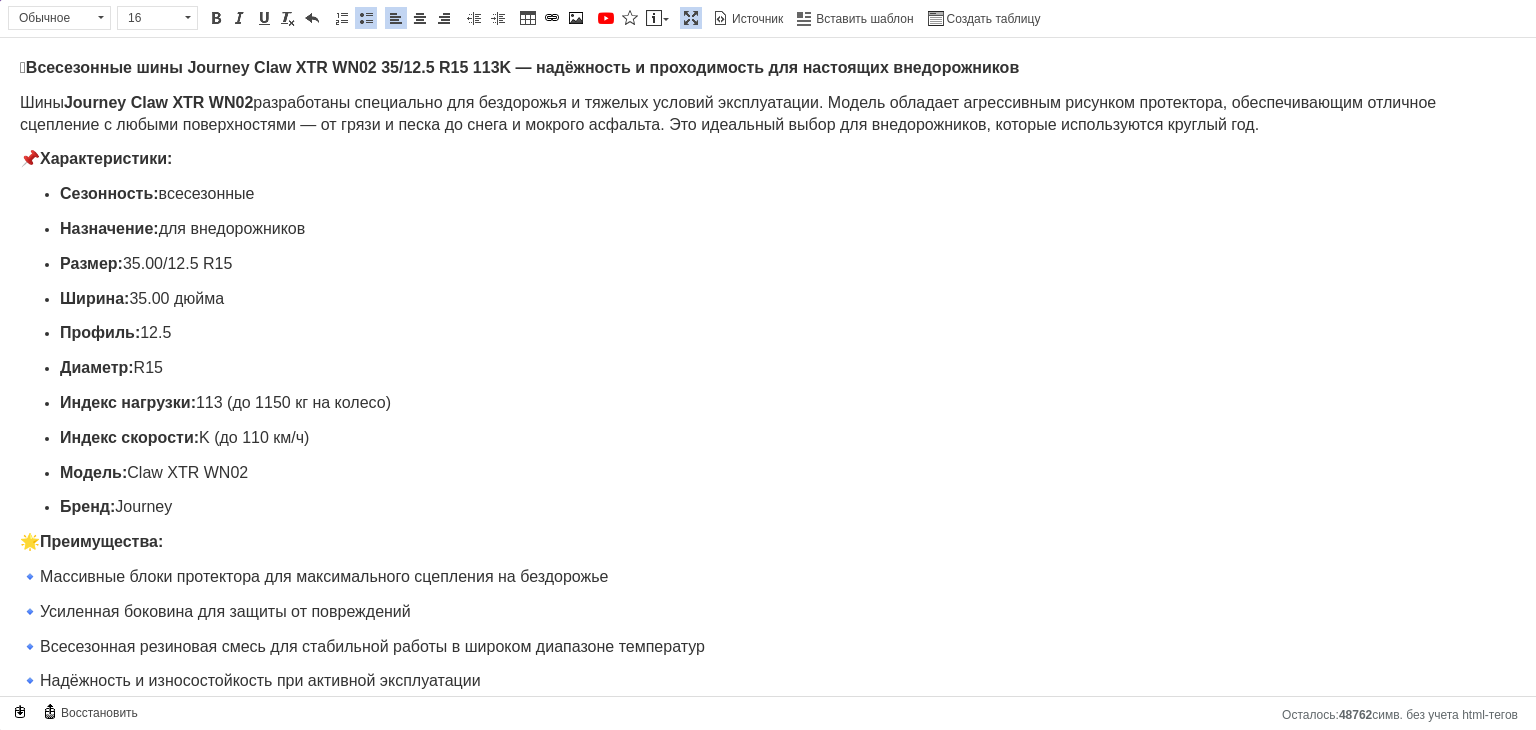 click at bounding box center (691, 18) 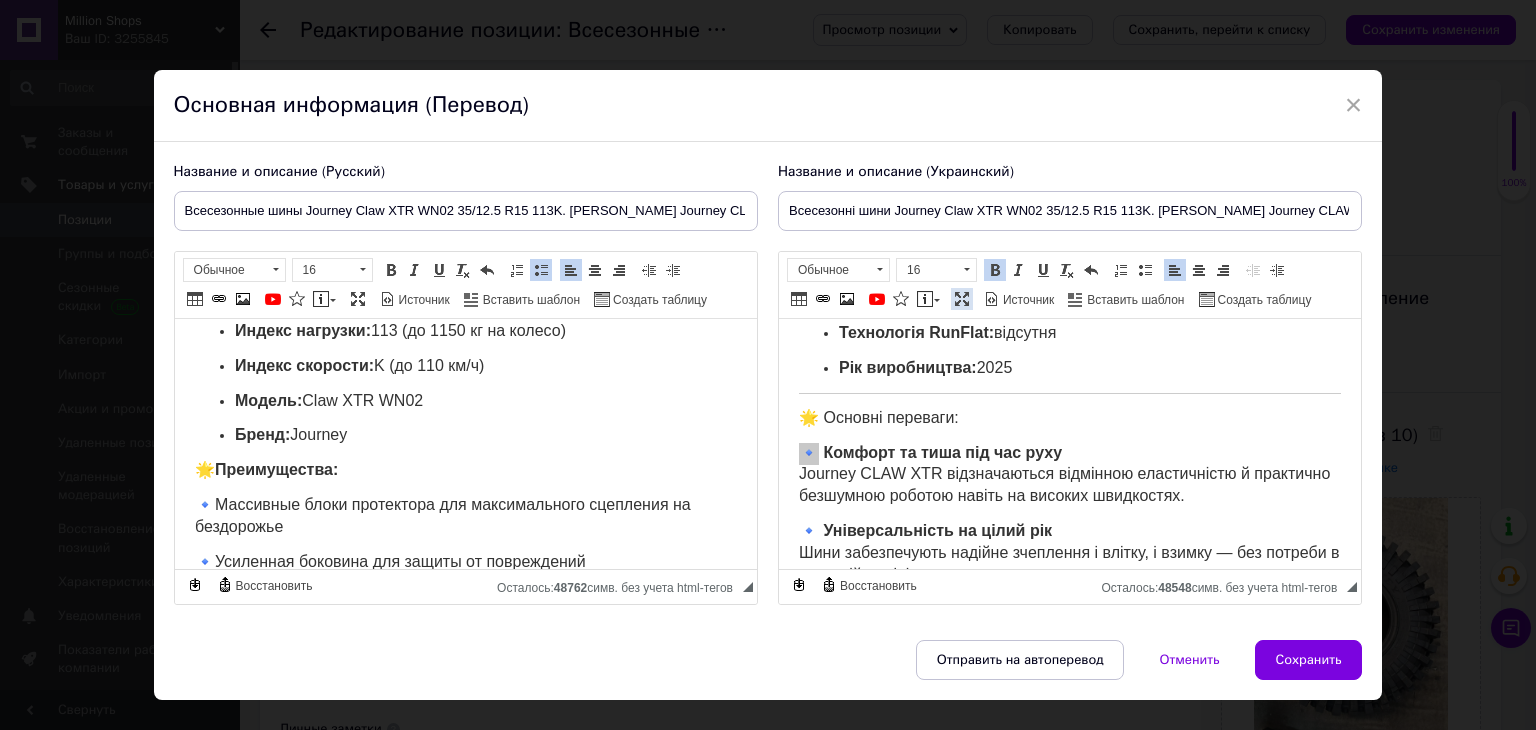 drag, startPoint x: 956, startPoint y: 301, endPoint x: 950, endPoint y: 262, distance: 39.45884 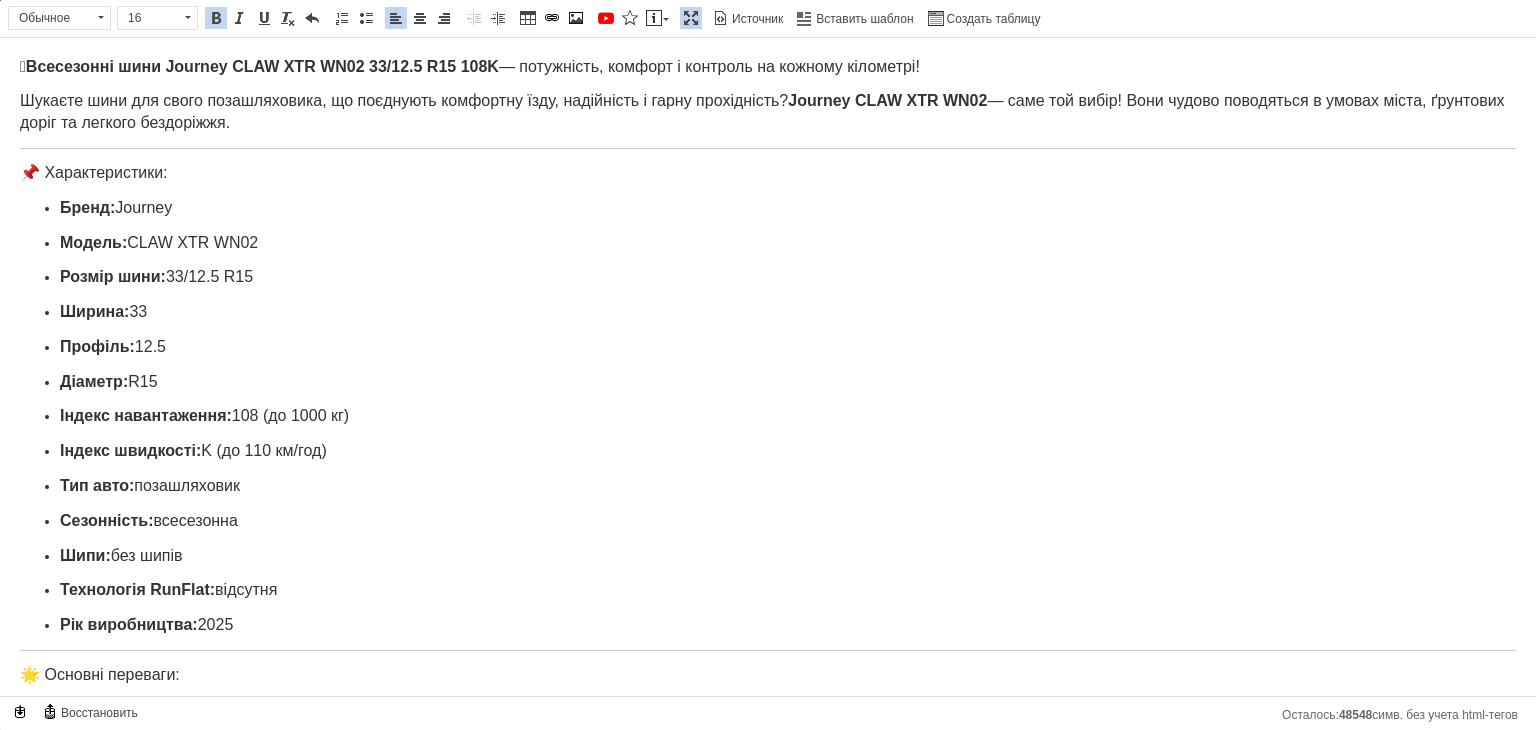 scroll, scrollTop: 0, scrollLeft: 0, axis: both 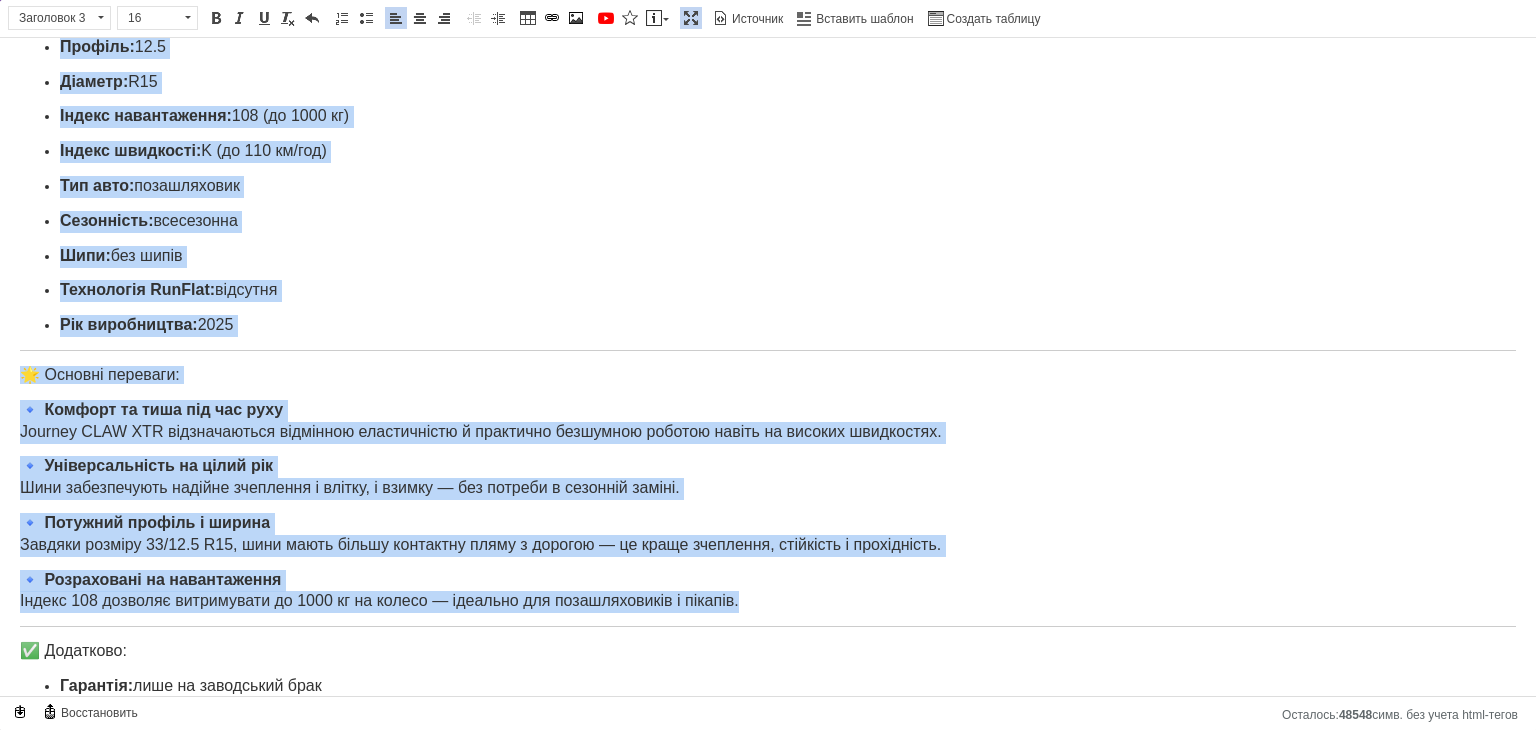 drag, startPoint x: 8, startPoint y: 60, endPoint x: 780, endPoint y: 604, distance: 944.41516 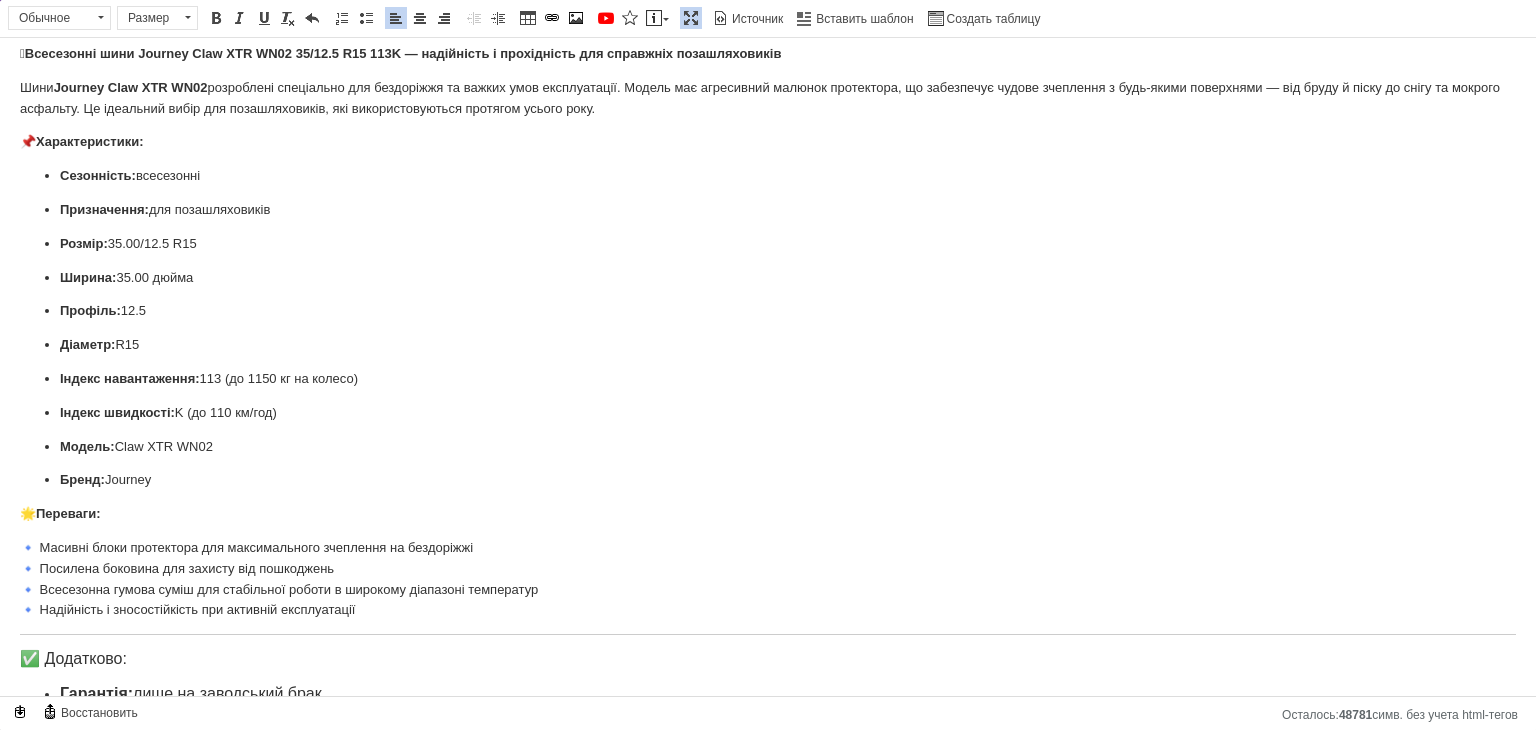 scroll, scrollTop: 0, scrollLeft: 0, axis: both 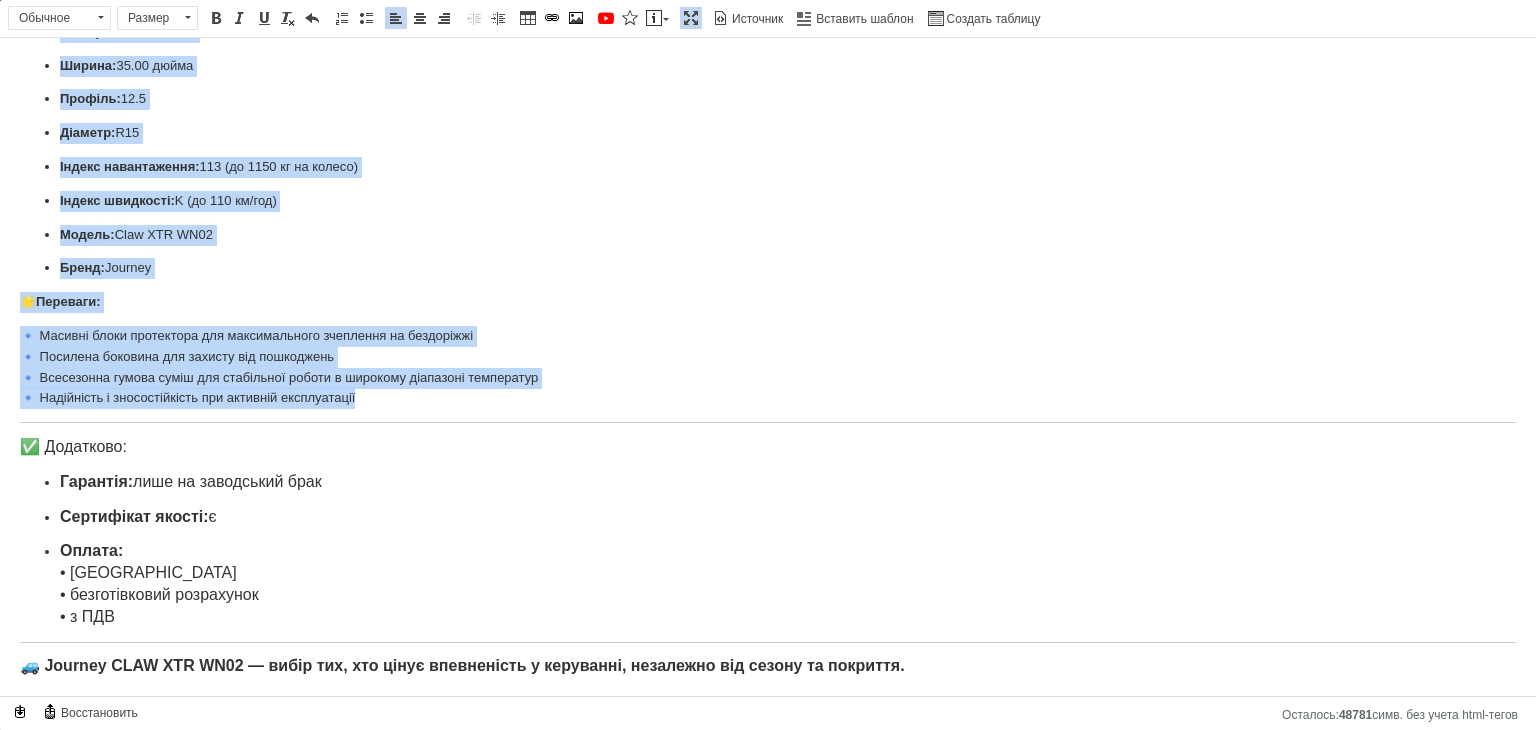 drag, startPoint x: 8, startPoint y: 71, endPoint x: 464, endPoint y: 408, distance: 567.0141 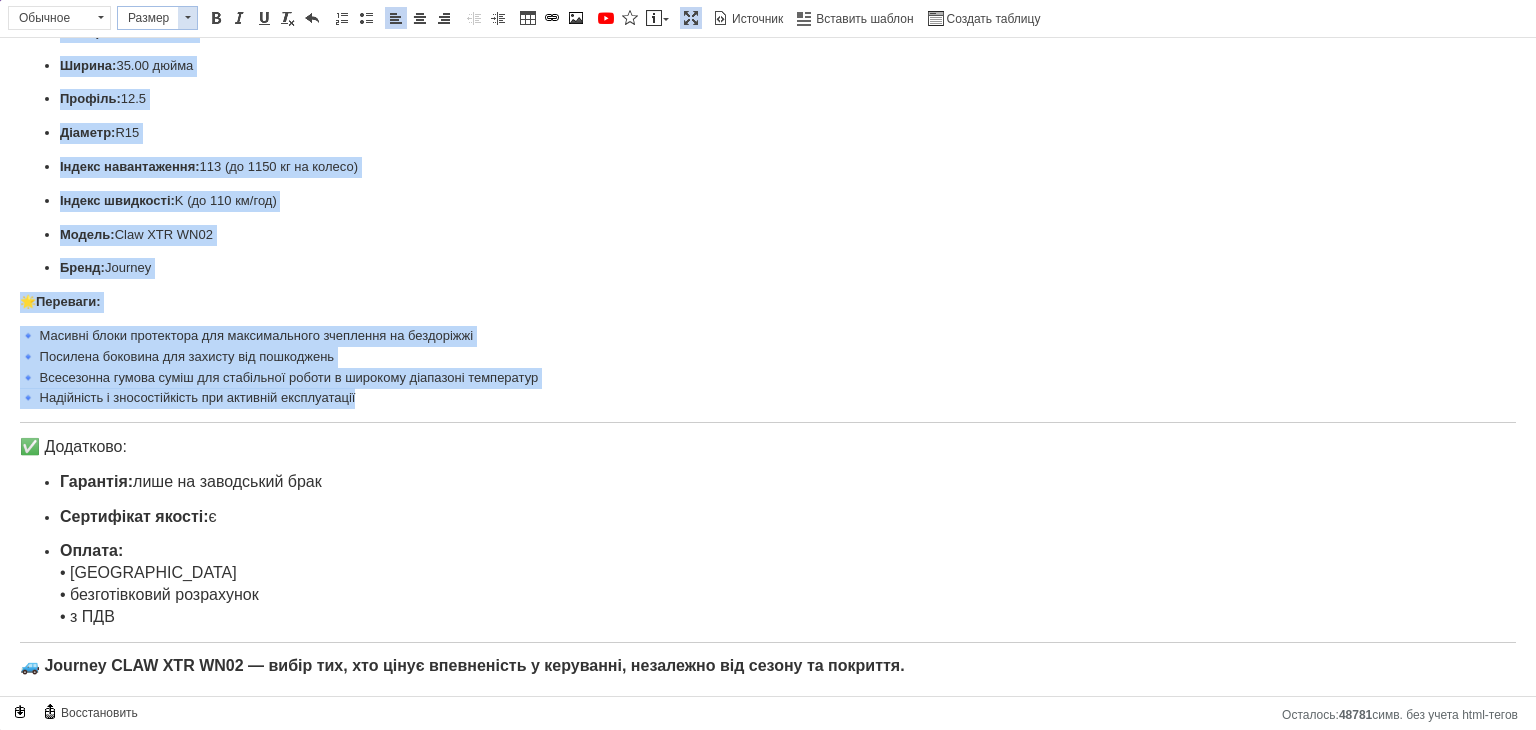 click at bounding box center (187, 18) 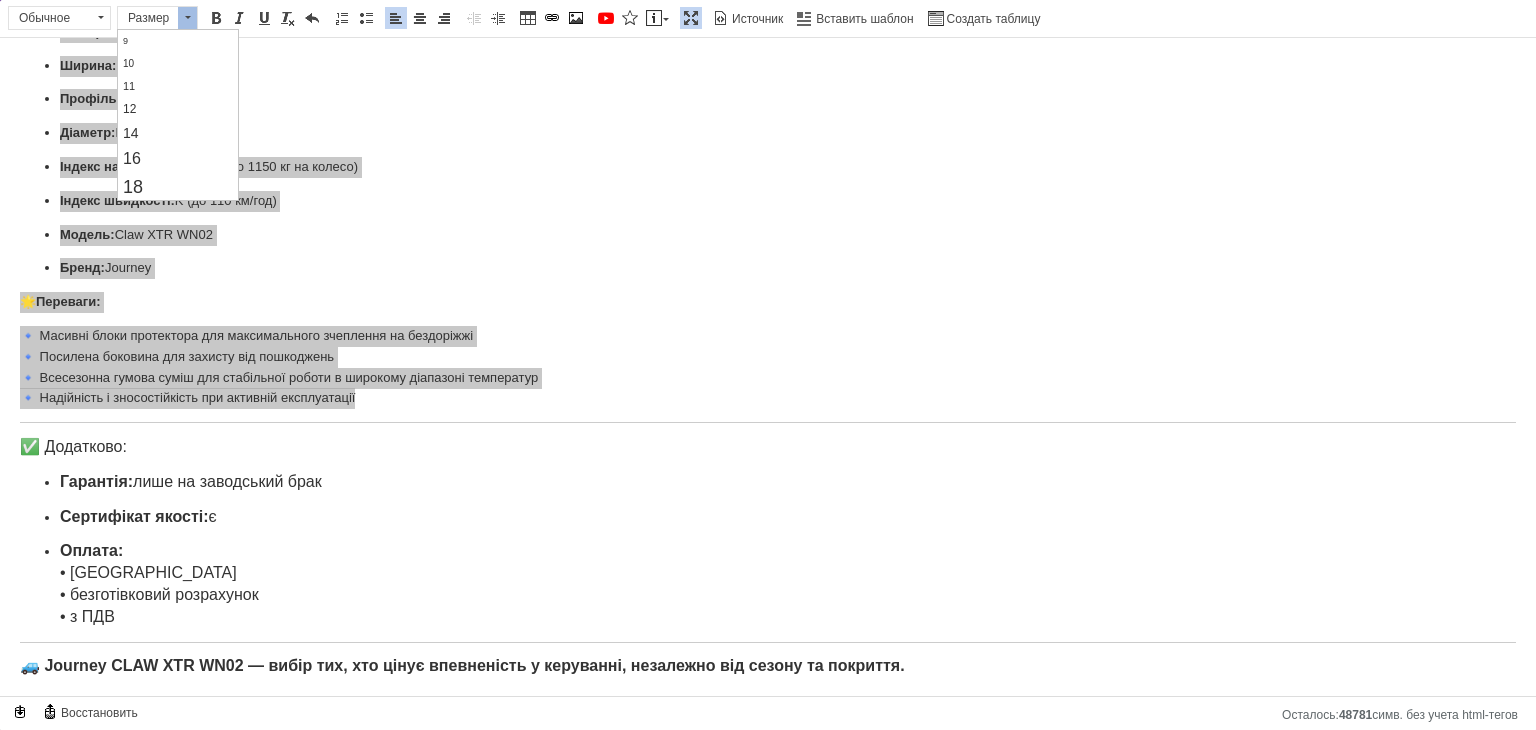 scroll, scrollTop: 200, scrollLeft: 0, axis: vertical 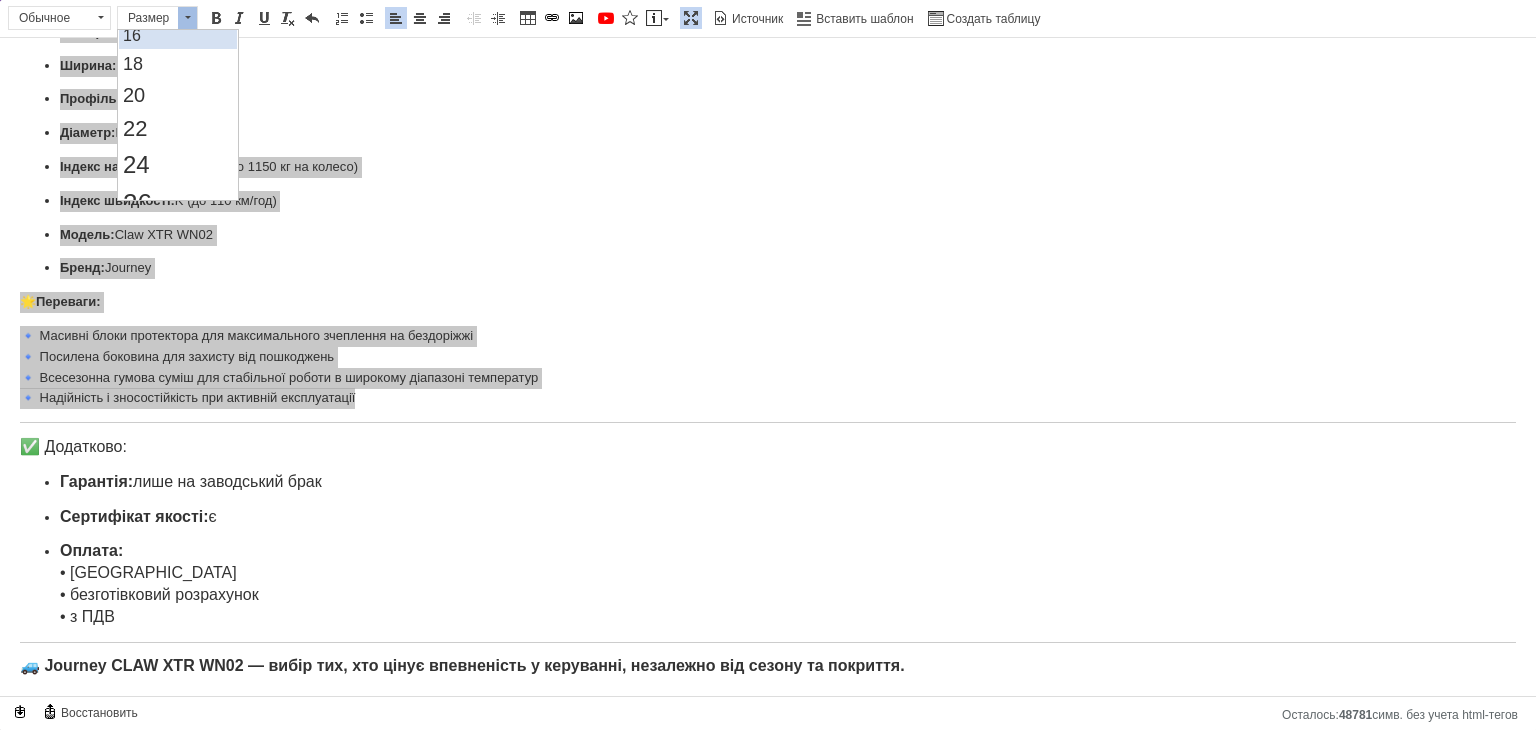 click on "16" at bounding box center [177, 36] 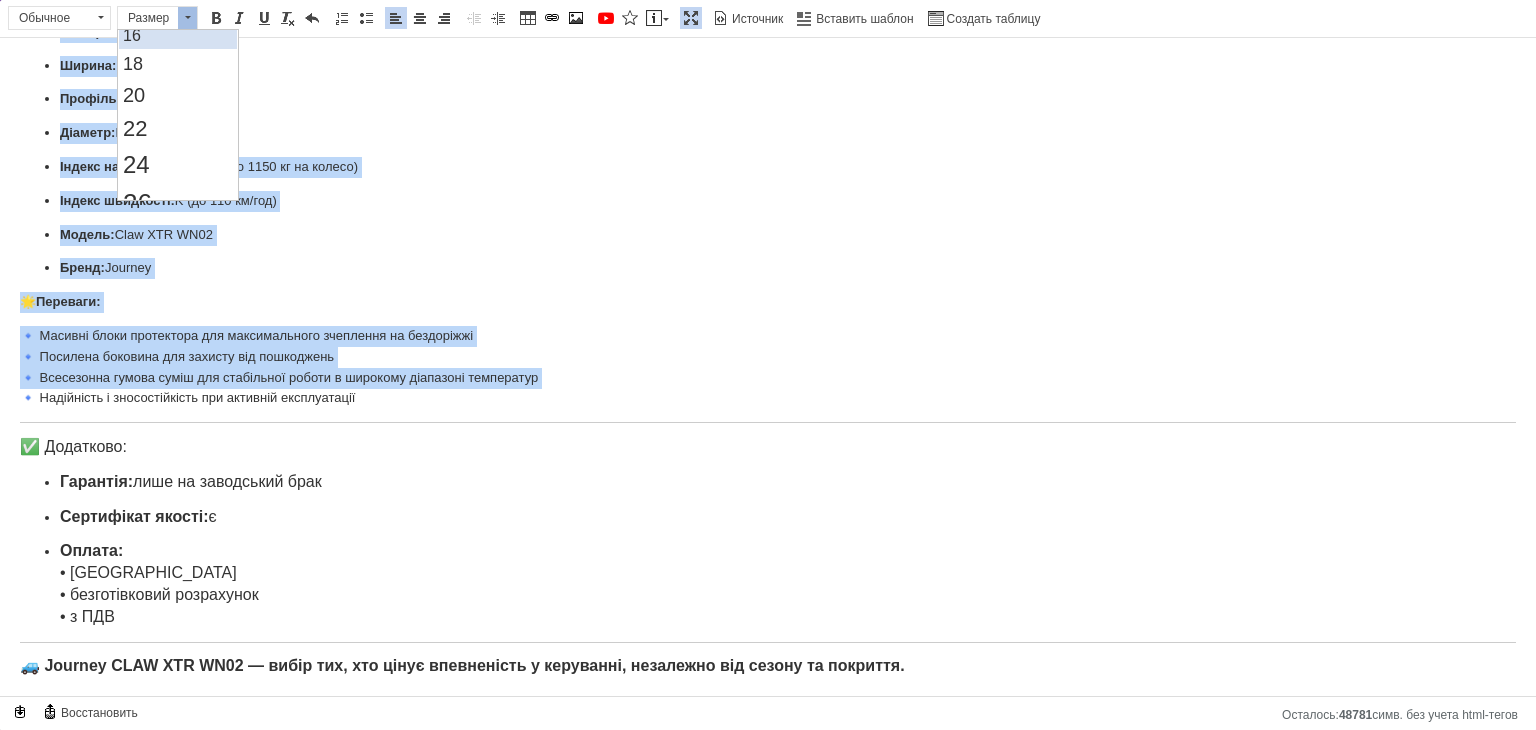 scroll, scrollTop: 0, scrollLeft: 0, axis: both 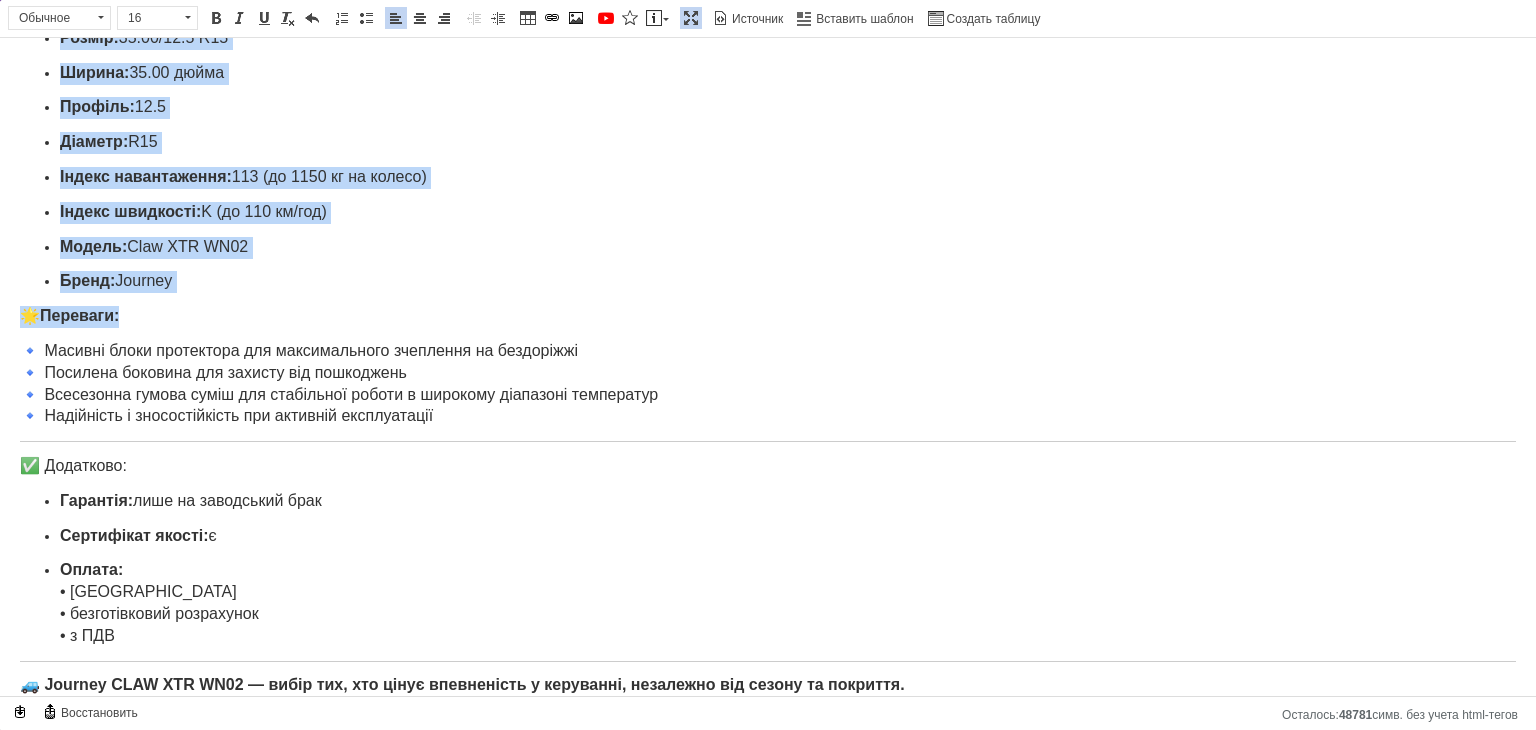 click on "Модель:  Claw XTR WN02" at bounding box center [768, 248] 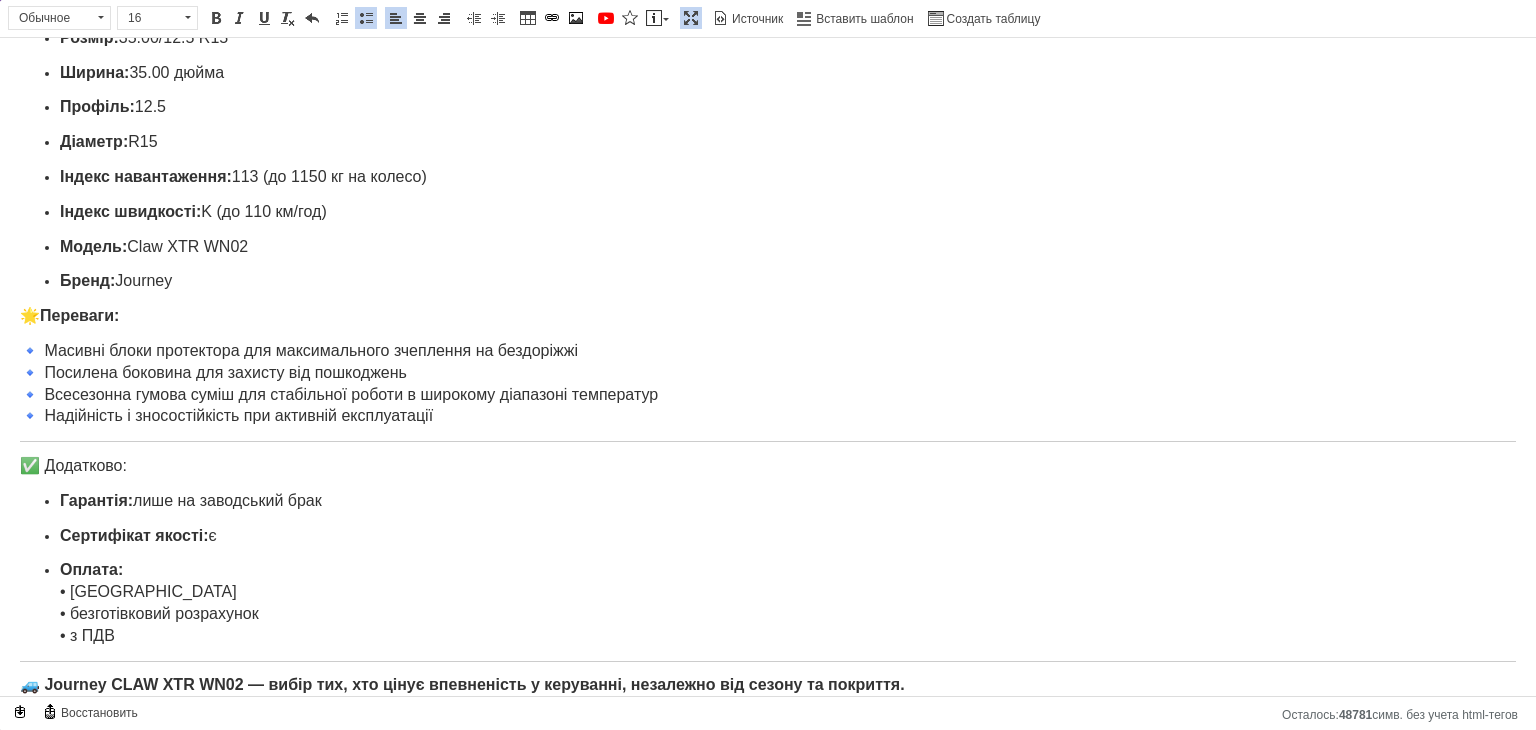 scroll, scrollTop: 0, scrollLeft: 0, axis: both 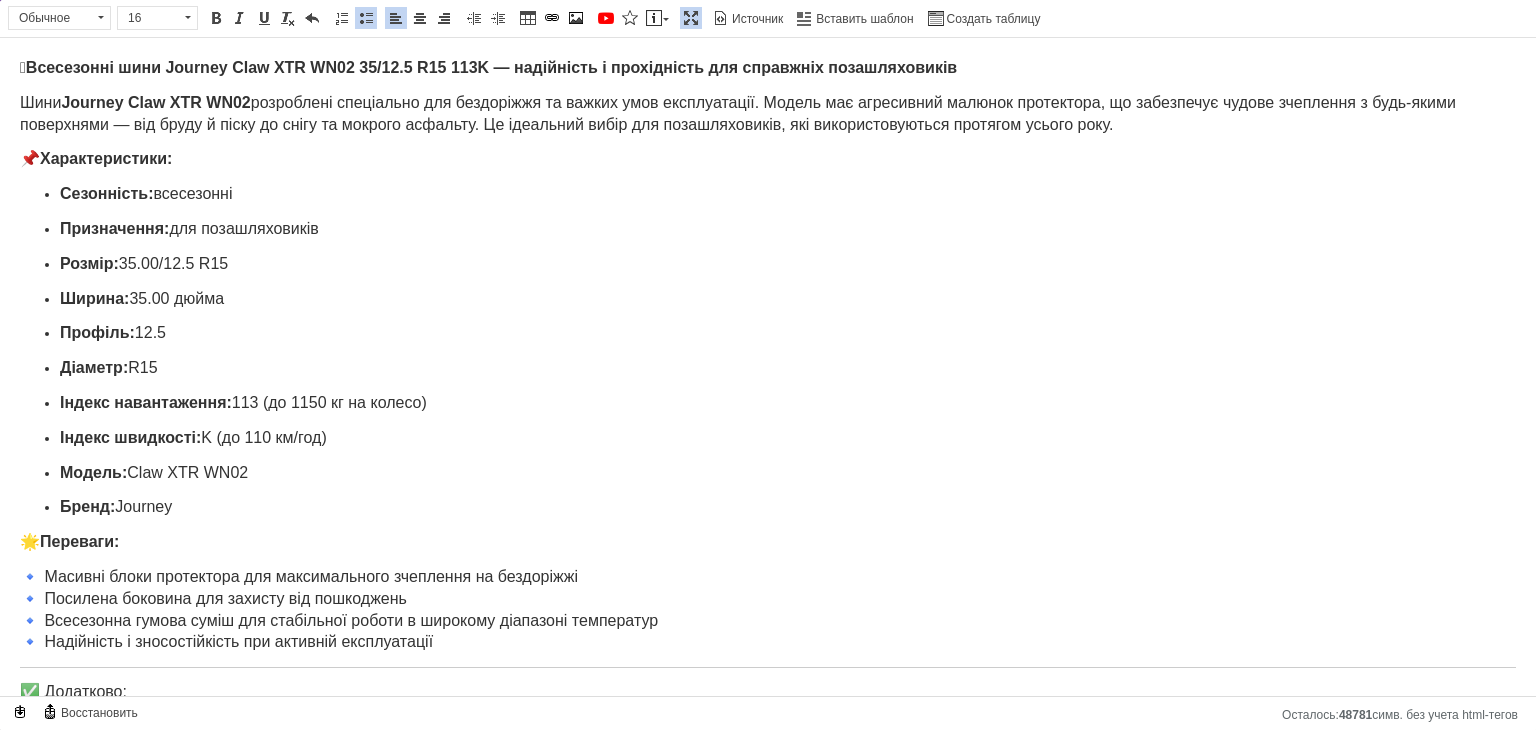click at bounding box center [691, 18] 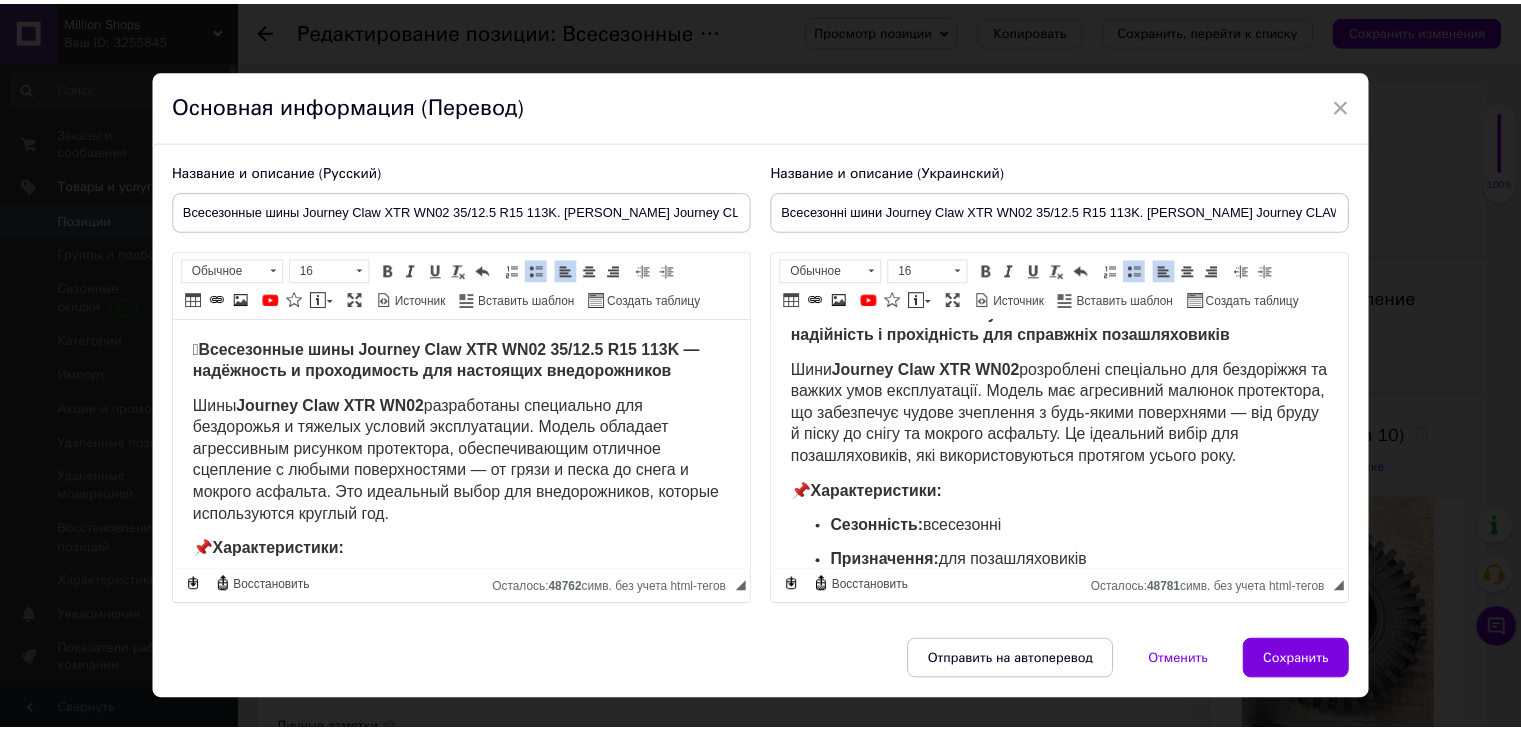 scroll, scrollTop: 0, scrollLeft: 0, axis: both 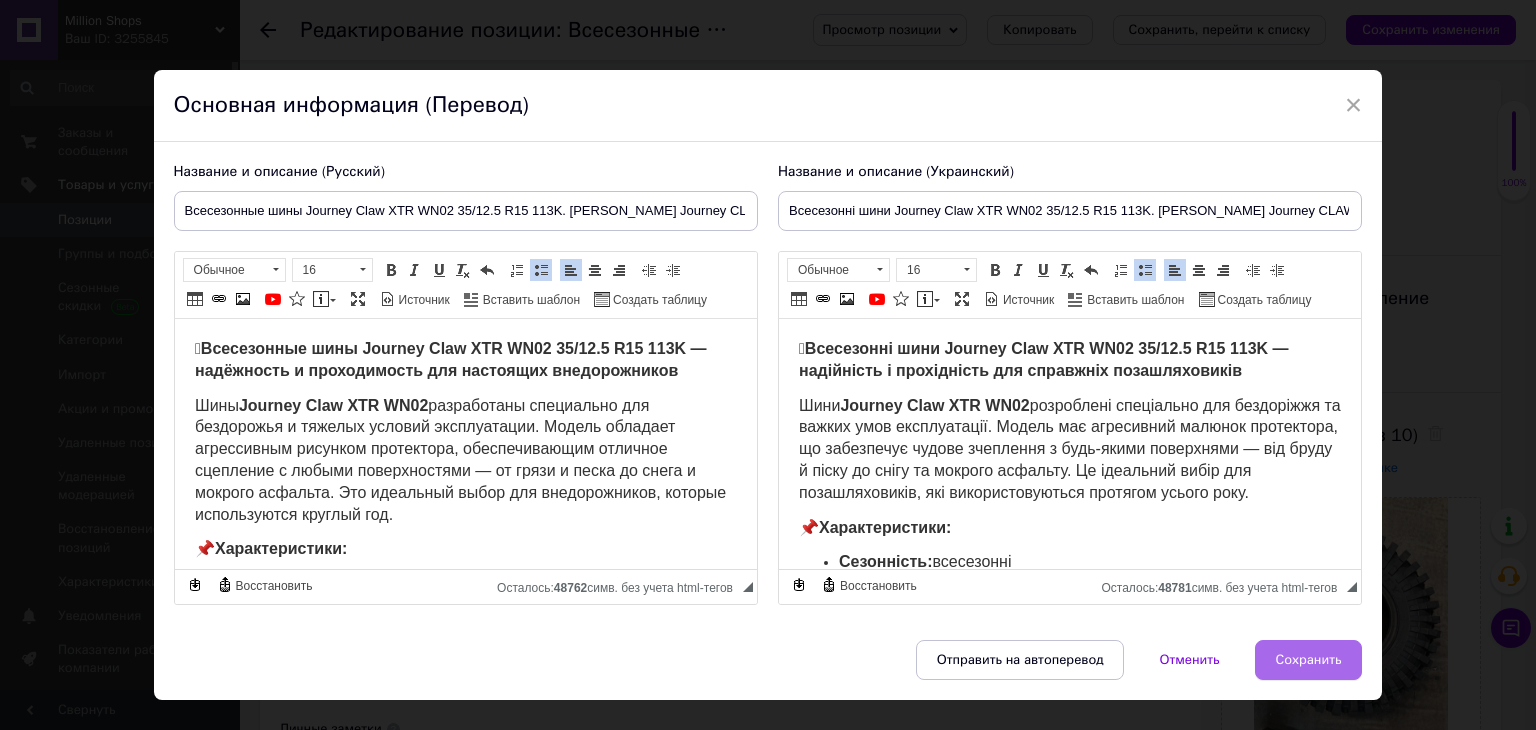 click on "Сохранить" at bounding box center (1309, 660) 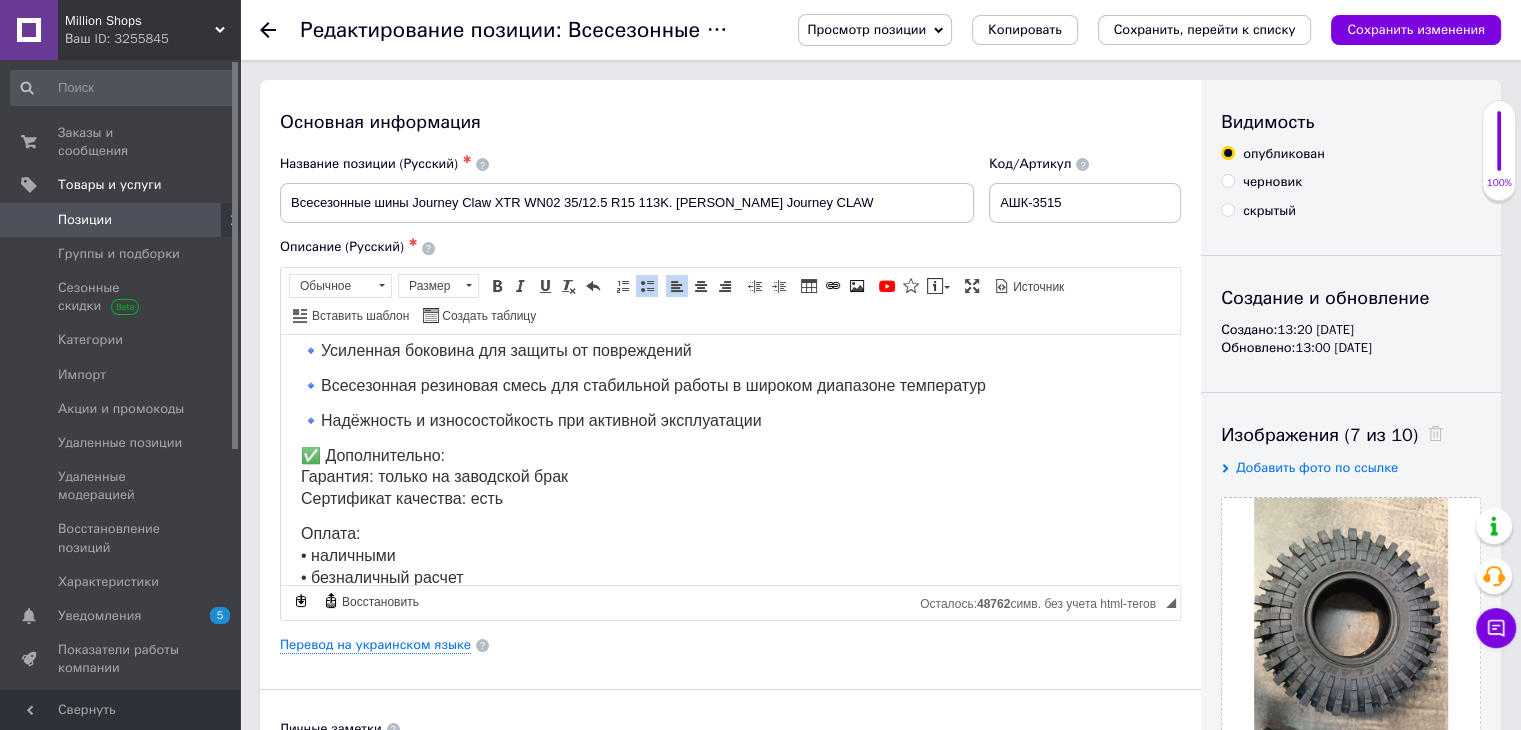 scroll, scrollTop: 623, scrollLeft: 0, axis: vertical 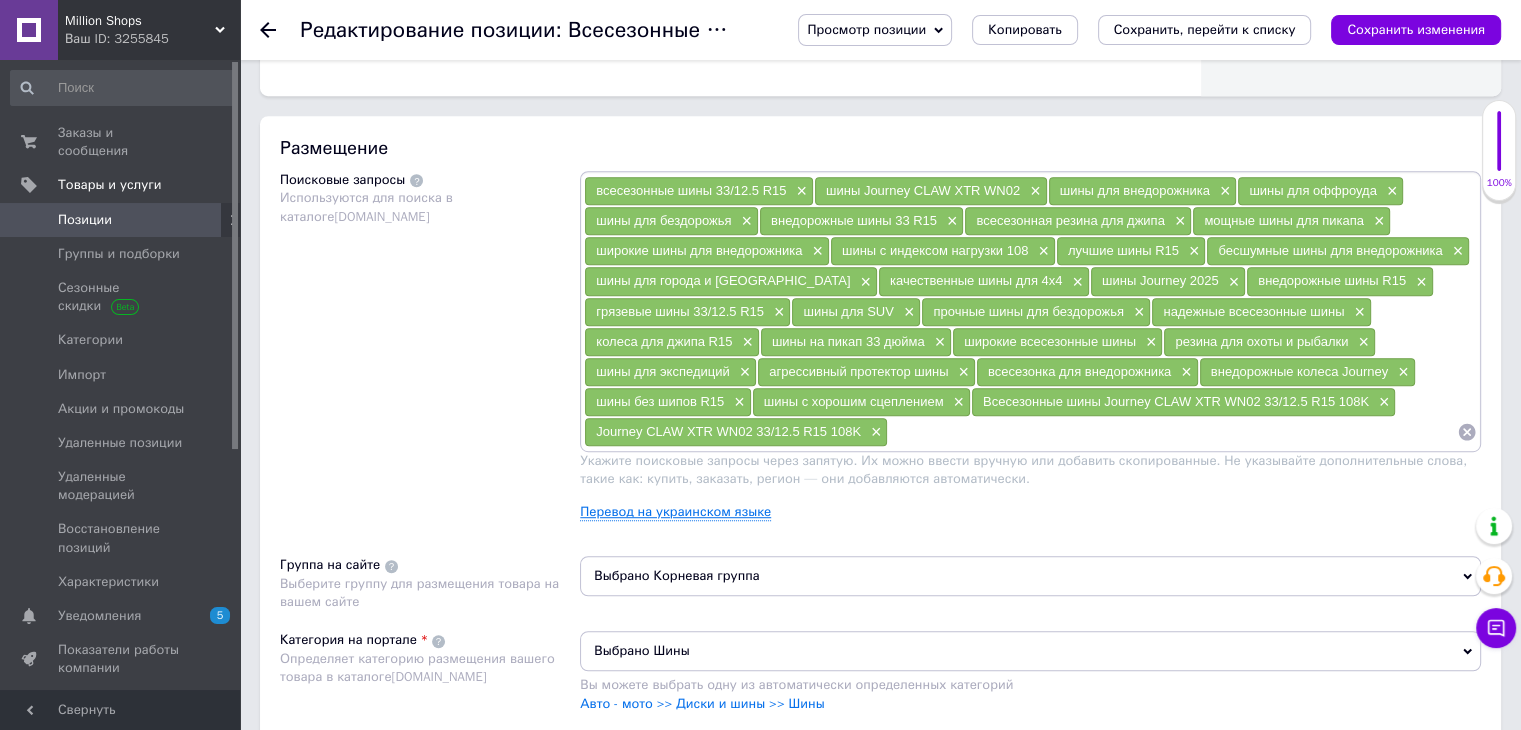 click on "Перевод на украинском языке" at bounding box center (675, 512) 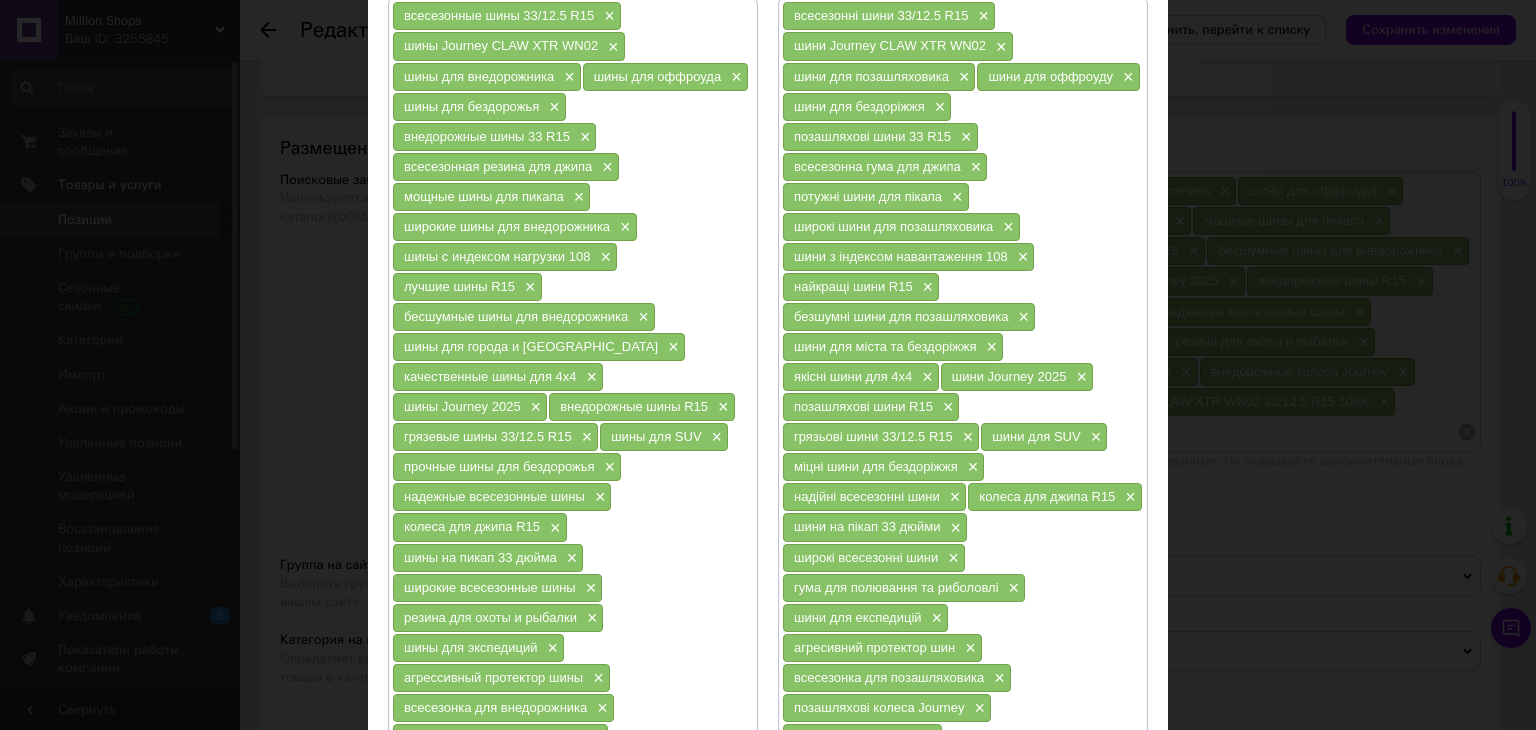 scroll, scrollTop: 0, scrollLeft: 0, axis: both 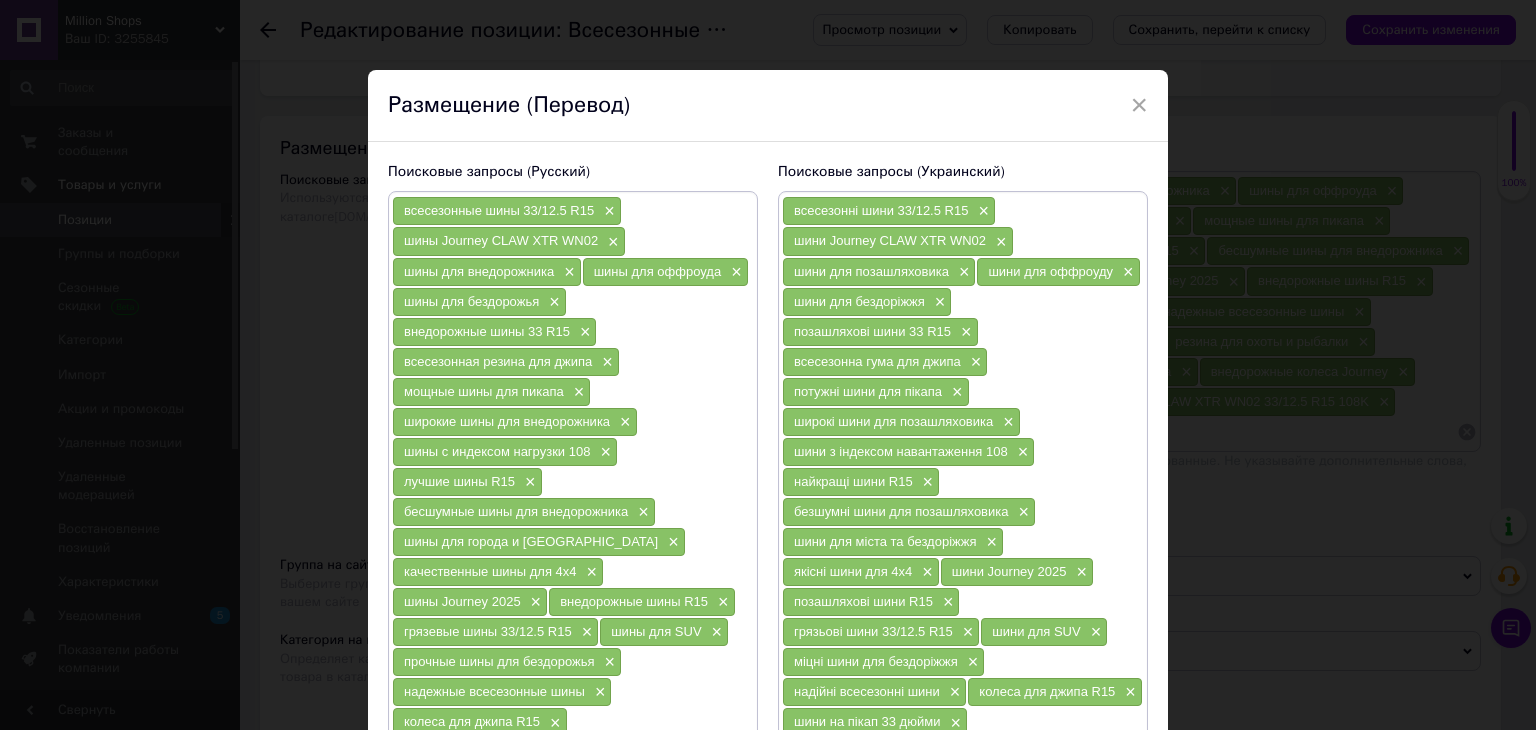 click on "× Размещение (Перевод) Поисковые запросы (Русский) всесезонные шины 33/12.5 R15 × шины Journey CLAW XTR WN02 × шины для внедорожника × шины для оффроуда × шины для бездорожья × внедорожные шины 33 R15 × всесезонная резина для джипа × мощные шины для пикапа × широкие шины для внедорожника × шины с индексом нагрузки 108 × лучшие шины R15 × бесшумные шины для внедорожника × шины для города и бездорожья × качественные шины для 4x4 × шины Journey 2025 × внедорожные шины R15 × грязевые шины 33/12.5 R15 × шины для SUV × прочные шины для бездорожья × надежные всесезонные шины × колеса для джипа R15 × × ×" at bounding box center (768, 365) 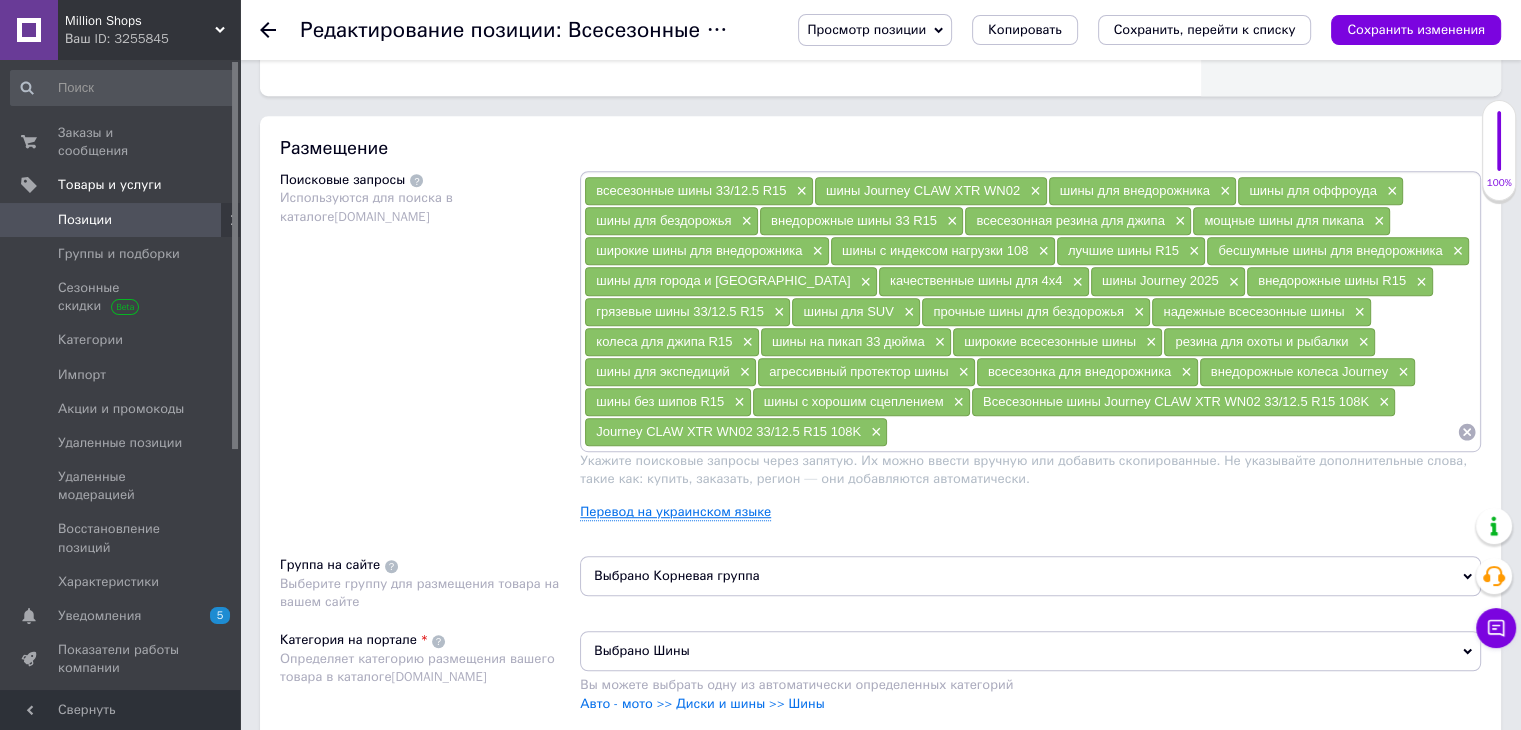 click on "Перевод на украинском языке" at bounding box center [675, 512] 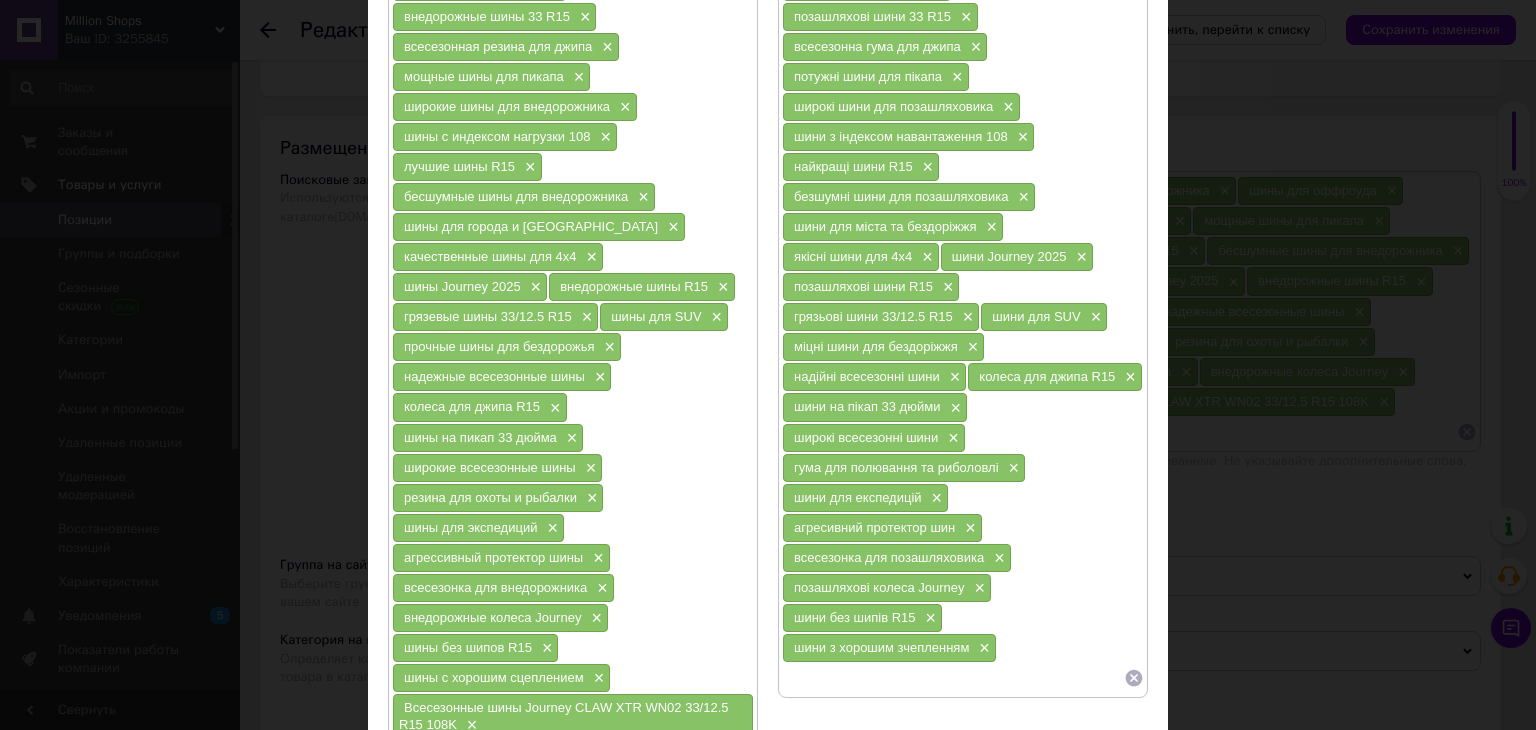 scroll, scrollTop: 400, scrollLeft: 0, axis: vertical 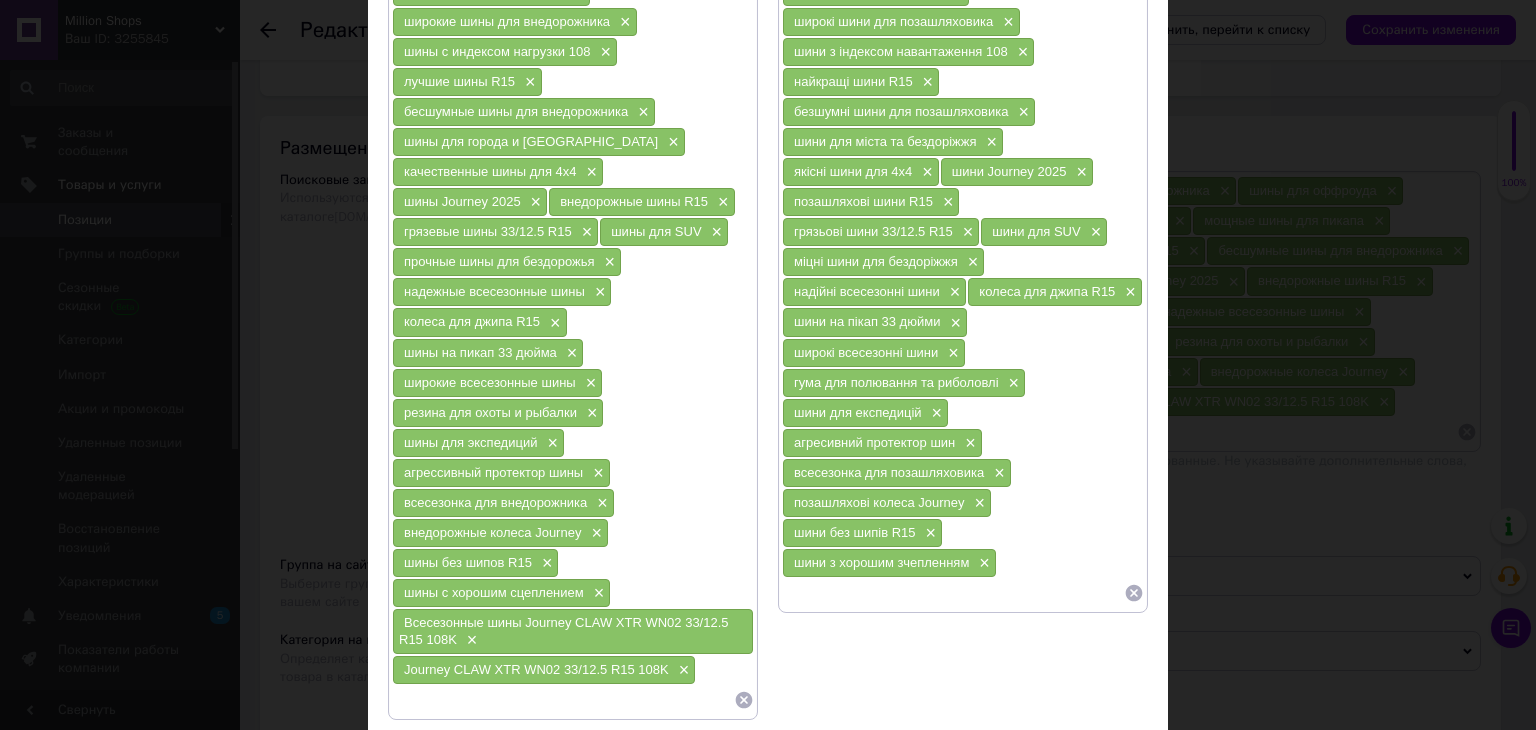 click 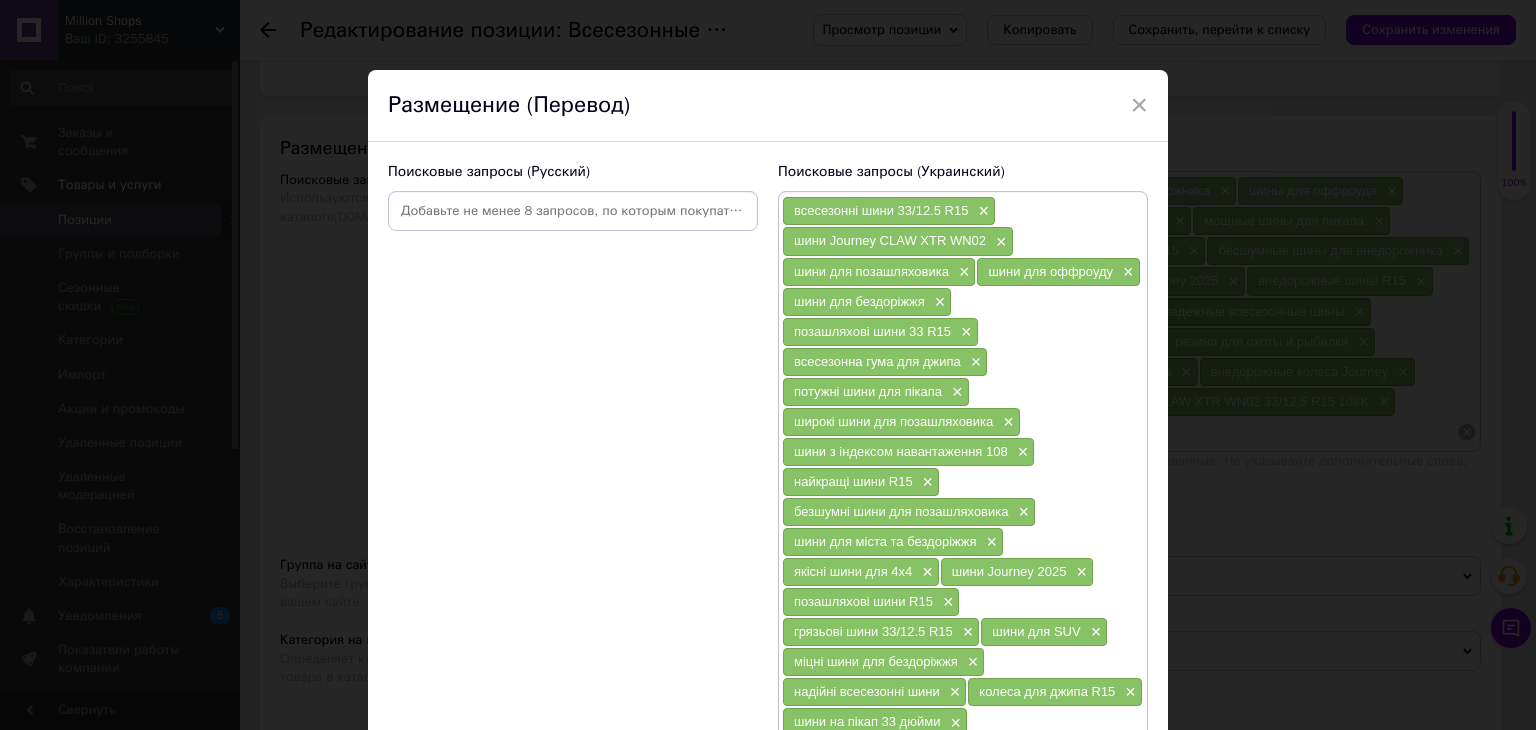 scroll, scrollTop: 400, scrollLeft: 0, axis: vertical 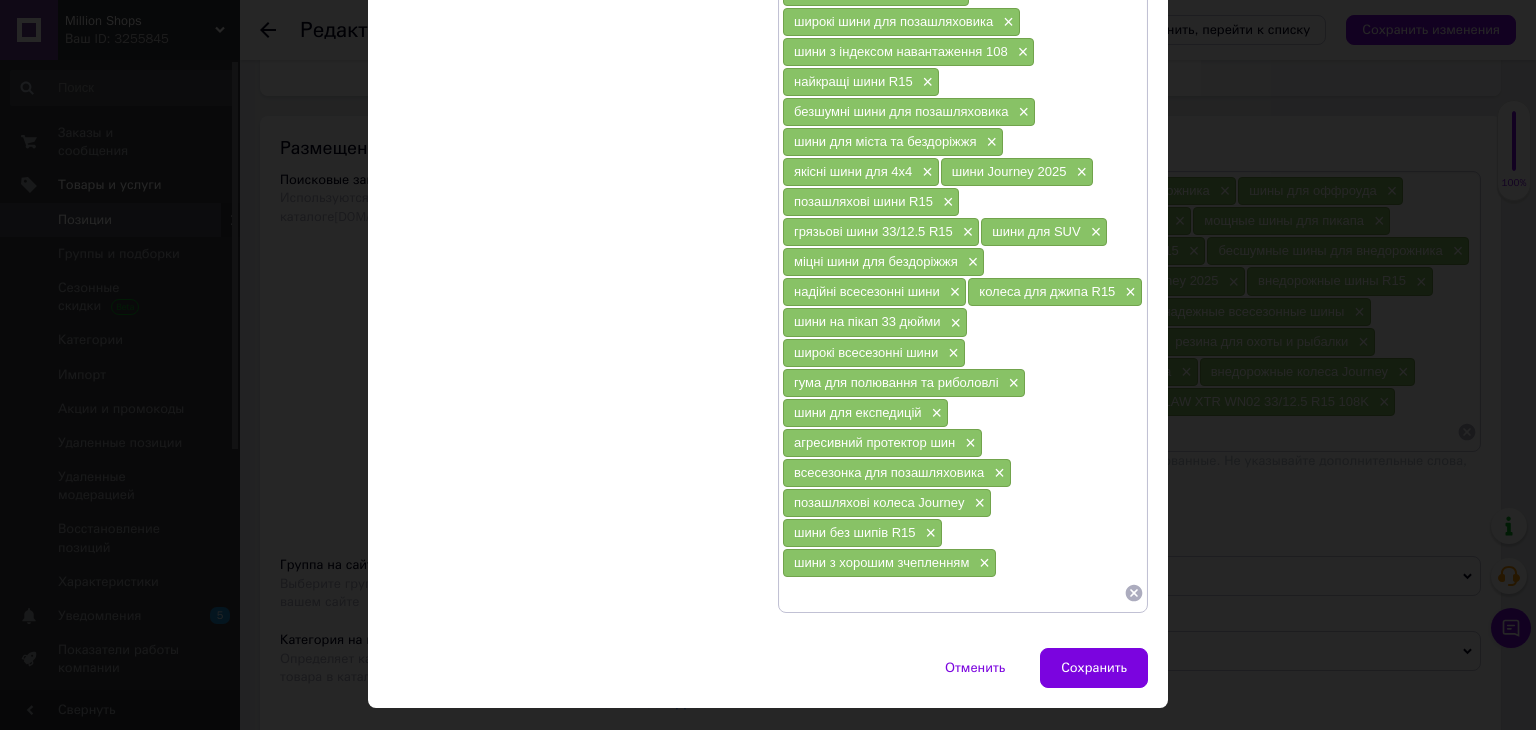 drag, startPoint x: 1135, startPoint y: 577, endPoint x: 1124, endPoint y: 577, distance: 11 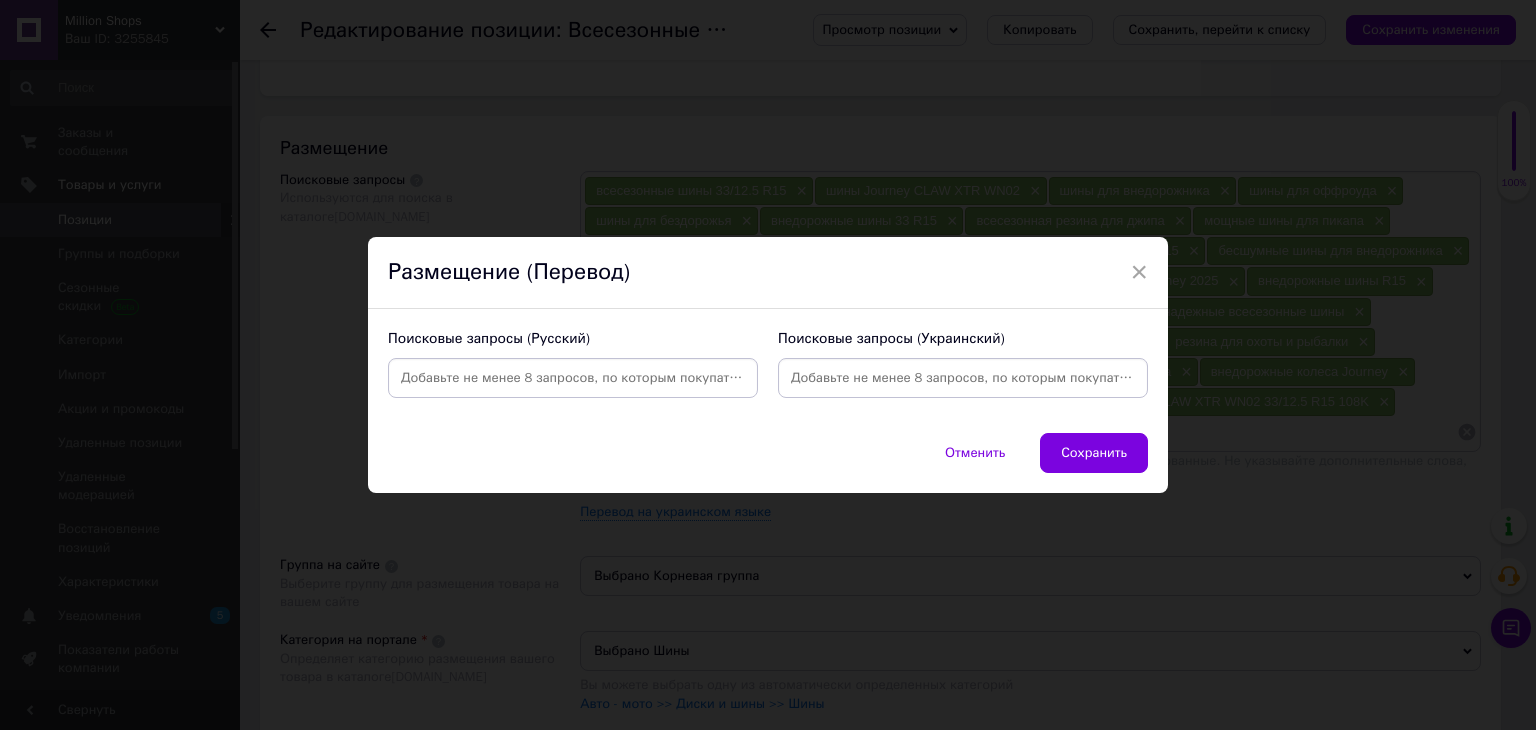 scroll, scrollTop: 0, scrollLeft: 0, axis: both 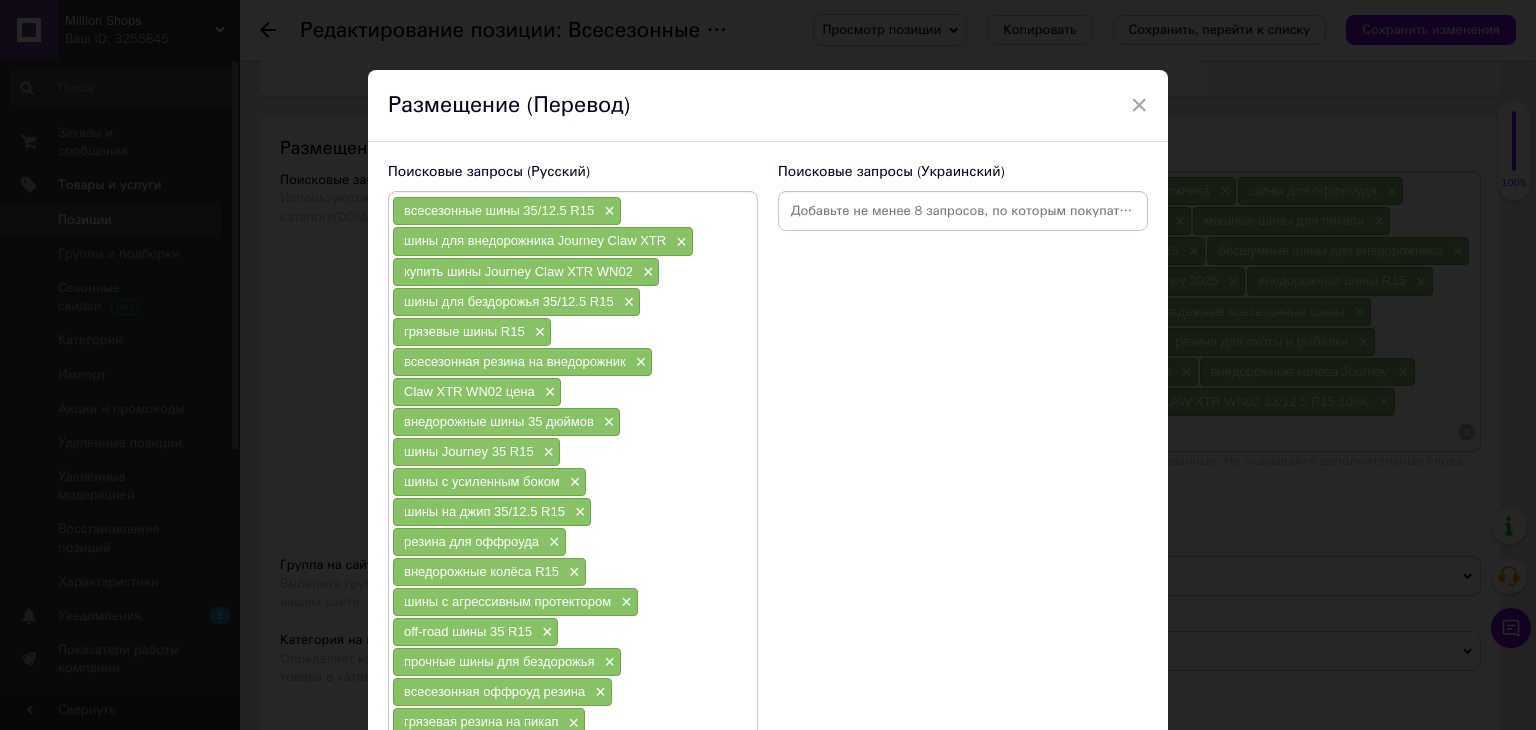 click at bounding box center [963, 211] 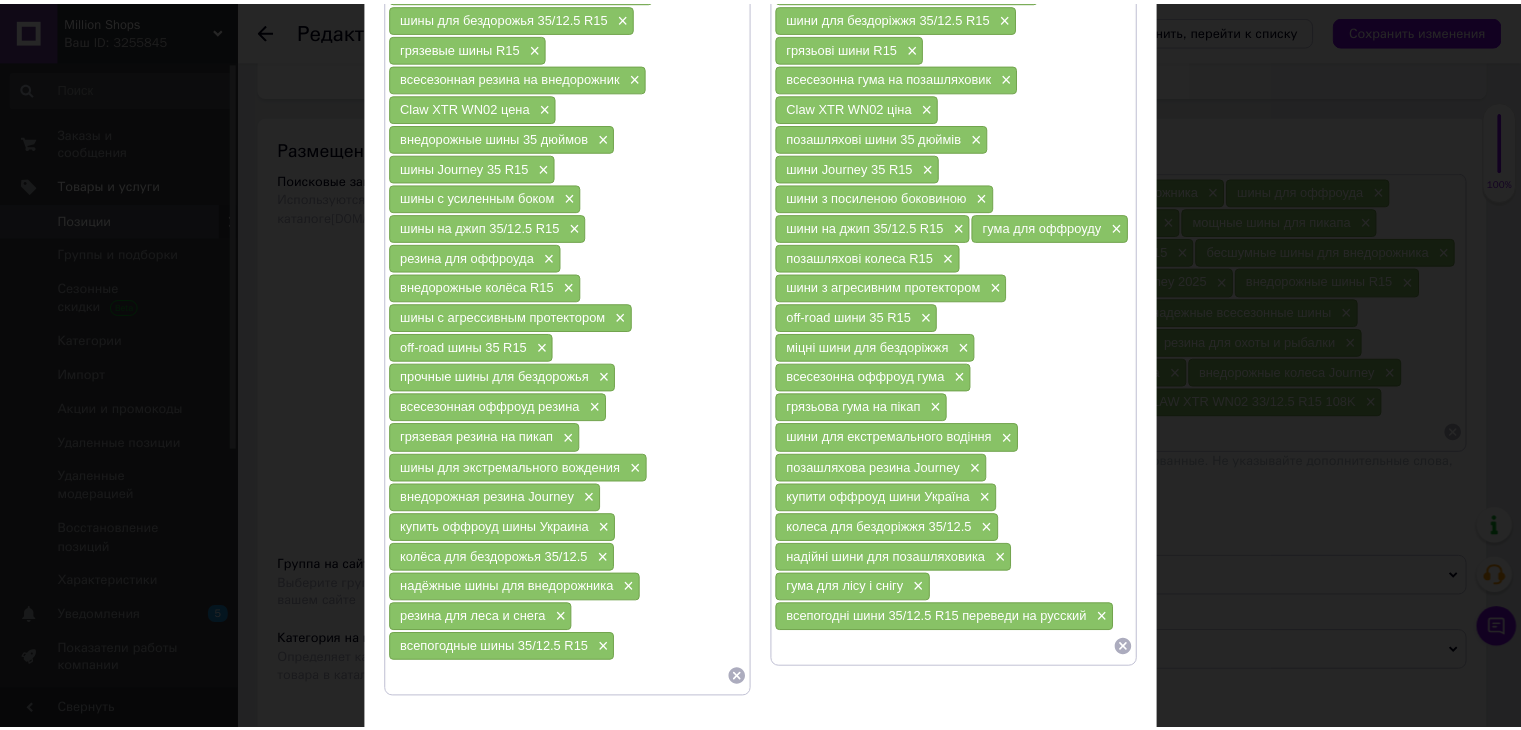 scroll, scrollTop: 404, scrollLeft: 0, axis: vertical 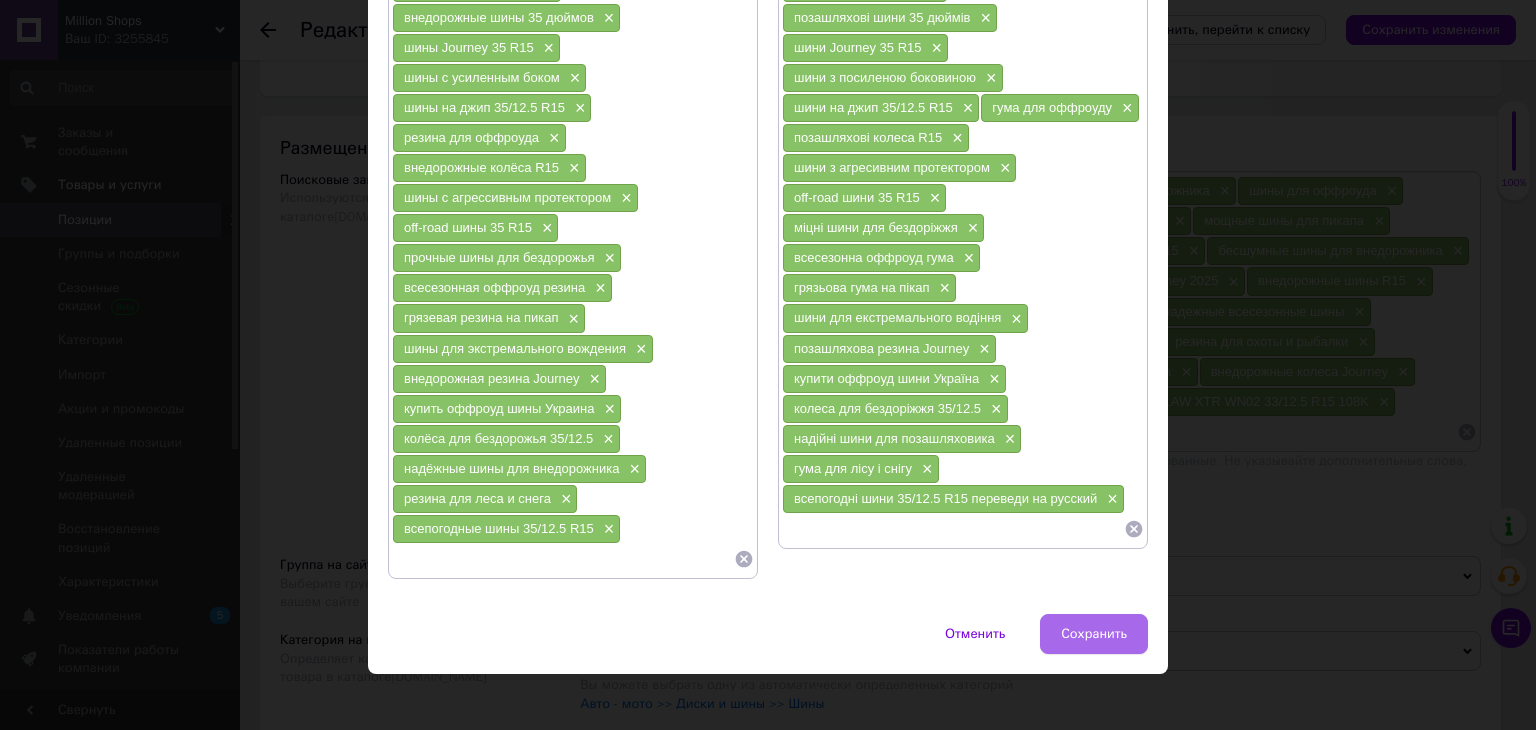 click on "Сохранить" at bounding box center [1094, 634] 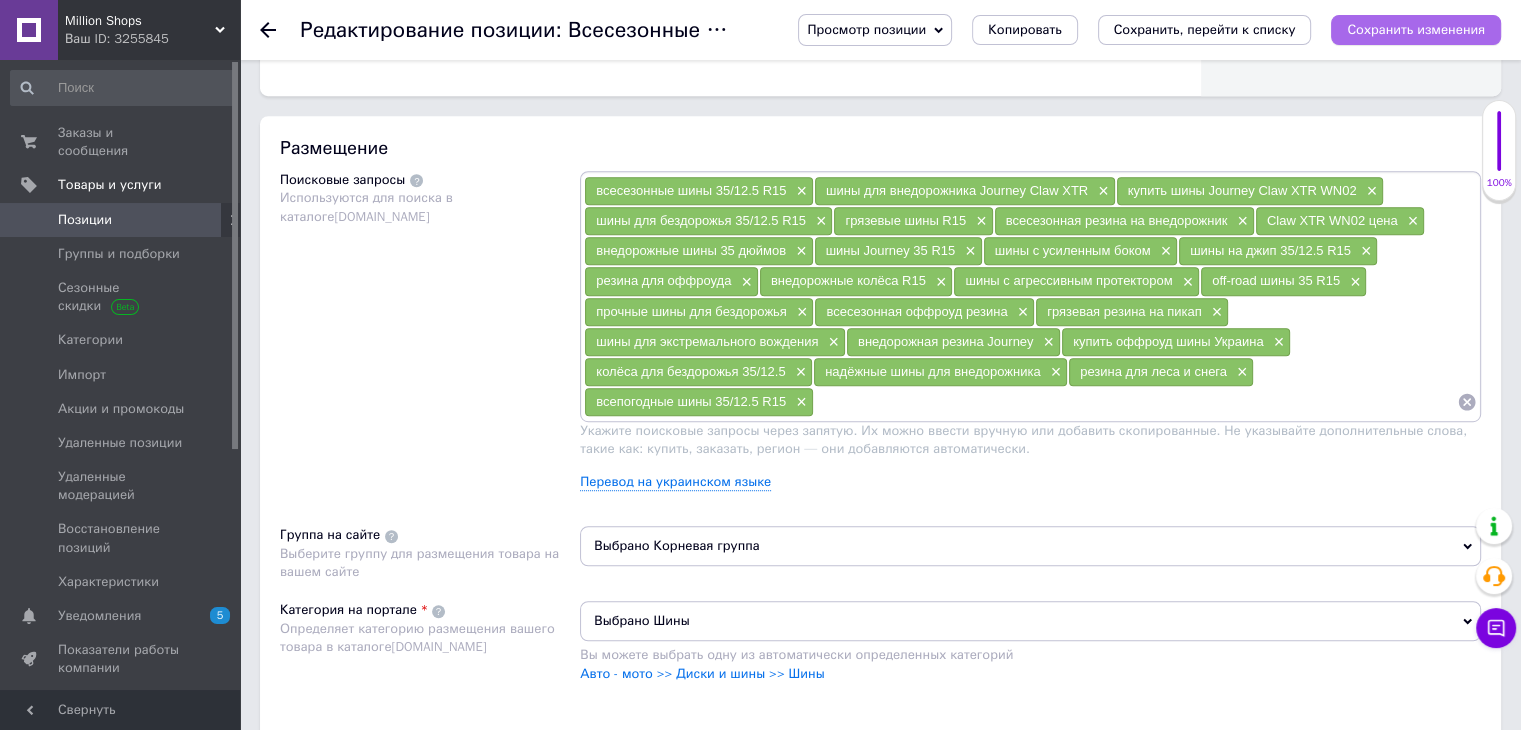 click on "Сохранить изменения" at bounding box center (1416, 29) 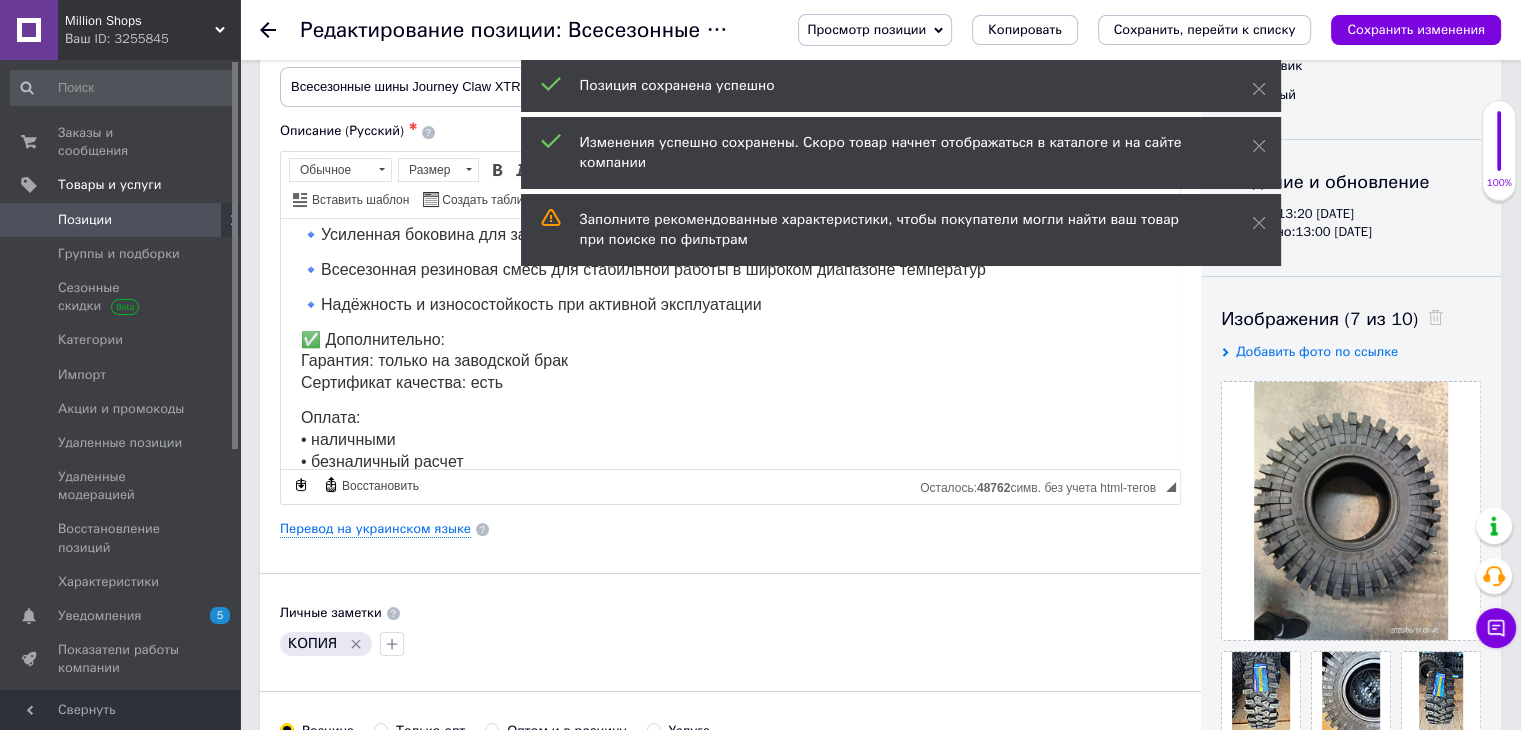 scroll, scrollTop: 0, scrollLeft: 0, axis: both 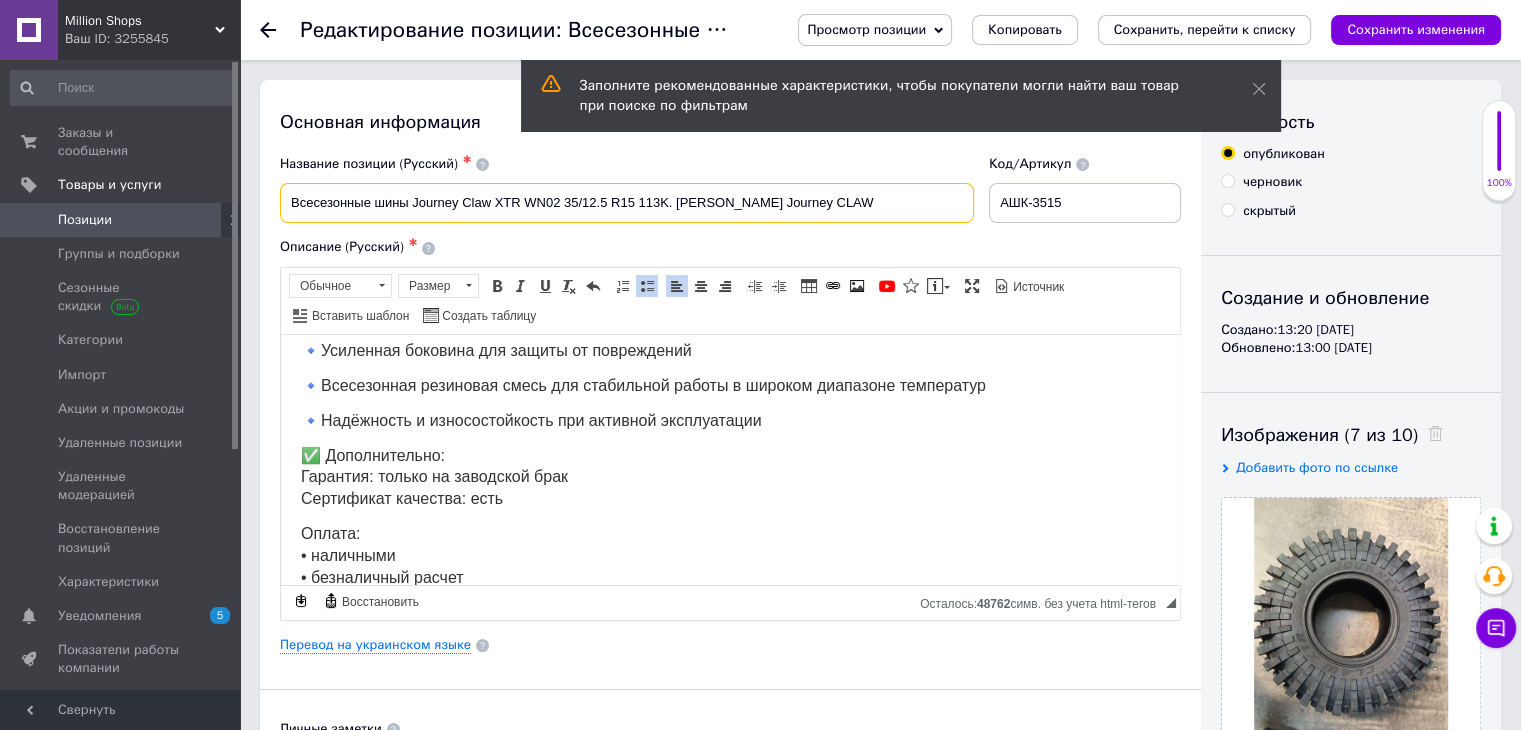drag, startPoint x: 289, startPoint y: 208, endPoint x: 670, endPoint y: 202, distance: 381.04724 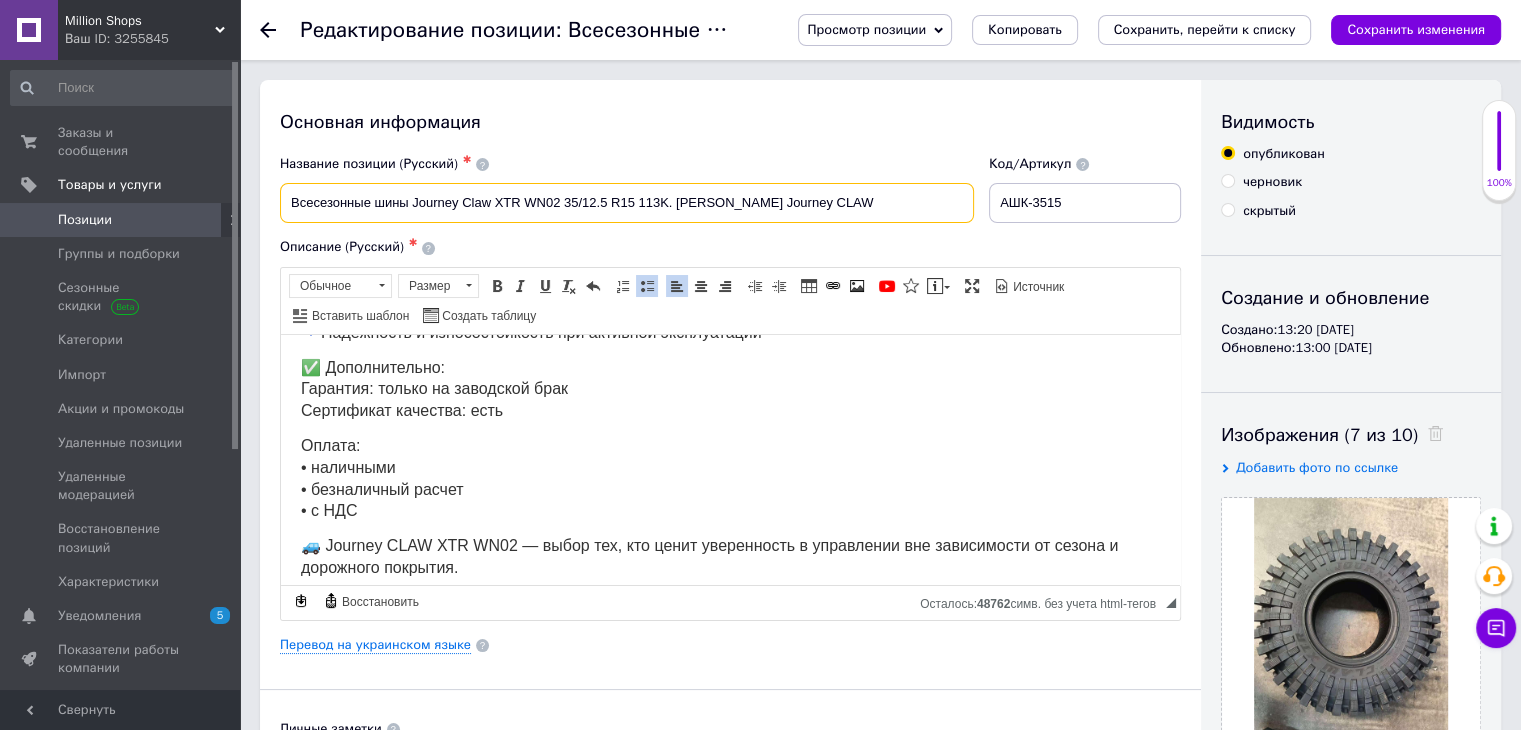 scroll, scrollTop: 719, scrollLeft: 0, axis: vertical 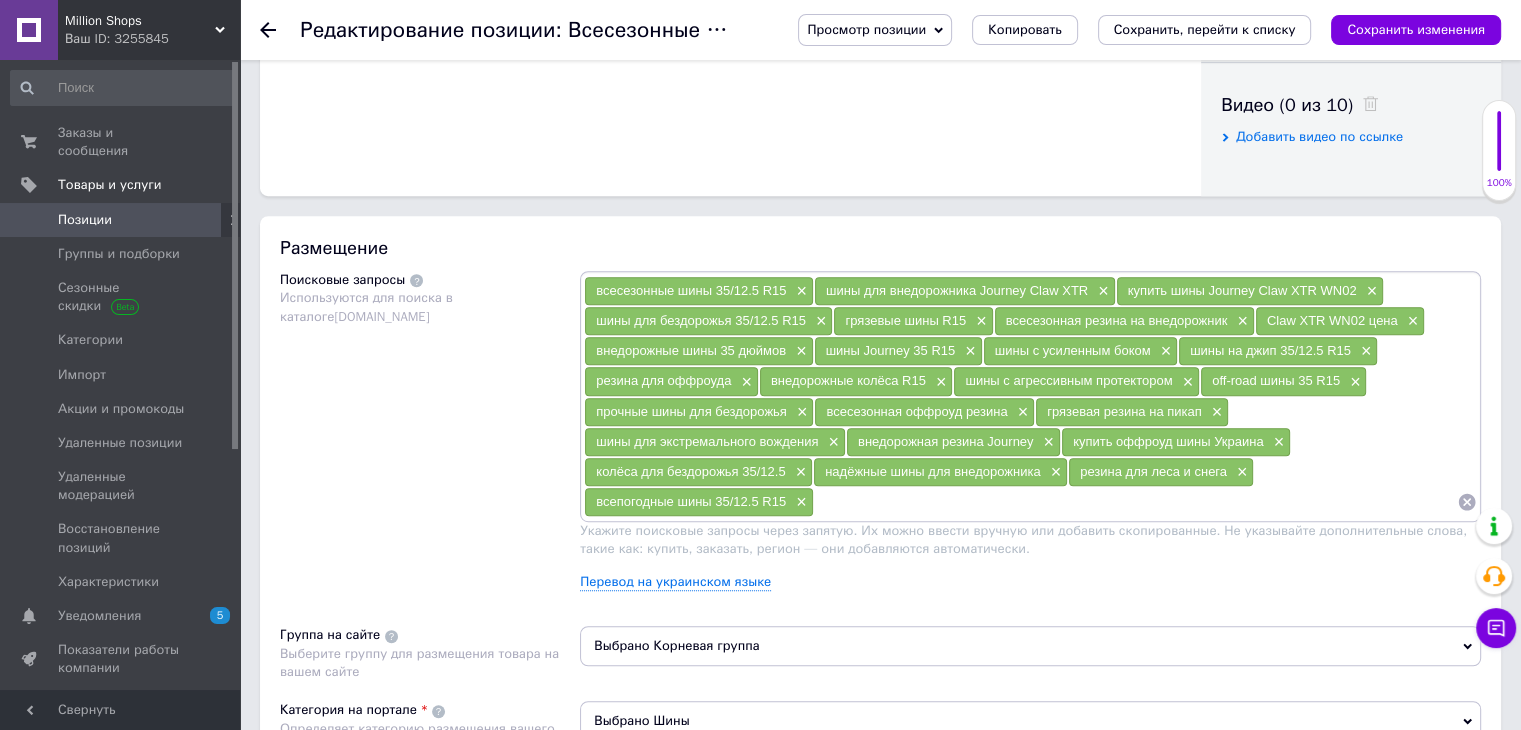 click at bounding box center [1135, 502] 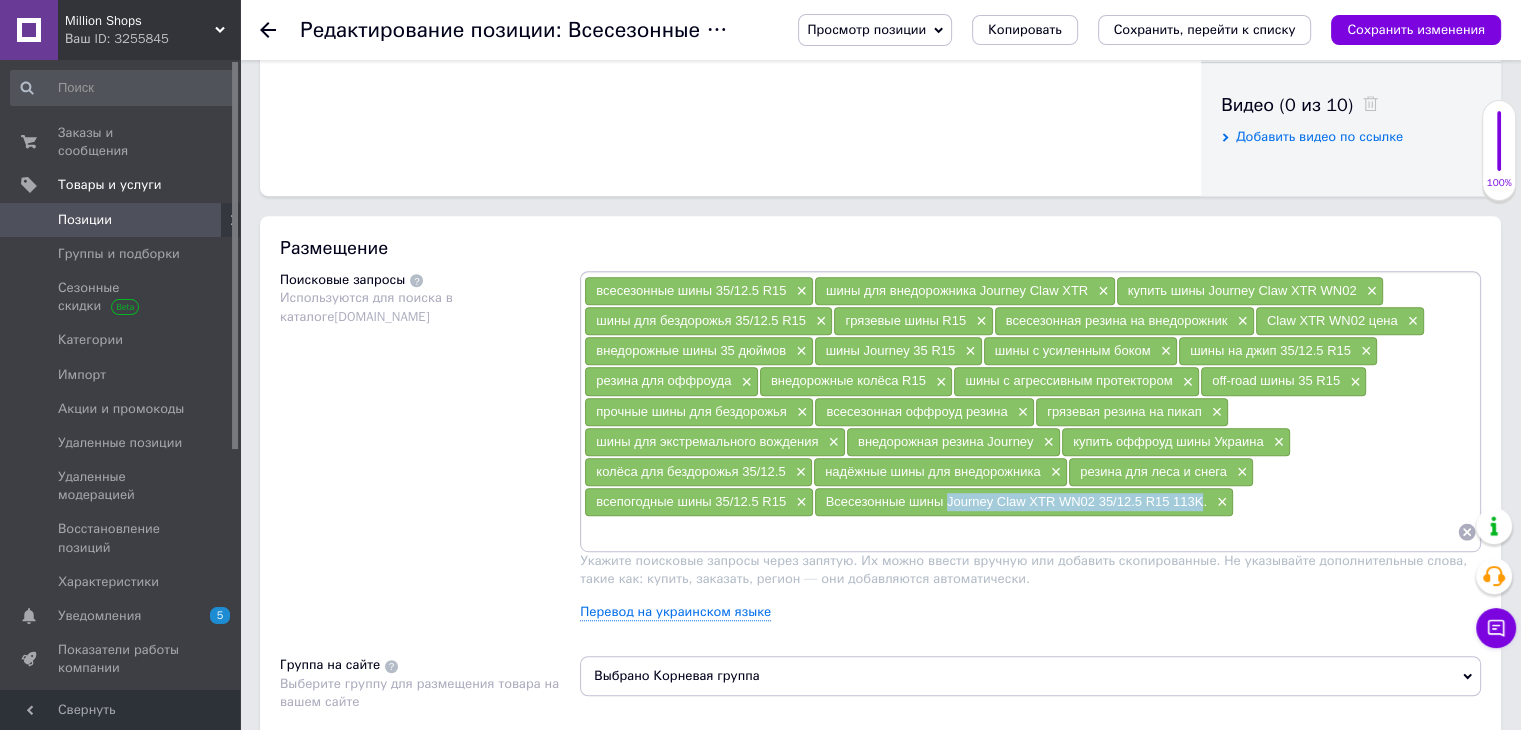 drag, startPoint x: 948, startPoint y: 499, endPoint x: 1200, endPoint y: 508, distance: 252.16066 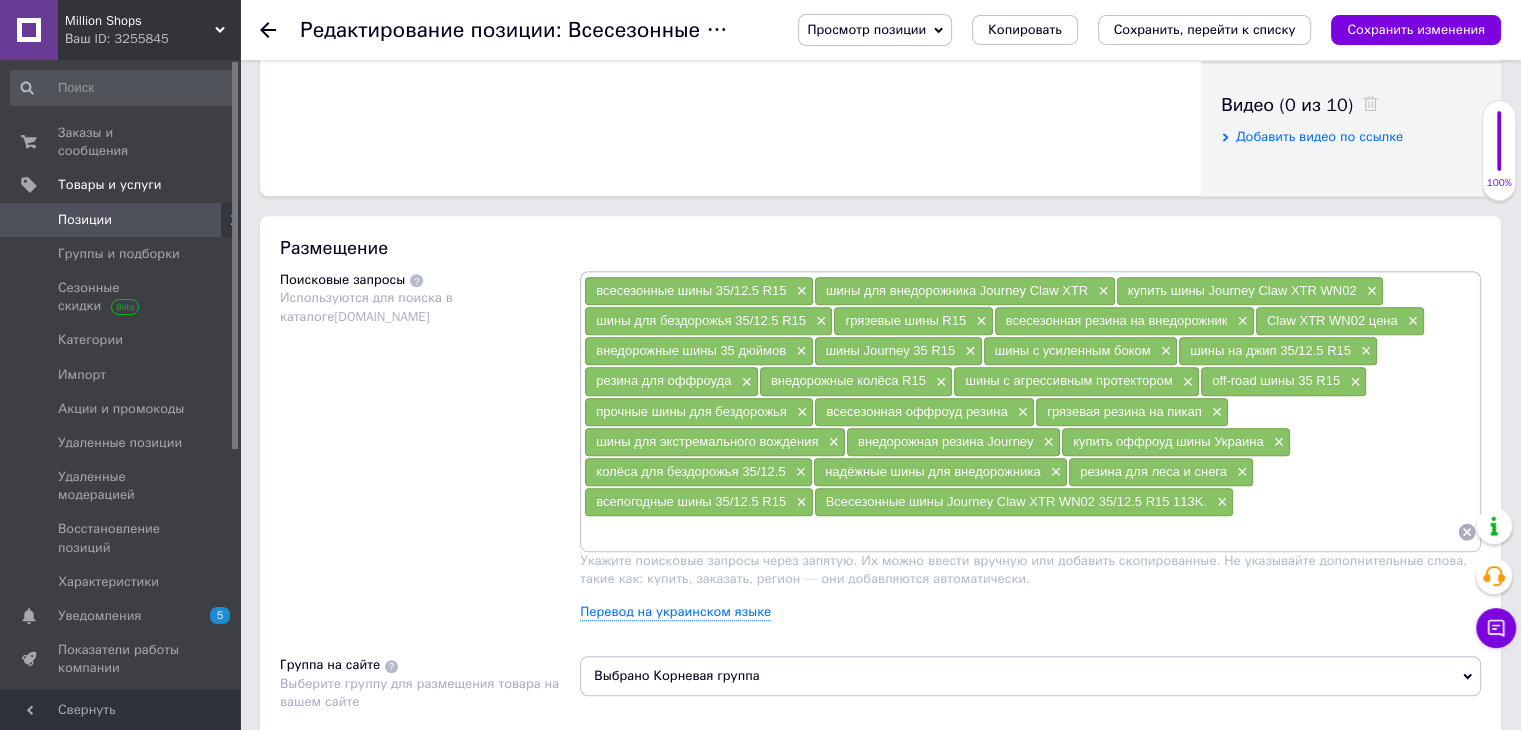 click at bounding box center (1020, 532) 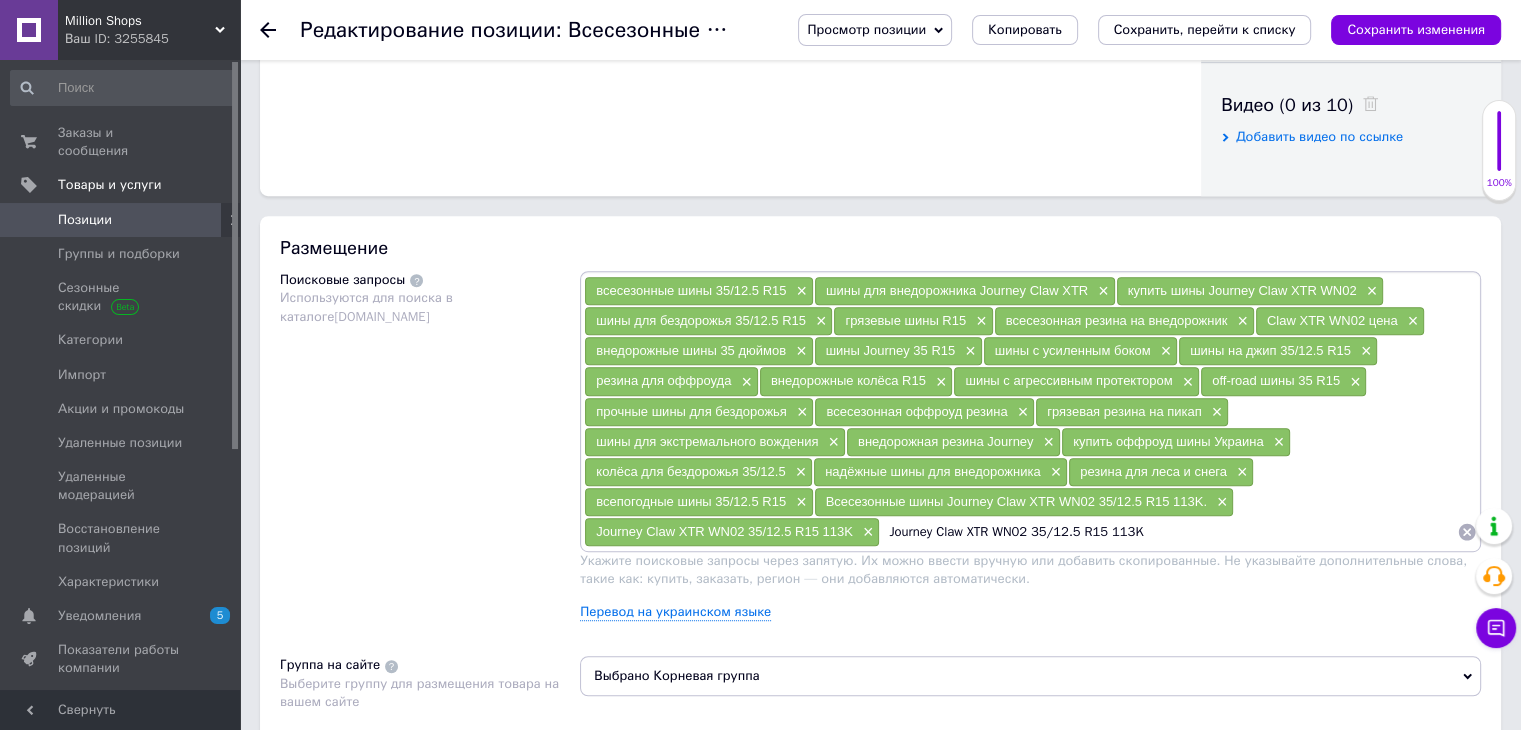 type 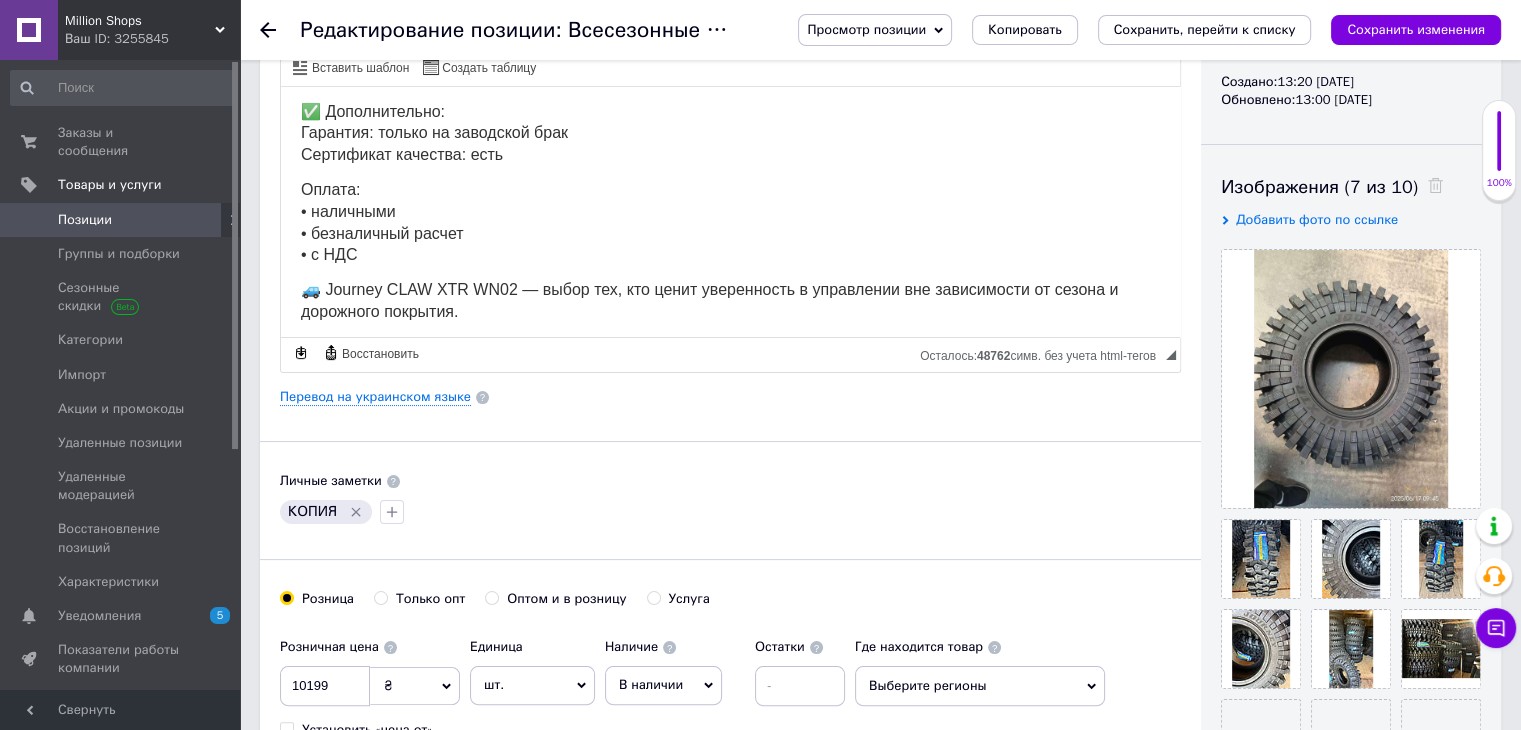 scroll, scrollTop: 400, scrollLeft: 0, axis: vertical 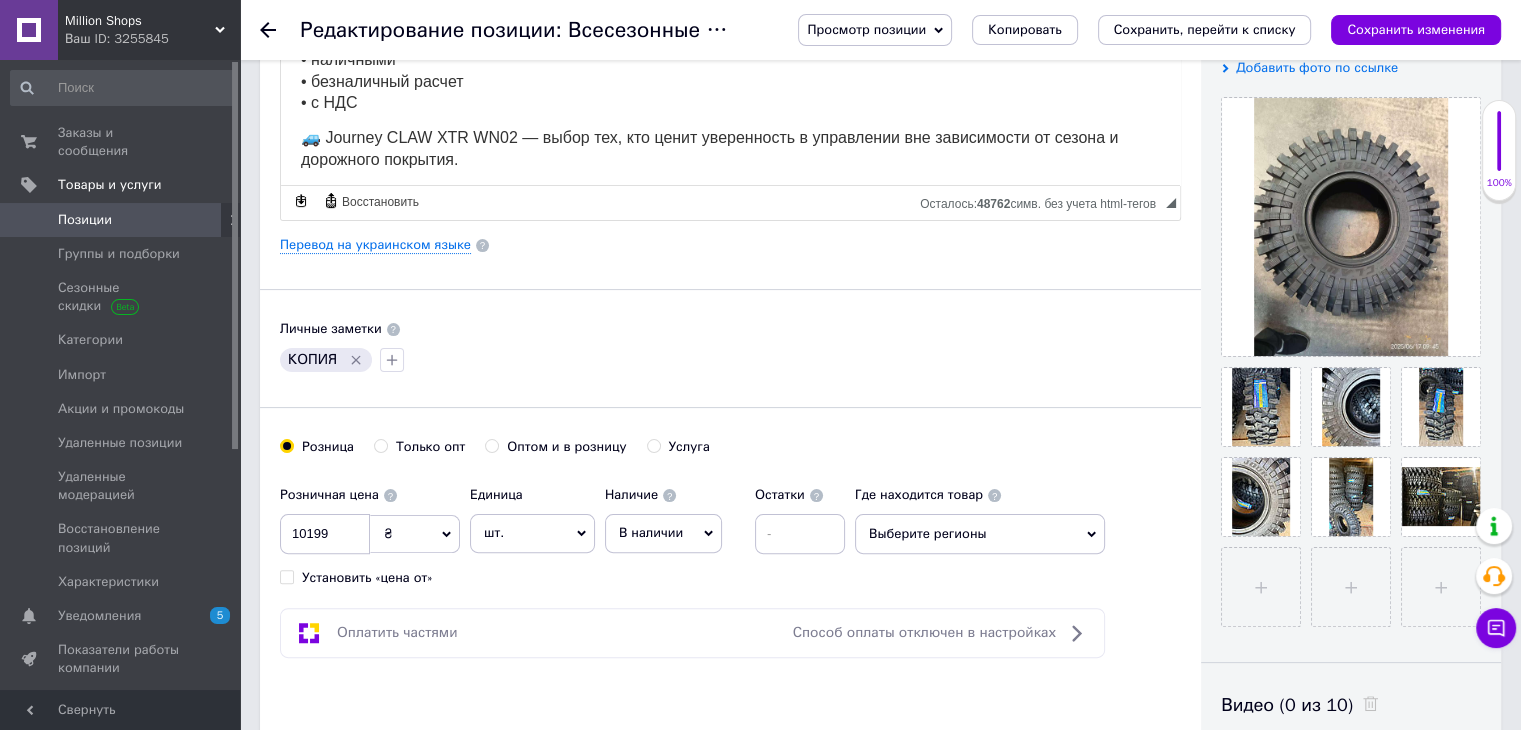 click 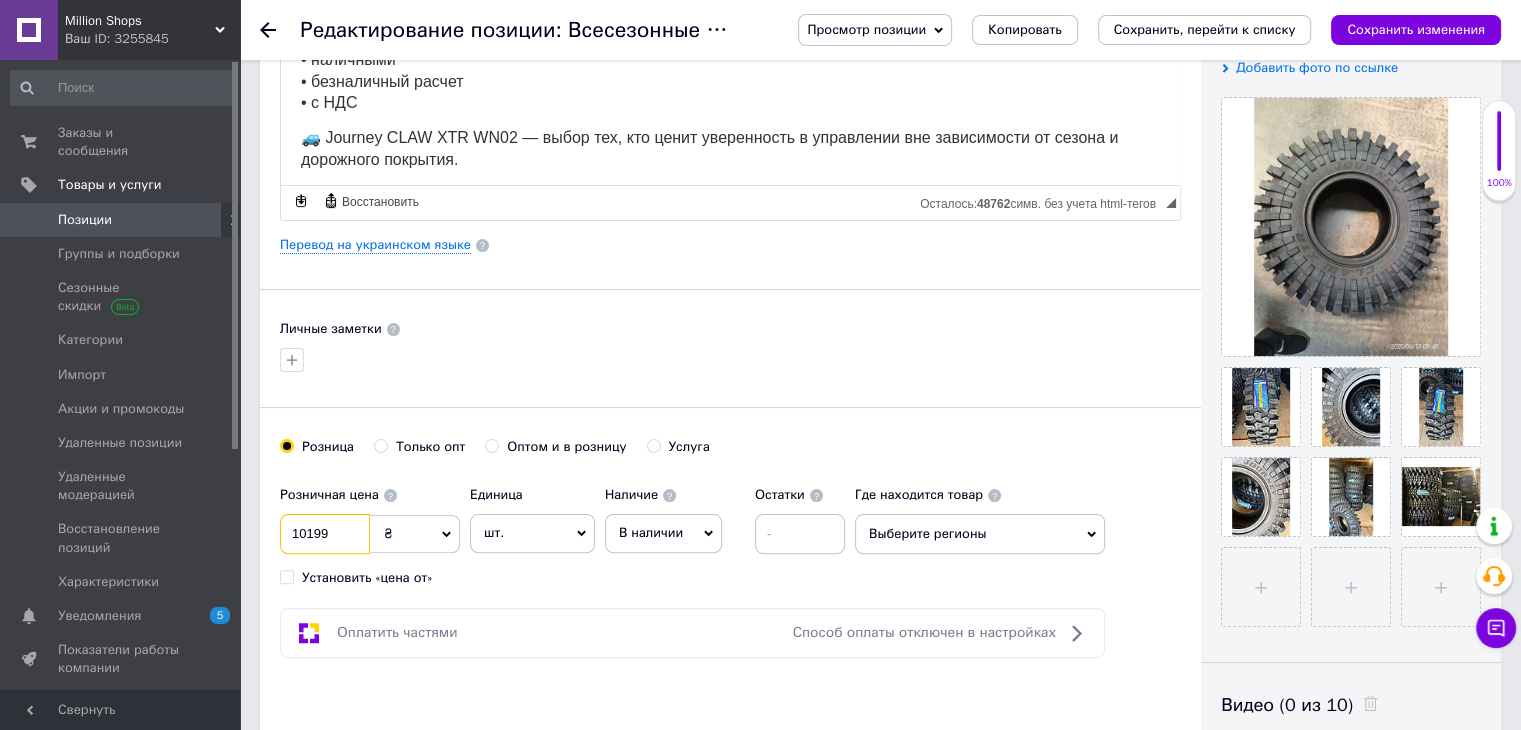 drag, startPoint x: 297, startPoint y: 532, endPoint x: 415, endPoint y: 539, distance: 118.20744 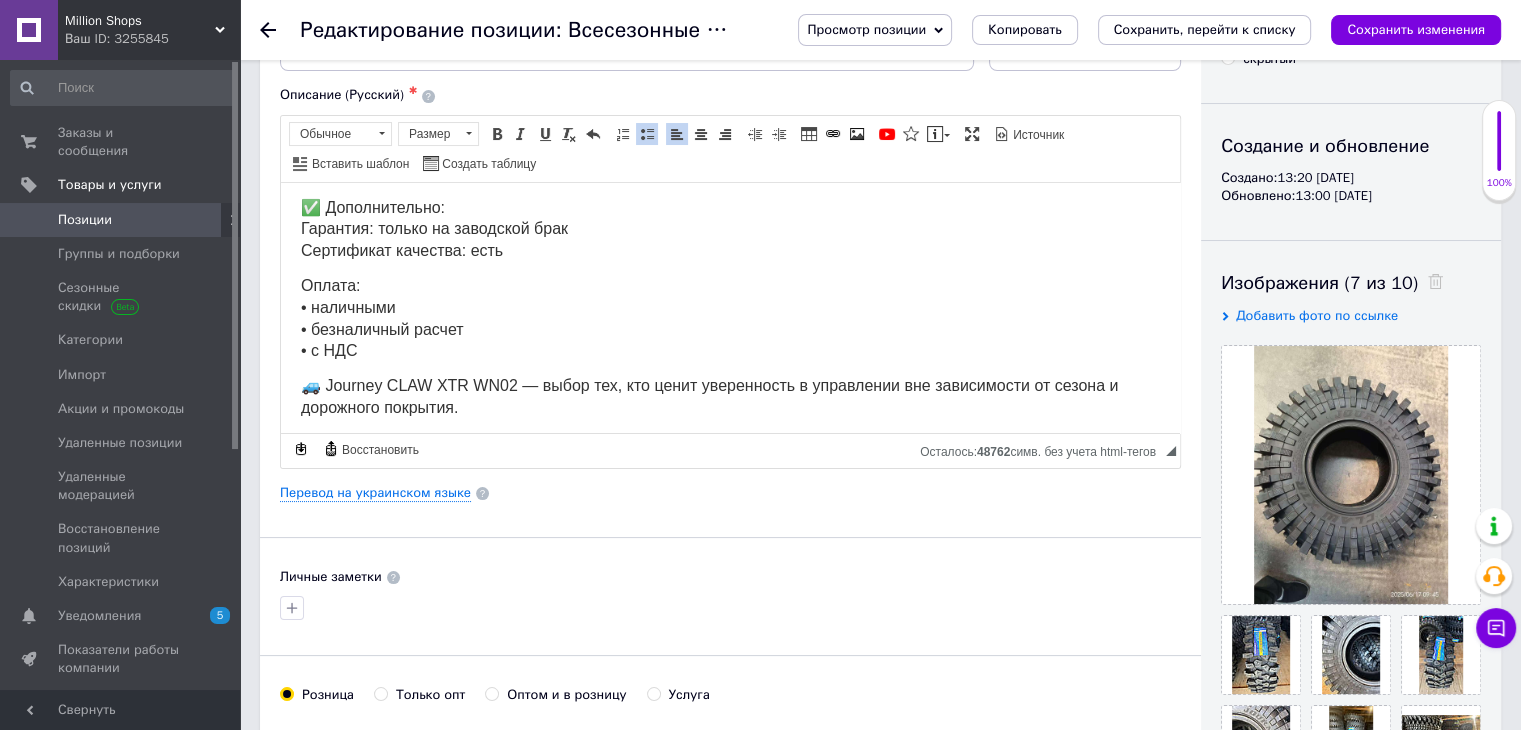 scroll, scrollTop: 0, scrollLeft: 0, axis: both 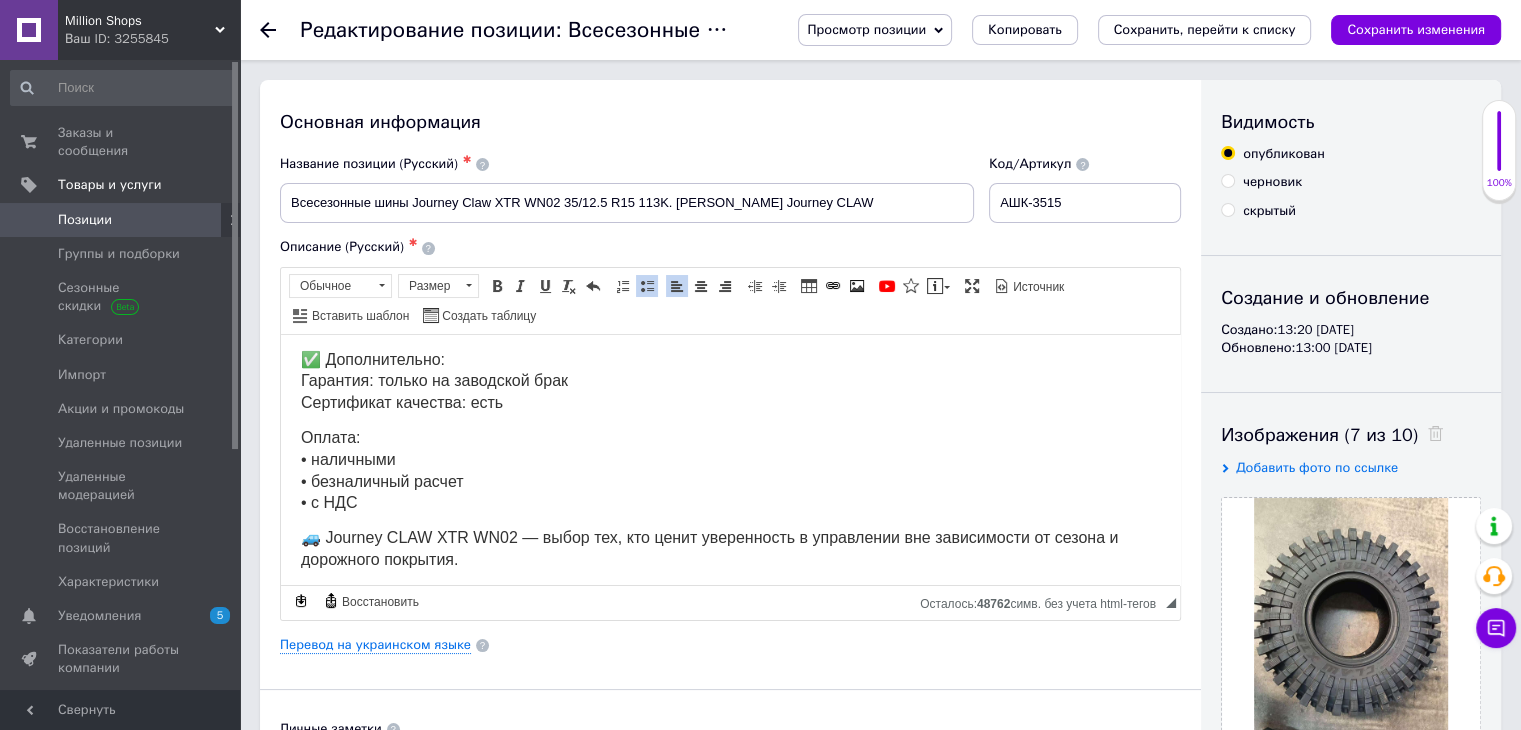 type on "12150" 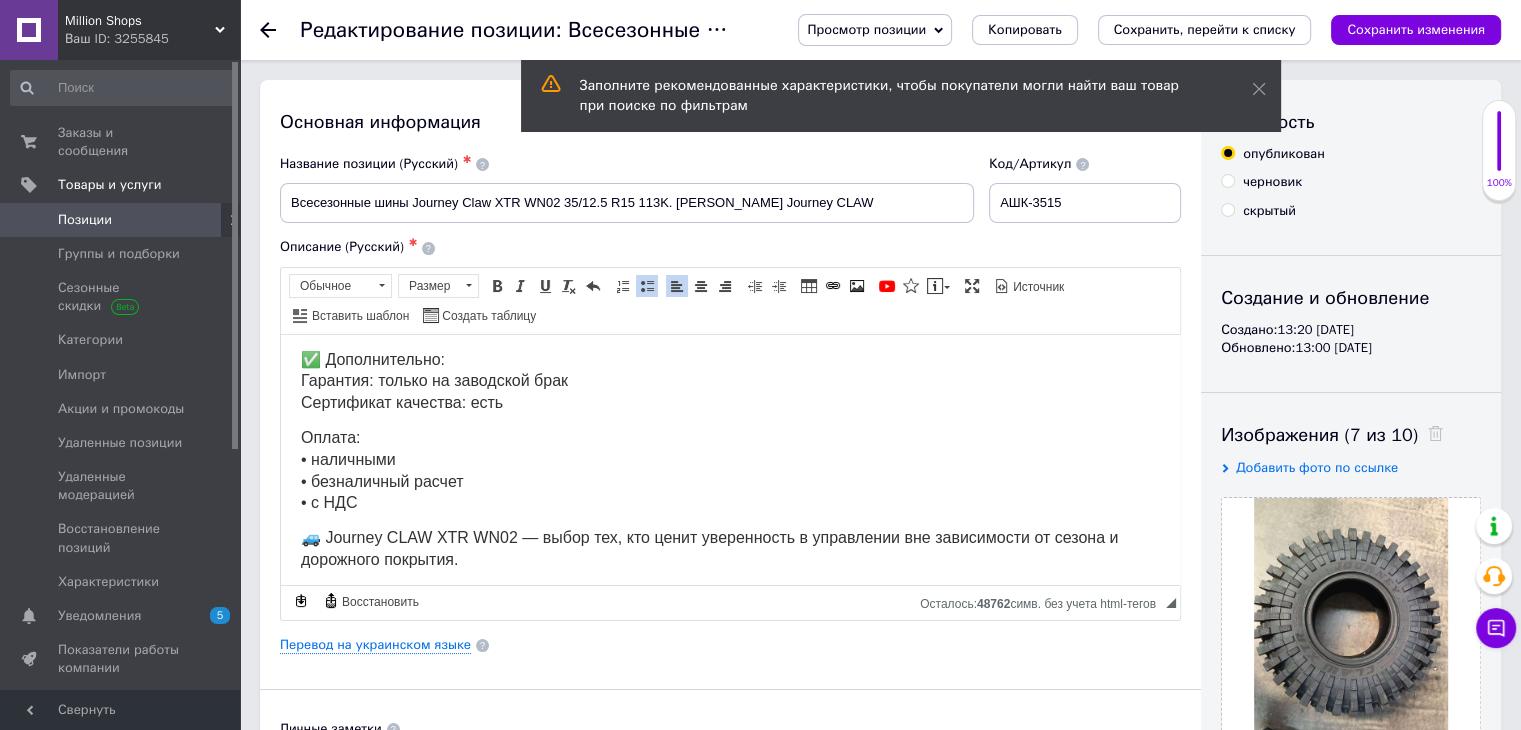 click on "Позиции" at bounding box center (121, 220) 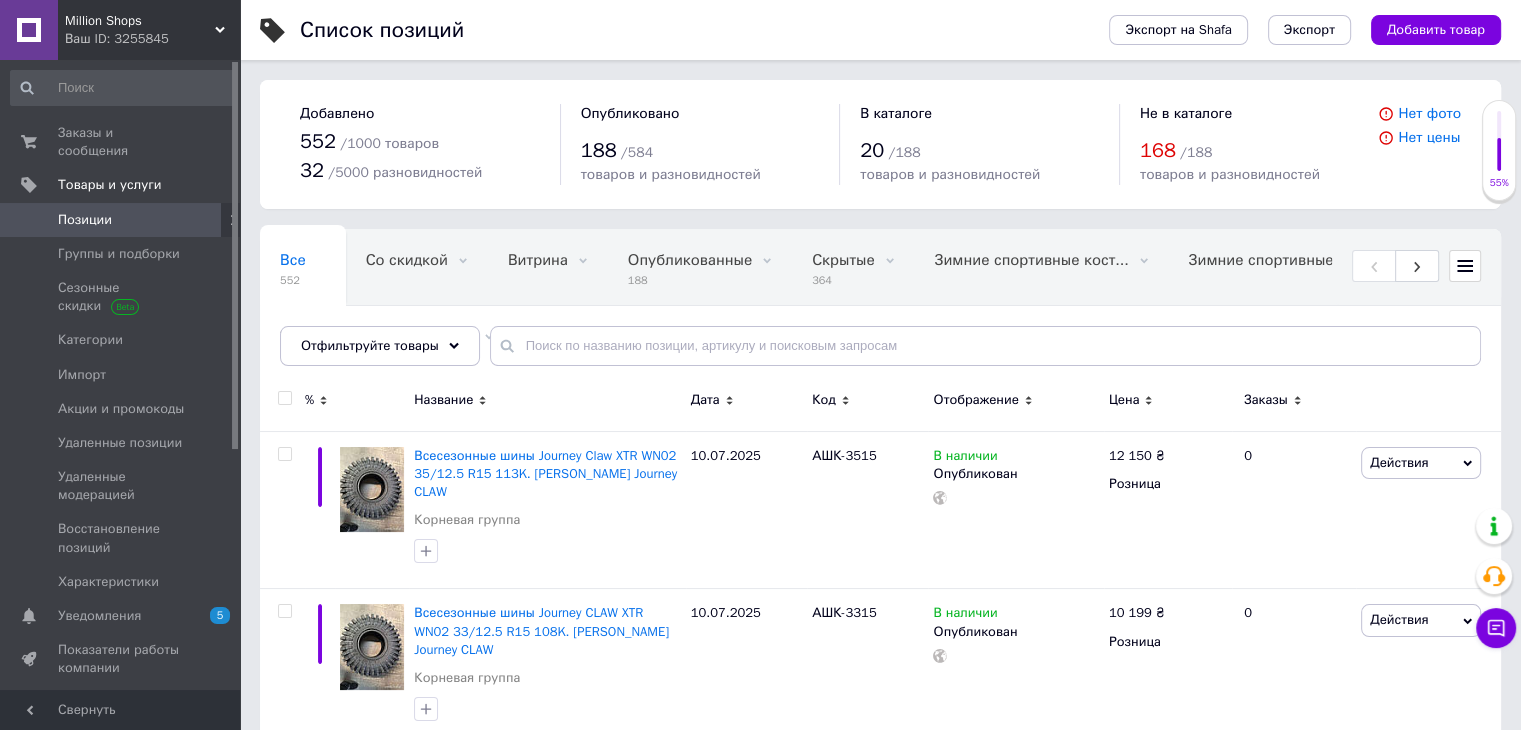 click on "Витрина 0" at bounding box center (548, 268) 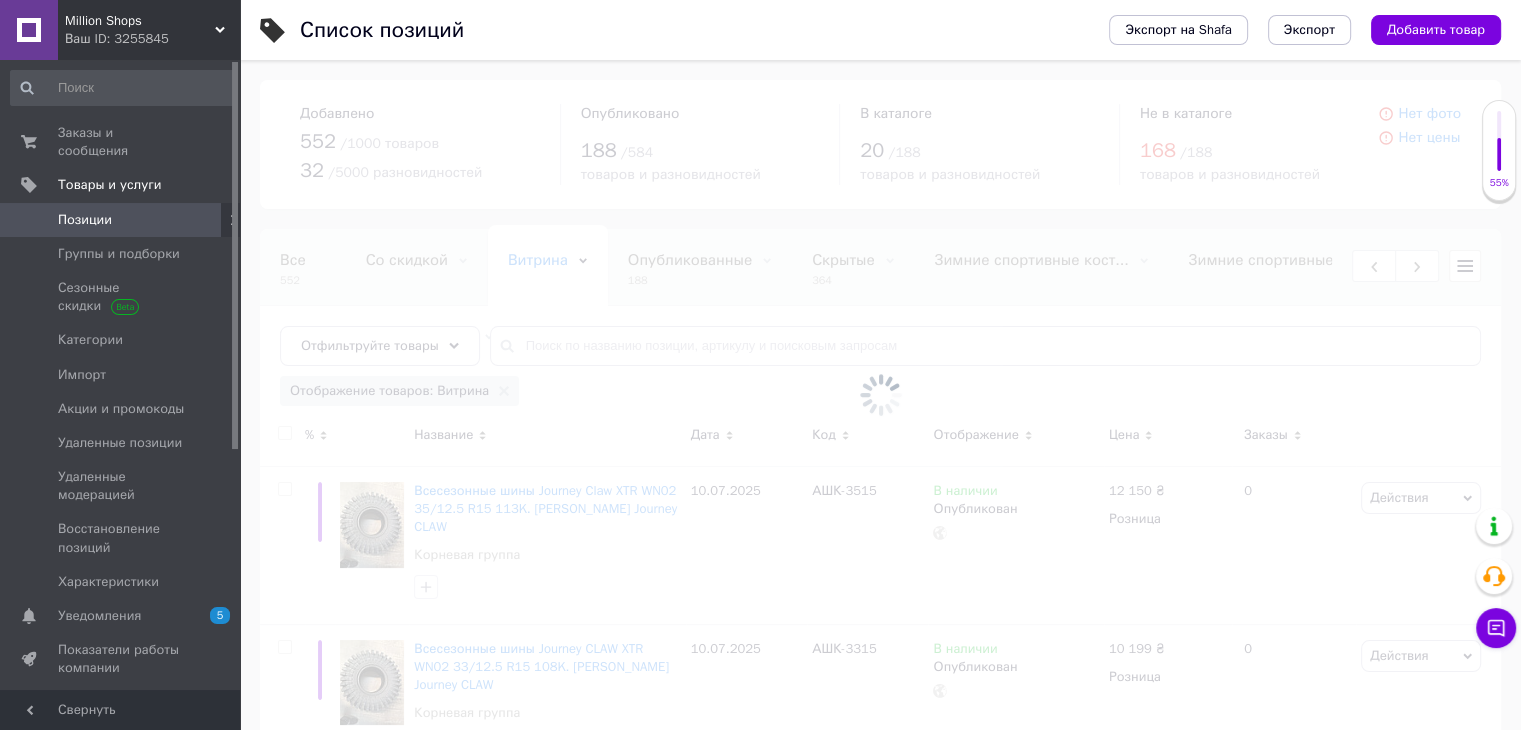 scroll, scrollTop: 0, scrollLeft: 231, axis: horizontal 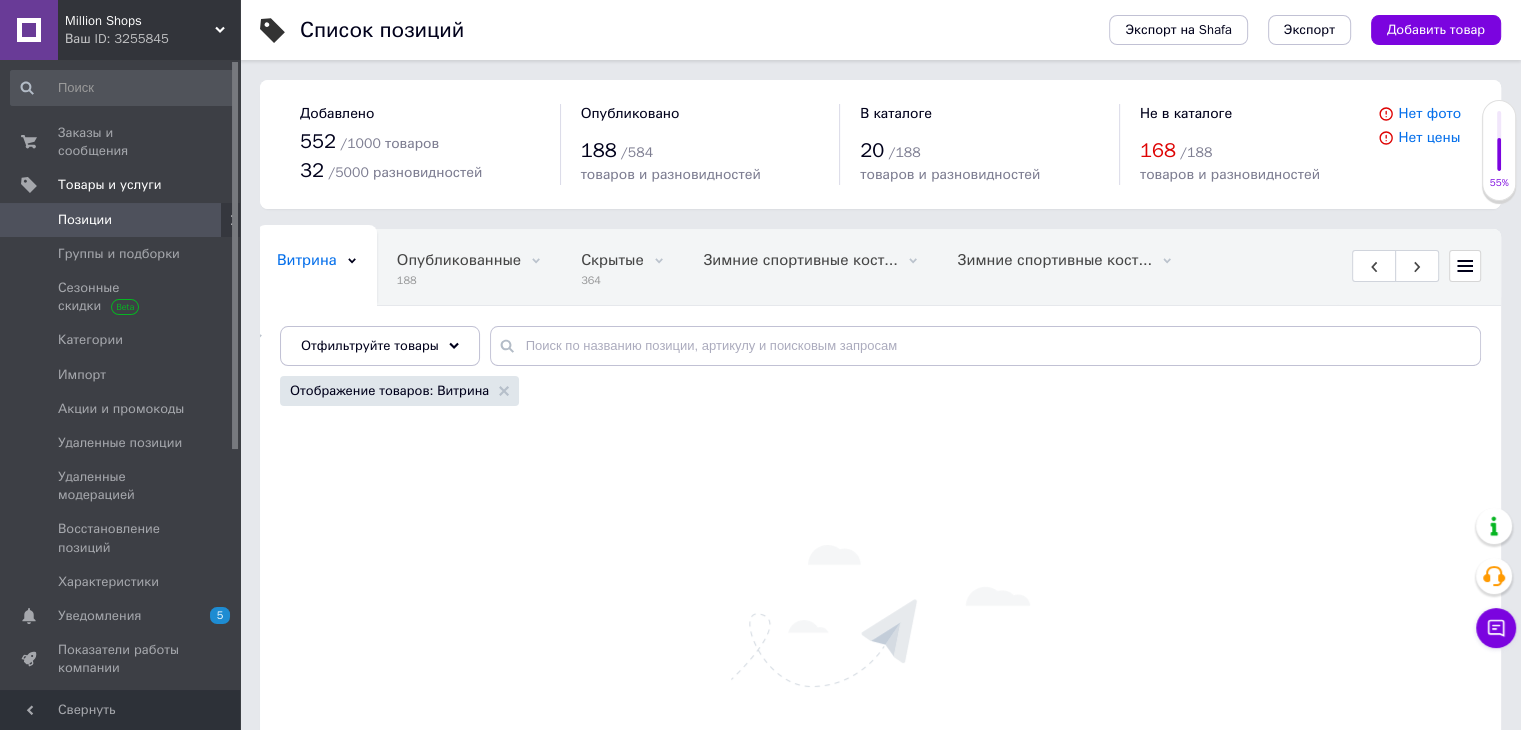 click on "Позиции" at bounding box center [121, 220] 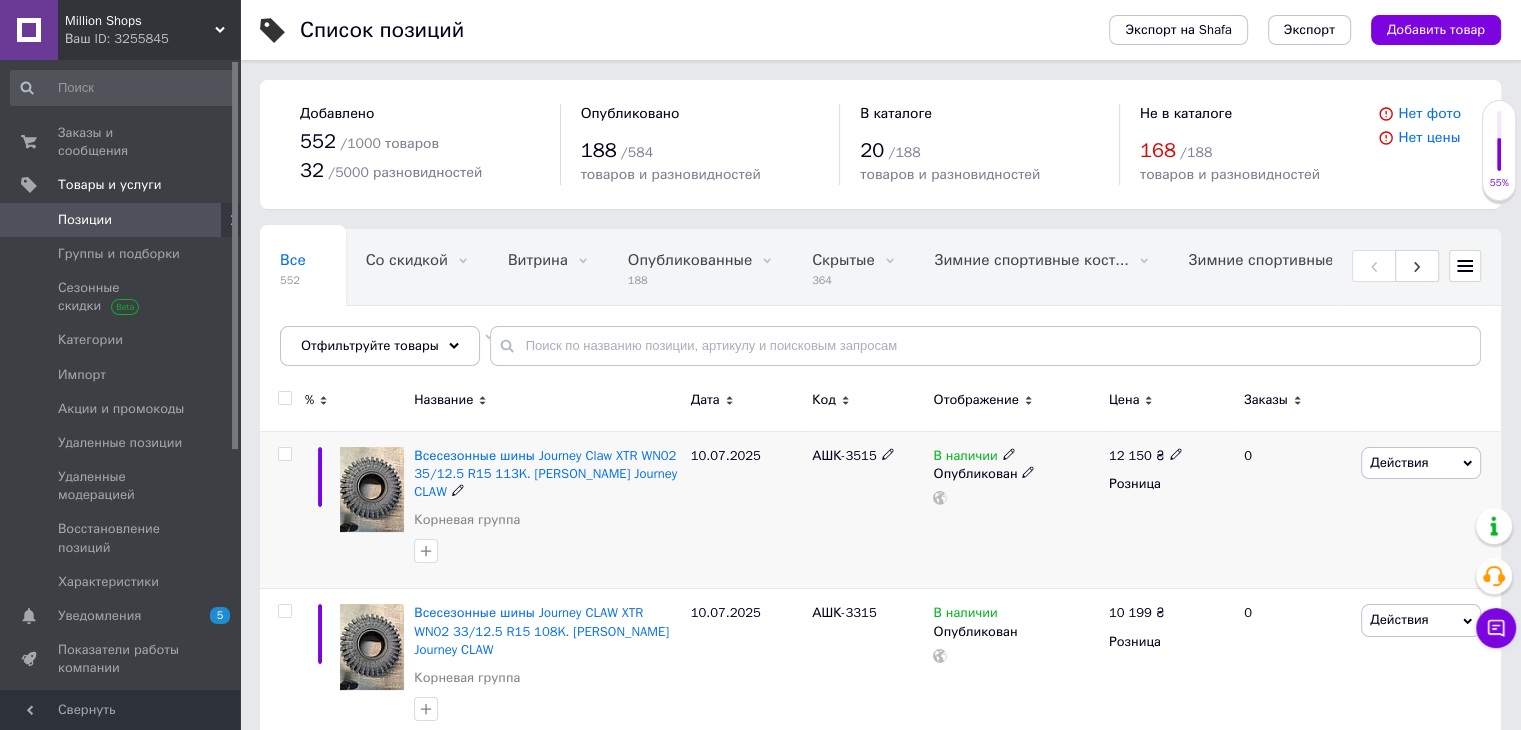 click on "Всесезонные шины Journey Claw XTR WN02 35/12.5 R15 113K. [PERSON_NAME] Journey CLAW Корневая группа" at bounding box center [547, 510] 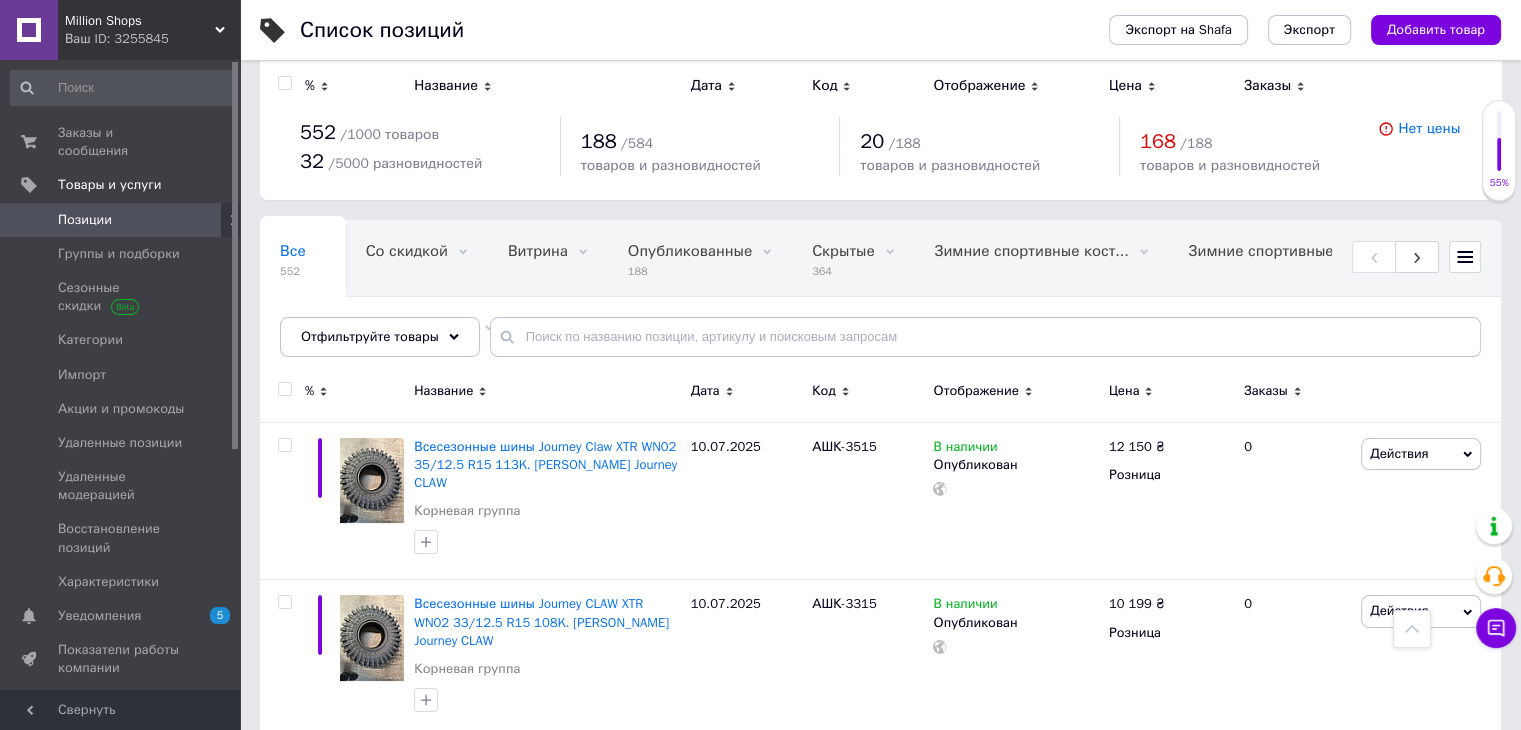 scroll, scrollTop: 0, scrollLeft: 0, axis: both 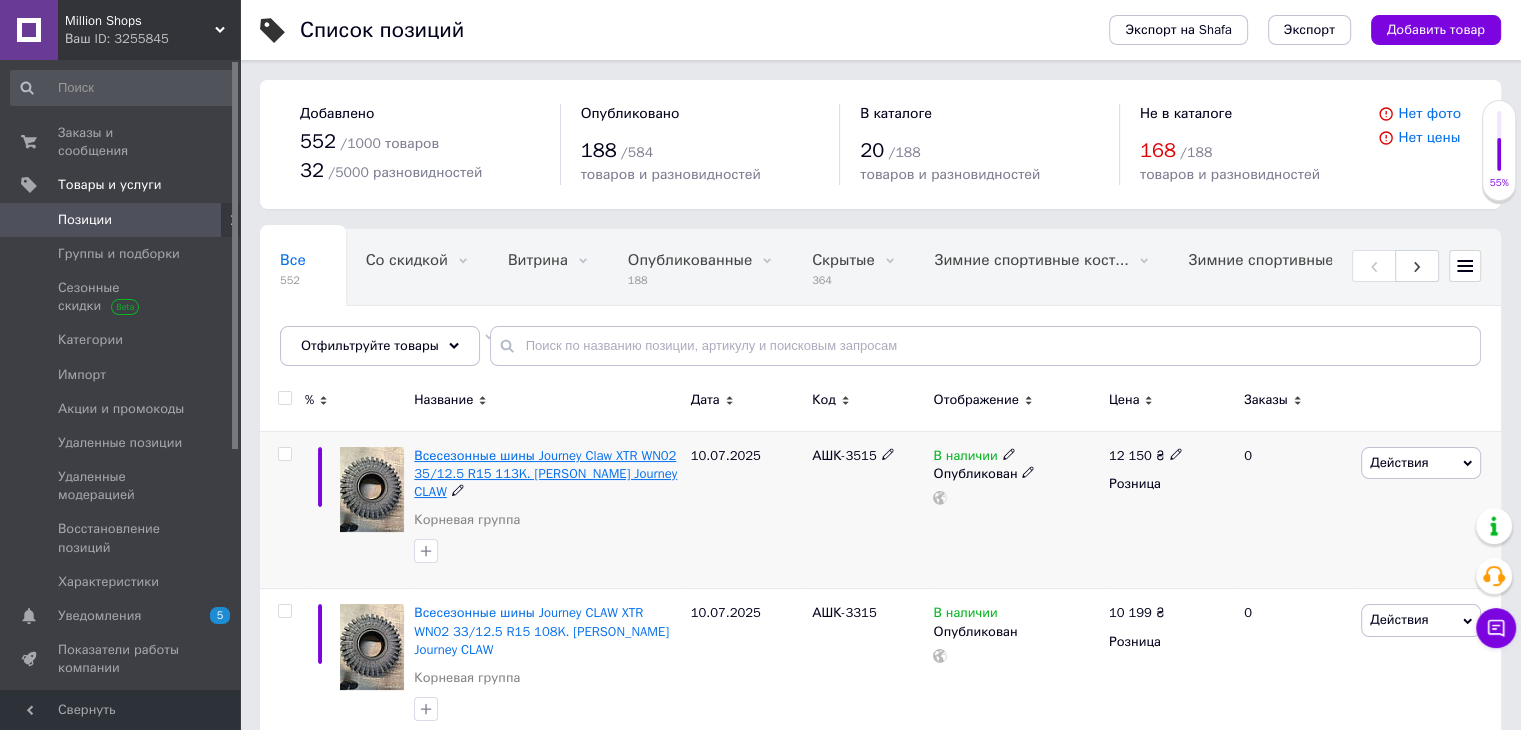 click on "Всесезонные шины Journey Claw XTR WN02 35/12.5 R15 113K. [PERSON_NAME] Journey CLAW" at bounding box center [545, 473] 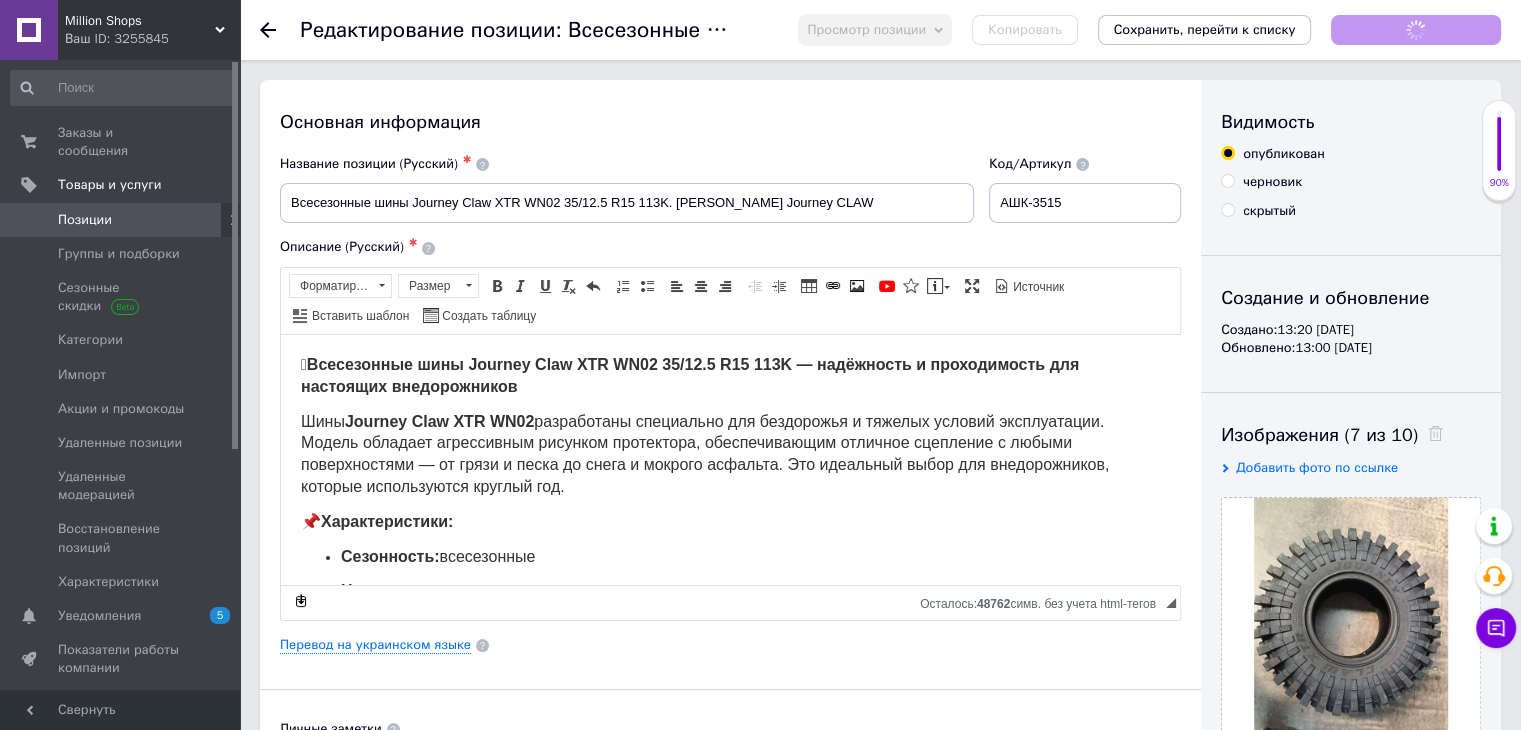 scroll, scrollTop: 0, scrollLeft: 0, axis: both 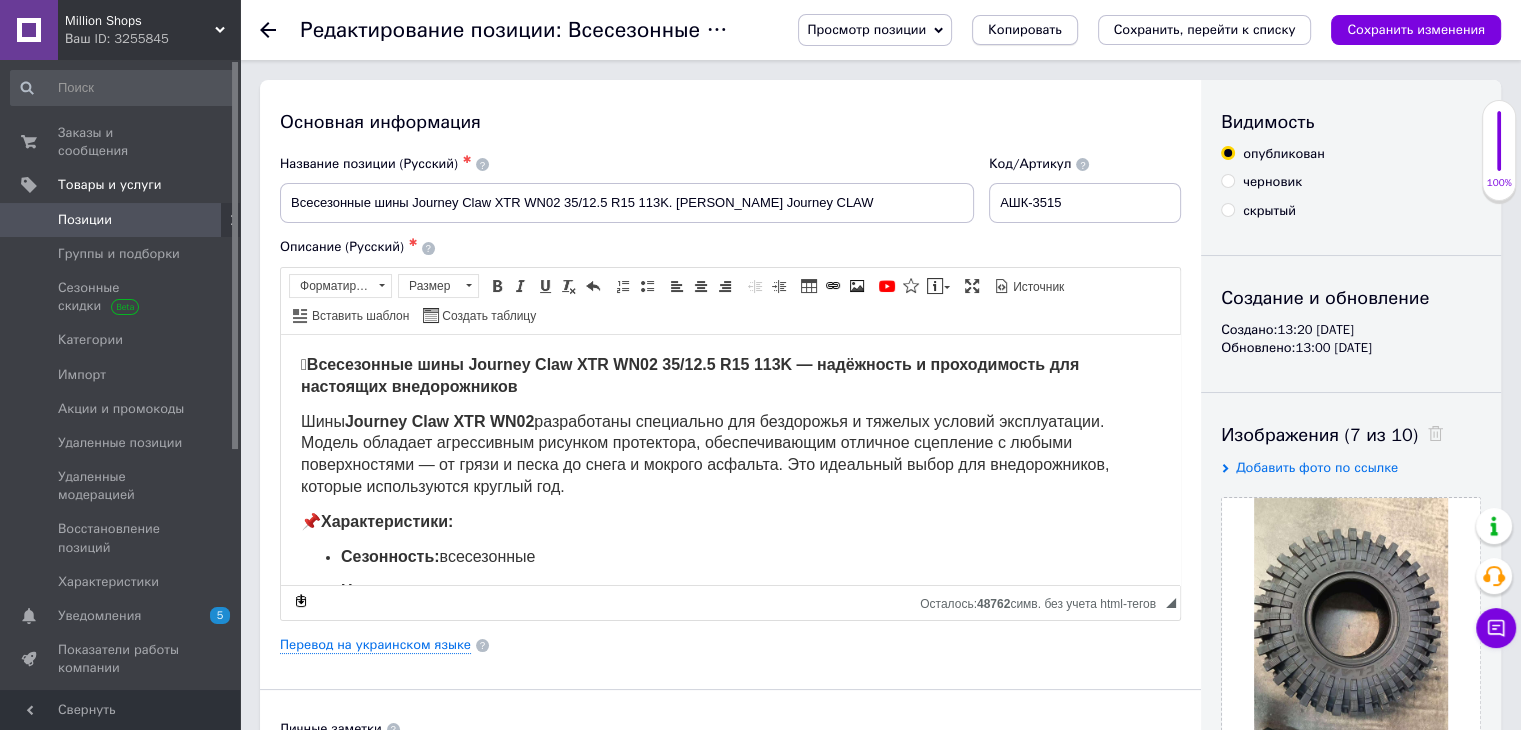 click on "Копировать" at bounding box center [1024, 30] 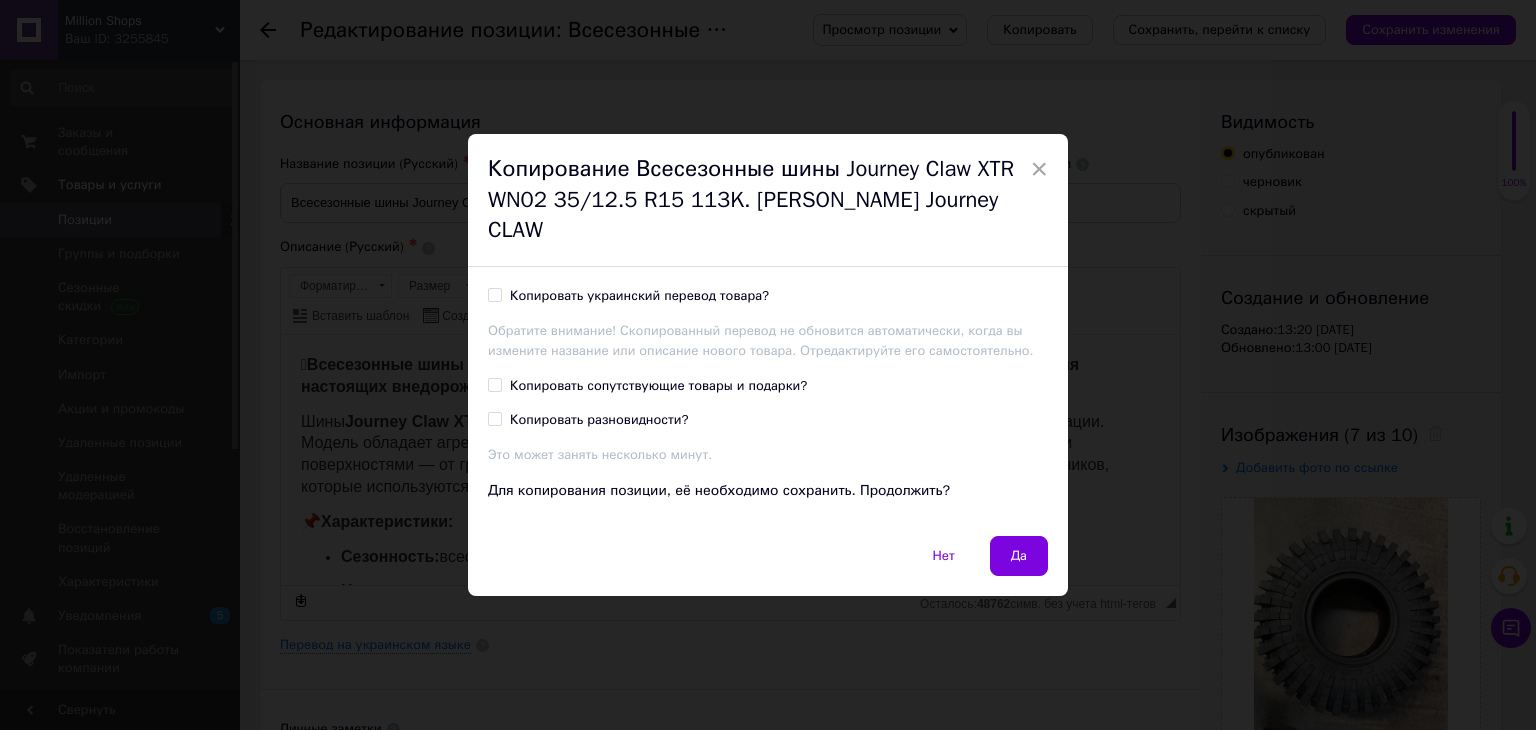 click on "Копировать украинский перевод товара?" at bounding box center (494, 294) 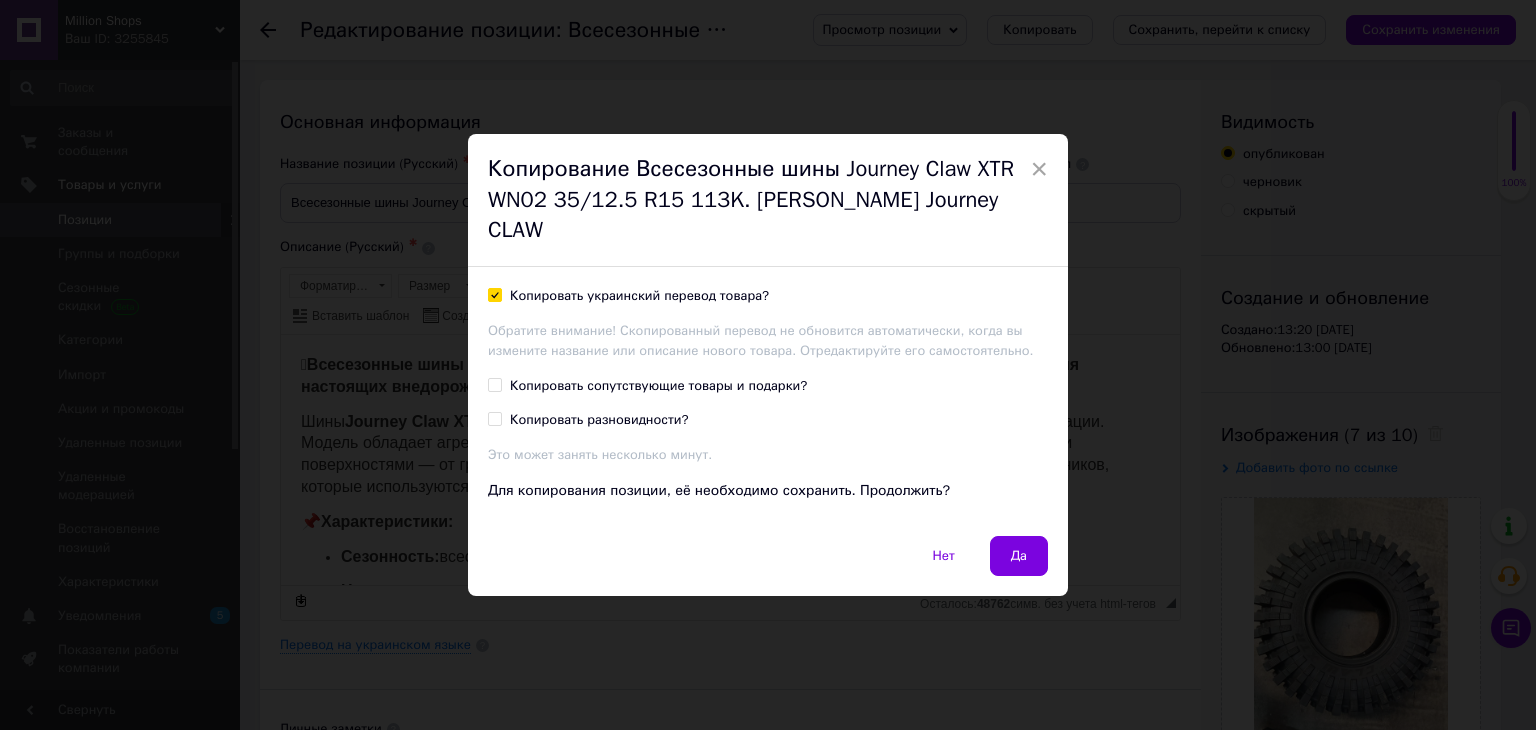 checkbox on "true" 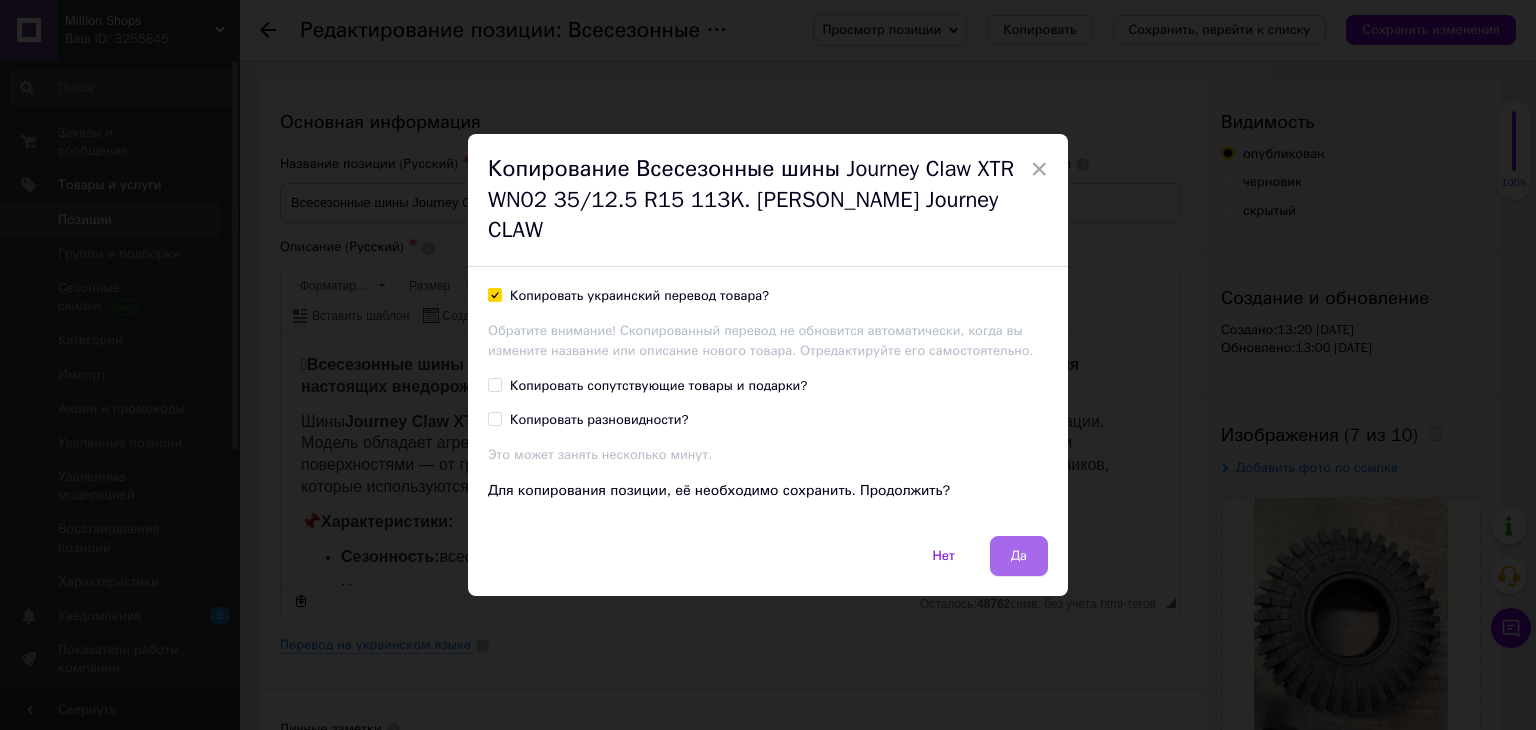 click on "Да" at bounding box center [1019, 556] 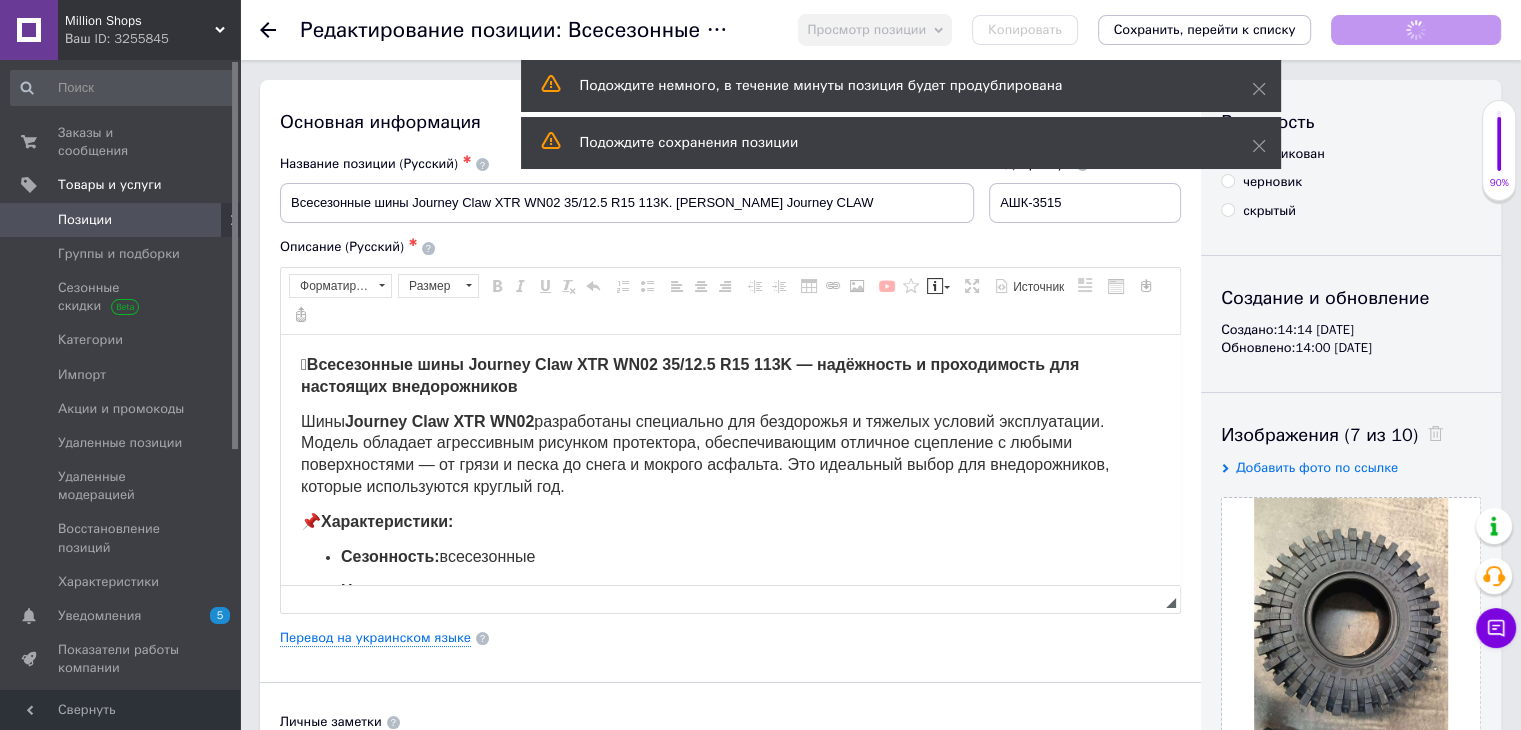 scroll, scrollTop: 0, scrollLeft: 0, axis: both 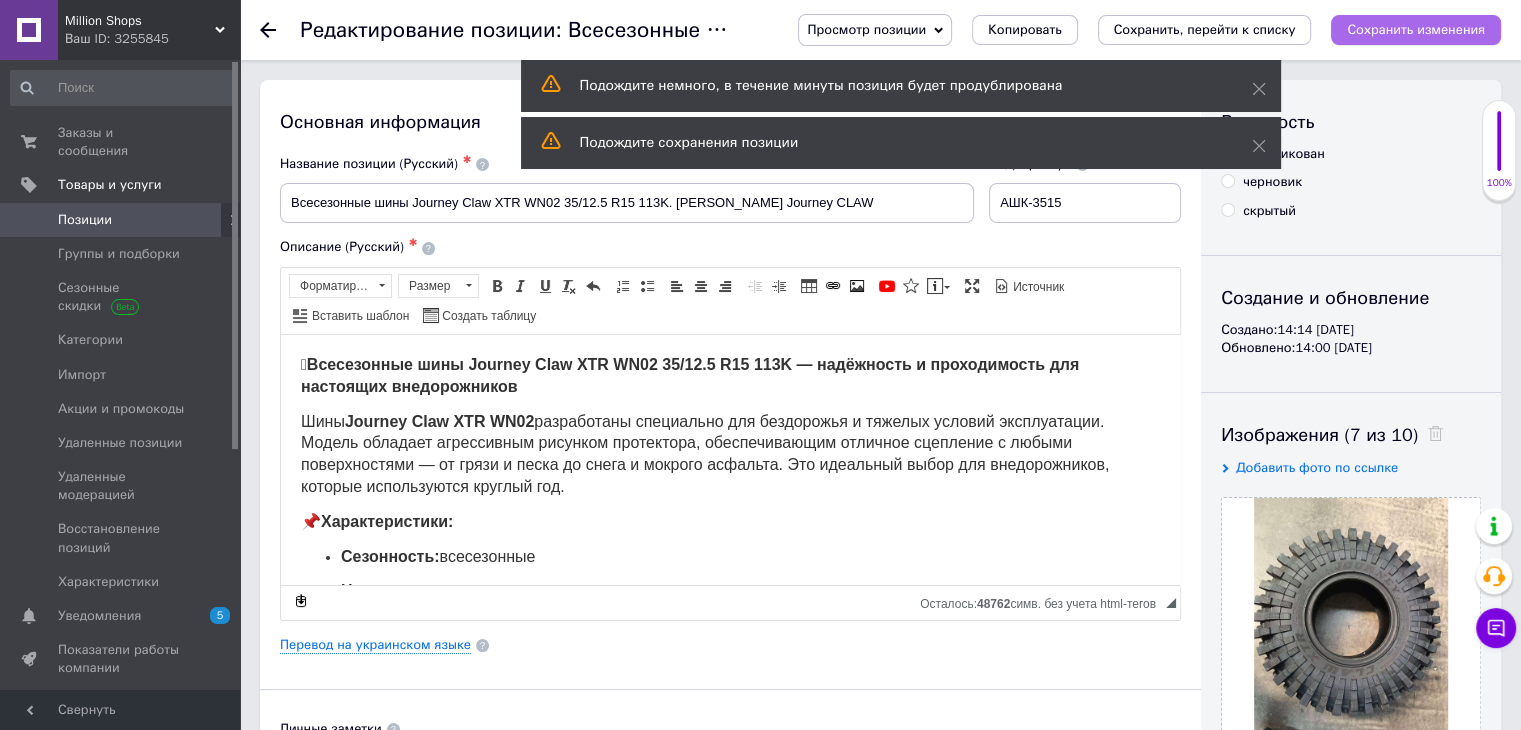 click on "Сохранить изменения" at bounding box center [1416, 29] 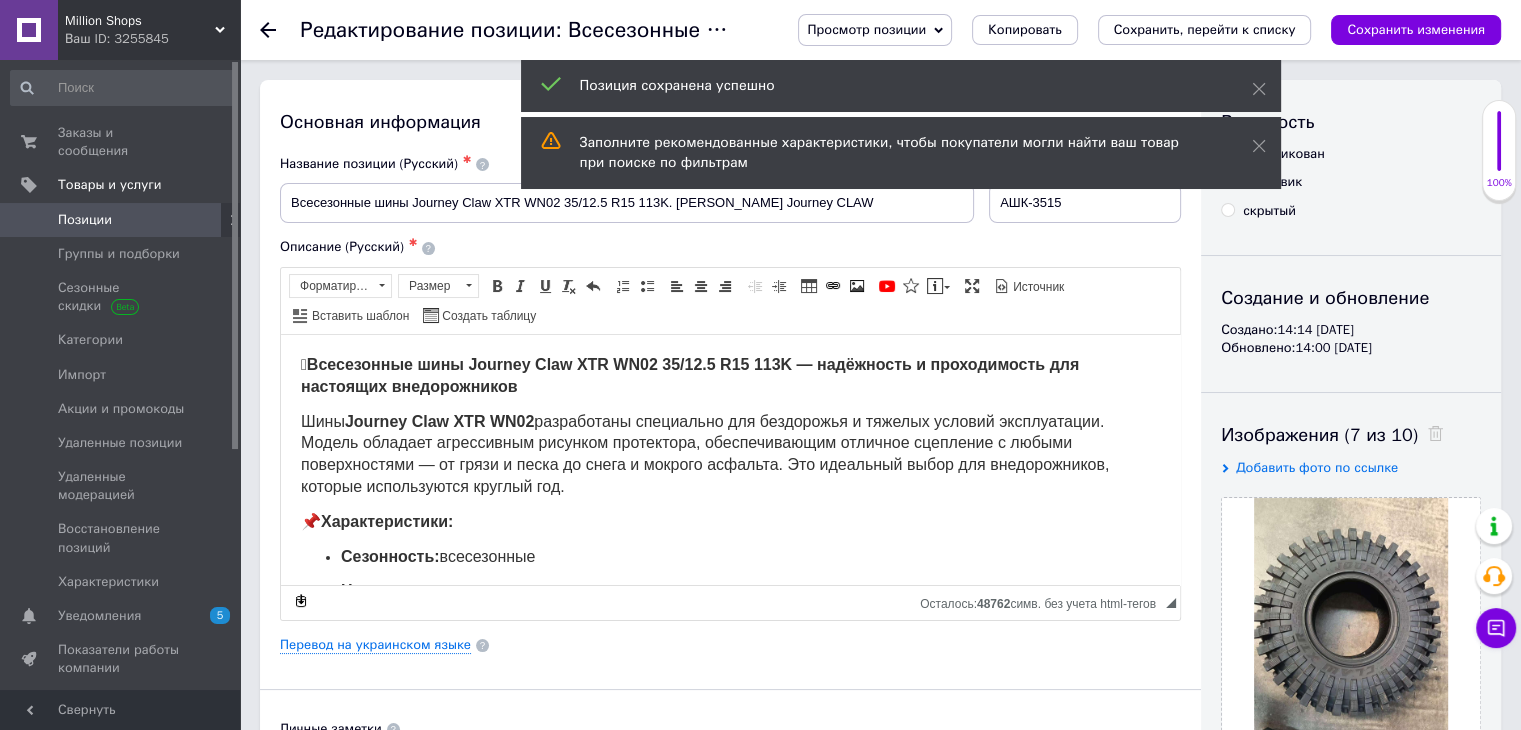 click on "Позиции" at bounding box center (121, 220) 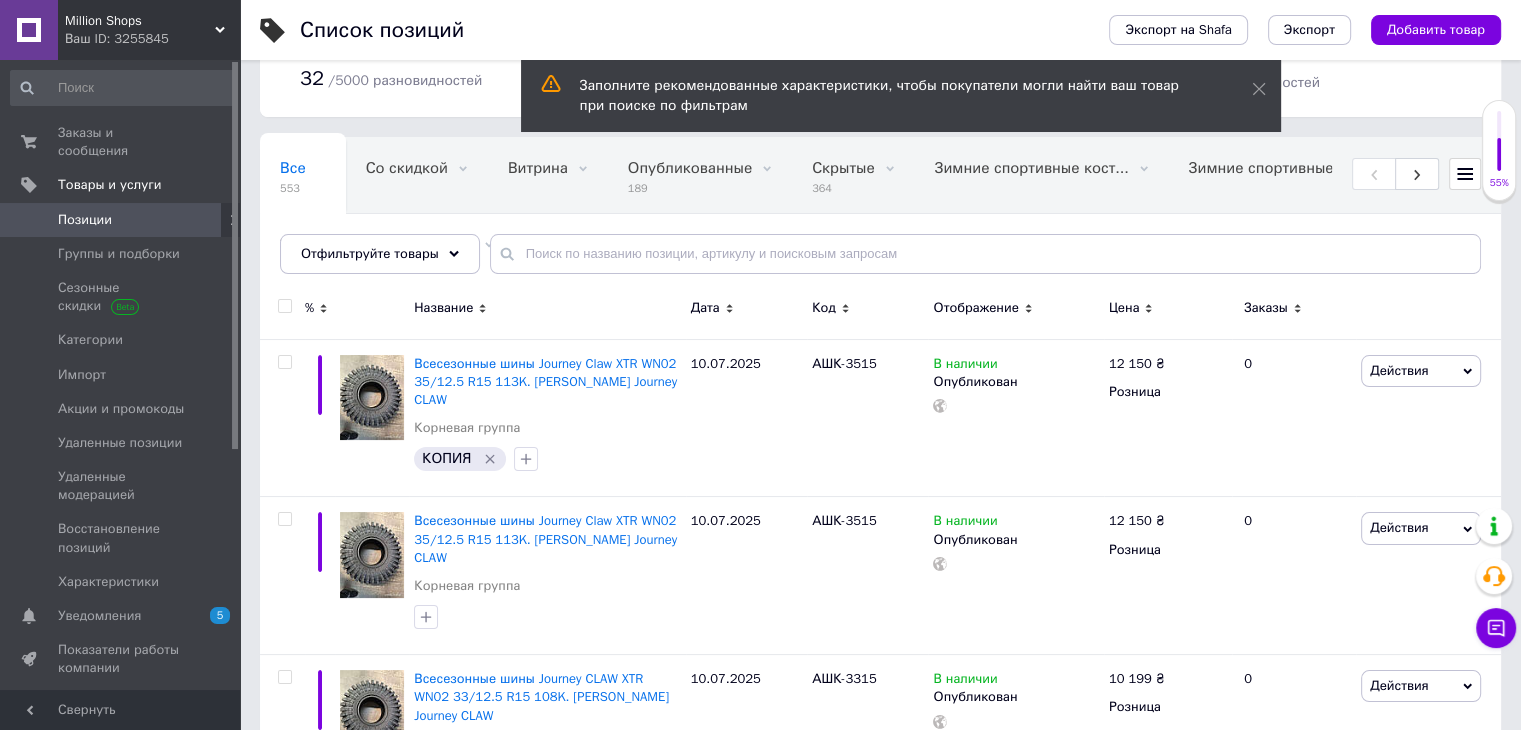 scroll, scrollTop: 200, scrollLeft: 0, axis: vertical 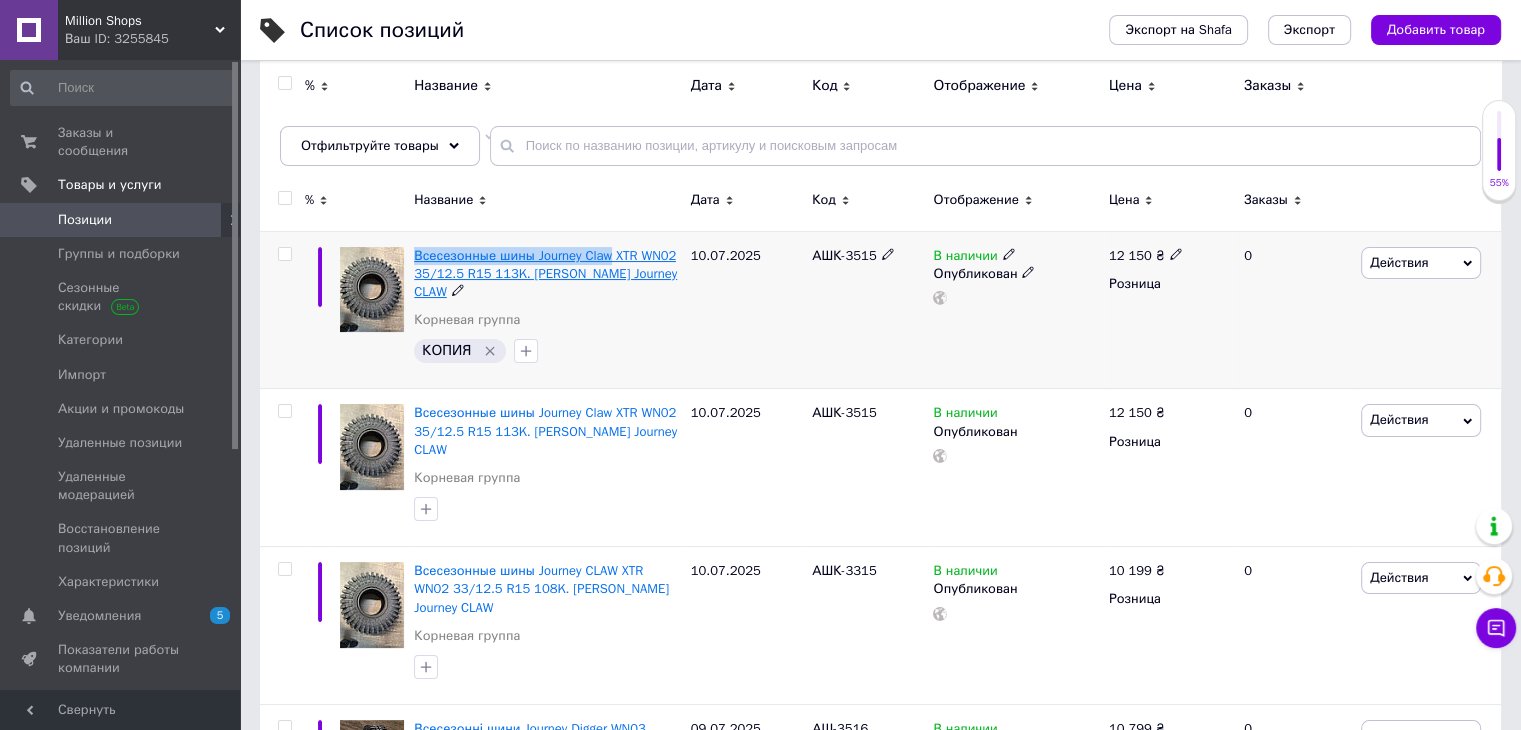 drag, startPoint x: 409, startPoint y: 255, endPoint x: 609, endPoint y: 256, distance: 200.0025 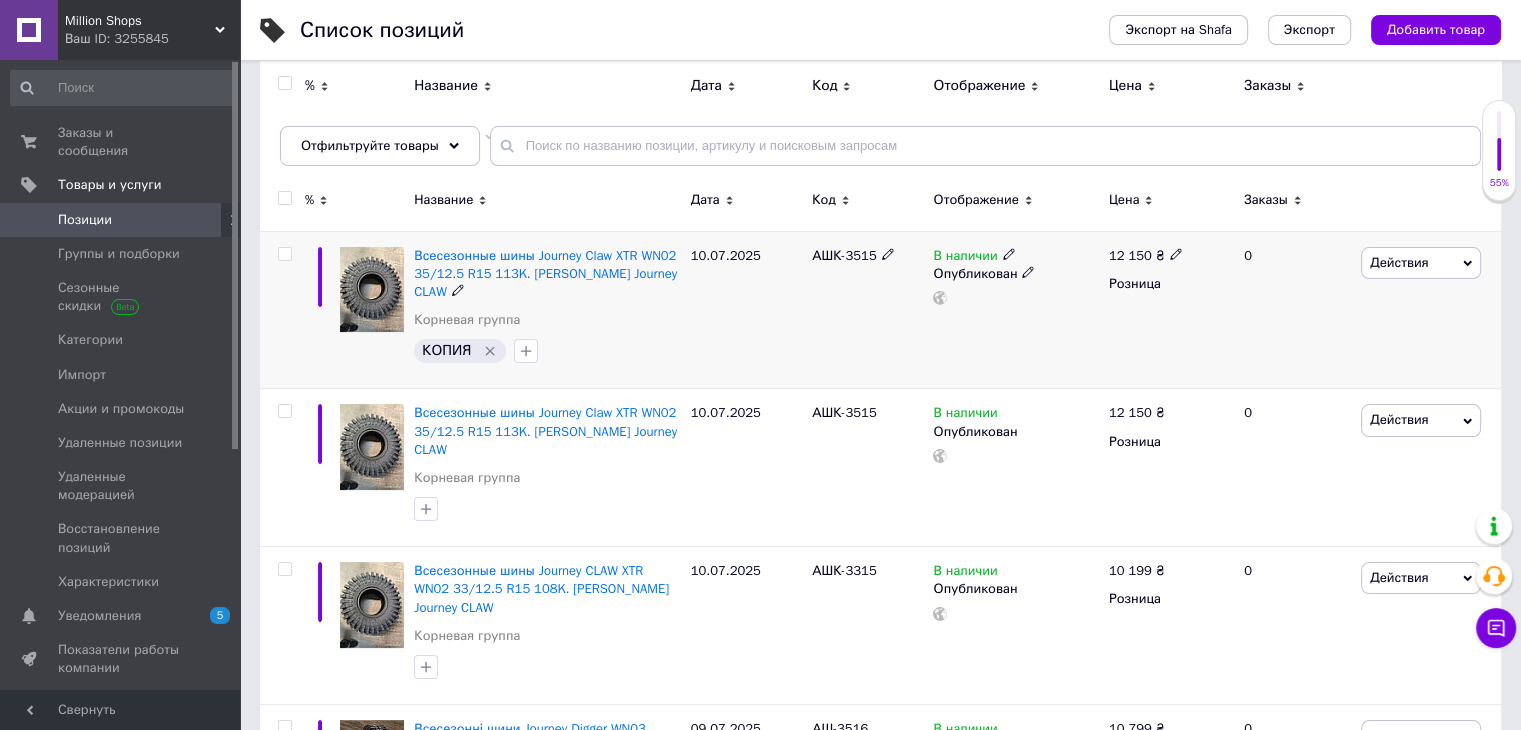 click 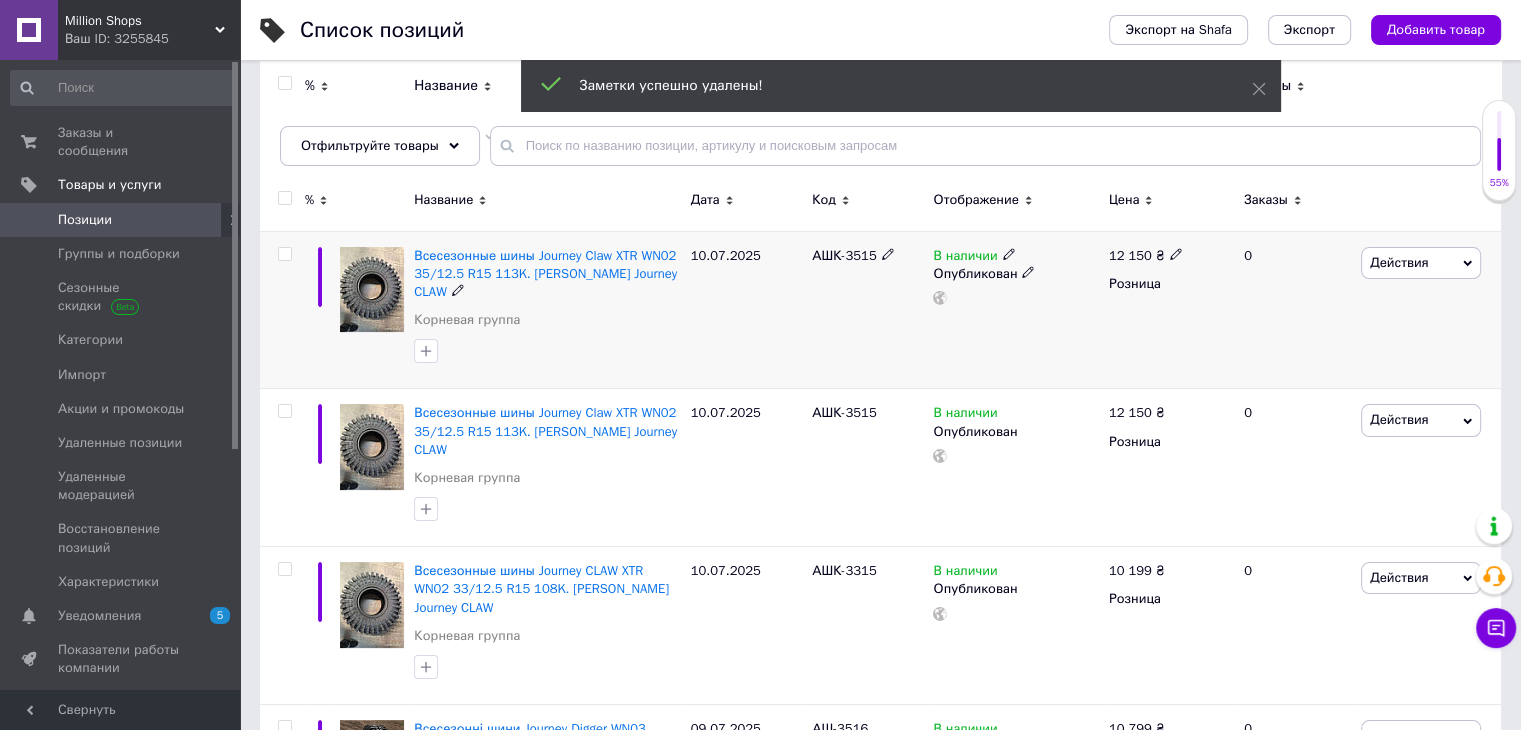 click 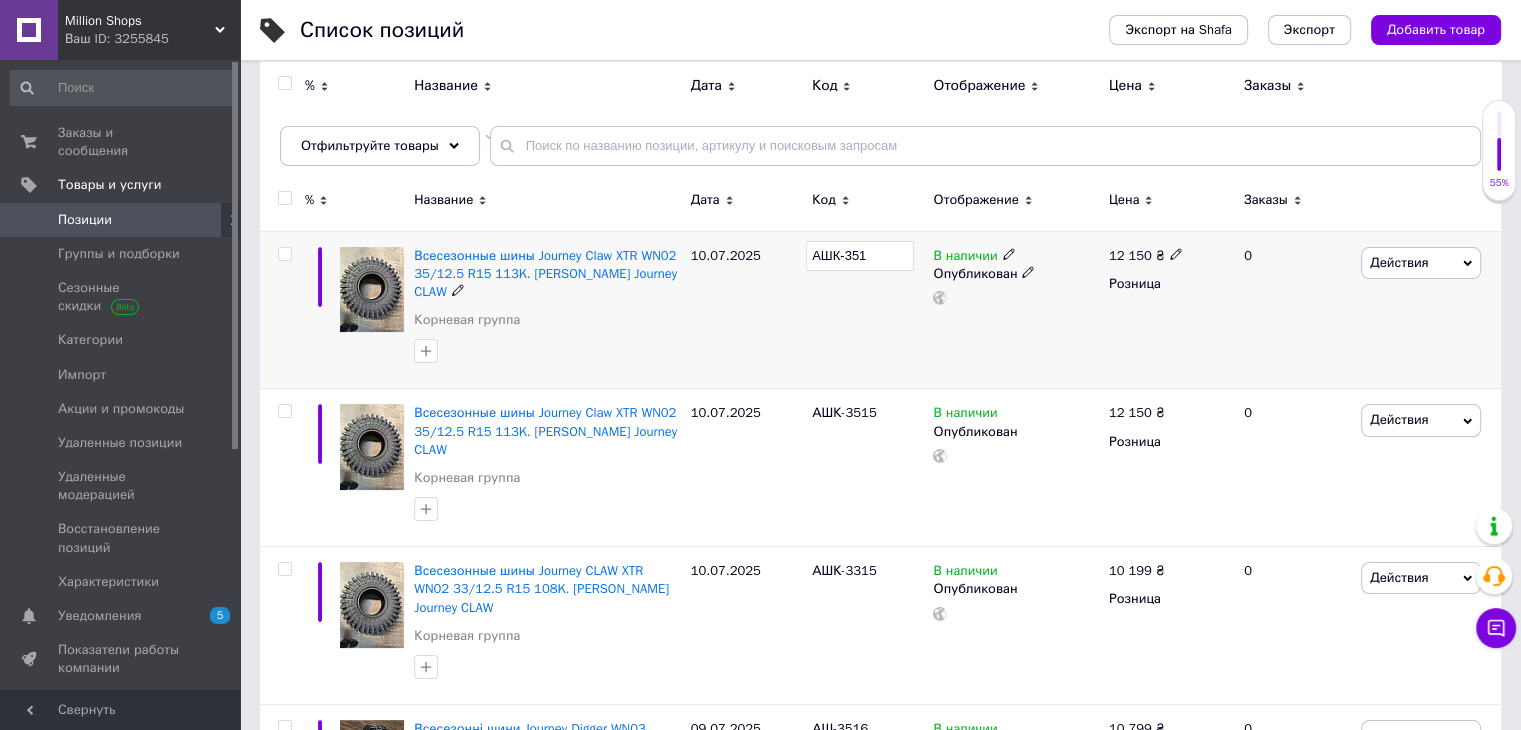 type on "АШК-3516" 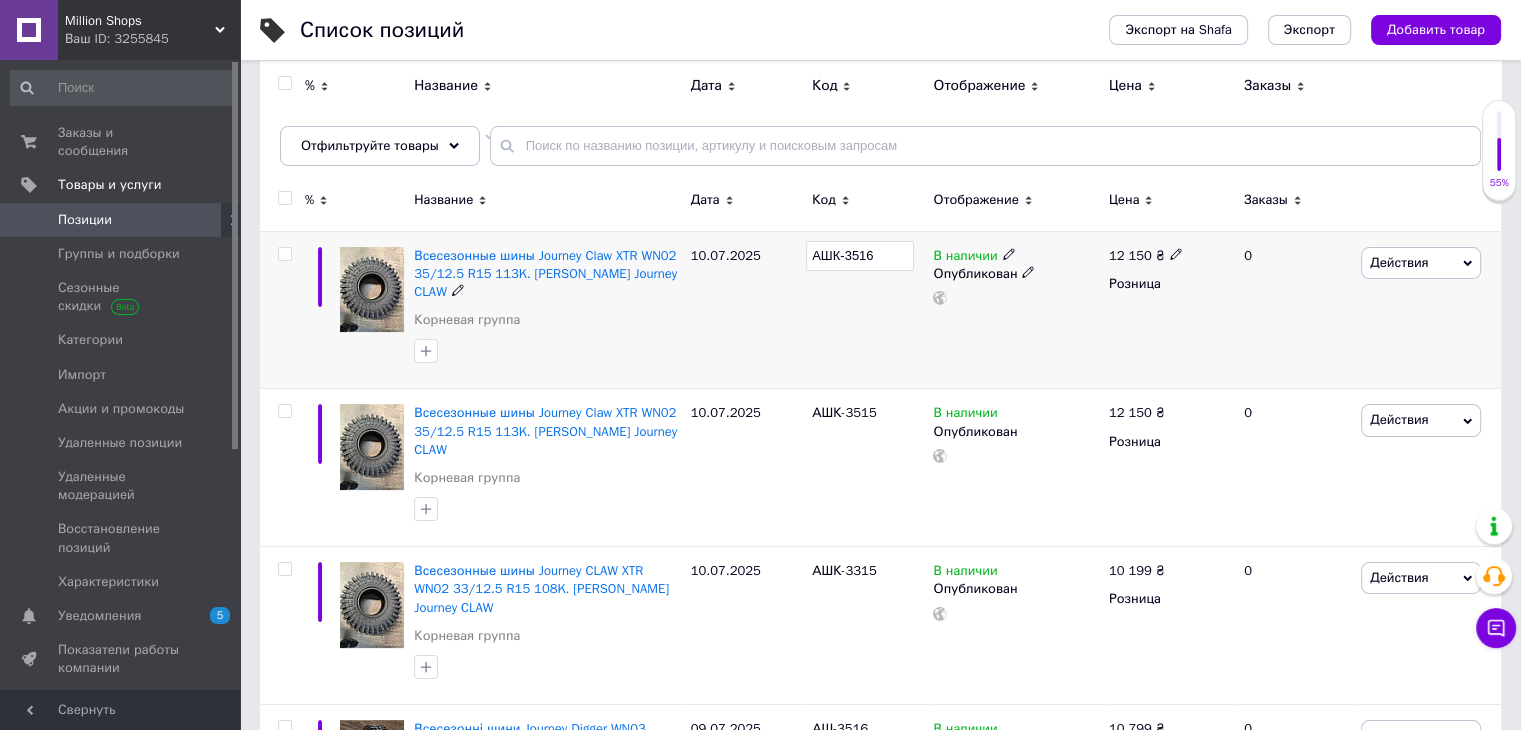 click on "10.07.2025" at bounding box center (746, 310) 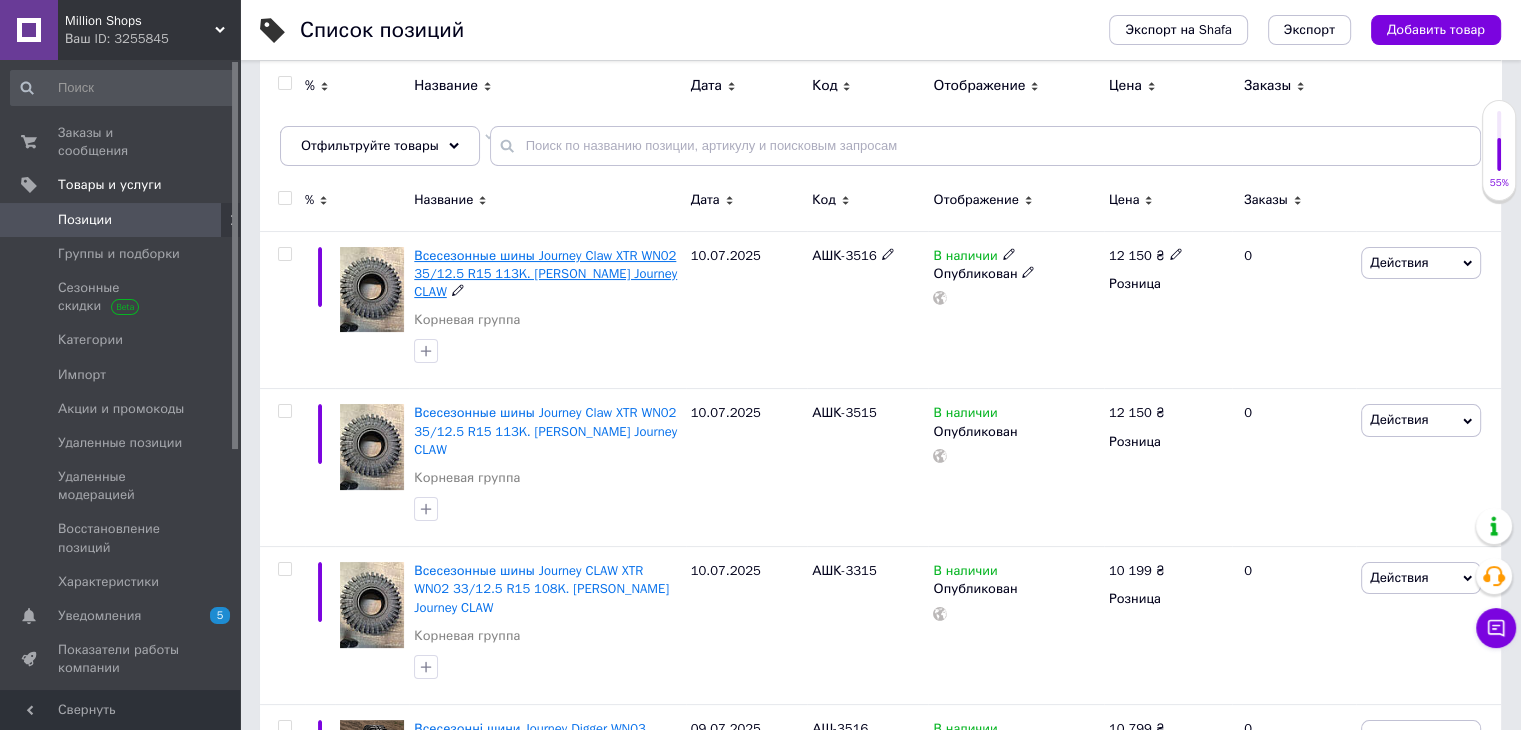 click on "Всесезонные шины Journey Claw XTR WN02 35/12.5 R15 113K. [PERSON_NAME] Journey CLAW" at bounding box center [545, 273] 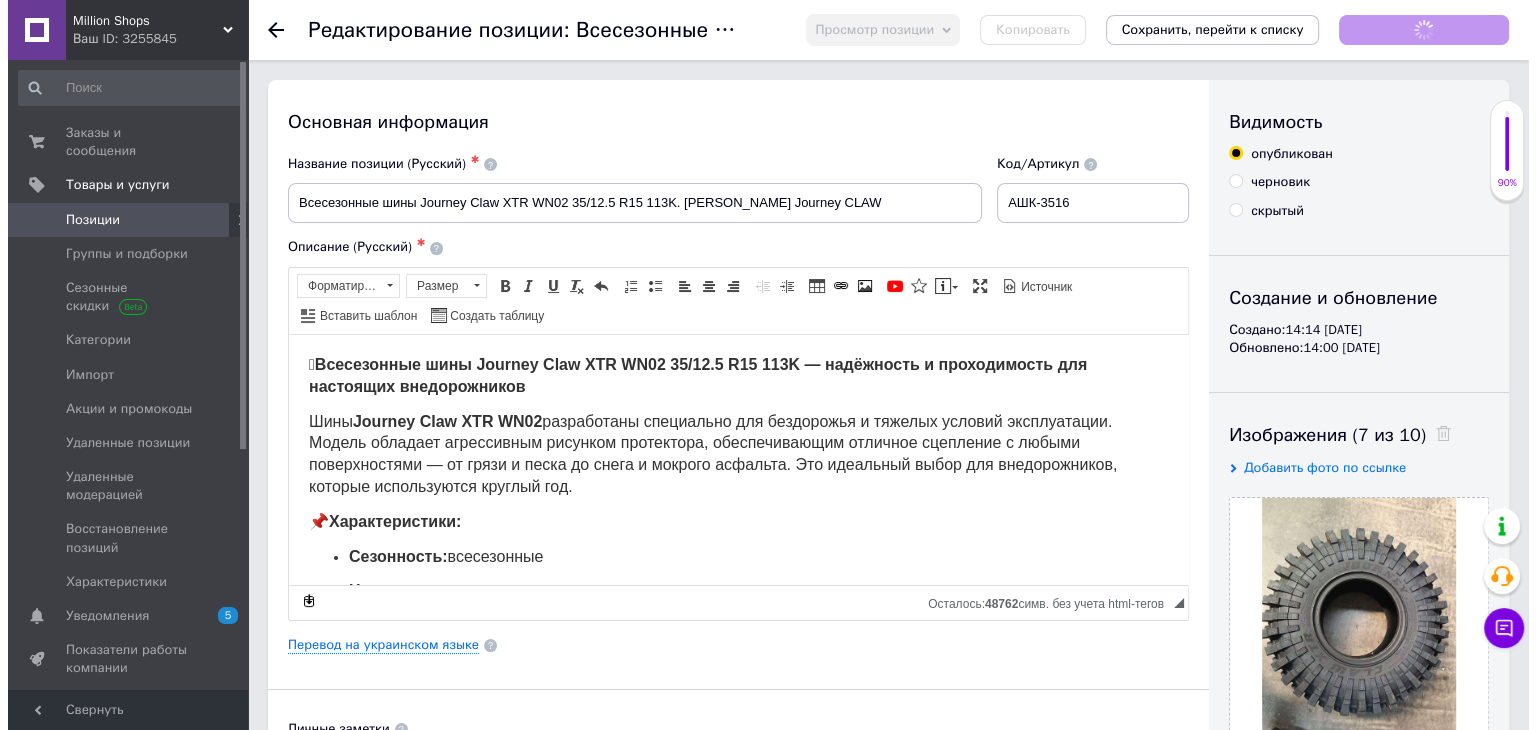 scroll, scrollTop: 0, scrollLeft: 0, axis: both 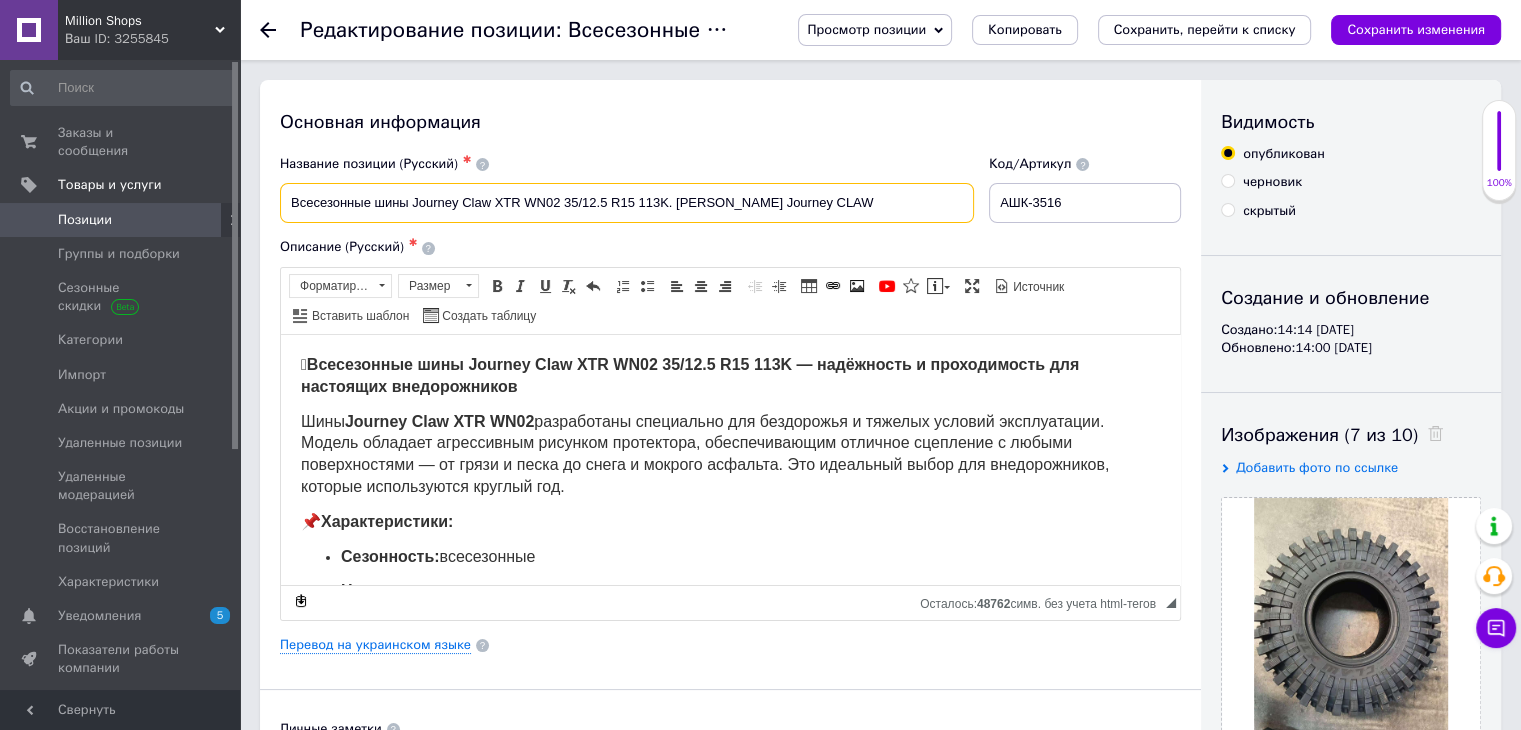drag, startPoint x: 462, startPoint y: 199, endPoint x: 664, endPoint y: 201, distance: 202.0099 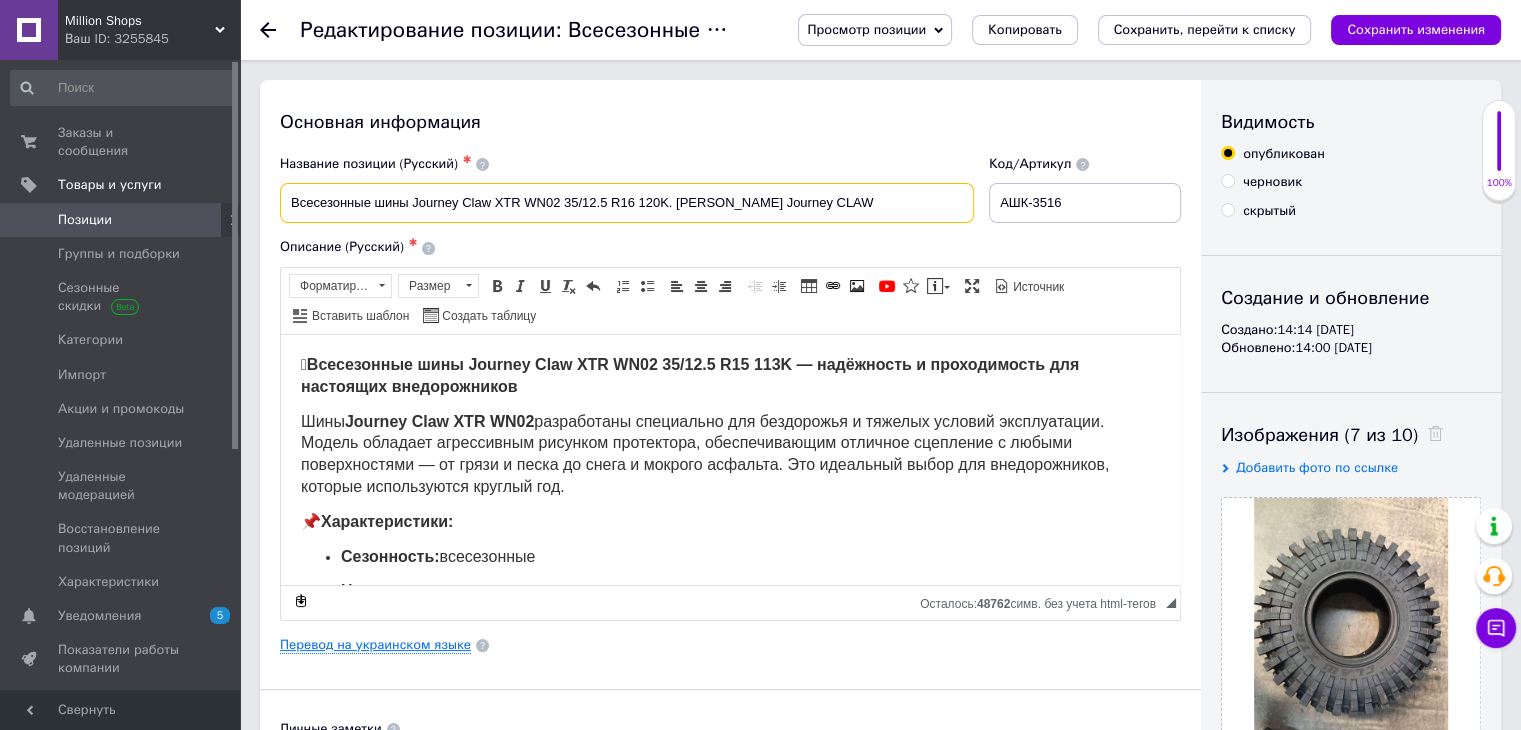 type on "Всесезонные шины Journey Claw XTR WN02 35/12.5 R16 120K. [PERSON_NAME] Journey CLAW" 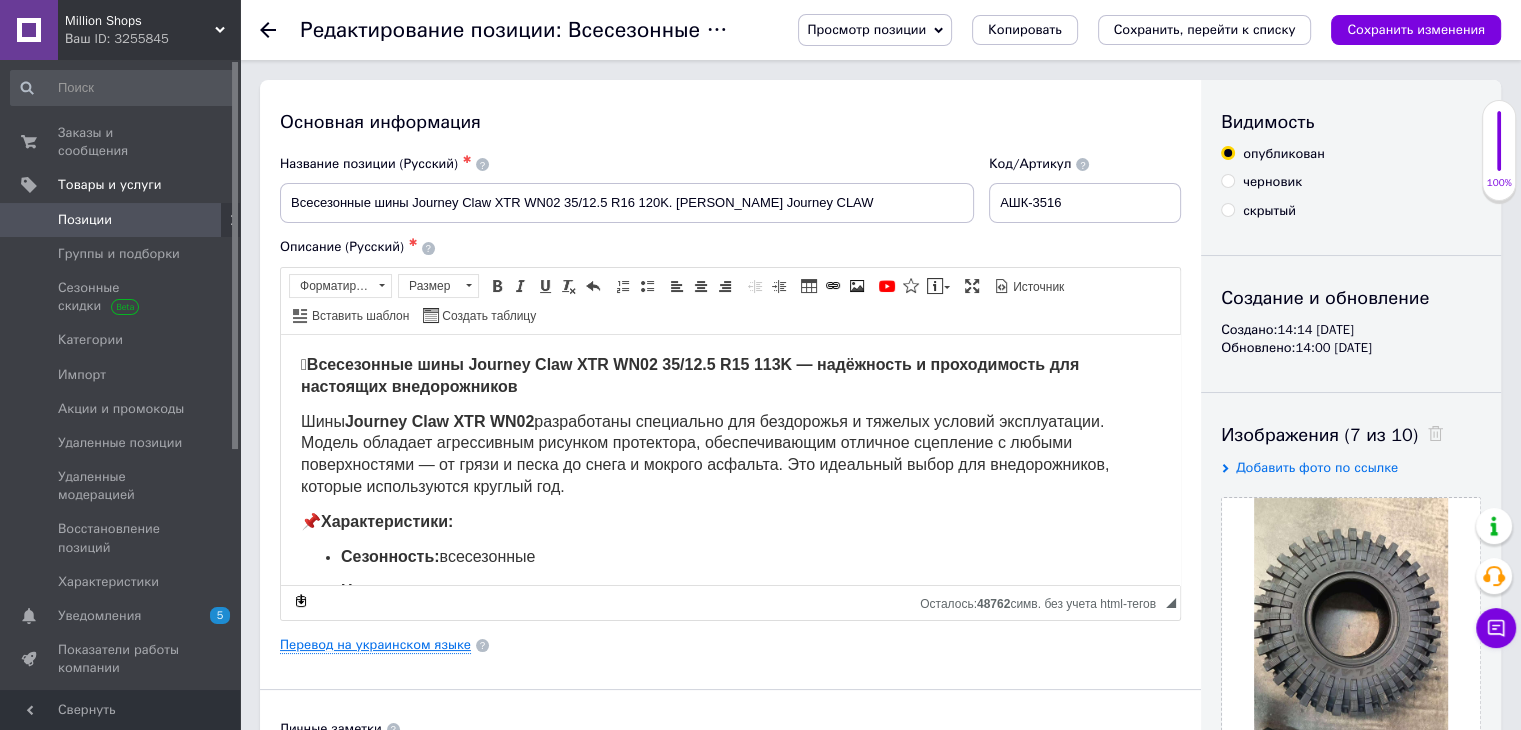 click on "Перевод на украинском языке" at bounding box center [375, 645] 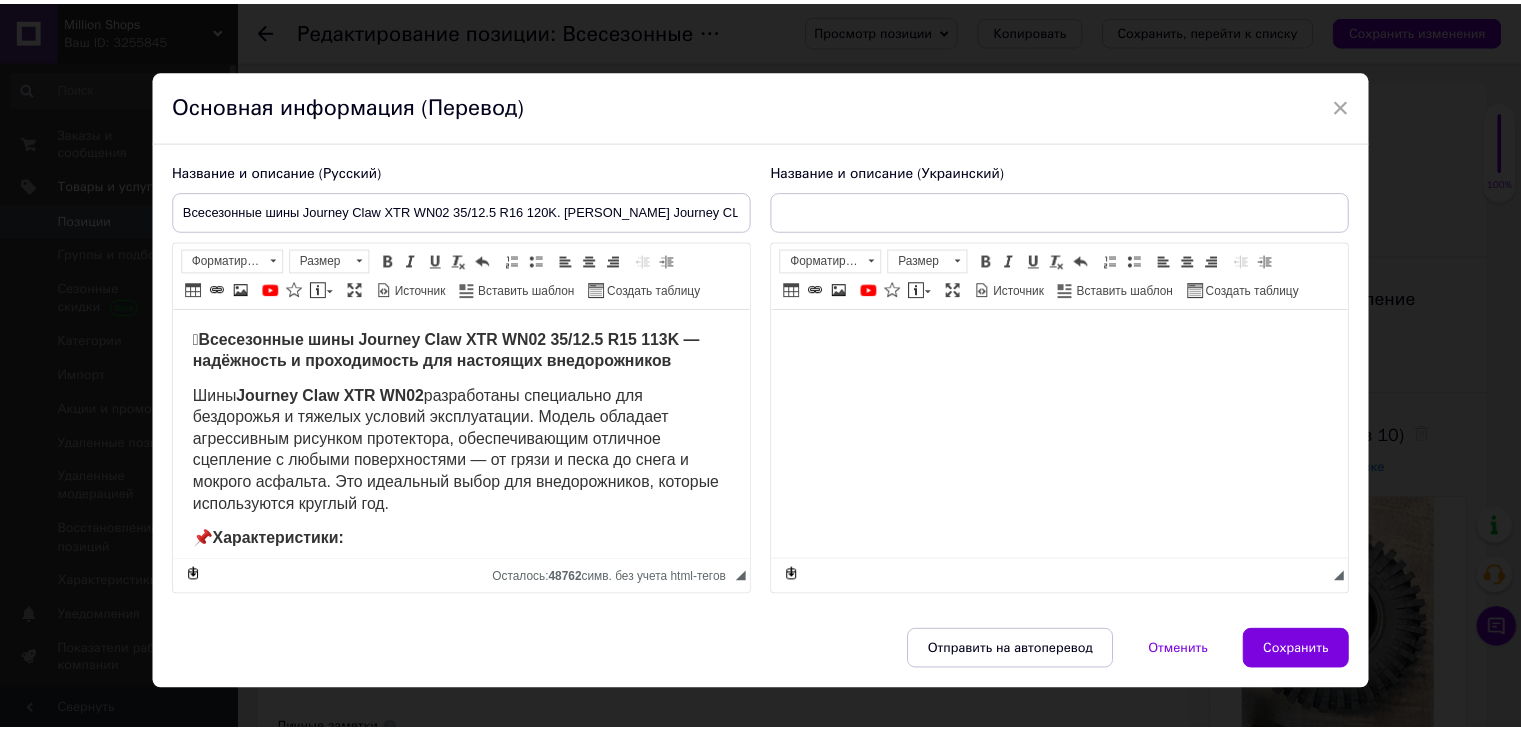 scroll, scrollTop: 0, scrollLeft: 0, axis: both 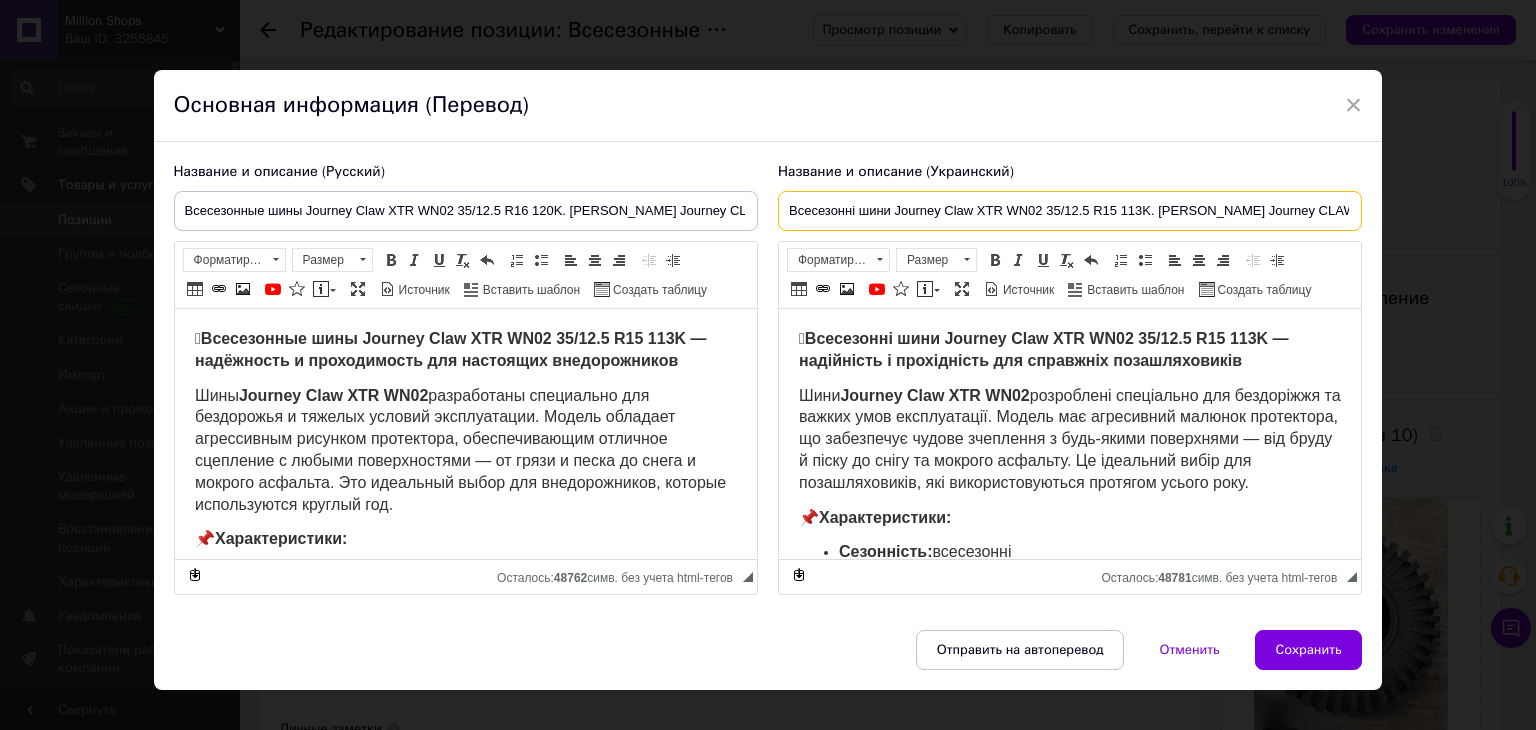 drag, startPoint x: 942, startPoint y: 211, endPoint x: 1145, endPoint y: 205, distance: 203.08865 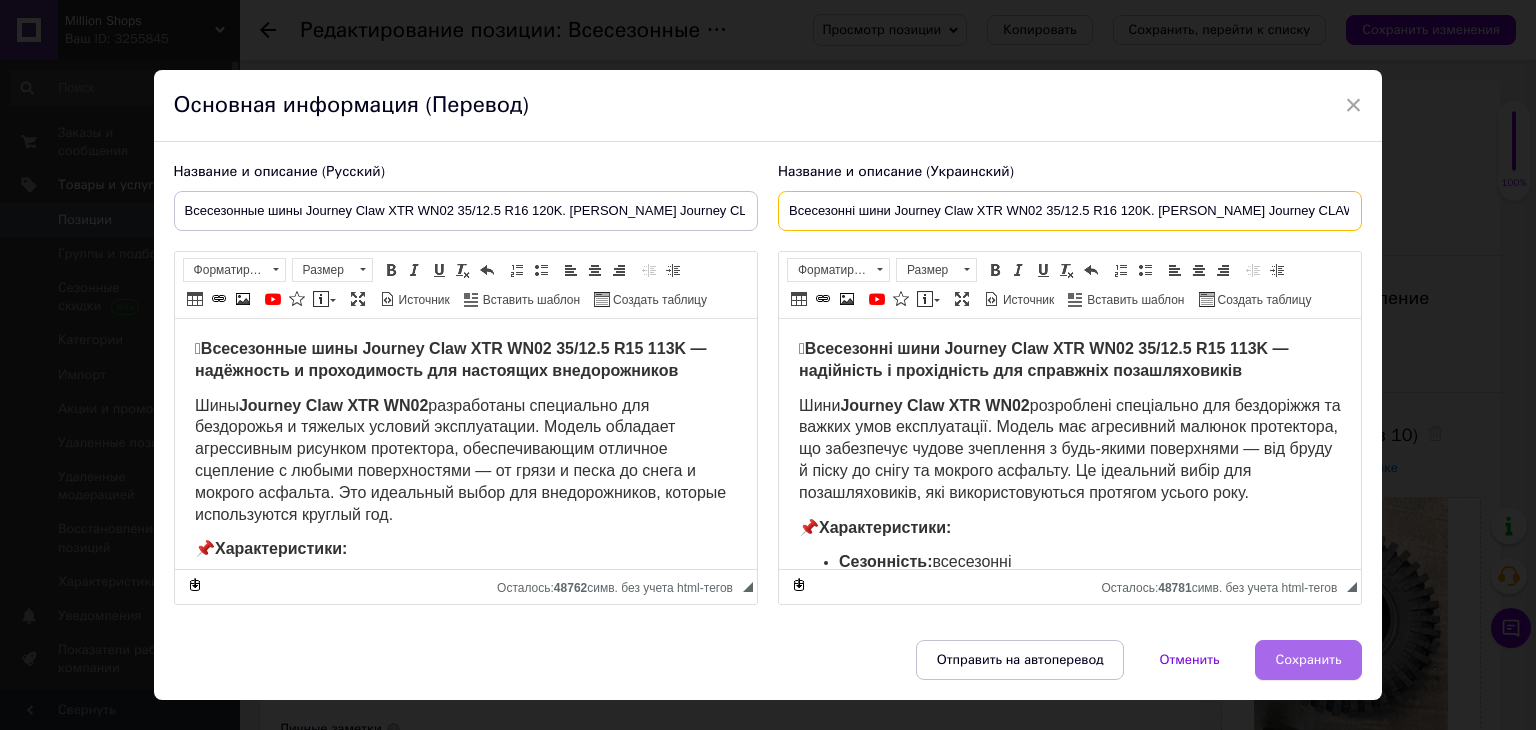type on "Всесезонні шини Journey Claw XTR WN02 35/12.5 R16 120K. [PERSON_NAME] Journey CLAW" 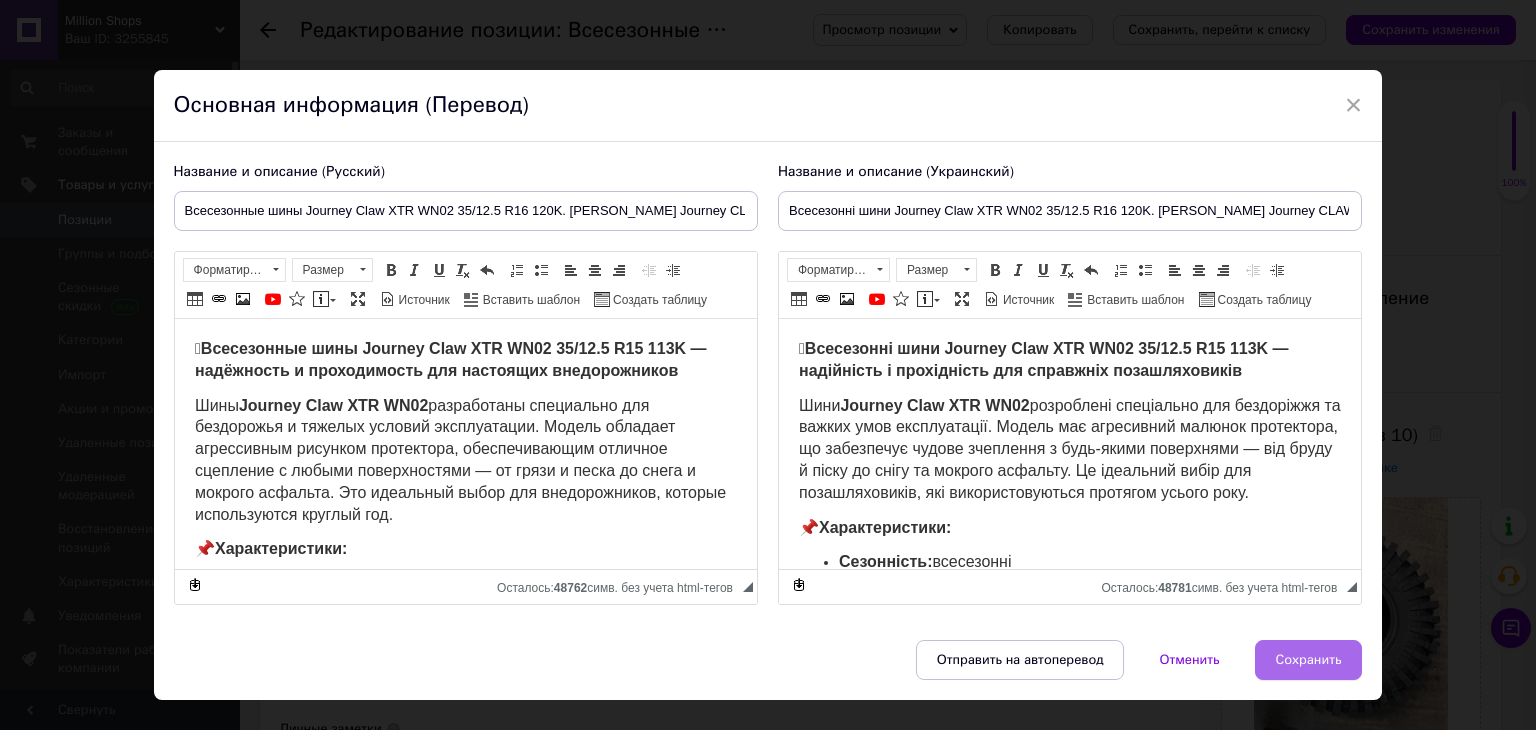 click on "Сохранить" at bounding box center [1309, 660] 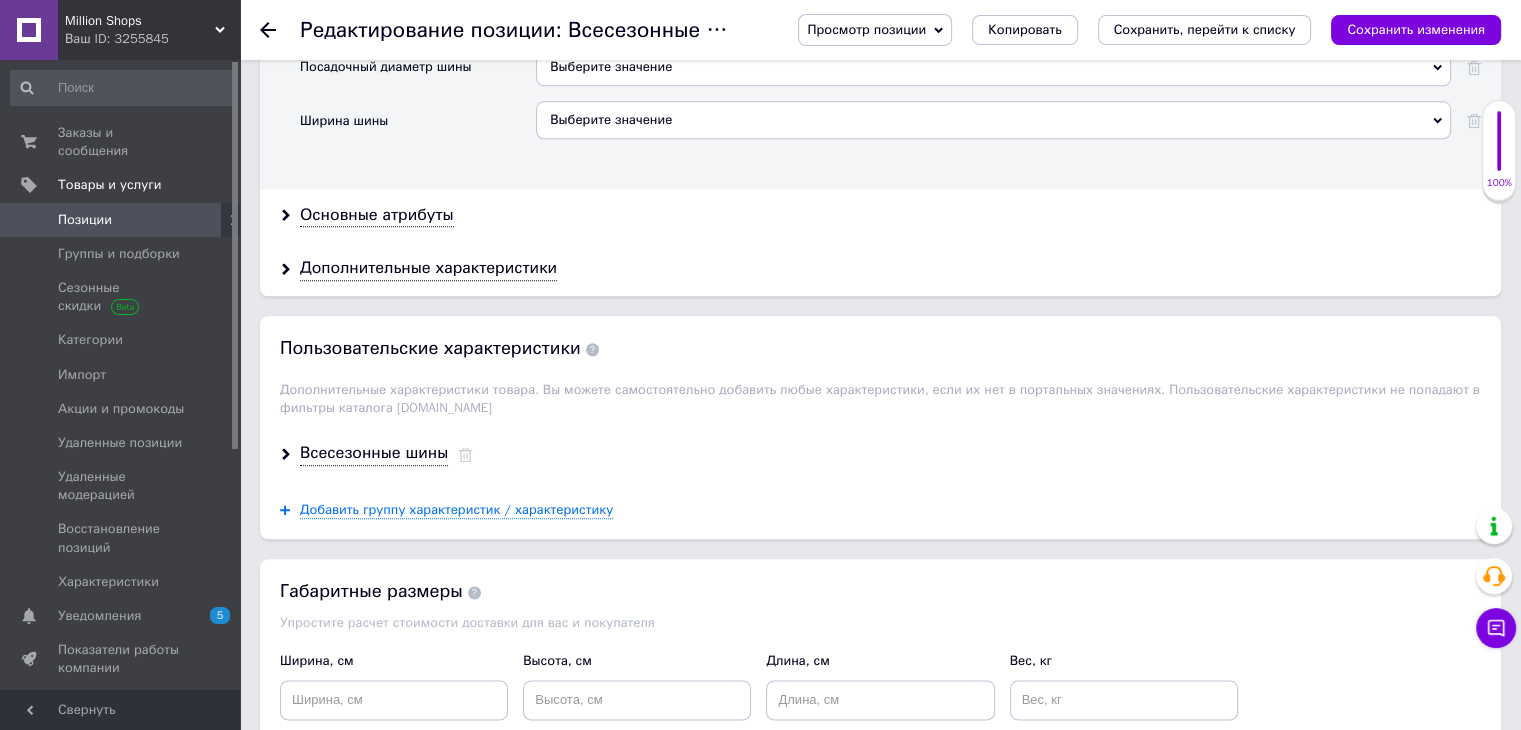 scroll, scrollTop: 2400, scrollLeft: 0, axis: vertical 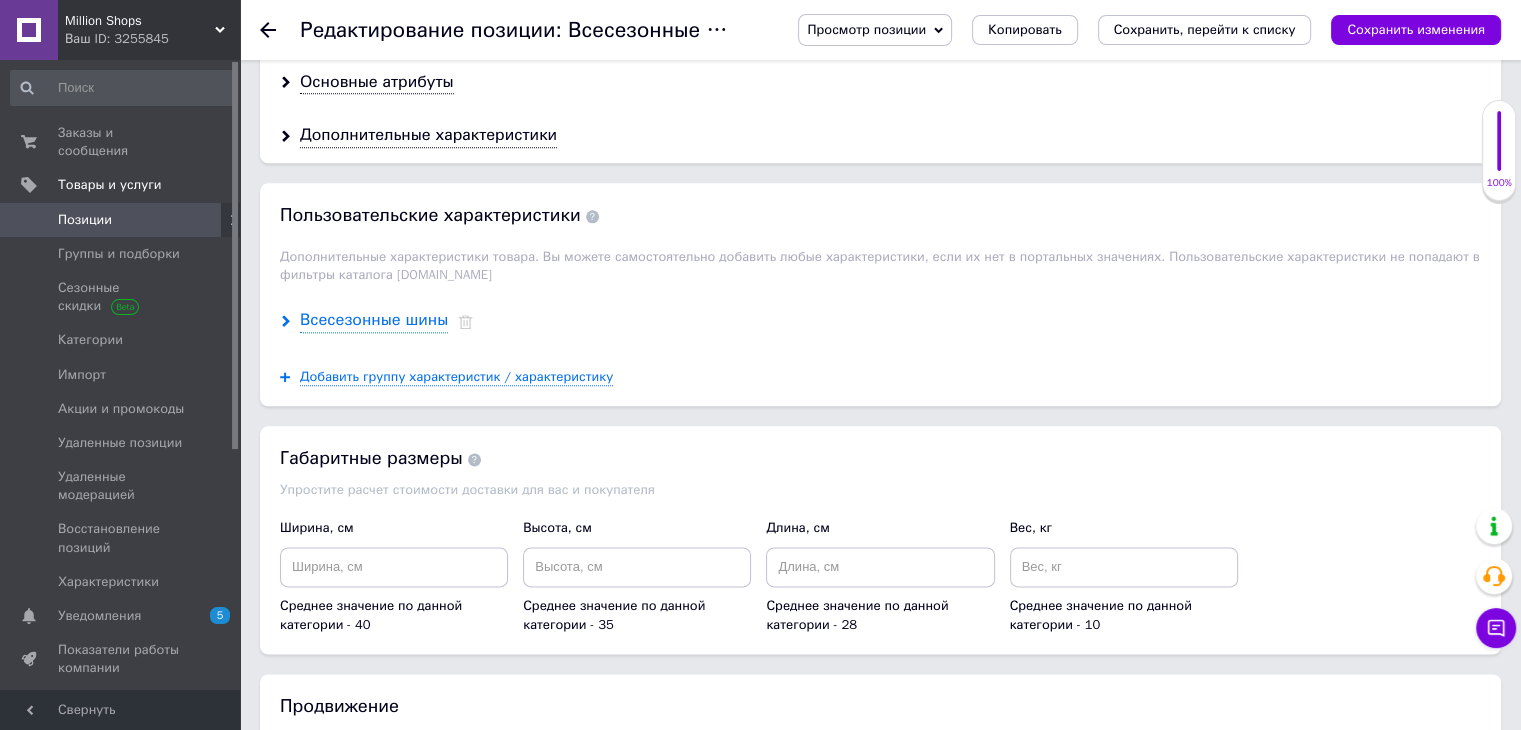 click on "Всесезонные шины" at bounding box center (374, 320) 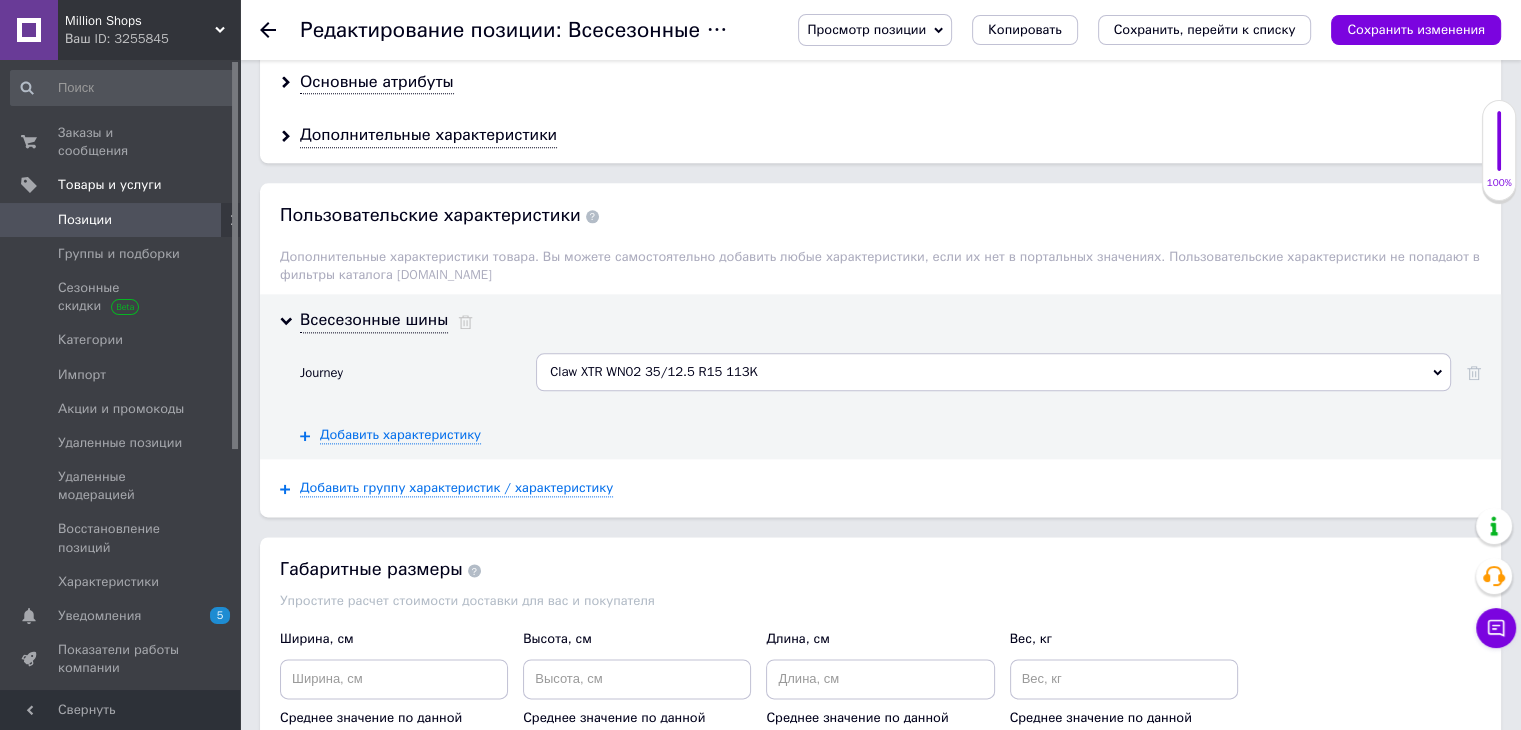 click on "Claw XTR WN02 35/12.5 R15 113K" at bounding box center (993, 372) 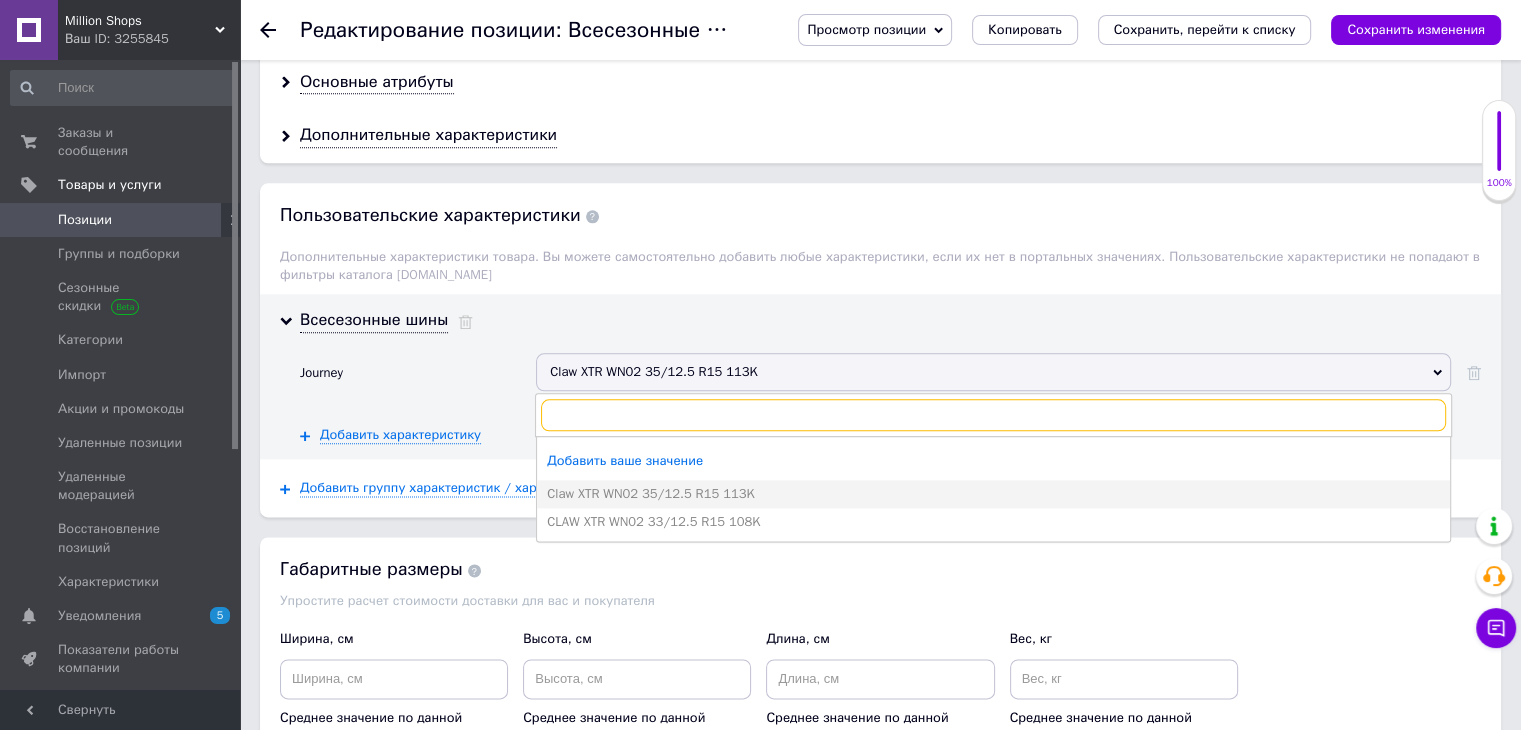 paste on "Claw XTR WN02 35/12.5 R16 120K" 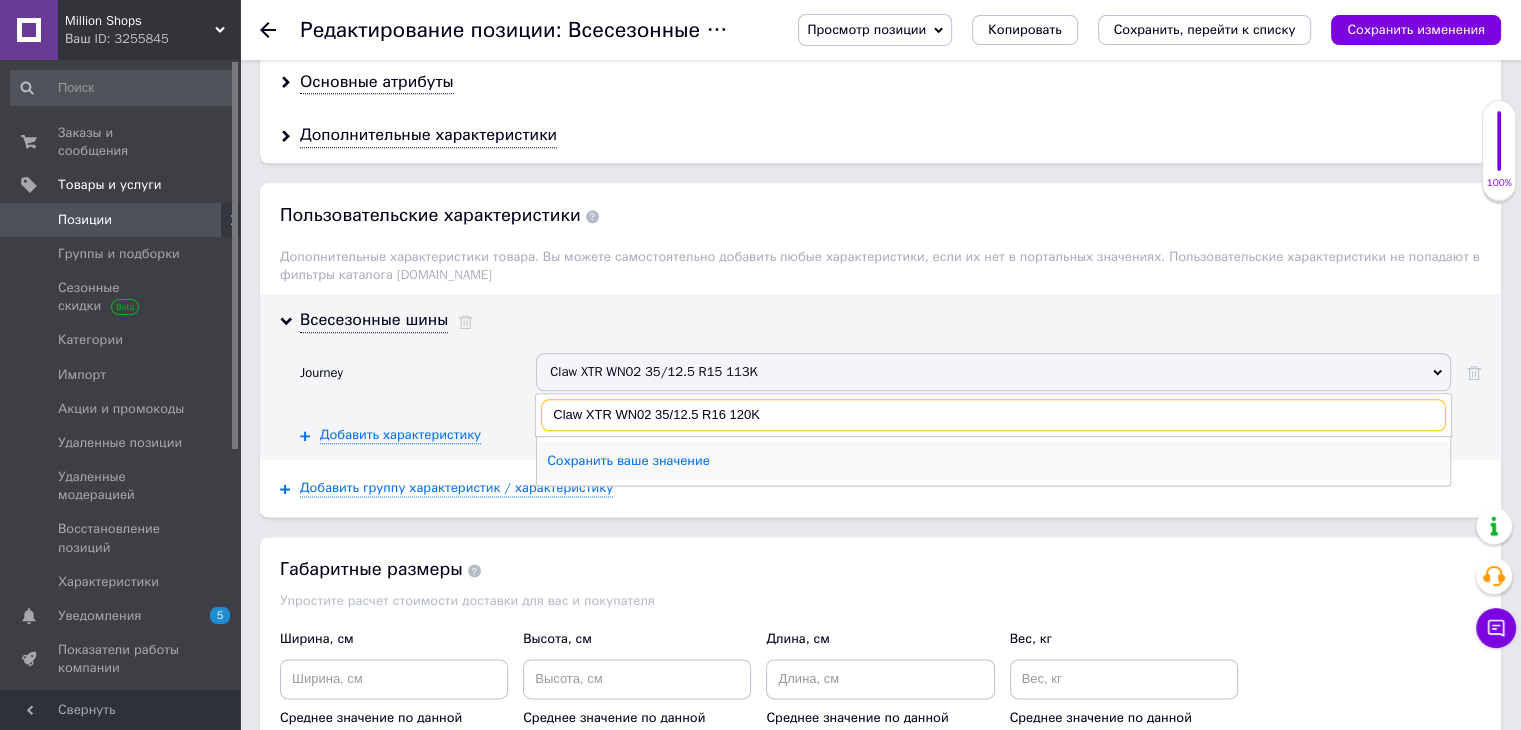 type on "Claw XTR WN02 35/12.5 R16 120K" 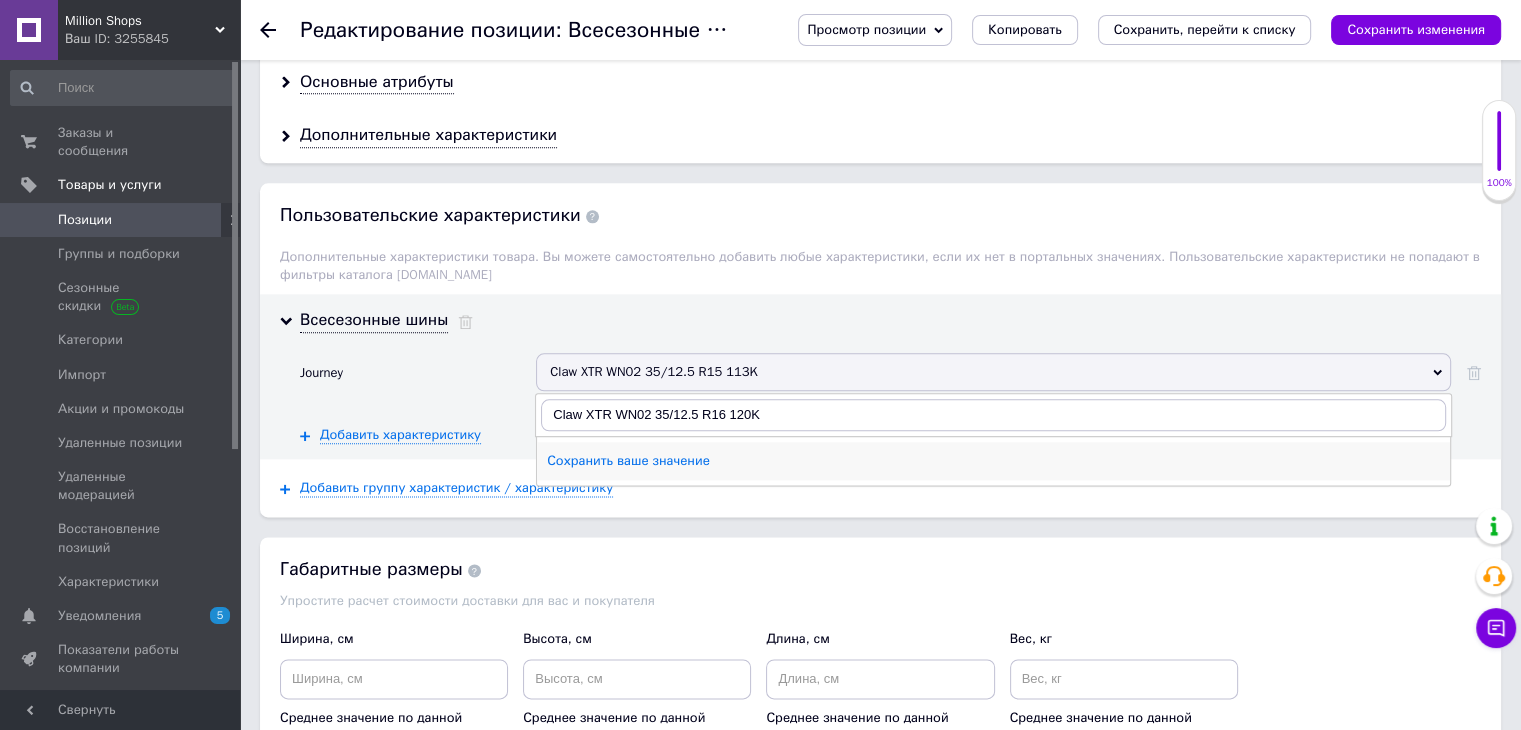 click on "Сохранить ваше значение" at bounding box center [993, 461] 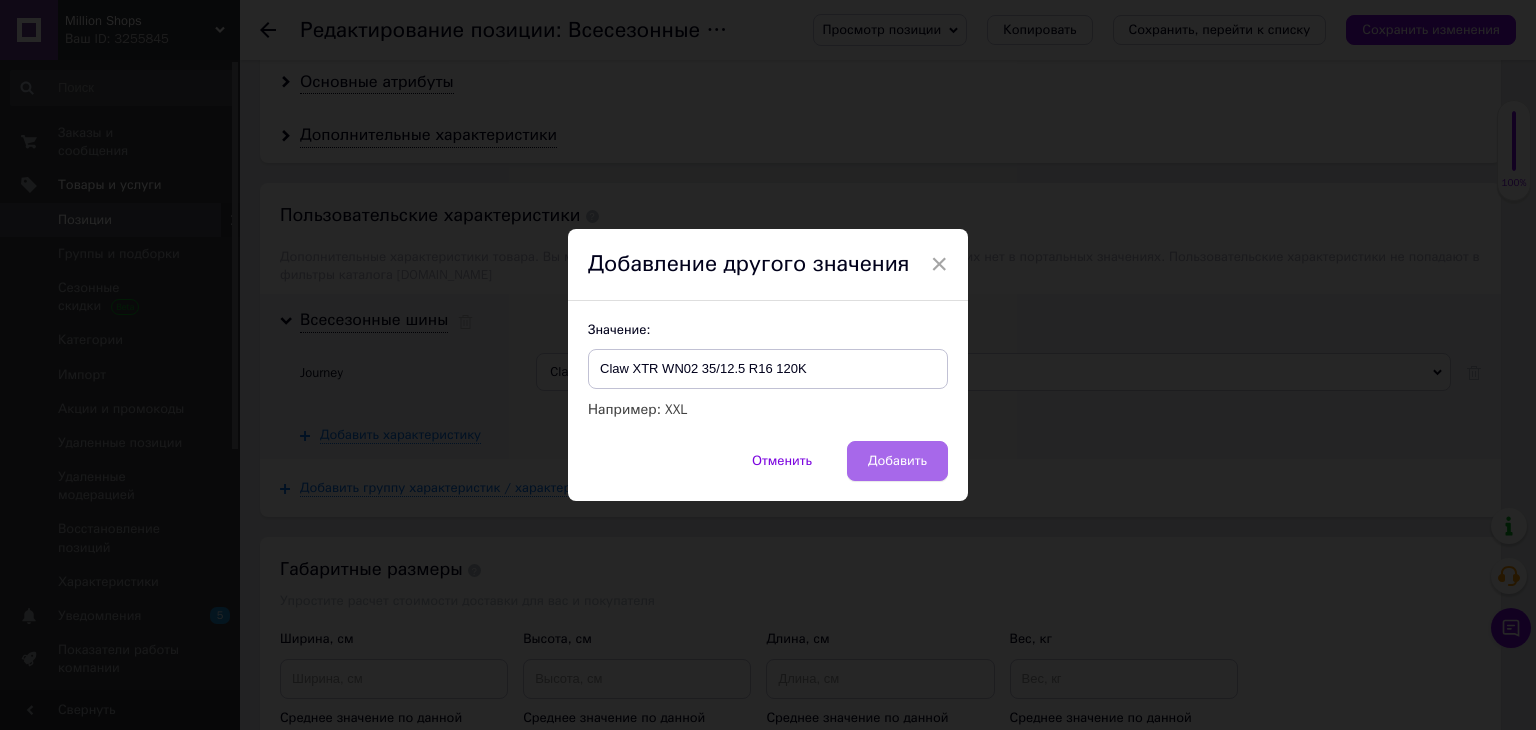 click on "Добавить" at bounding box center (897, 461) 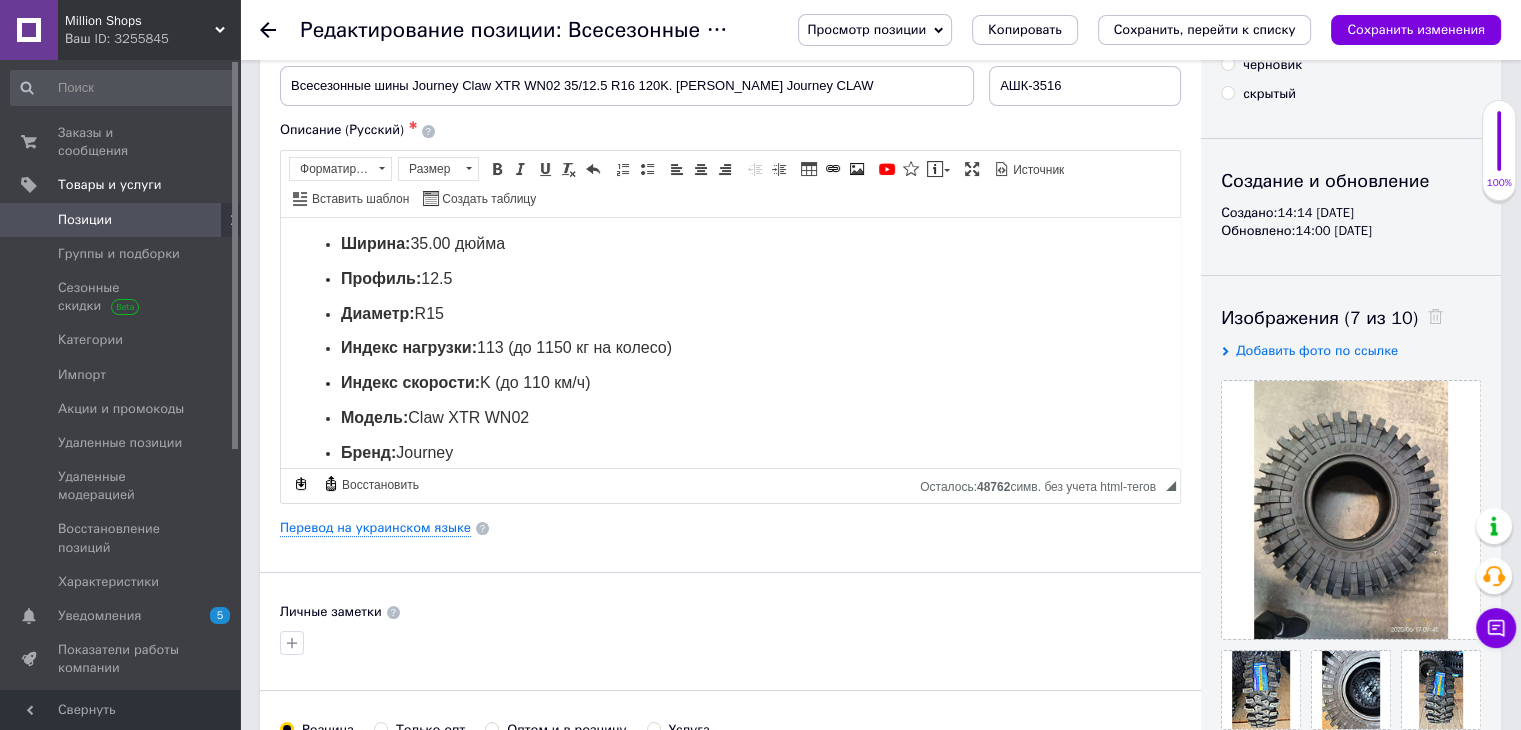scroll, scrollTop: 100, scrollLeft: 0, axis: vertical 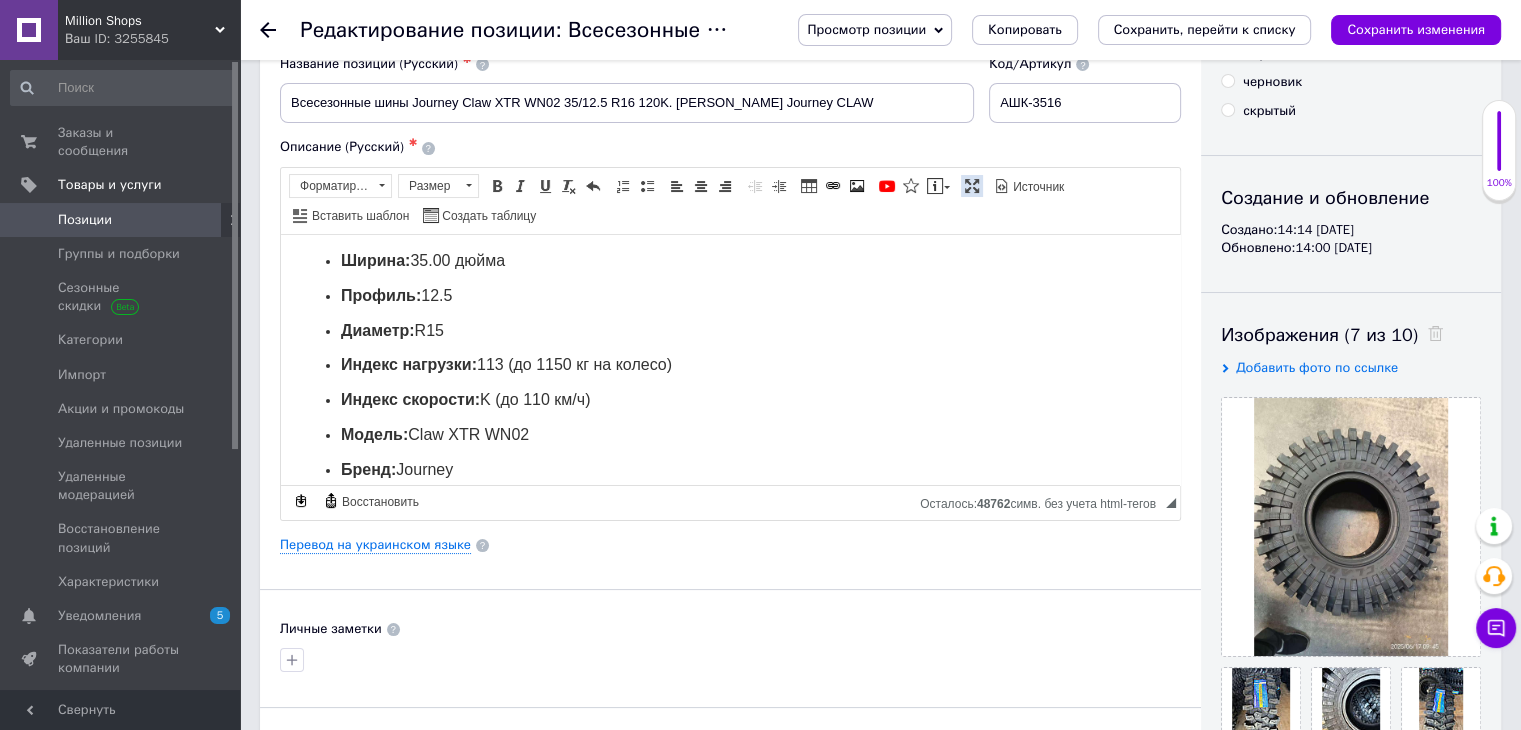 click at bounding box center [972, 186] 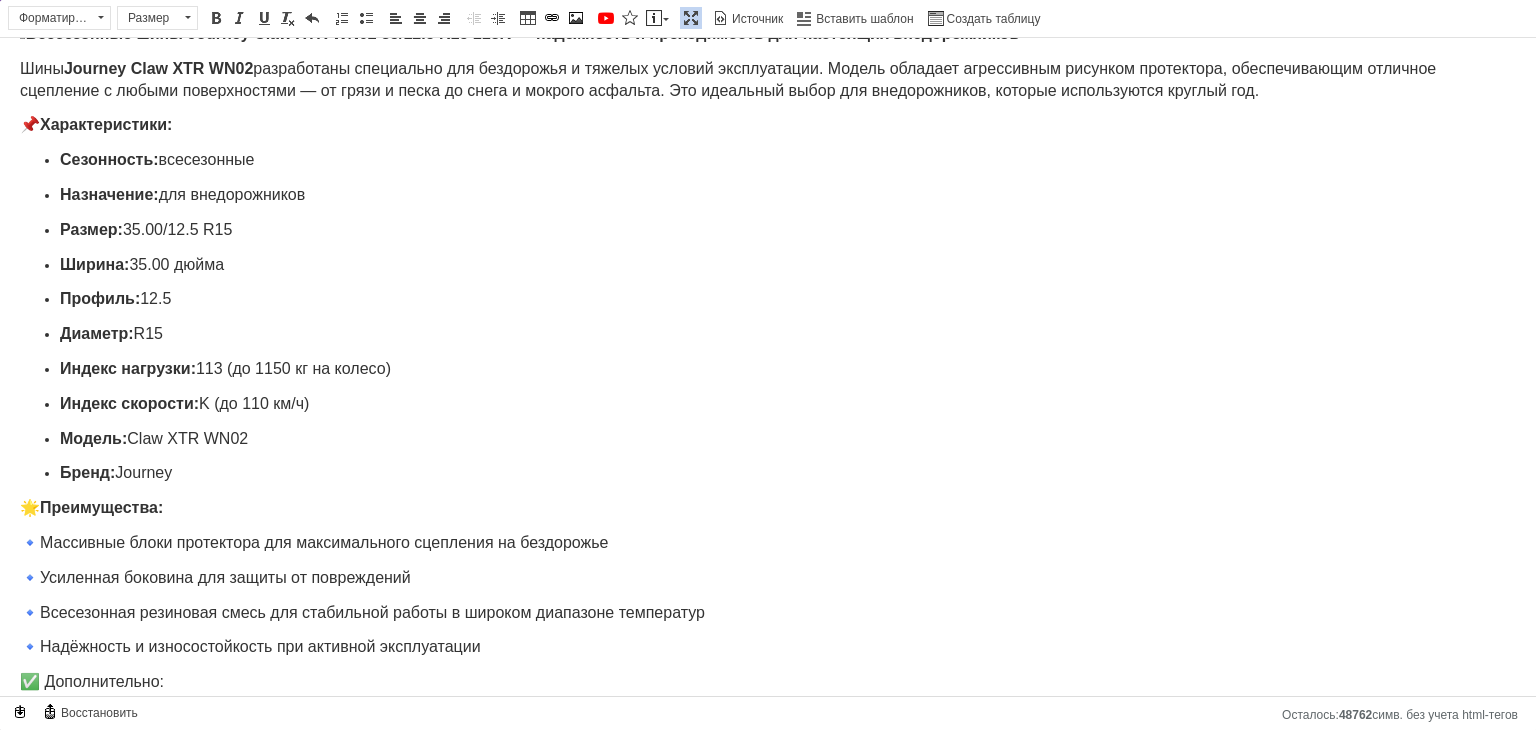 scroll, scrollTop: 0, scrollLeft: 0, axis: both 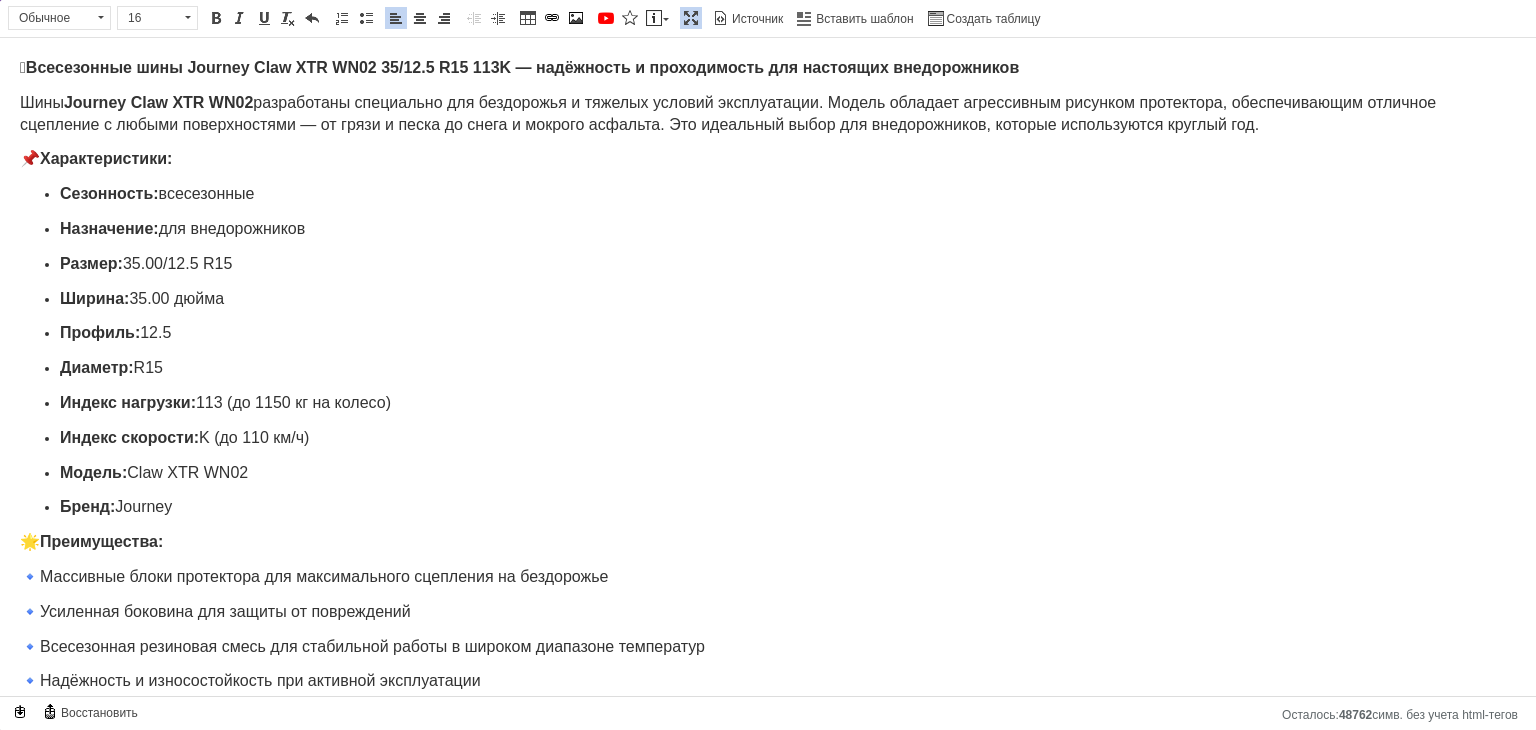 drag, startPoint x: 21, startPoint y: 68, endPoint x: 352, endPoint y: 504, distance: 547.40936 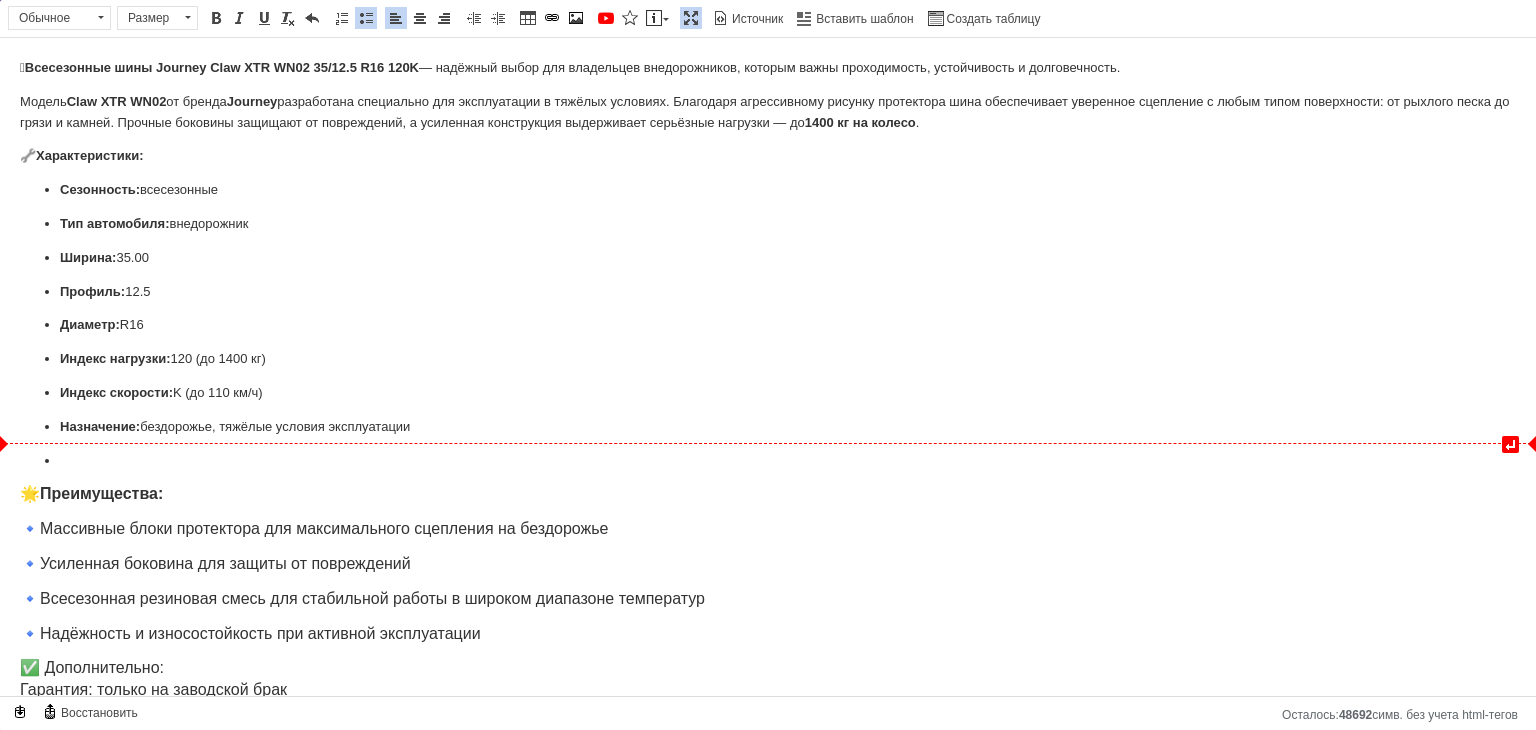 click at bounding box center (768, 461) 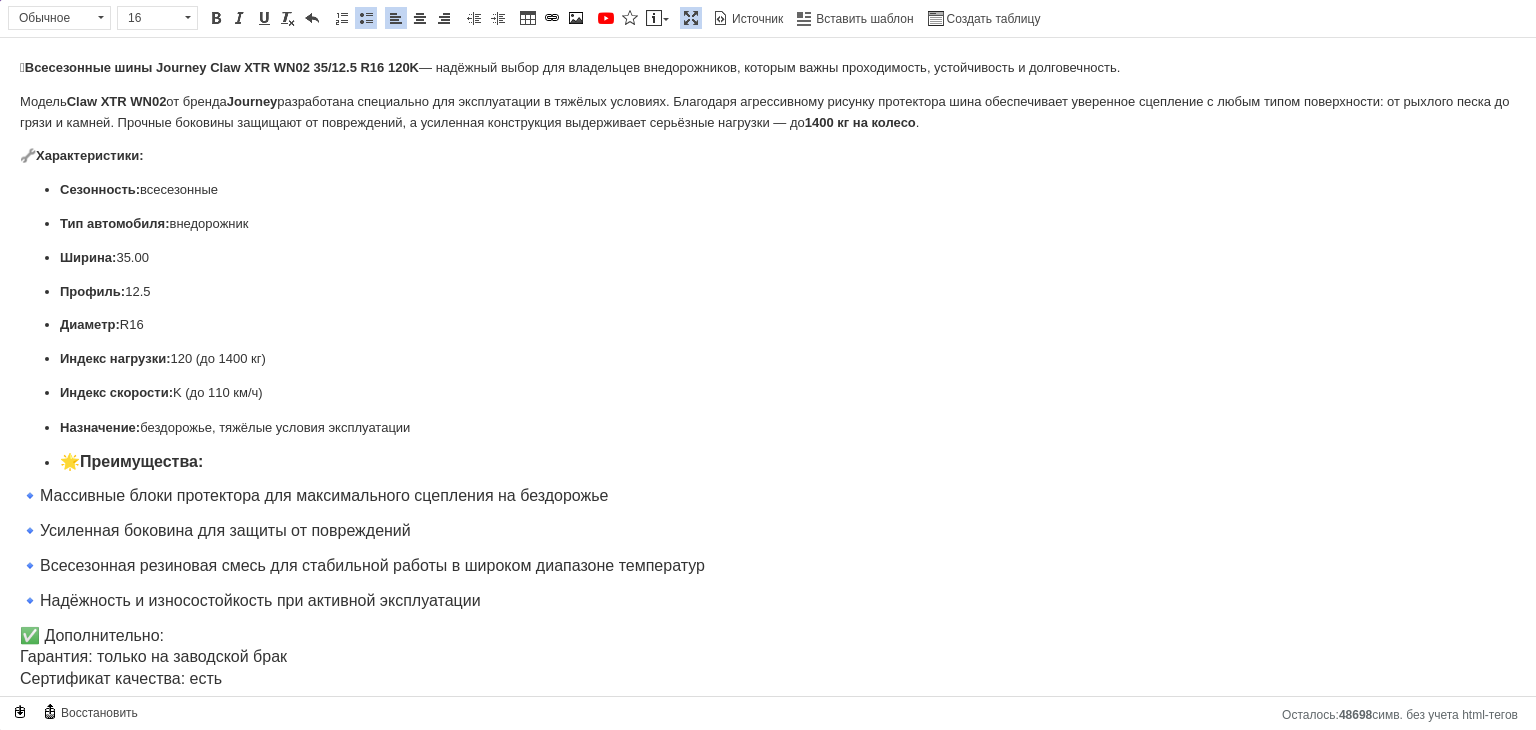 click at bounding box center [366, 18] 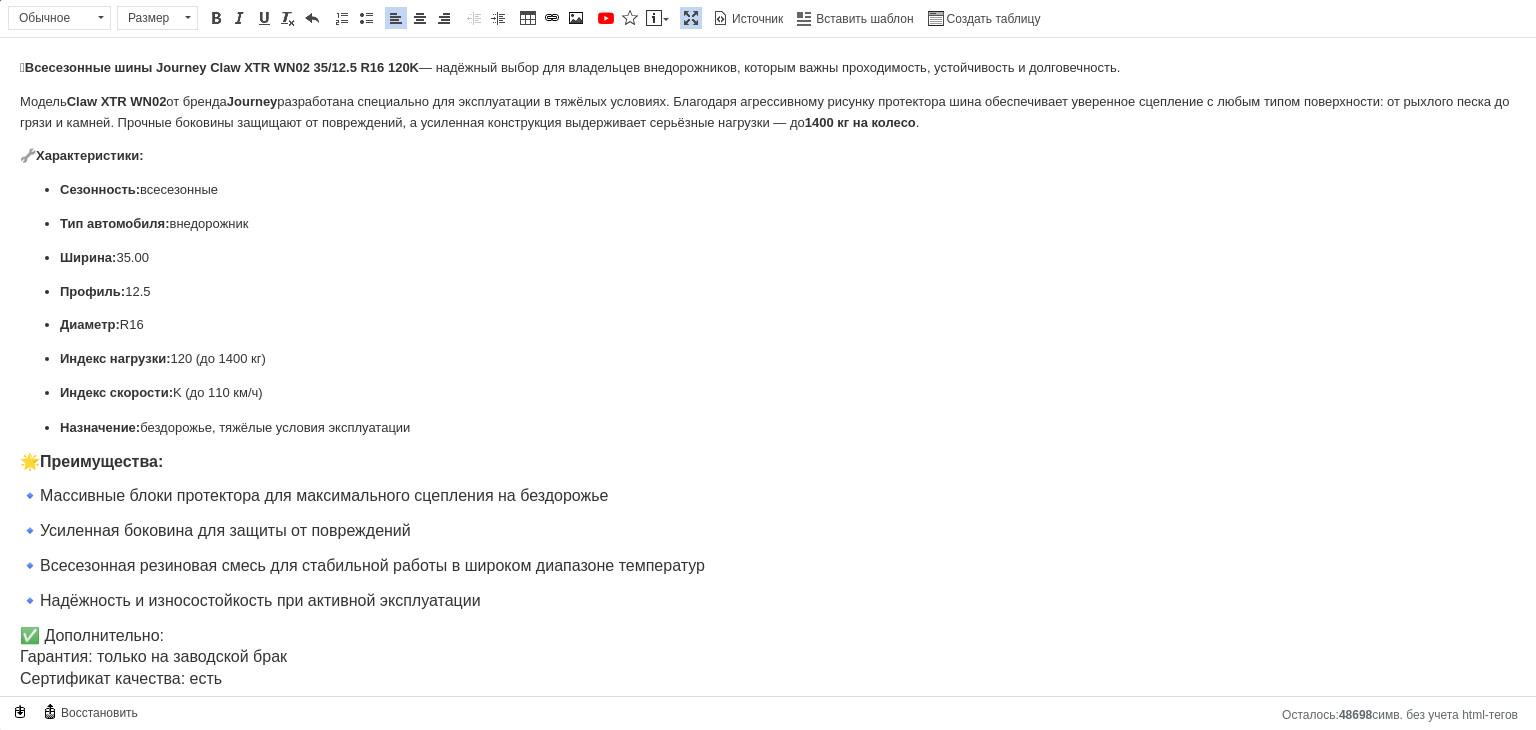 drag, startPoint x: 13, startPoint y: 66, endPoint x: 438, endPoint y: 432, distance: 560.8752 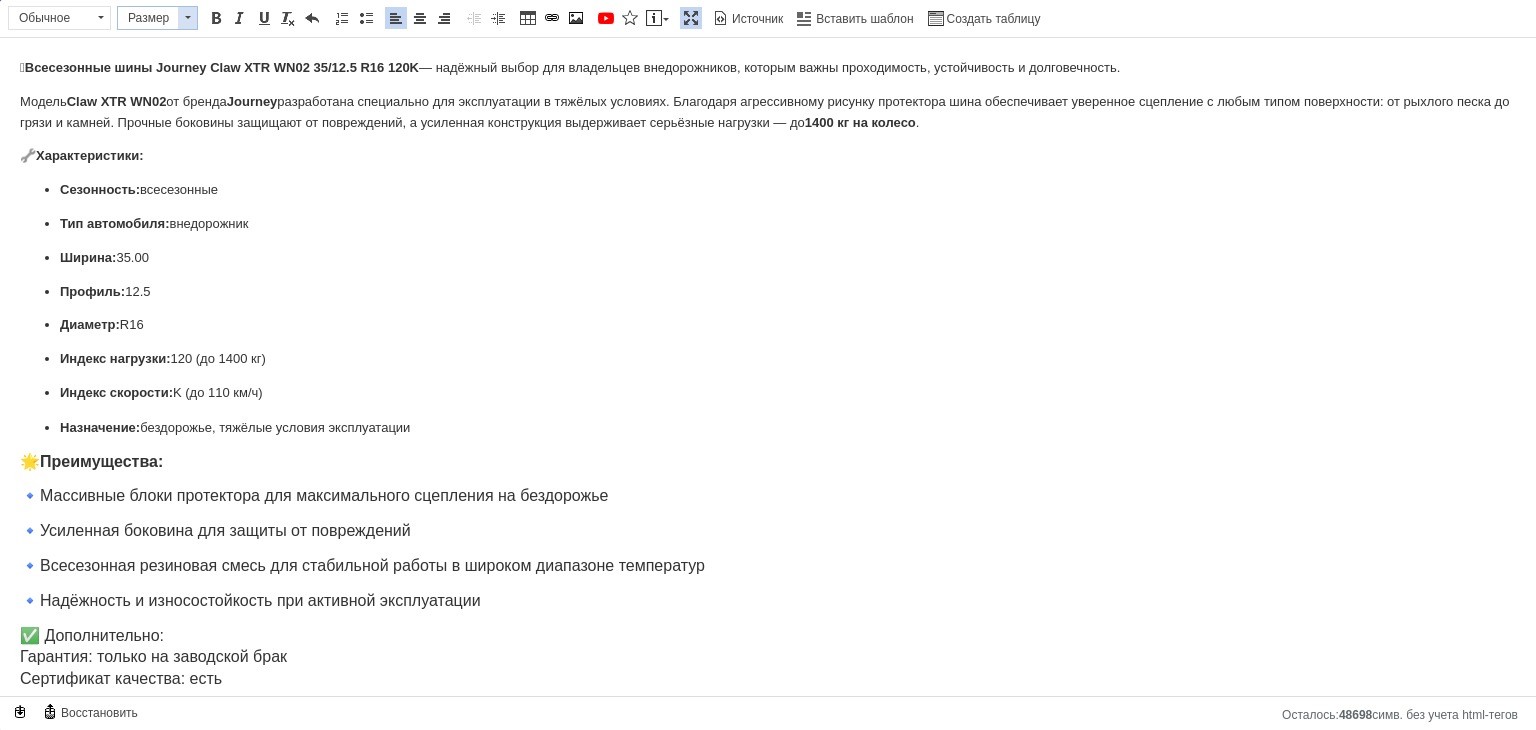 click at bounding box center [187, 18] 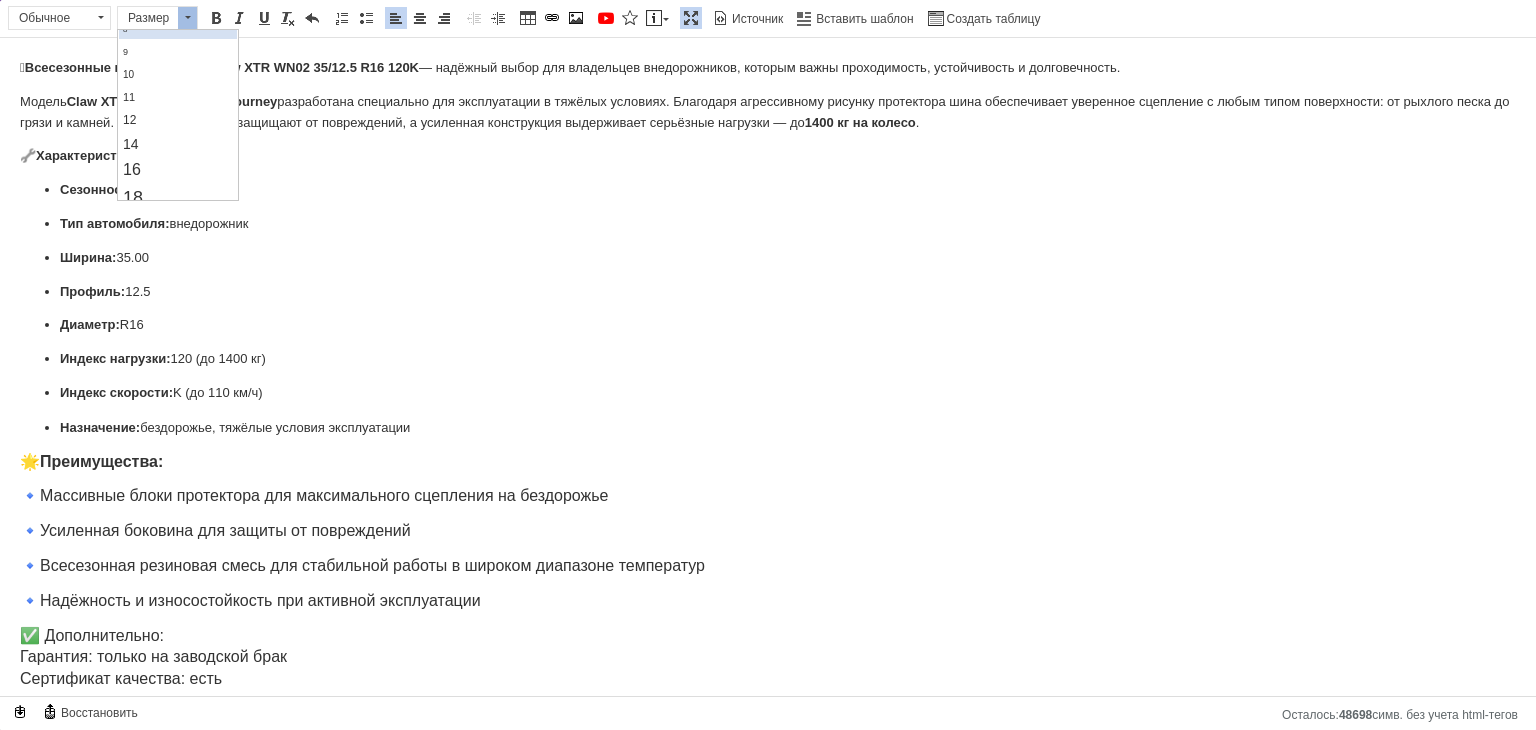 scroll, scrollTop: 100, scrollLeft: 0, axis: vertical 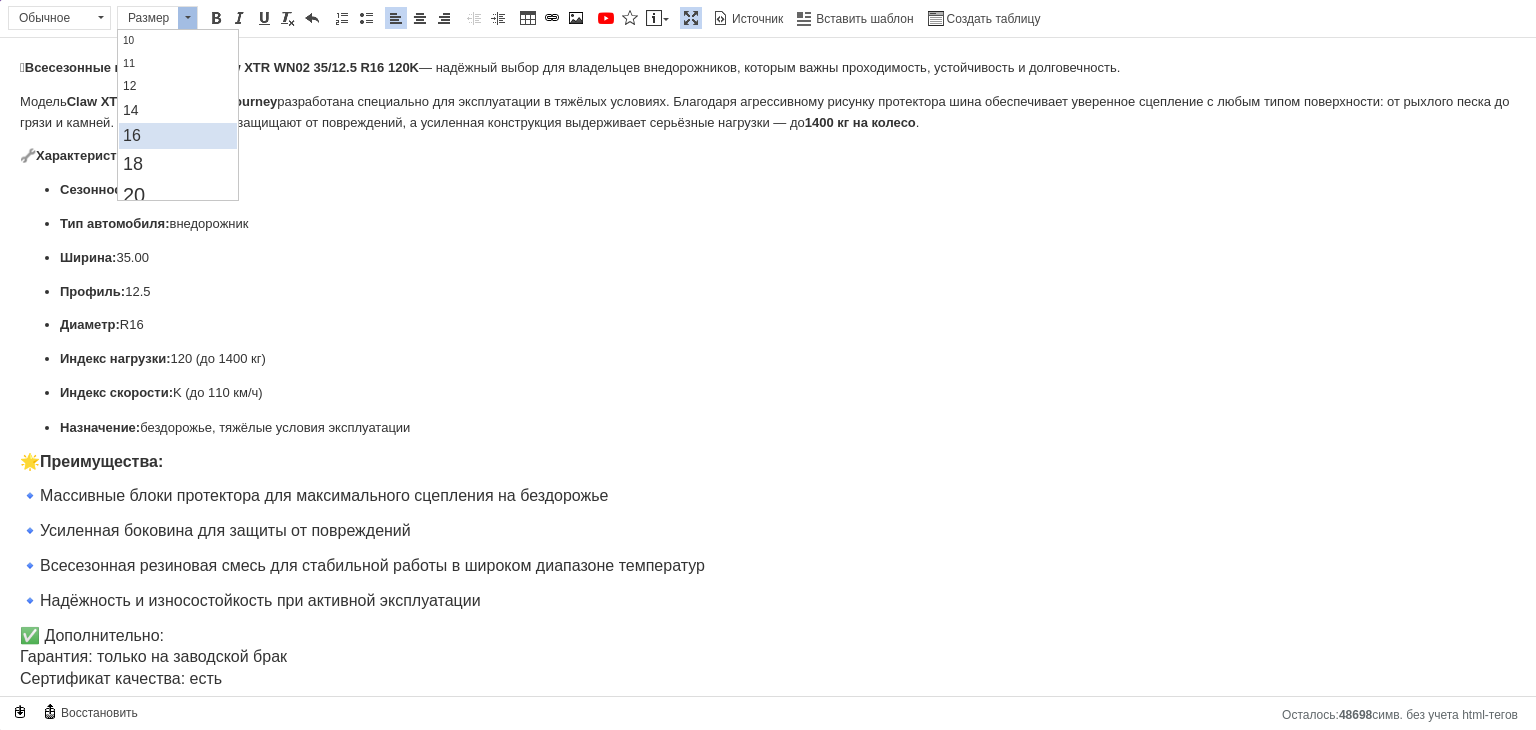 click on "16" at bounding box center (177, 136) 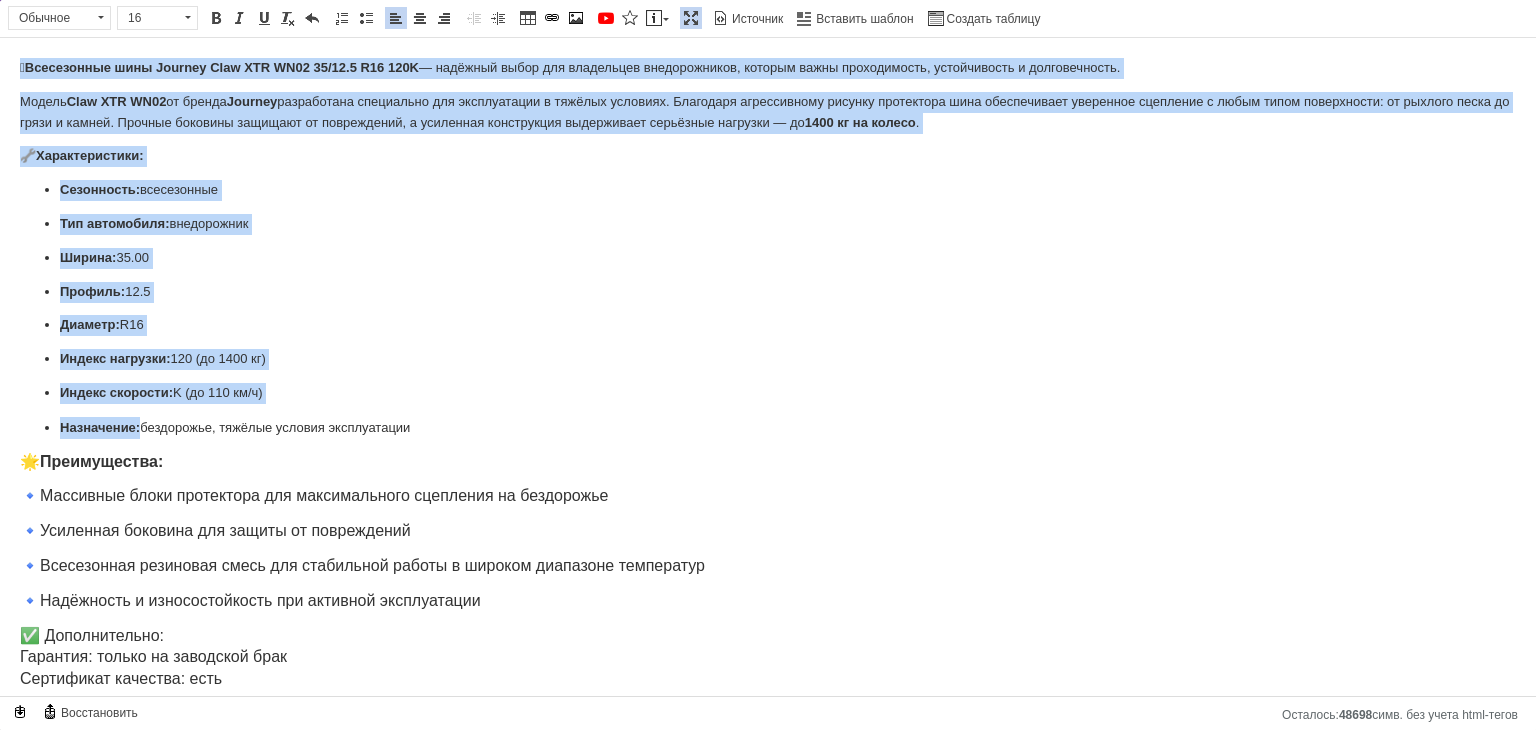 scroll, scrollTop: 0, scrollLeft: 0, axis: both 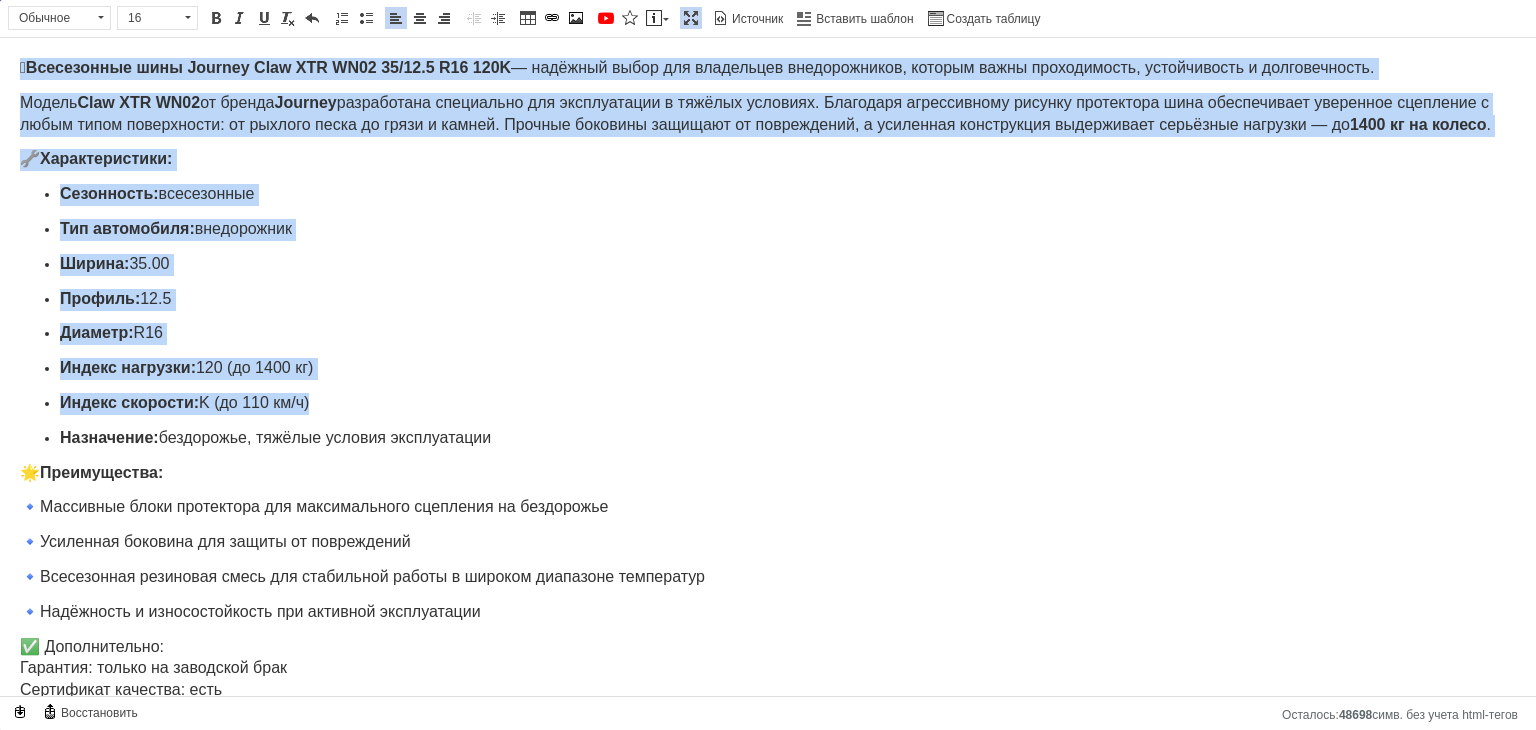 click on "Сезонность:  всесезонные Тип автомобиля:  внедорожник Ширина:  35.00 Профиль:  12.5 Диаметр:  R16 Индекс нагрузки:  120 (до 1400 кг) Индекс скорости:  K (до 110 км/ч) Назначение:  бездорожье, тяжёлые условия эксплуатации" at bounding box center [768, 316] 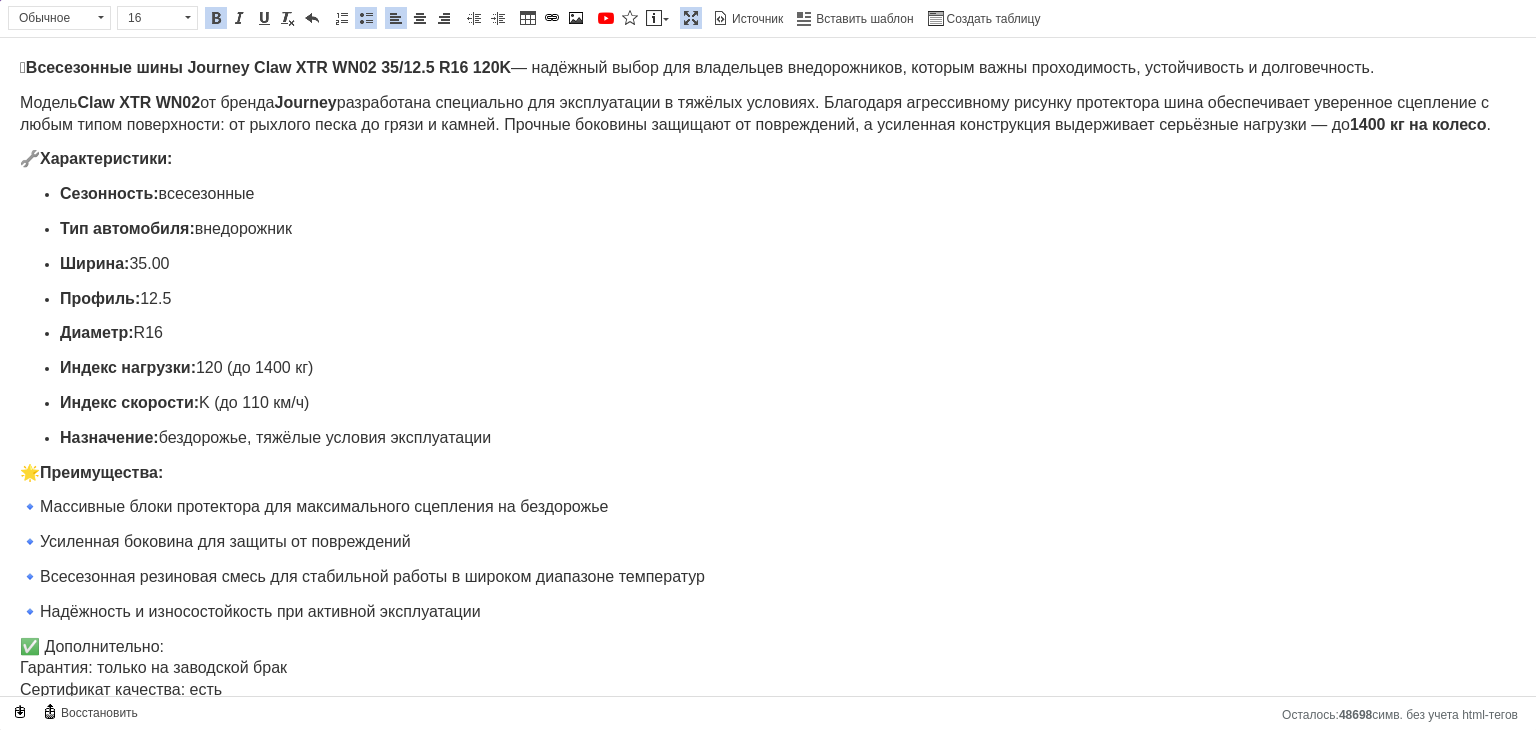 click at bounding box center (691, 18) 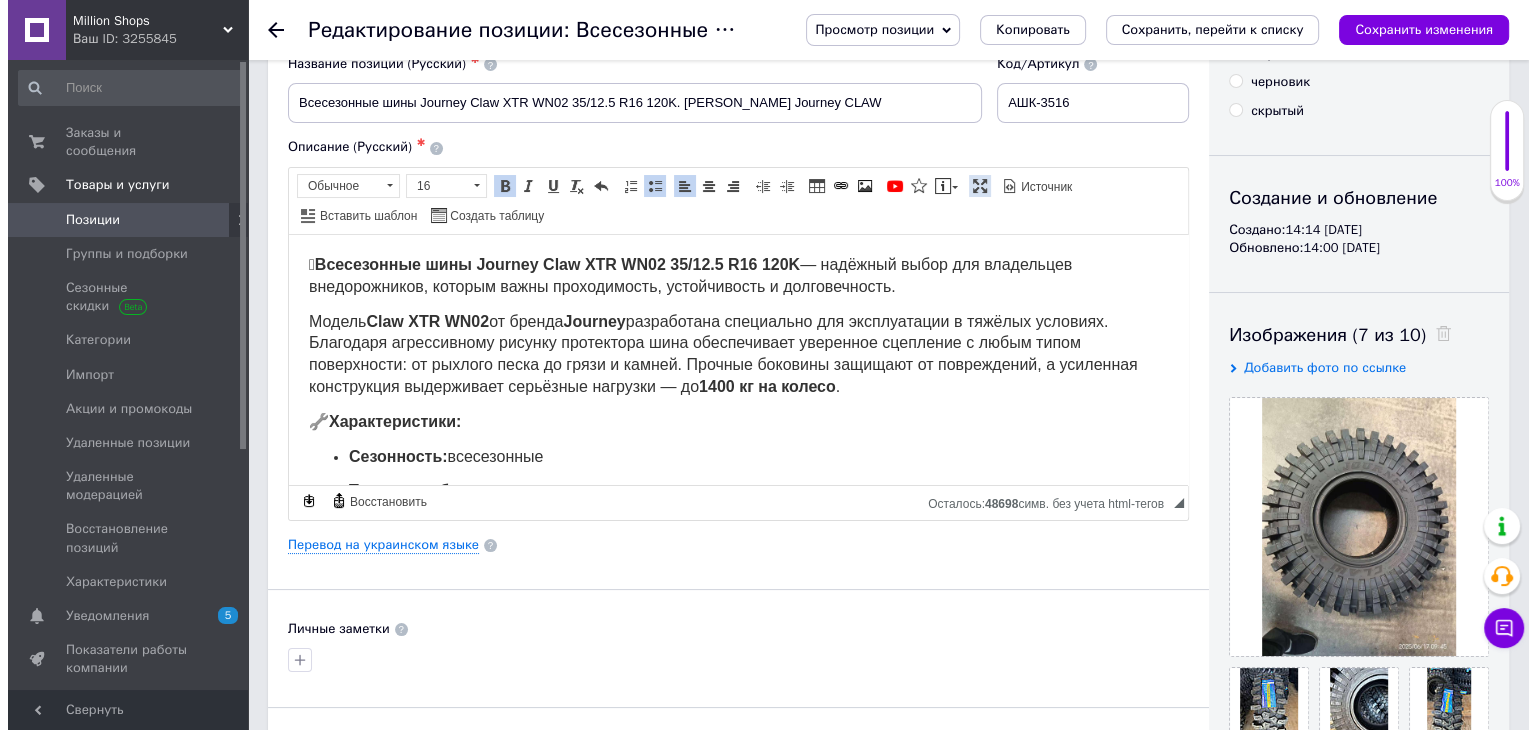 scroll, scrollTop: 294, scrollLeft: 0, axis: vertical 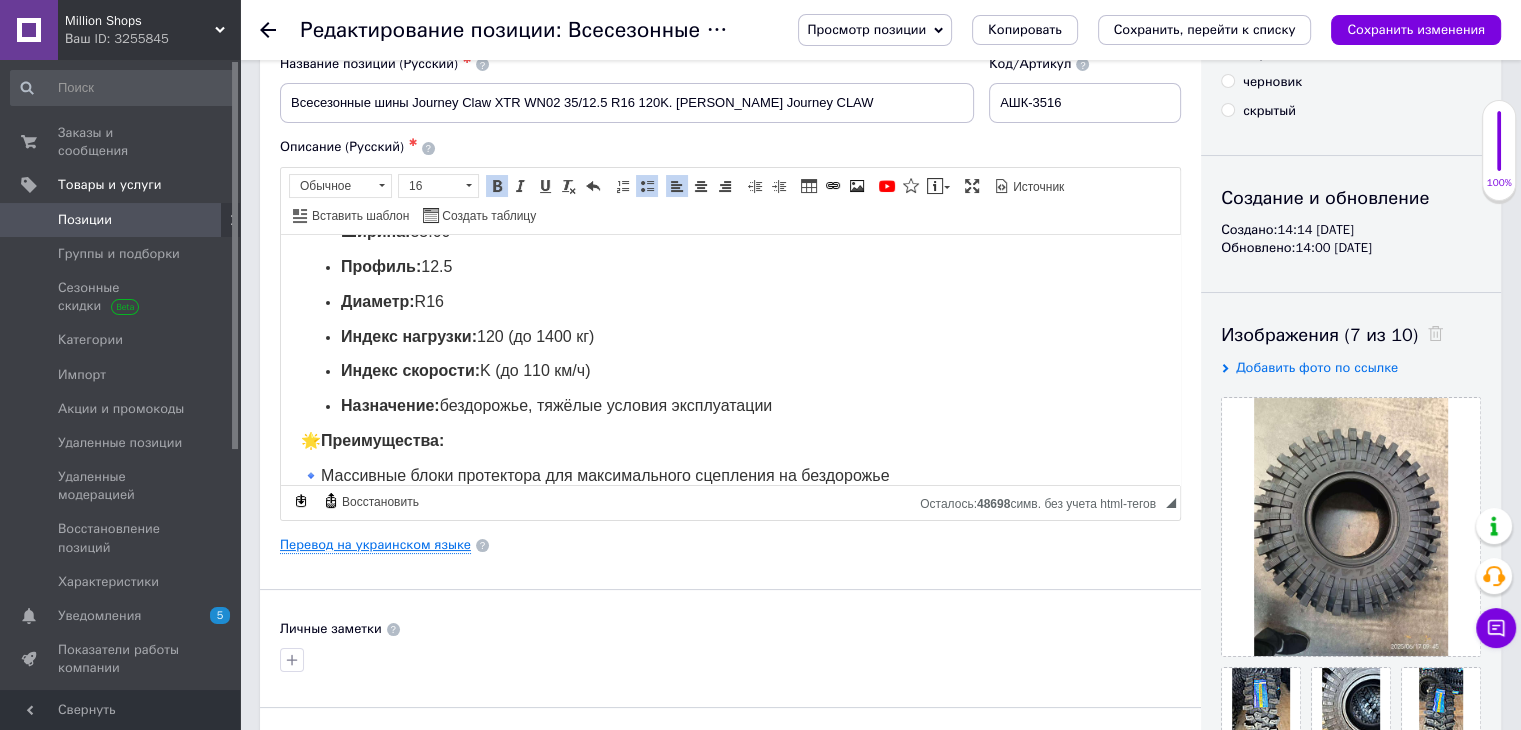 click on "Перевод на украинском языке" at bounding box center [375, 545] 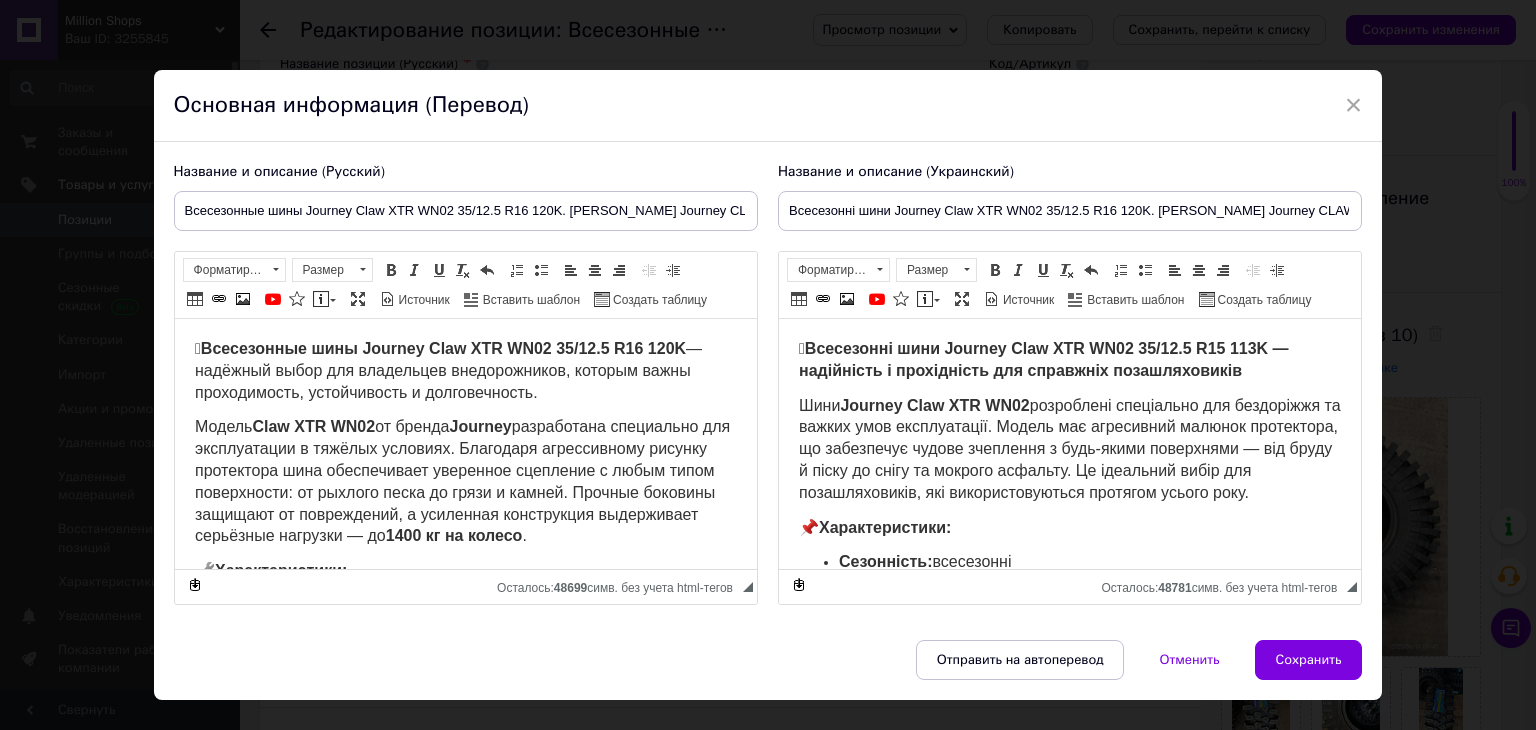 scroll, scrollTop: 0, scrollLeft: 0, axis: both 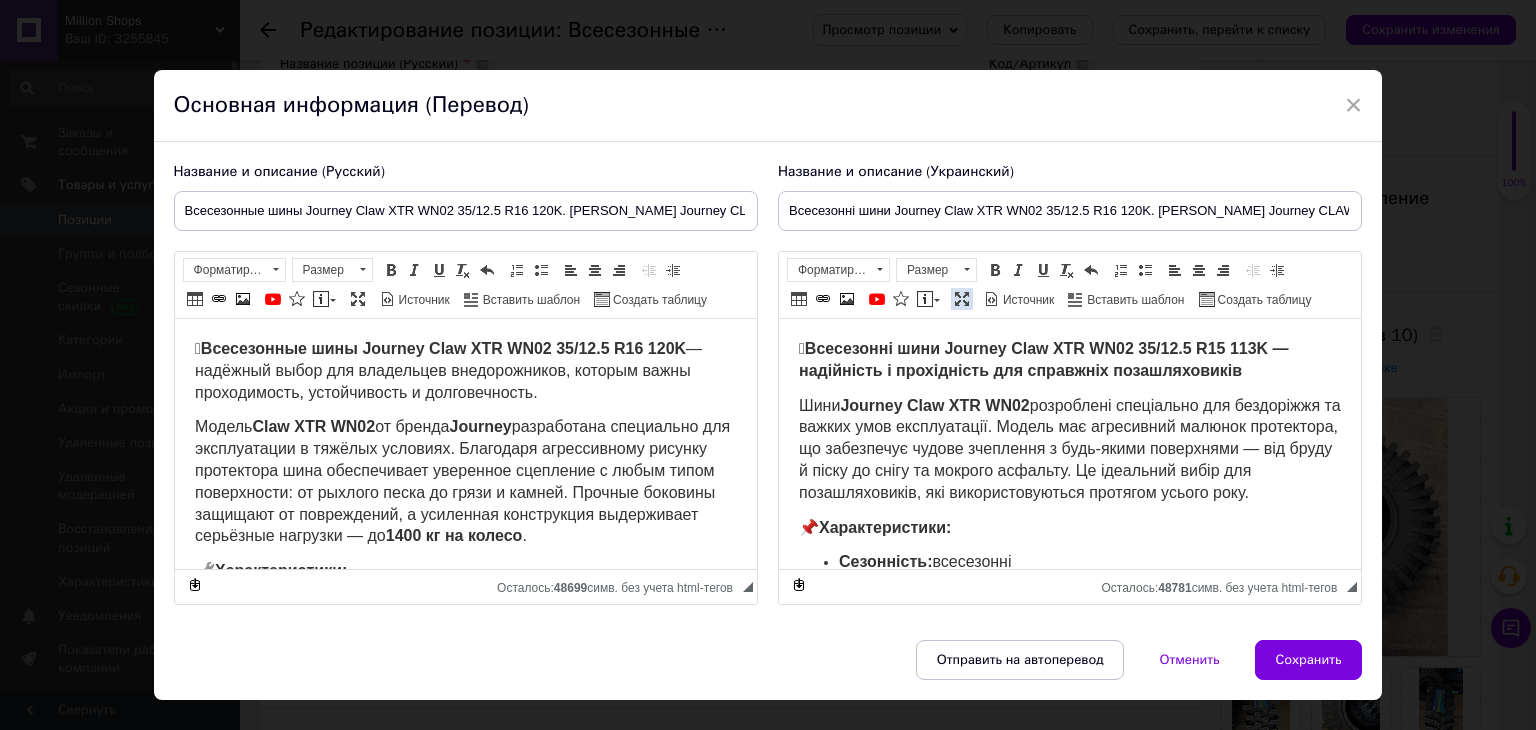click at bounding box center (962, 299) 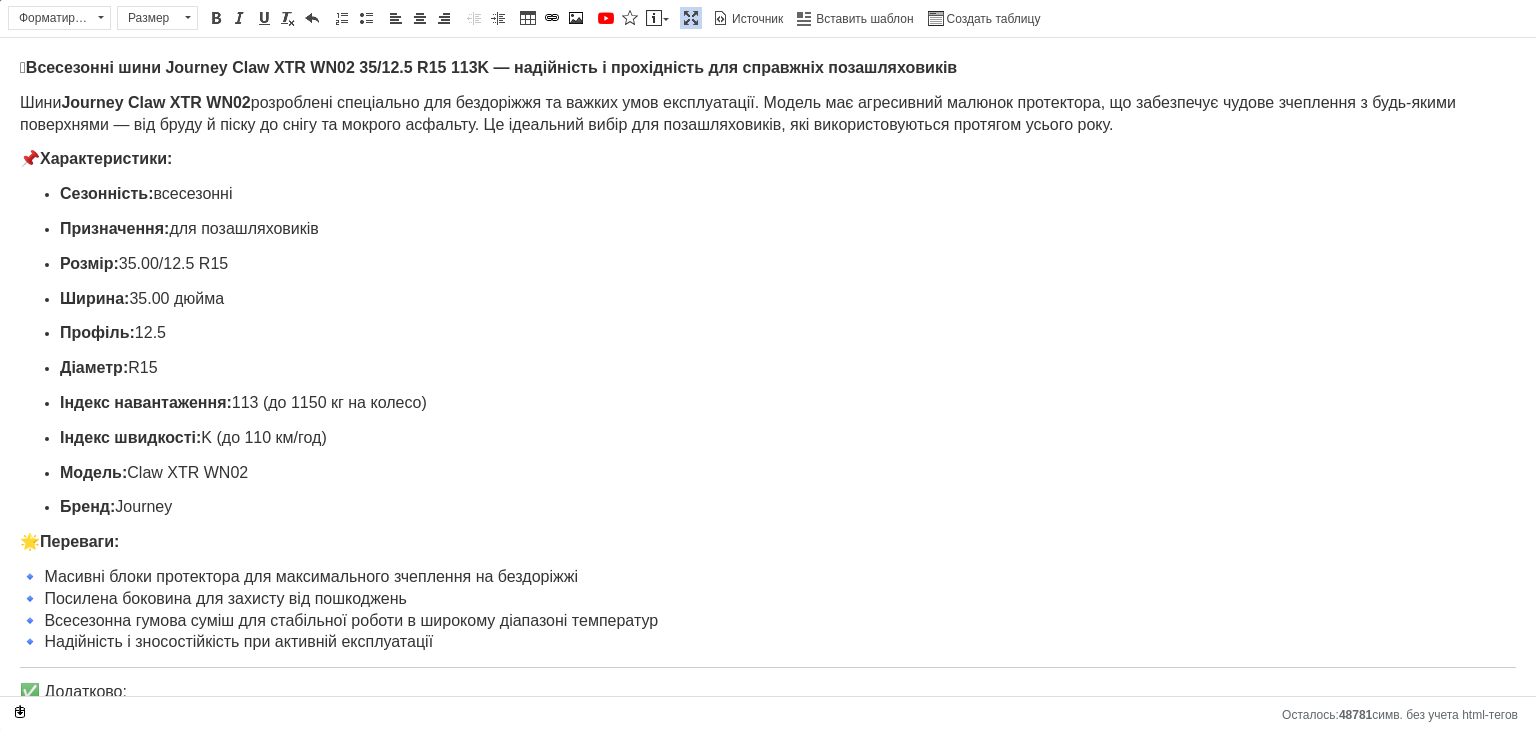 scroll, scrollTop: 0, scrollLeft: 0, axis: both 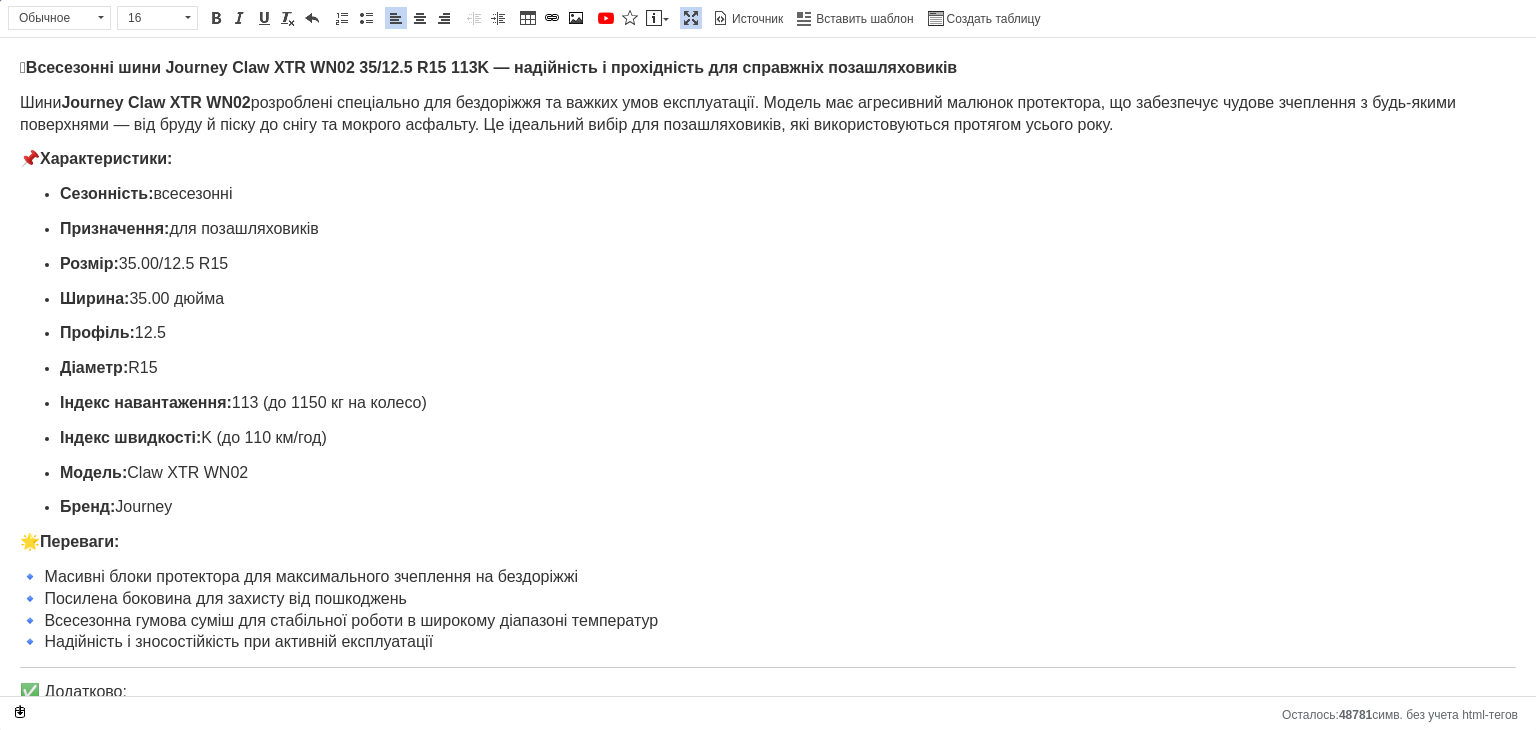 drag, startPoint x: 16, startPoint y: 59, endPoint x: 336, endPoint y: 500, distance: 544.86786 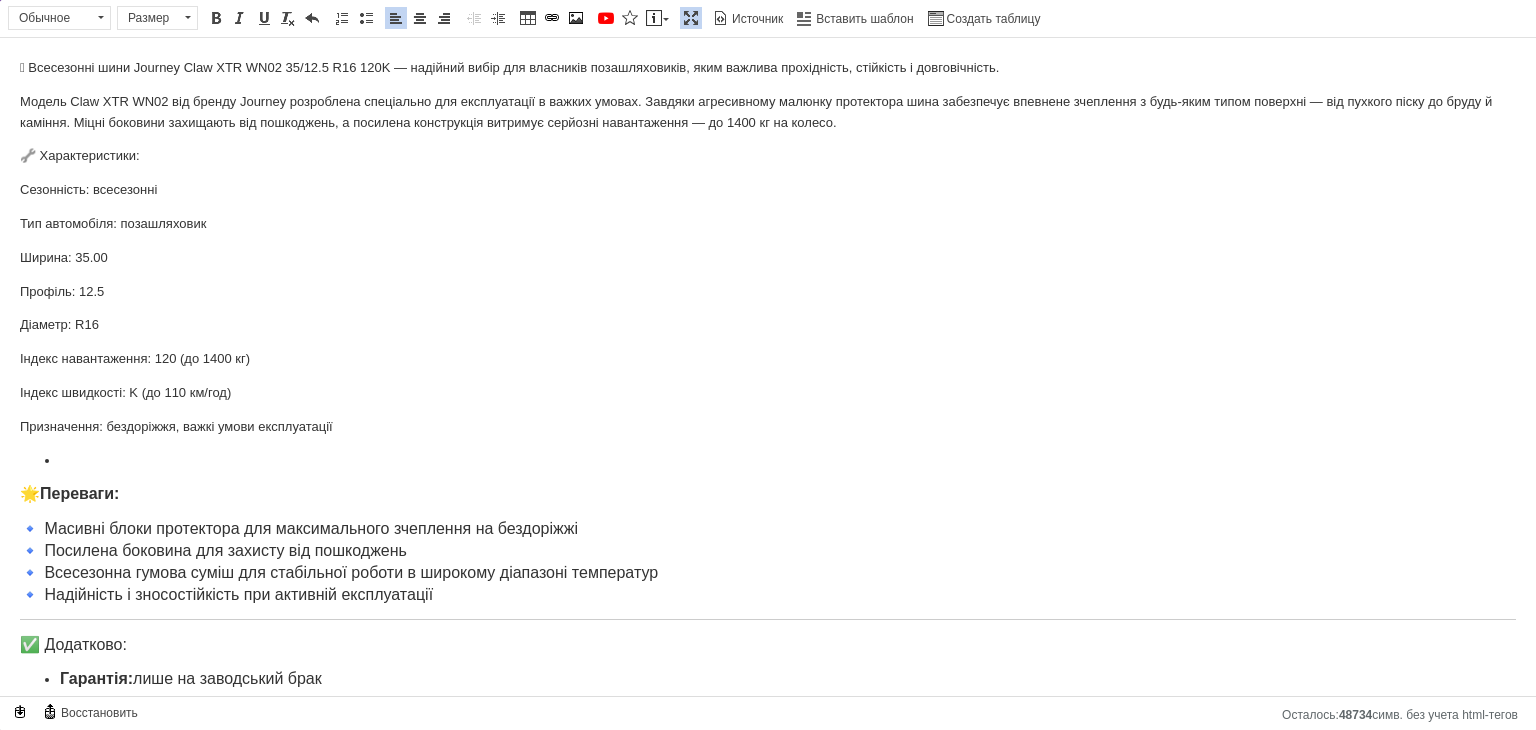 click at bounding box center (768, 461) 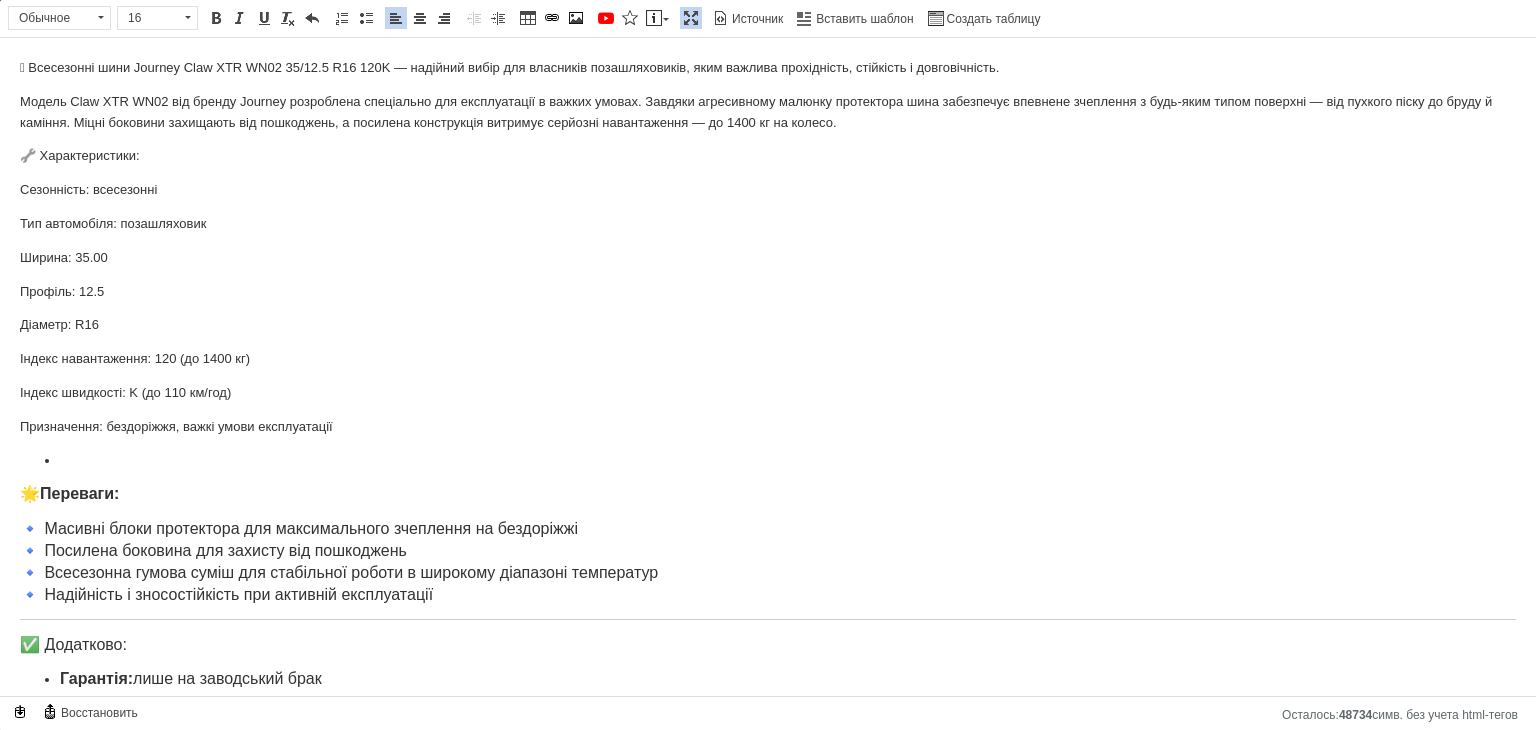 click at bounding box center (768, 461) 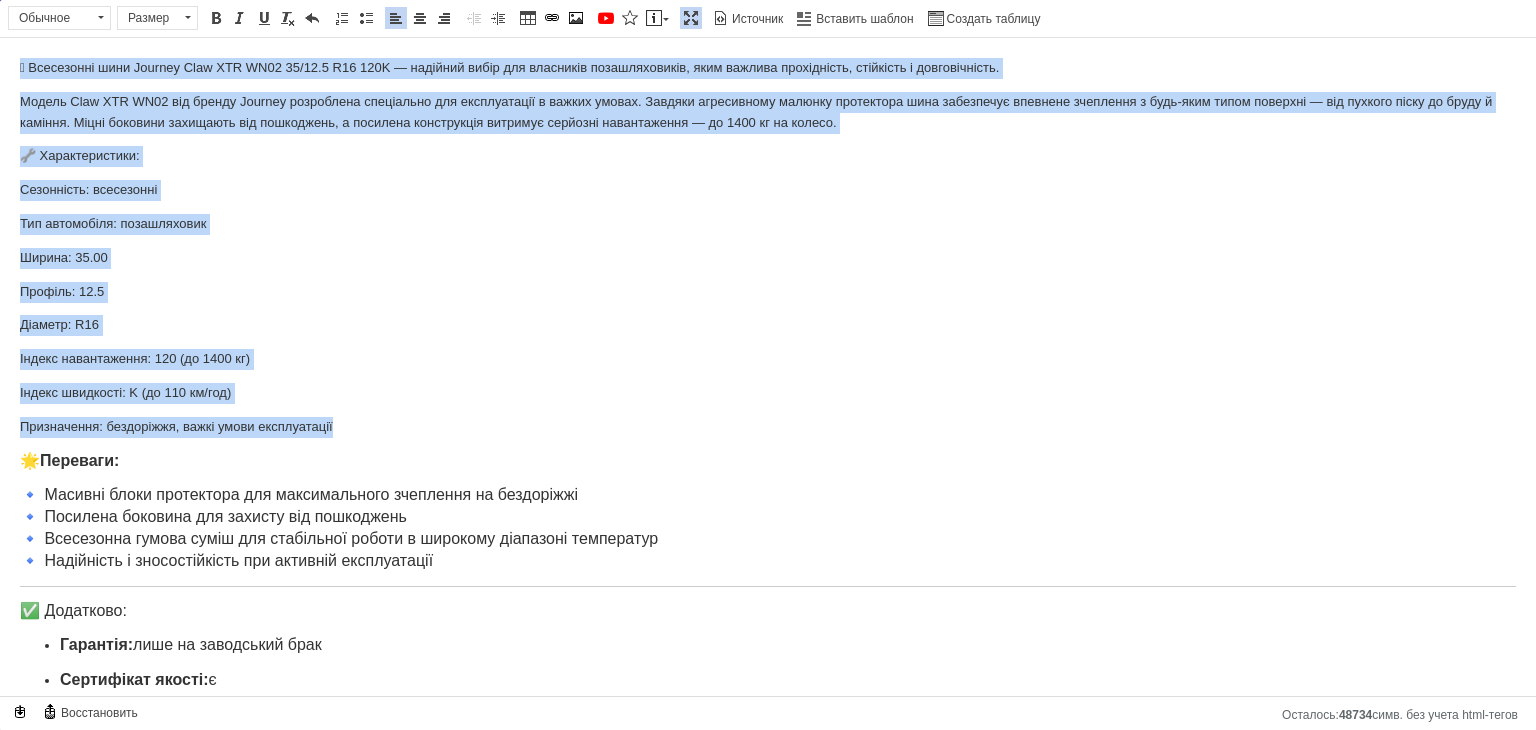 drag, startPoint x: 5, startPoint y: 62, endPoint x: 395, endPoint y: 432, distance: 537.5872 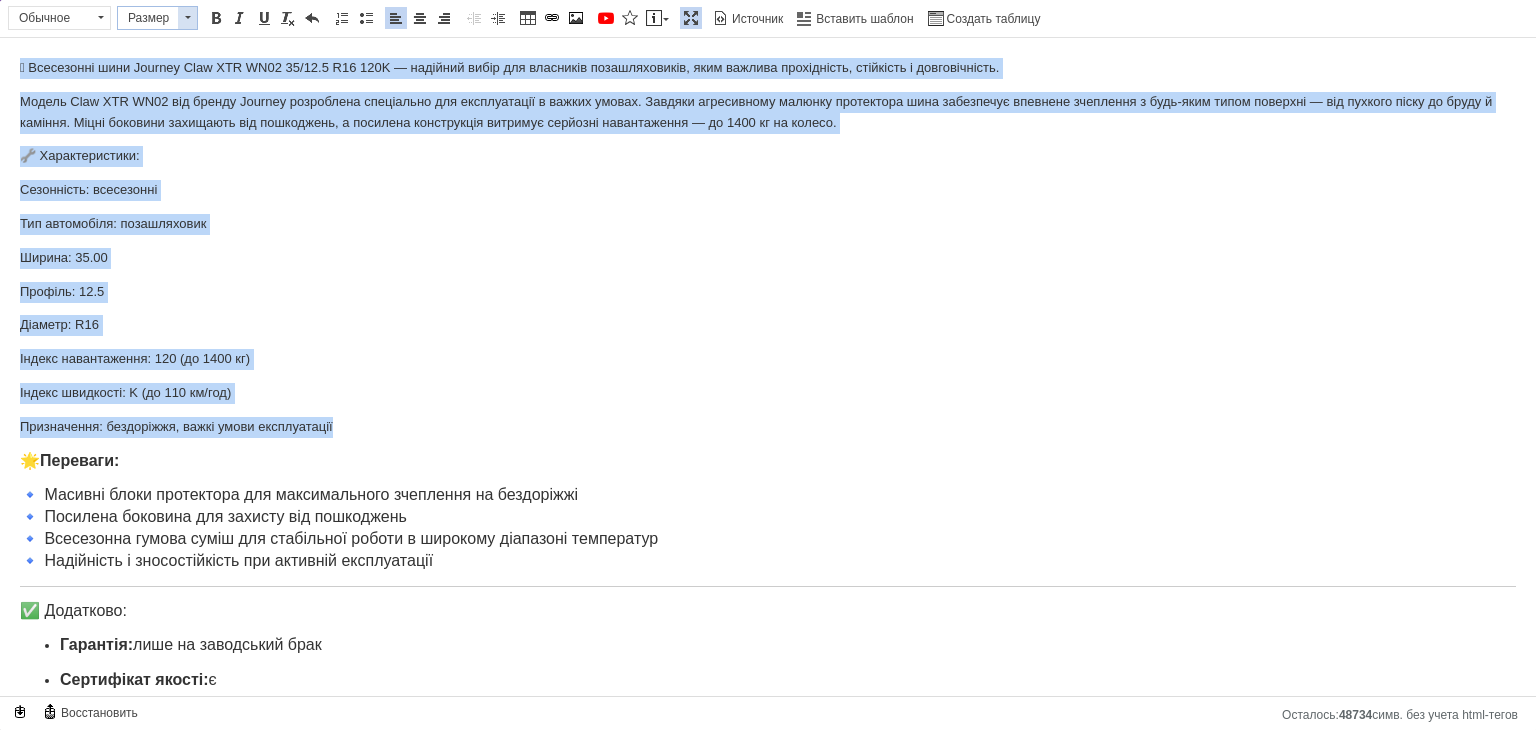 click at bounding box center [187, 18] 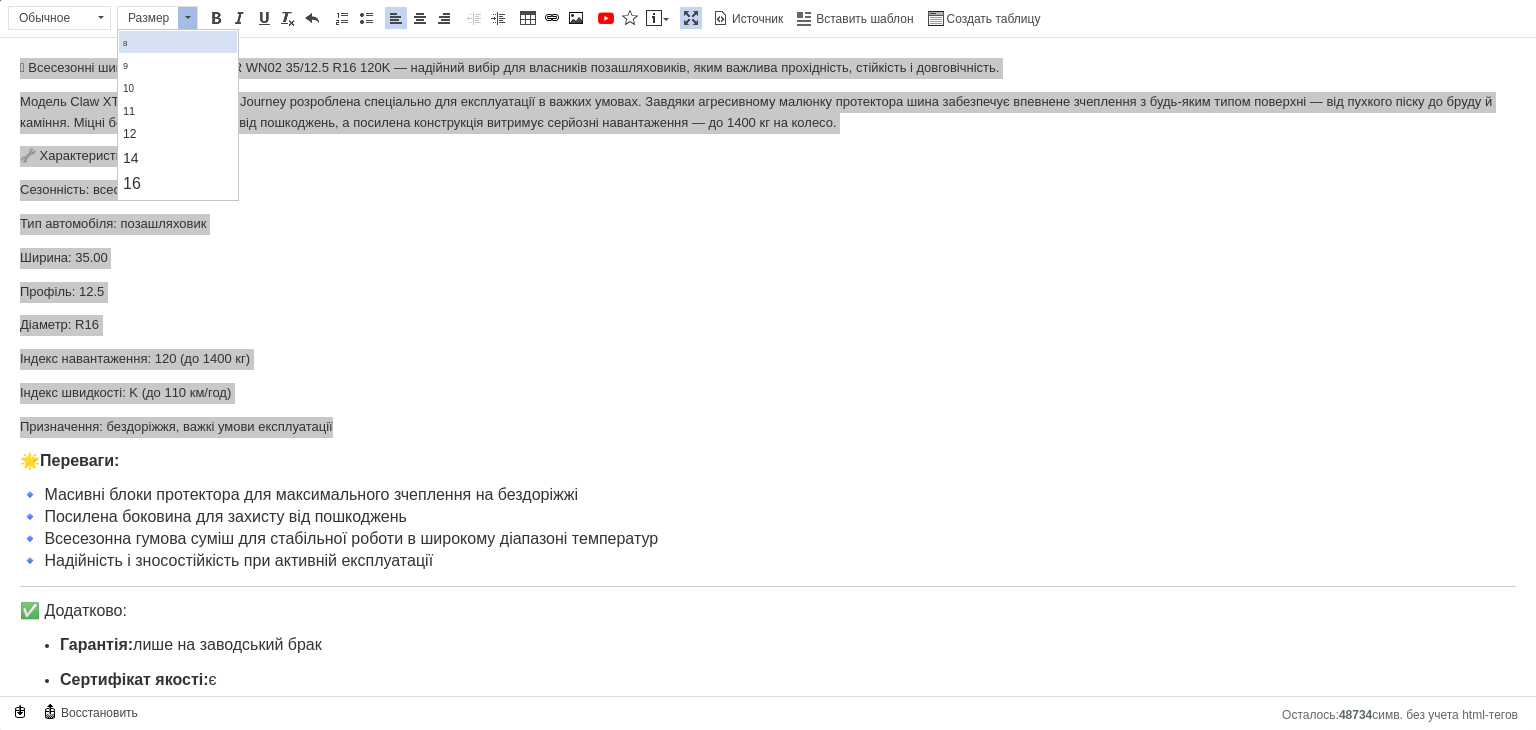 scroll, scrollTop: 100, scrollLeft: 0, axis: vertical 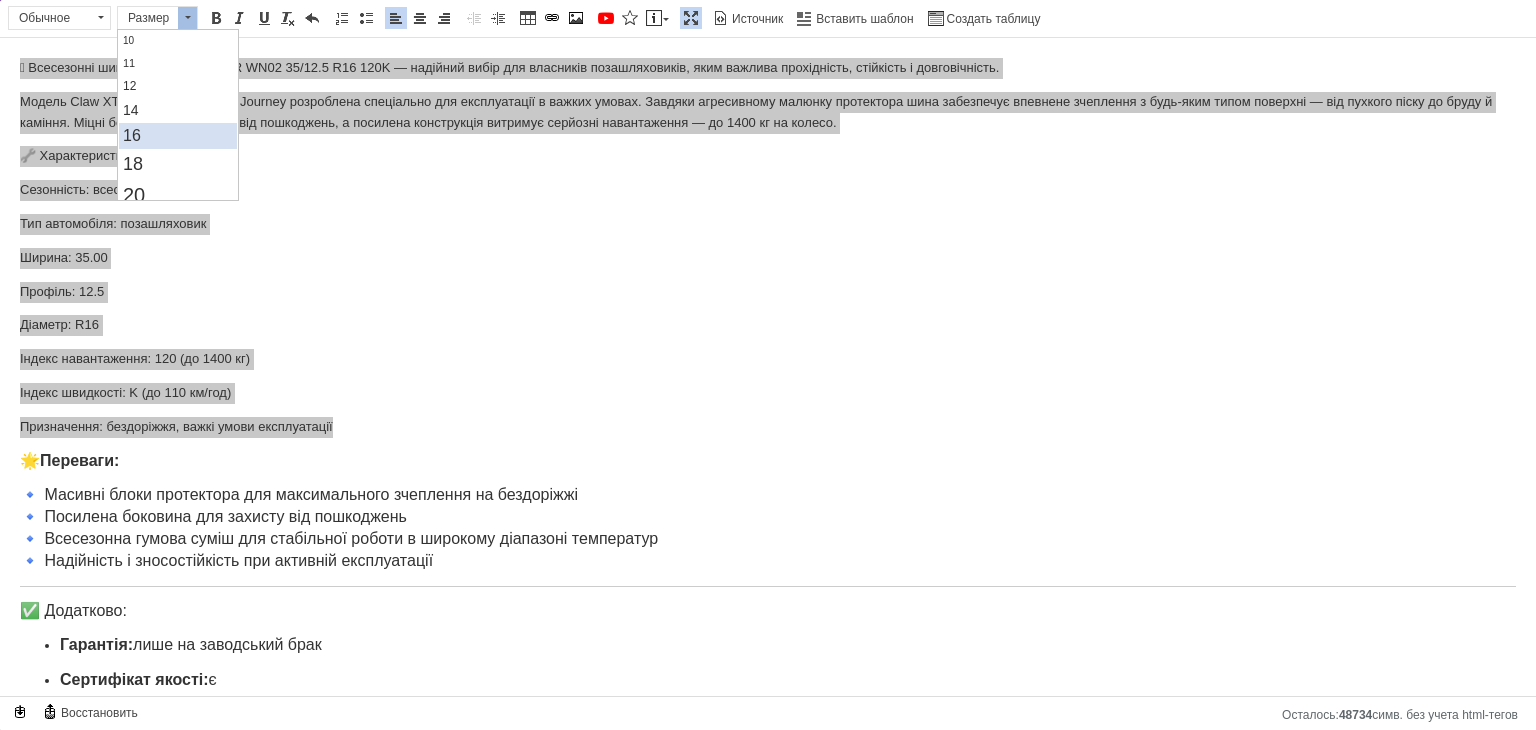 click on "16" at bounding box center (177, 136) 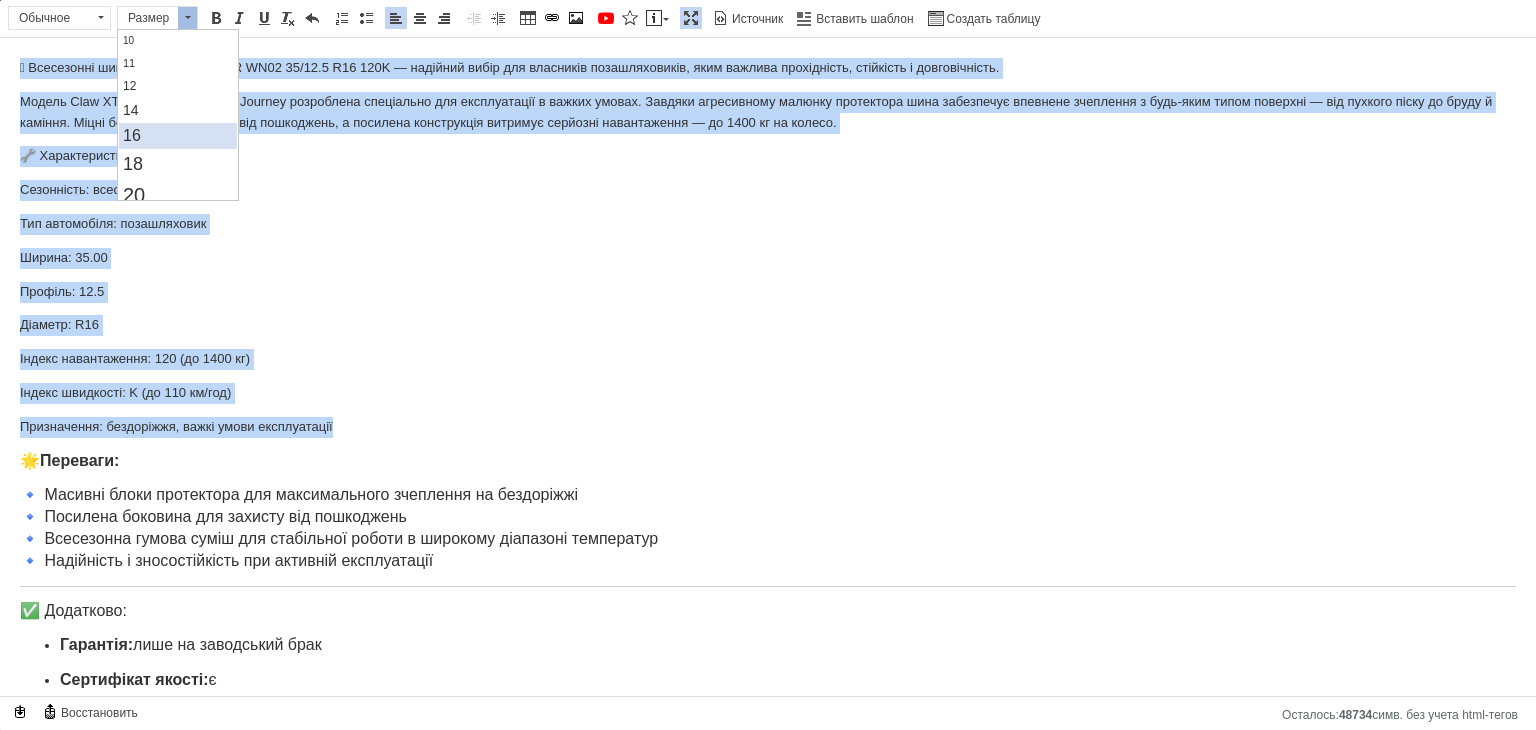 scroll, scrollTop: 0, scrollLeft: 0, axis: both 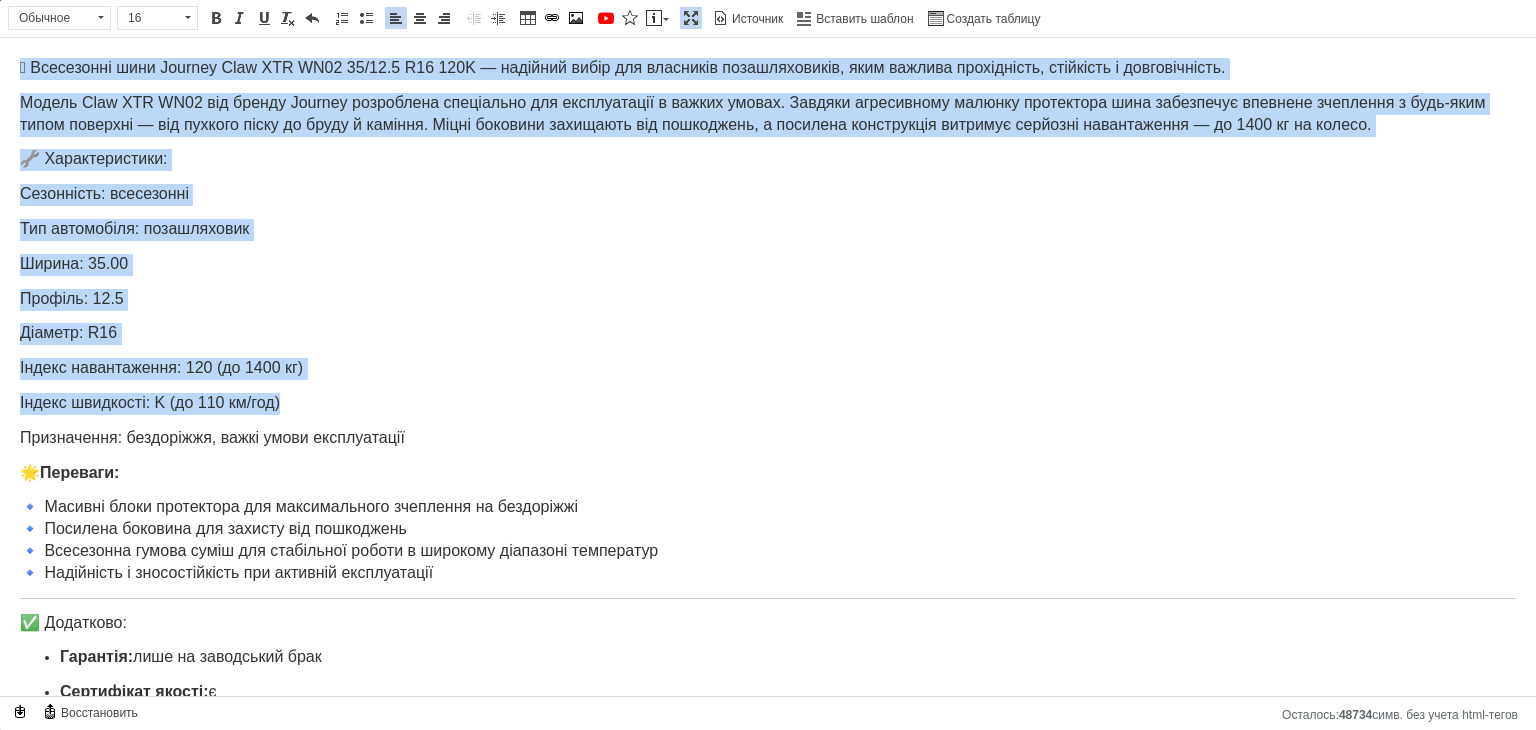 click on "🛞 Всесезонні шини Journey Claw XTR WN02 35/12.5 R16 120K — надійний вибір для власників позашляховиків, яким важлива прохідність, стійкість і довговічність. Модель Claw XTR WN02 від бренду Journey розроблена спеціально для експлуатації в важких умовах. Завдяки агресивному малюнку протектора шина забезпечує впевнене зчеплення з будь-яким типом поверхні — від пухкого піску до бруду й каміння. Міцні боковини захищають від пошкоджень, а посилена конструкція витримує серйозні навантаження — до 1400 кг на колесо. 🔧 Характеристики: Сезонність: всесезонні Ширина: 35.00 Профіль: 12.5 🌟   є" at bounding box center (768, 455) 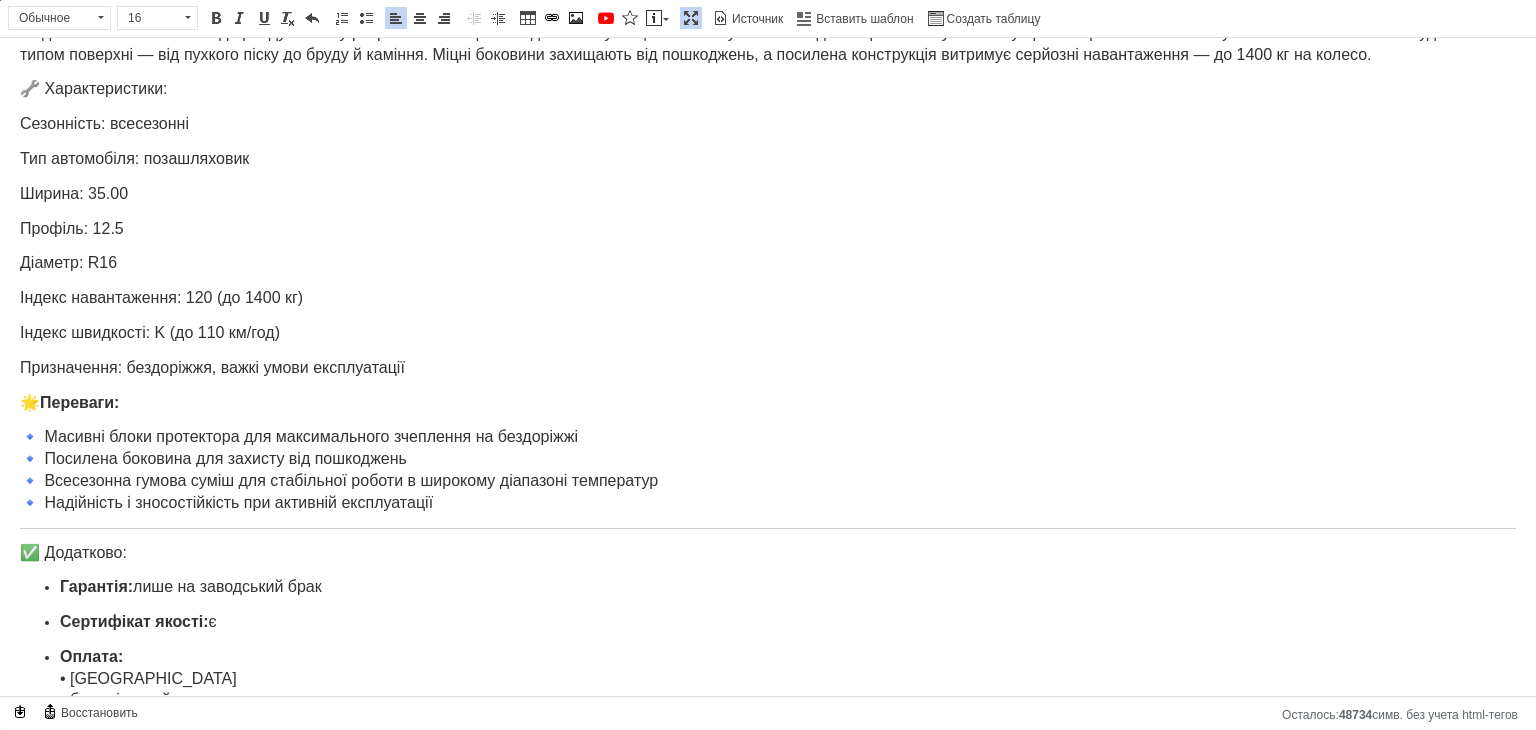 scroll, scrollTop: 0, scrollLeft: 0, axis: both 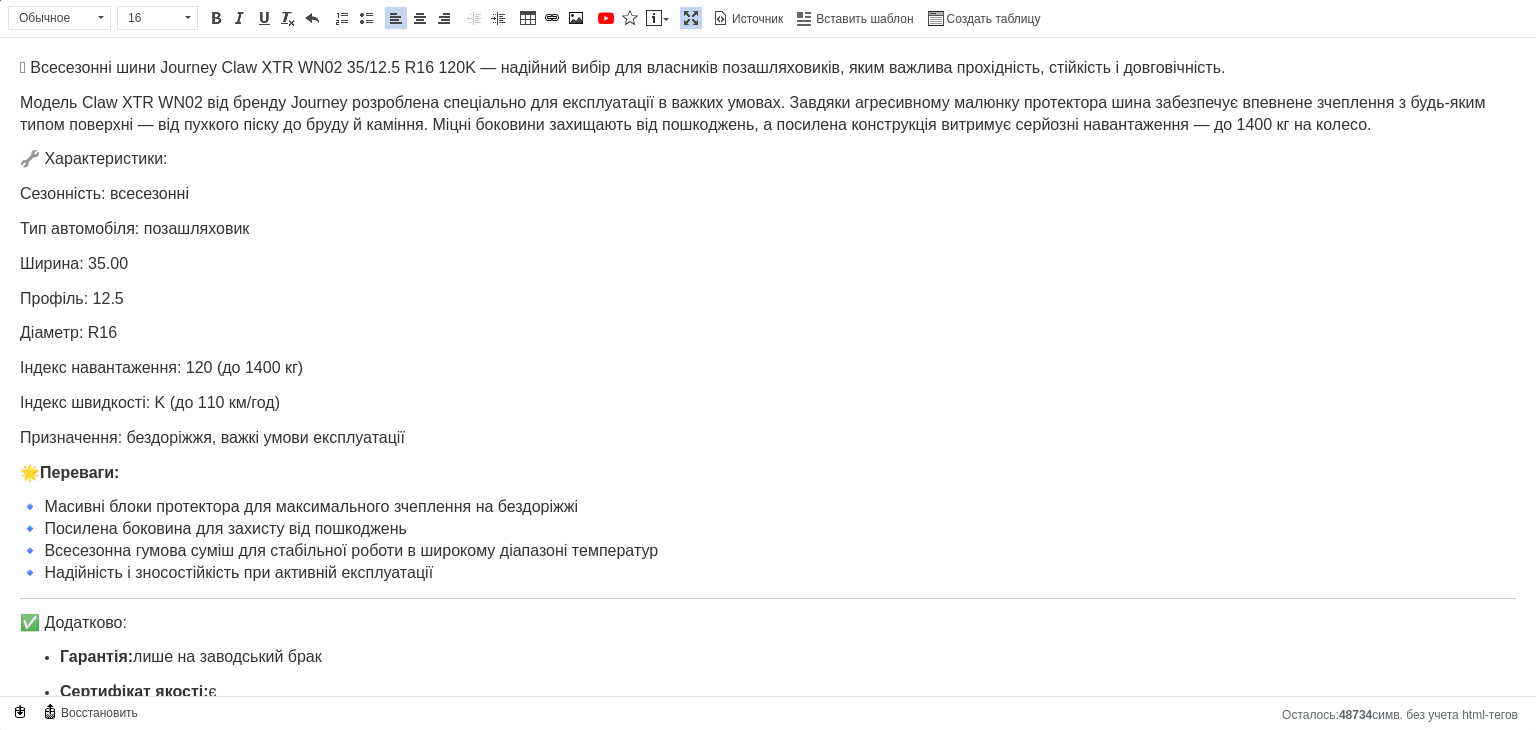 drag, startPoint x: 682, startPoint y: 20, endPoint x: 682, endPoint y: 37, distance: 17 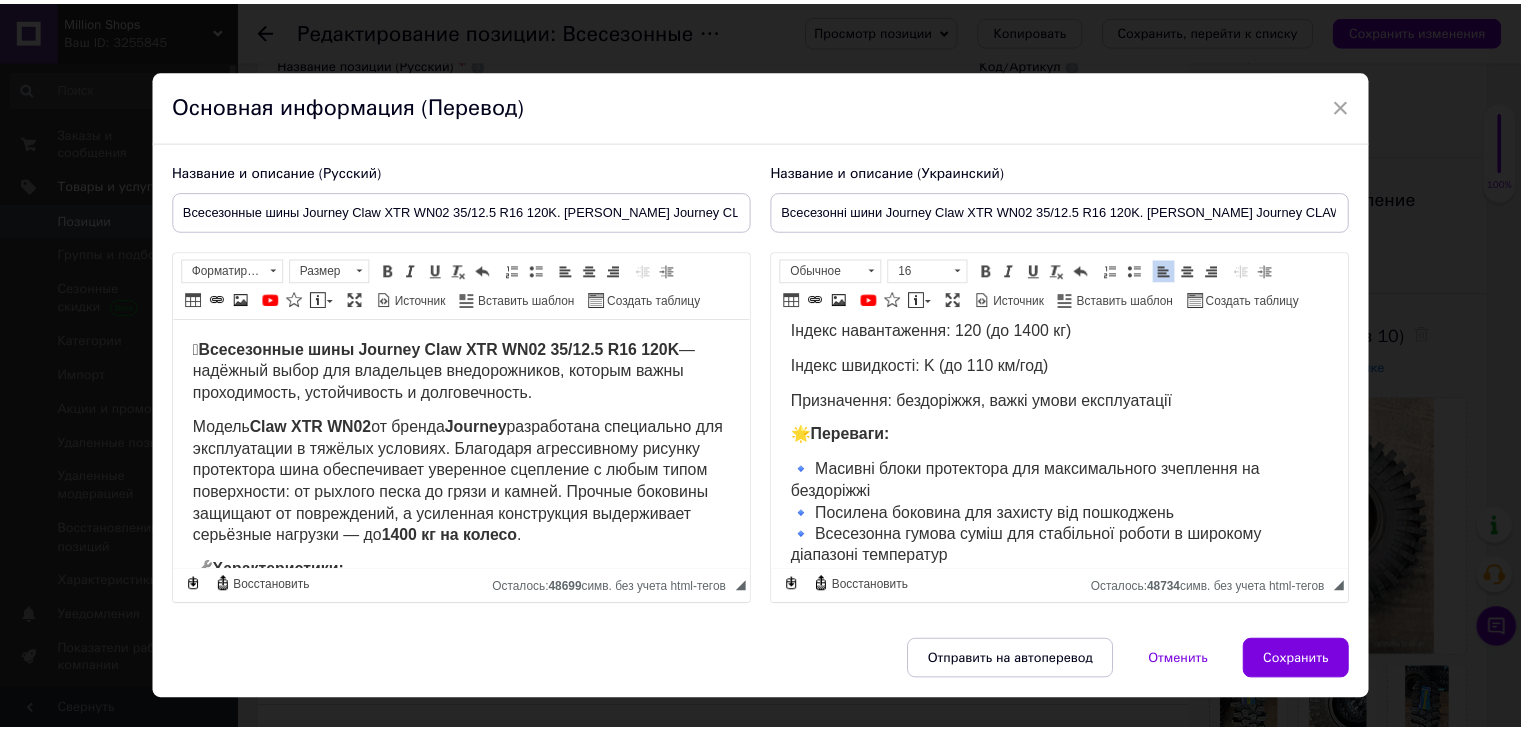 scroll, scrollTop: 316, scrollLeft: 0, axis: vertical 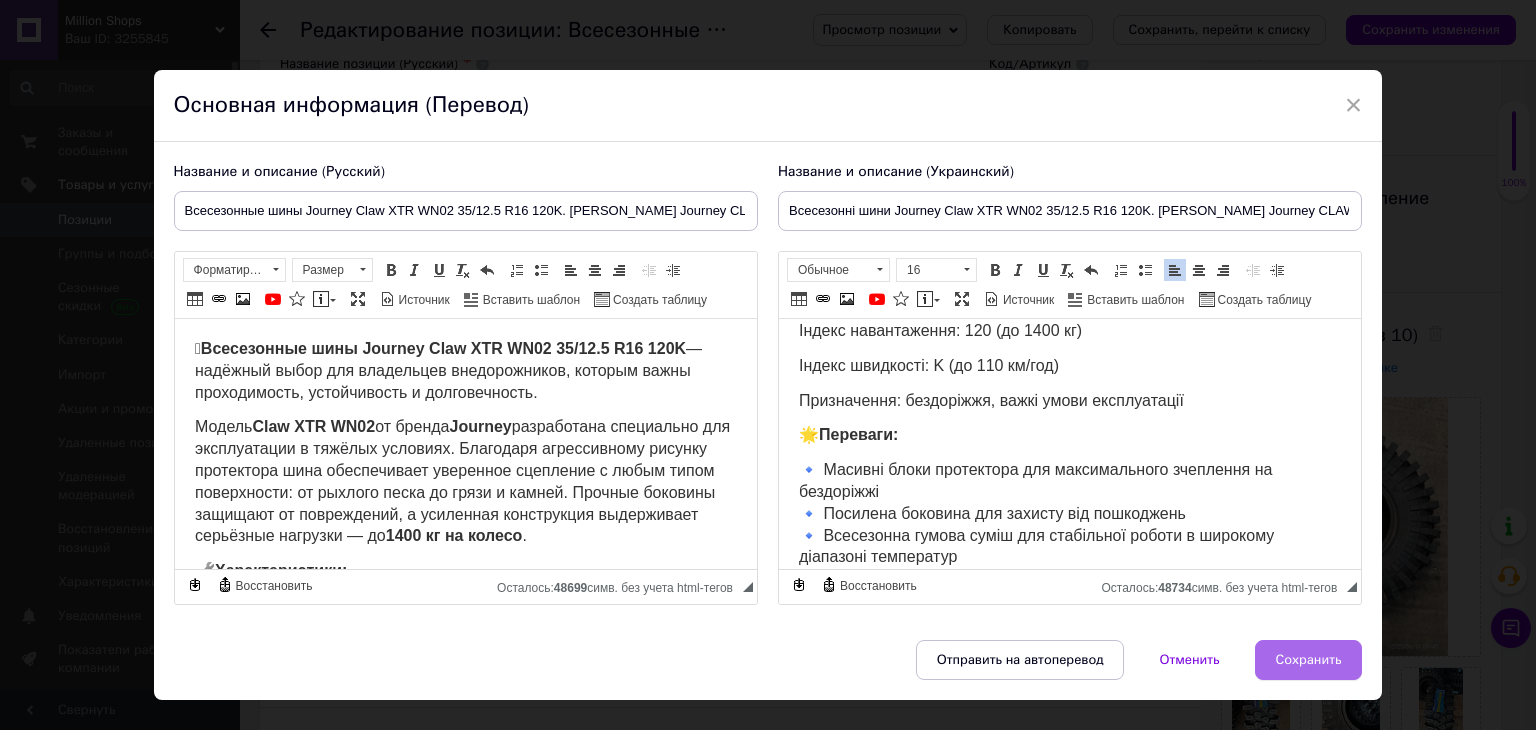 click on "Сохранить" at bounding box center (1309, 660) 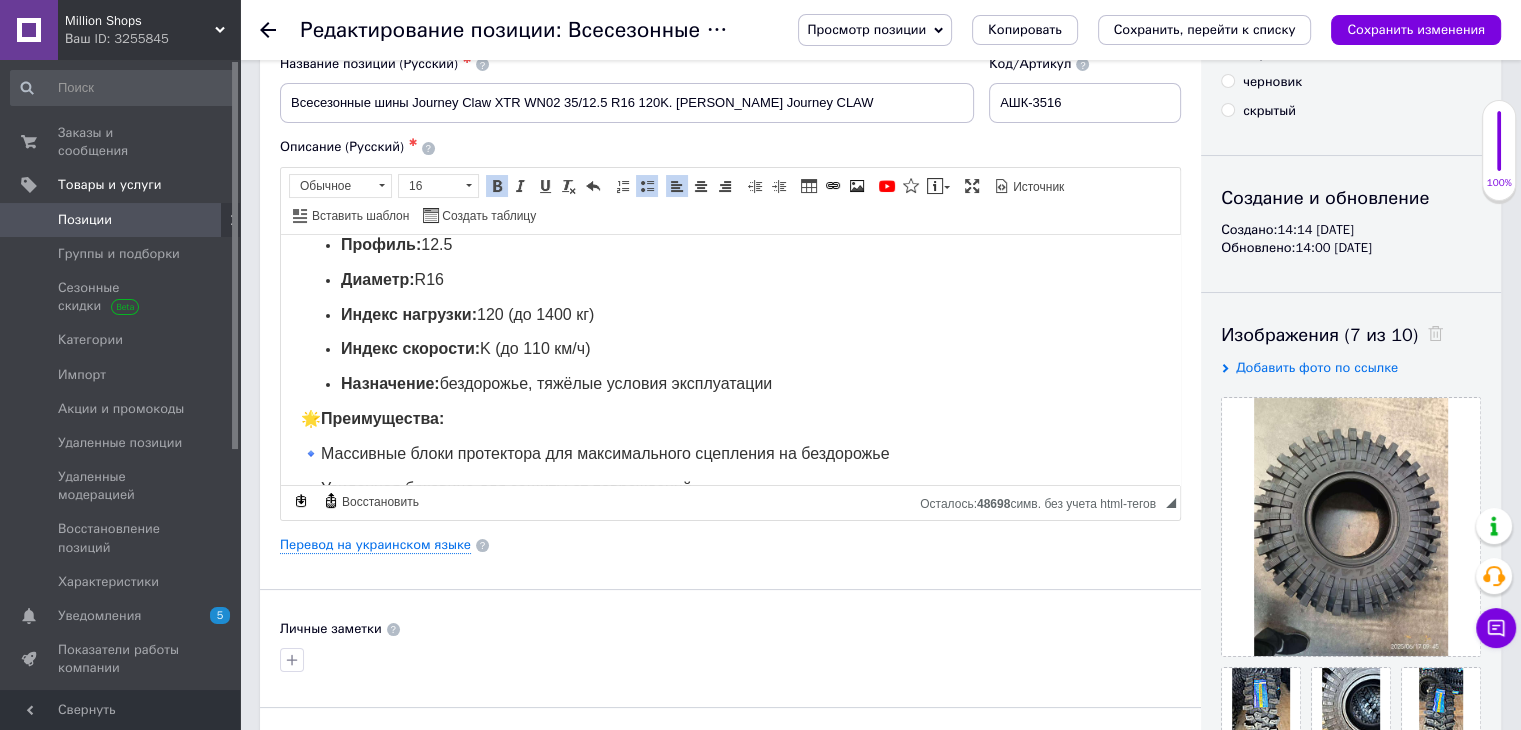 click on "Сохранить изменения" at bounding box center [1416, 29] 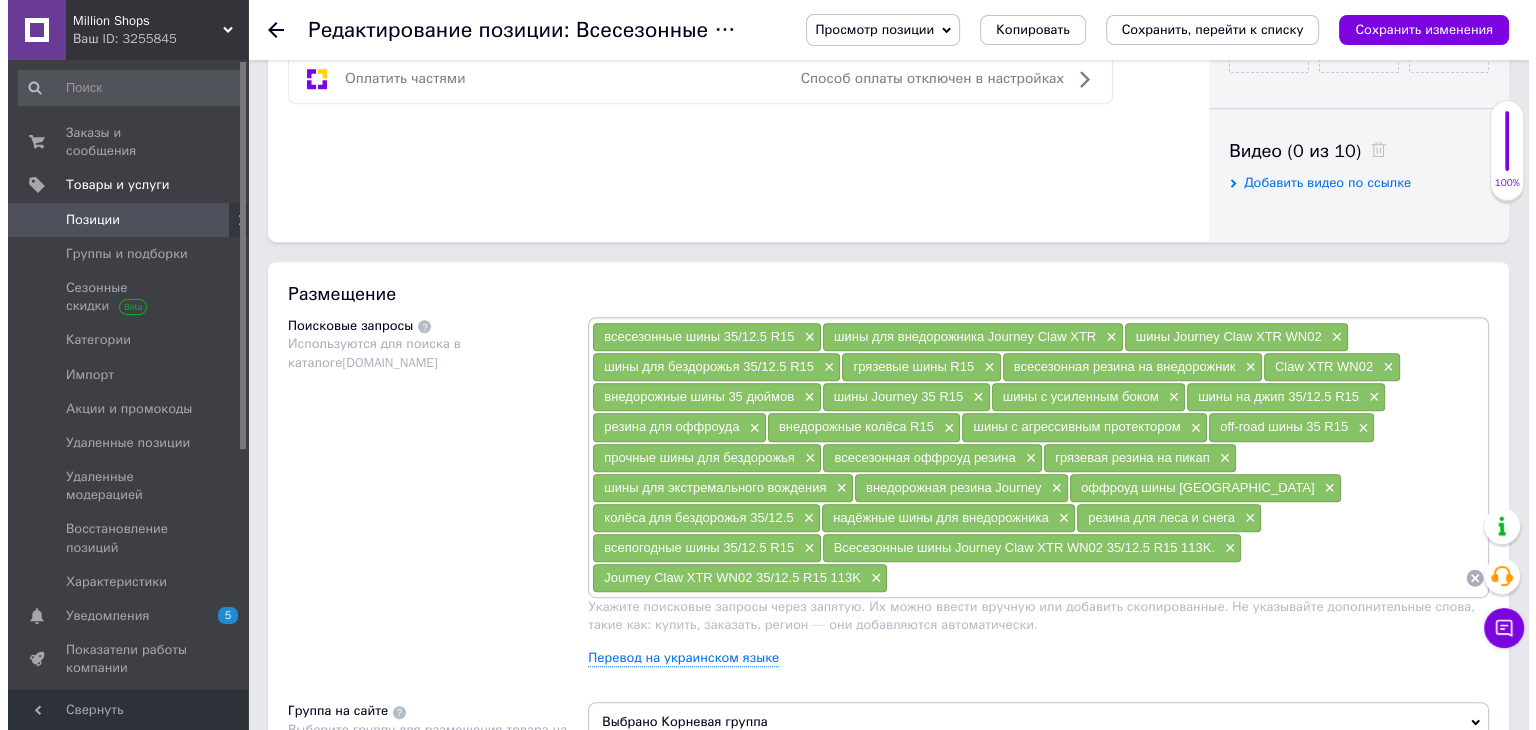 scroll, scrollTop: 1000, scrollLeft: 0, axis: vertical 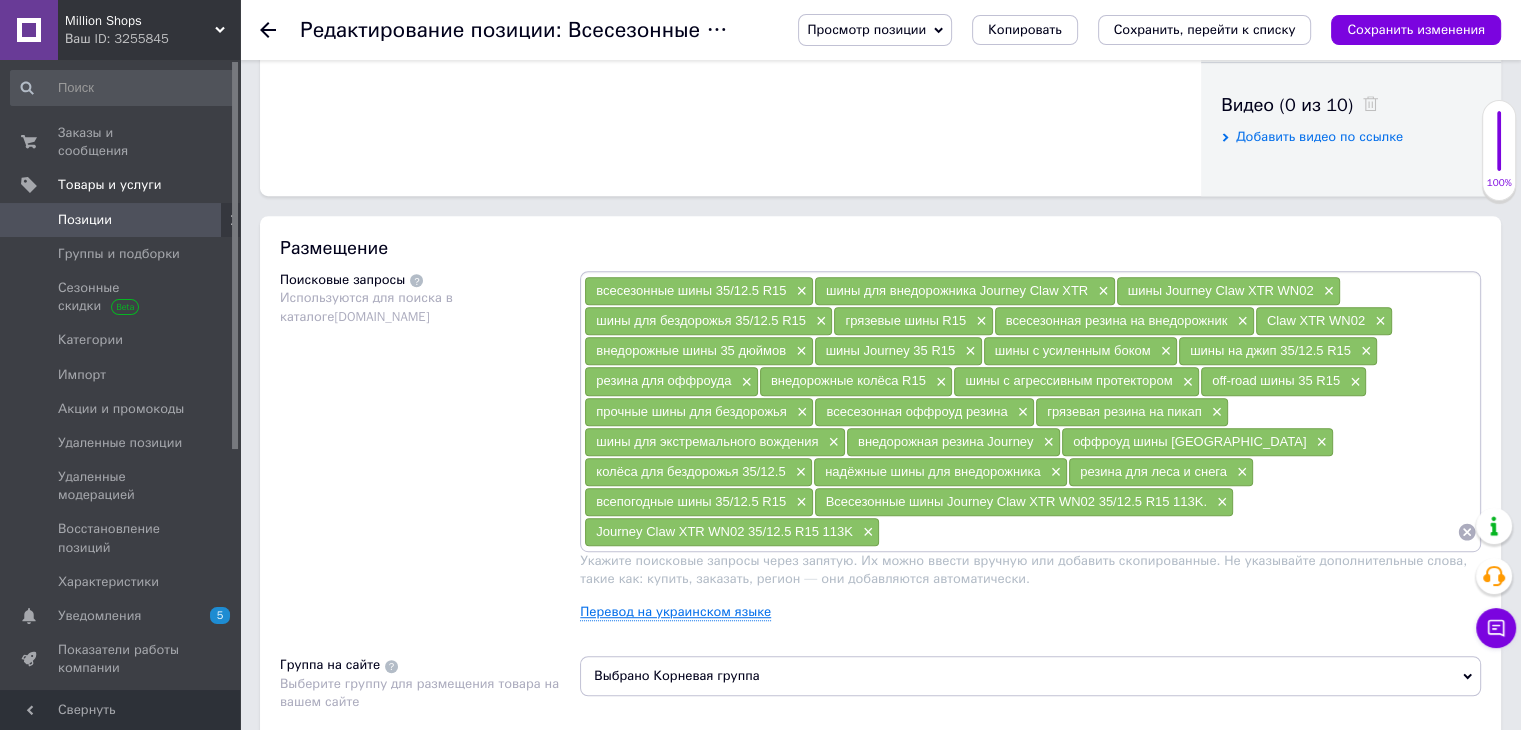 click on "Перевод на украинском языке" at bounding box center [675, 612] 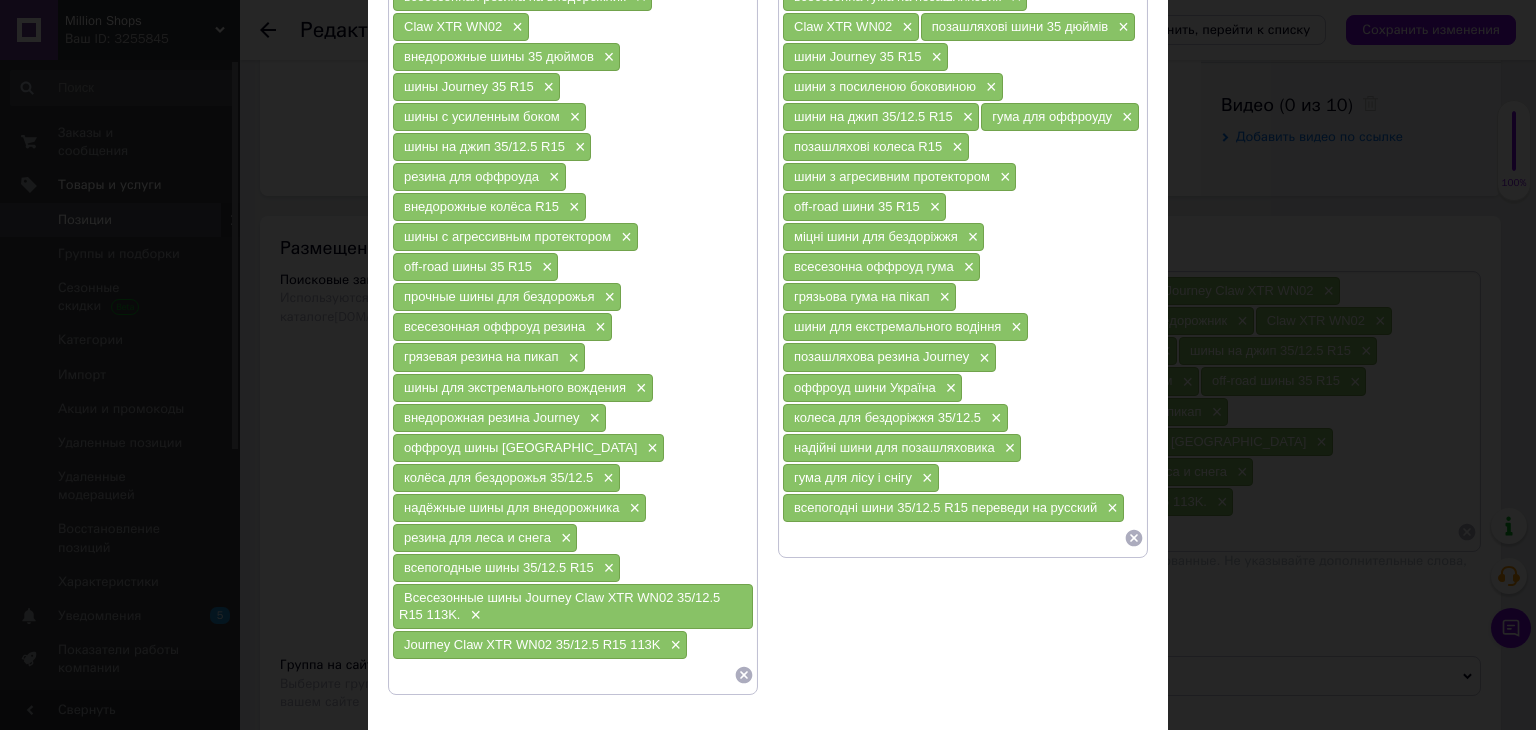 scroll, scrollTop: 400, scrollLeft: 0, axis: vertical 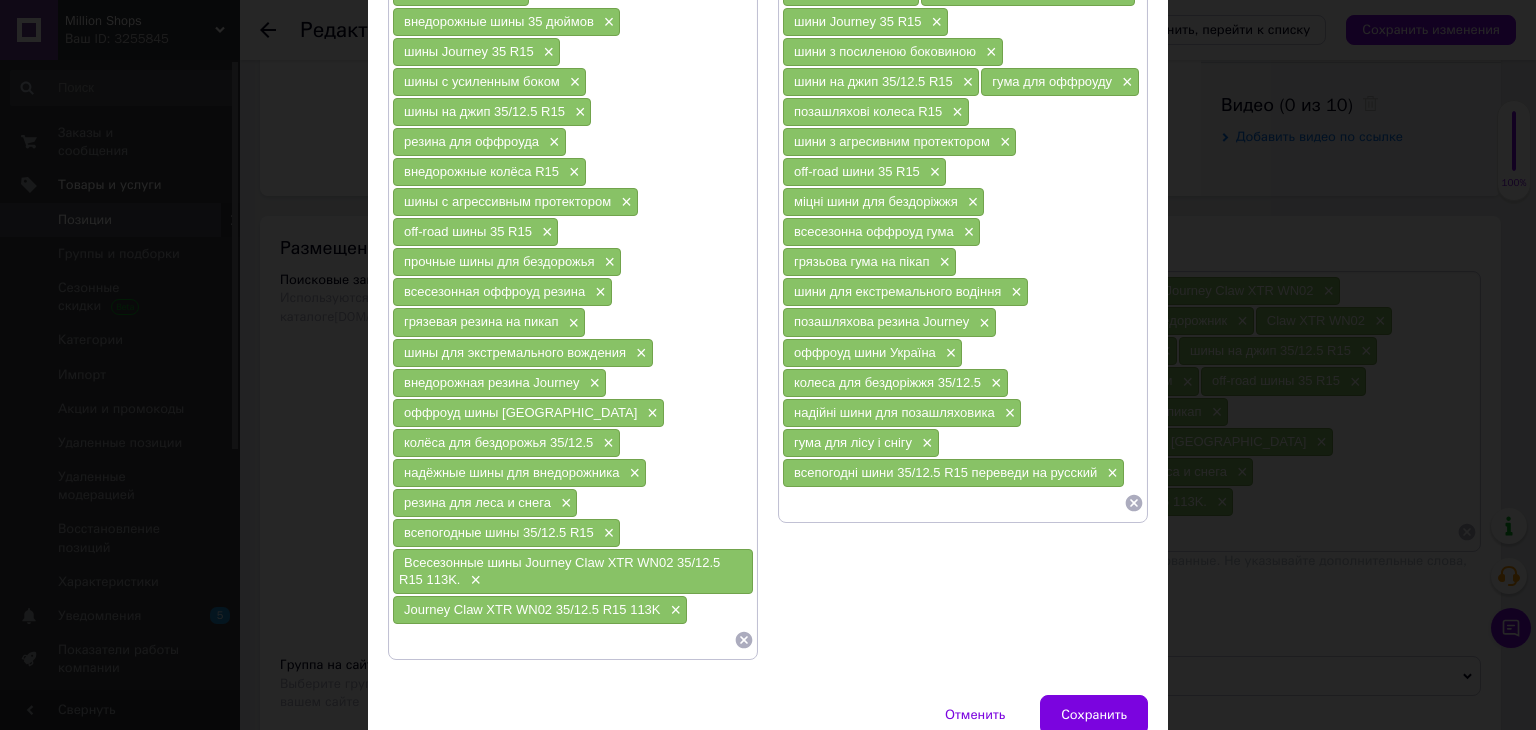 click 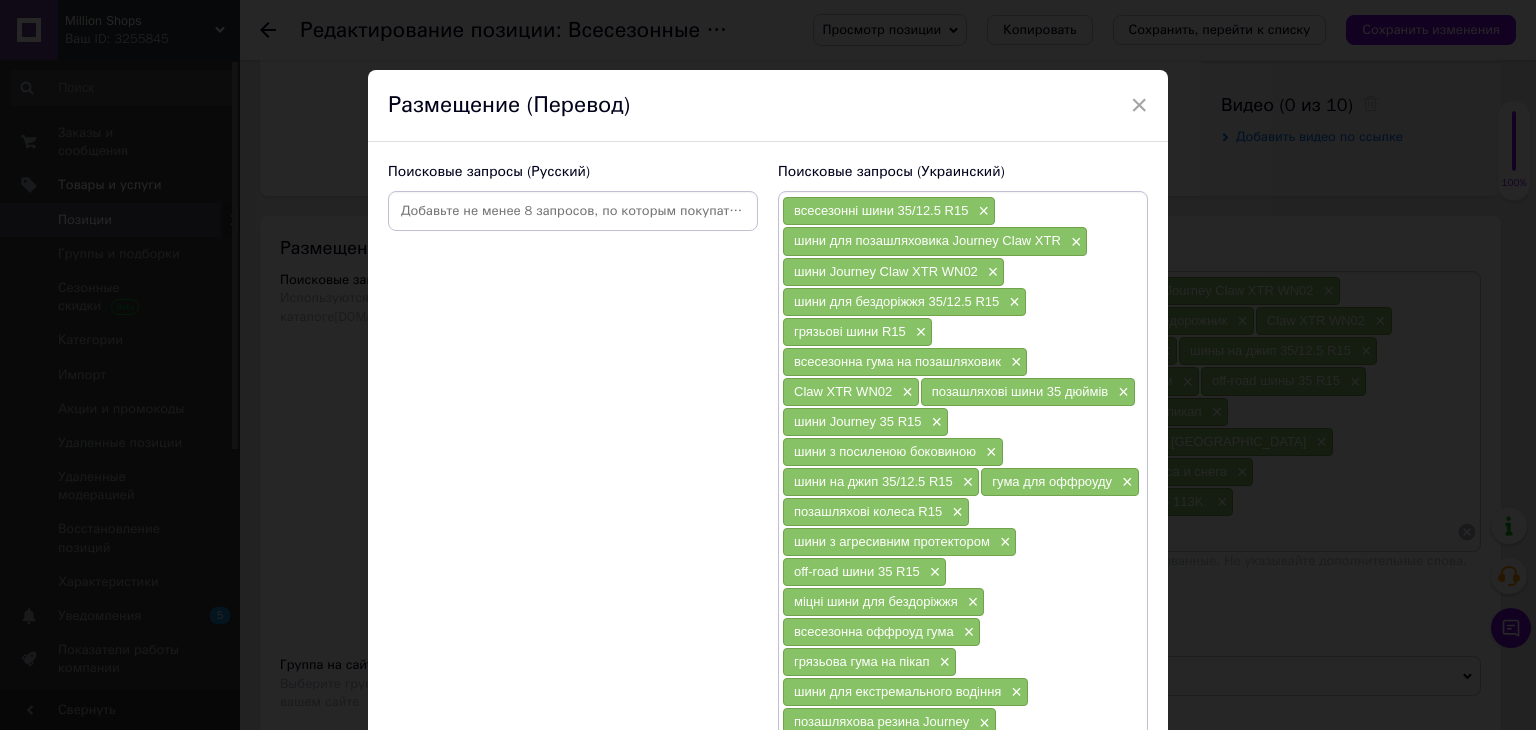 scroll, scrollTop: 345, scrollLeft: 0, axis: vertical 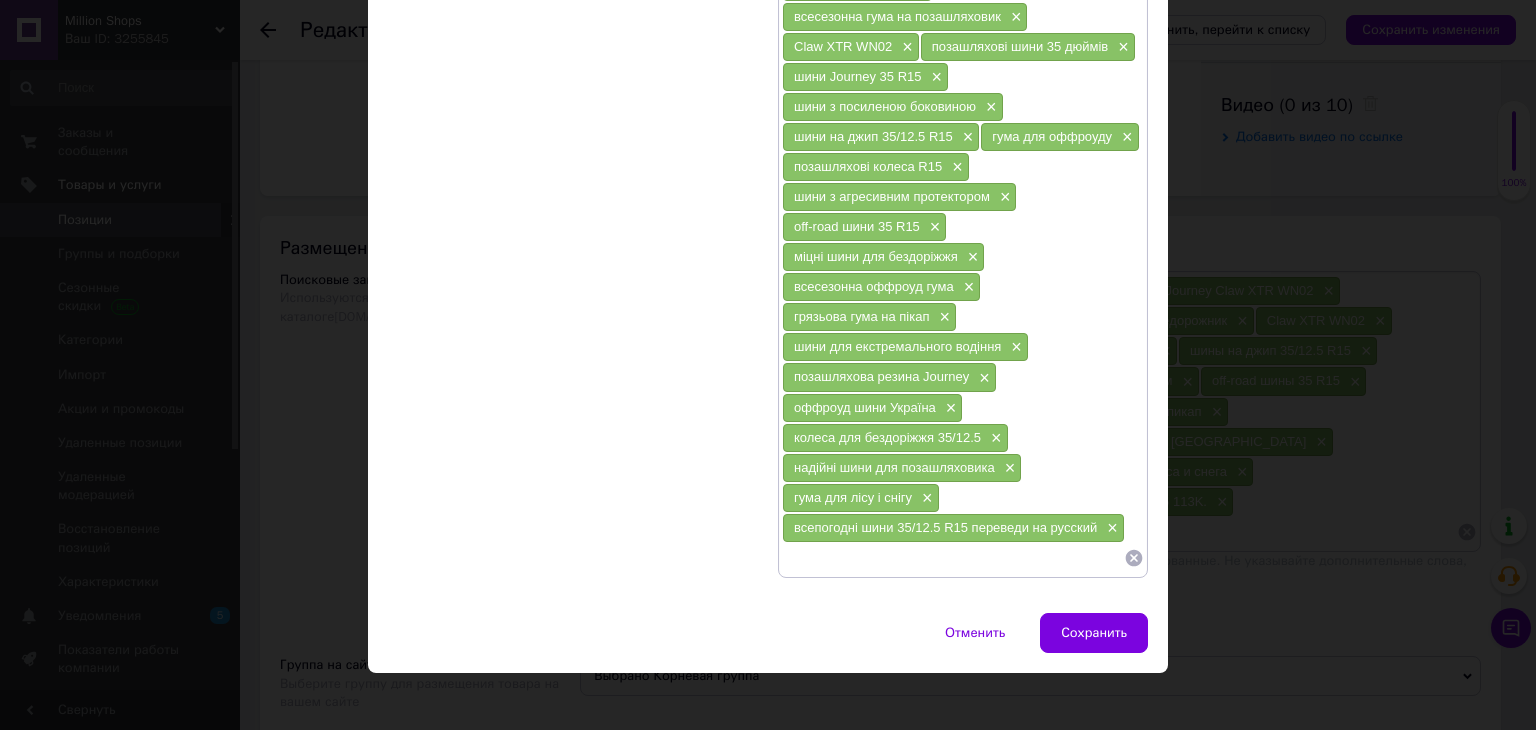click 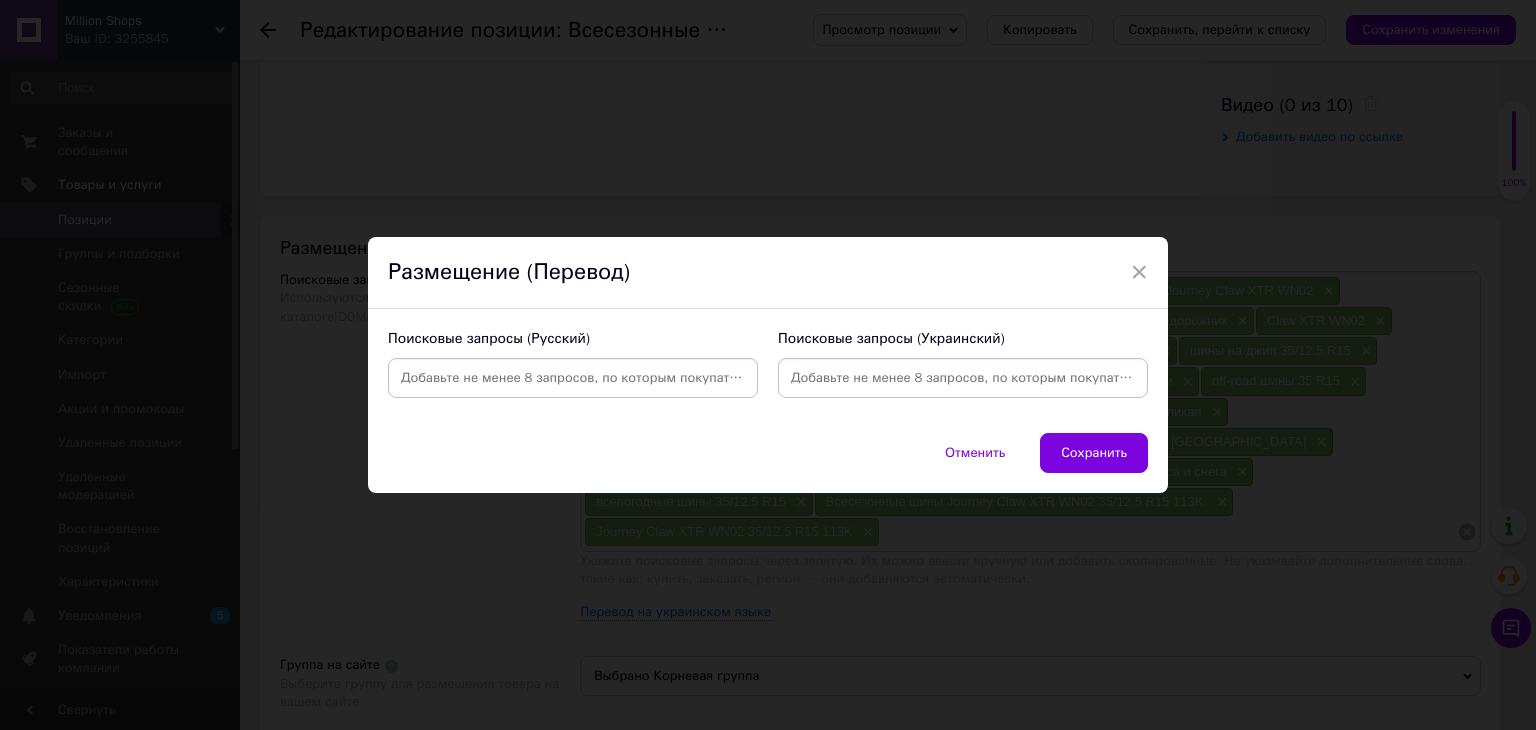 click at bounding box center [963, 378] 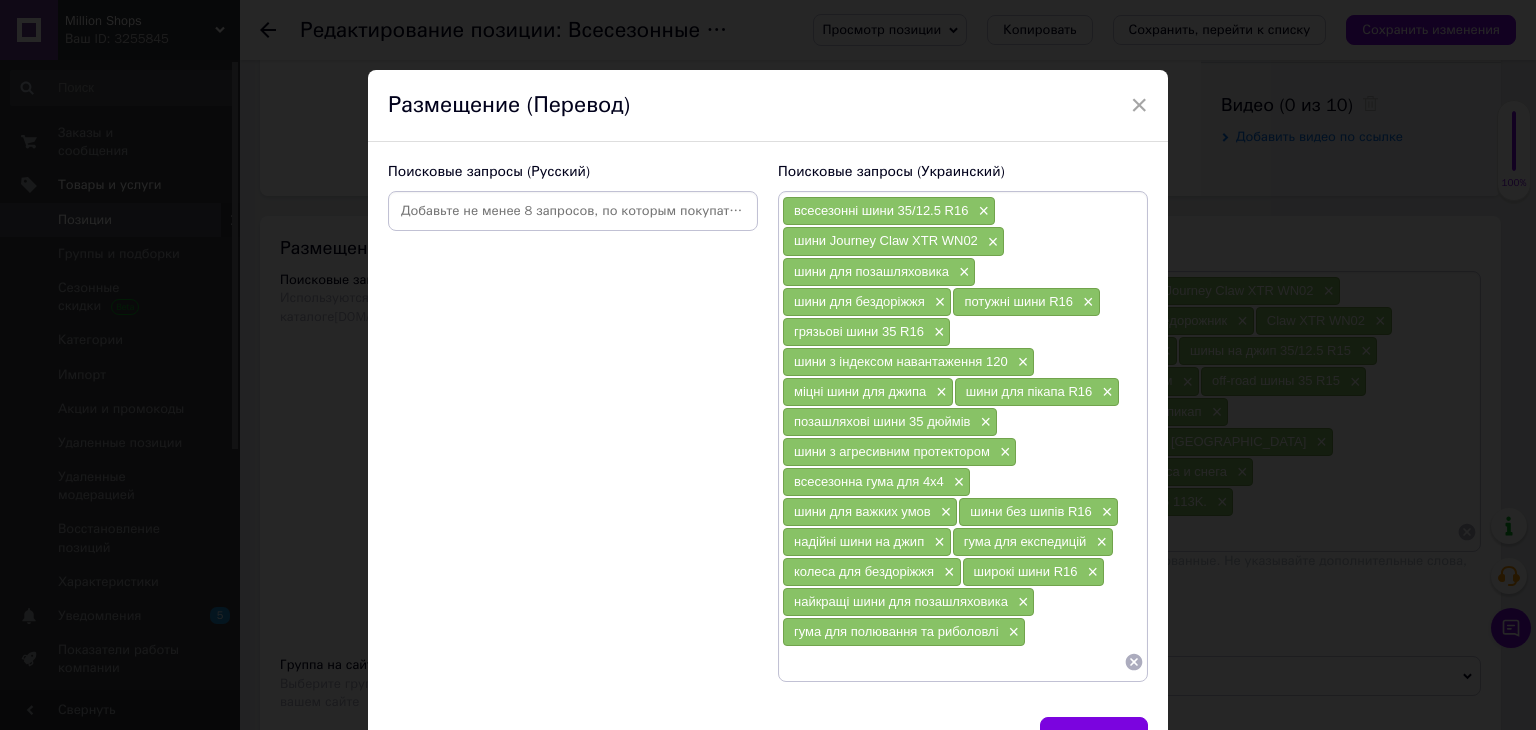 click at bounding box center (573, 211) 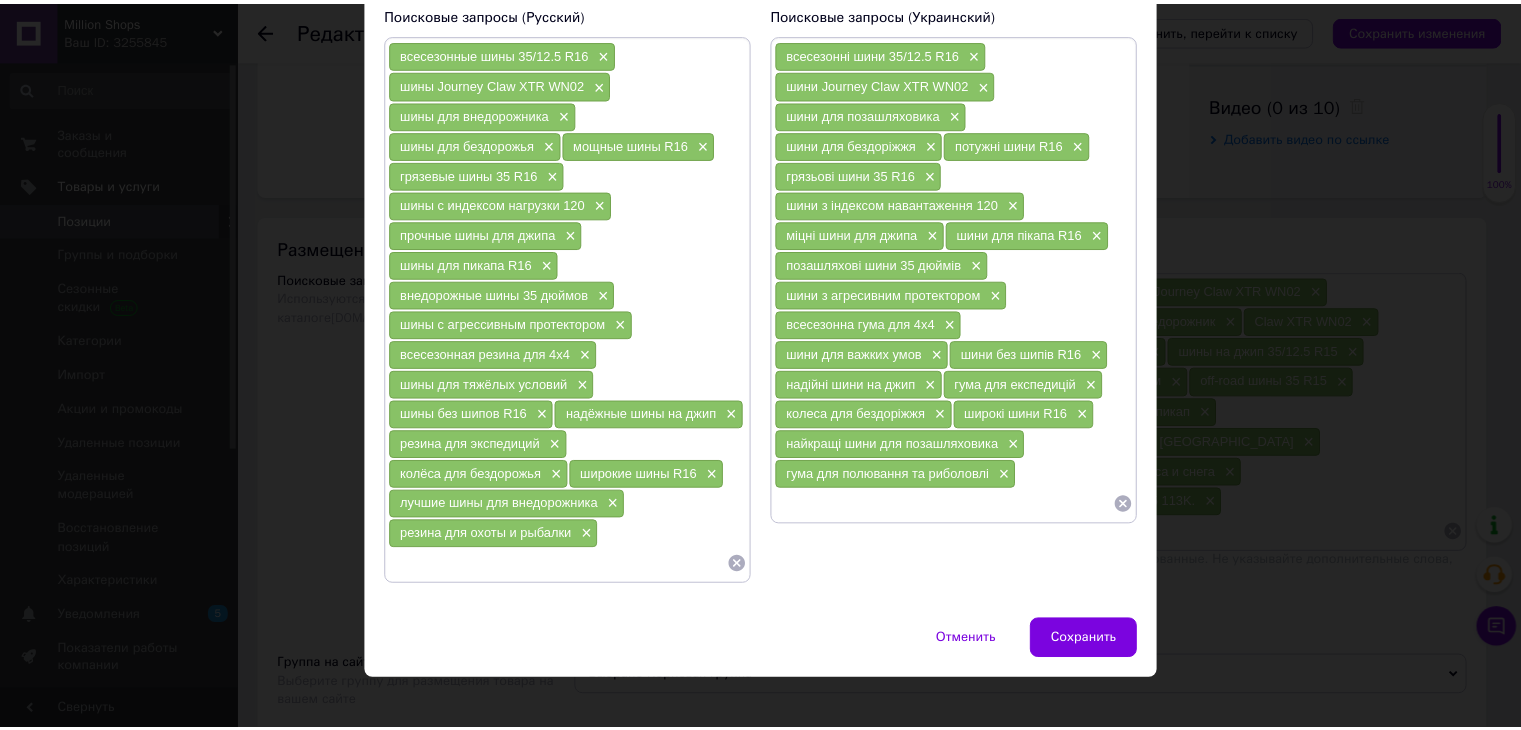 scroll, scrollTop: 168, scrollLeft: 0, axis: vertical 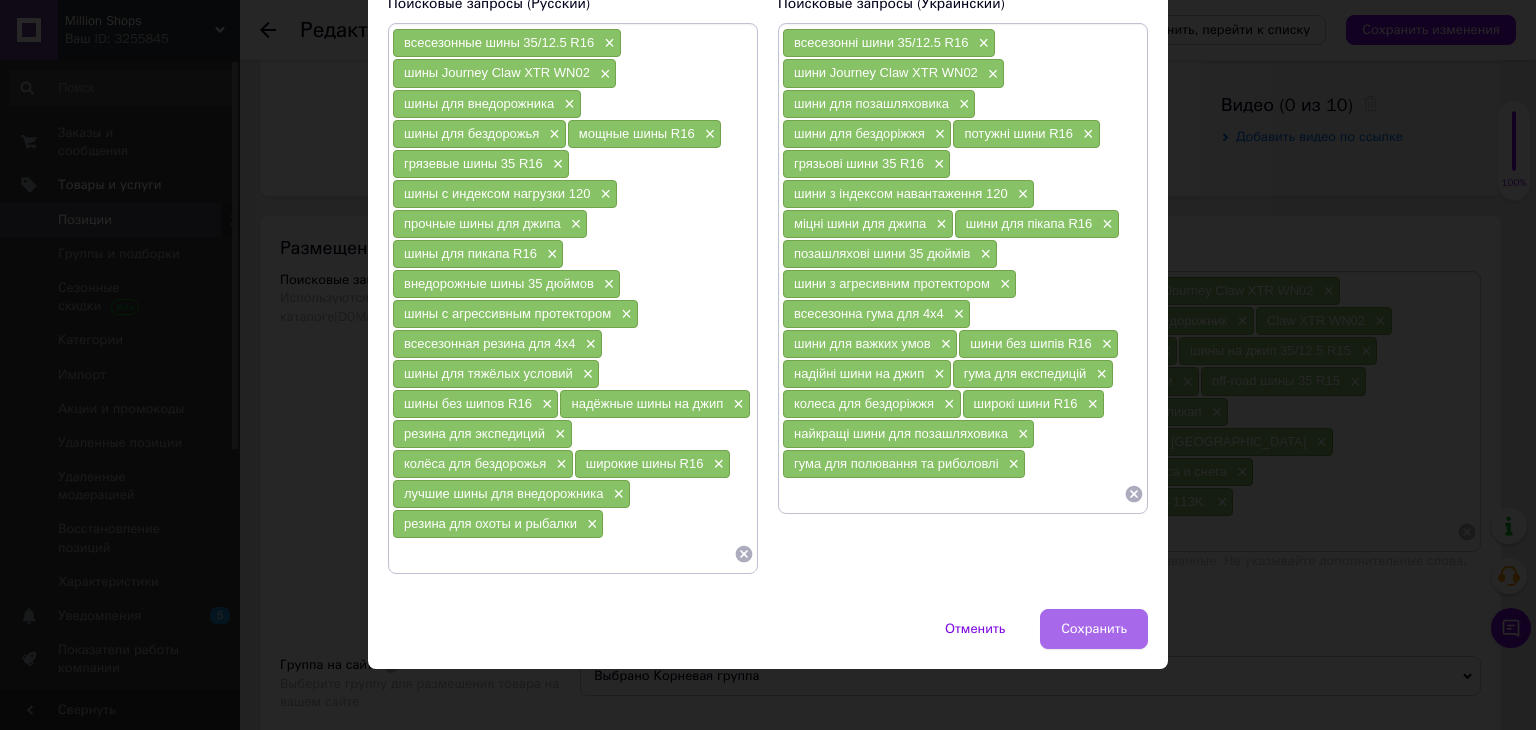click on "Сохранить" at bounding box center (1094, 629) 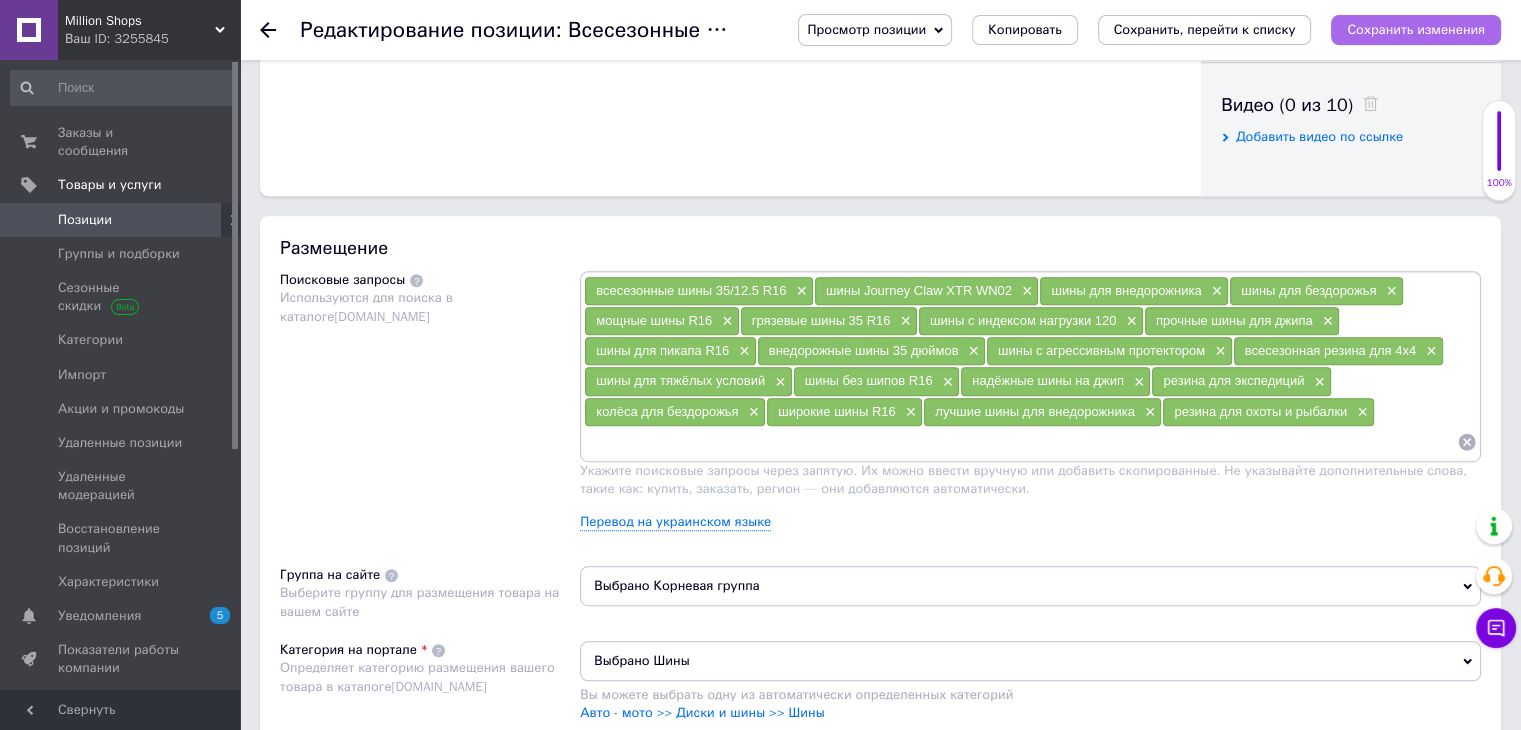 click on "Сохранить изменения" at bounding box center (1416, 29) 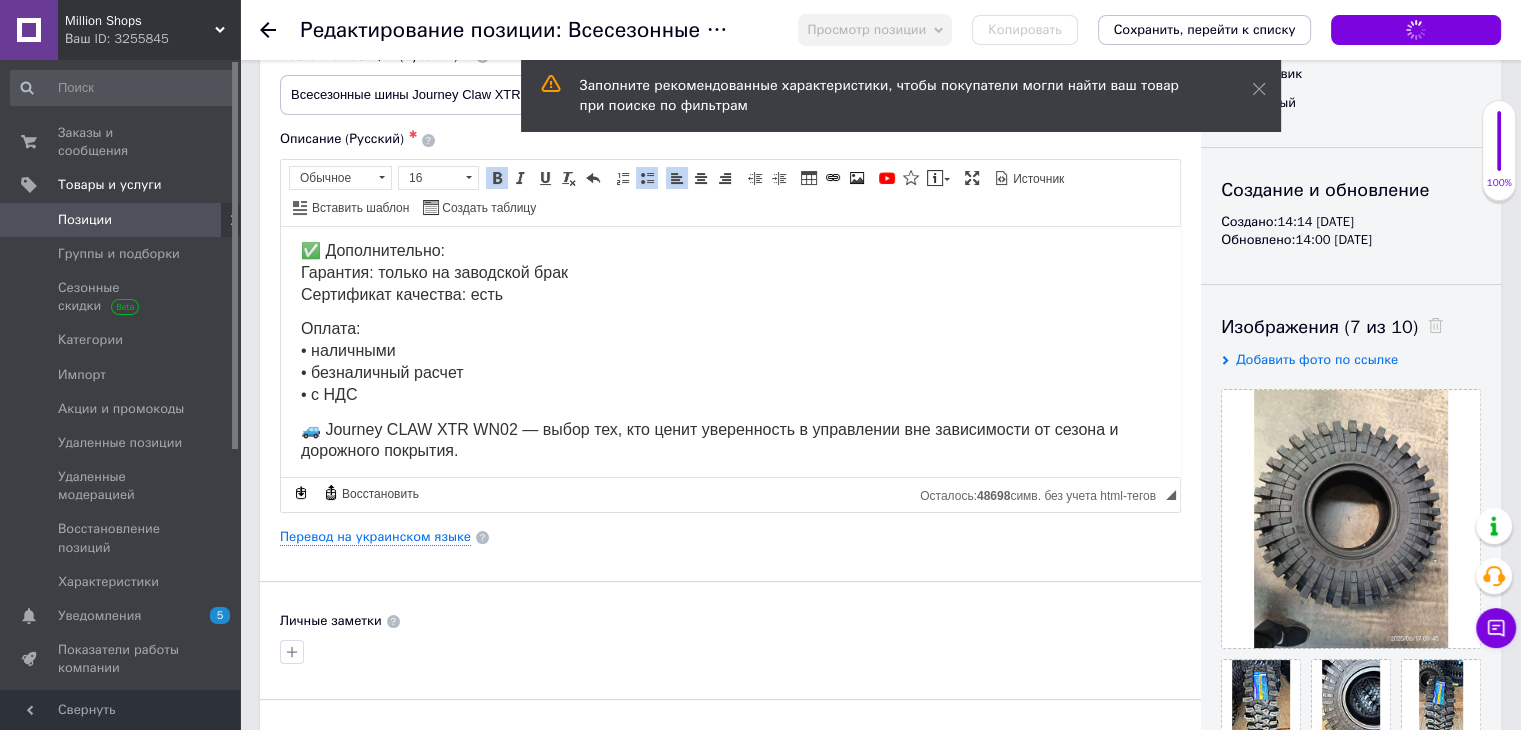 scroll, scrollTop: 0, scrollLeft: 0, axis: both 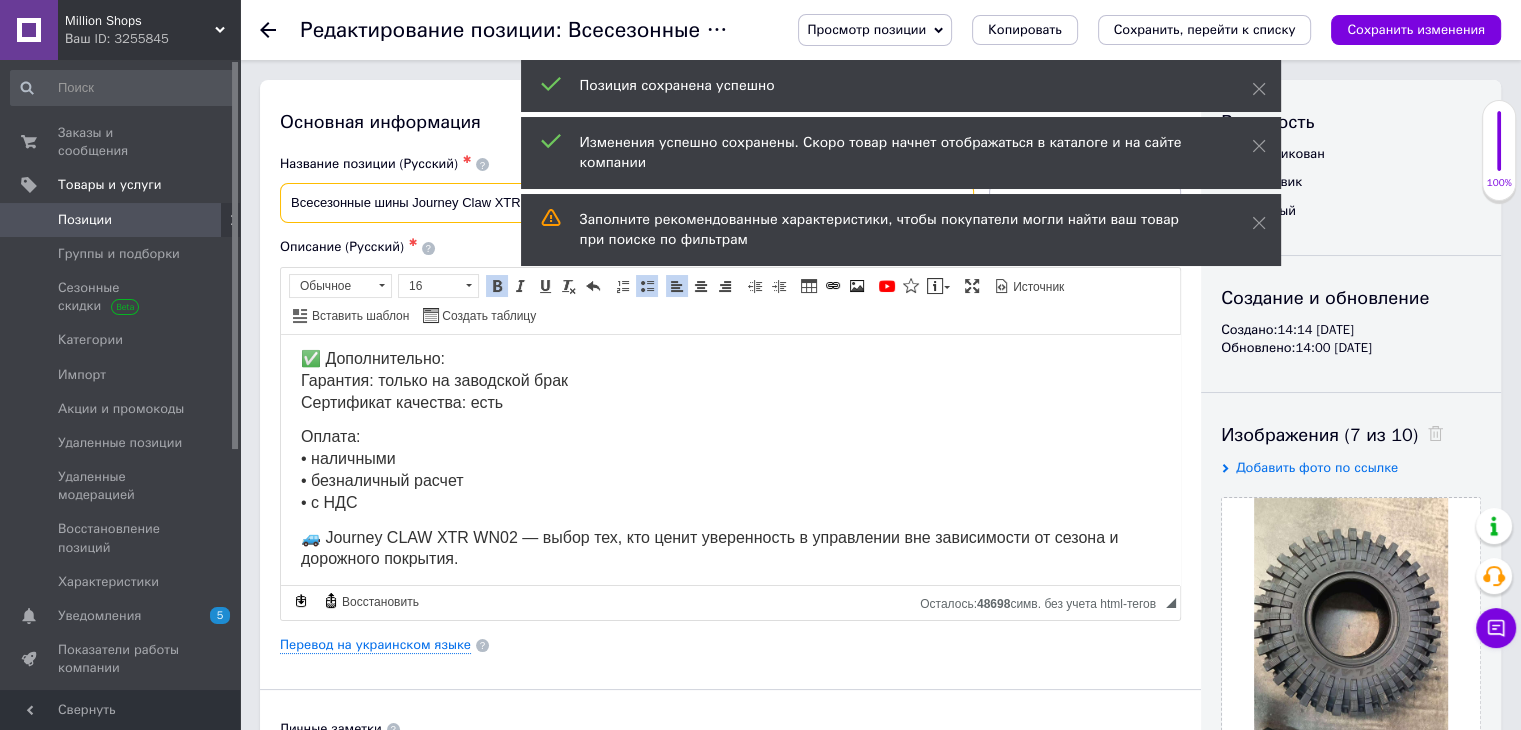 drag, startPoint x: 288, startPoint y: 200, endPoint x: 445, endPoint y: 202, distance: 157.01274 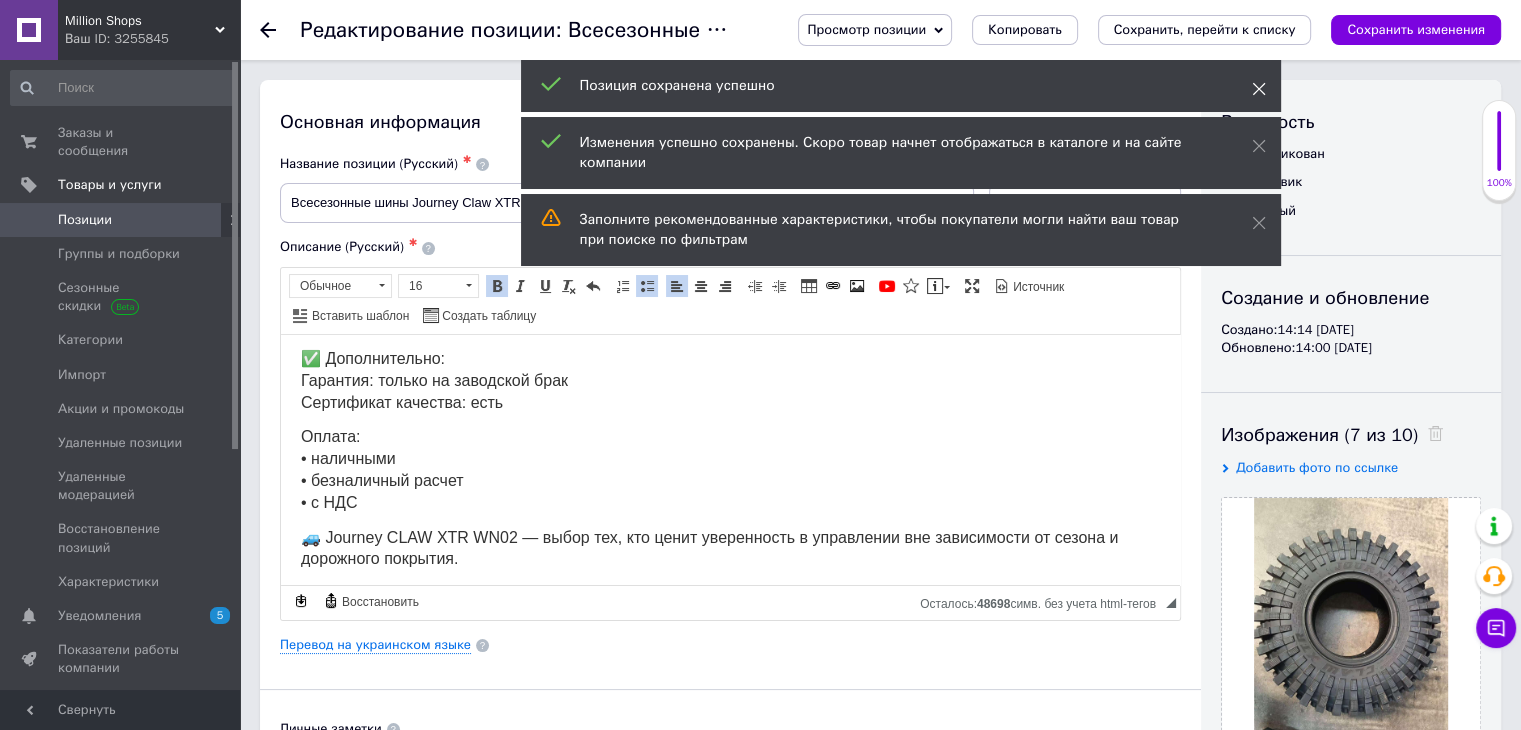 click 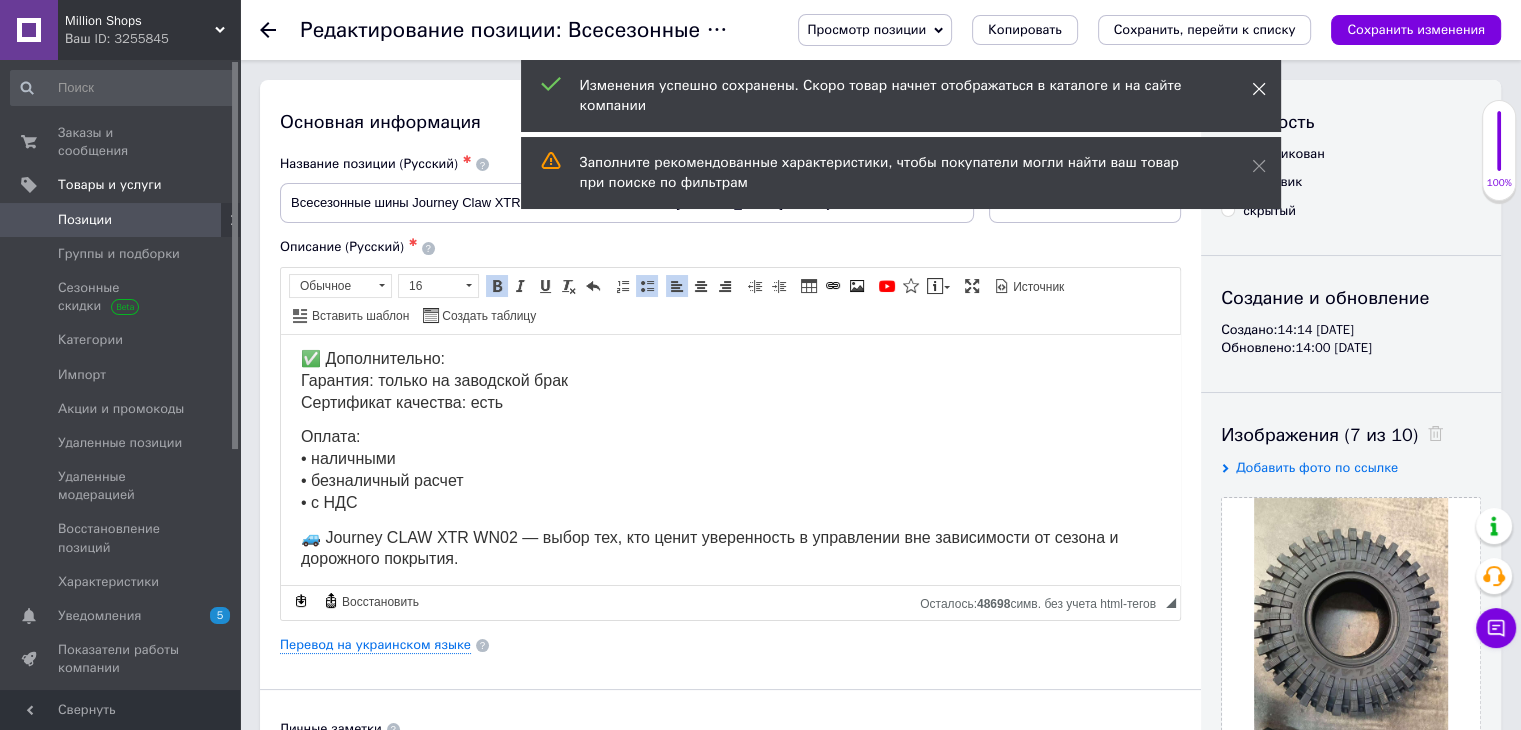 click at bounding box center [1259, 89] 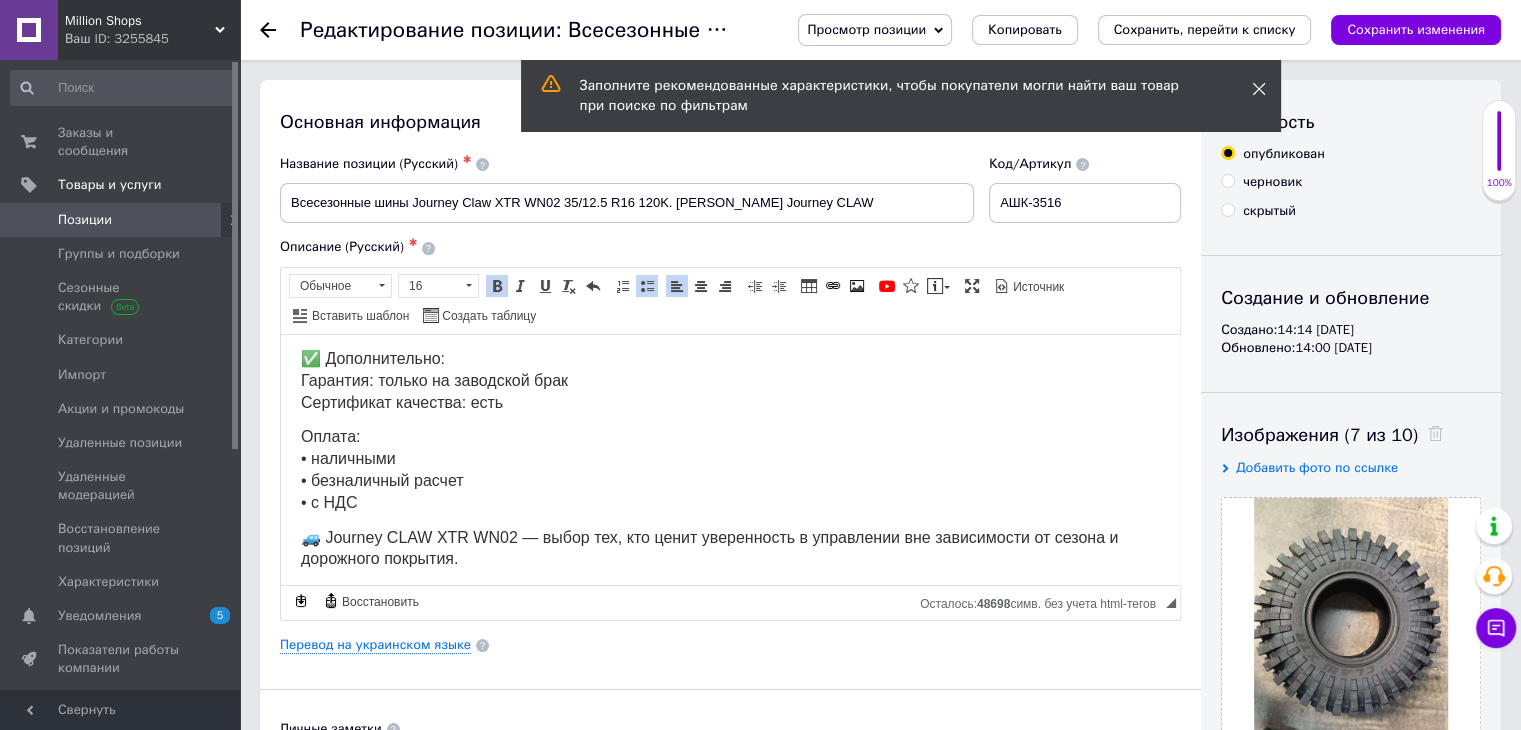 click 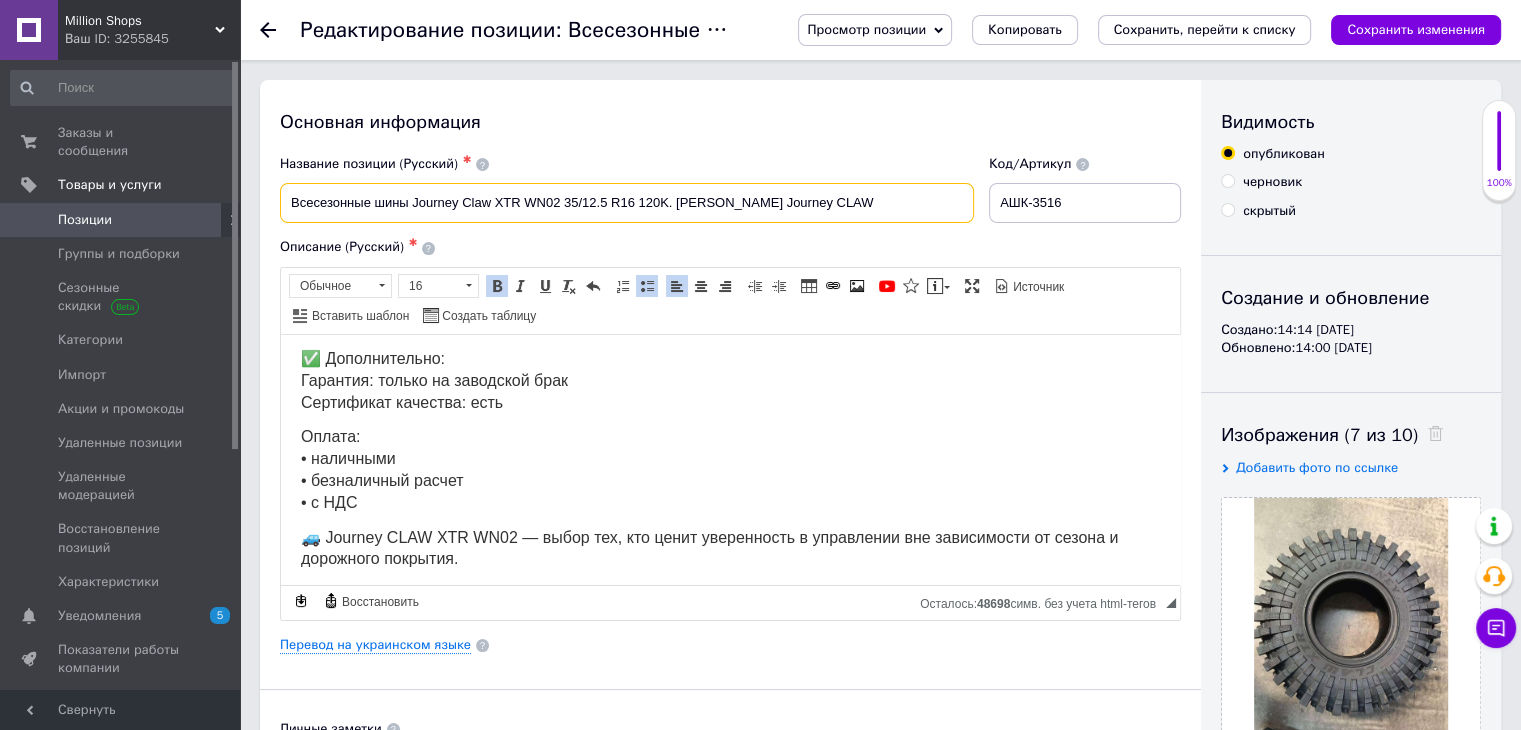 drag, startPoint x: 287, startPoint y: 198, endPoint x: 669, endPoint y: 198, distance: 382 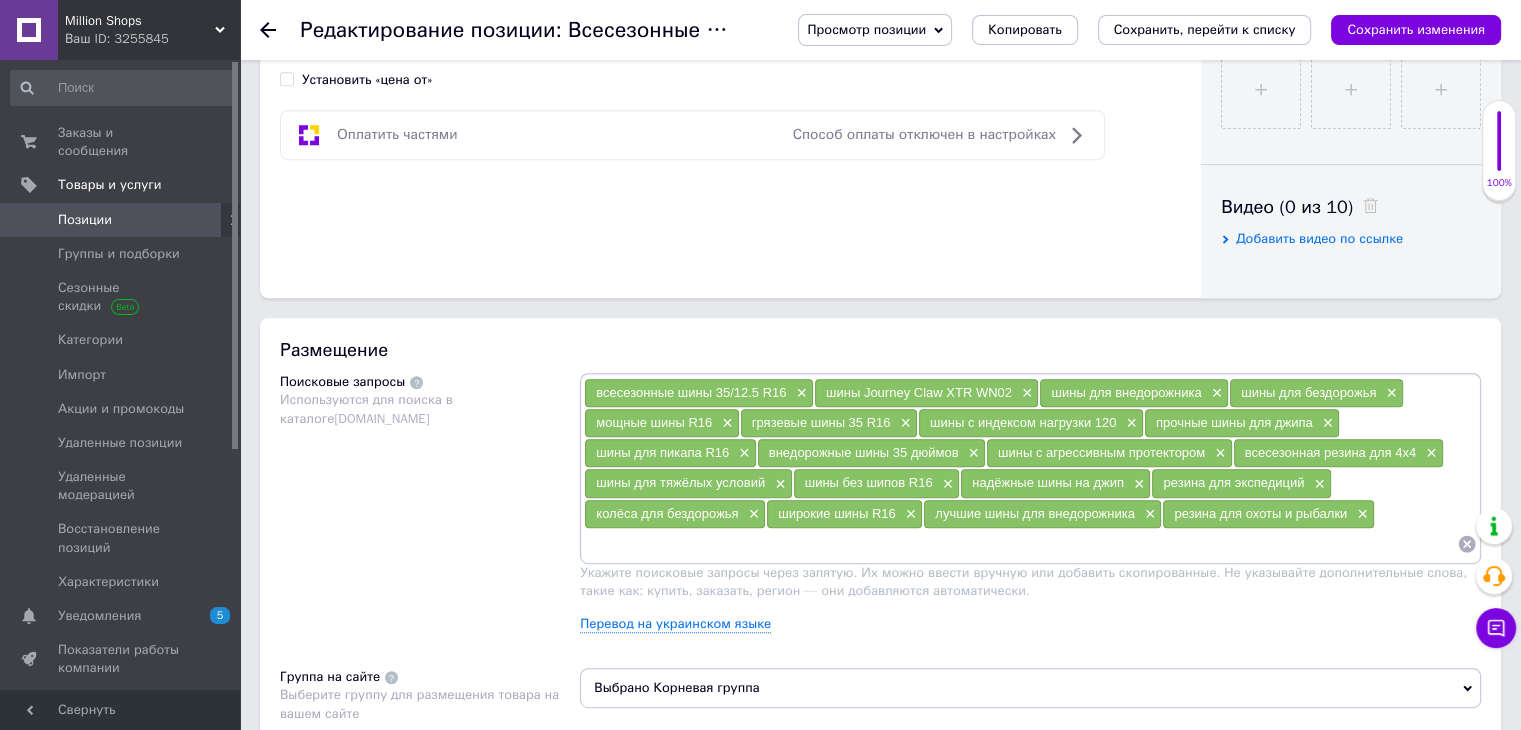 scroll, scrollTop: 900, scrollLeft: 0, axis: vertical 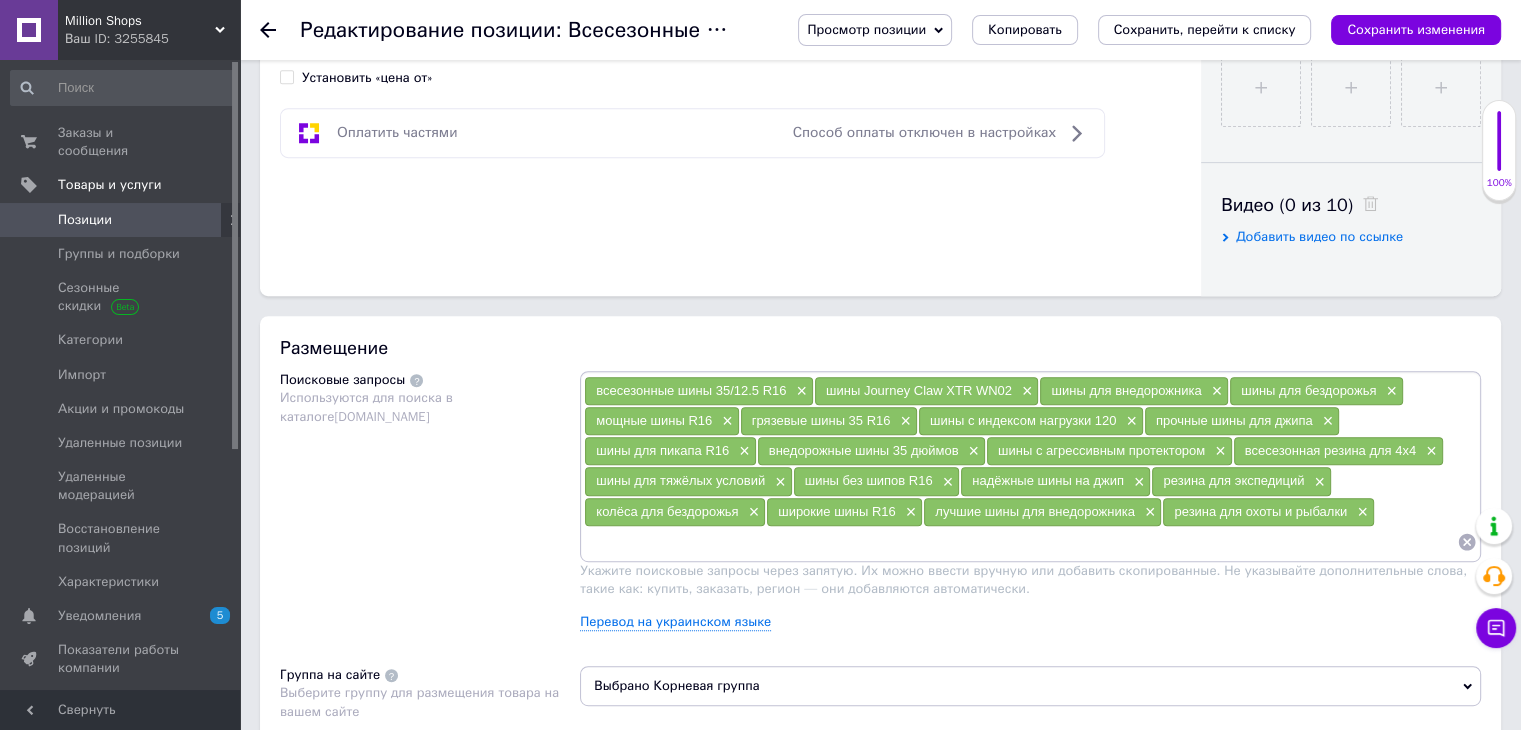 click at bounding box center [1020, 542] 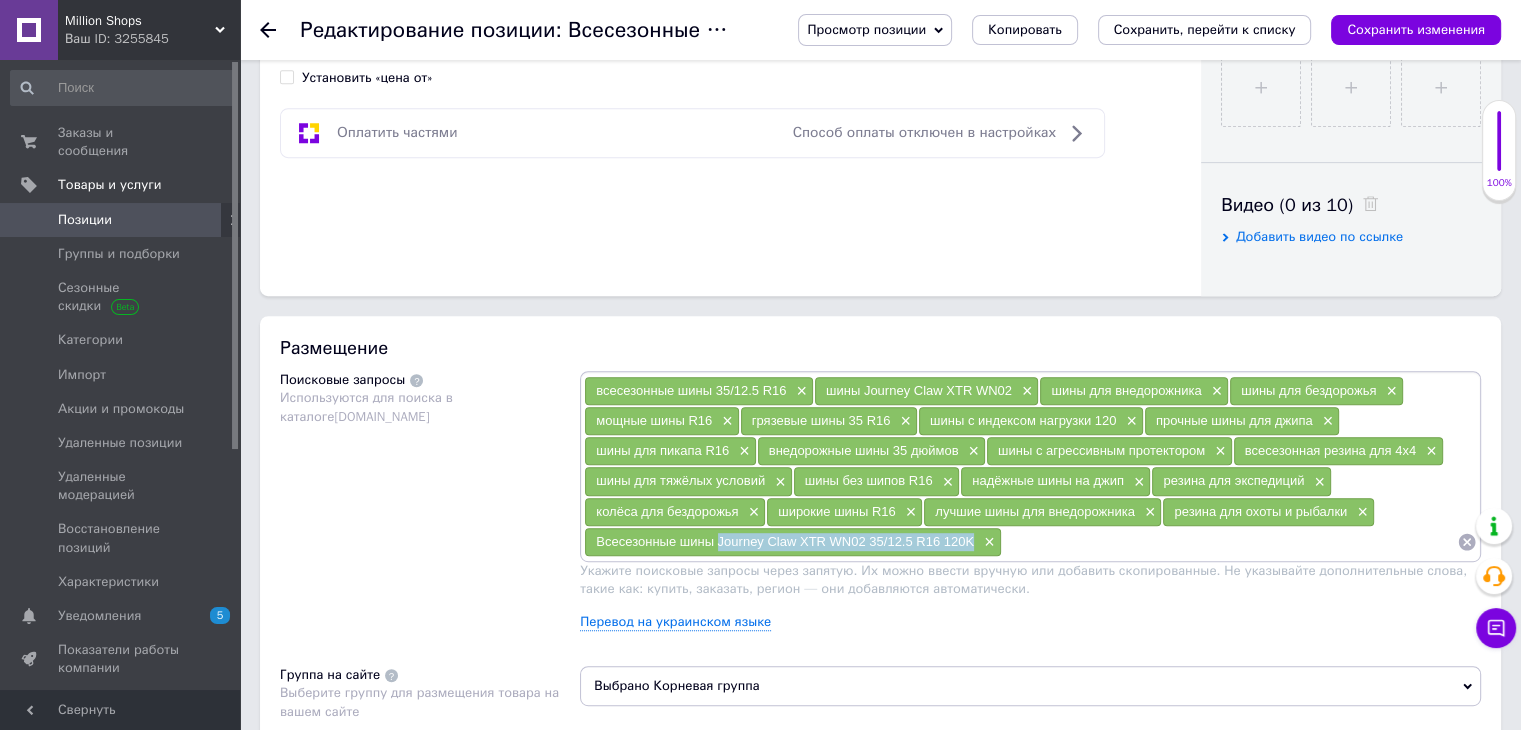 drag, startPoint x: 720, startPoint y: 539, endPoint x: 971, endPoint y: 542, distance: 251.01793 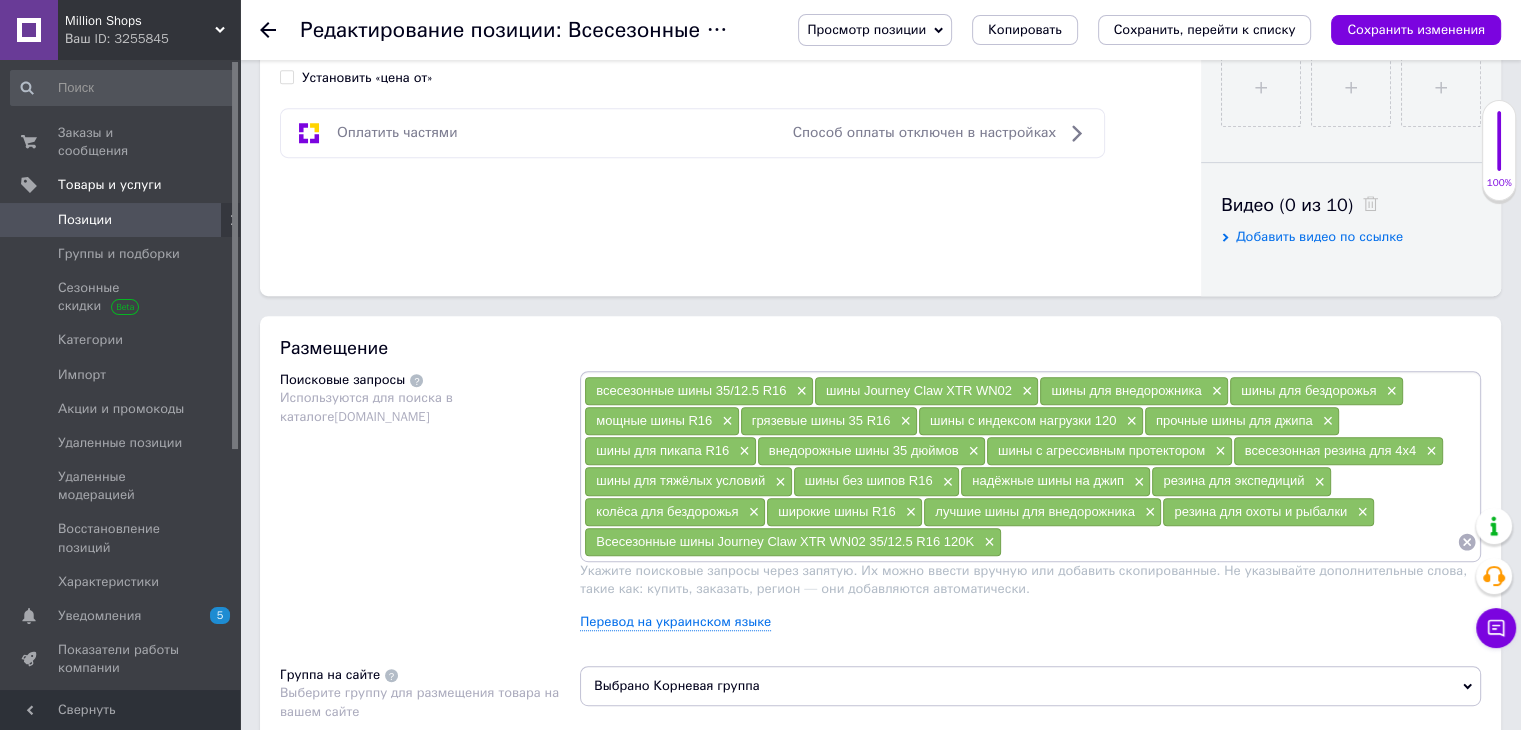 click at bounding box center (1229, 542) 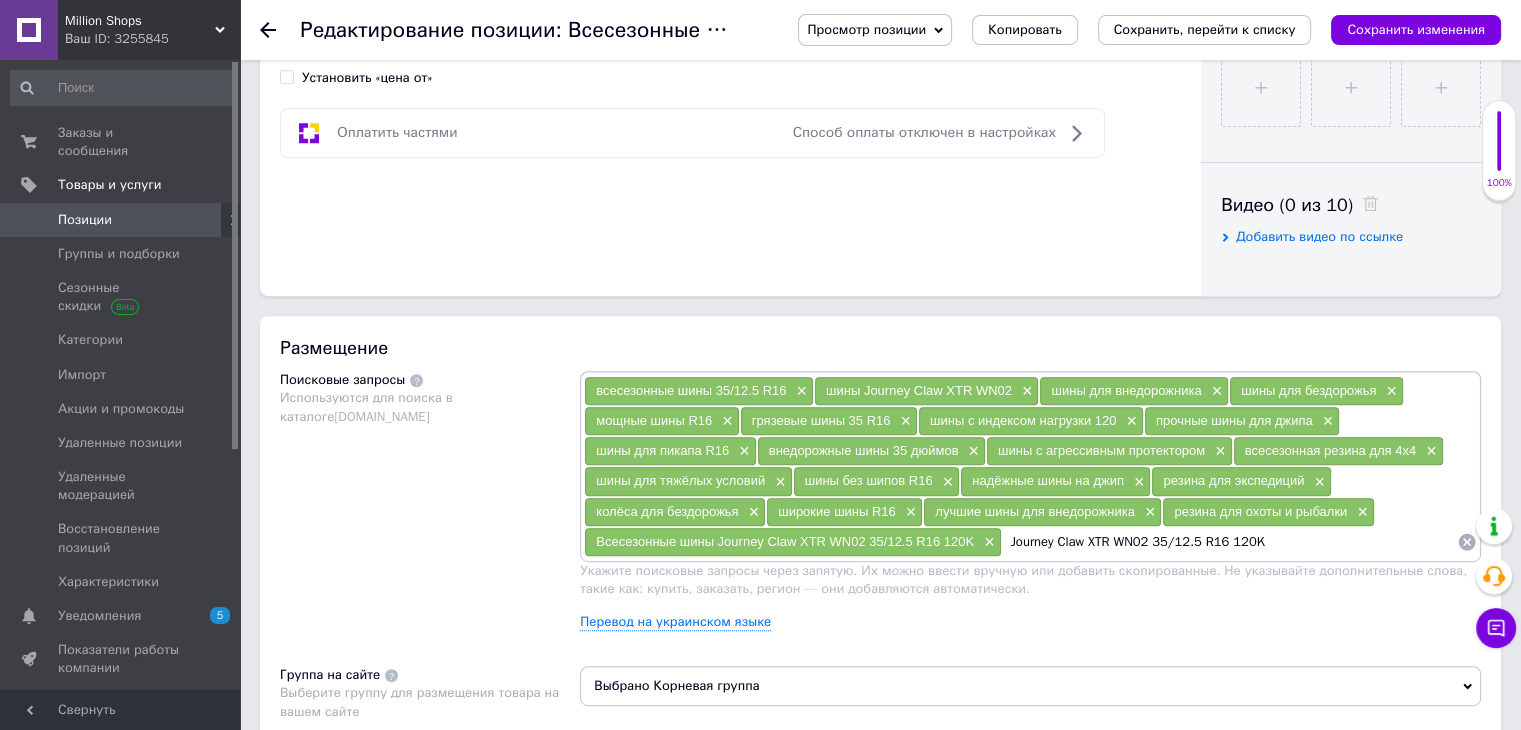 type 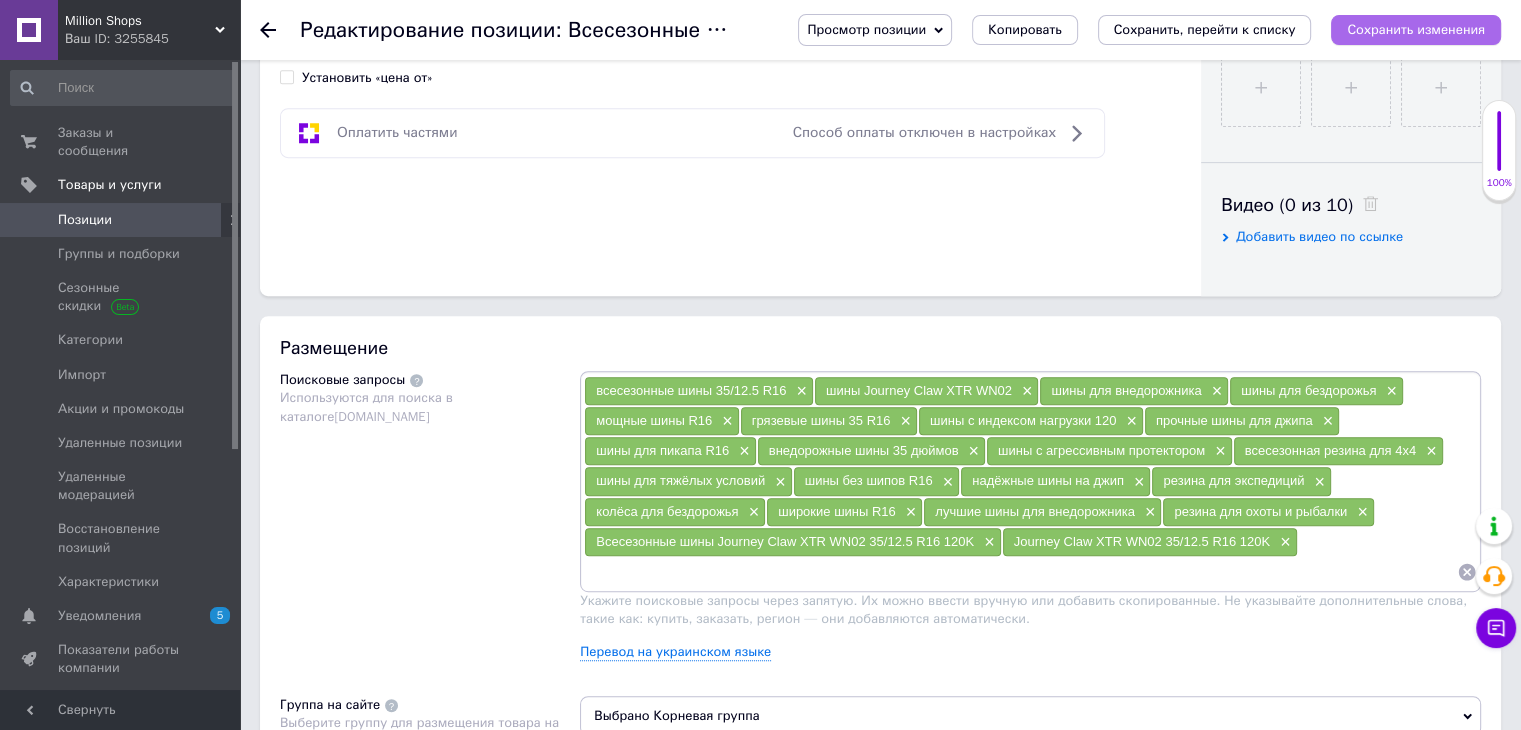 click on "Сохранить изменения" at bounding box center (1416, 29) 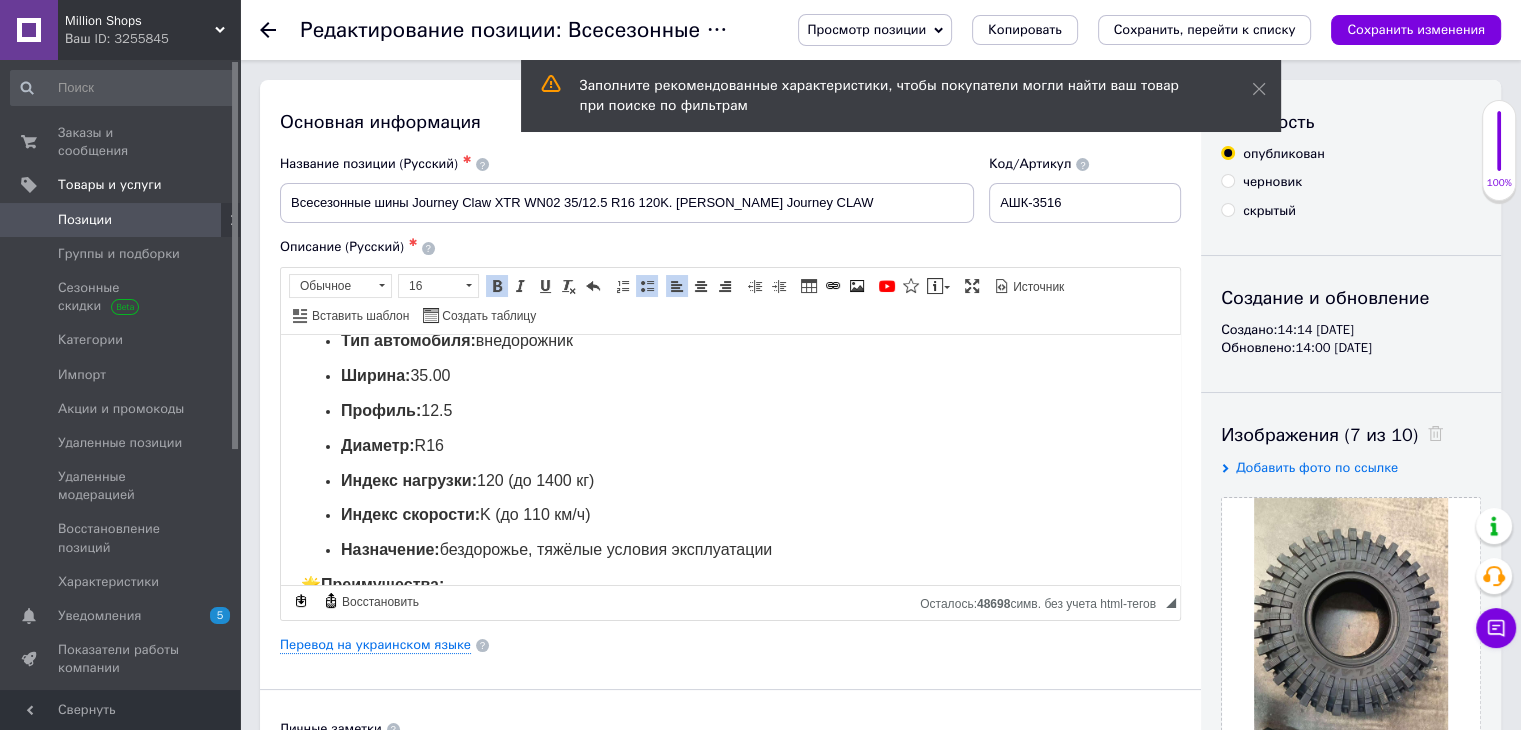 scroll, scrollTop: 0, scrollLeft: 0, axis: both 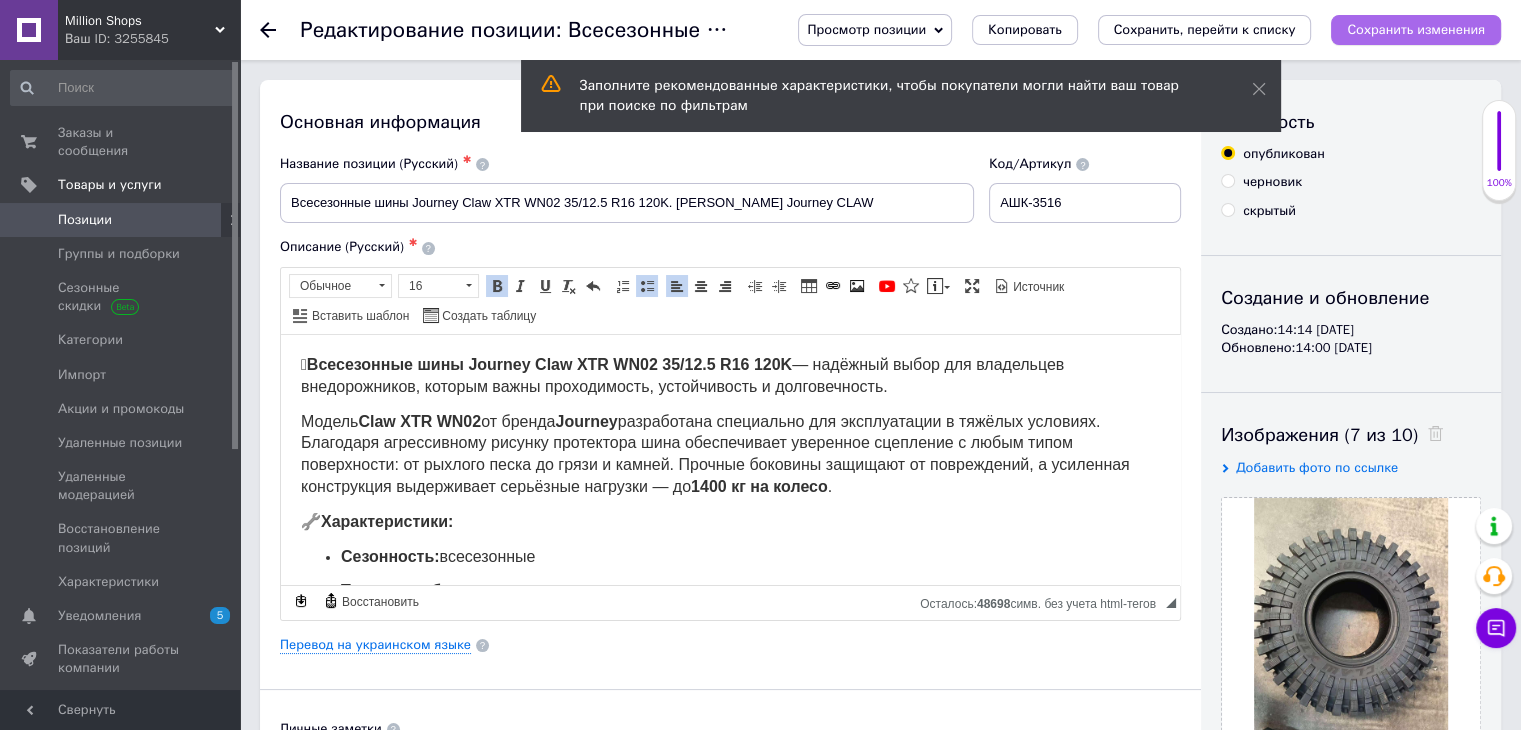 click on "Сохранить изменения" at bounding box center (1416, 29) 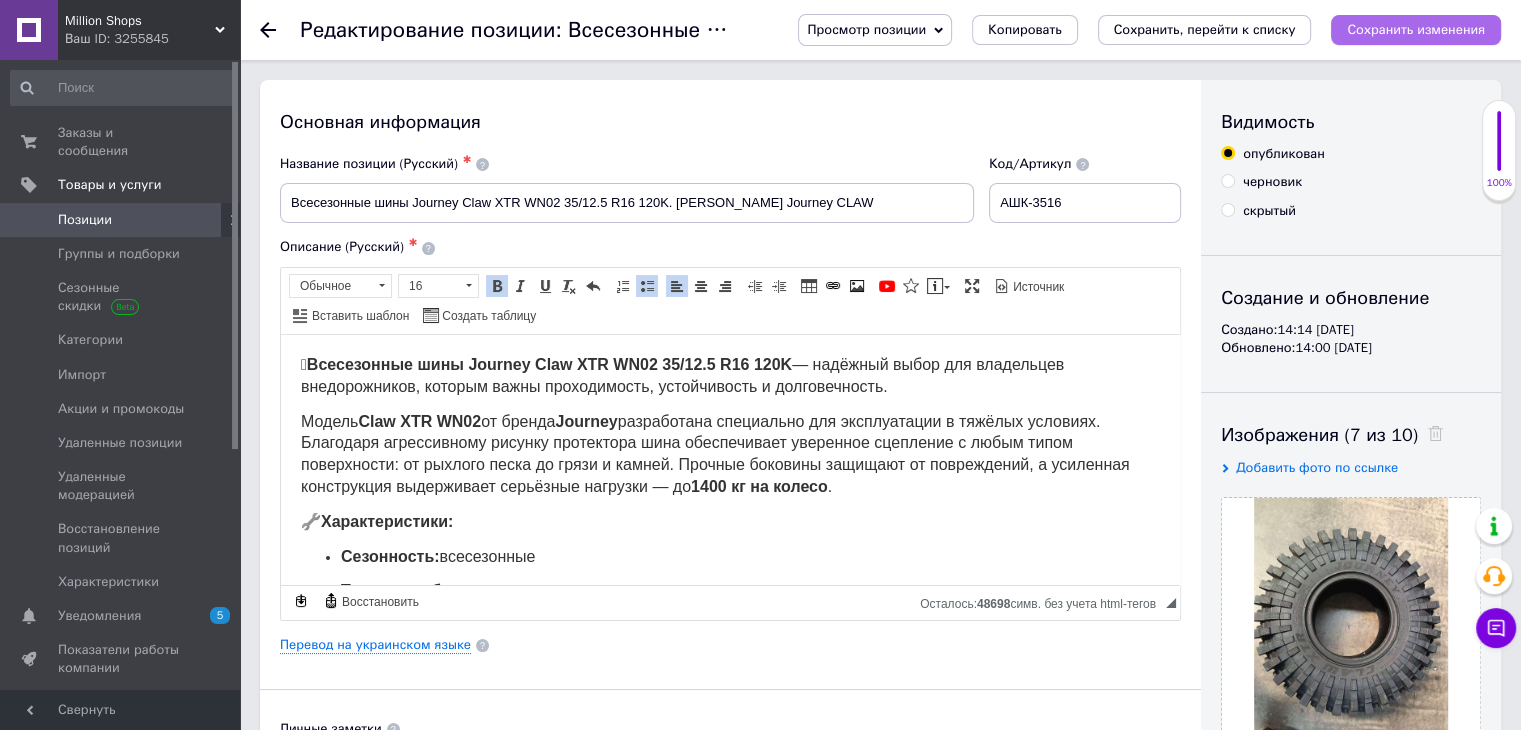 click on "Сохранить изменения" at bounding box center [1416, 29] 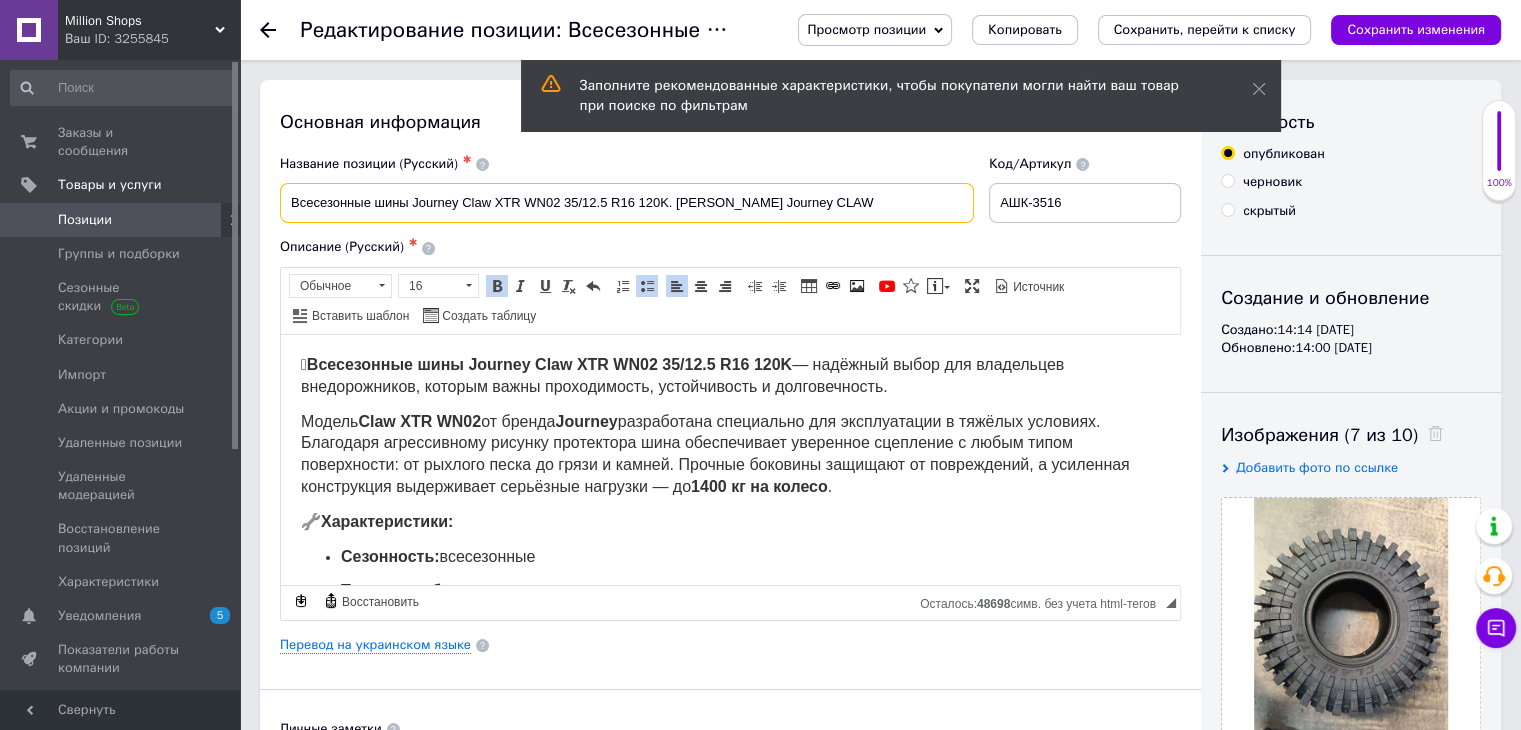 drag, startPoint x: 292, startPoint y: 199, endPoint x: 664, endPoint y: 199, distance: 372 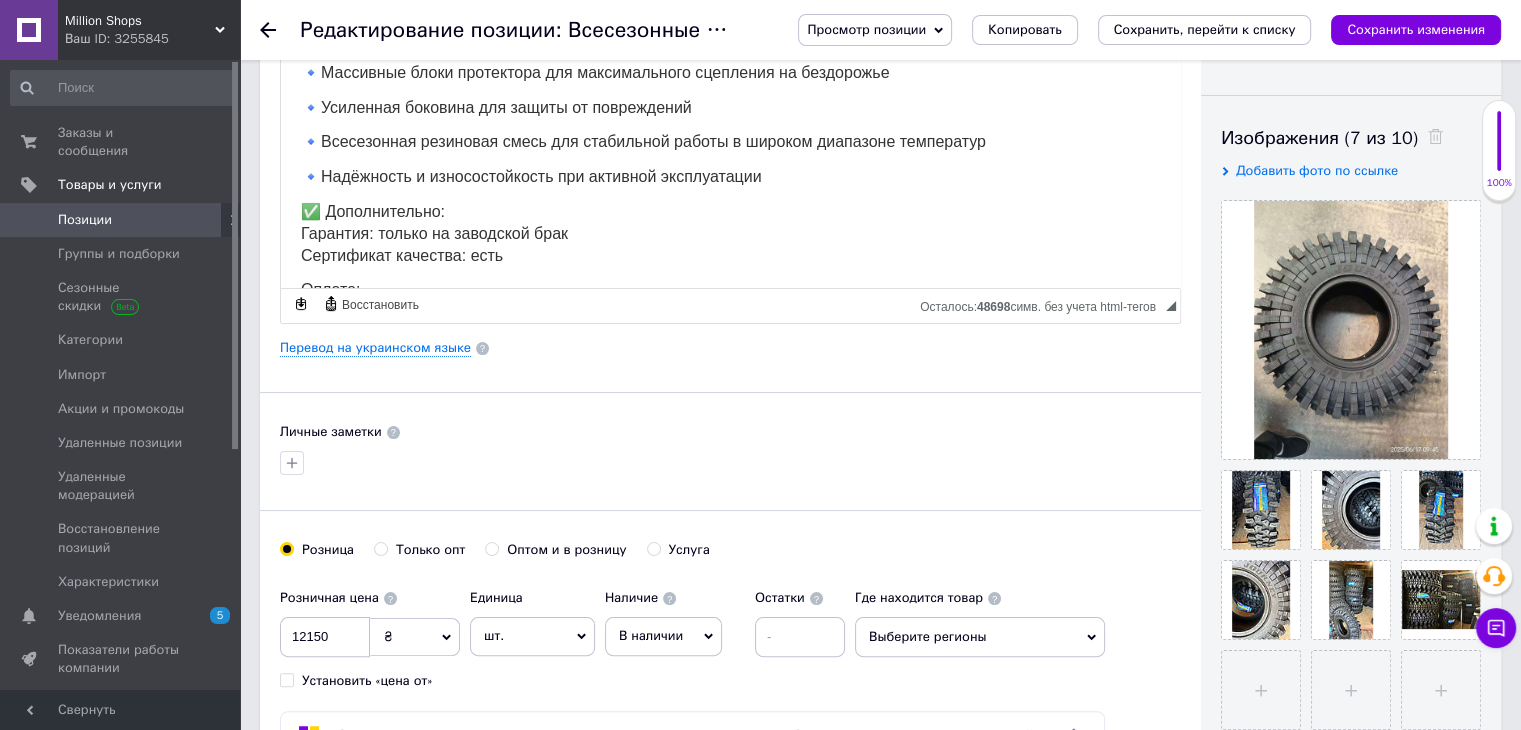 scroll, scrollTop: 400, scrollLeft: 0, axis: vertical 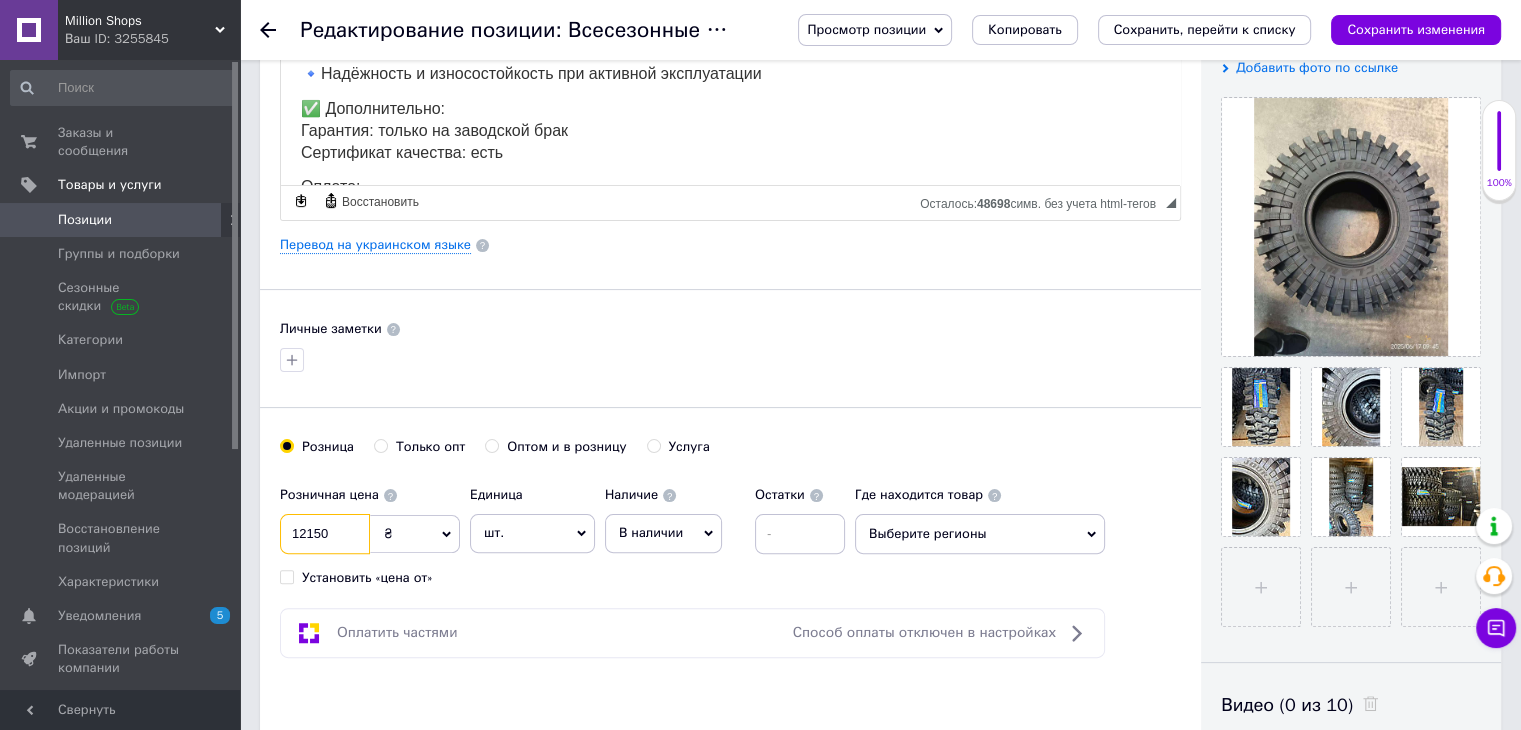 drag, startPoint x: 307, startPoint y: 531, endPoint x: 437, endPoint y: 547, distance: 130.98091 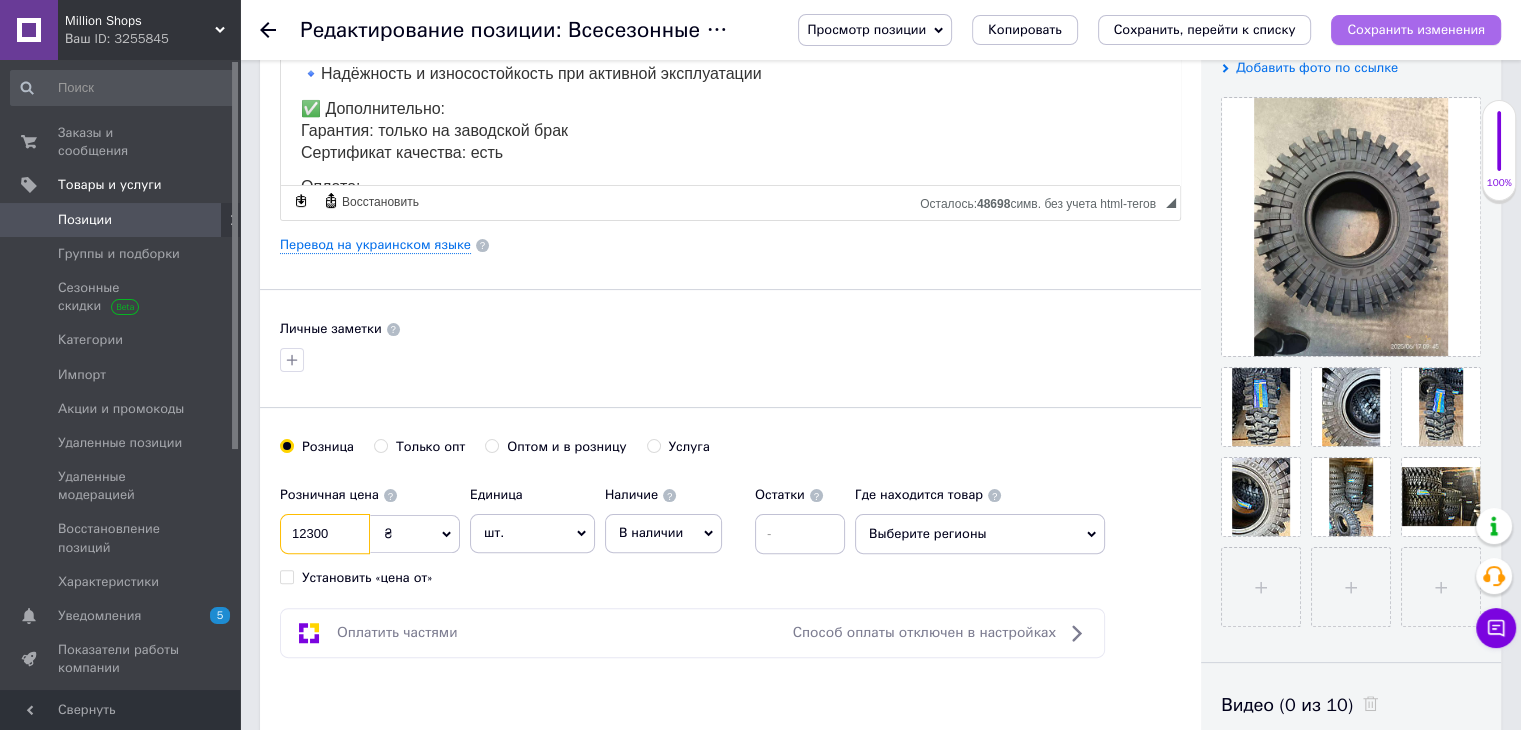 type on "12300" 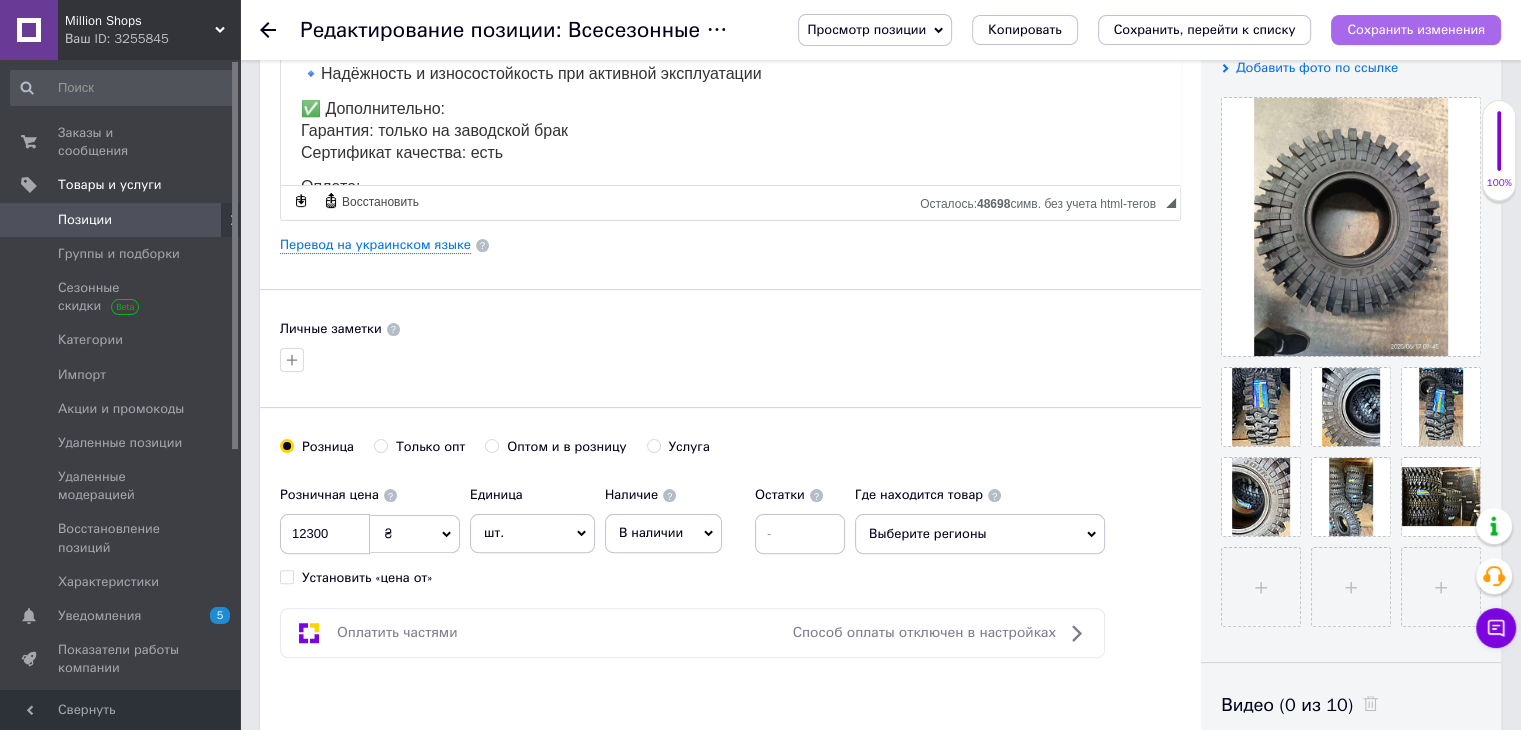 click on "Сохранить изменения" at bounding box center (1416, 29) 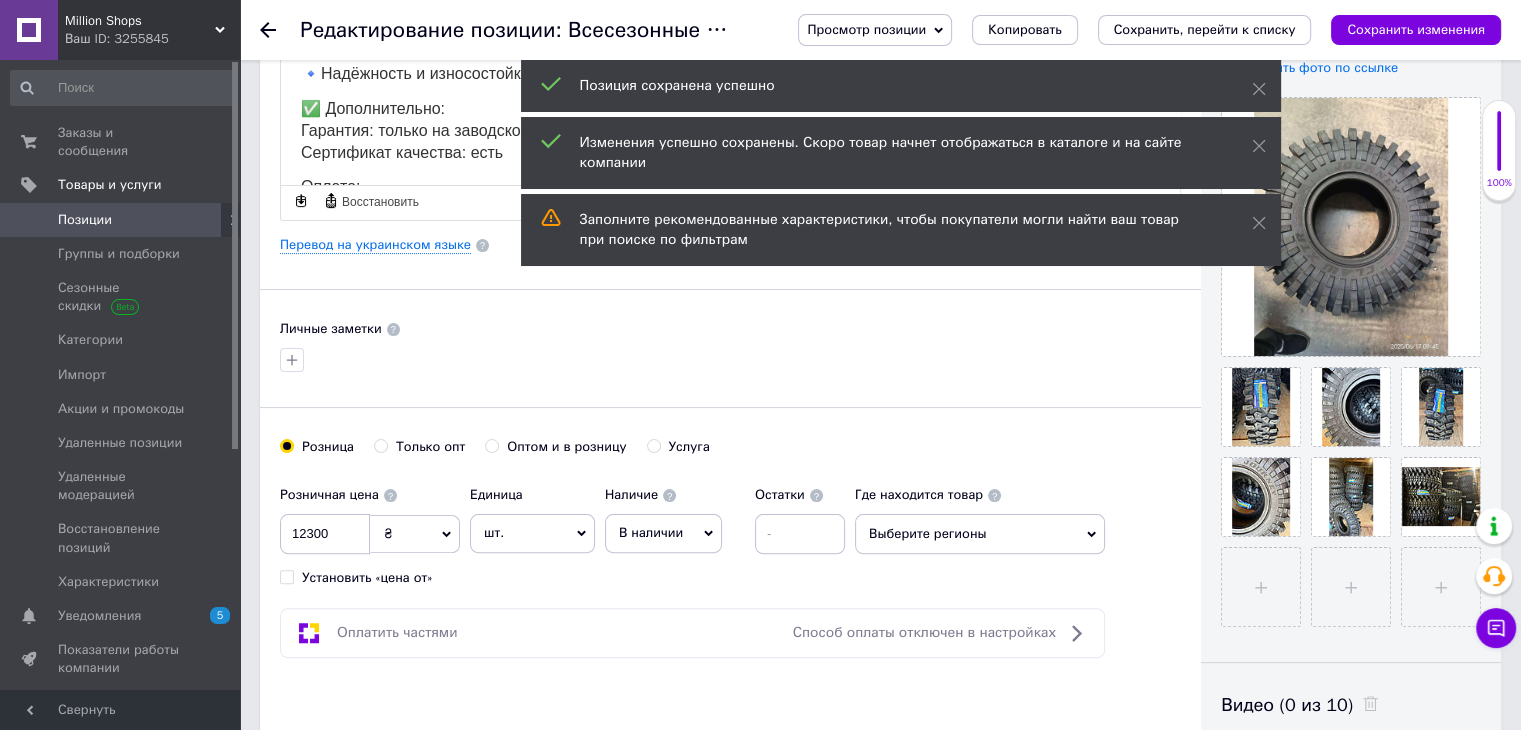 click on "Позиции" at bounding box center [85, 220] 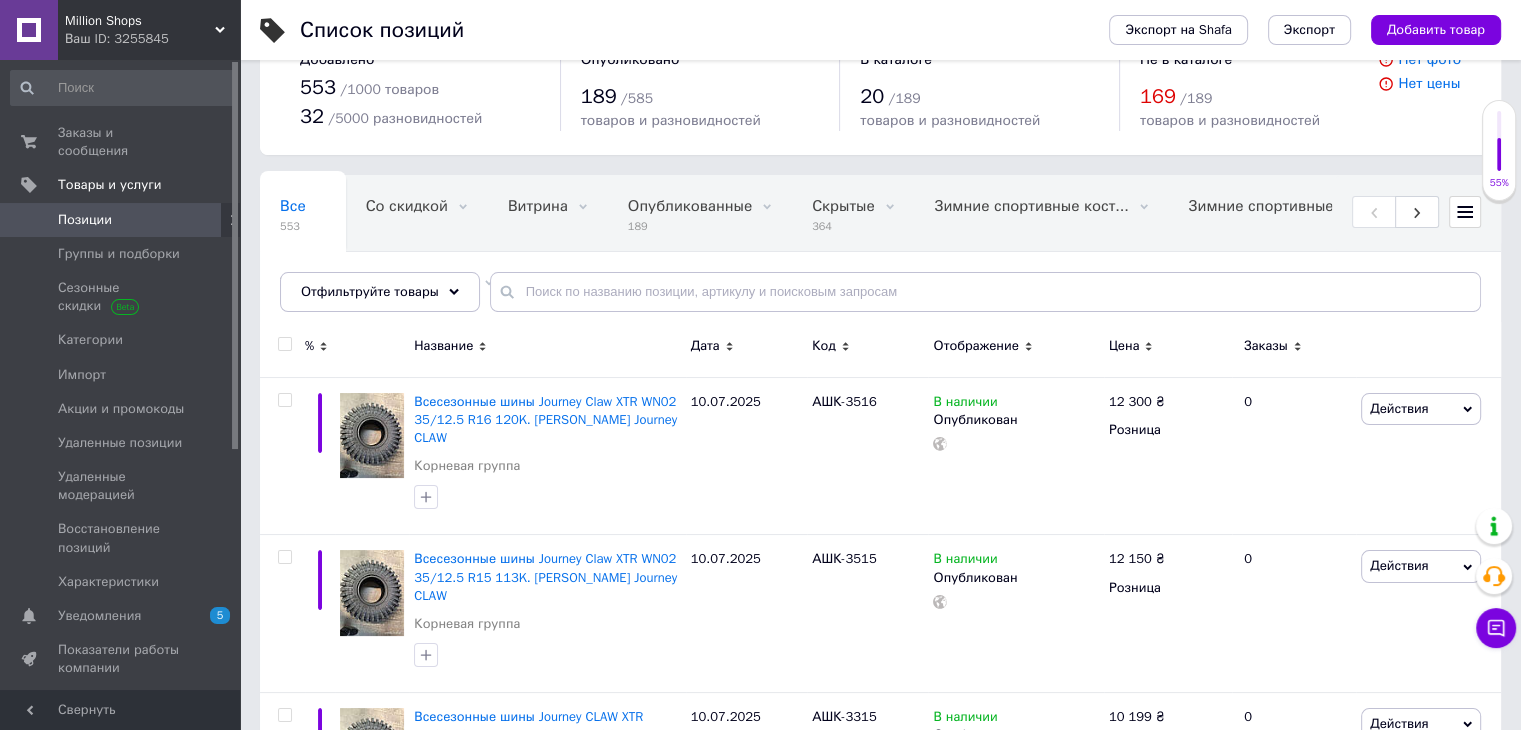 scroll, scrollTop: 100, scrollLeft: 0, axis: vertical 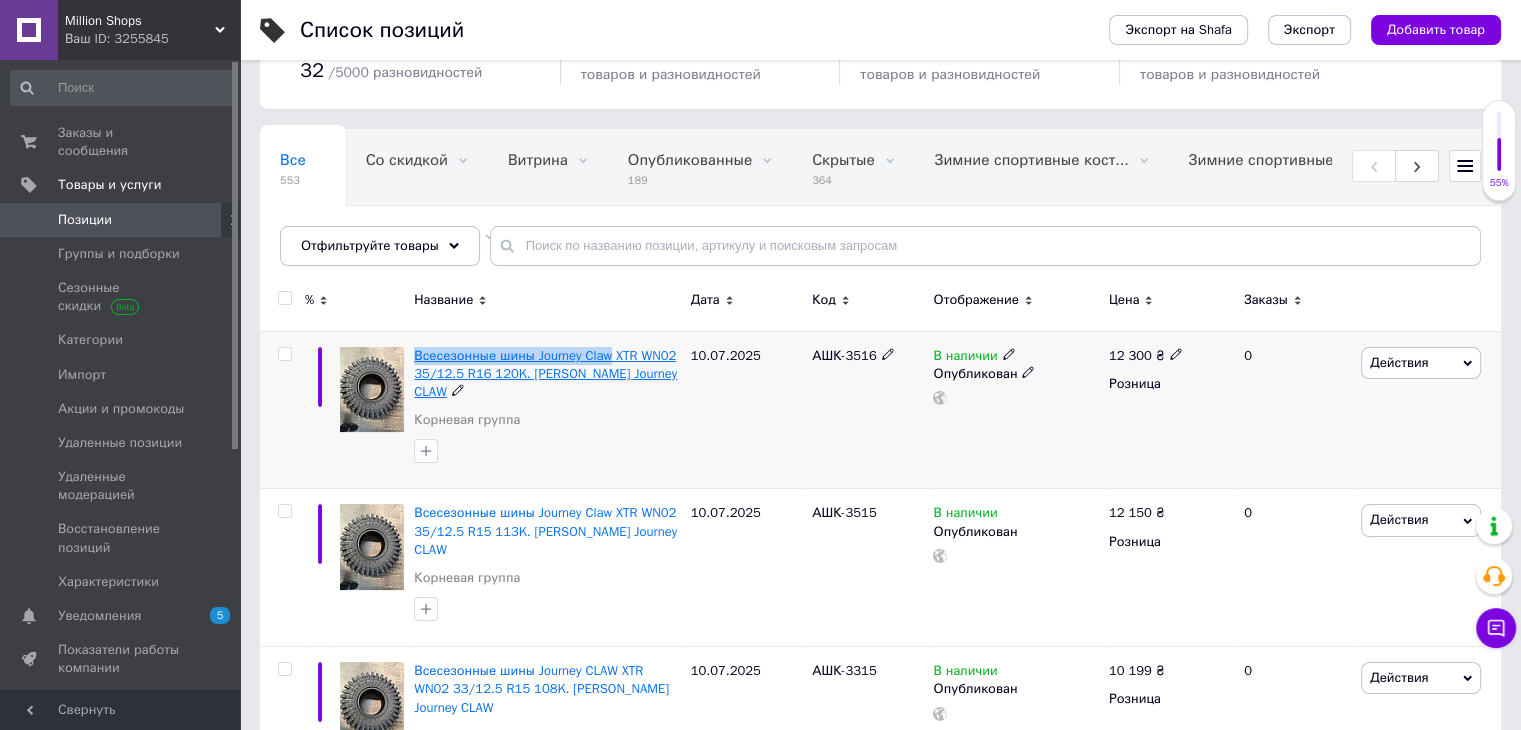drag, startPoint x: 410, startPoint y: 357, endPoint x: 609, endPoint y: 362, distance: 199.0628 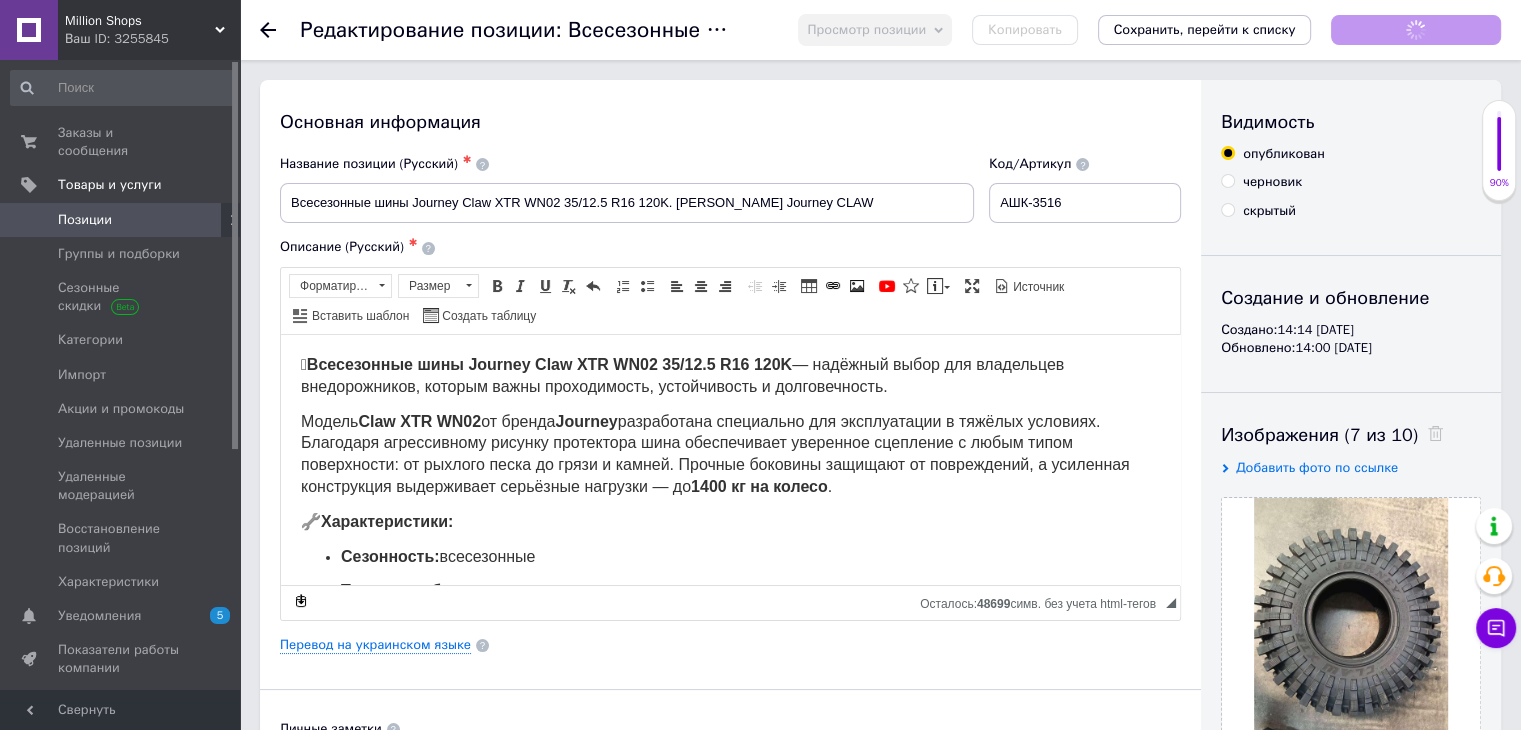 scroll, scrollTop: 0, scrollLeft: 0, axis: both 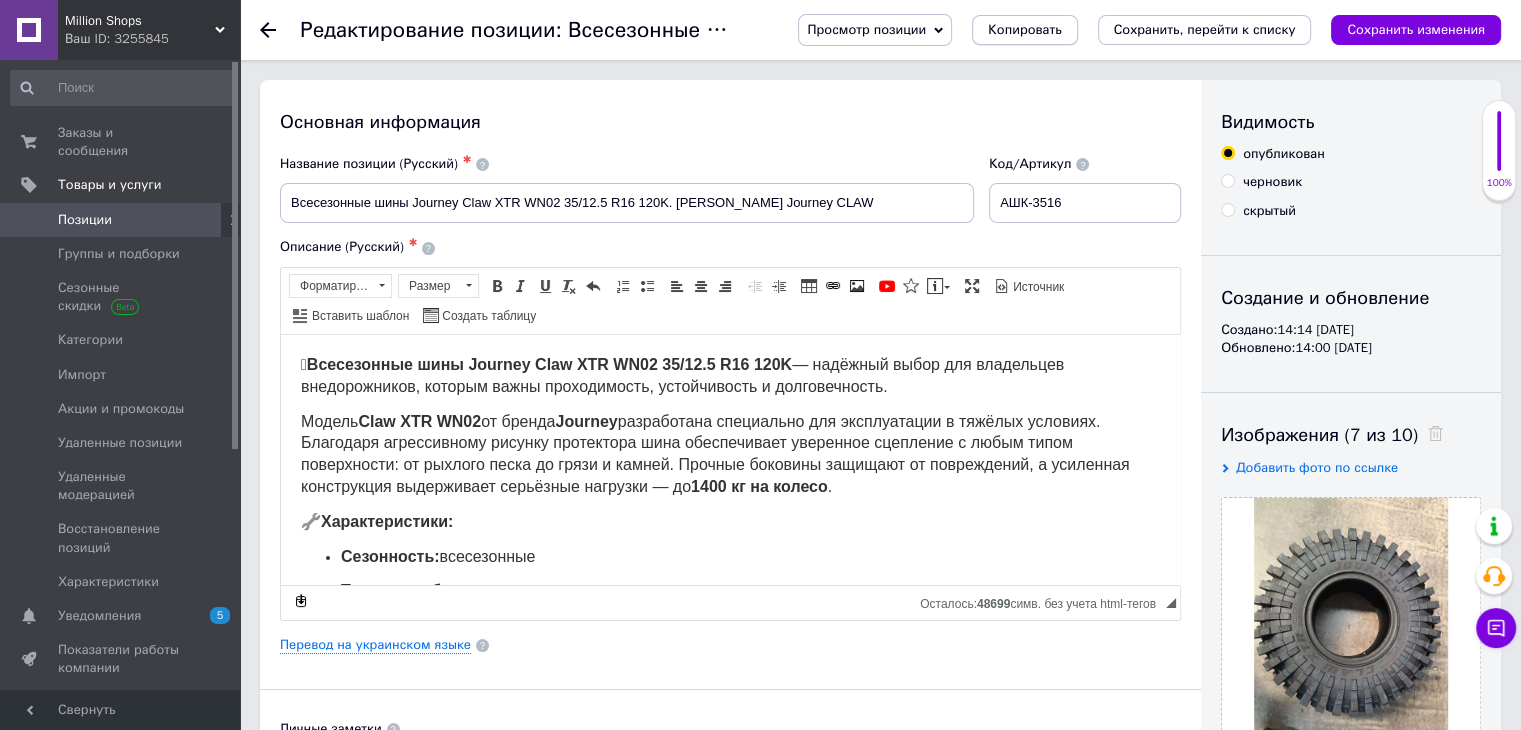 click on "Копировать" at bounding box center [1024, 30] 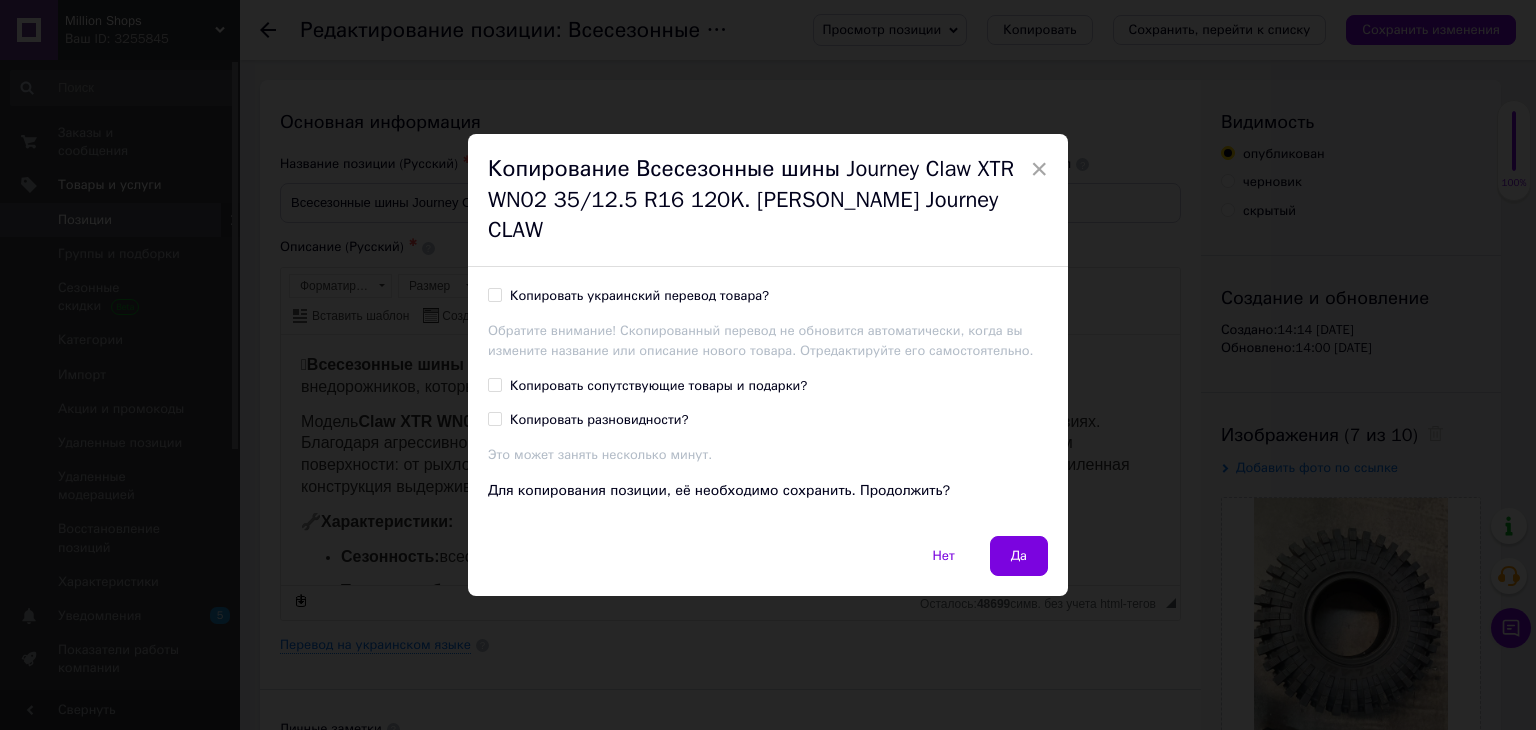 click on "Копировать украинский перевод товара?" at bounding box center [494, 294] 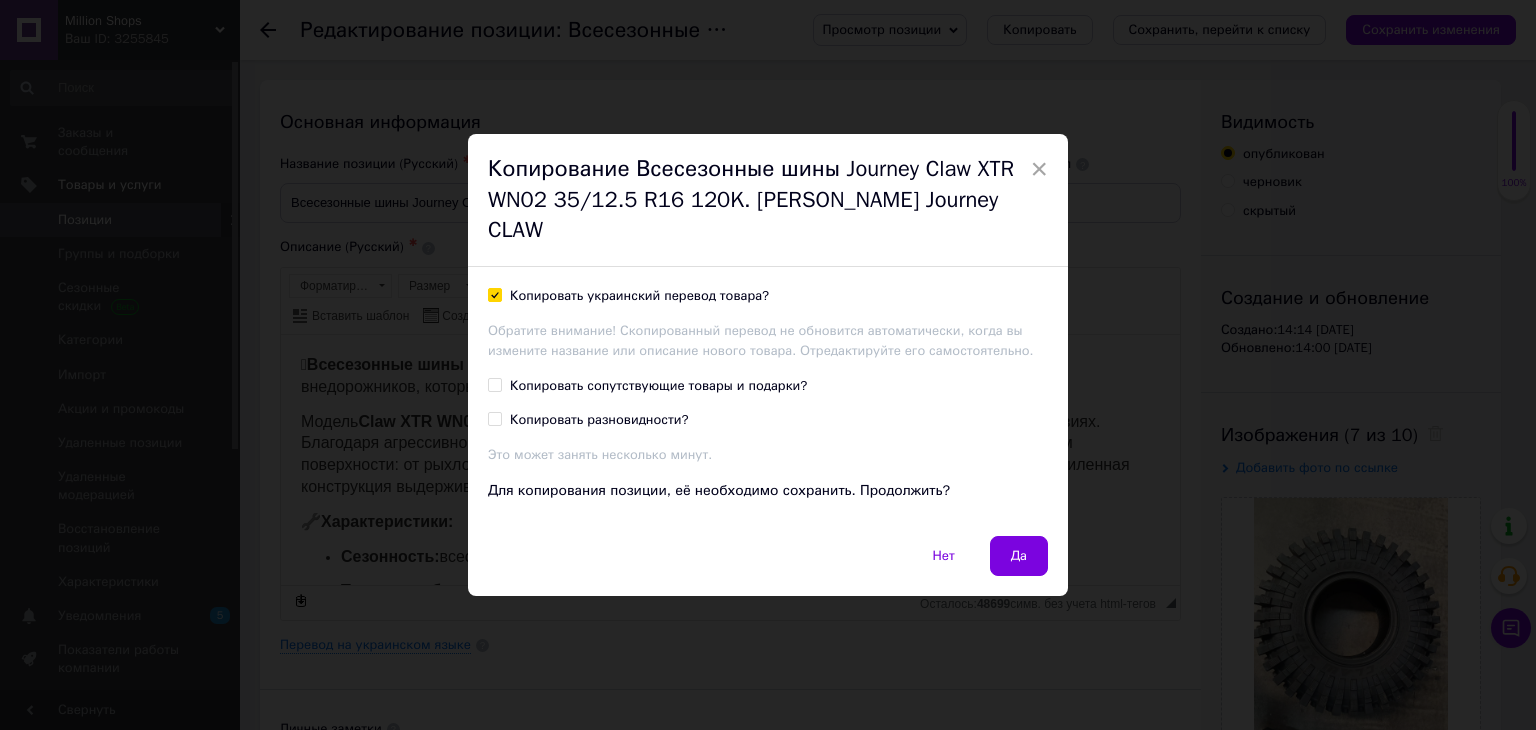 checkbox on "true" 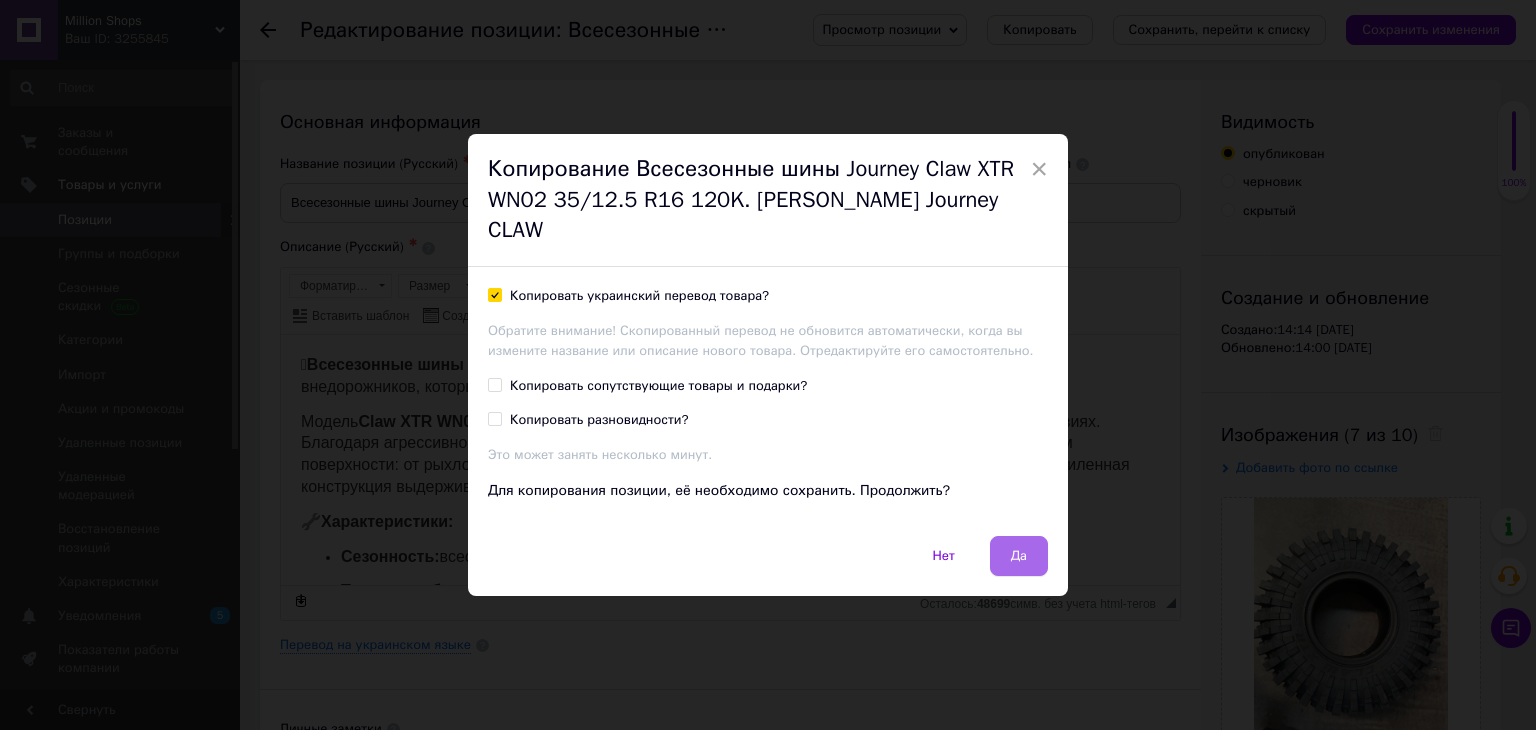 click on "Да" at bounding box center [1019, 556] 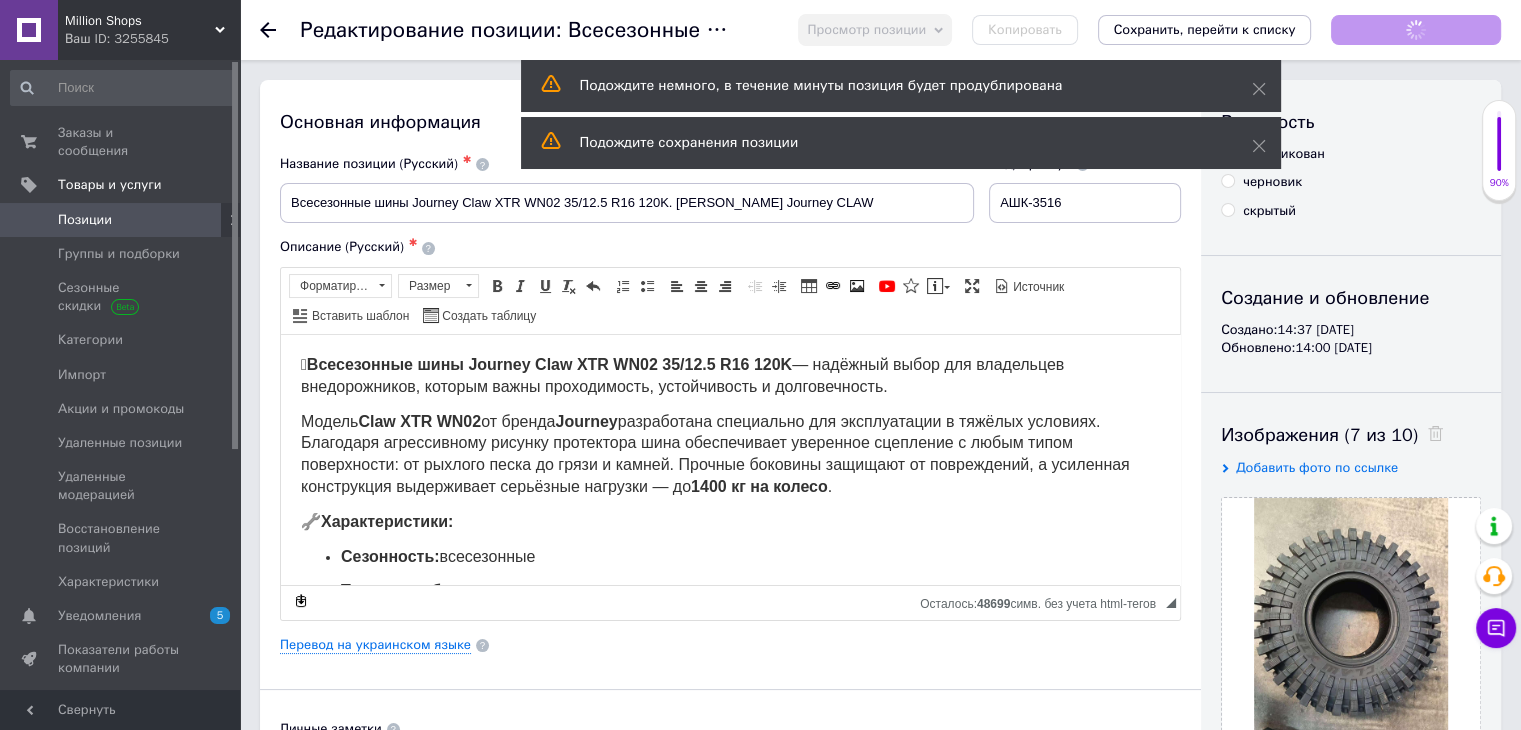 scroll, scrollTop: 0, scrollLeft: 0, axis: both 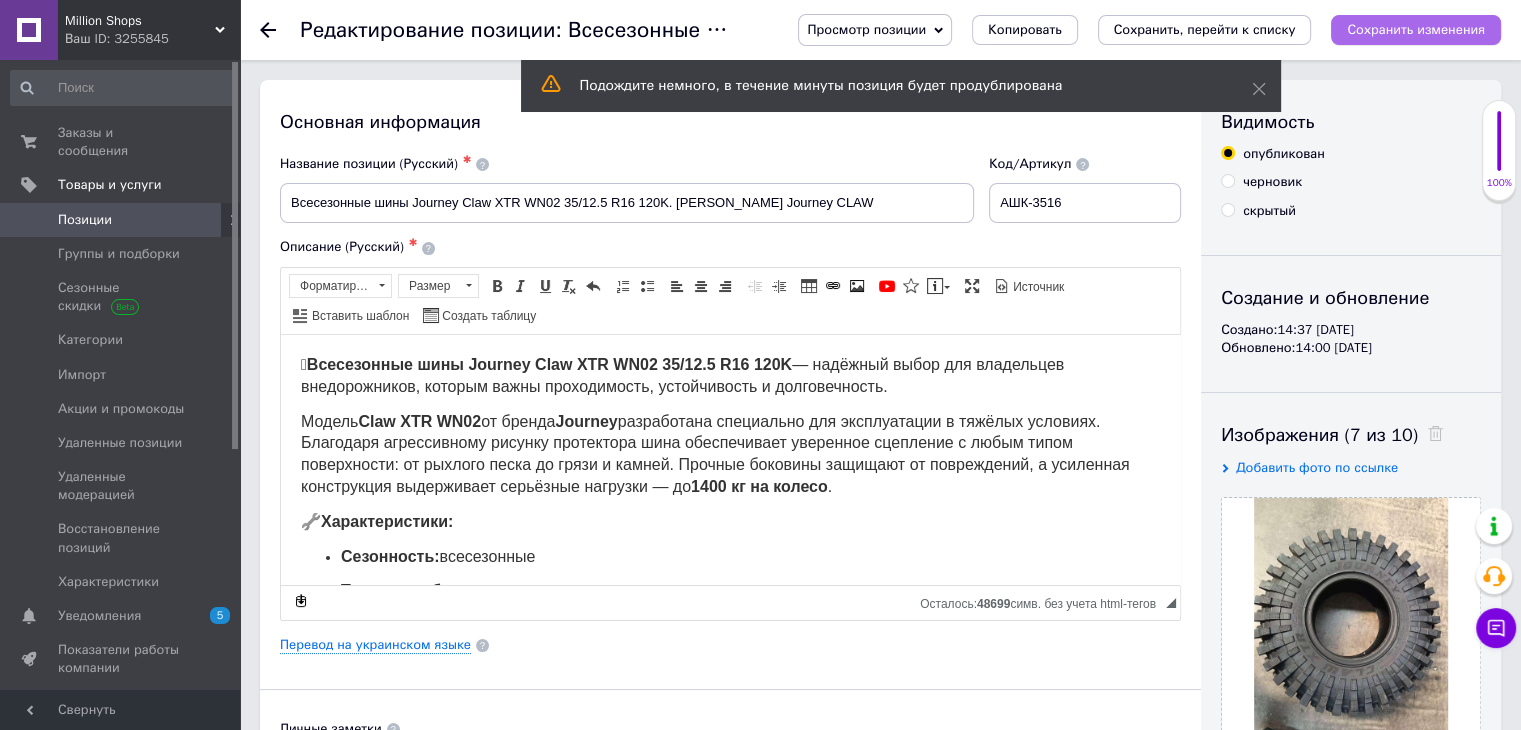 click on "Сохранить изменения" at bounding box center (1416, 29) 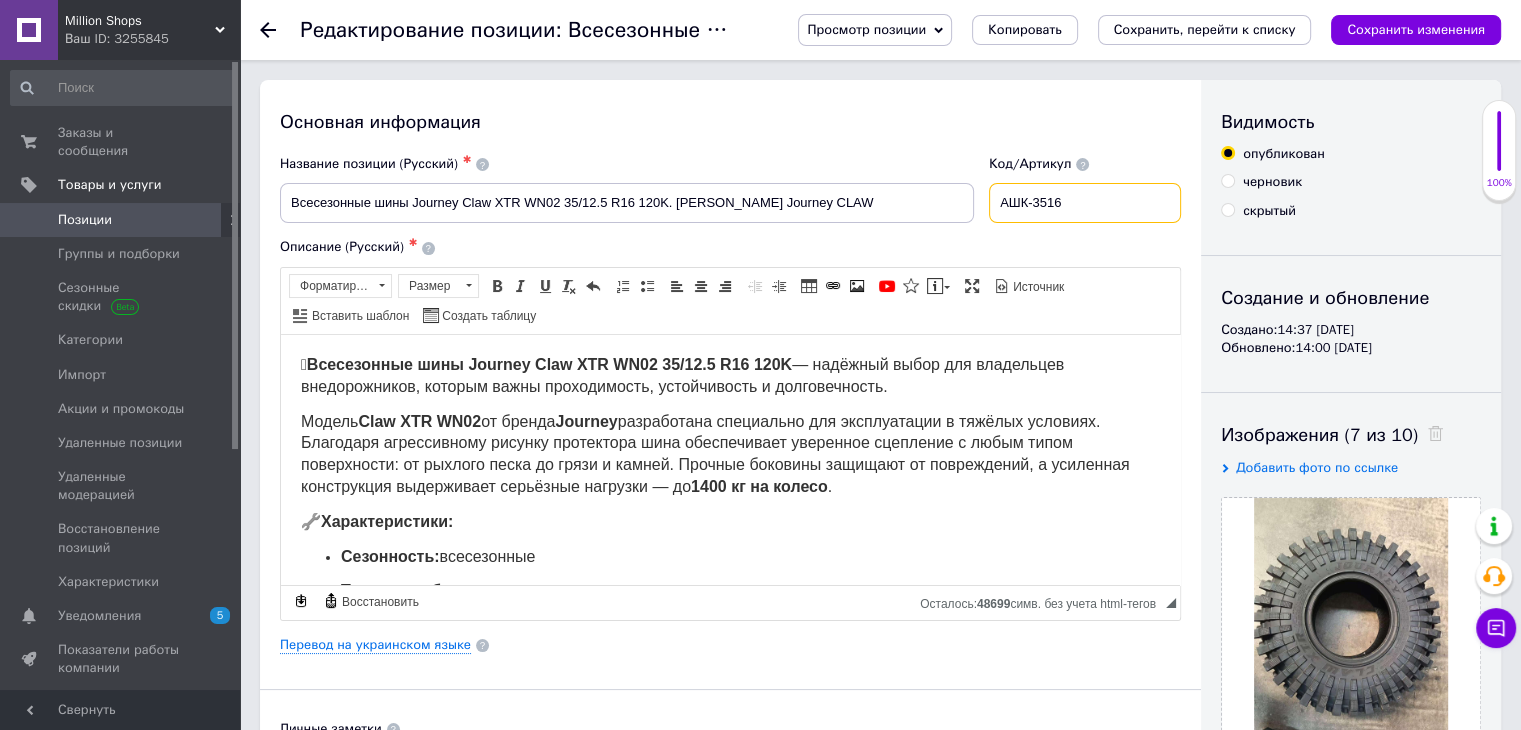 click on "АШК-3516" at bounding box center [1085, 203] 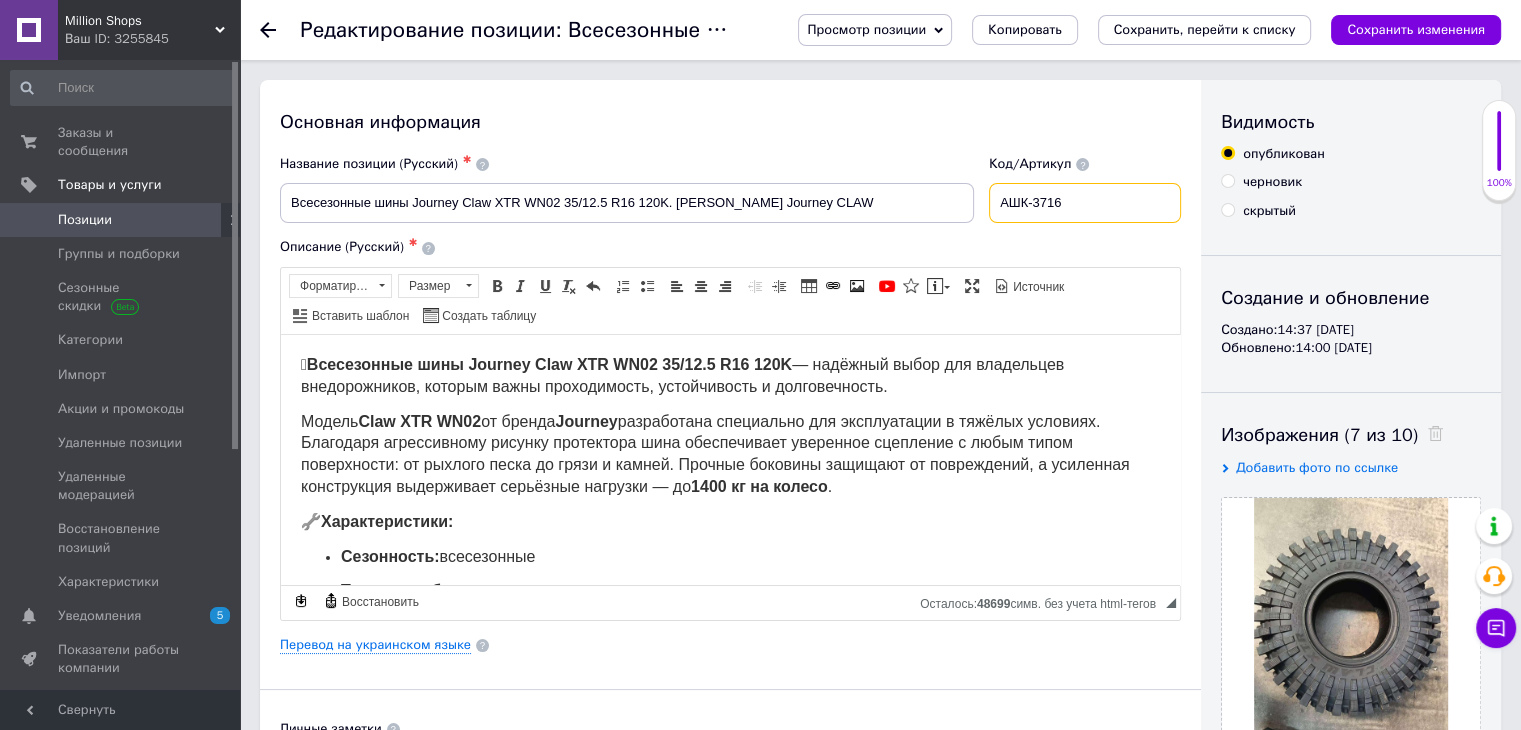type on "АШК-3716" 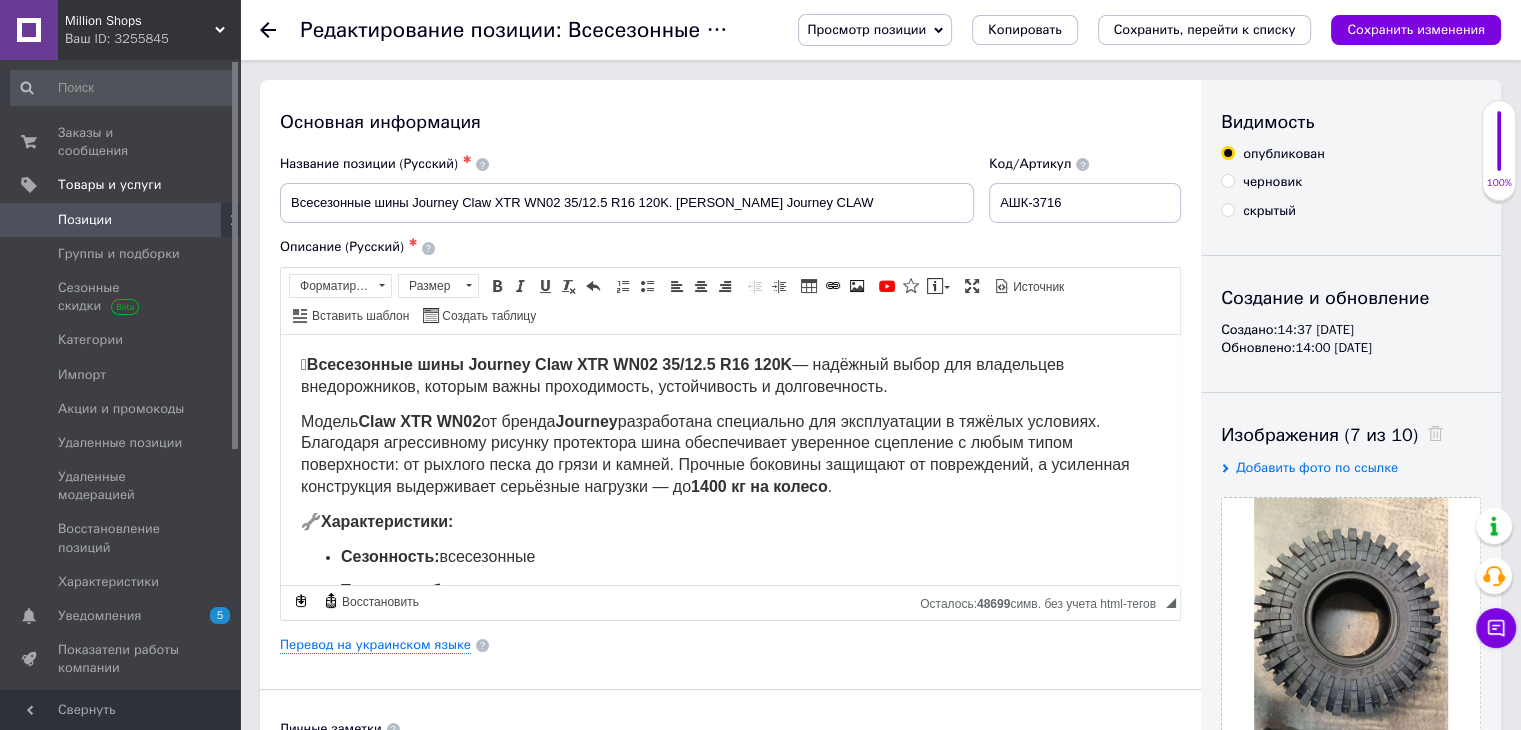 click on "Позиции" at bounding box center [85, 220] 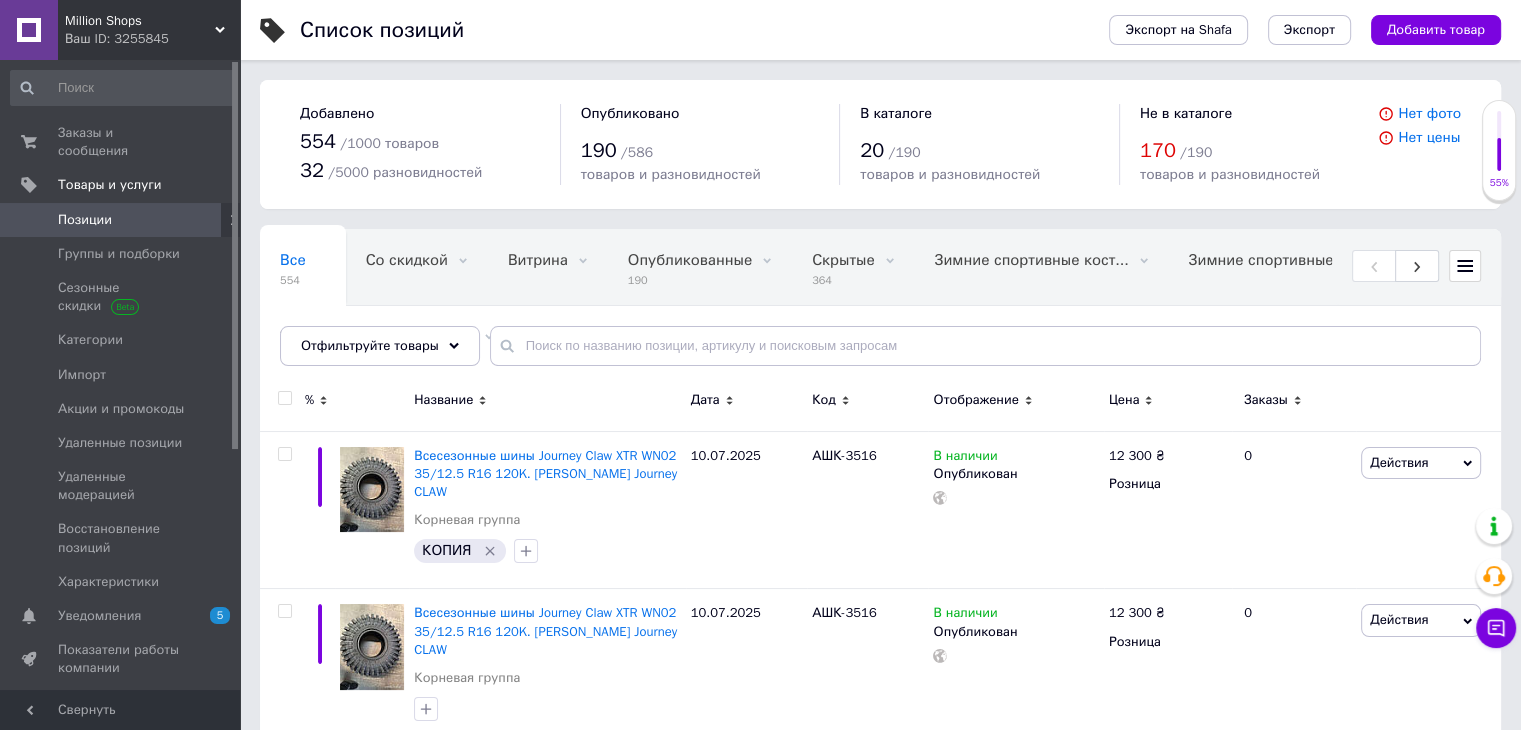 scroll, scrollTop: 0, scrollLeft: 200, axis: horizontal 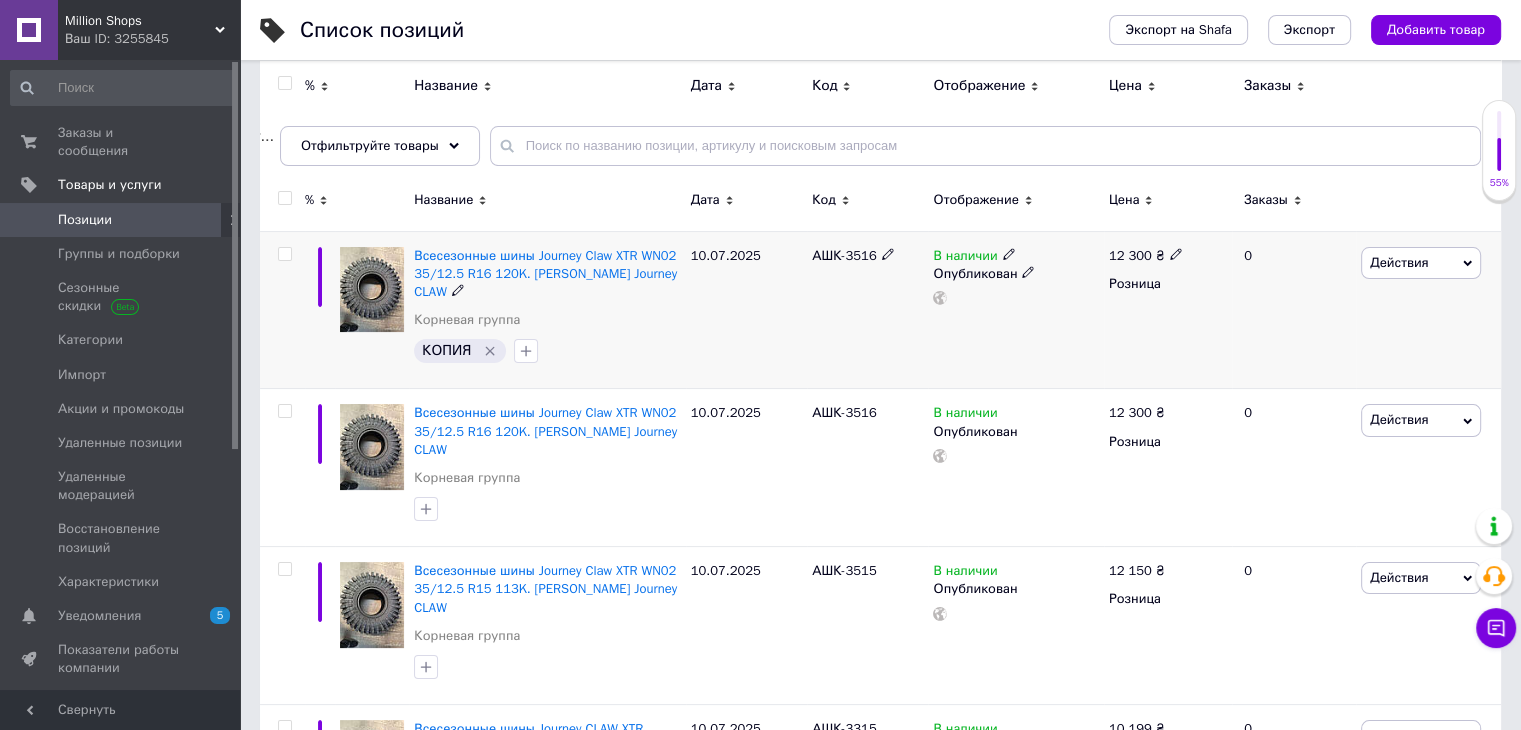 click 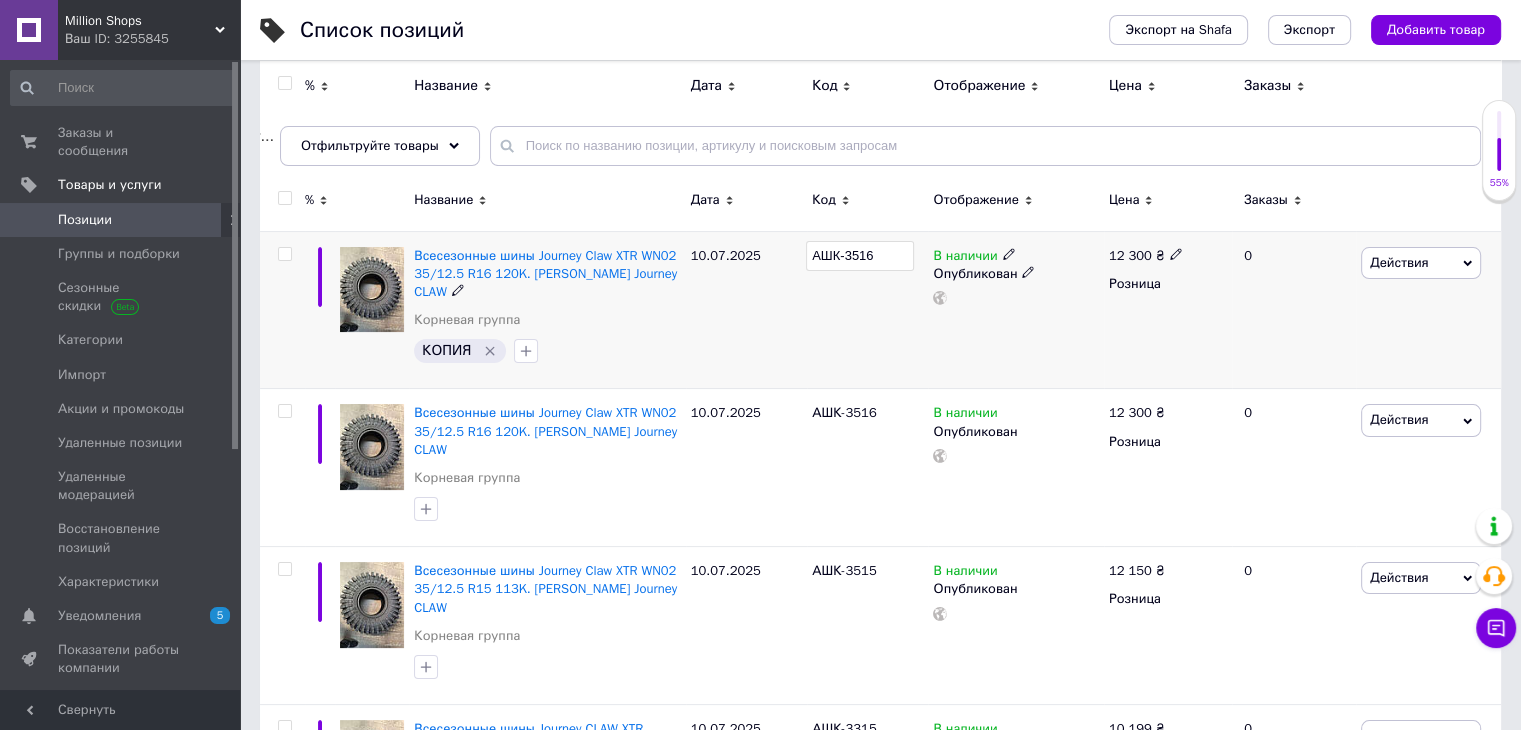 click on "АШК-3516" at bounding box center [860, 256] 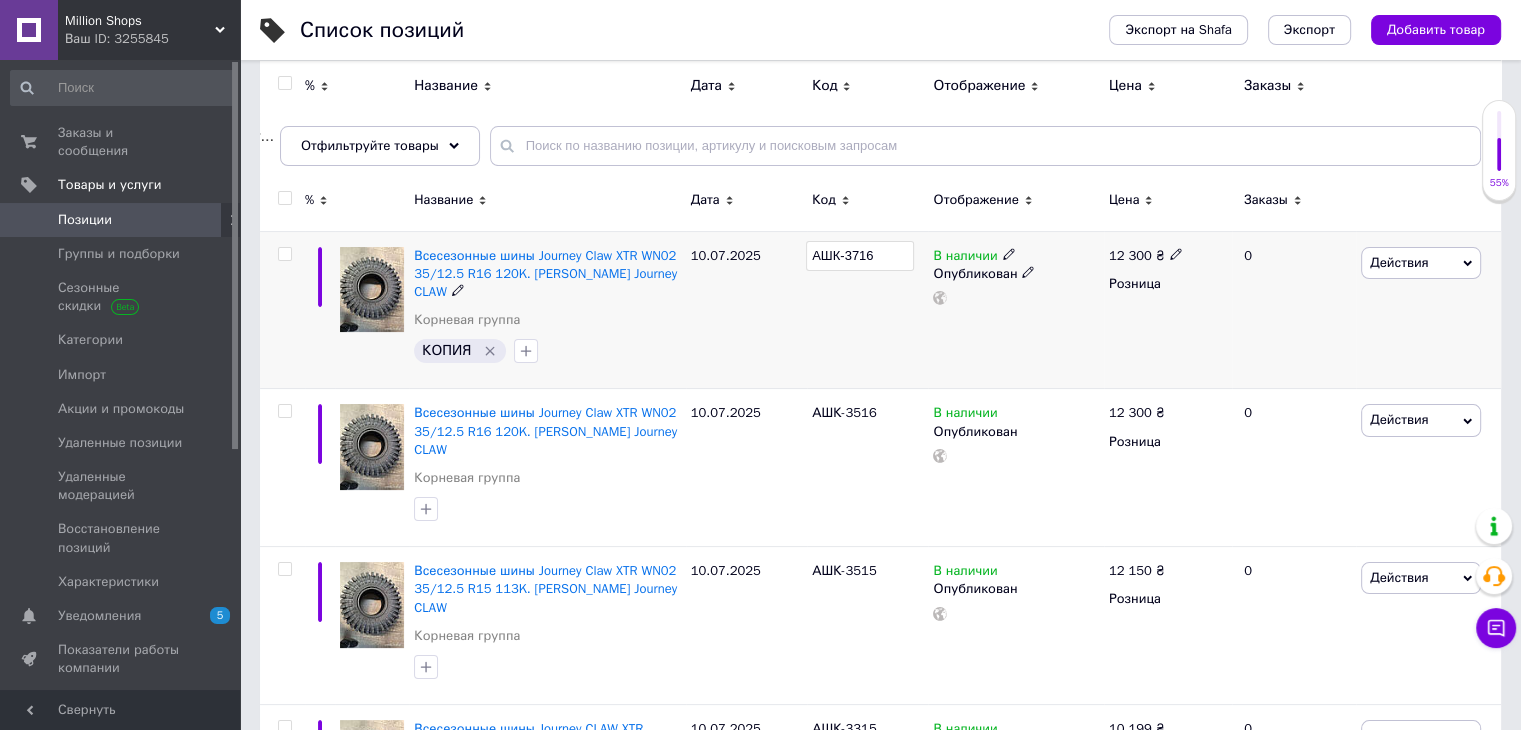 click on "10.07.2025" at bounding box center [746, 310] 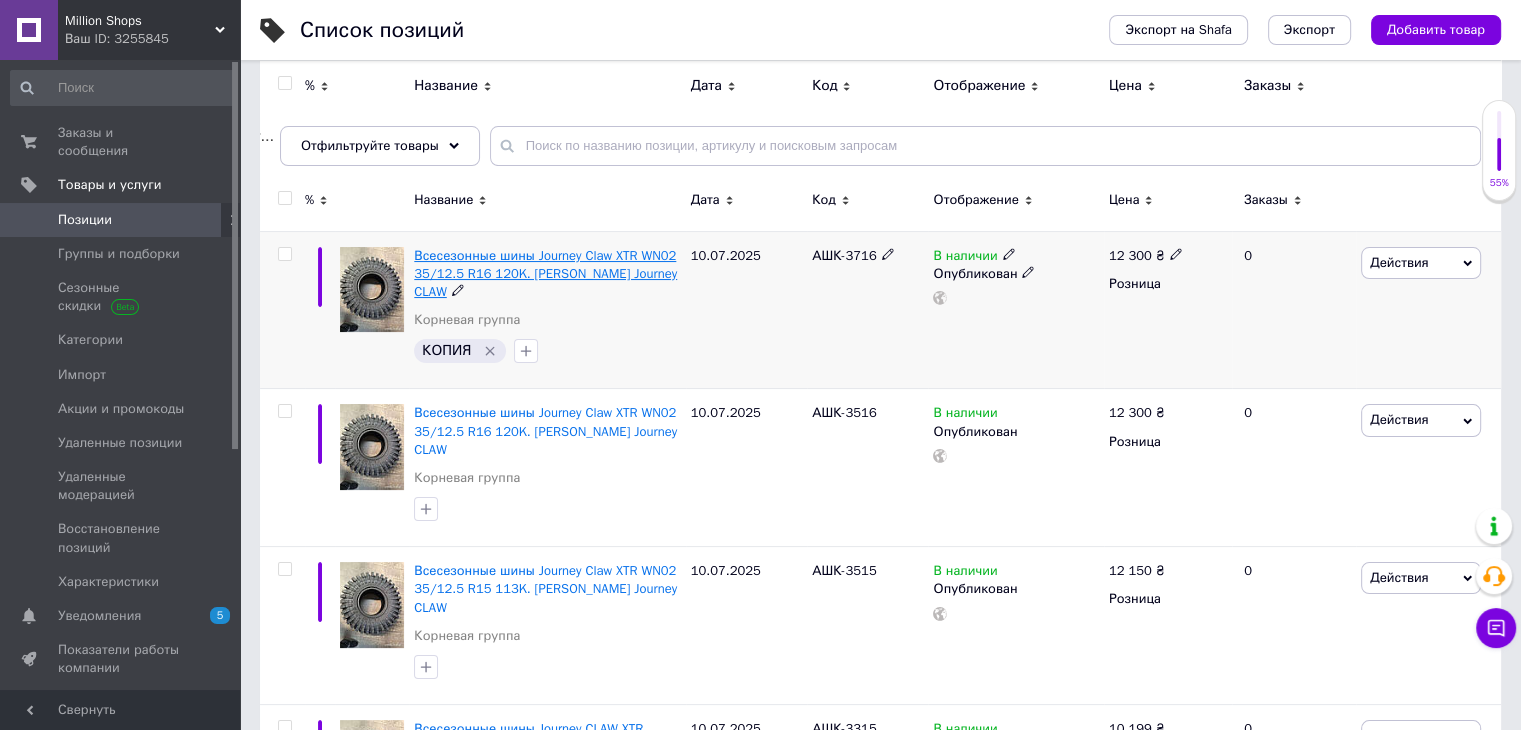 click on "Всесезонные шины Journey Claw XTR WN02 35/12.5 R16 120K. [PERSON_NAME] Journey CLAW" at bounding box center (545, 273) 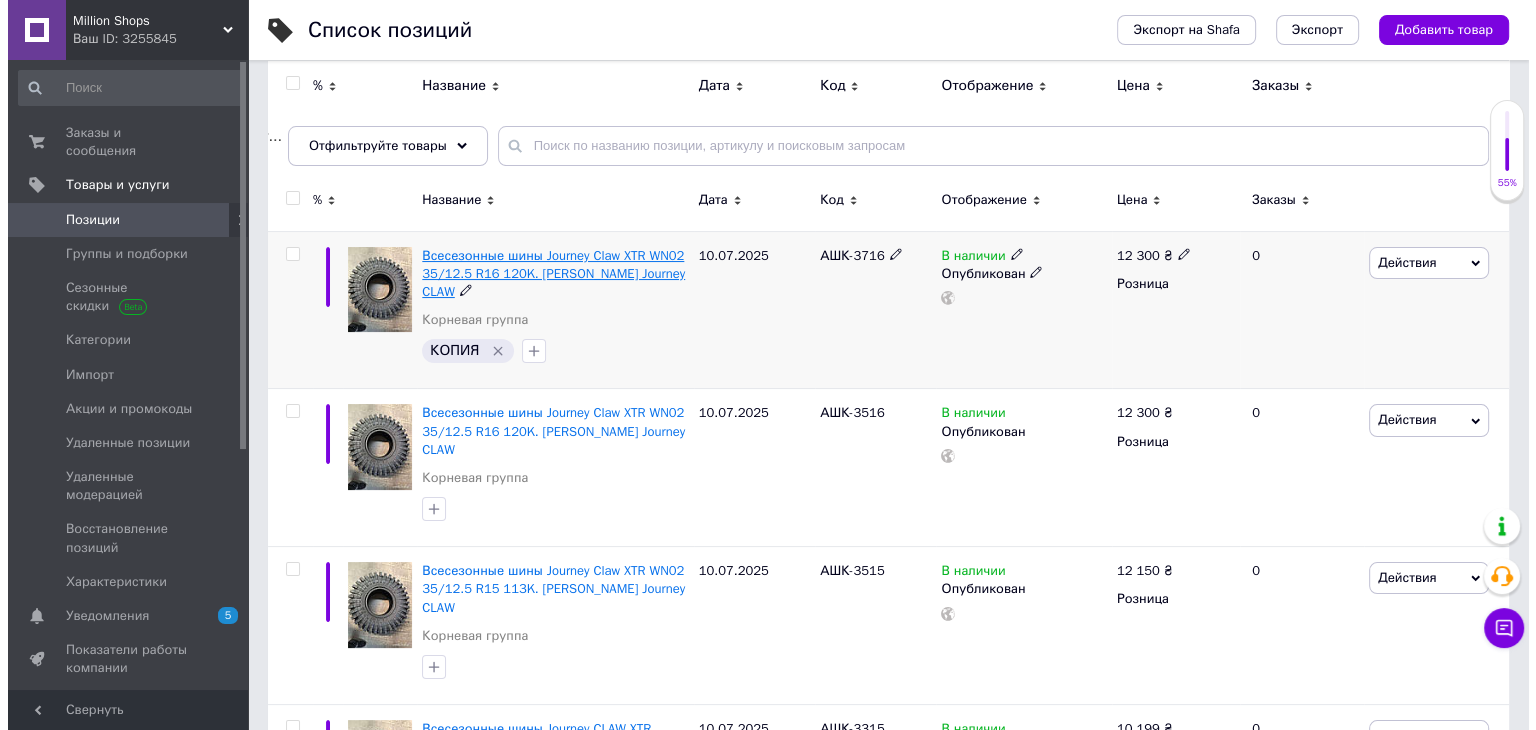 scroll, scrollTop: 0, scrollLeft: 0, axis: both 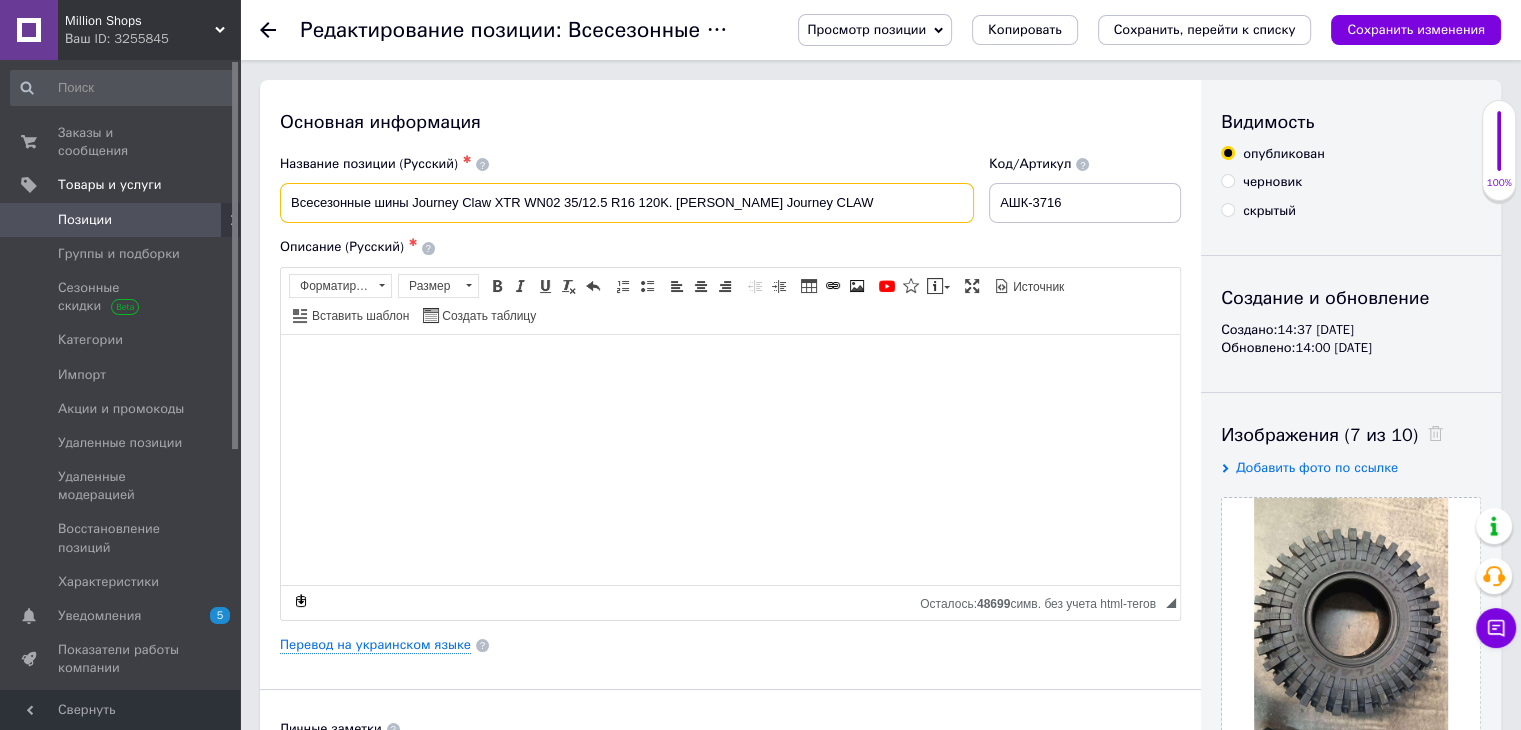 drag, startPoint x: 462, startPoint y: 200, endPoint x: 666, endPoint y: 193, distance: 204.12006 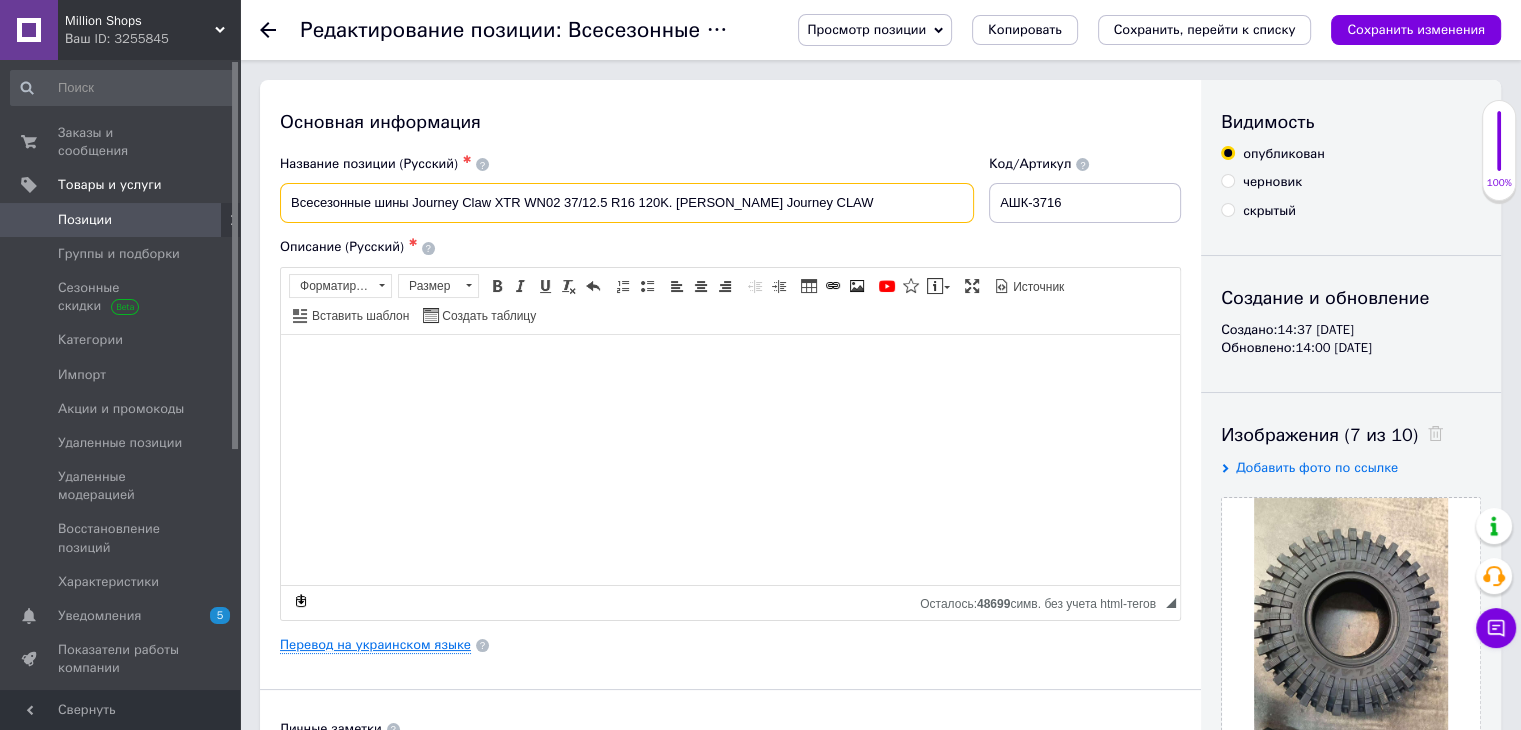 type on "Всесезонные шины Journey Claw XTR WN02 37/12.5 R16 120K. [PERSON_NAME] Journey CLAW" 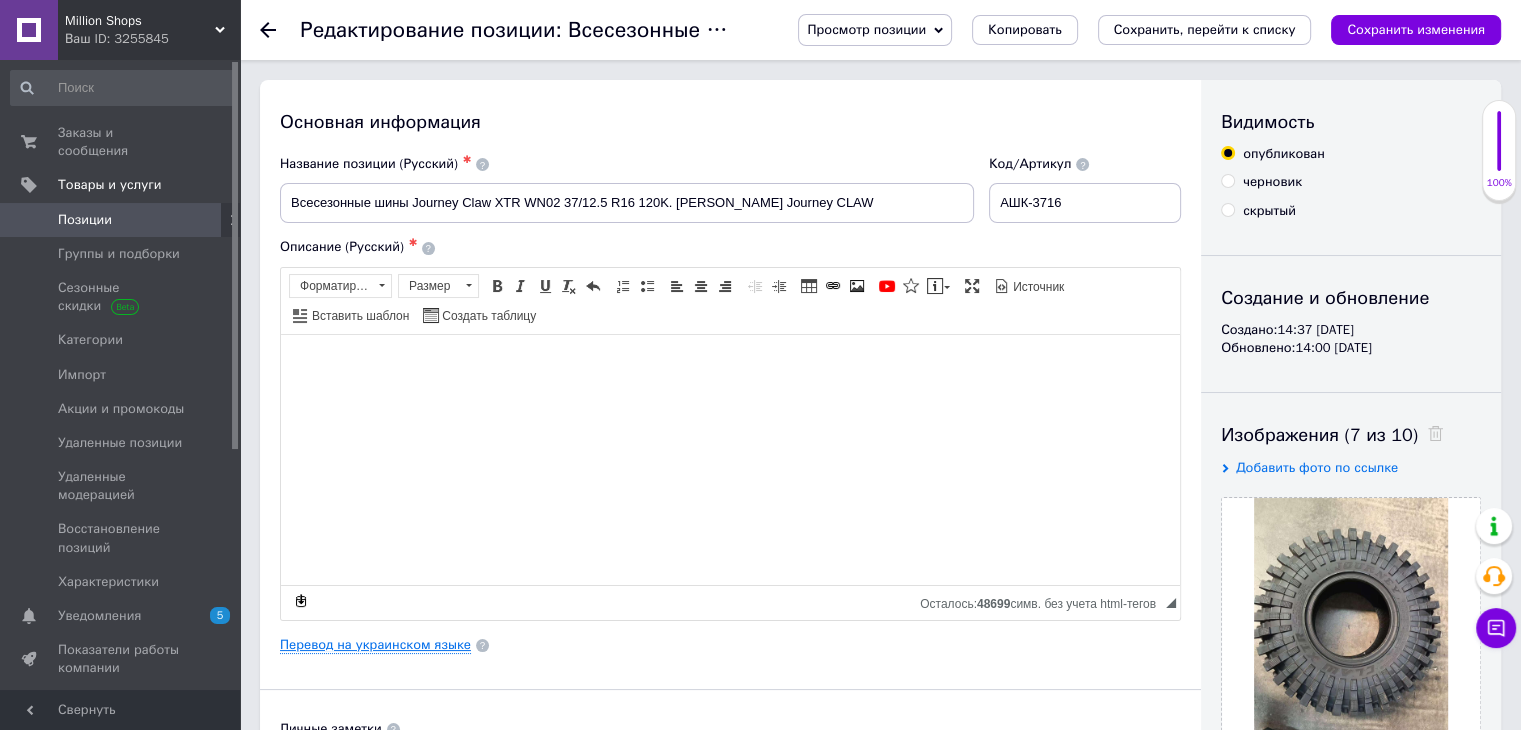 click on "Перевод на украинском языке" at bounding box center (375, 645) 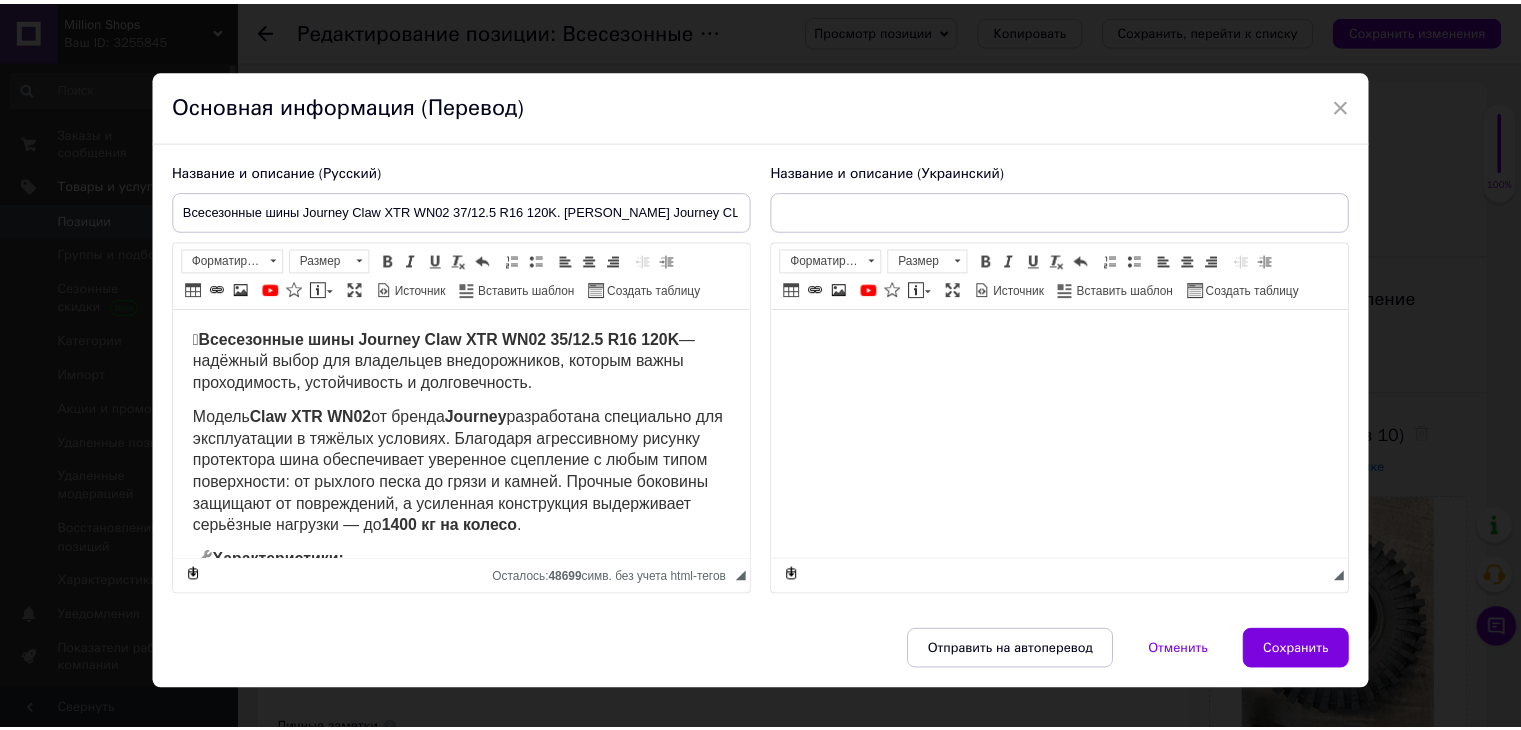 scroll, scrollTop: 0, scrollLeft: 0, axis: both 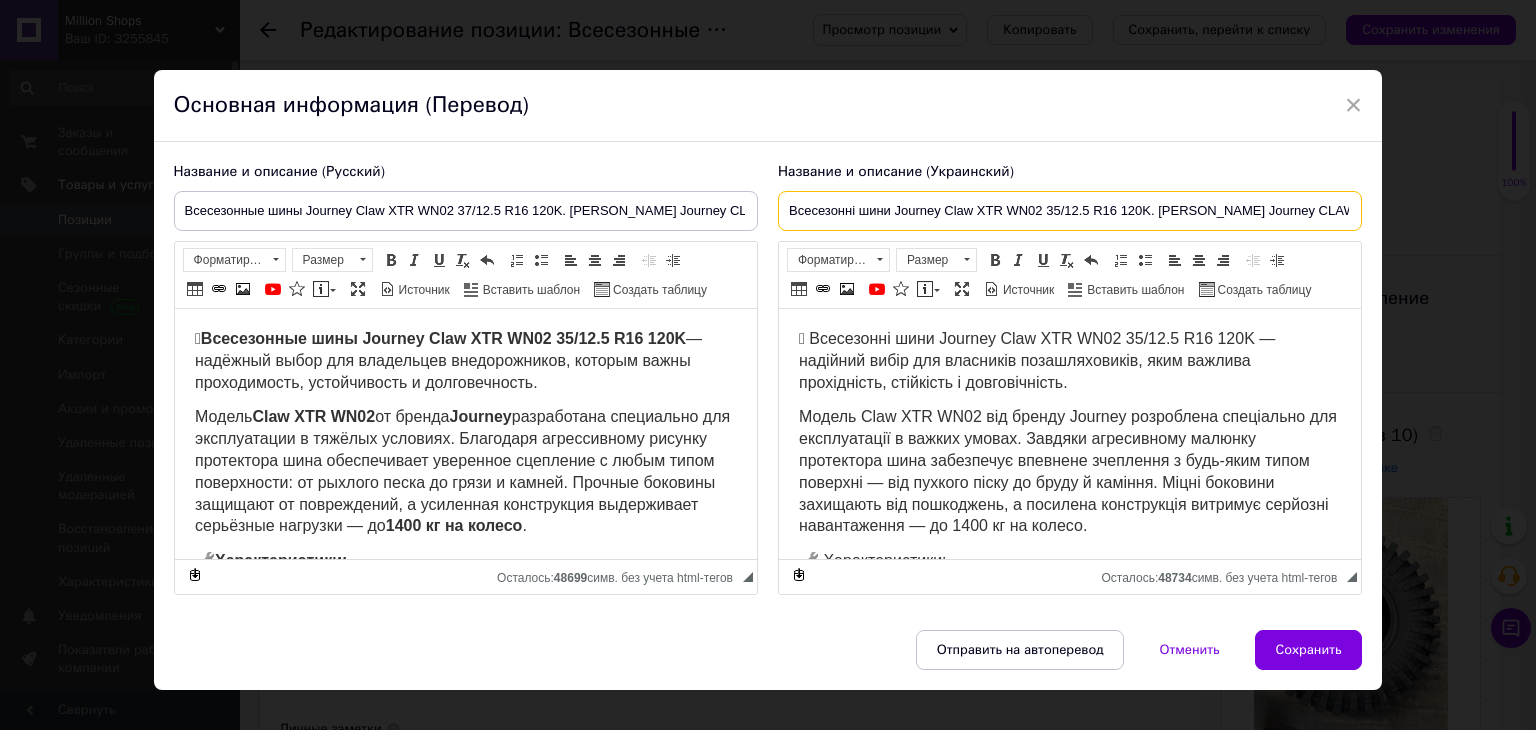 drag, startPoint x: 944, startPoint y: 209, endPoint x: 1144, endPoint y: 193, distance: 200.63898 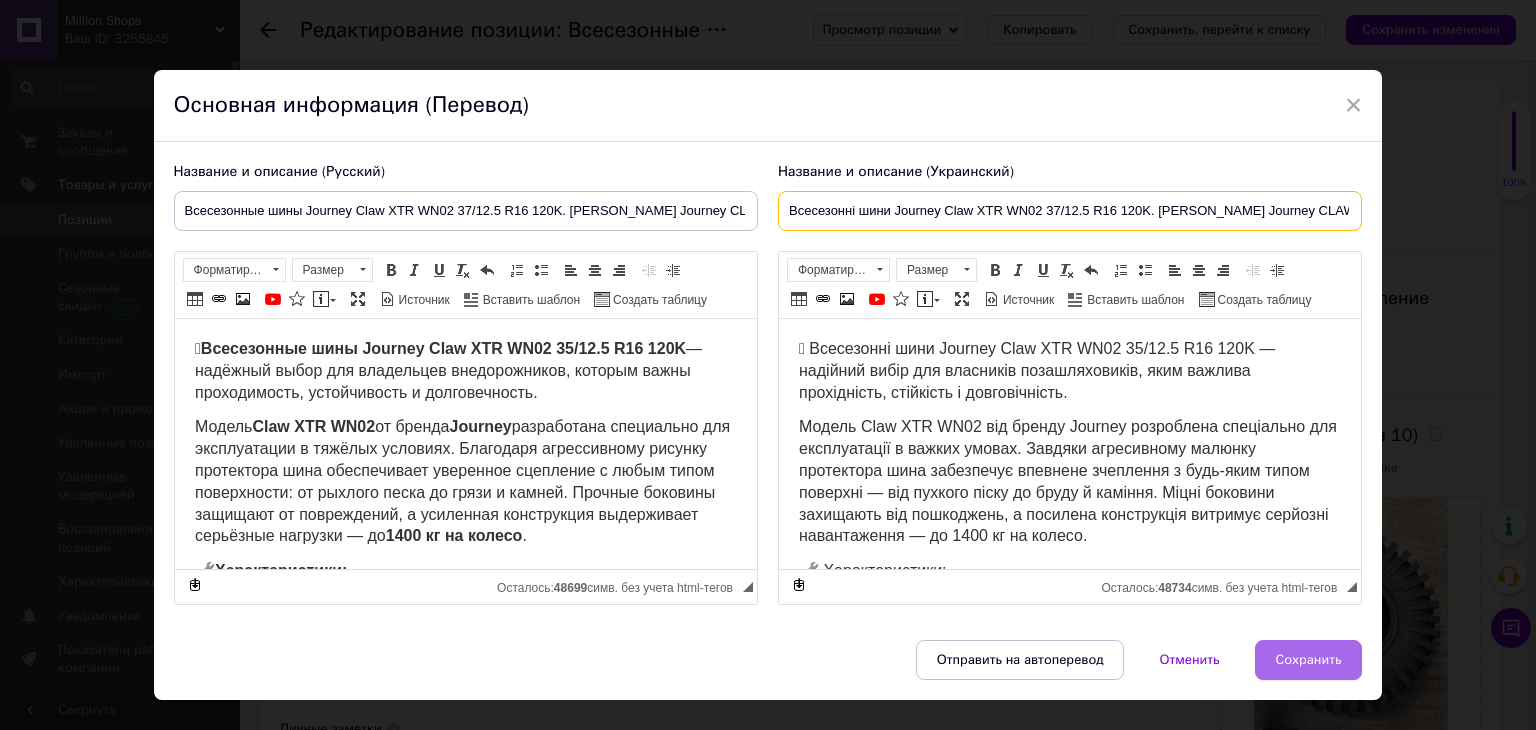 type on "Всесезонні шини Journey Claw XTR WN02 37/12.5 R16 120K. [PERSON_NAME] Journey CLAW" 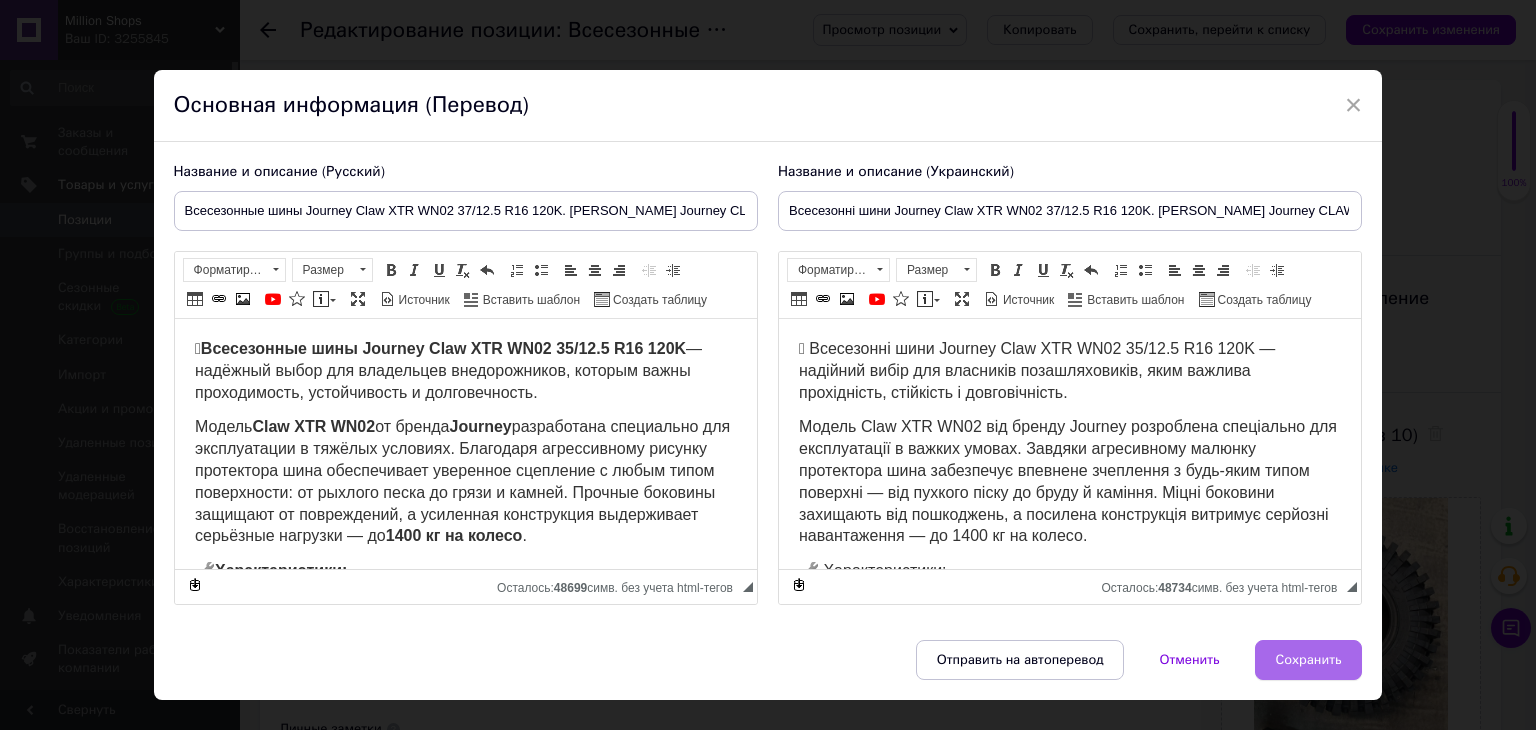 click on "Сохранить" at bounding box center (1309, 660) 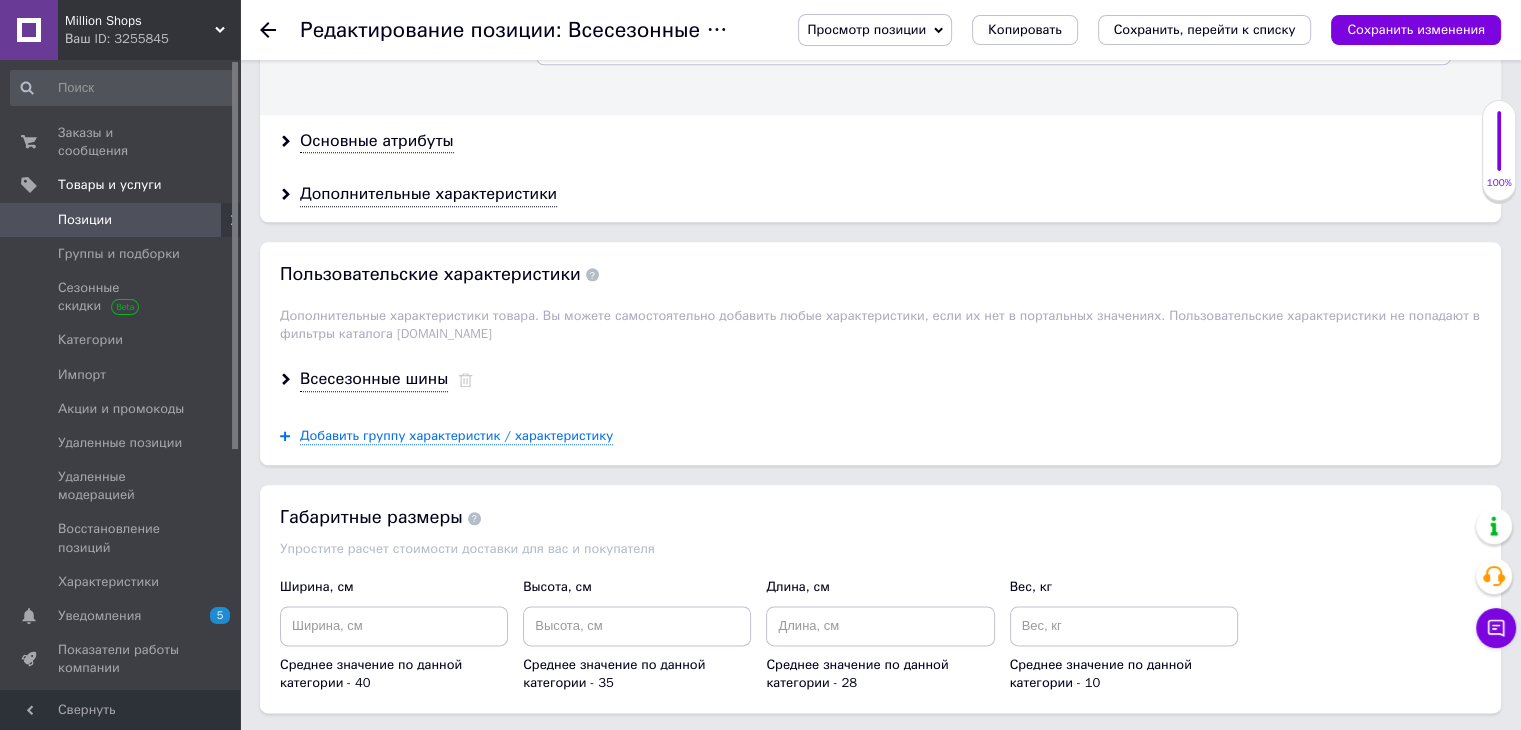 scroll, scrollTop: 2500, scrollLeft: 0, axis: vertical 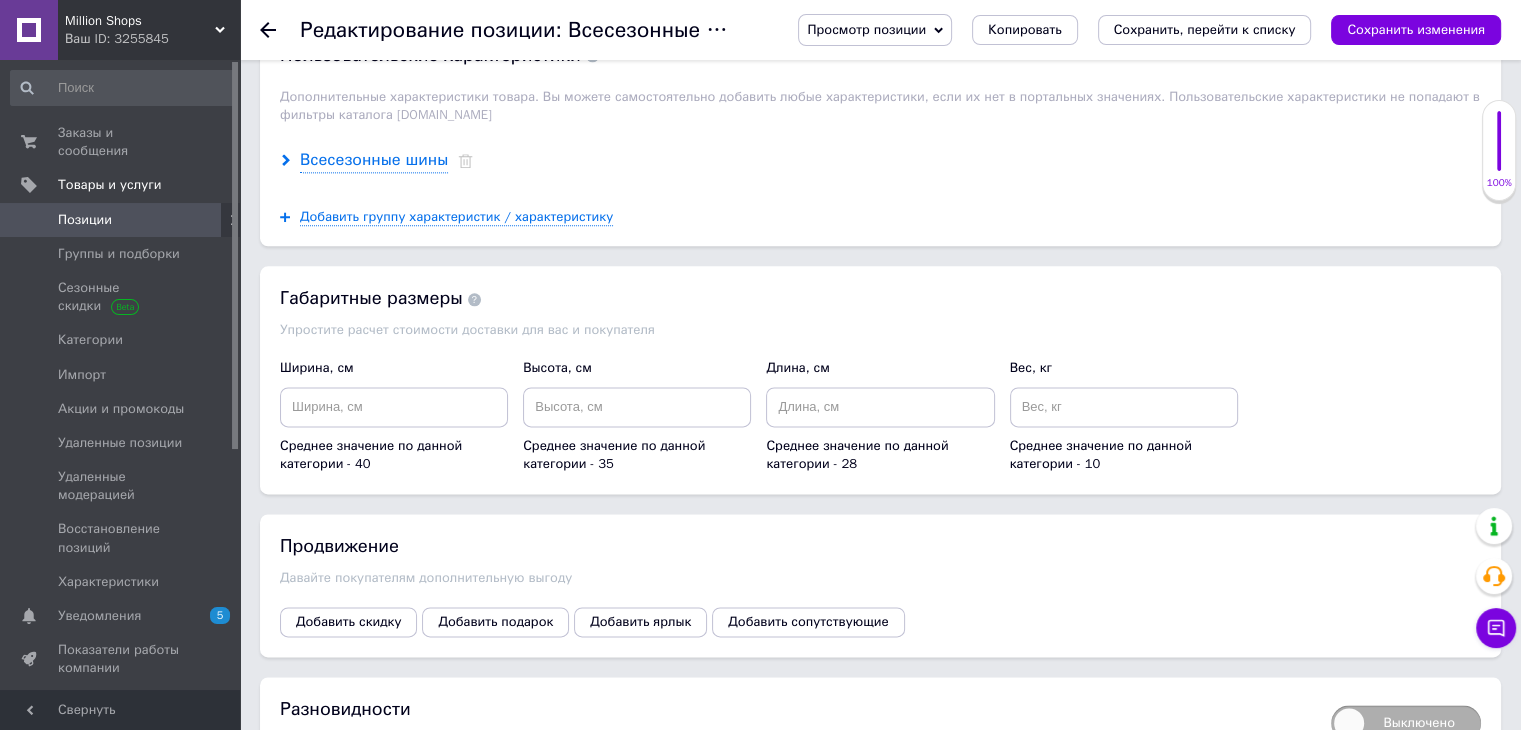 click on "Всесезонные шины" at bounding box center (374, 160) 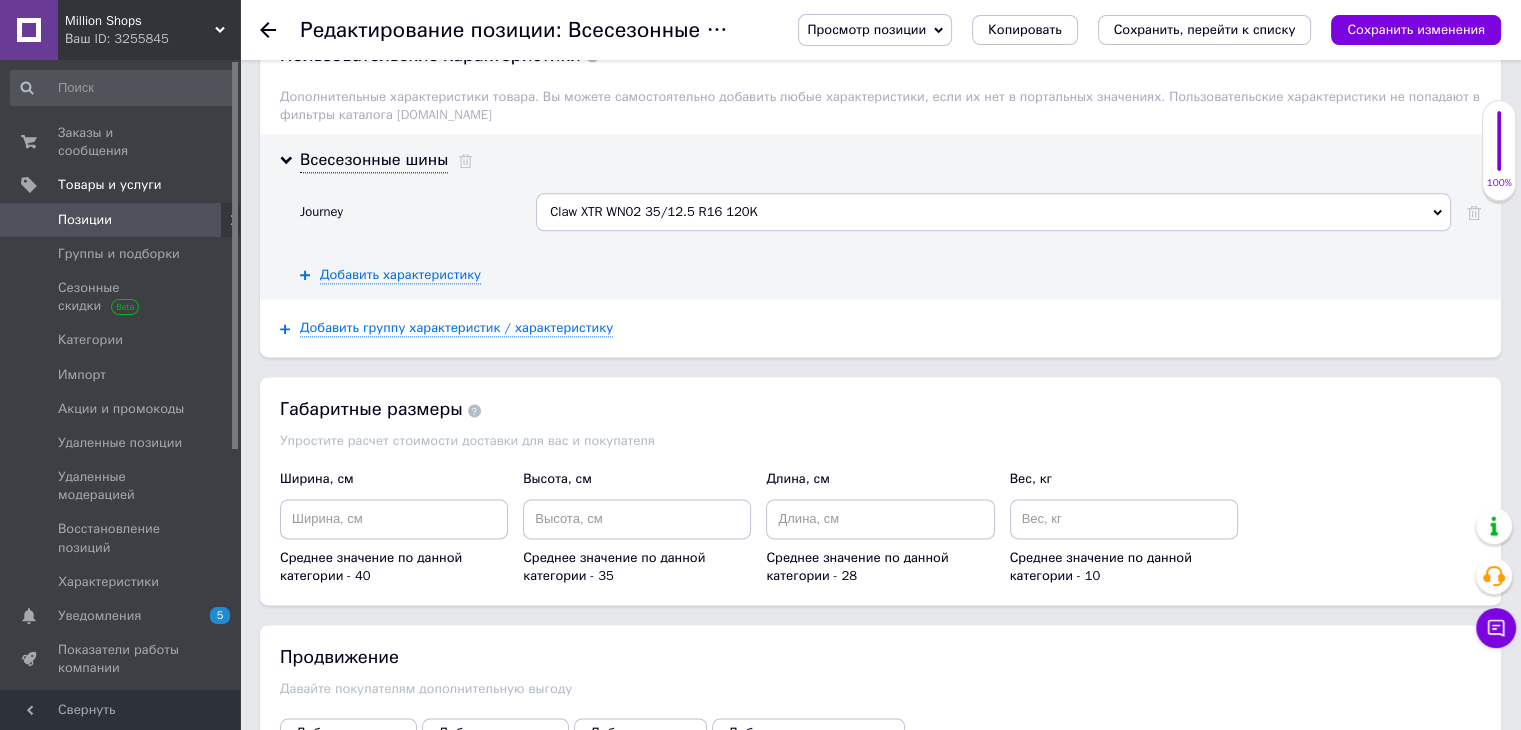 click on "Claw XTR WN02 35/12.5 R16 120K" at bounding box center (993, 212) 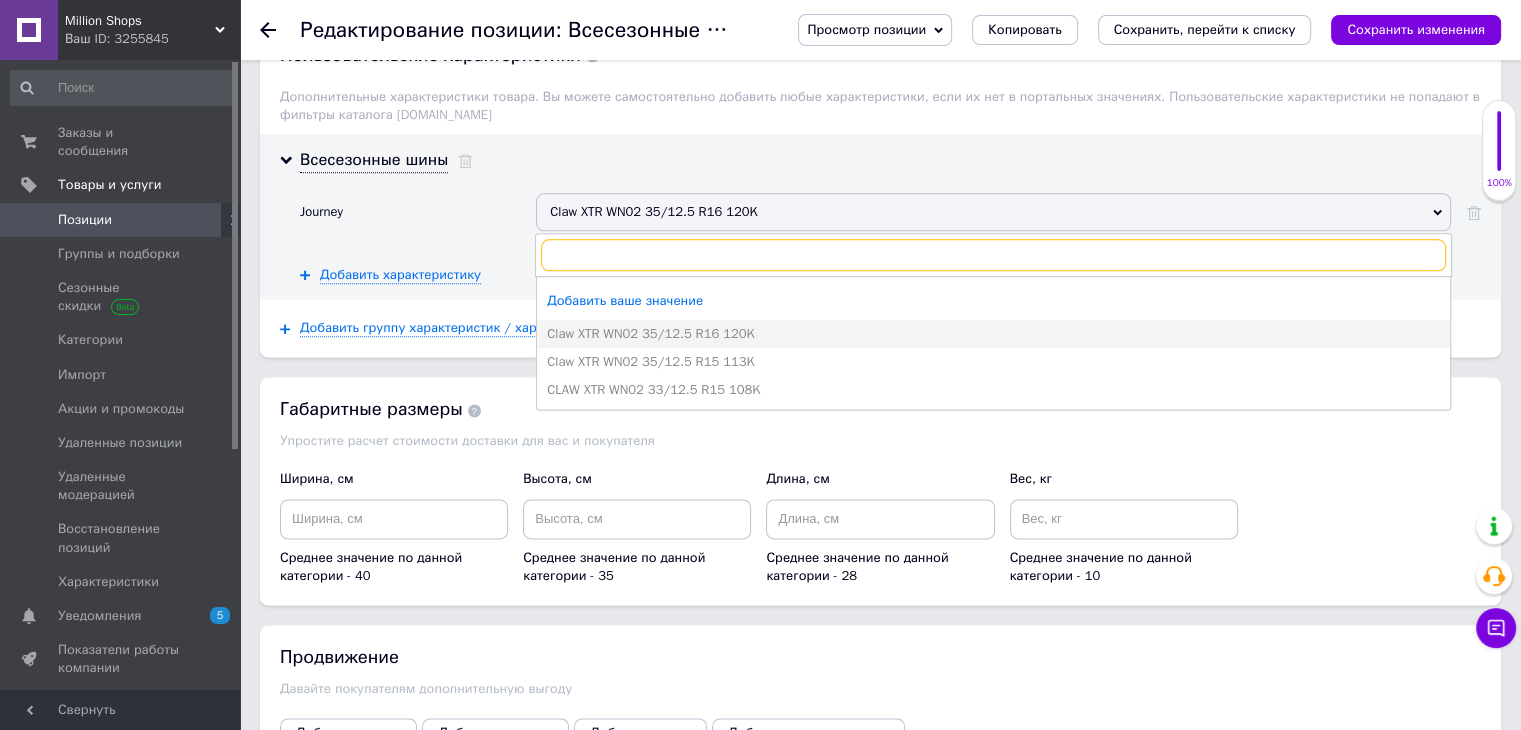 paste on "Claw XTR WN02 37/12.5 R16 120K" 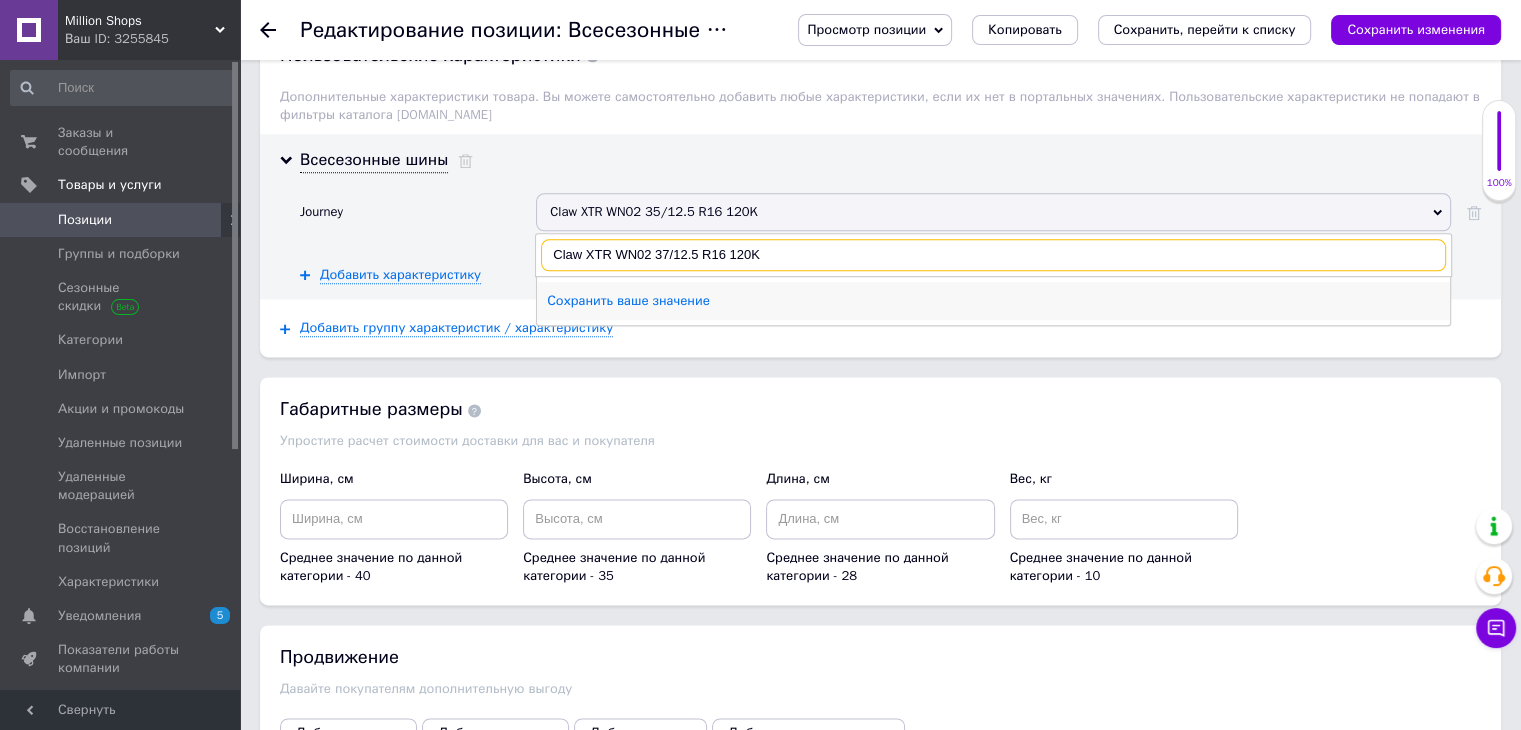 type on "Claw XTR WN02 37/12.5 R16 120K" 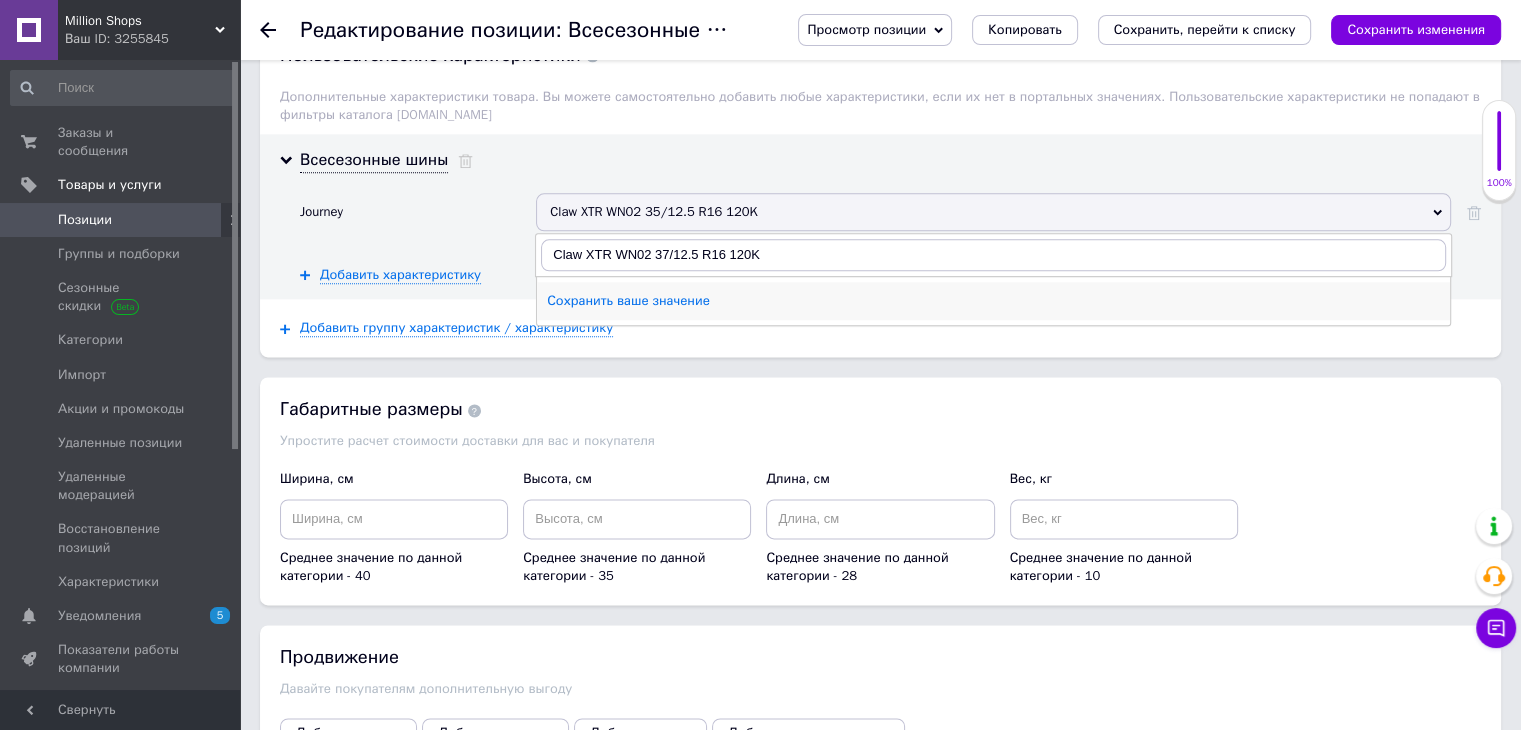 click on "Сохранить ваше значение" at bounding box center [993, 301] 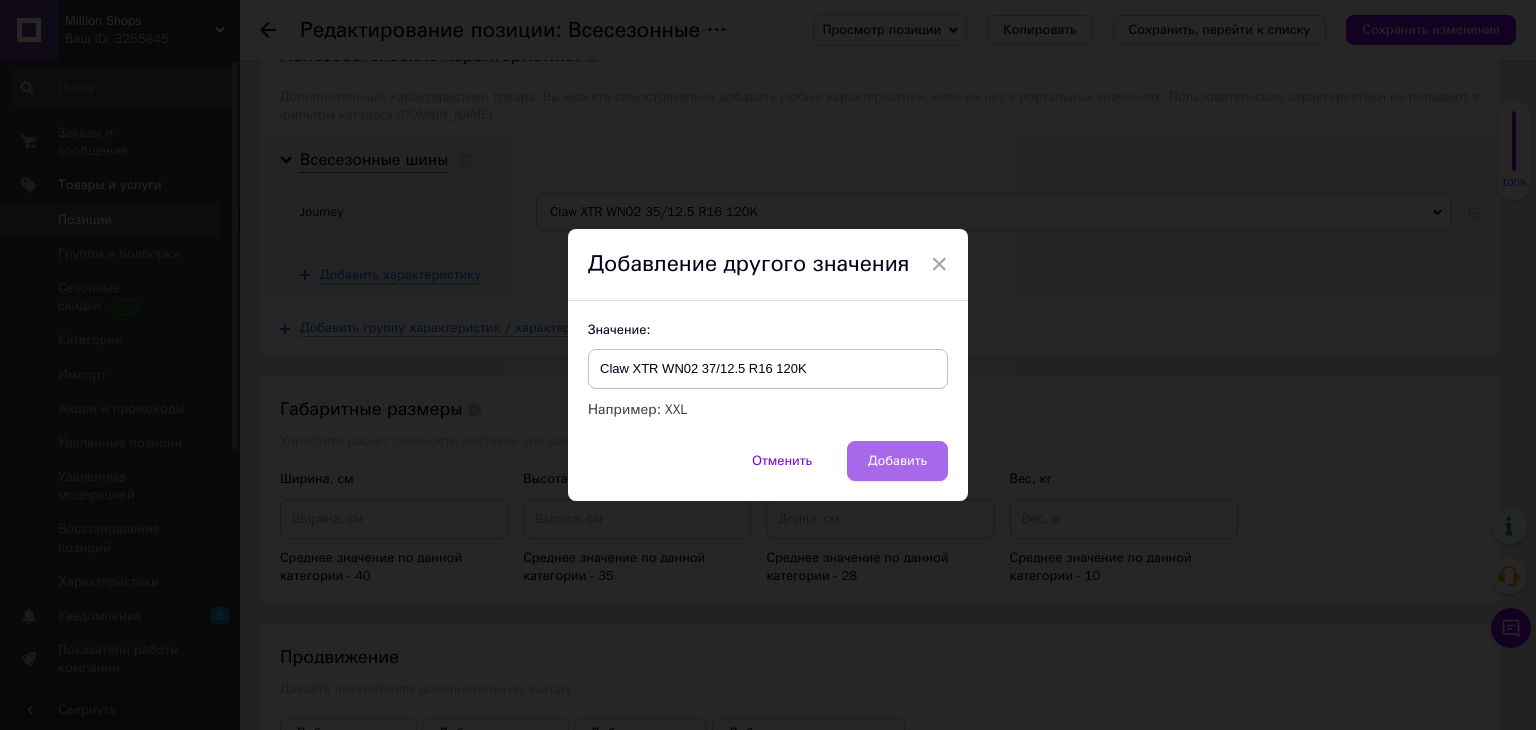 click on "Добавить" at bounding box center [897, 461] 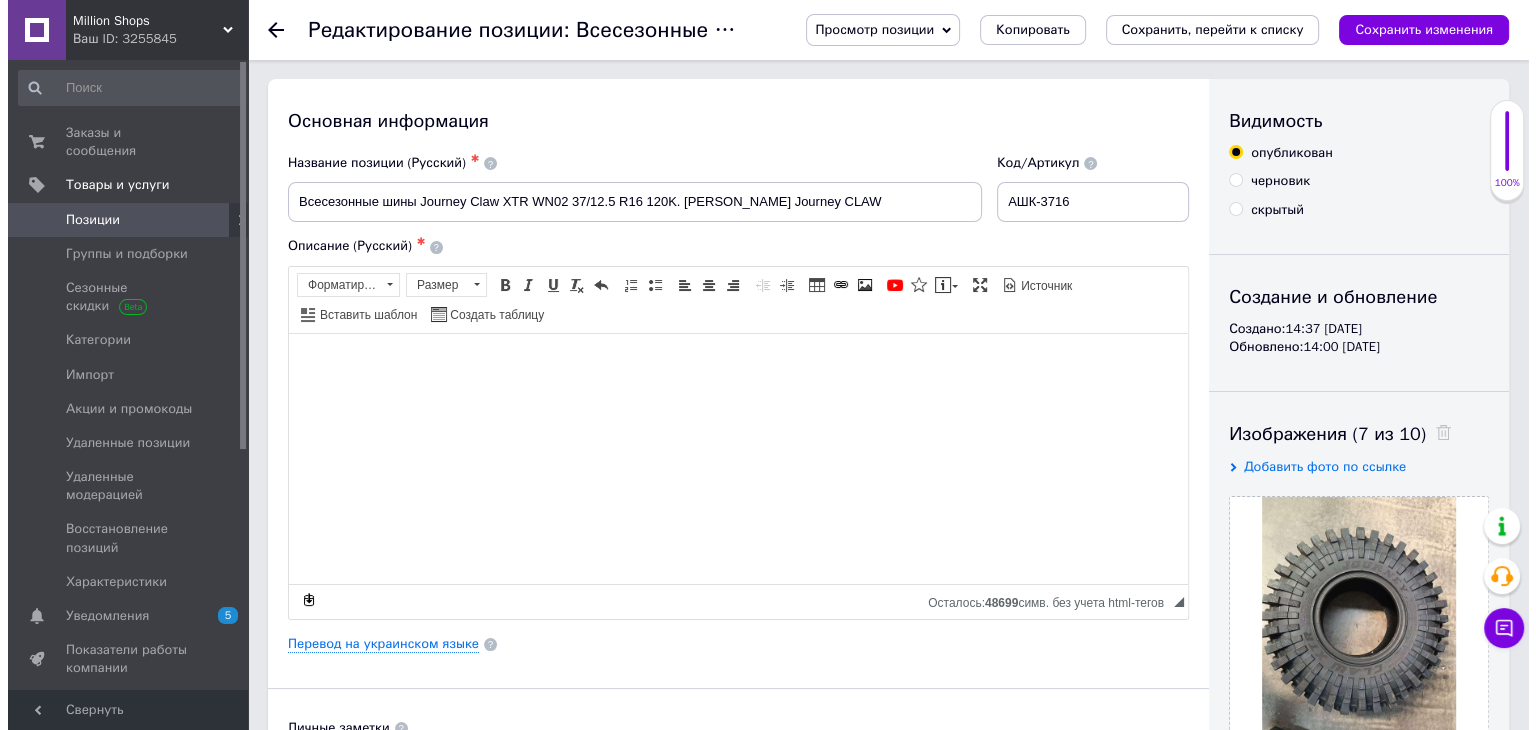 scroll, scrollTop: 0, scrollLeft: 0, axis: both 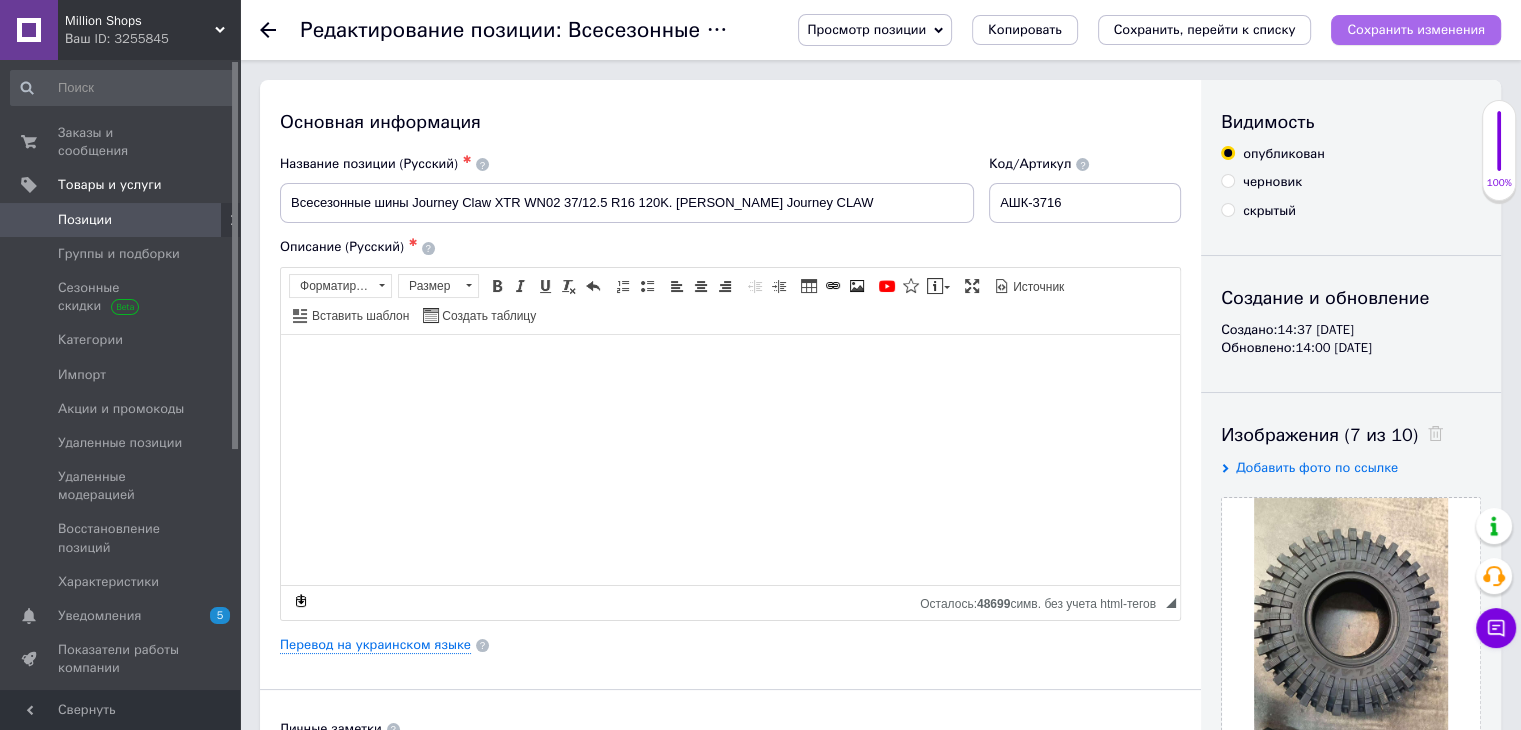 click on "Сохранить изменения" at bounding box center [1416, 30] 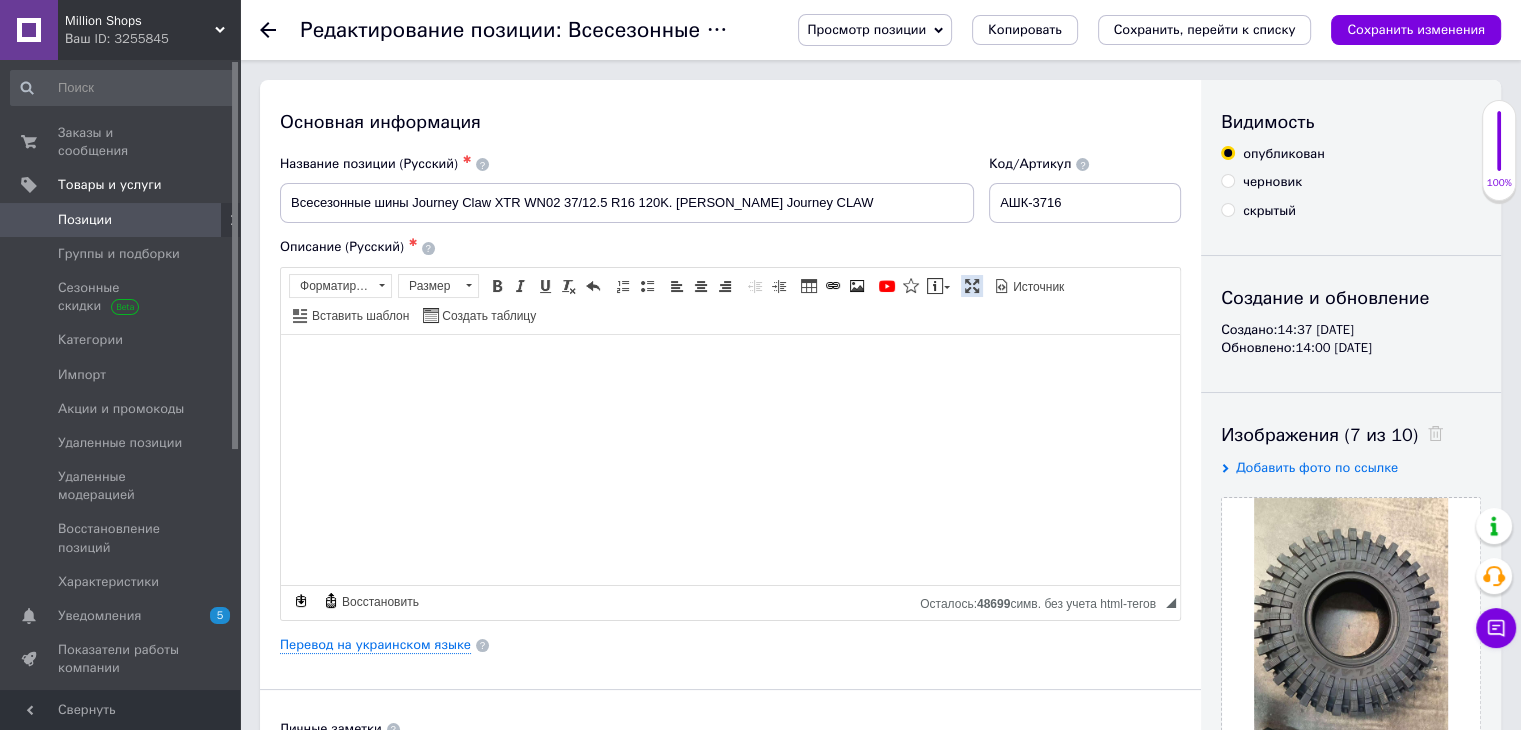 click at bounding box center (972, 286) 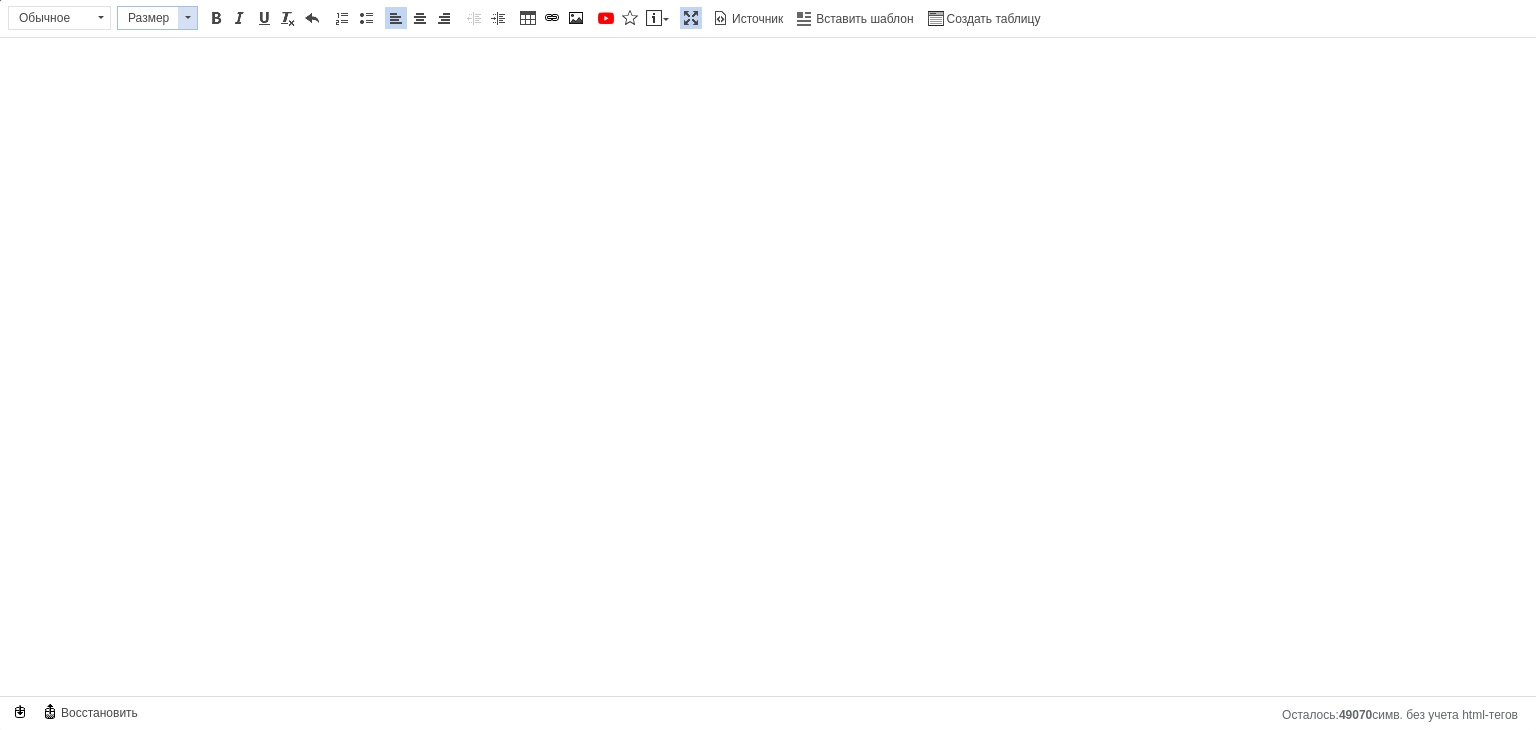 click at bounding box center (187, 18) 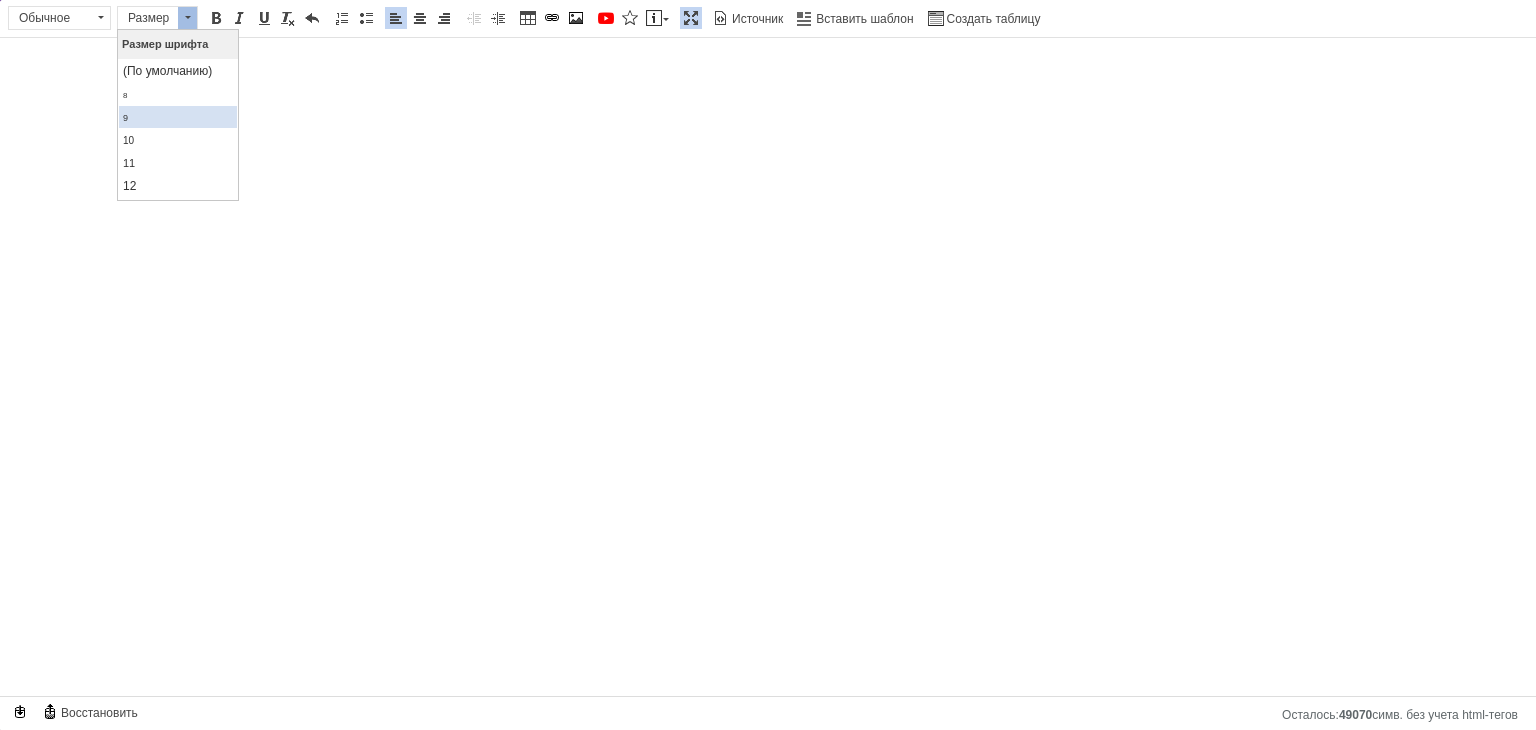 scroll, scrollTop: 100, scrollLeft: 0, axis: vertical 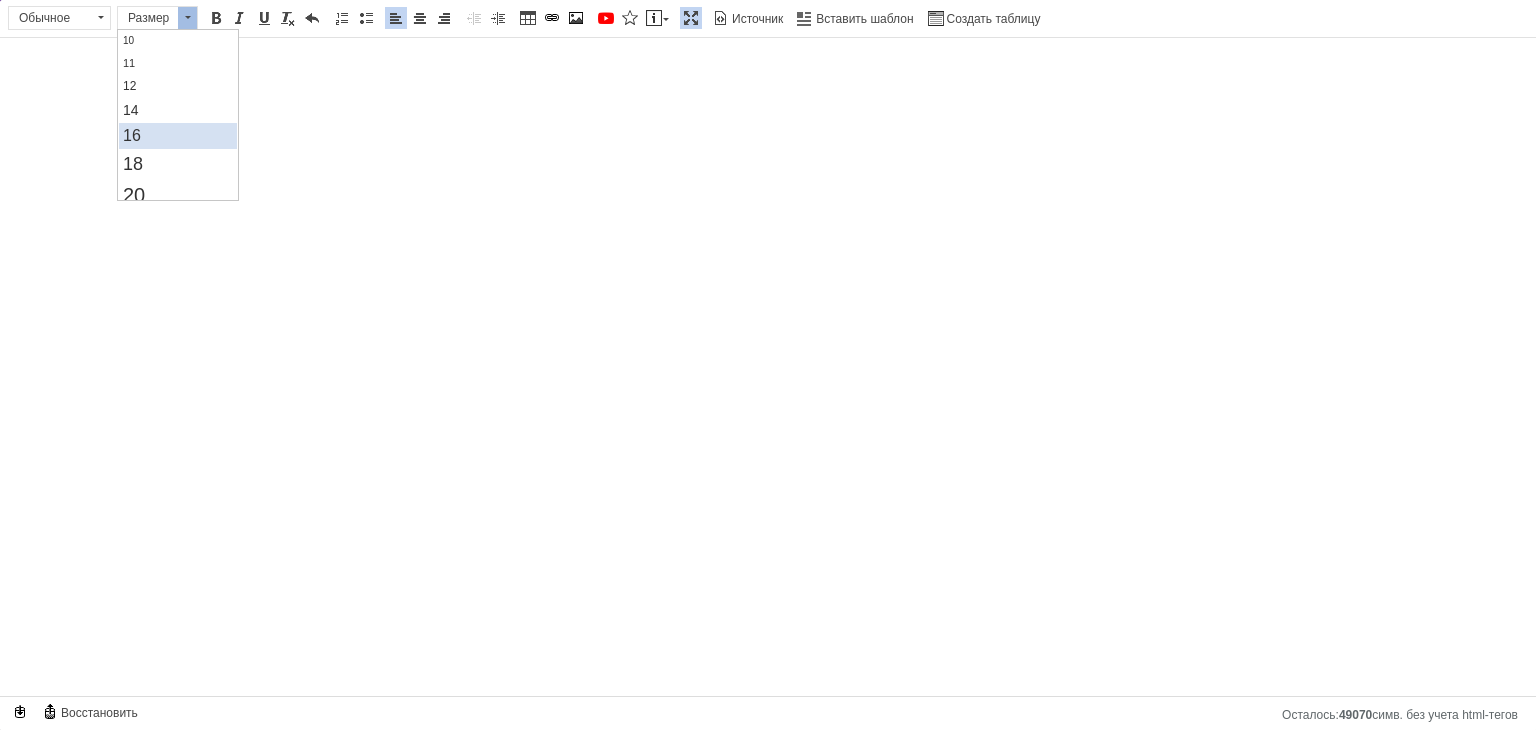 click on "16" at bounding box center [177, 136] 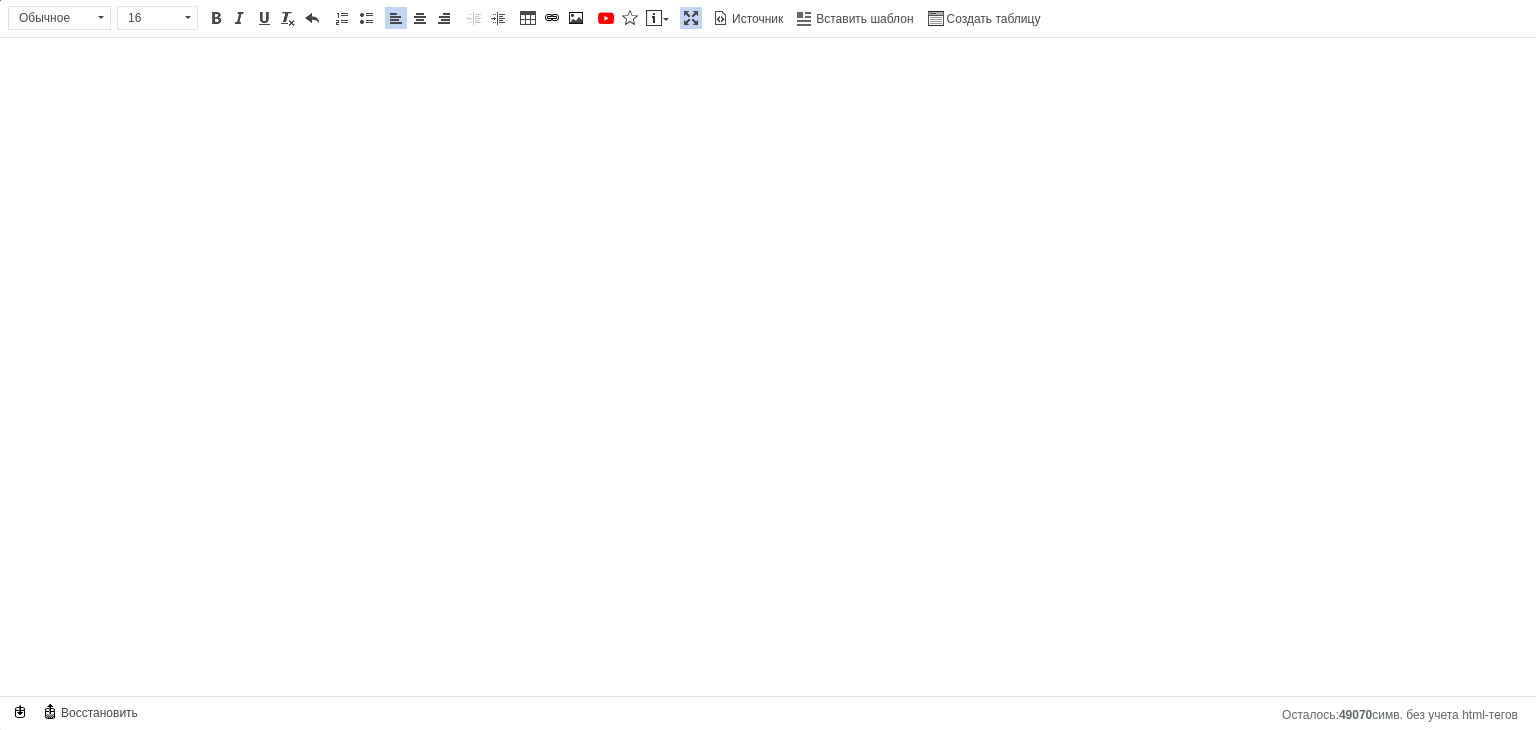 scroll, scrollTop: 0, scrollLeft: 0, axis: both 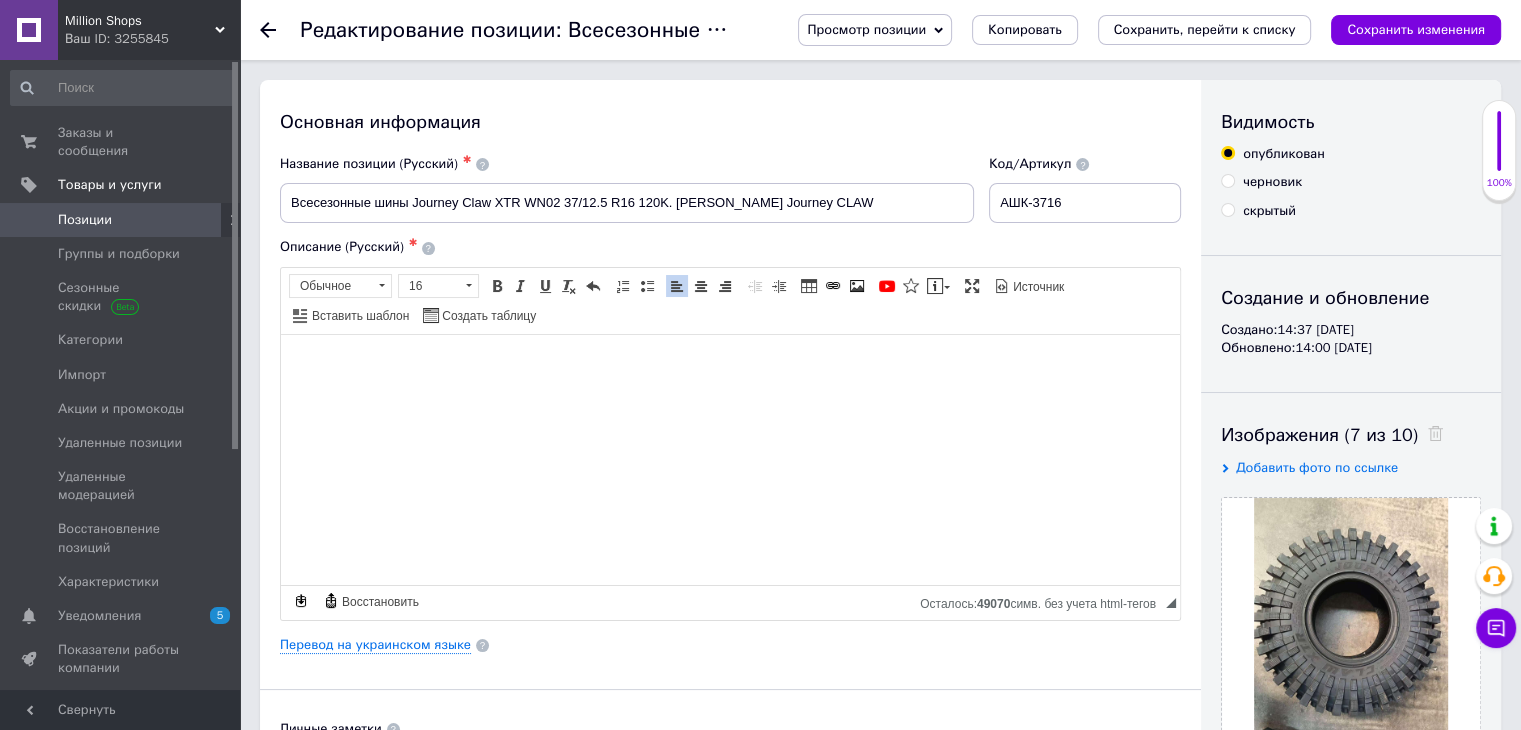 click on "Основная информация Название позиции (Русский) ✱ Всесезонные шины Journey Claw XTR WN02 37/12.5 R16 120K. Авто Шина Journey CLAW Код/Артикул АШК-3716 Описание (Русский) ✱
🛞 Всесезонные шины Journey Claw XTR WN02 37/12.5 R16 120K — надёжный выбор для внедорожников, которым важны проходимость, устойчивость и долговечность.
🚙 Особенности модели:
• Агрессивный протектор обеспечивает отличное сцепление на бездорожье, грязи, песке и камнях.
• Усиленная боковина повышает износостойкость и защищает от порезов.
• Отлично ведут себя как на сухом, так и на мокром покрытии.
Оплата:" at bounding box center (730, 638) 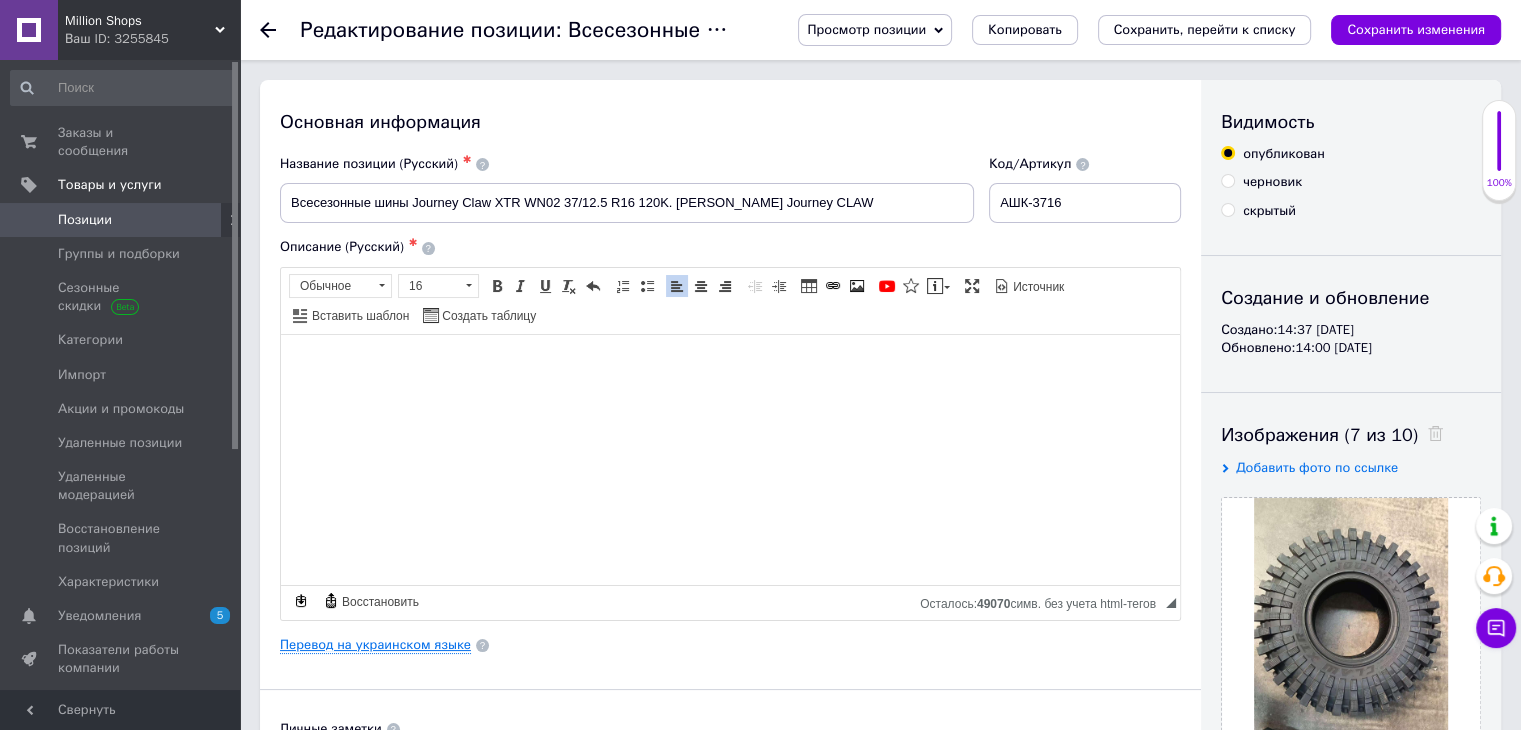 click on "Перевод на украинском языке" at bounding box center [375, 645] 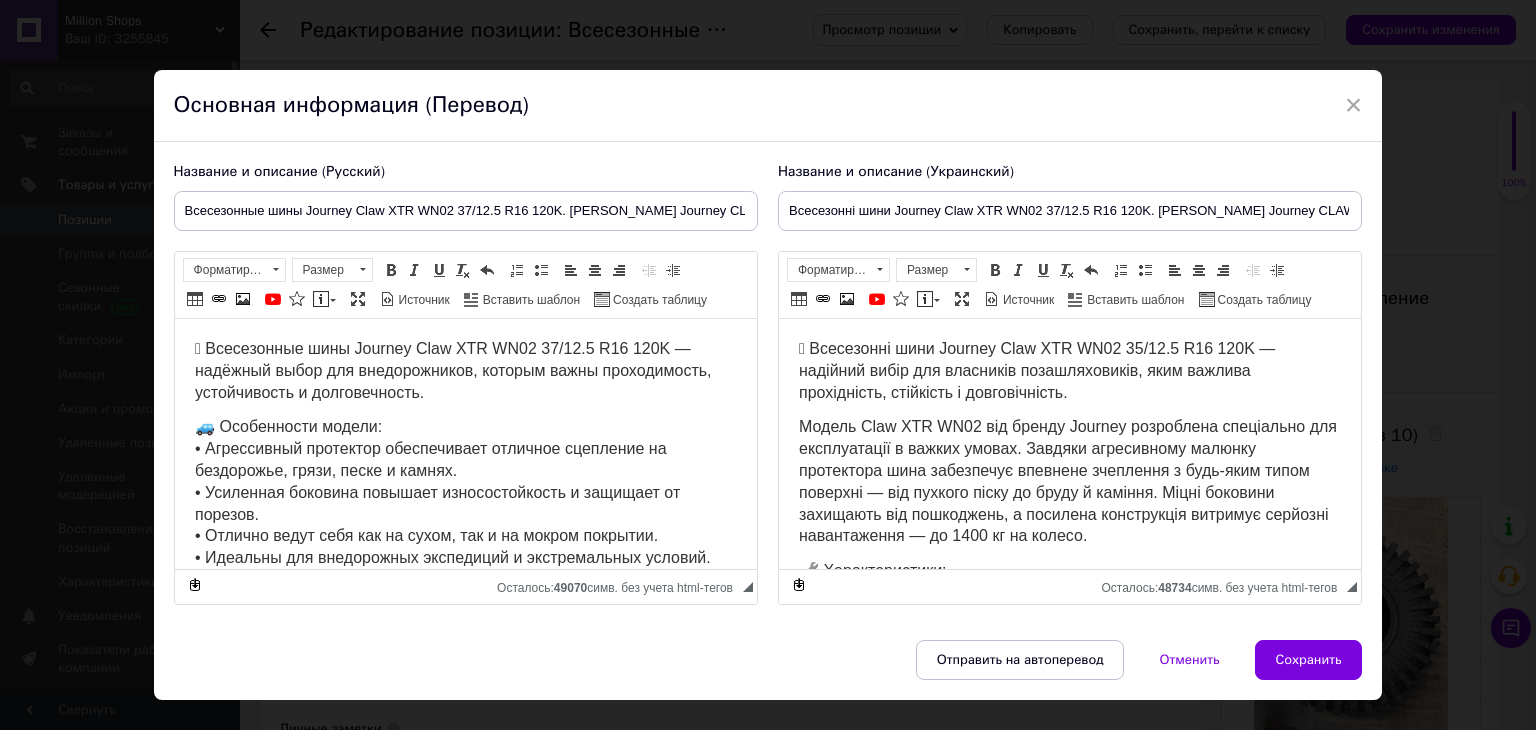 scroll, scrollTop: 0, scrollLeft: 0, axis: both 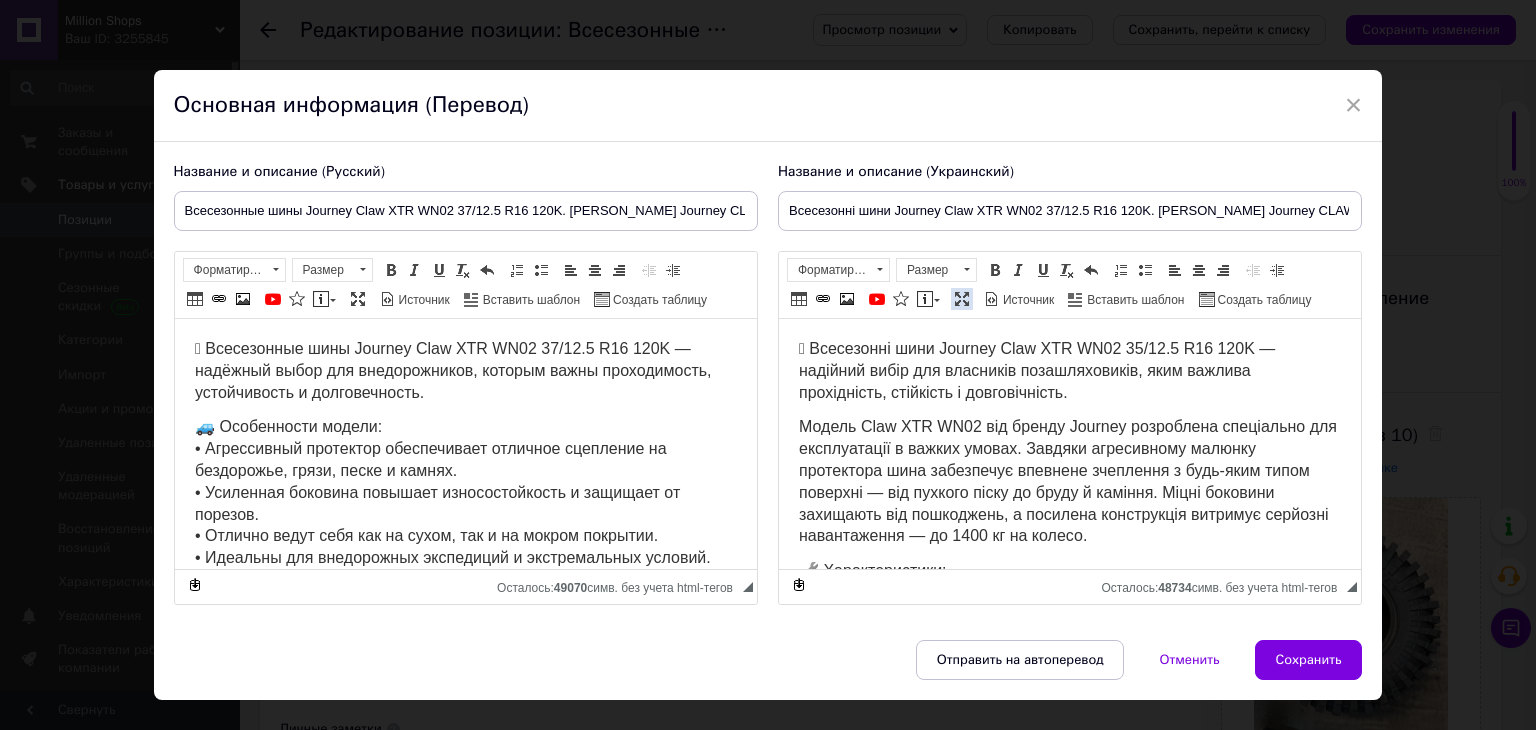 click at bounding box center [962, 299] 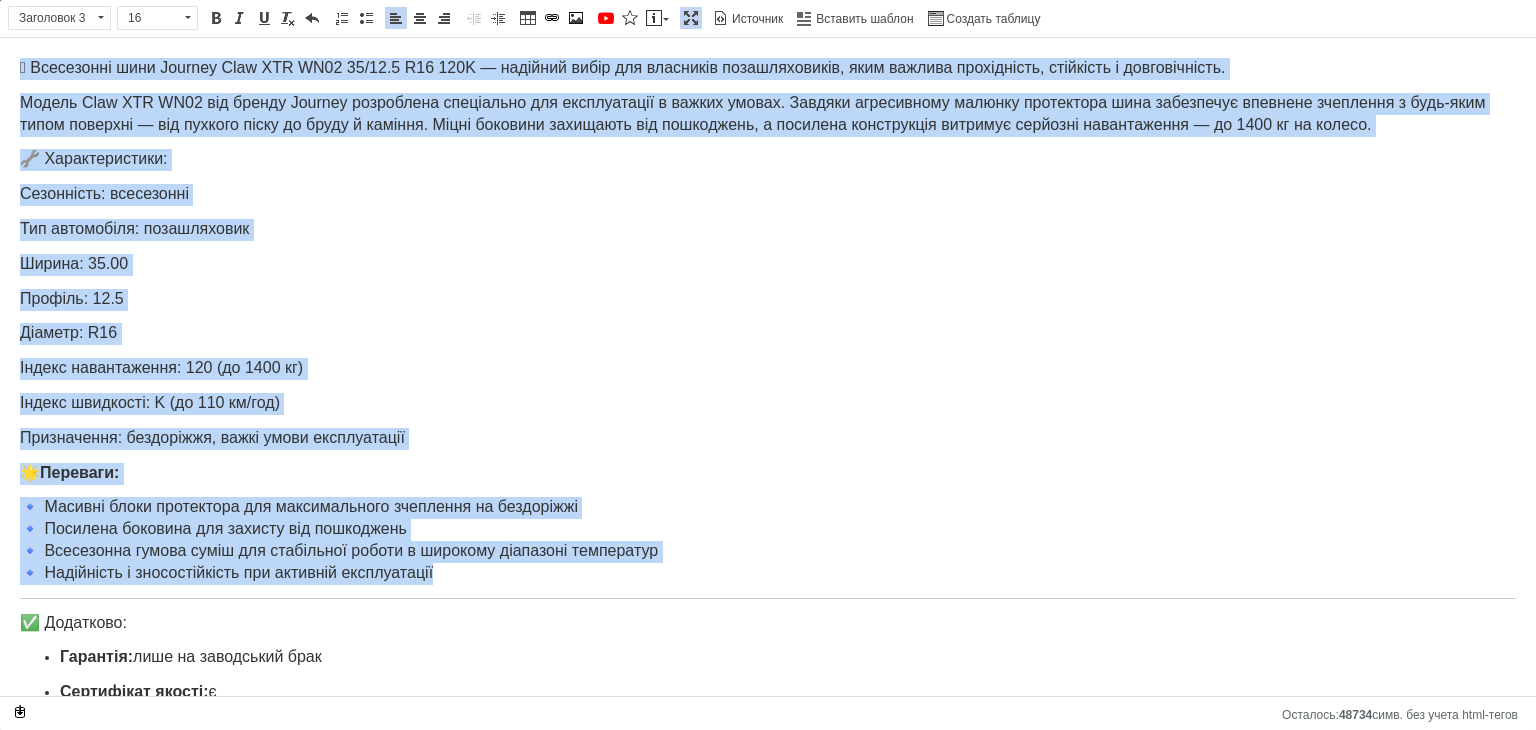 drag, startPoint x: 24, startPoint y: 63, endPoint x: 489, endPoint y: 568, distance: 686.4765 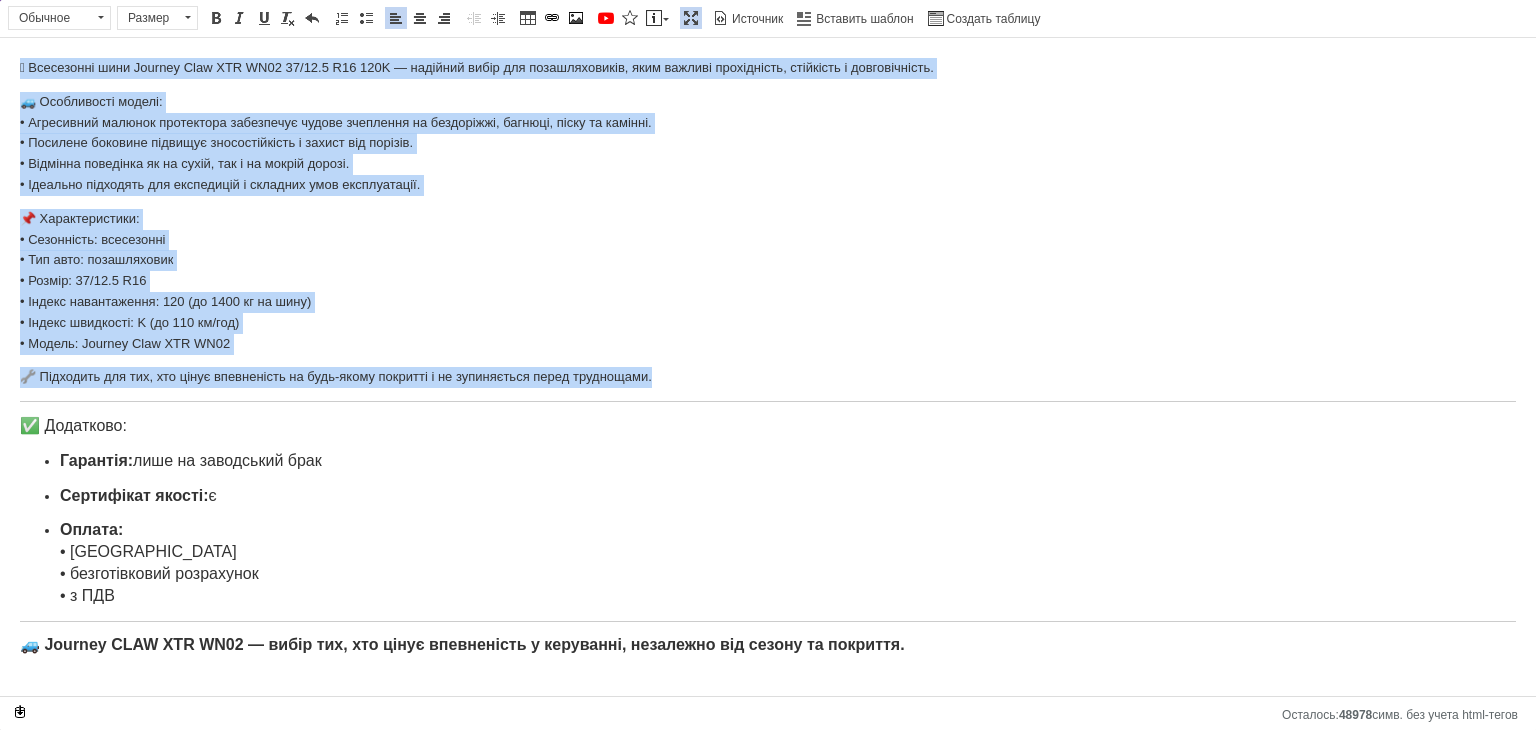 drag, startPoint x: 14, startPoint y: 57, endPoint x: 796, endPoint y: 392, distance: 850.7344 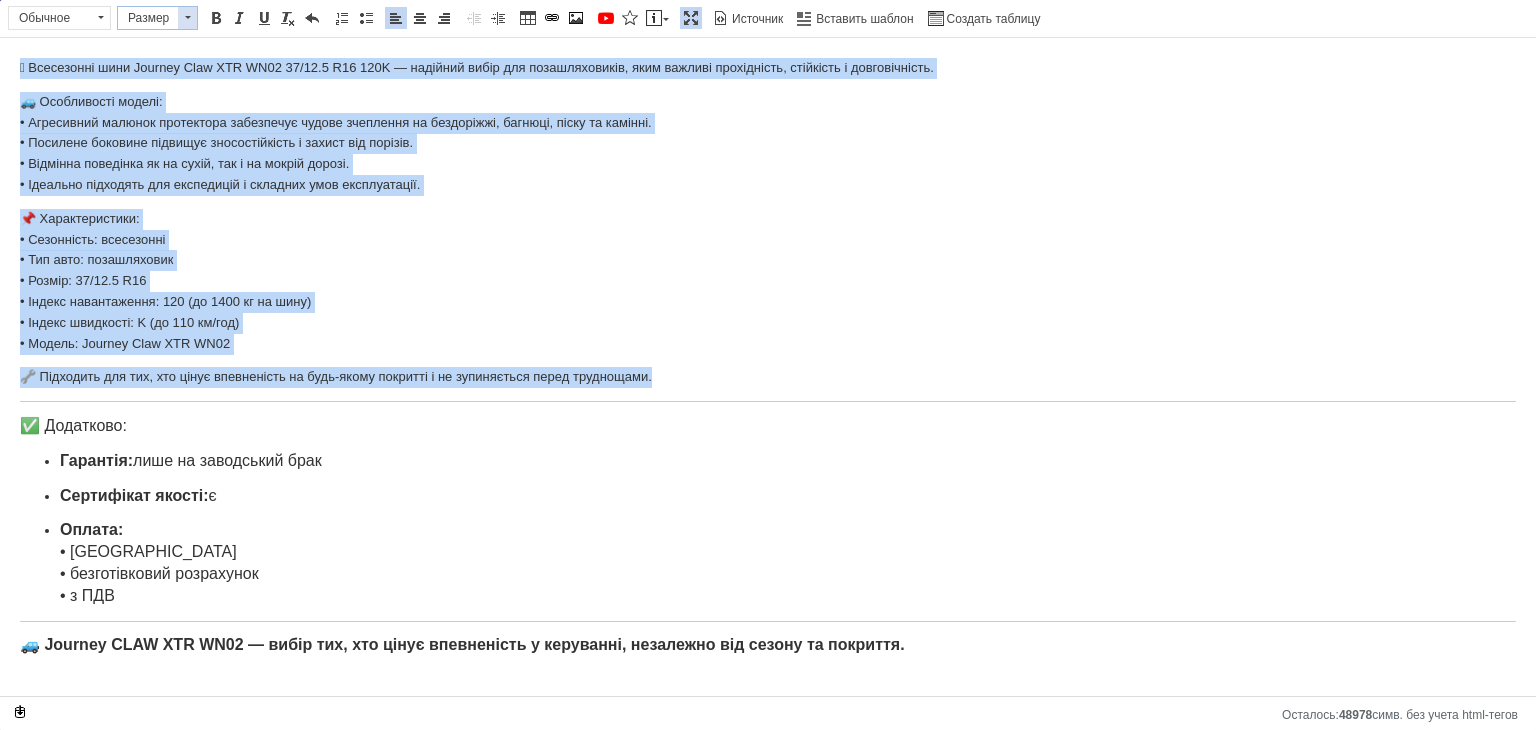 click at bounding box center (187, 18) 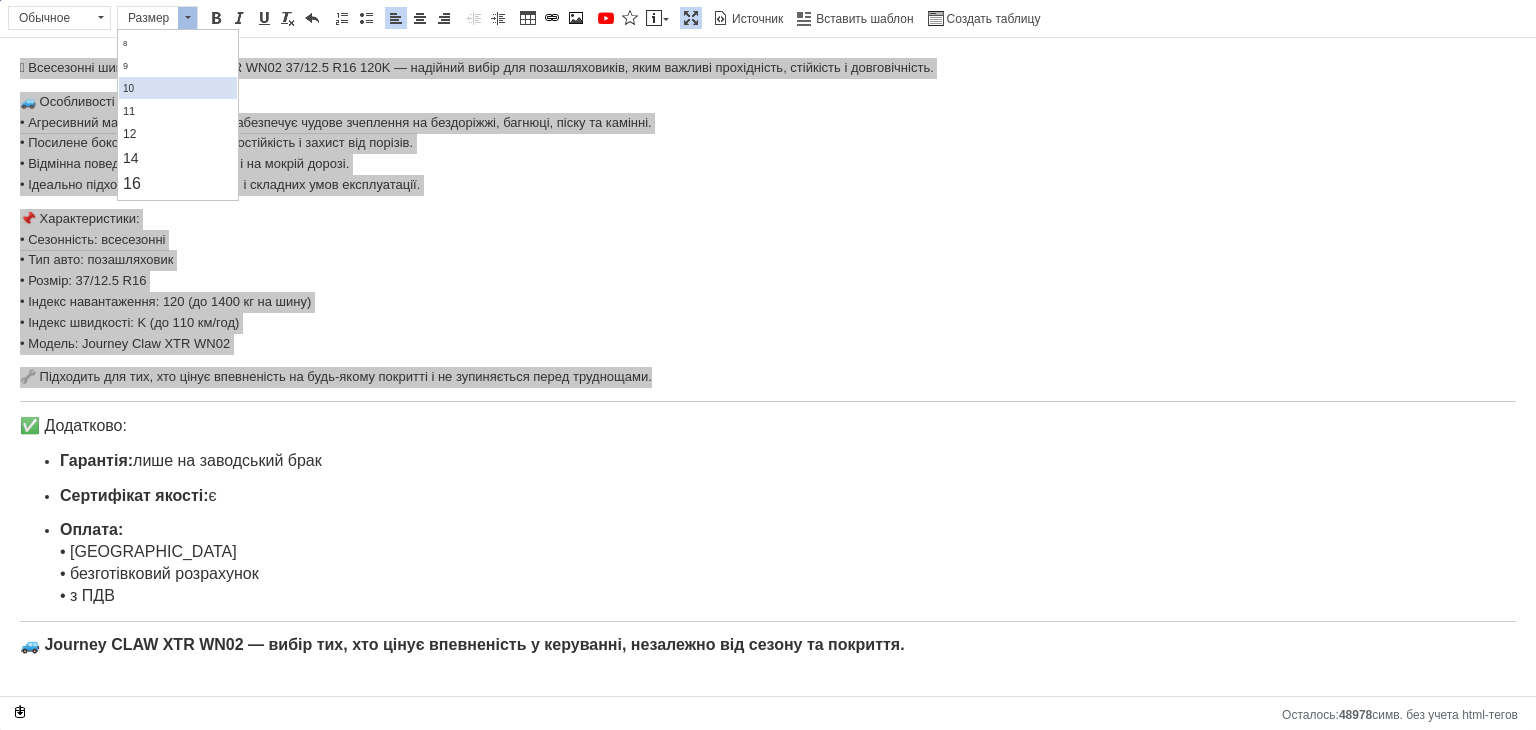 scroll, scrollTop: 100, scrollLeft: 0, axis: vertical 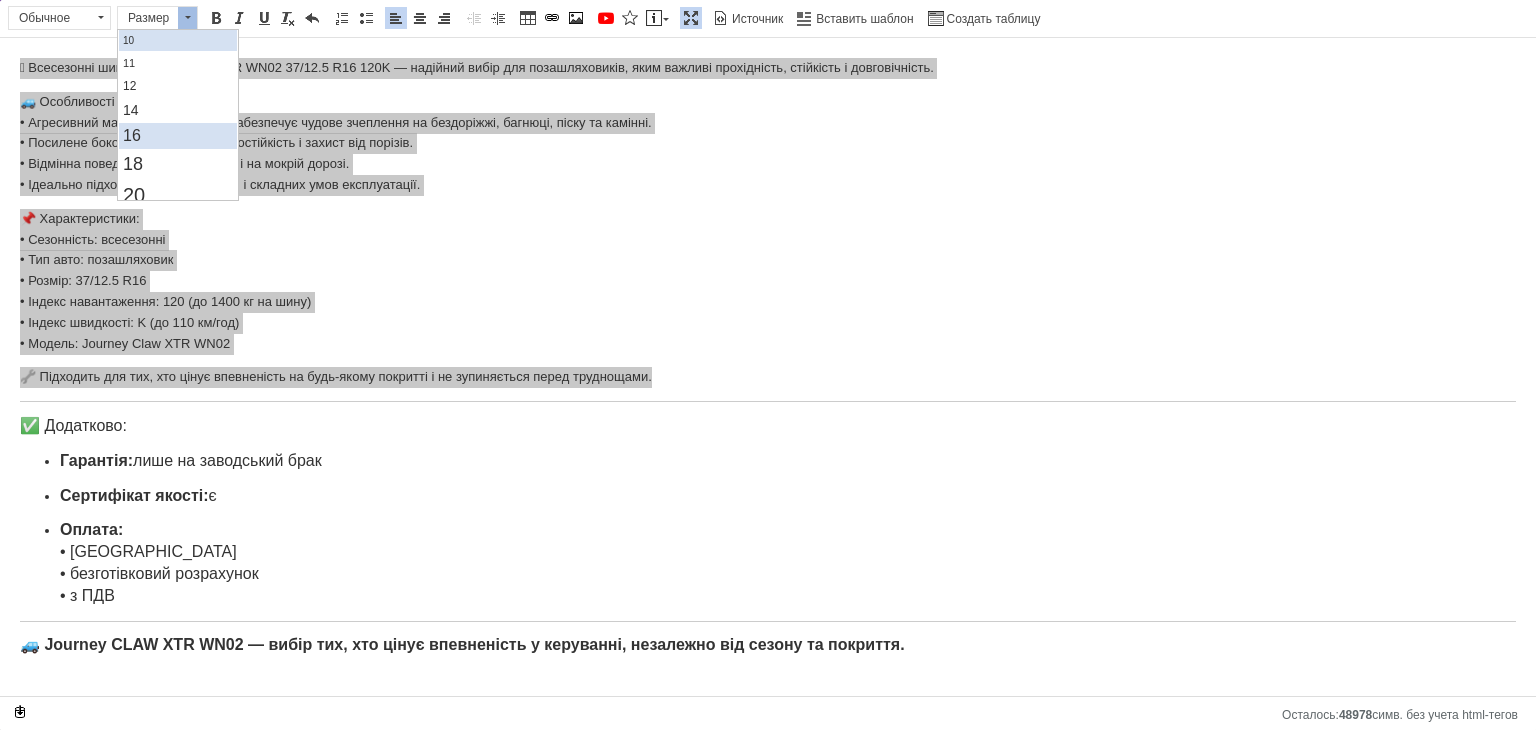 click on "16" at bounding box center (177, 136) 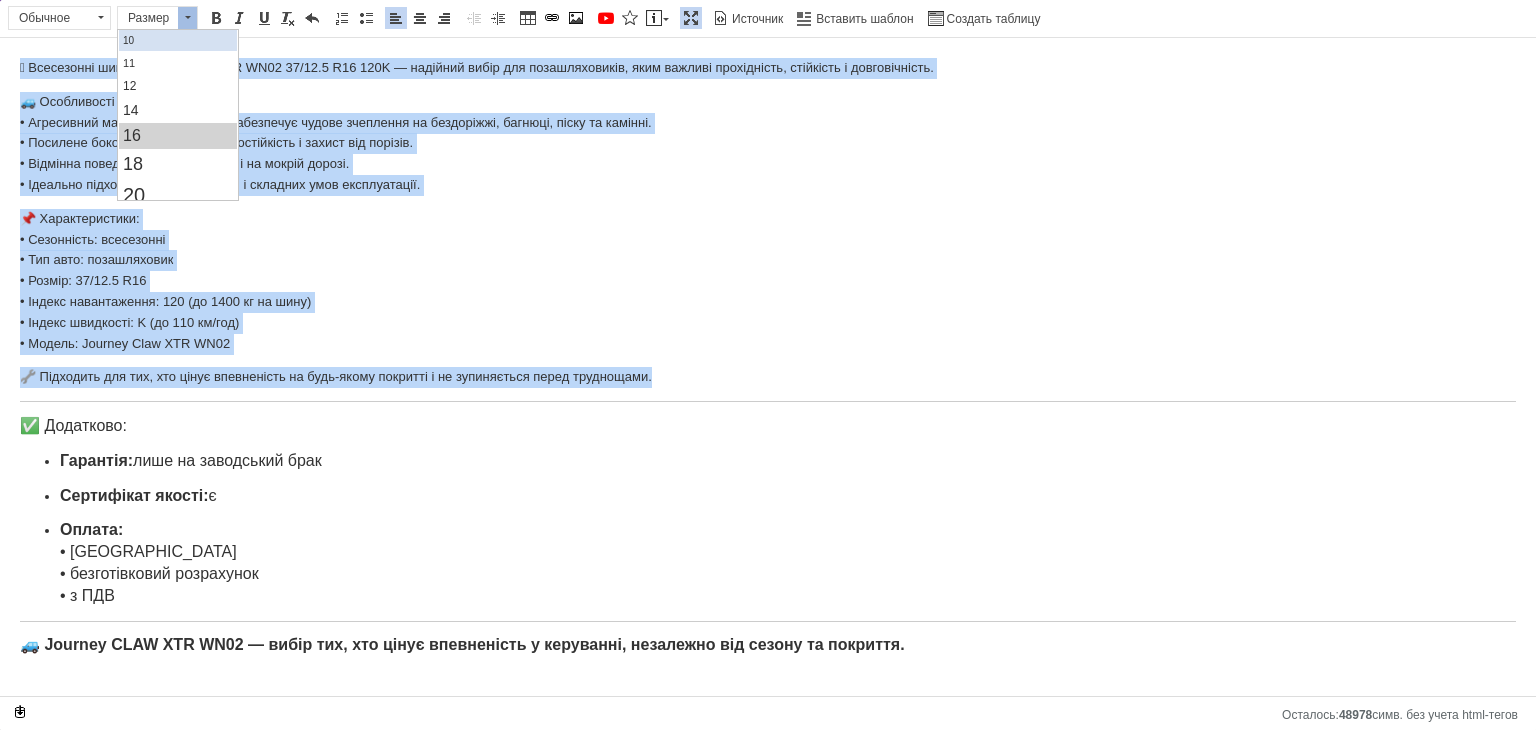 scroll, scrollTop: 0, scrollLeft: 0, axis: both 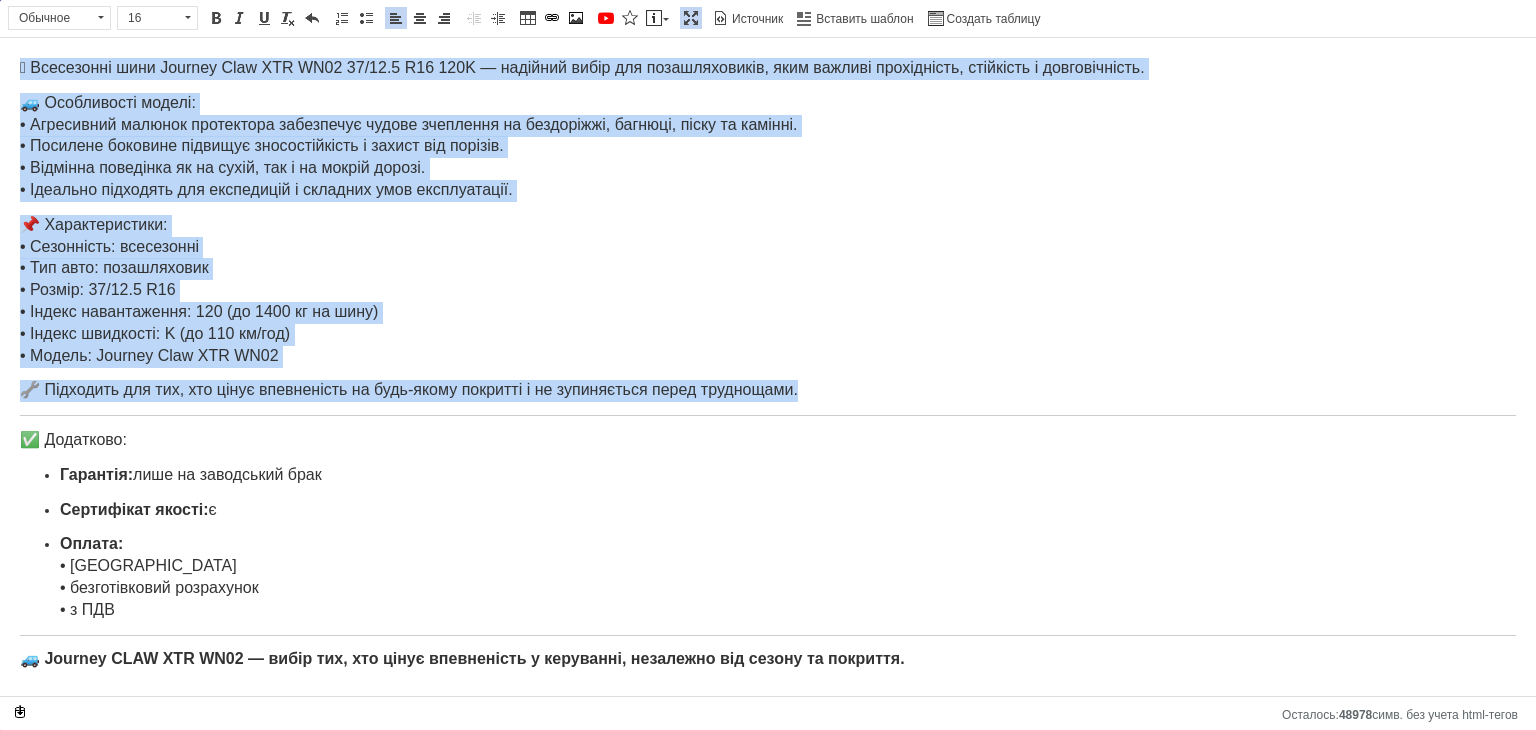 click on "📌 Характеристики:  • Сезонність: всесезонні  • Тип авто: позашляховик  • Розмір: 37/12.5 R16  • Індекс навантаження: 120 (до 1400 кг на шину)  • Індекс швидкості: K (до 110 км/год)  • Модель: Journey Claw XTR WN02" at bounding box center [768, 291] 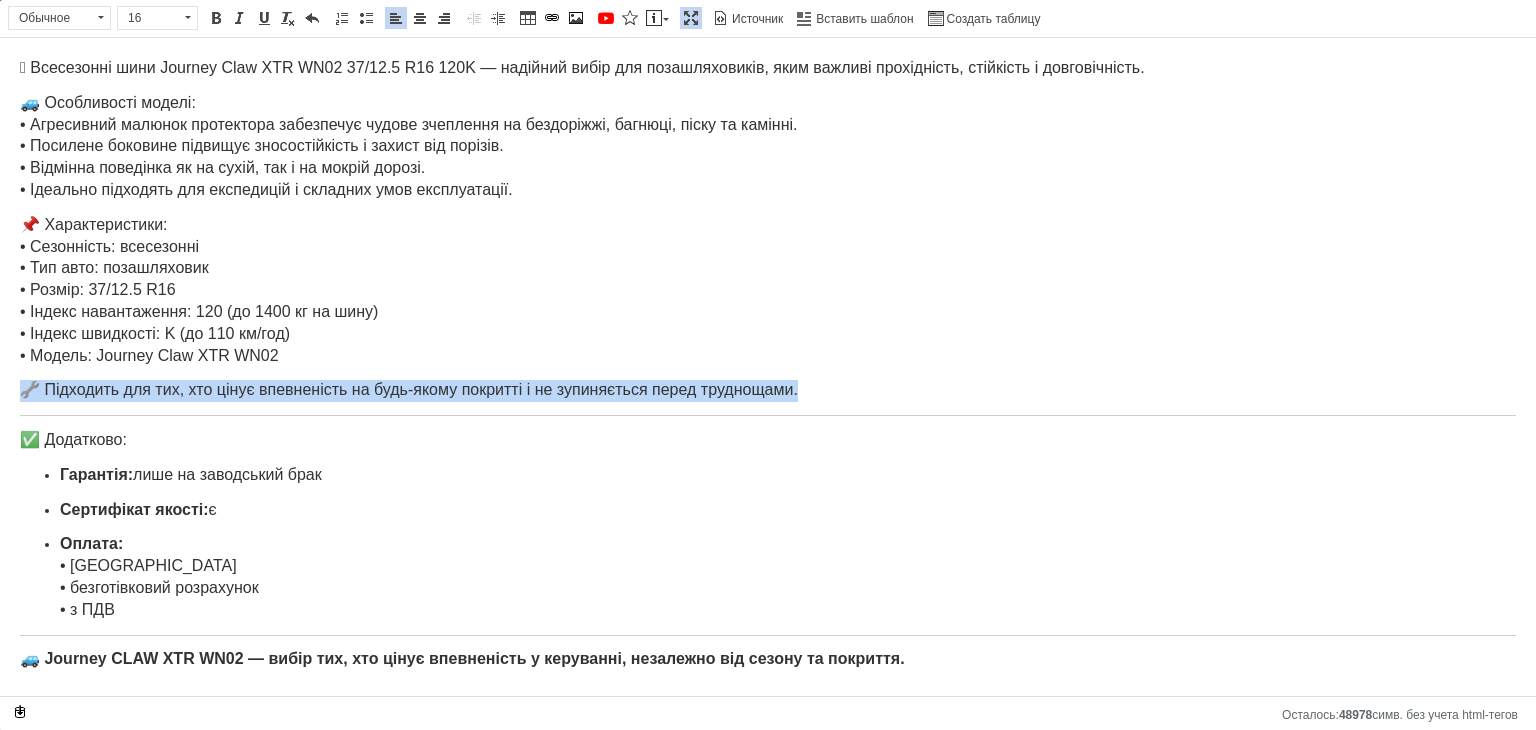 drag, startPoint x: 830, startPoint y: 390, endPoint x: 0, endPoint y: 376, distance: 830.11804 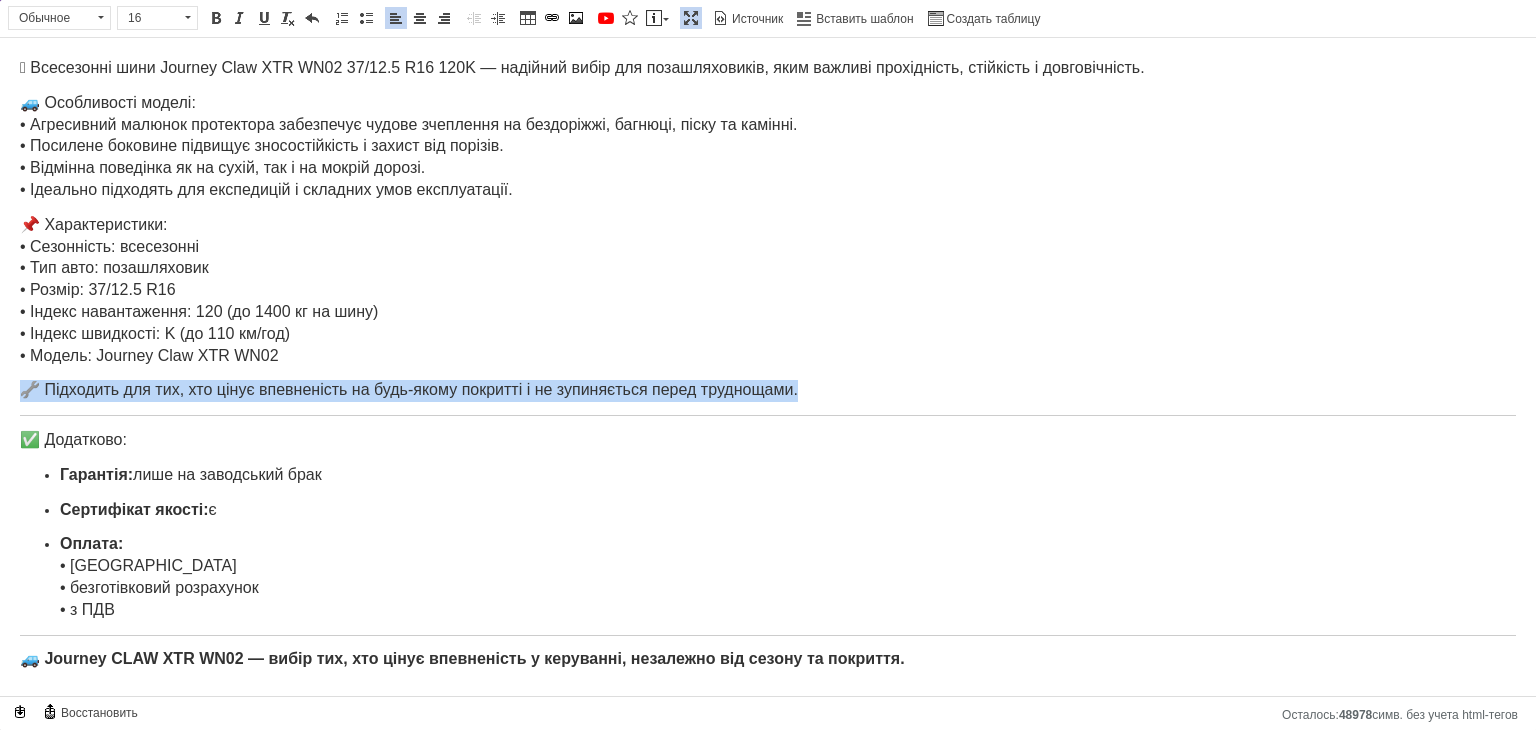 click at bounding box center (691, 18) 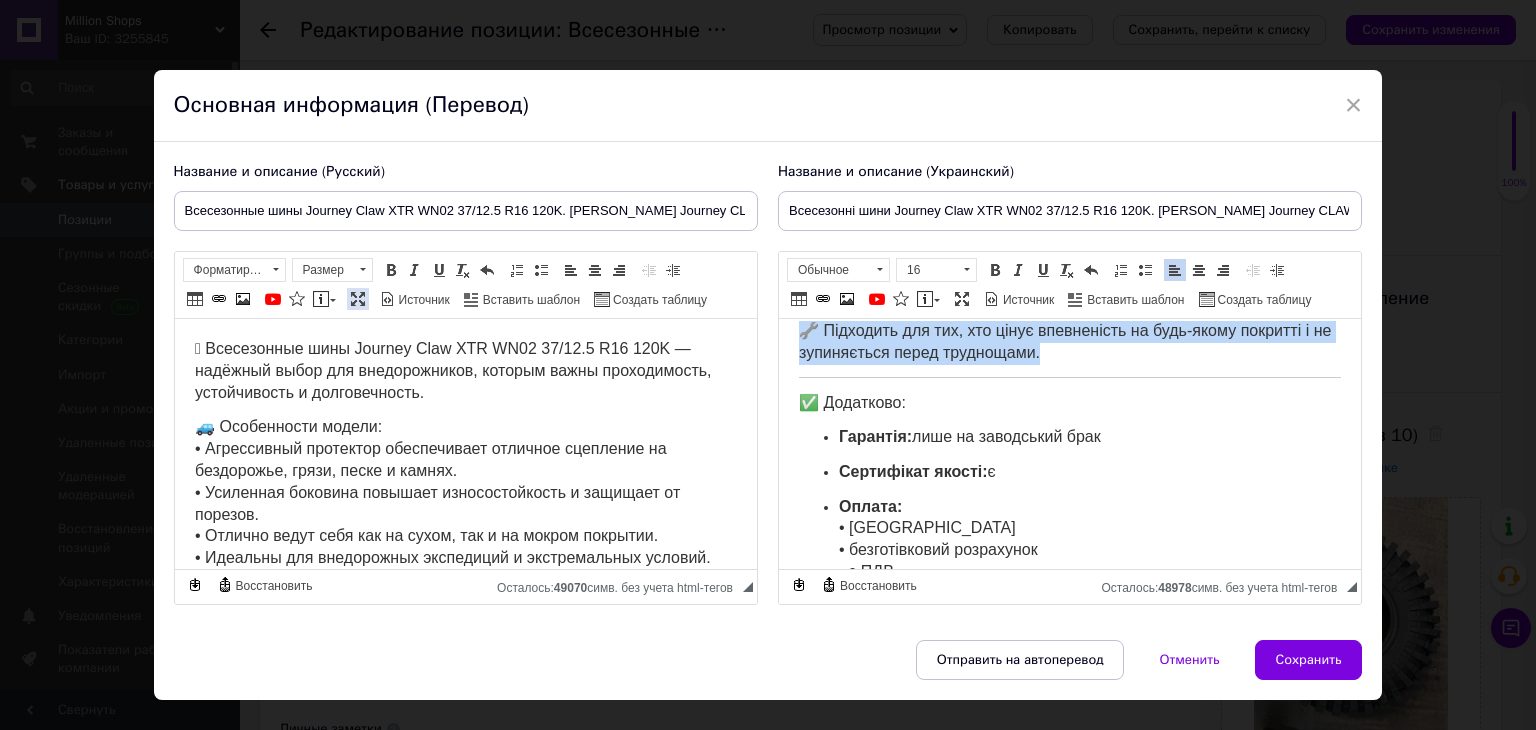 click at bounding box center (358, 299) 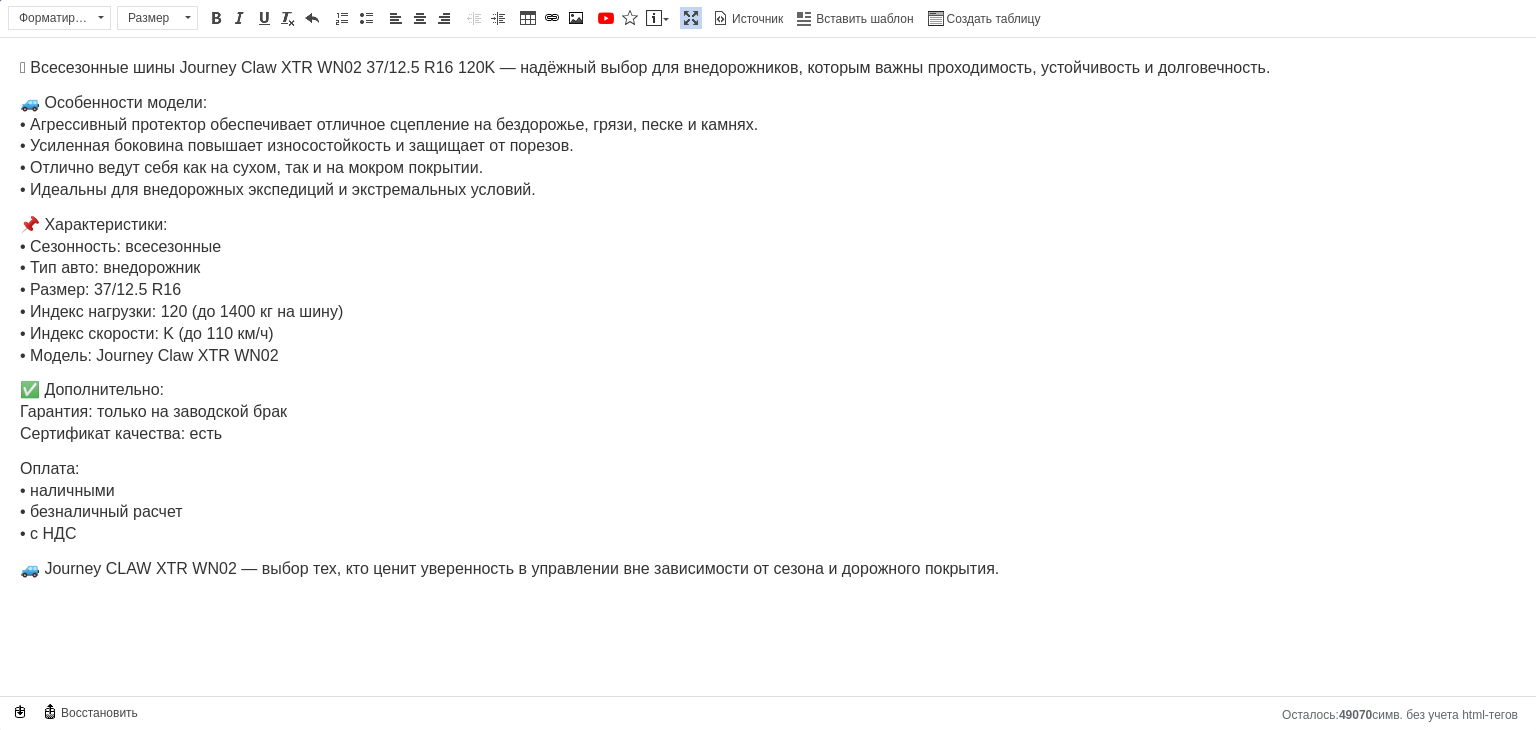 click on "🛞 Всесезонные шины Journey Claw XTR WN02 37/12.5 R16 120K — надёжный выбор для внедорожников, которым важны проходимость, устойчивость и долговечность. 🚙 Особенности модели:  • Агрессивный протектор обеспечивает отличное сцепление на бездорожье, грязи, песке и камнях.  • Усиленная боковина повышает износостойкость и защищает от порезов.  • Отлично ведут себя как на сухом, так и на мокром покрытии.  • Идеальны для внедорожных экспедиций и экстремальных условий. 📌 Характеристики:  • Сезонность: всесезонные  • Тип авто: внедорожник  • Размер: 37/12.5 R16 Оплата:  • с НДС" at bounding box center [768, 319] 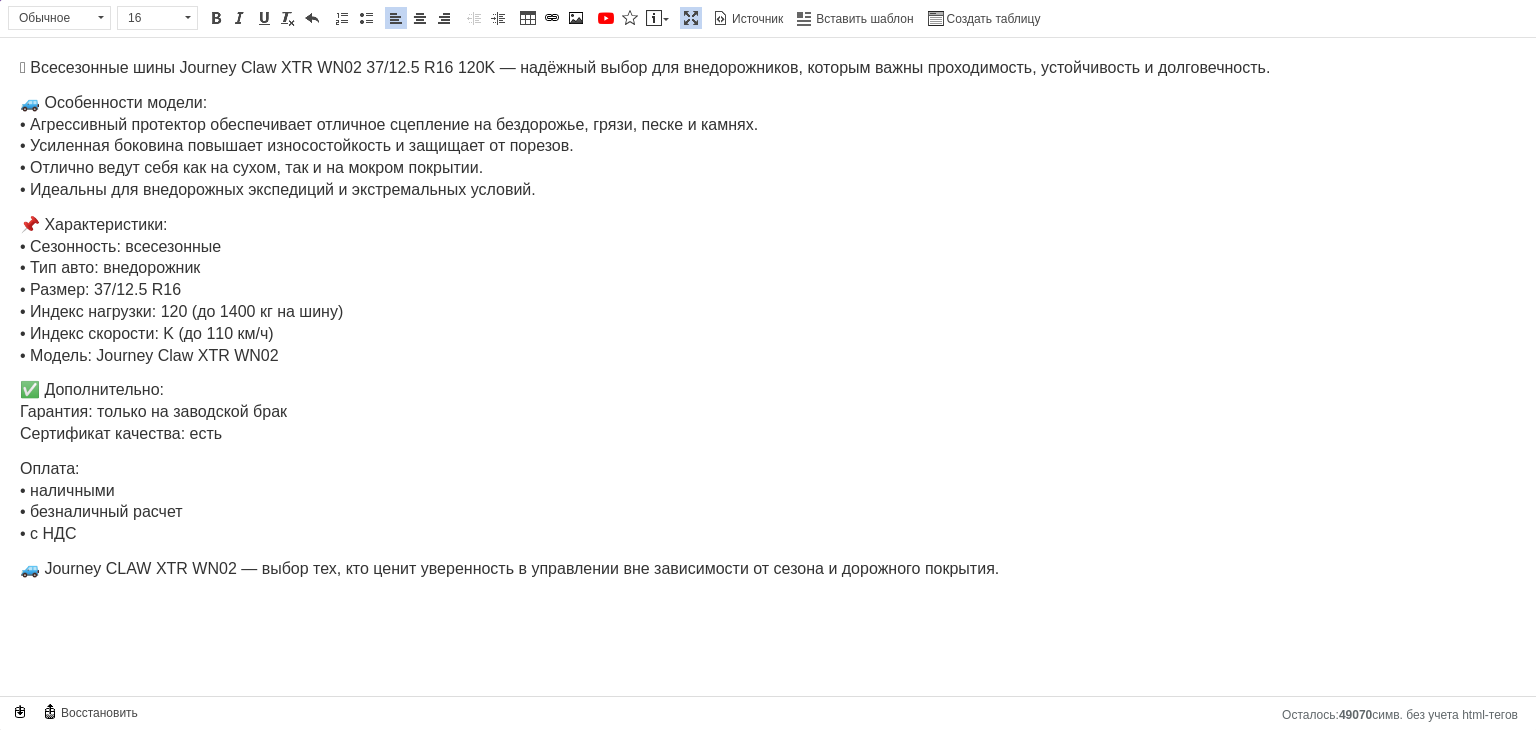 click on "📌 Характеристики:  • Сезонность: всесезонные  • Тип авто: внедорожник  • Размер: 37/12.5 R16  • Индекс нагрузки: 120 (до 1400 кг на шину)  • Индекс скорости: K (до 110 км/ч)  • Модель: Journey Claw XTR WN02" at bounding box center [768, 291] 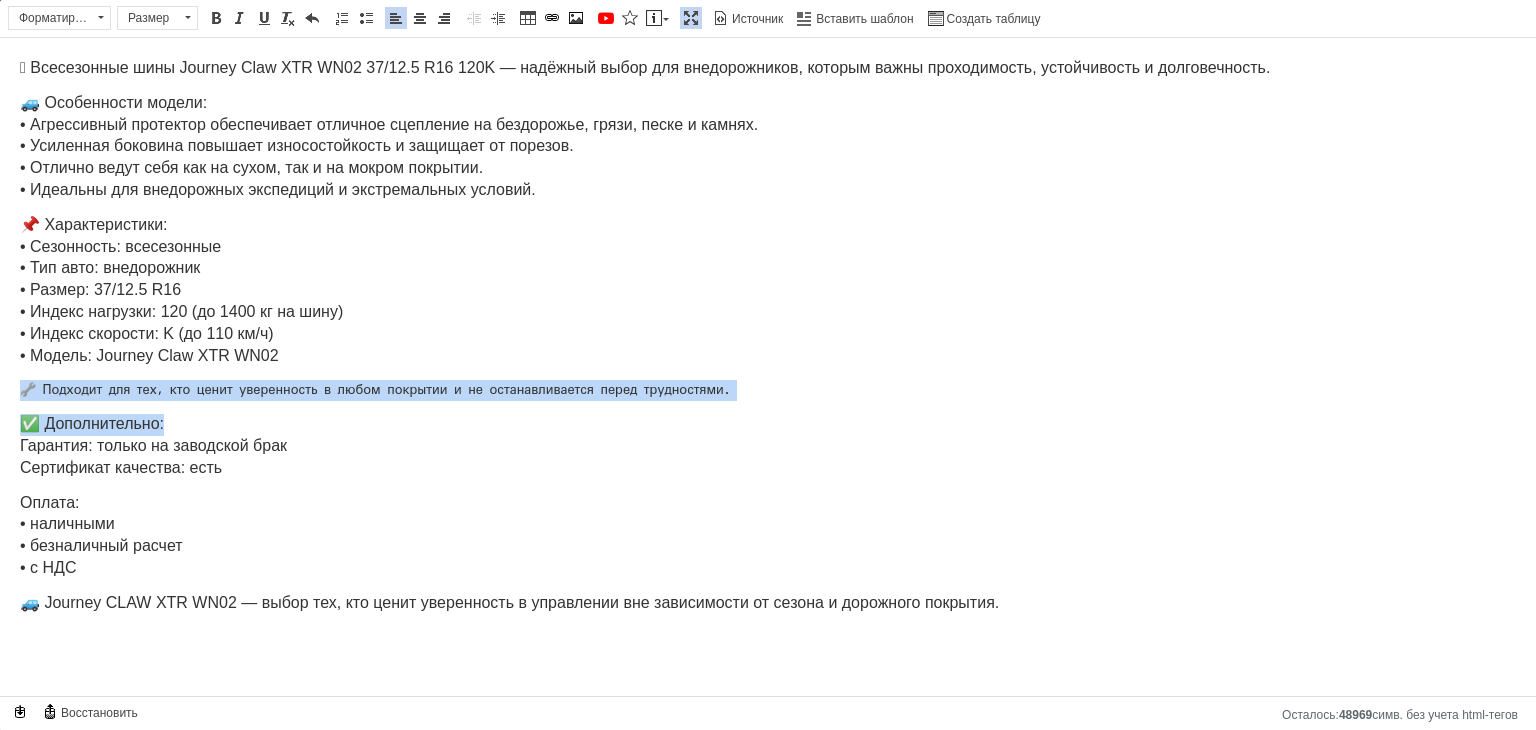 drag, startPoint x: 16, startPoint y: 372, endPoint x: 891, endPoint y: 406, distance: 875.66034 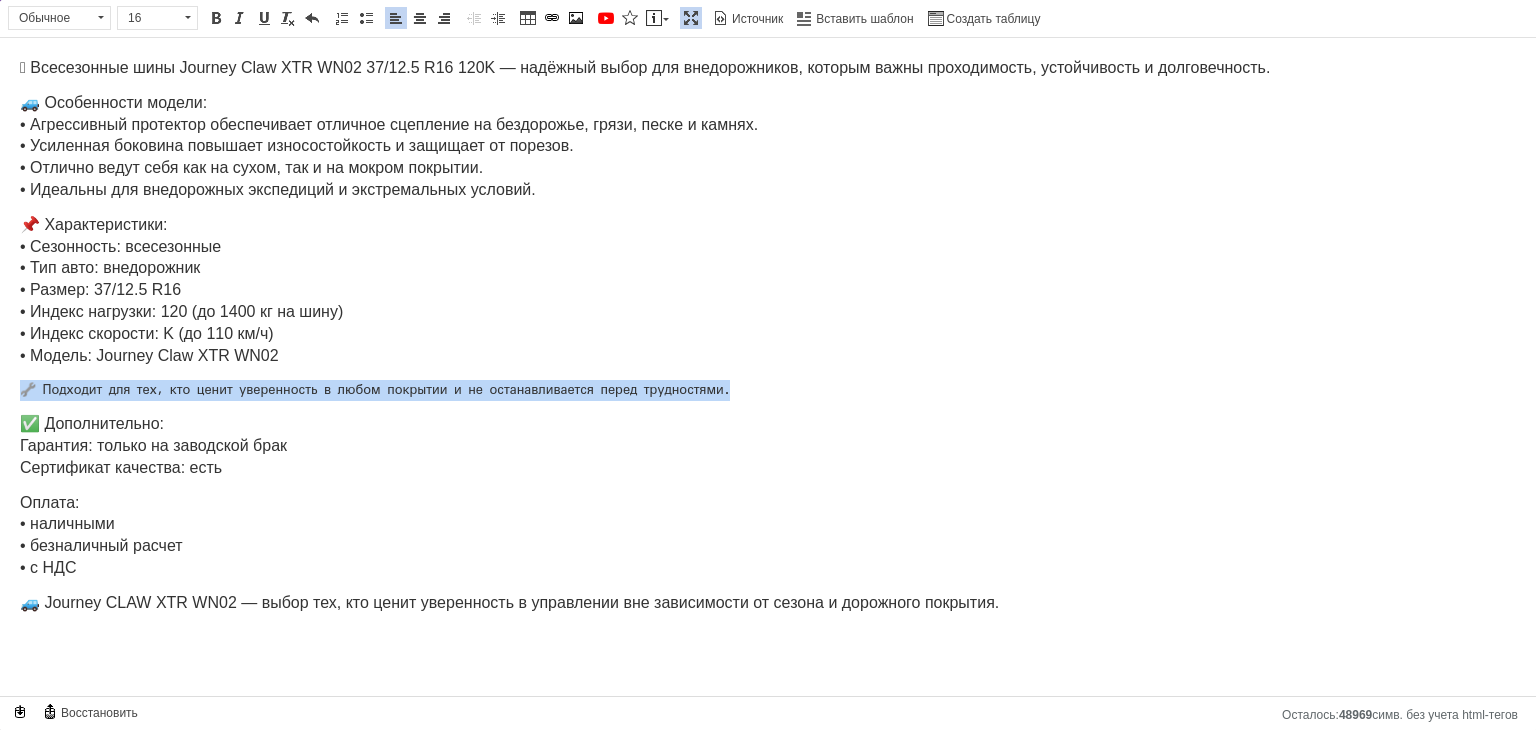 drag, startPoint x: 803, startPoint y: 388, endPoint x: 8, endPoint y: 387, distance: 795.0006 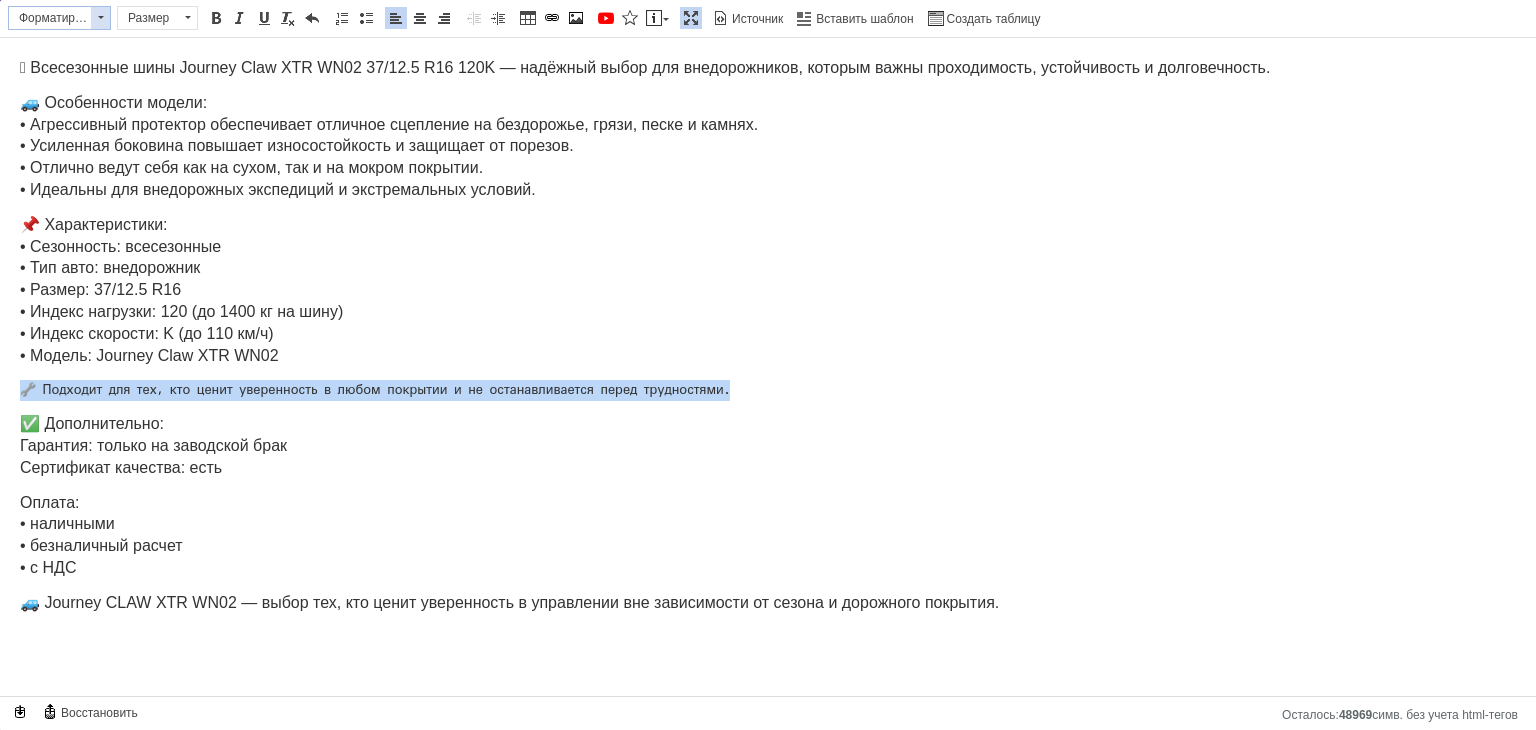 click at bounding box center (100, 18) 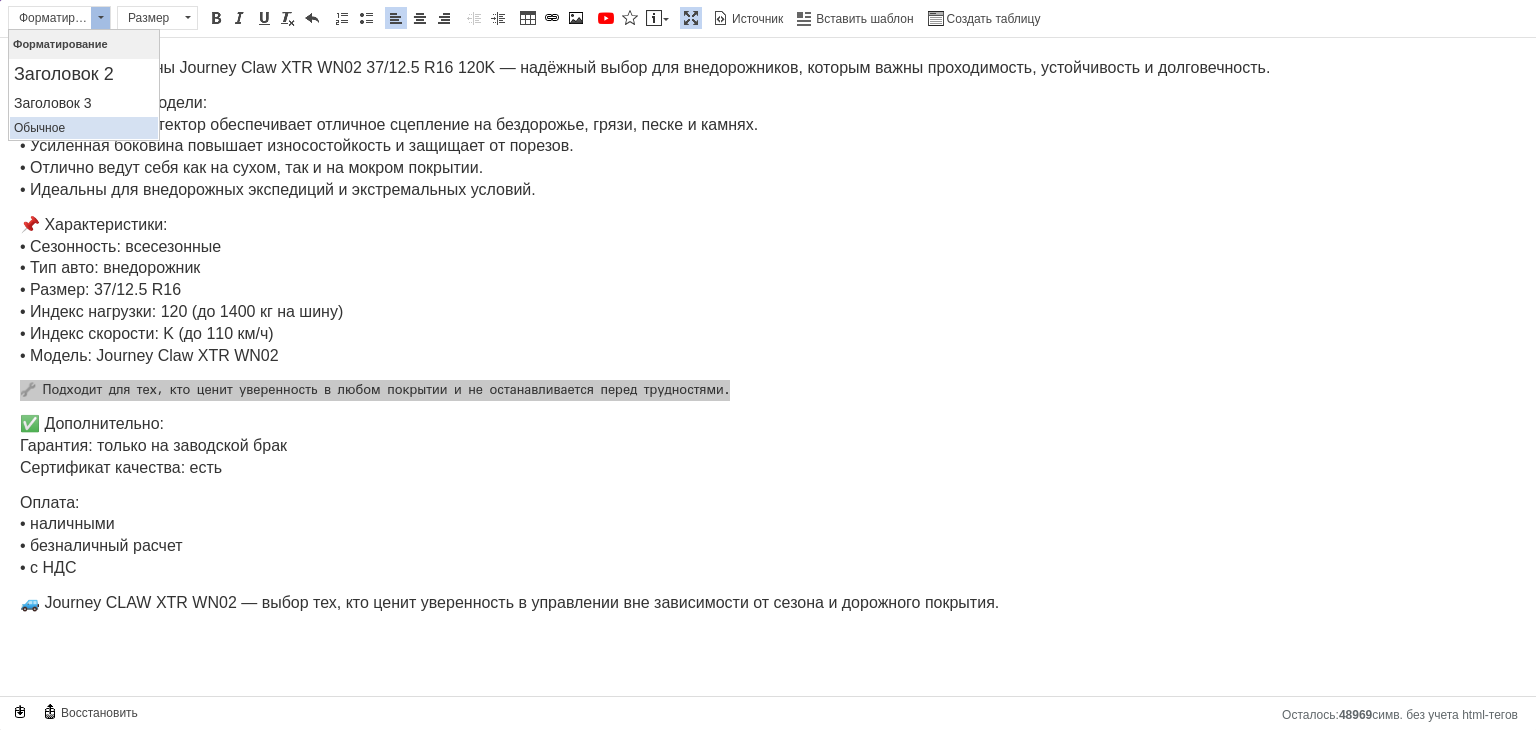 click on "Обычное" at bounding box center [84, 128] 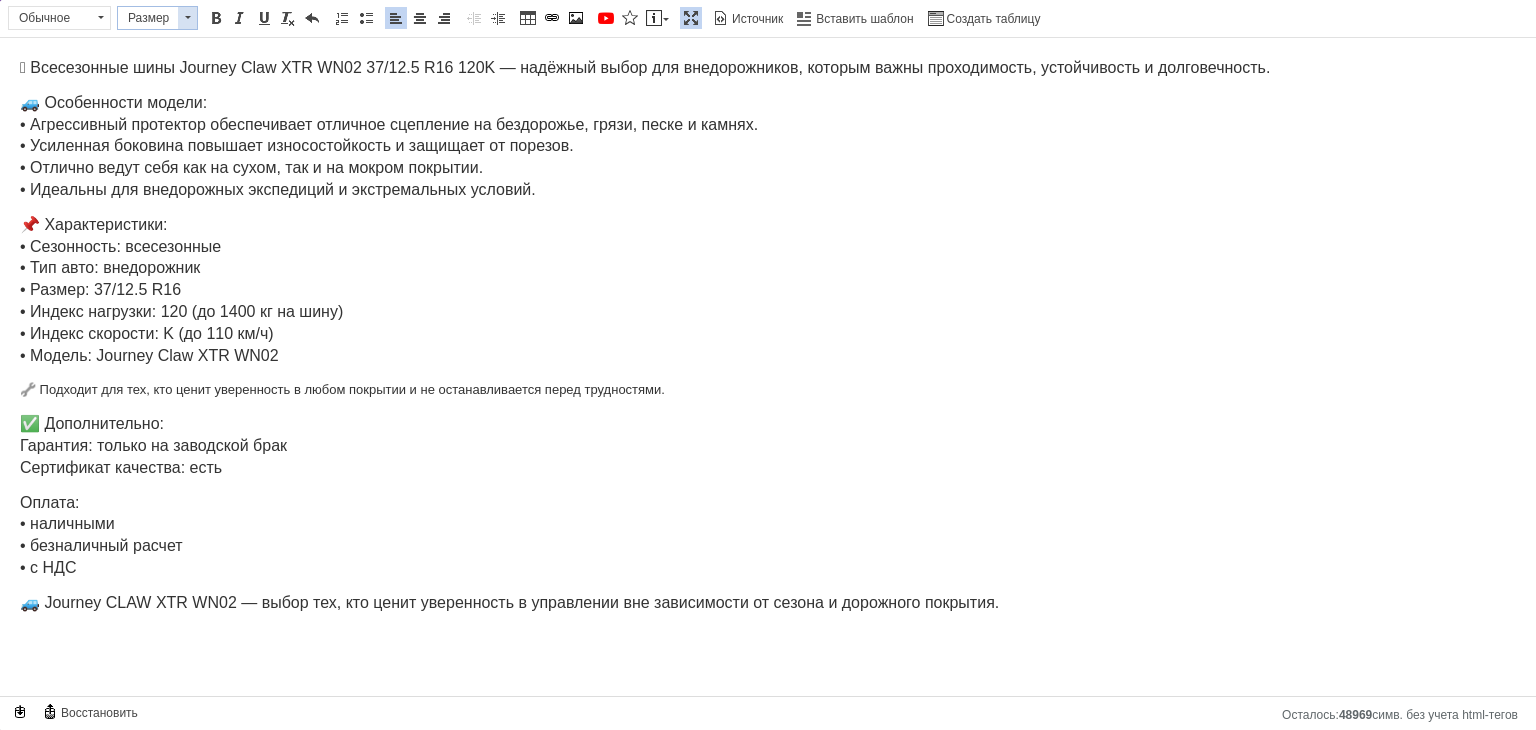 click at bounding box center [187, 18] 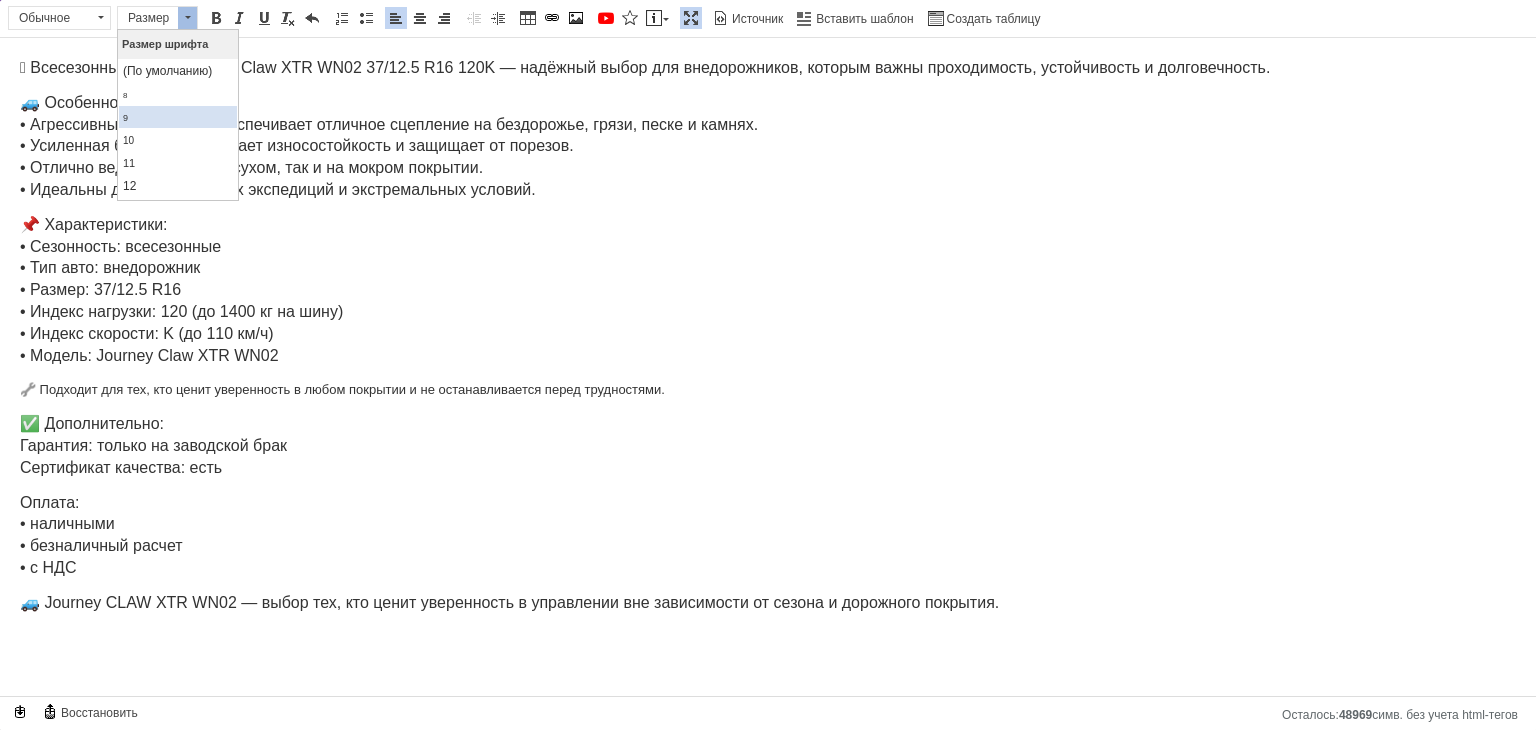 scroll, scrollTop: 100, scrollLeft: 0, axis: vertical 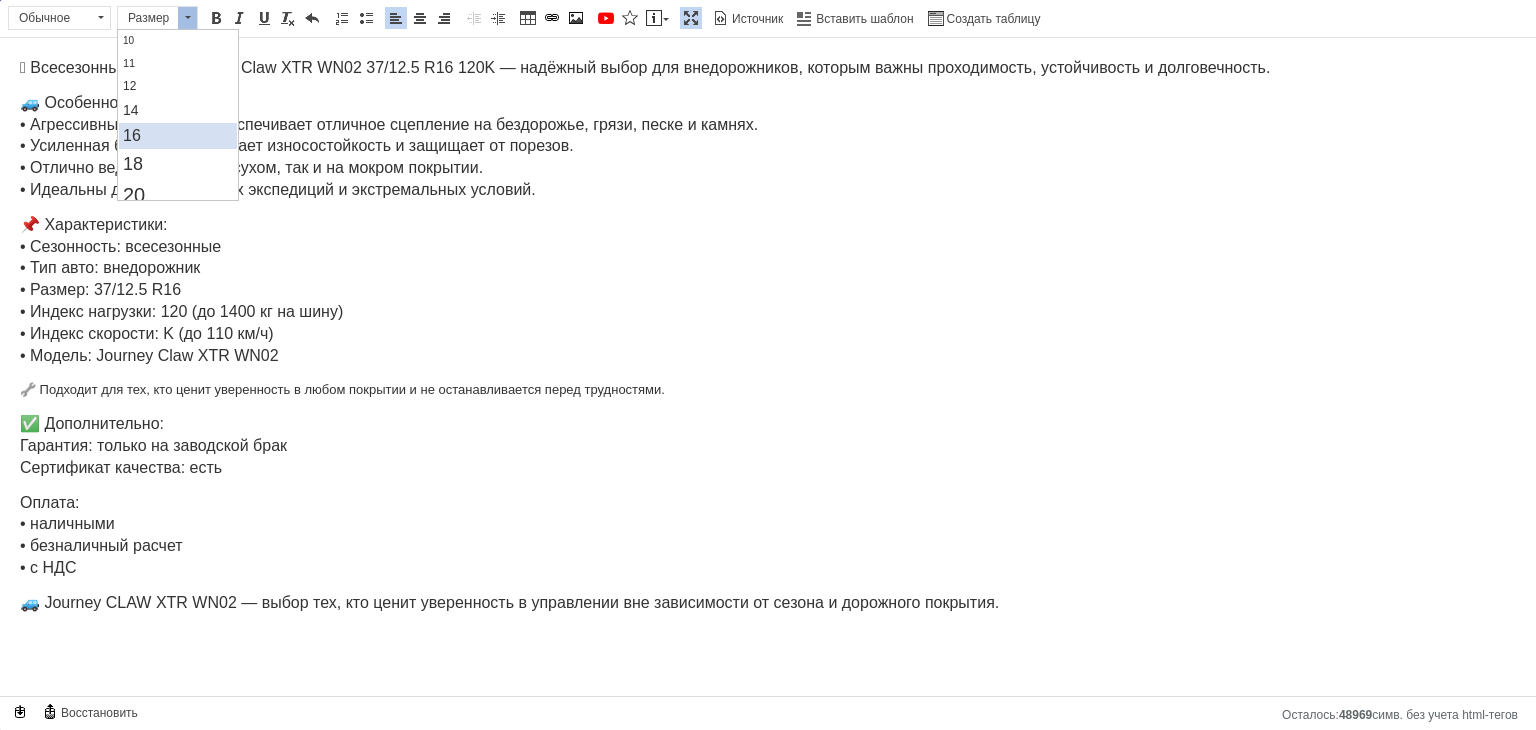 click on "16" at bounding box center [177, 136] 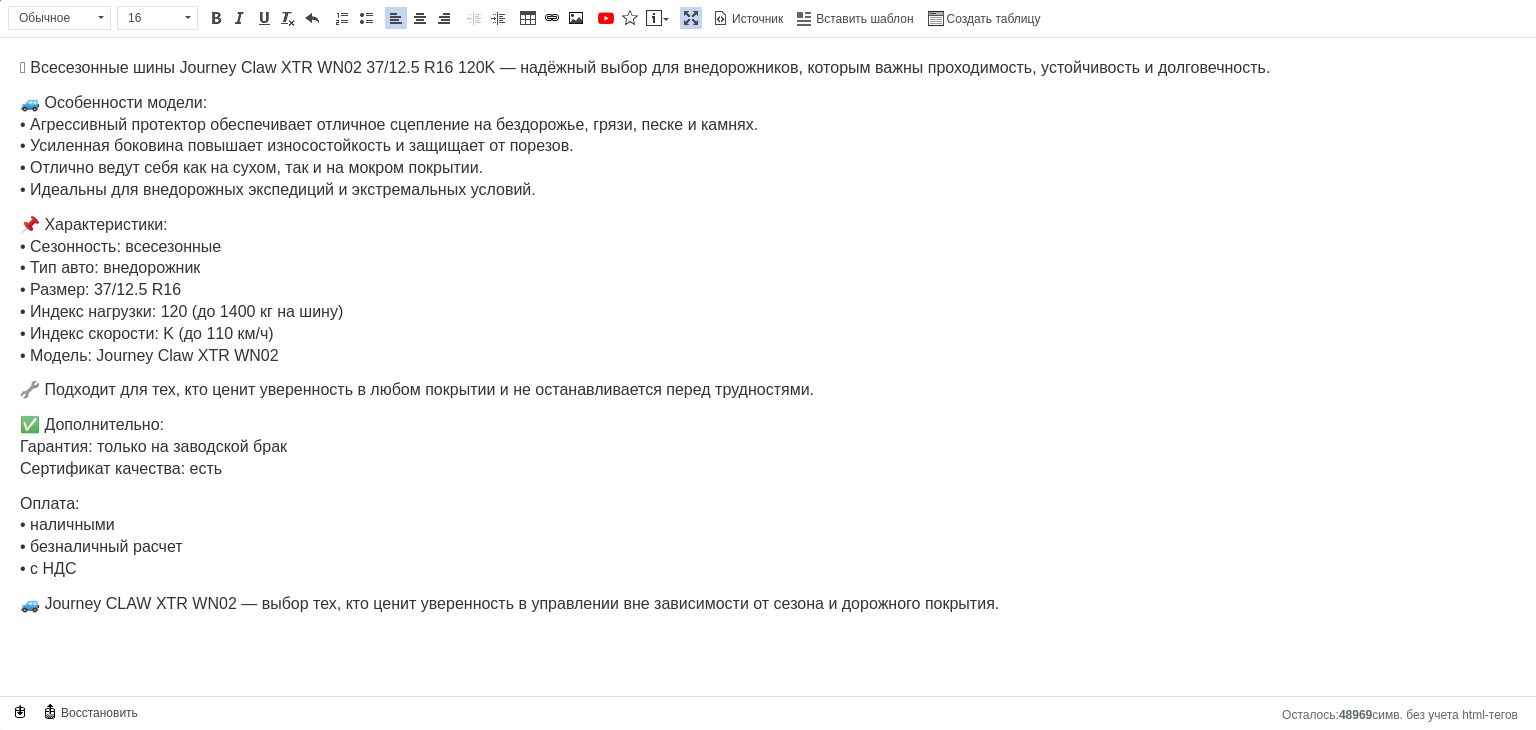 scroll, scrollTop: 0, scrollLeft: 0, axis: both 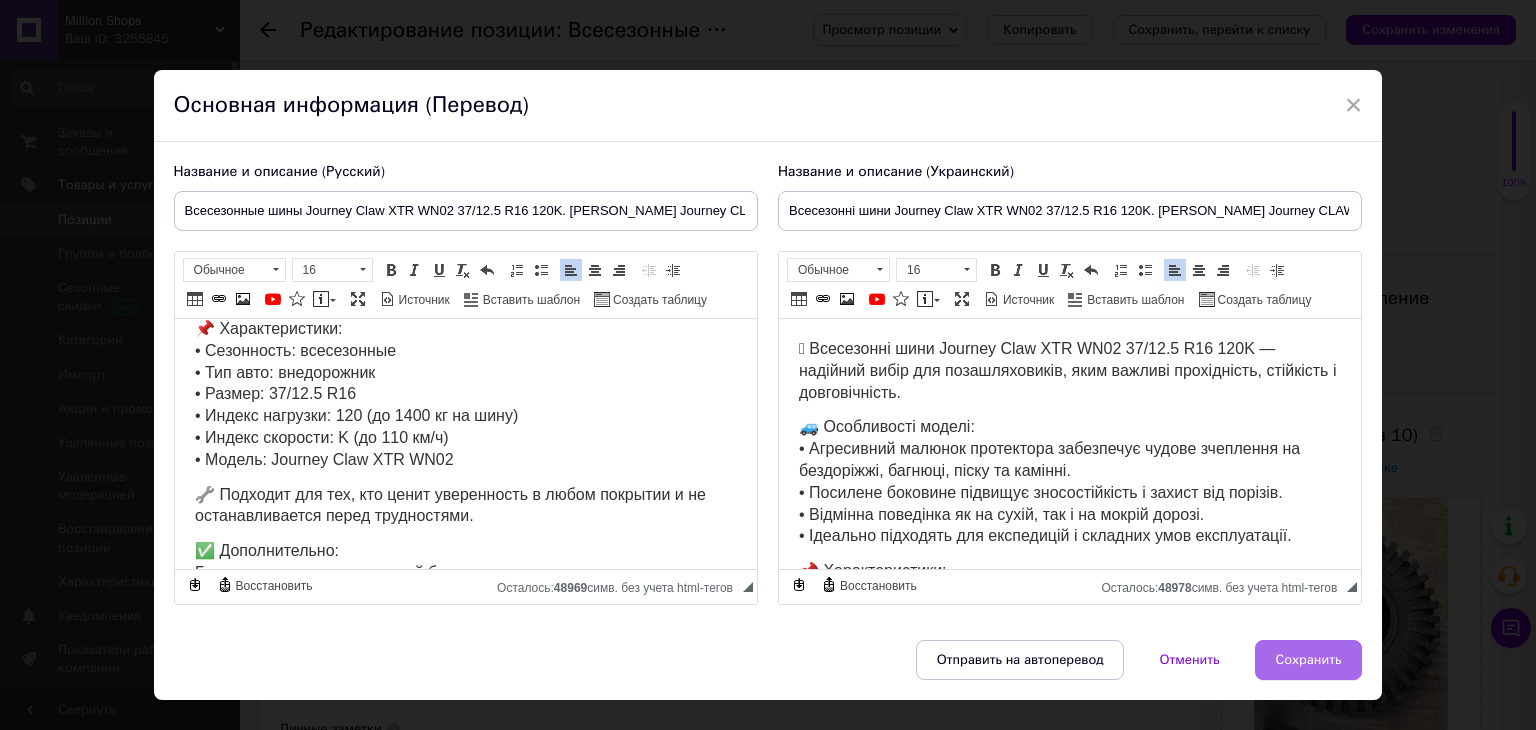 click on "Сохранить" at bounding box center (1309, 660) 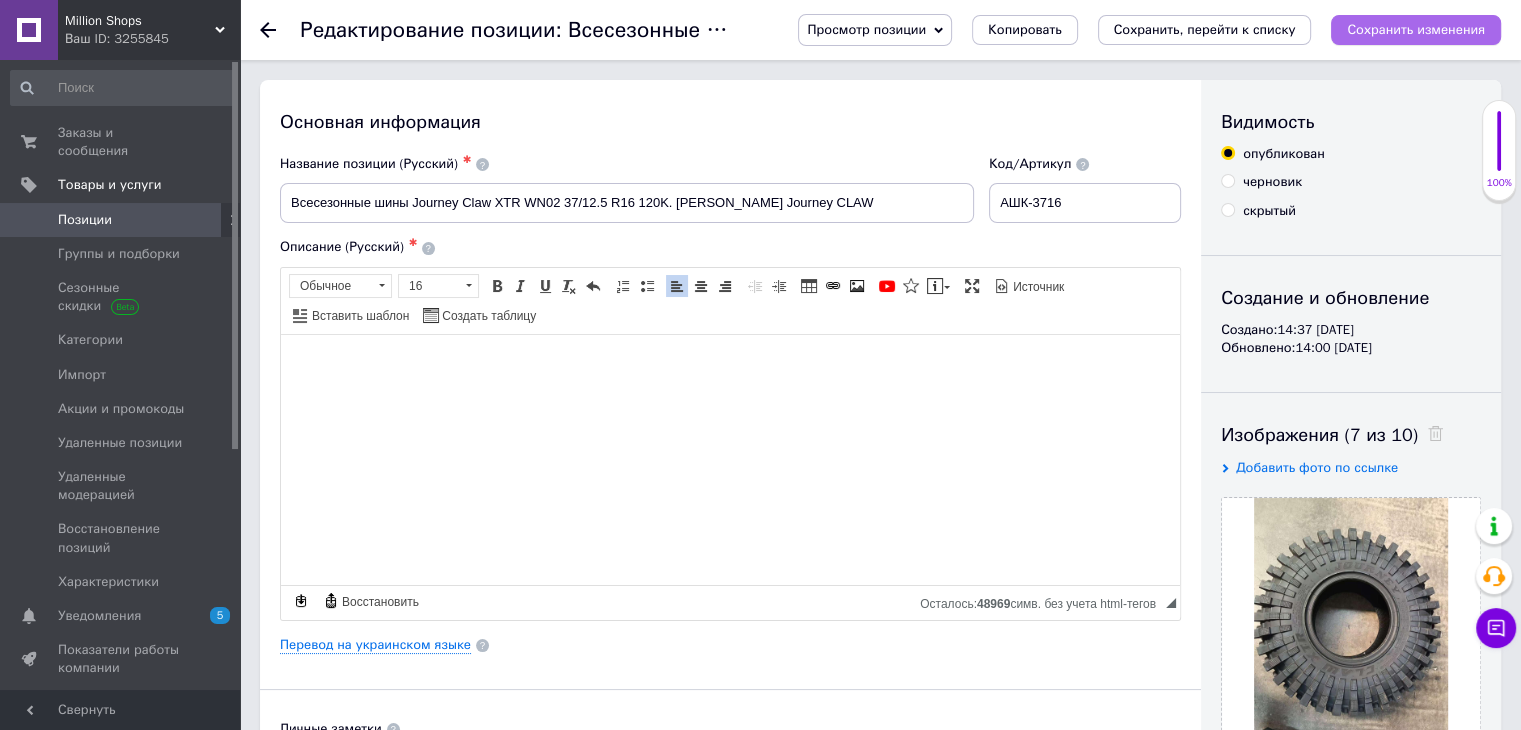 click on "Сохранить изменения" at bounding box center [1416, 29] 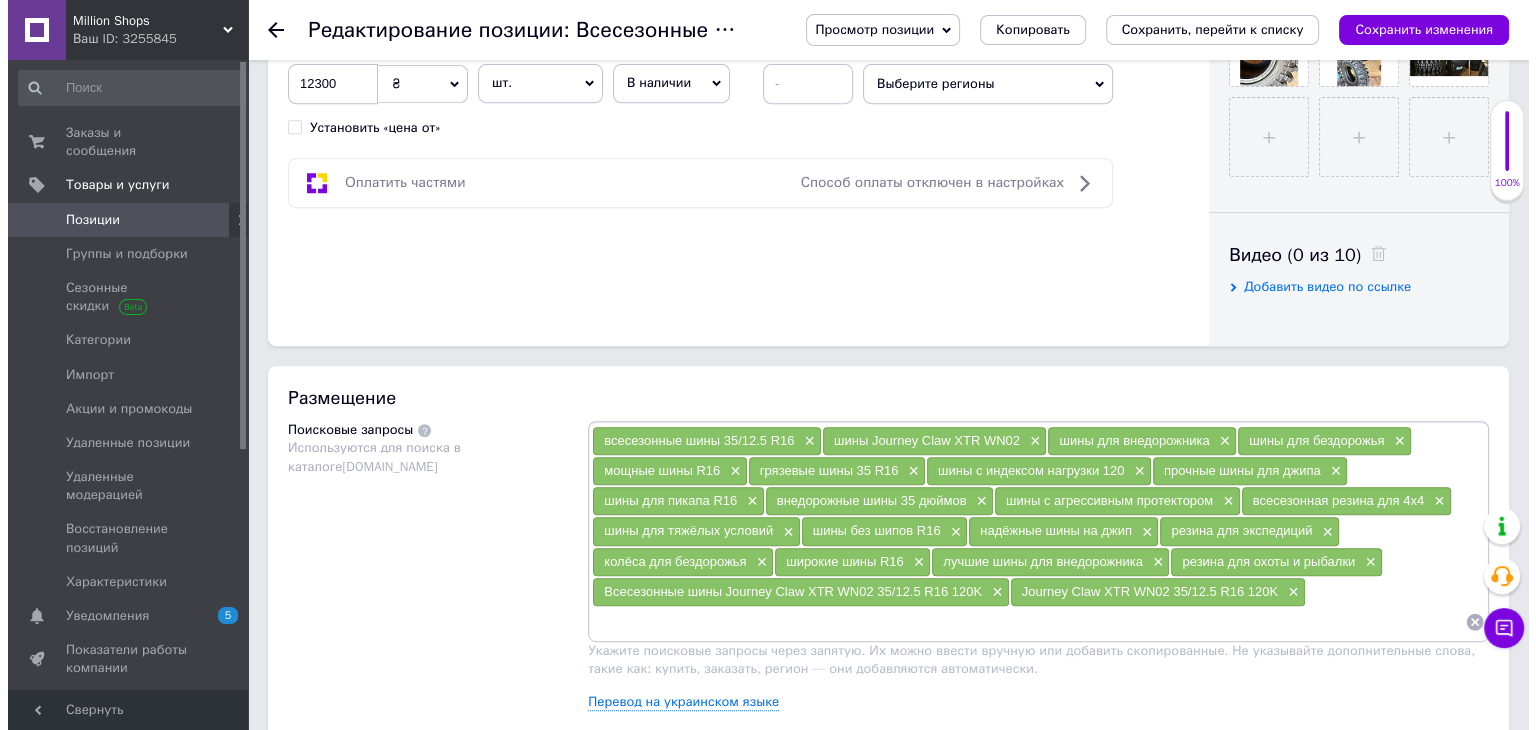 scroll, scrollTop: 1000, scrollLeft: 0, axis: vertical 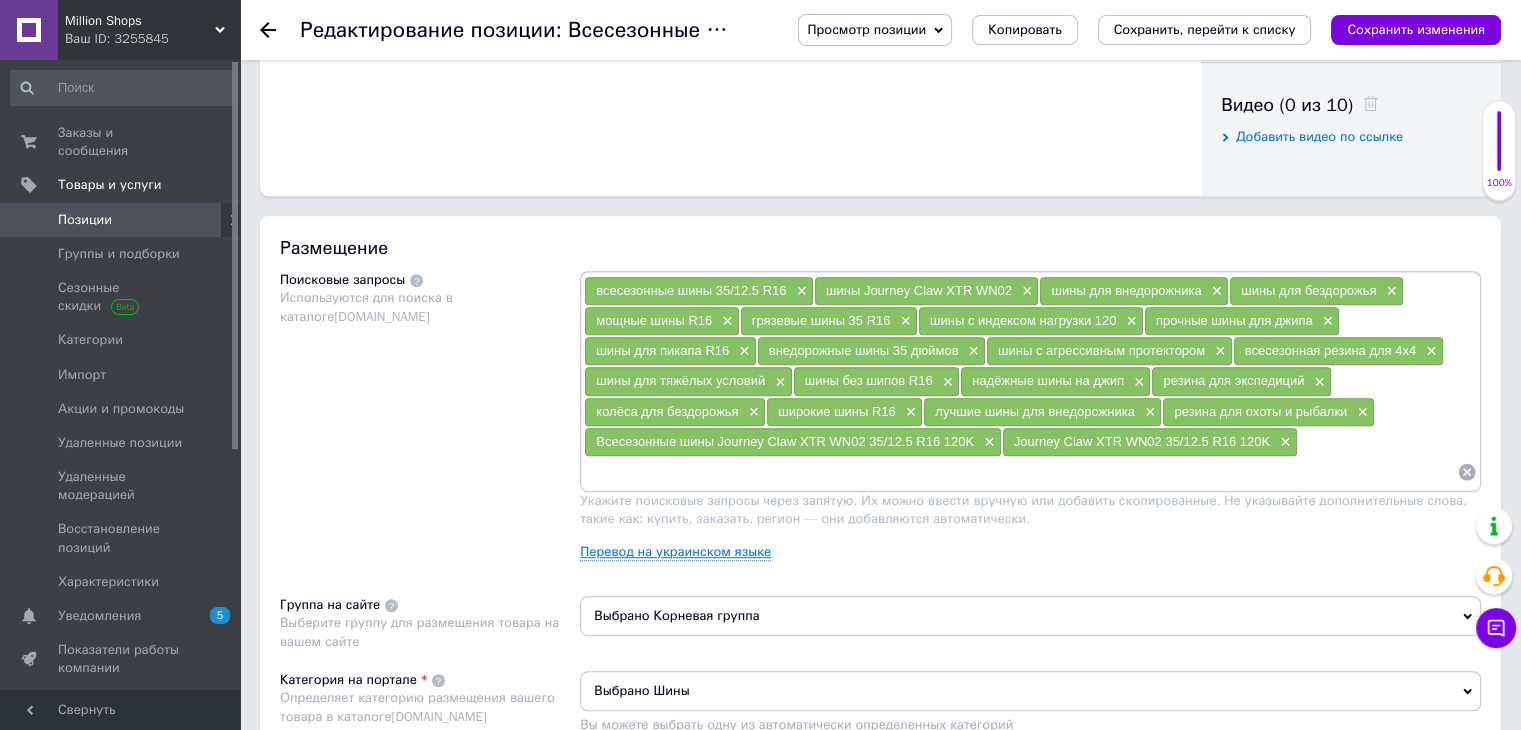 click on "Перевод на украинском языке" at bounding box center (675, 552) 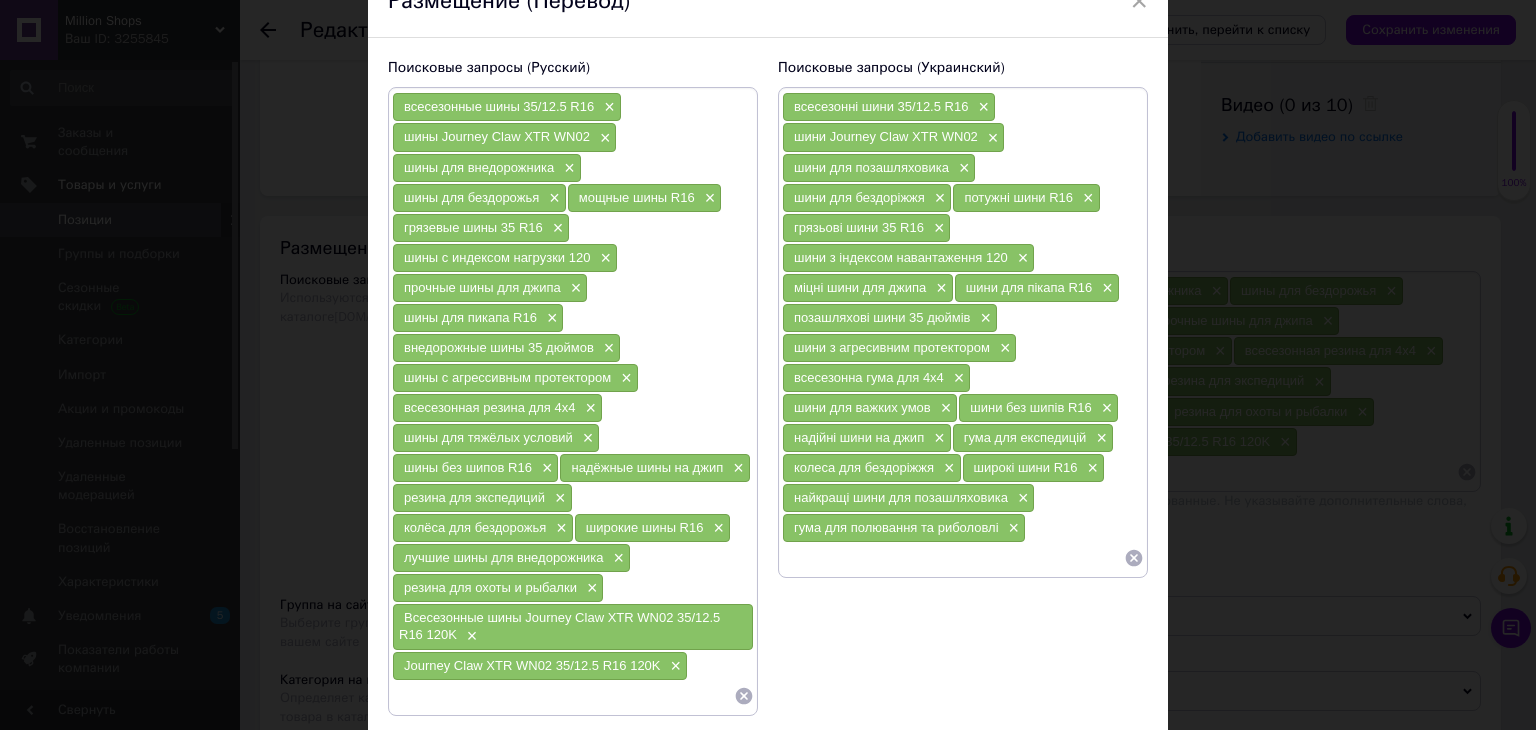 scroll, scrollTop: 200, scrollLeft: 0, axis: vertical 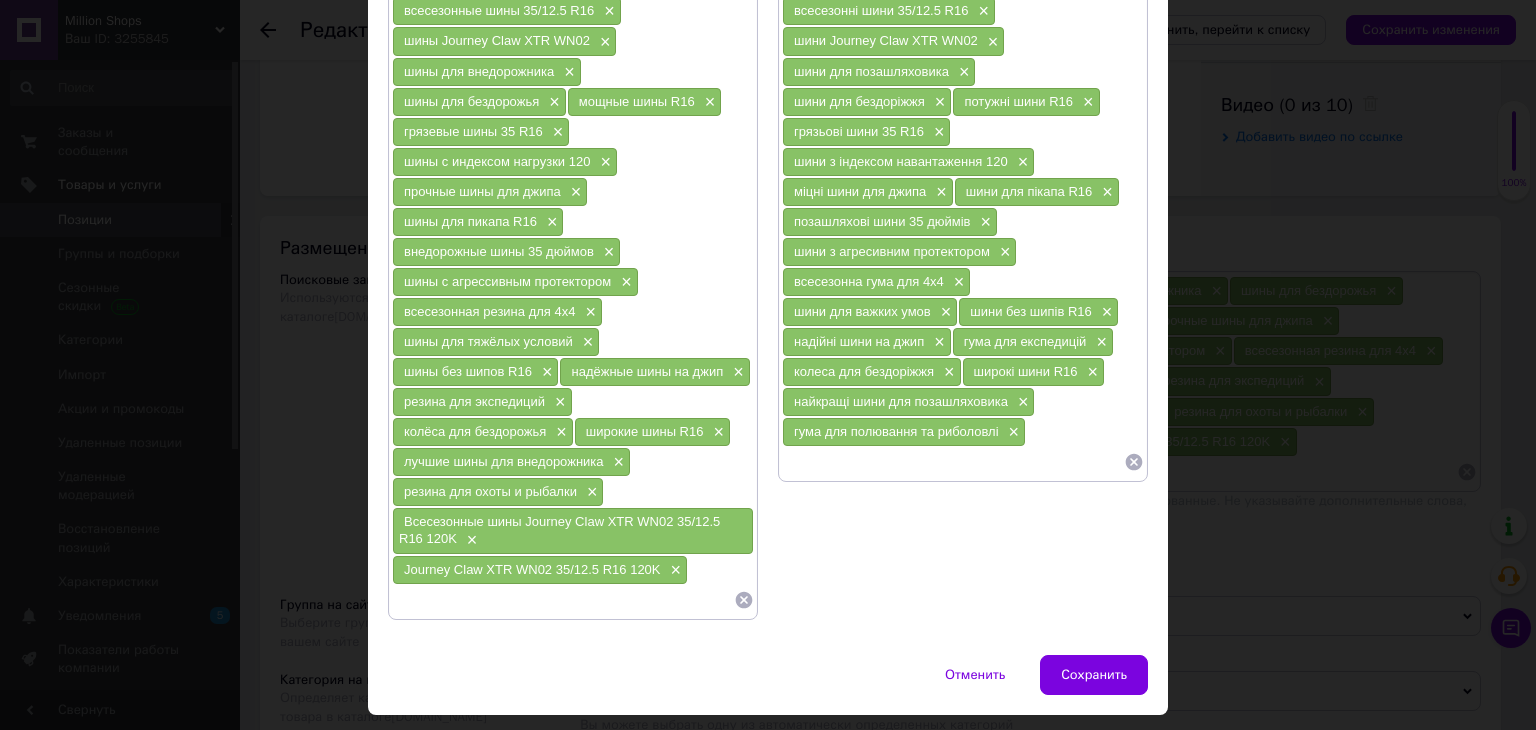 click 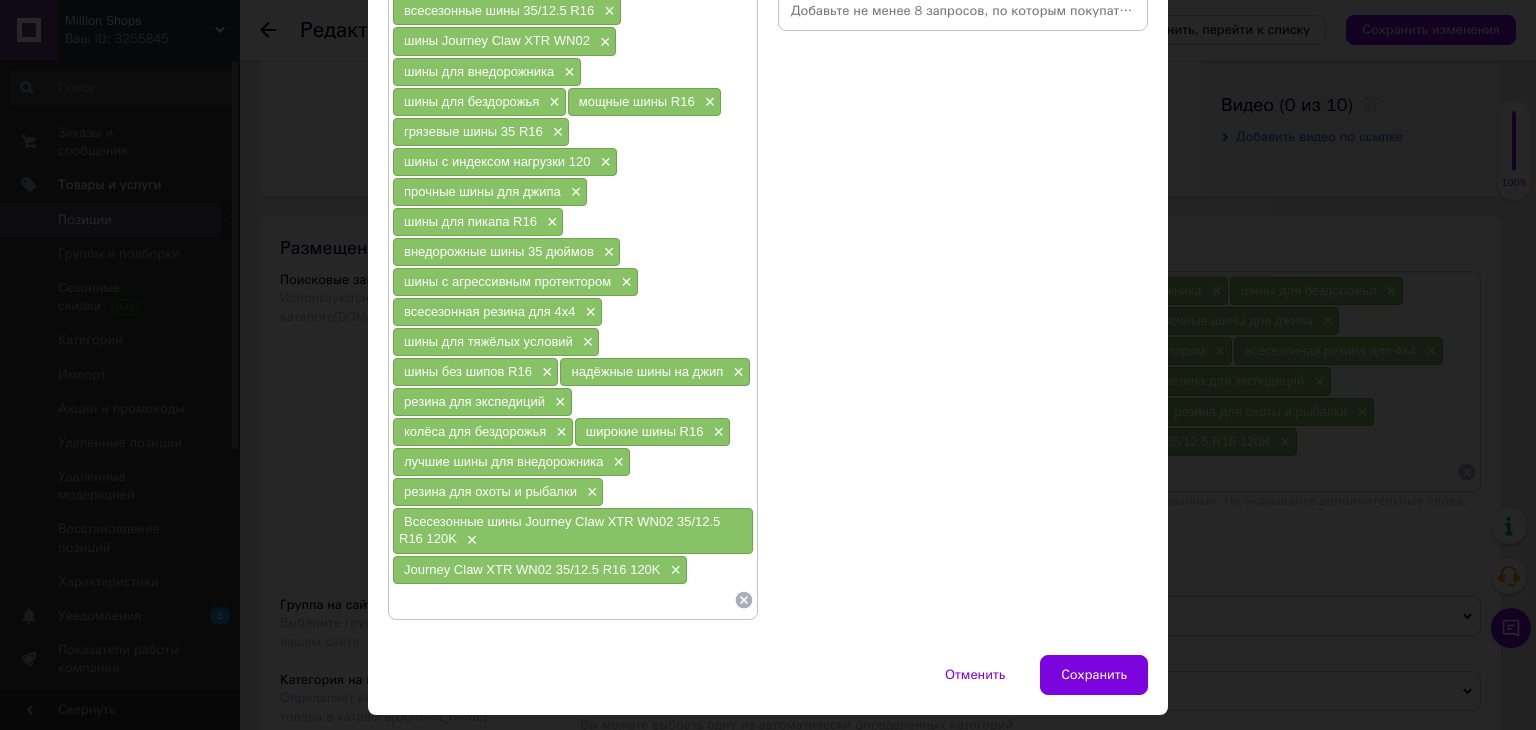 click 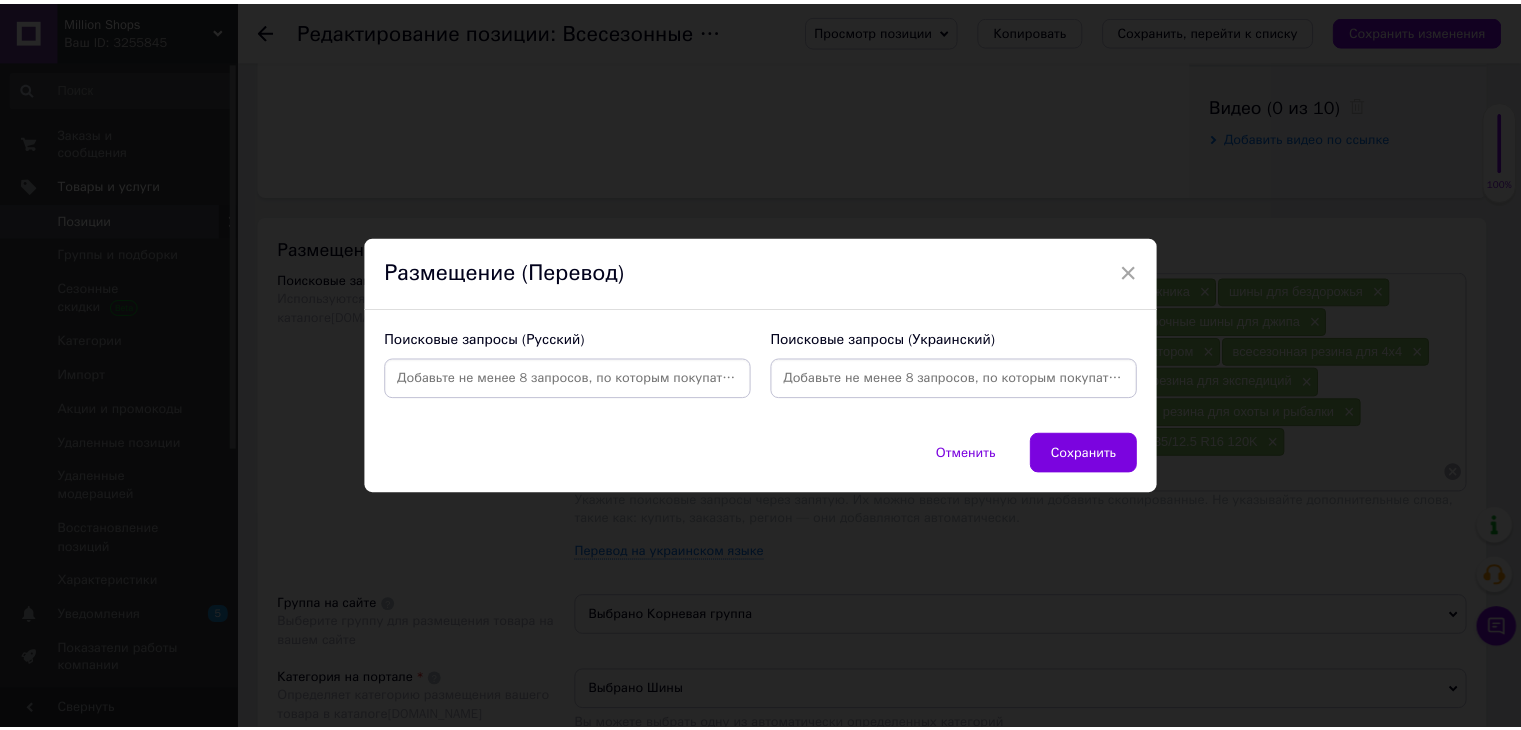 scroll, scrollTop: 0, scrollLeft: 0, axis: both 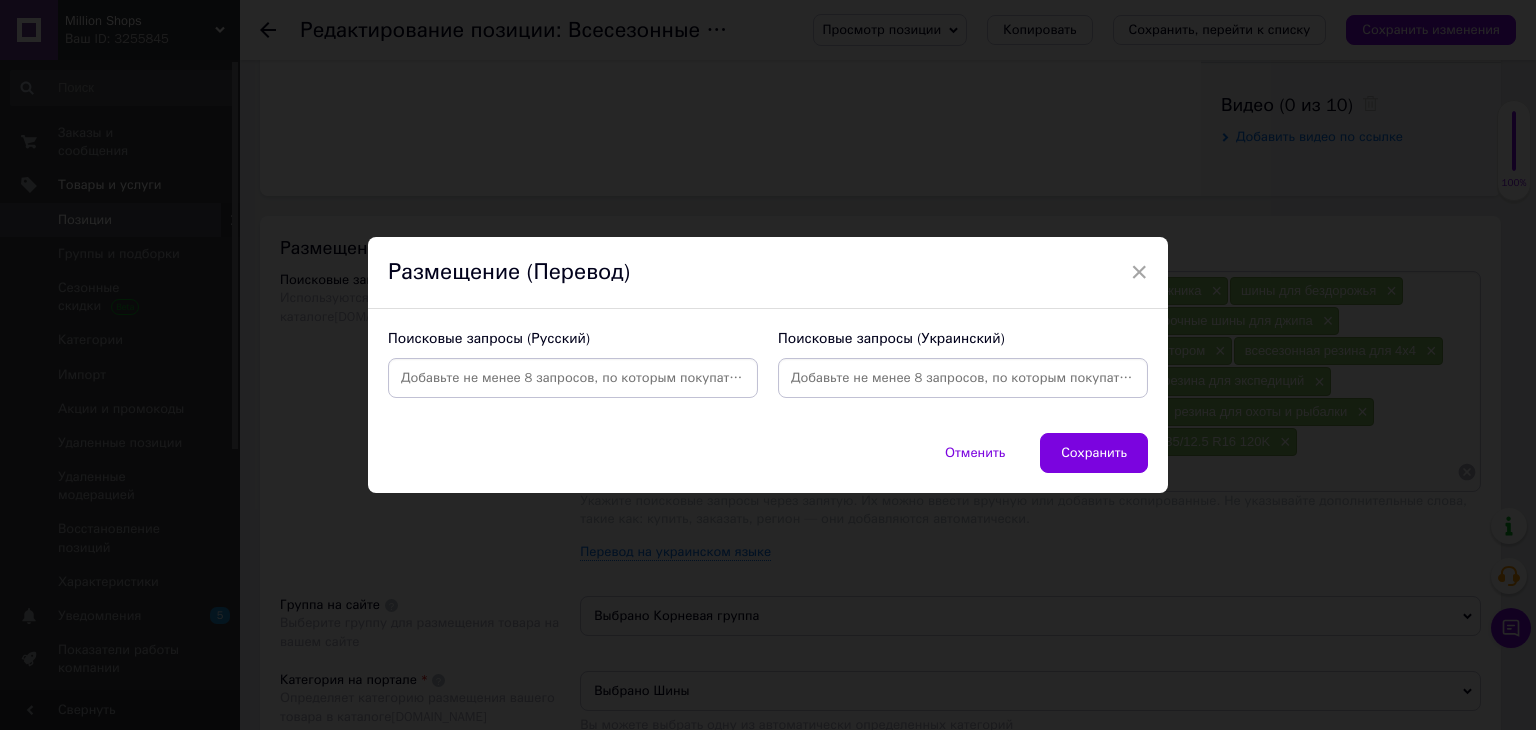 click at bounding box center (963, 378) 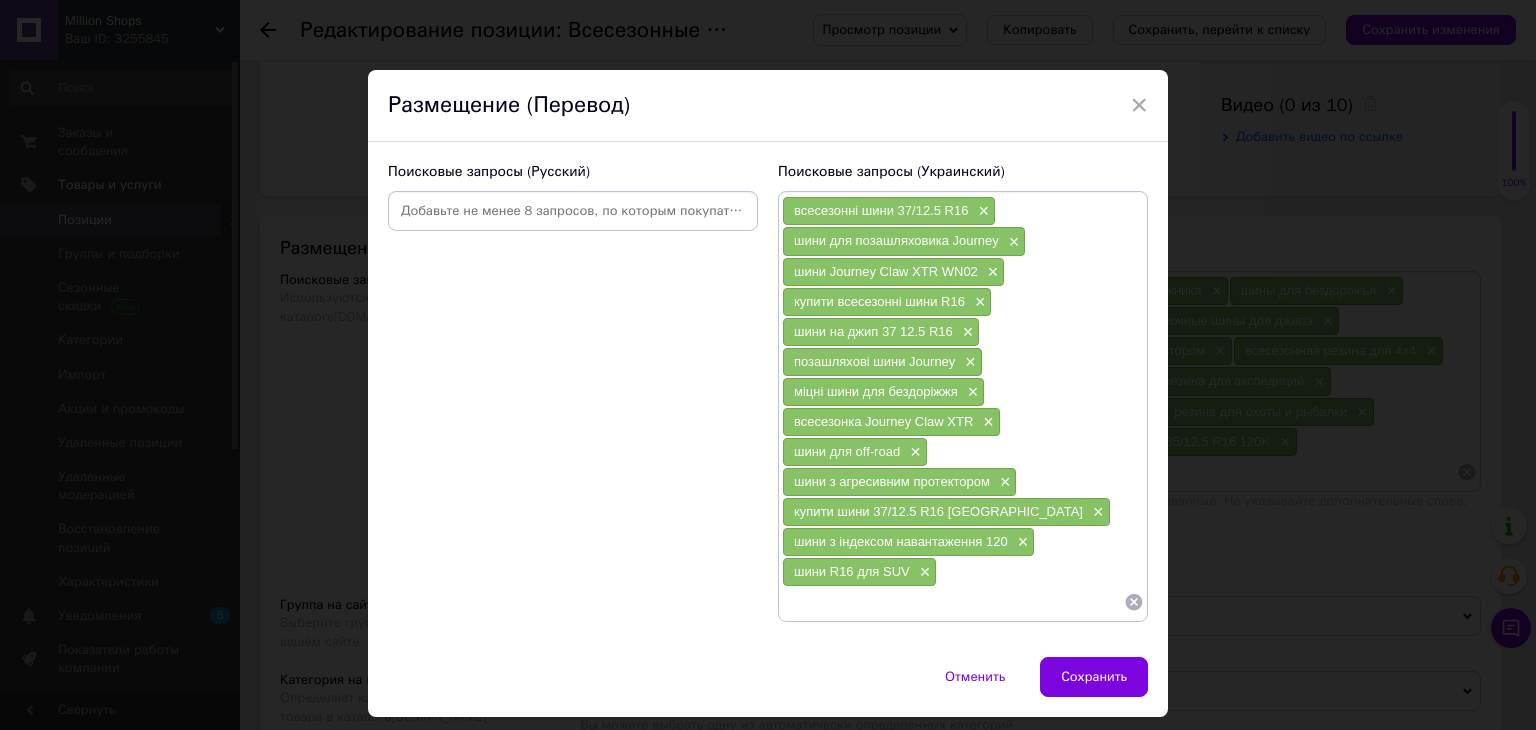 click at bounding box center (573, 211) 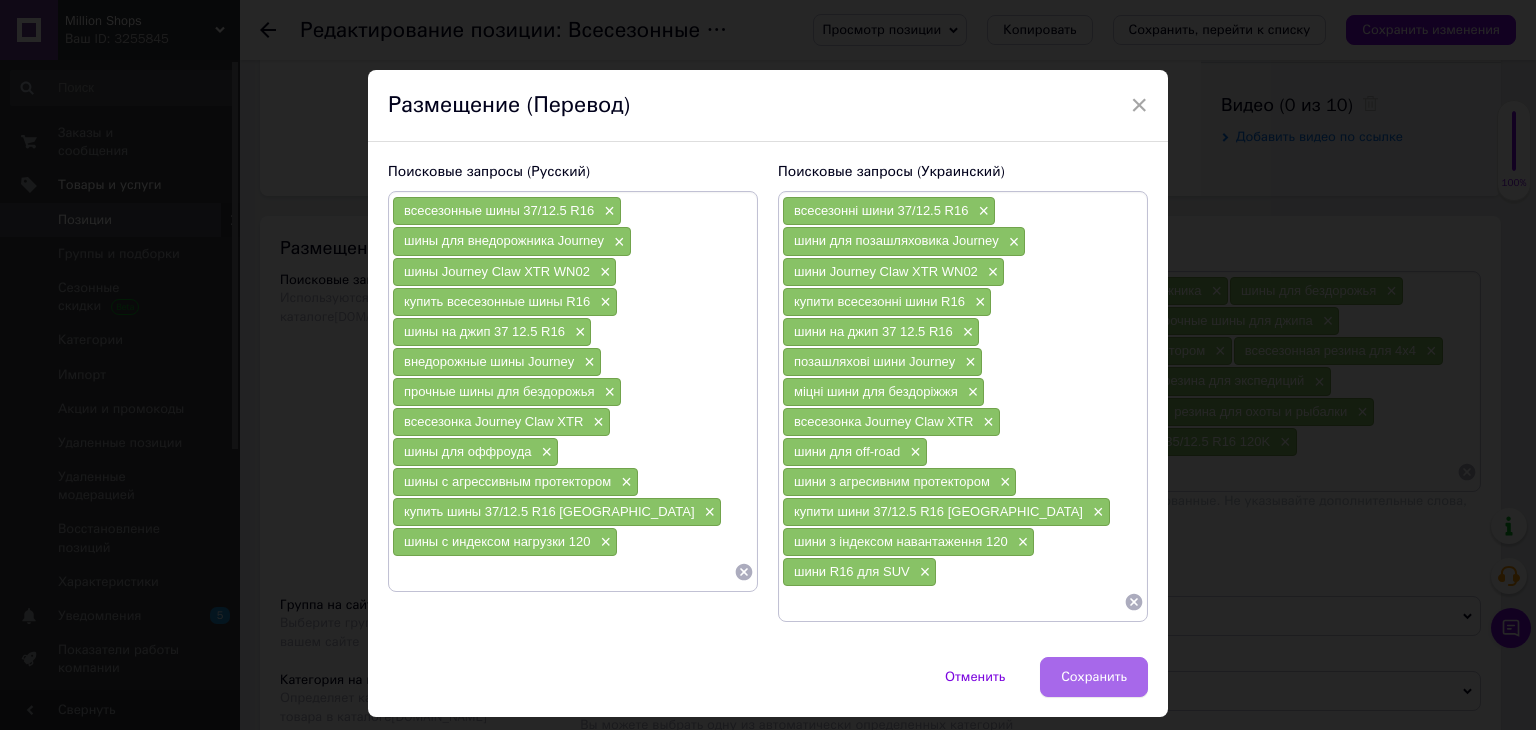 click on "Сохранить" at bounding box center [1094, 677] 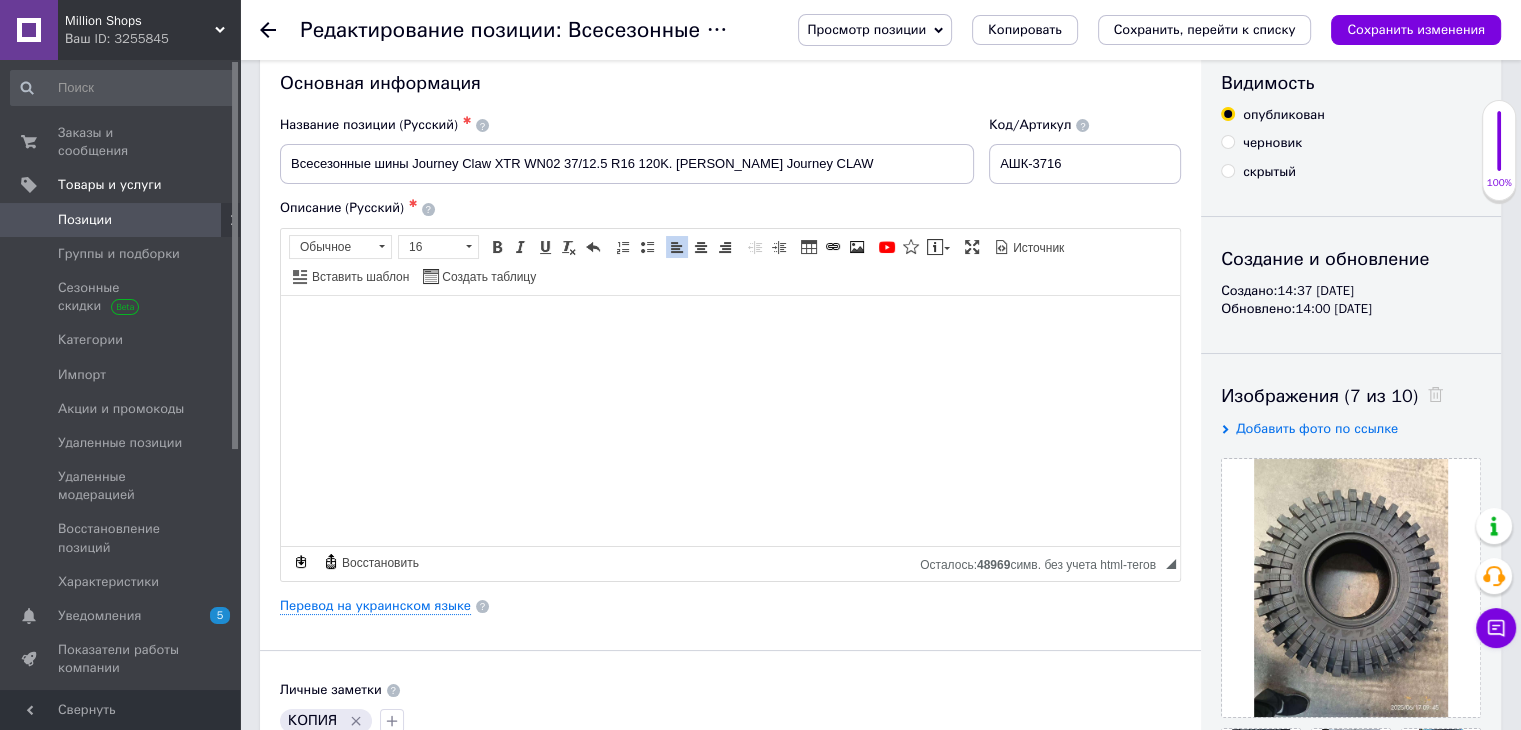 scroll, scrollTop: 0, scrollLeft: 0, axis: both 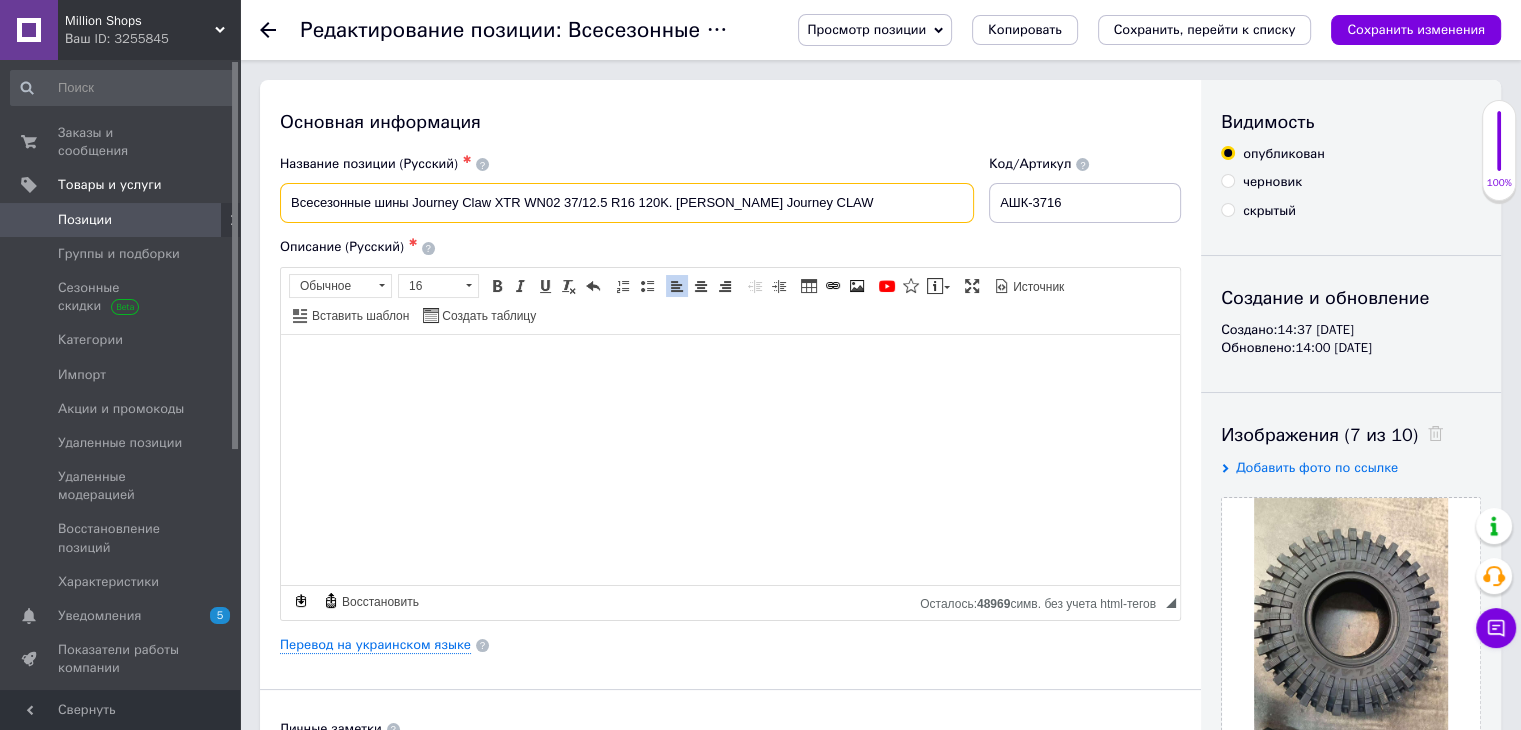 drag, startPoint x: 286, startPoint y: 200, endPoint x: 665, endPoint y: 210, distance: 379.1319 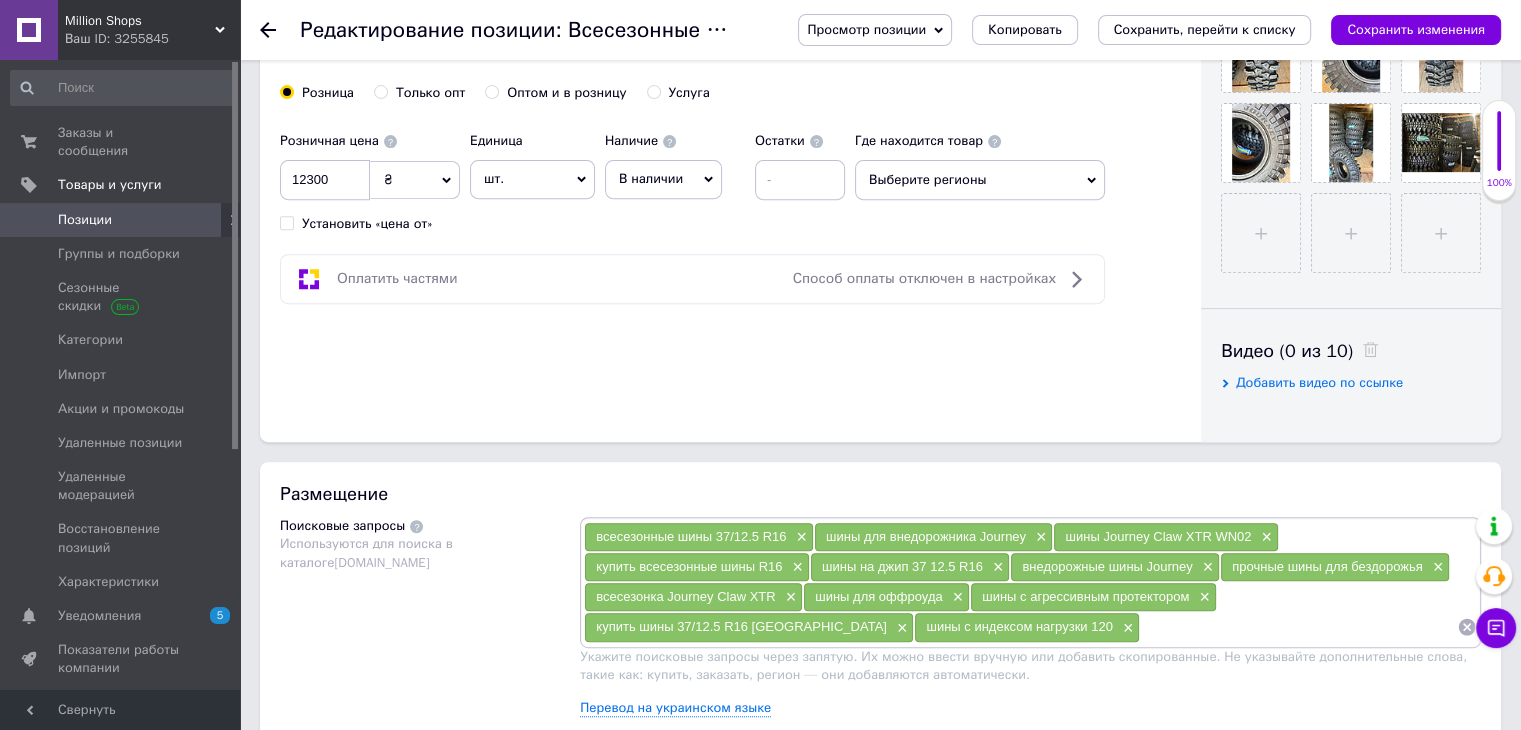 scroll, scrollTop: 1000, scrollLeft: 0, axis: vertical 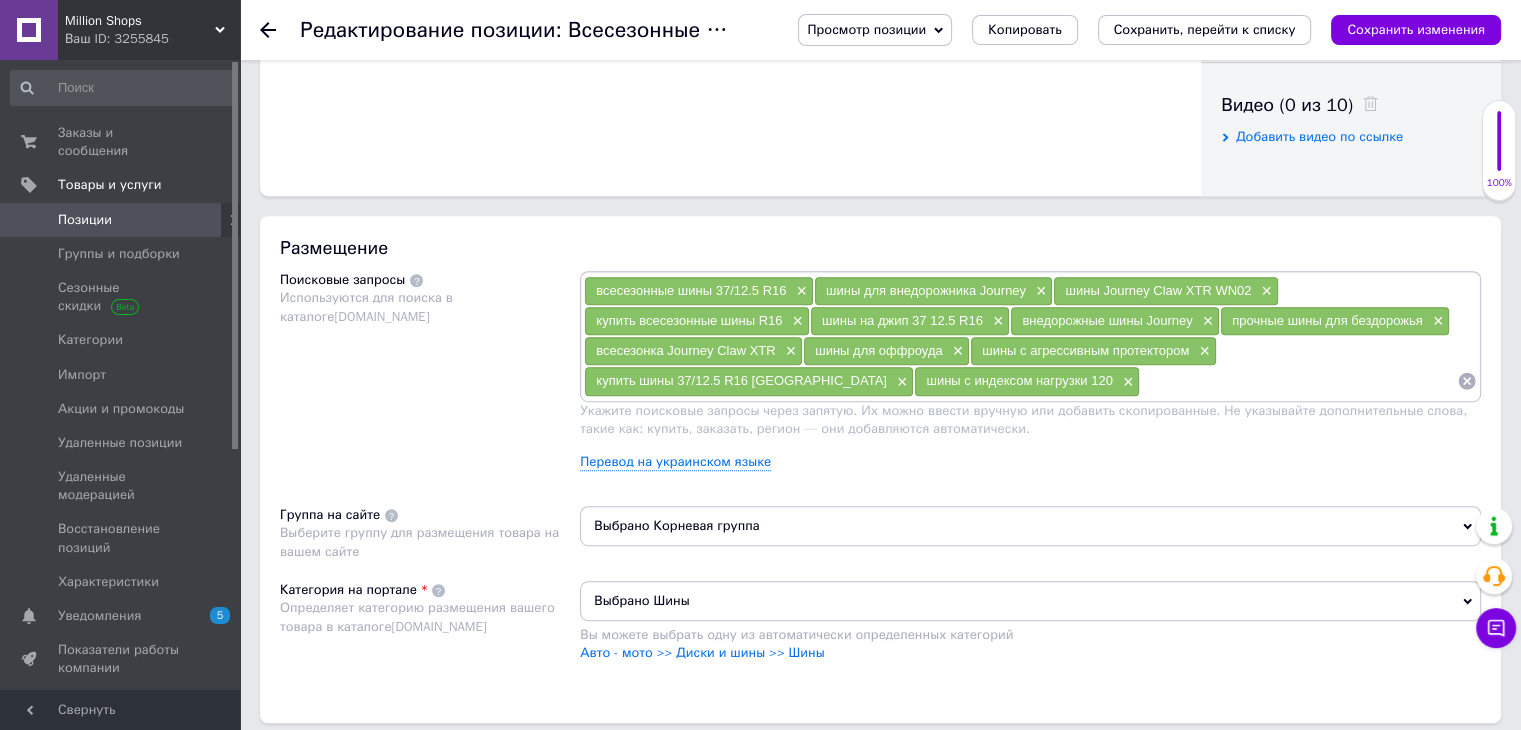 click at bounding box center (1298, 381) 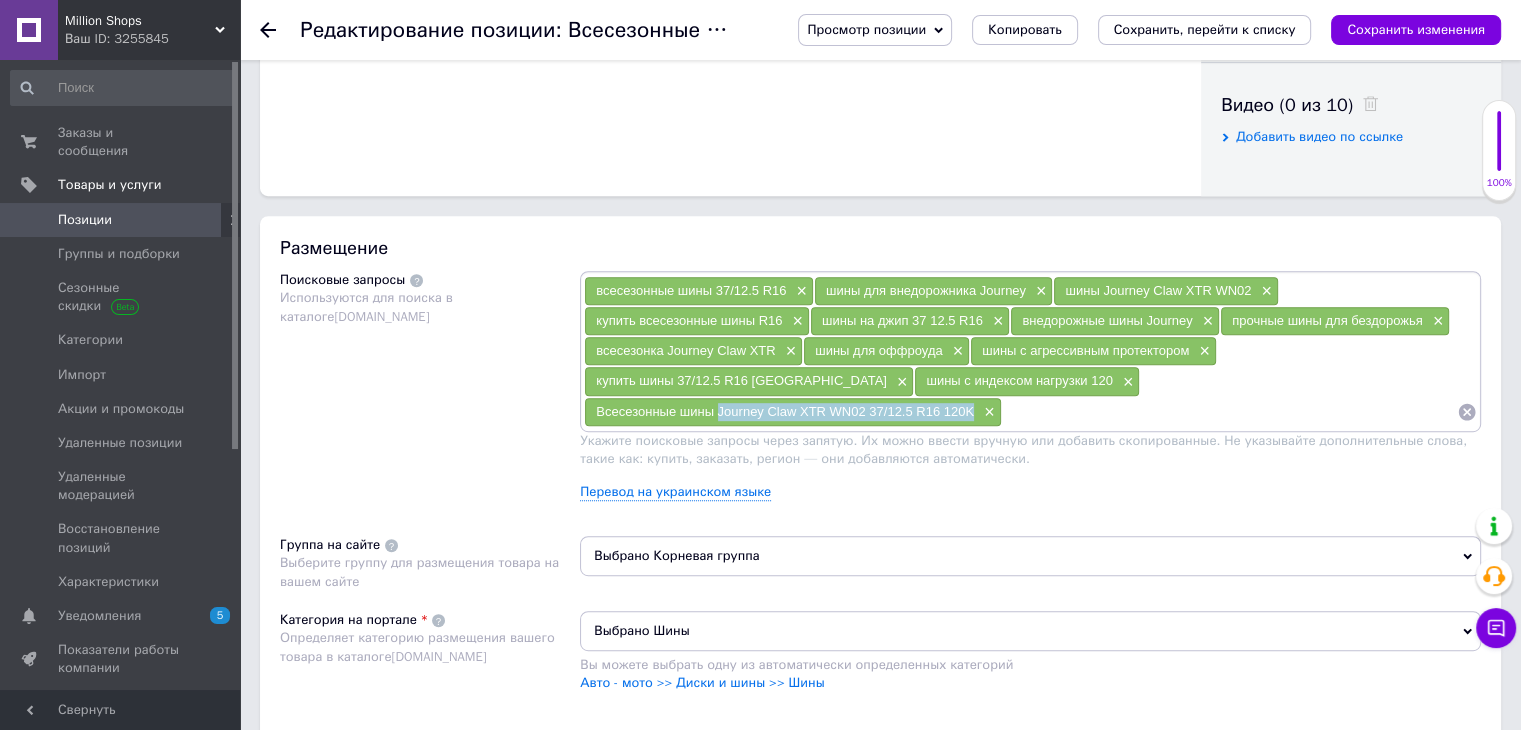 drag, startPoint x: 944, startPoint y: 377, endPoint x: 1200, endPoint y: 385, distance: 256.12497 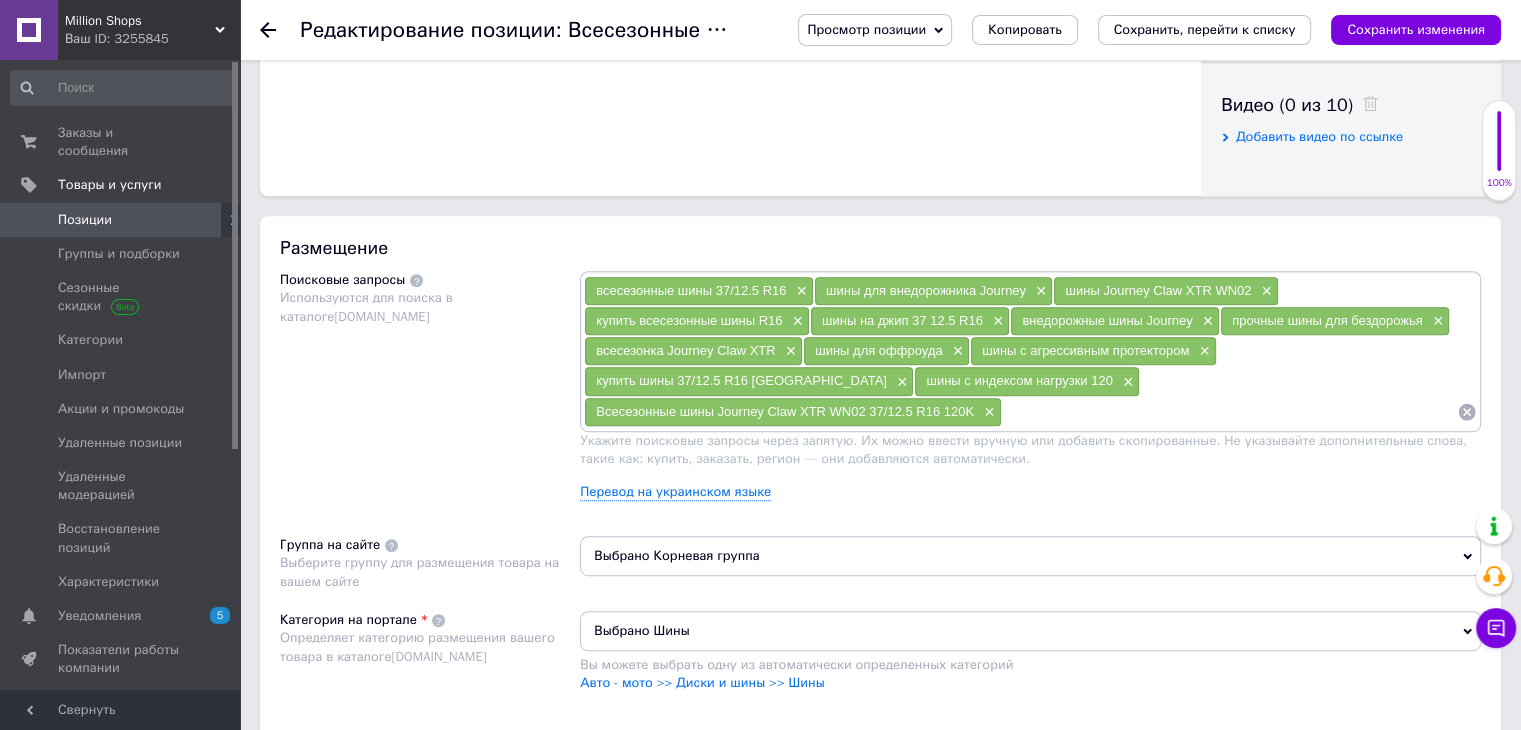 click at bounding box center [1229, 412] 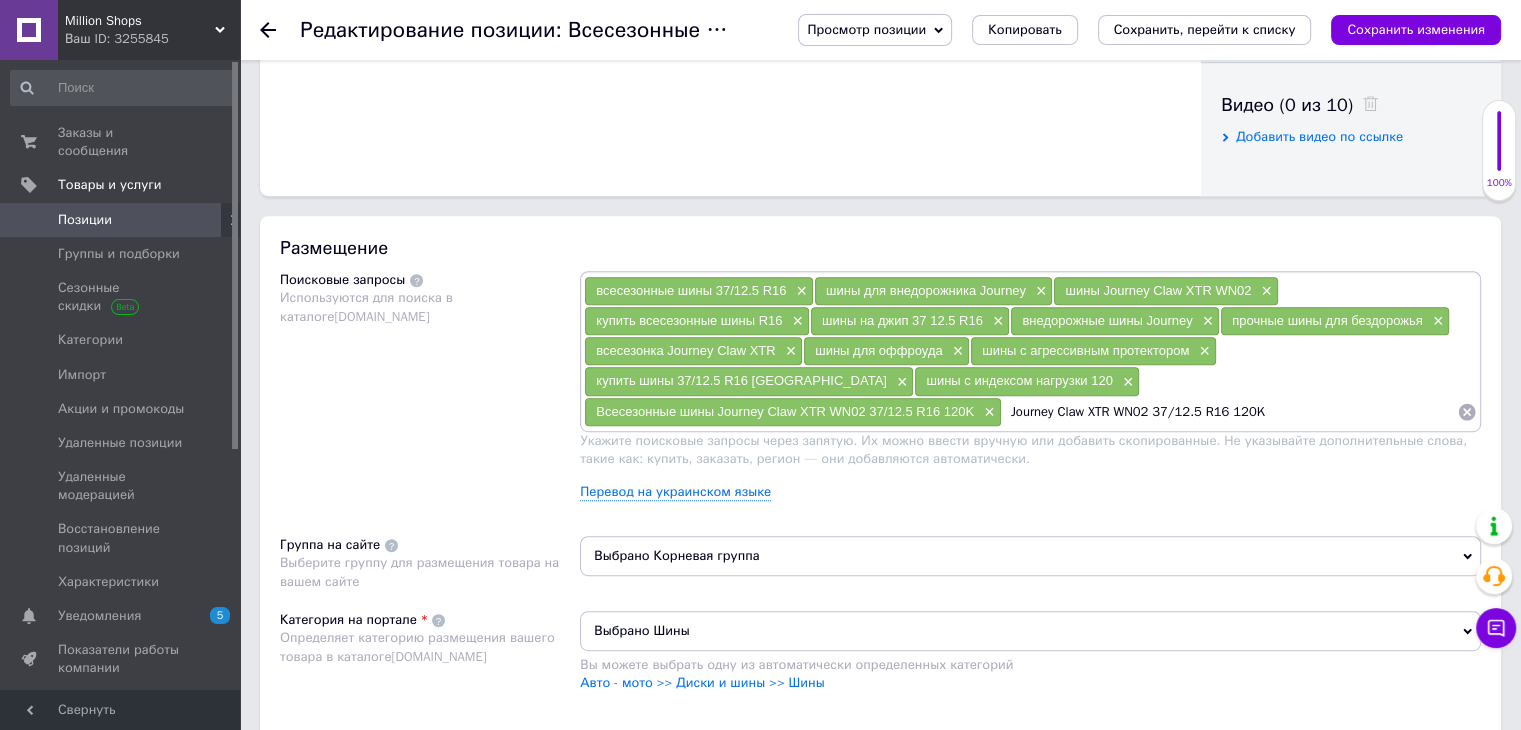 type 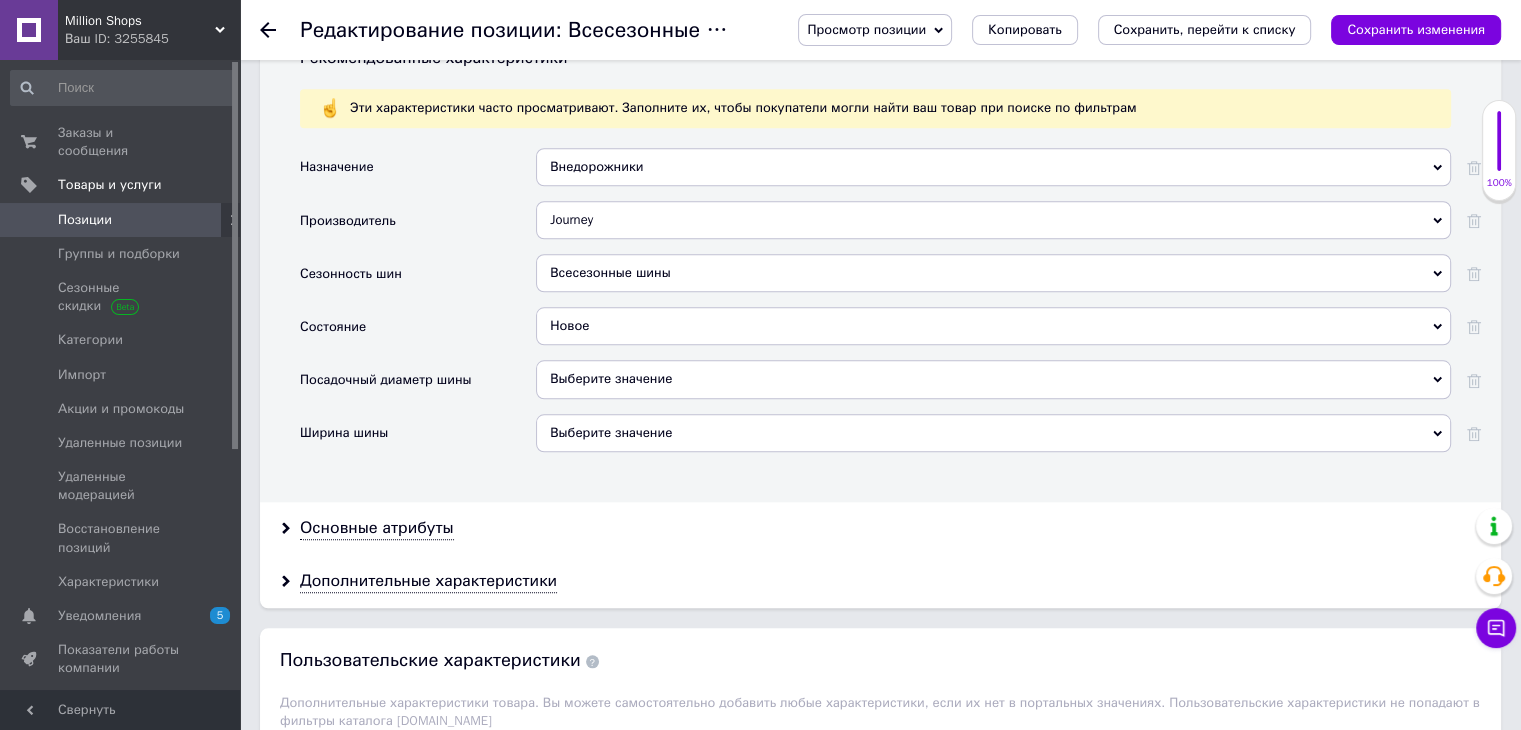 scroll, scrollTop: 2000, scrollLeft: 0, axis: vertical 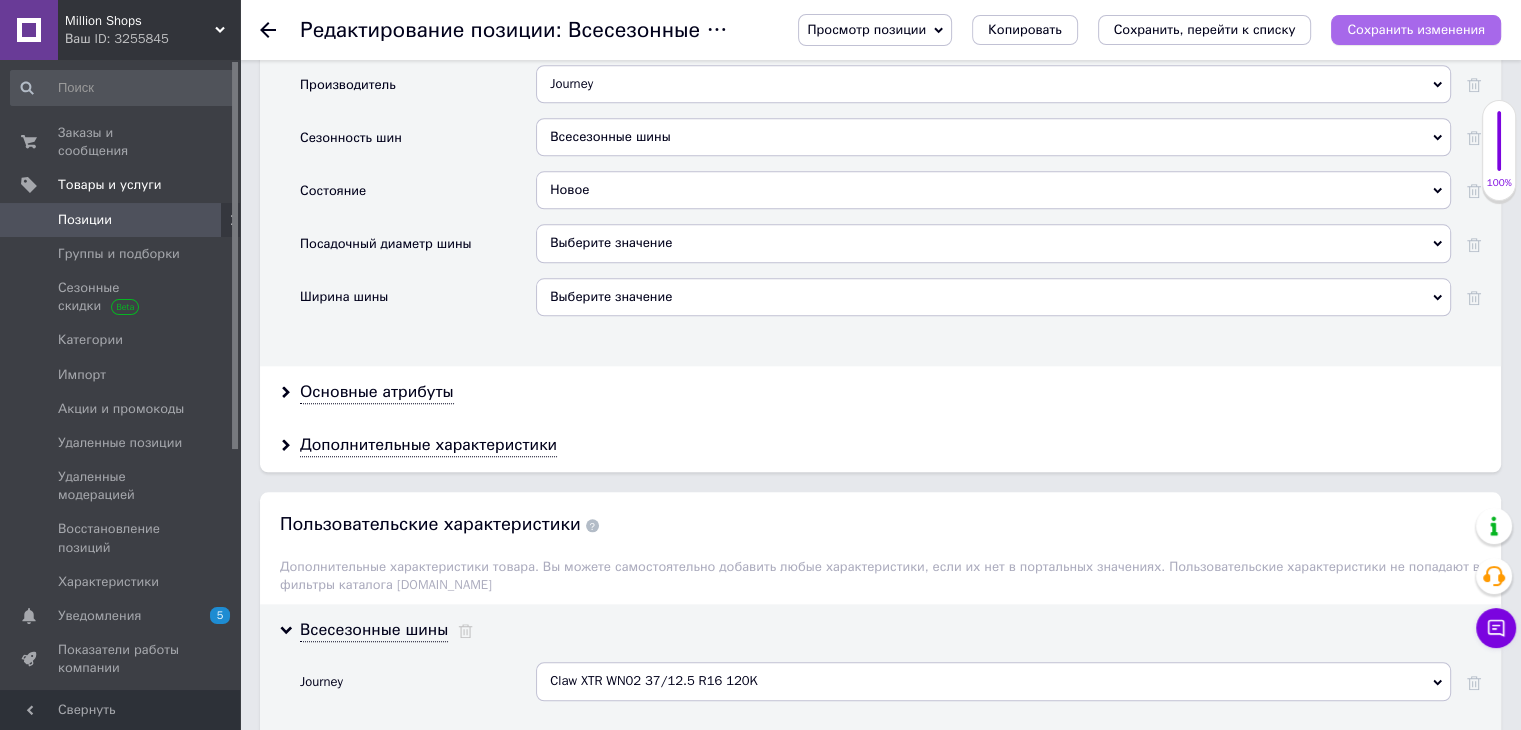 click on "Сохранить изменения" at bounding box center [1416, 30] 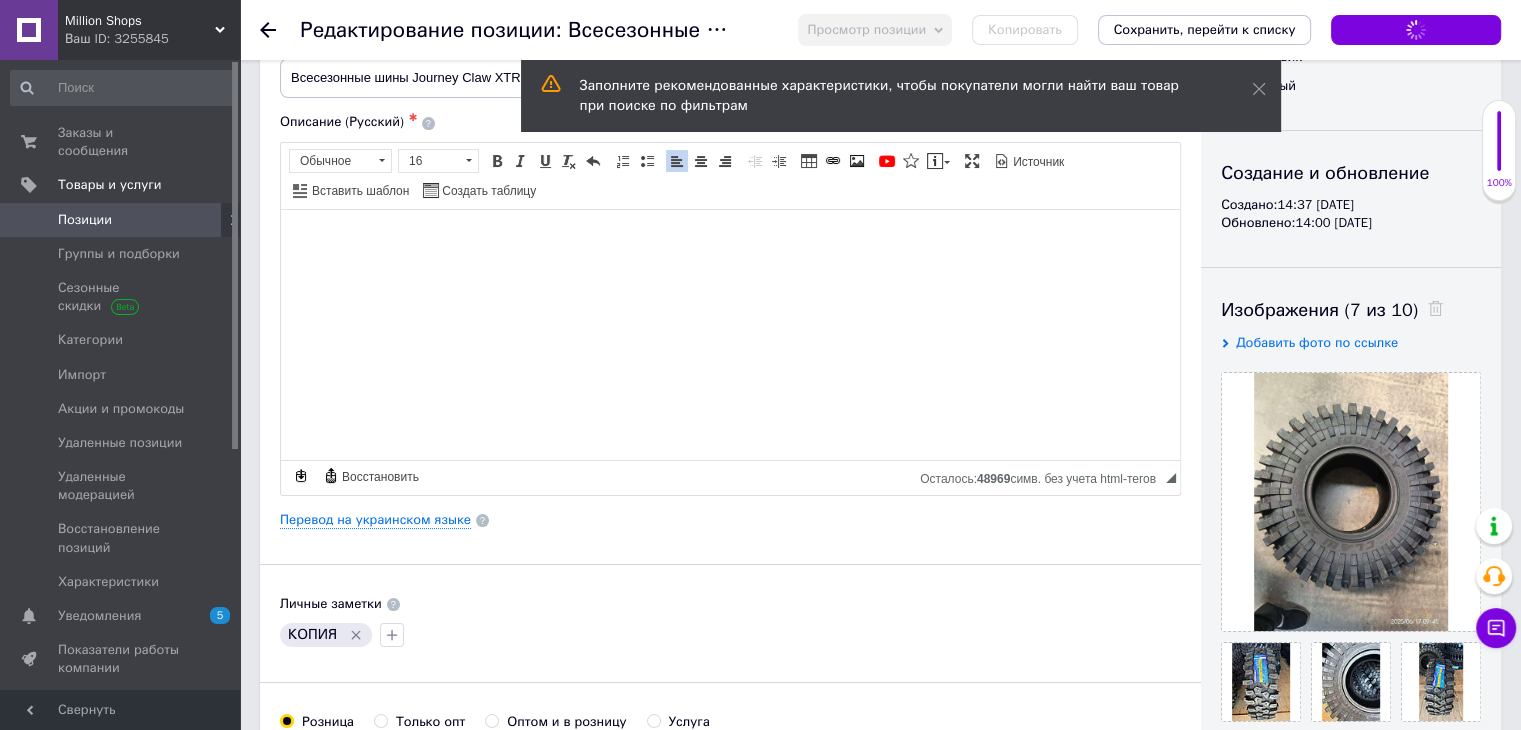 scroll, scrollTop: 100, scrollLeft: 0, axis: vertical 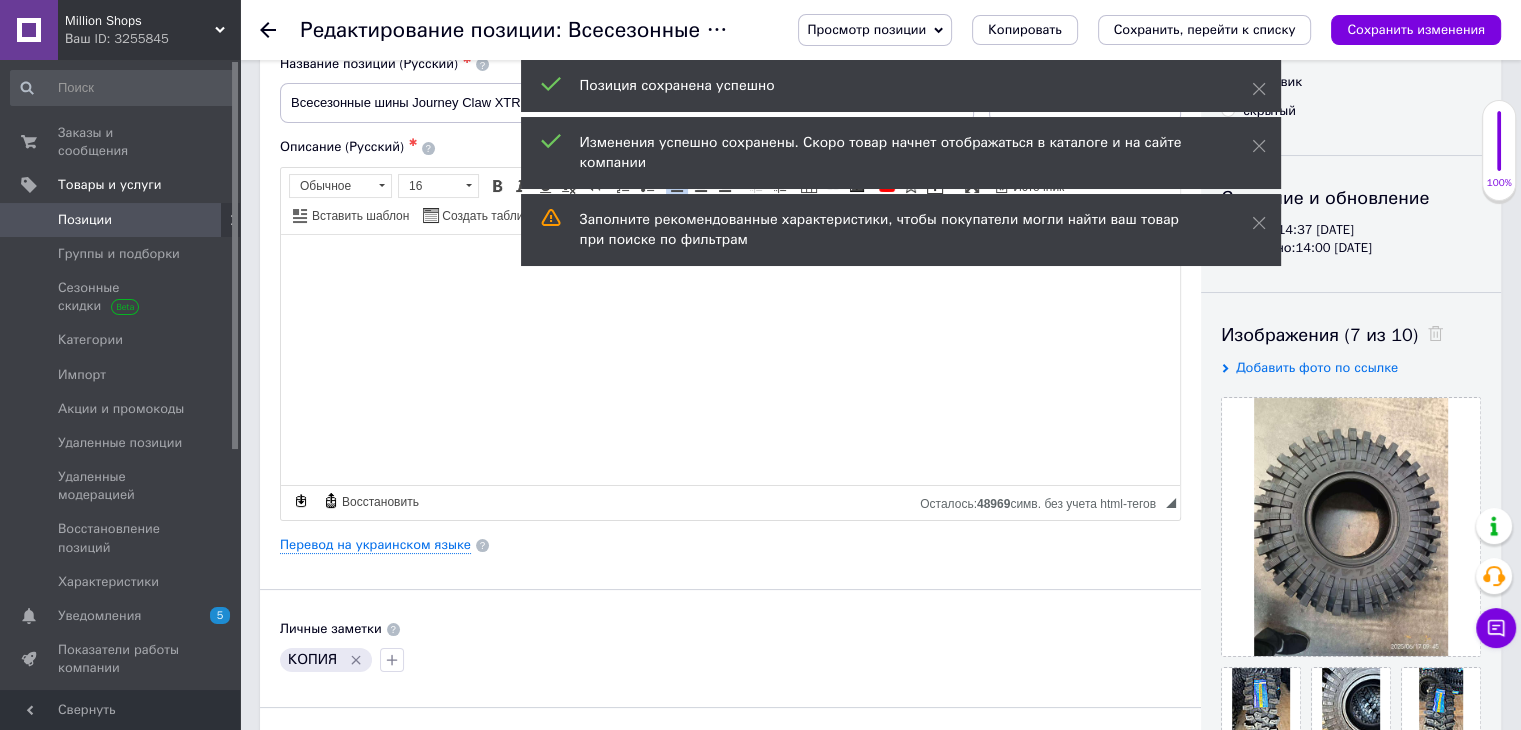 click 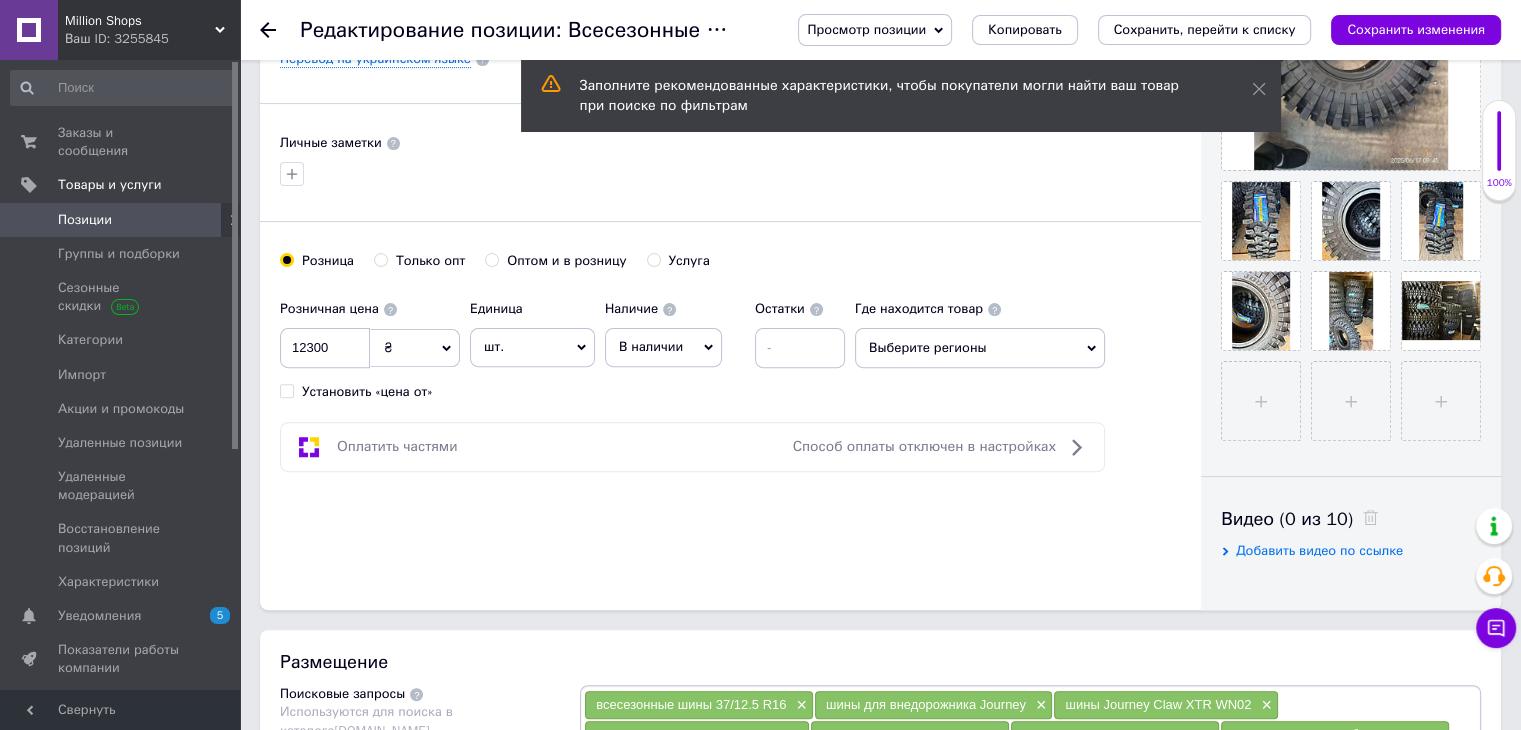 scroll, scrollTop: 600, scrollLeft: 0, axis: vertical 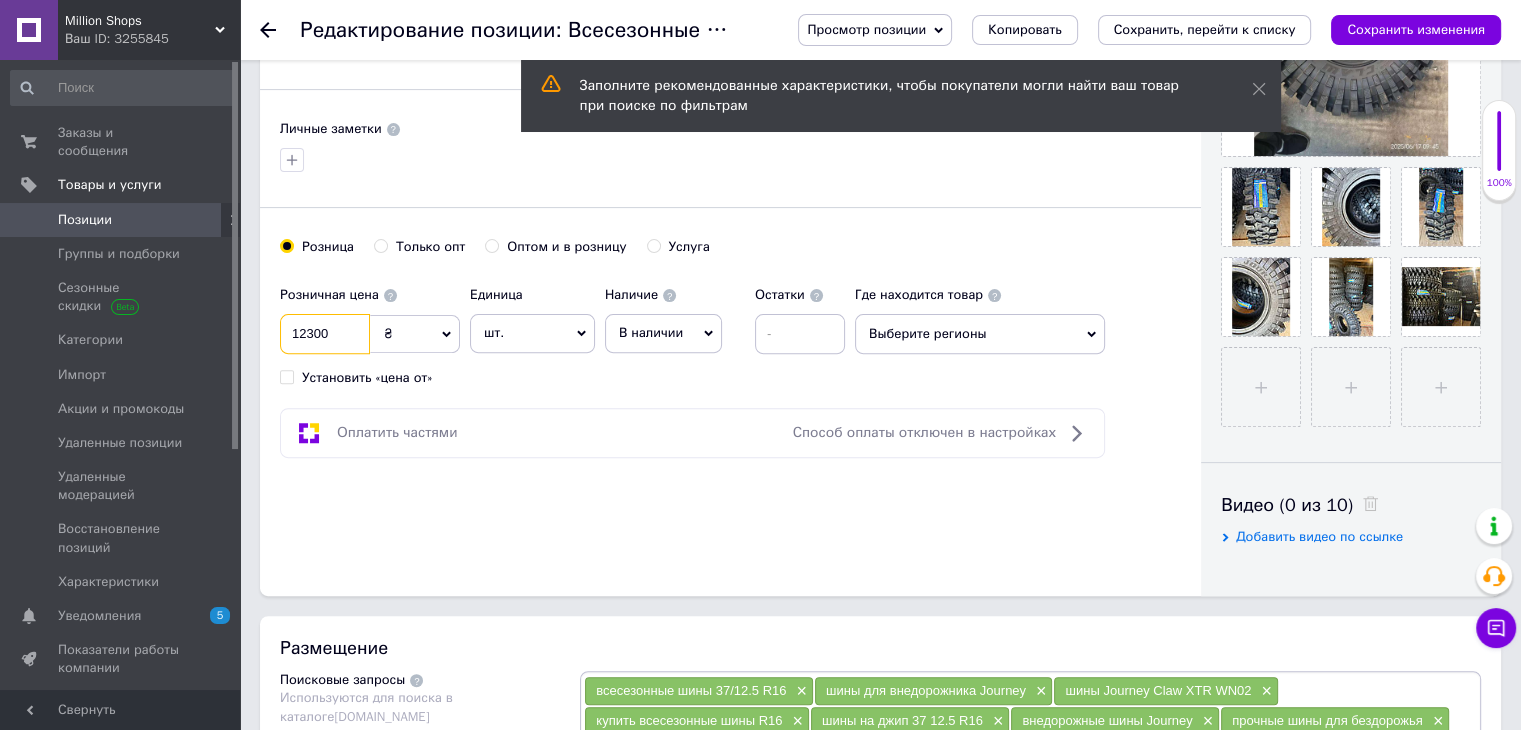 drag, startPoint x: 297, startPoint y: 330, endPoint x: 438, endPoint y: 333, distance: 141.0319 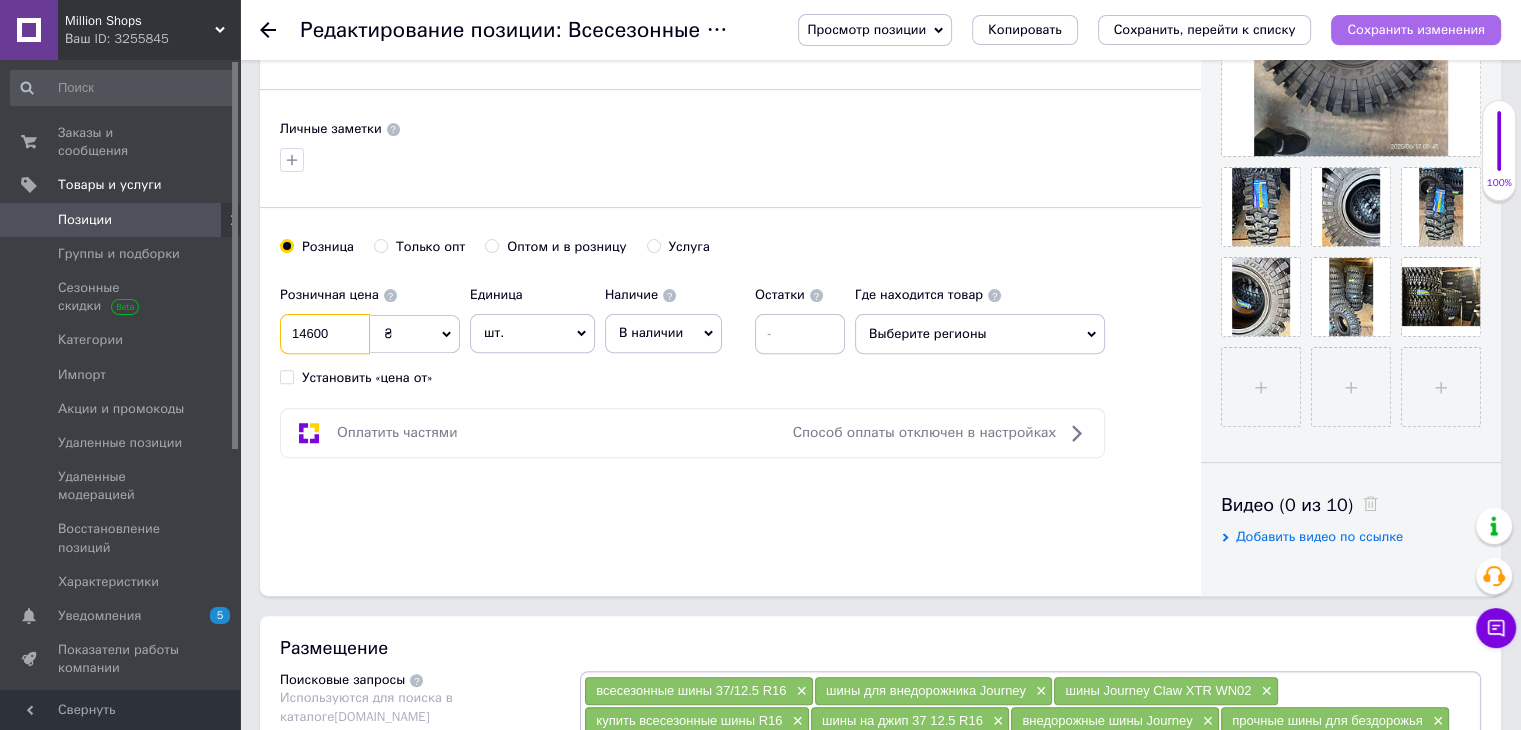 type on "14600" 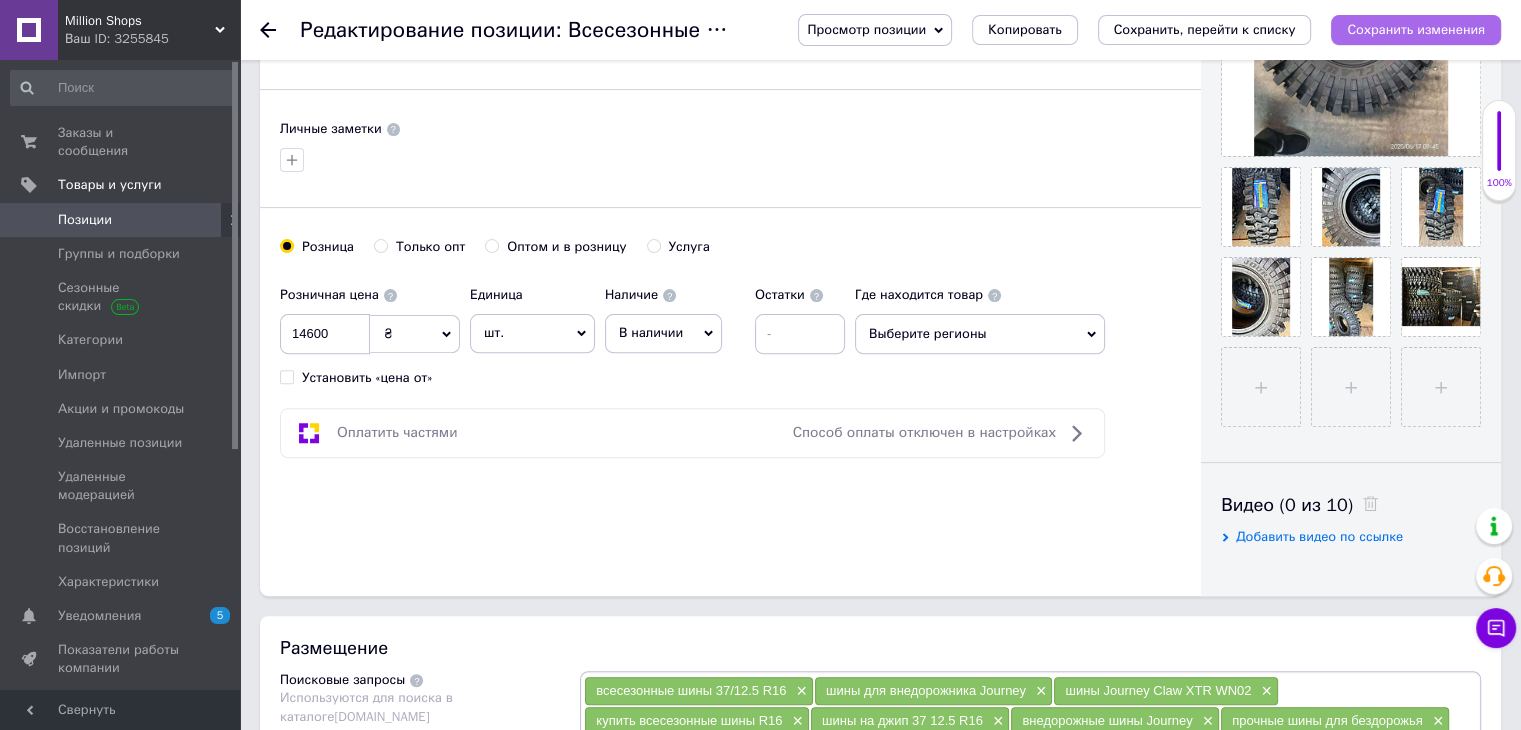 click on "Сохранить изменения" at bounding box center (1416, 29) 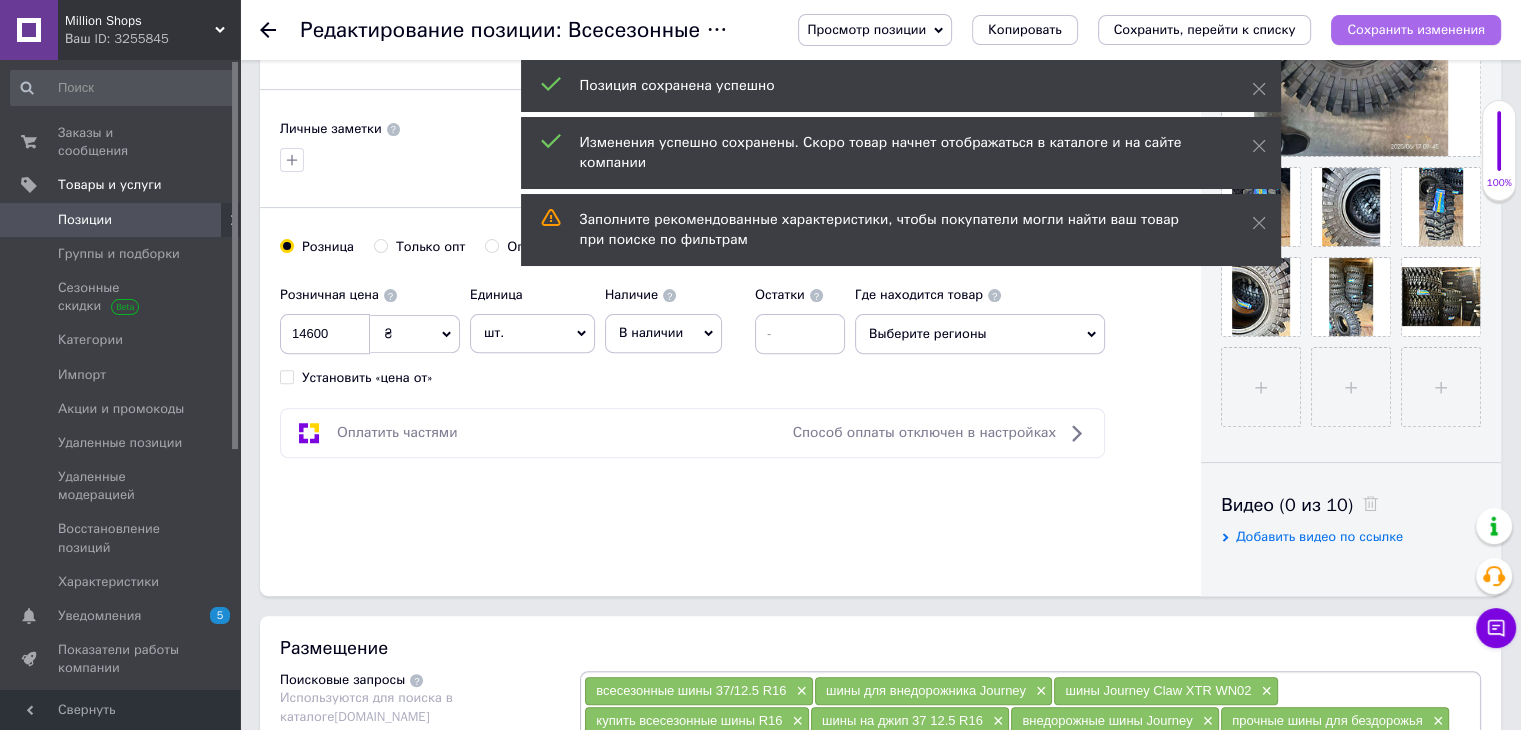 click on "Сохранить изменения" at bounding box center (1416, 29) 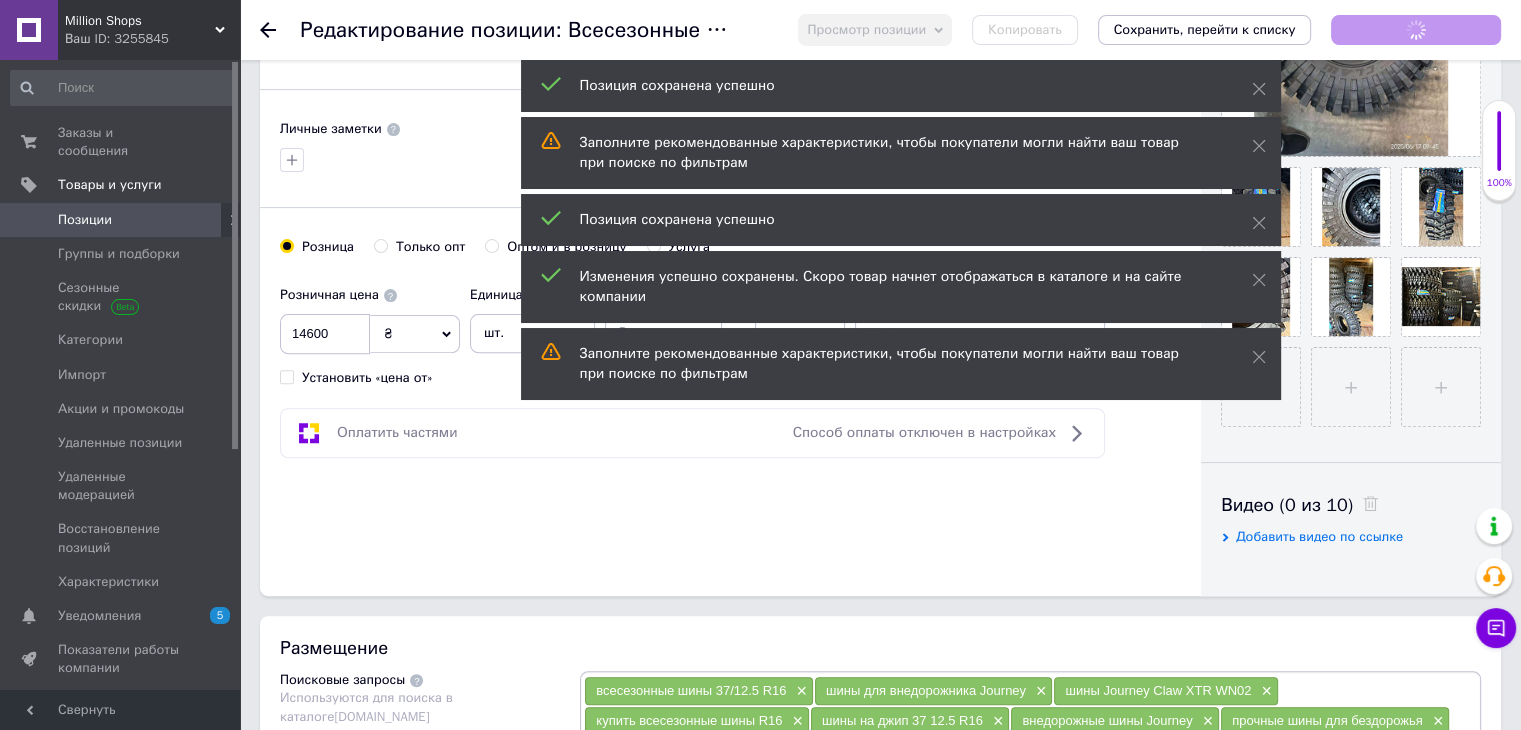 click on "Позиции" at bounding box center [85, 220] 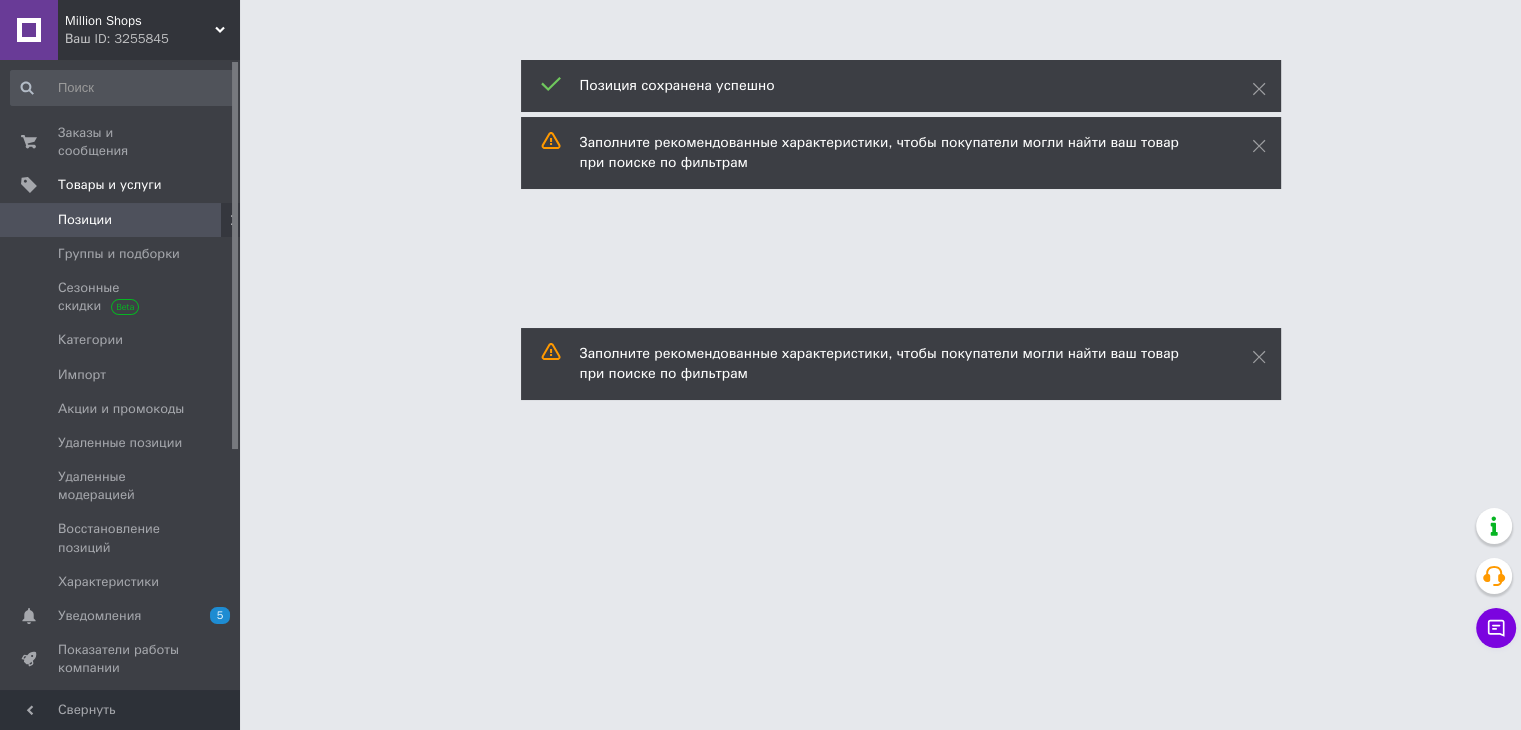 scroll, scrollTop: 0, scrollLeft: 0, axis: both 